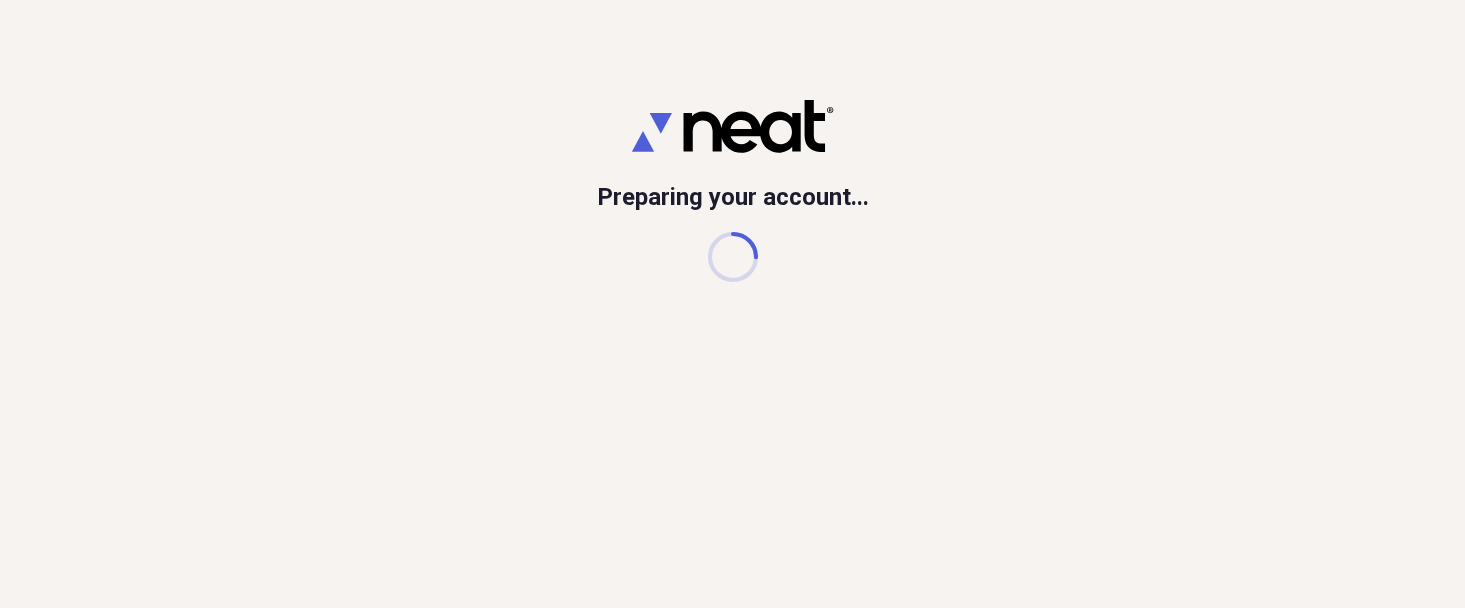 scroll, scrollTop: 0, scrollLeft: 0, axis: both 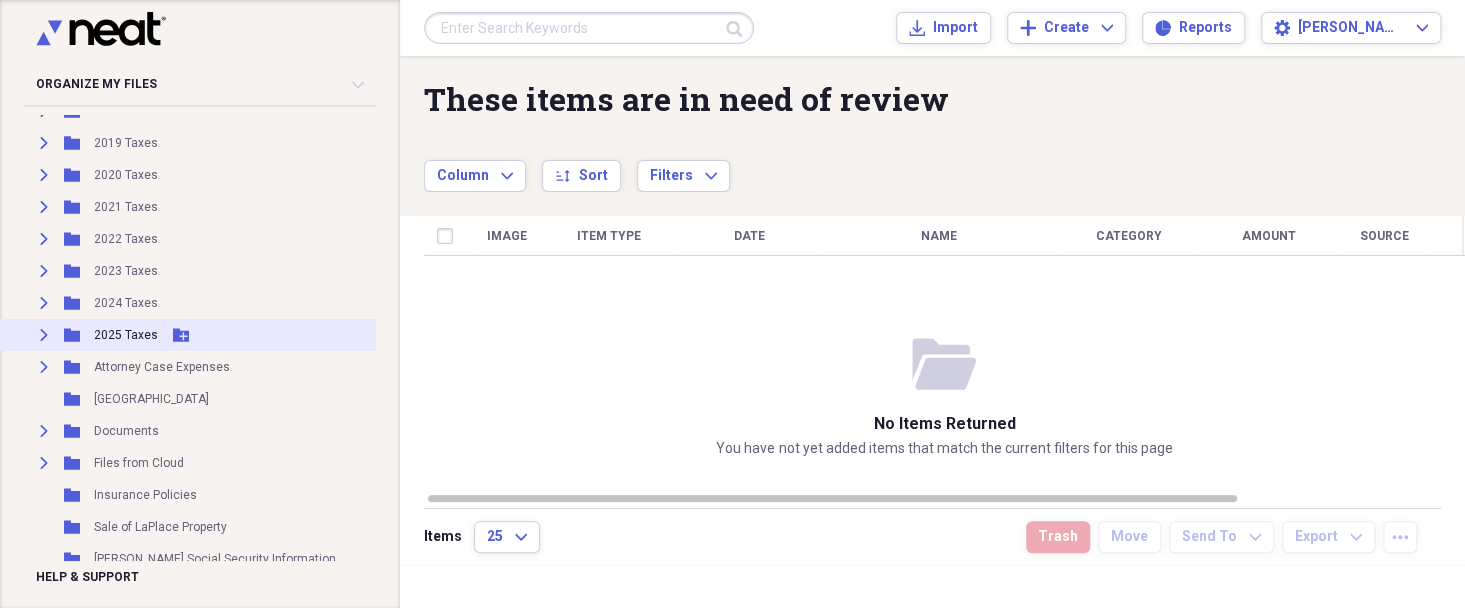click on "Expand" 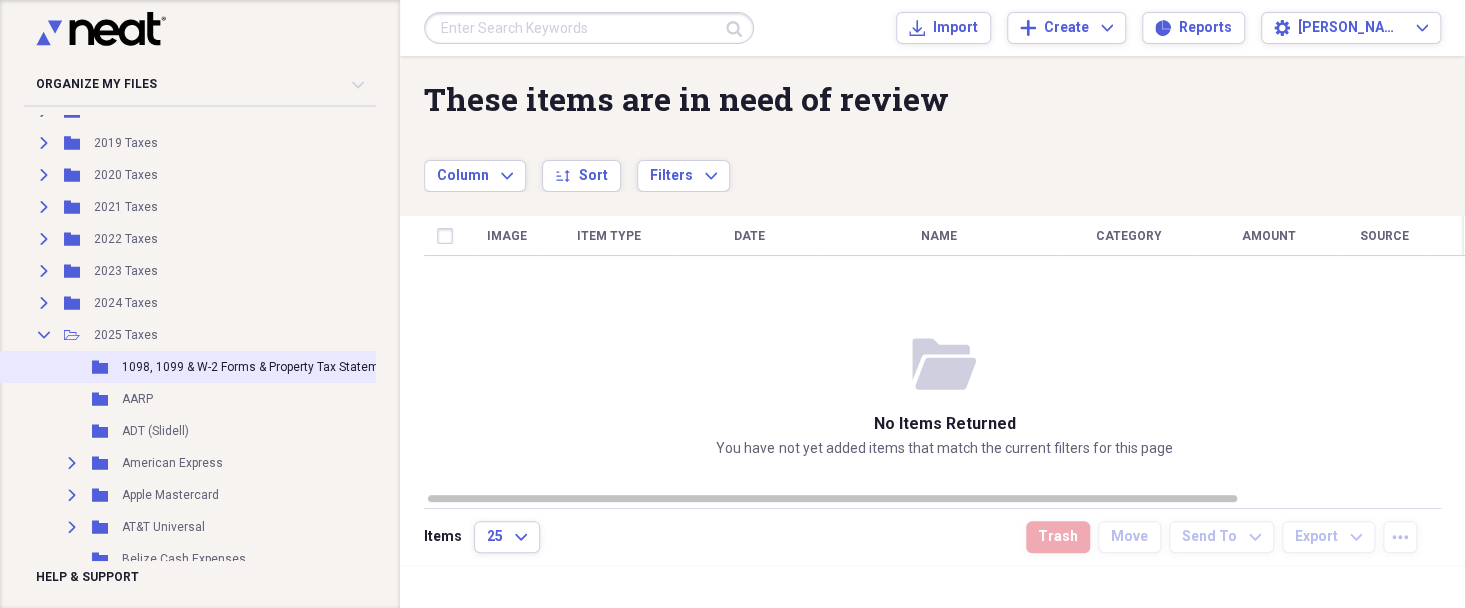 click on "1098, 1099 & W-2 Forms & Property Tax Statements" at bounding box center [263, 367] 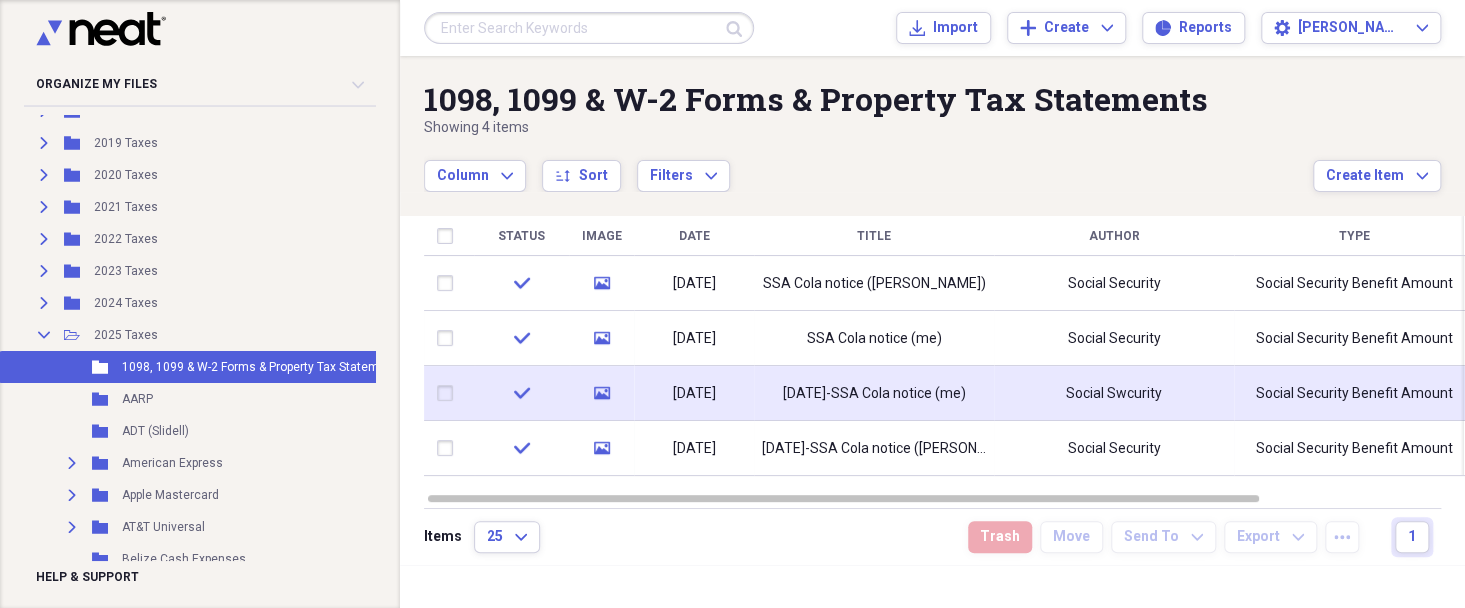 click at bounding box center [449, 393] 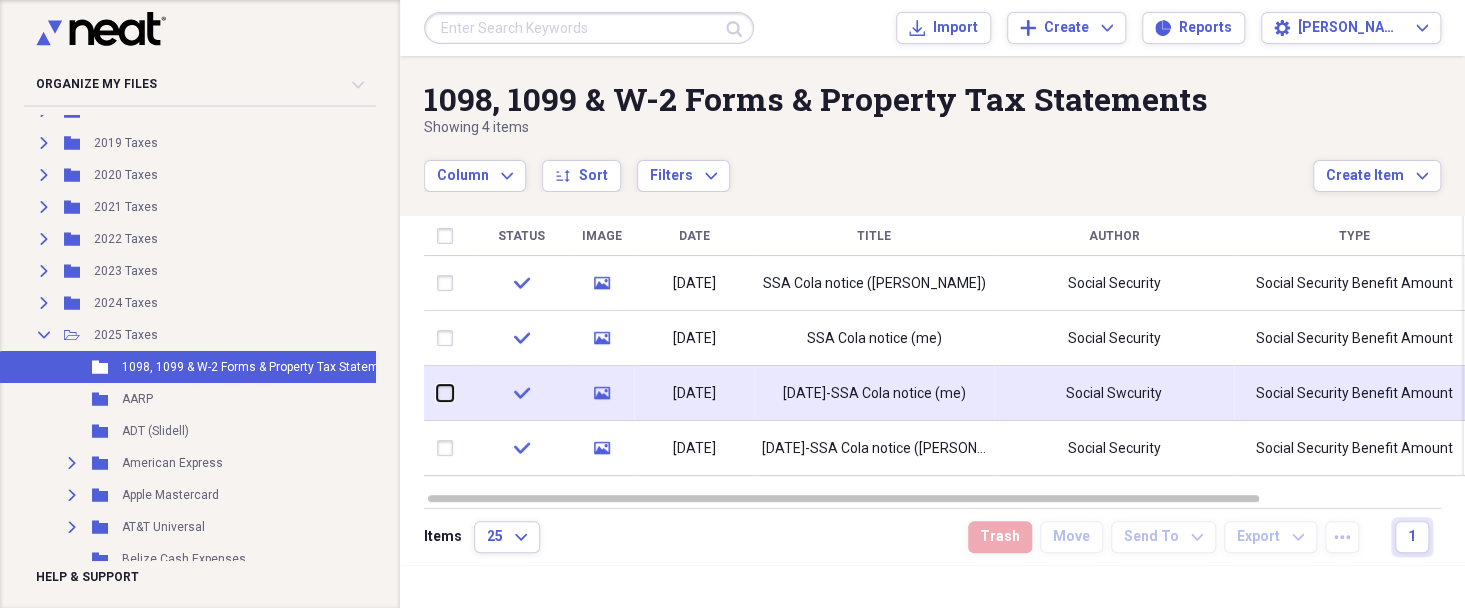 click at bounding box center (437, 393) 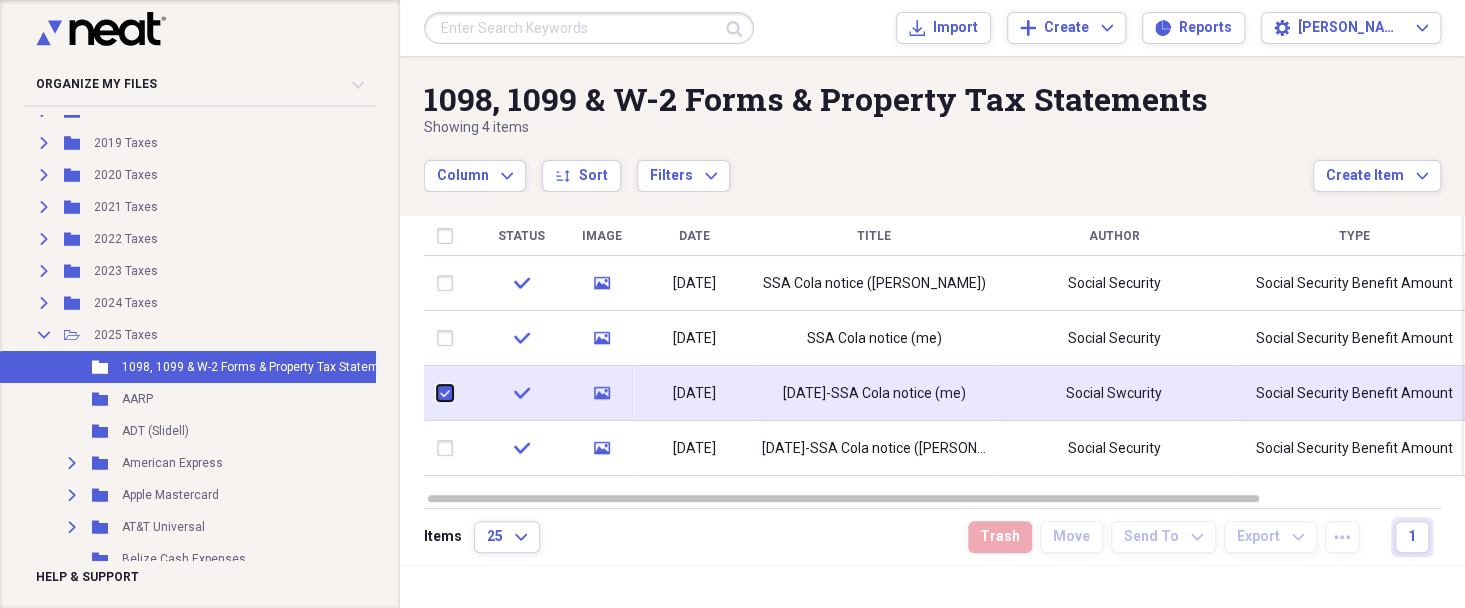checkbox on "true" 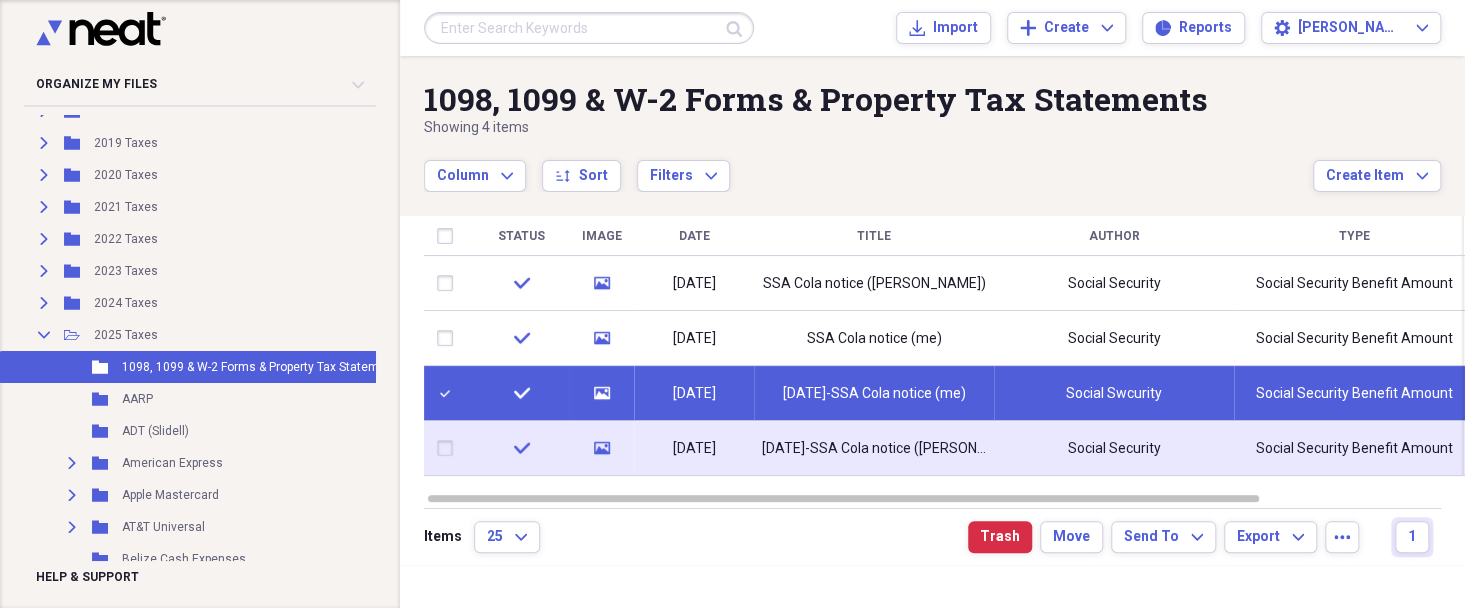 click at bounding box center (449, 448) 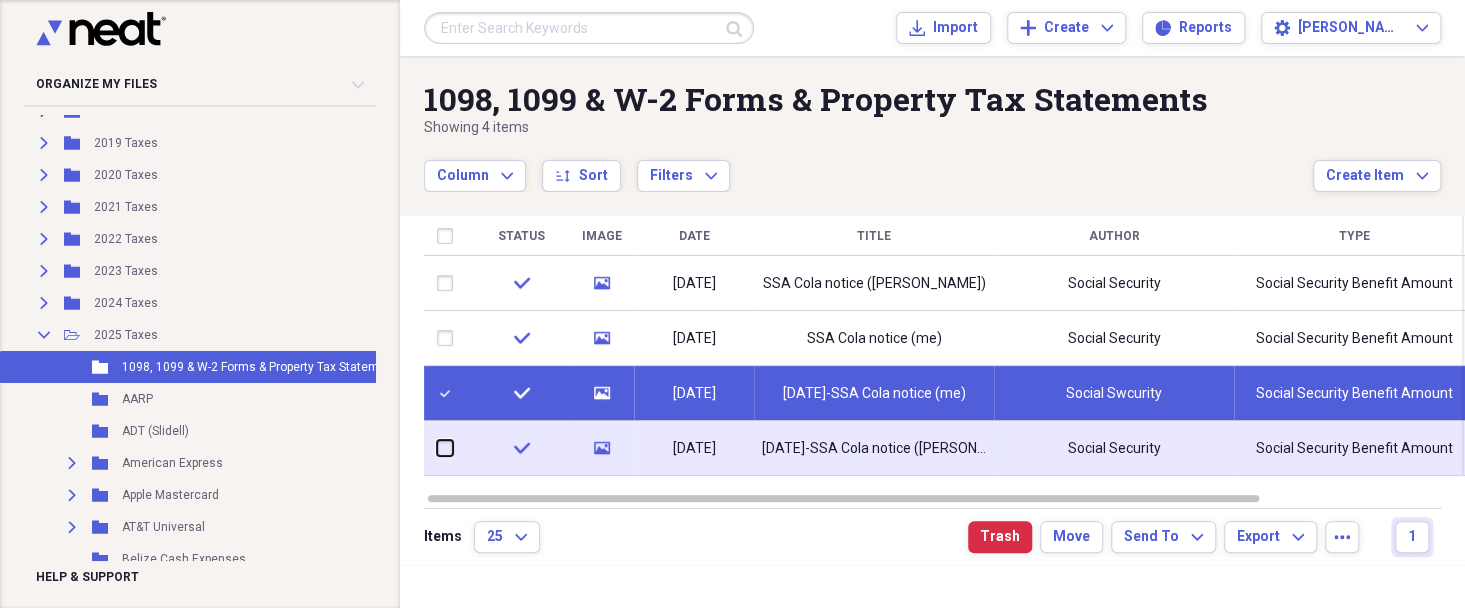 click at bounding box center [437, 448] 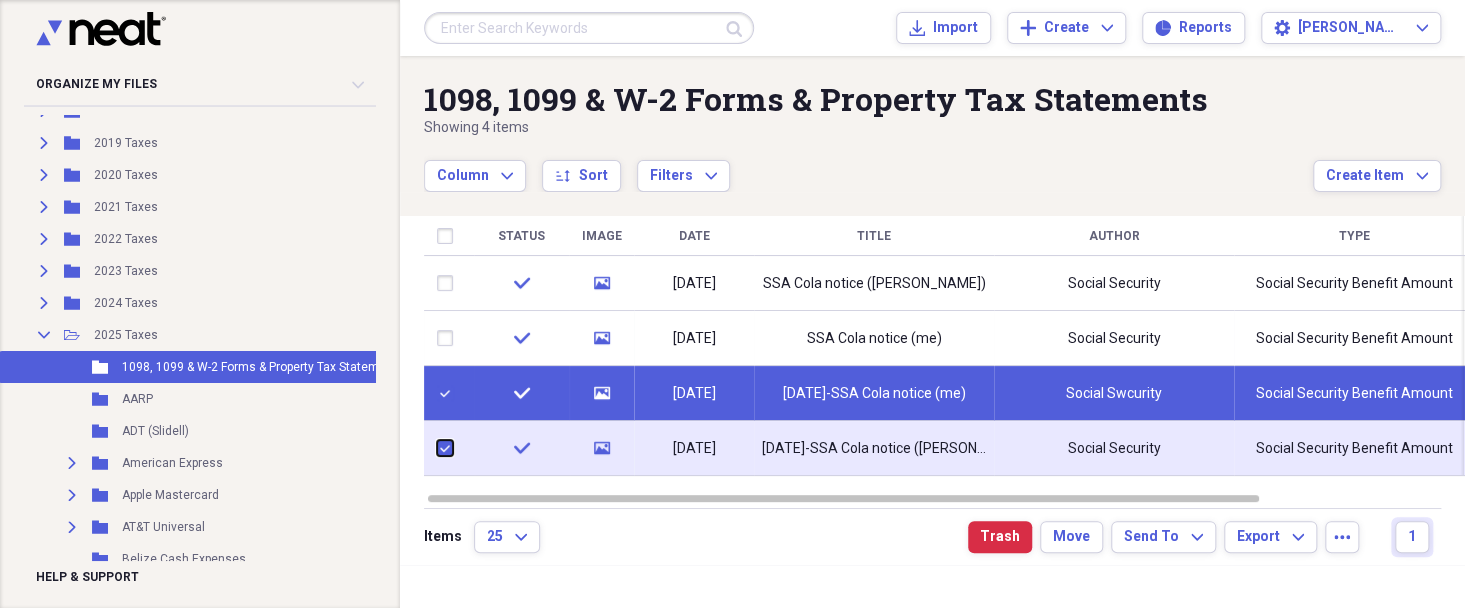 checkbox on "true" 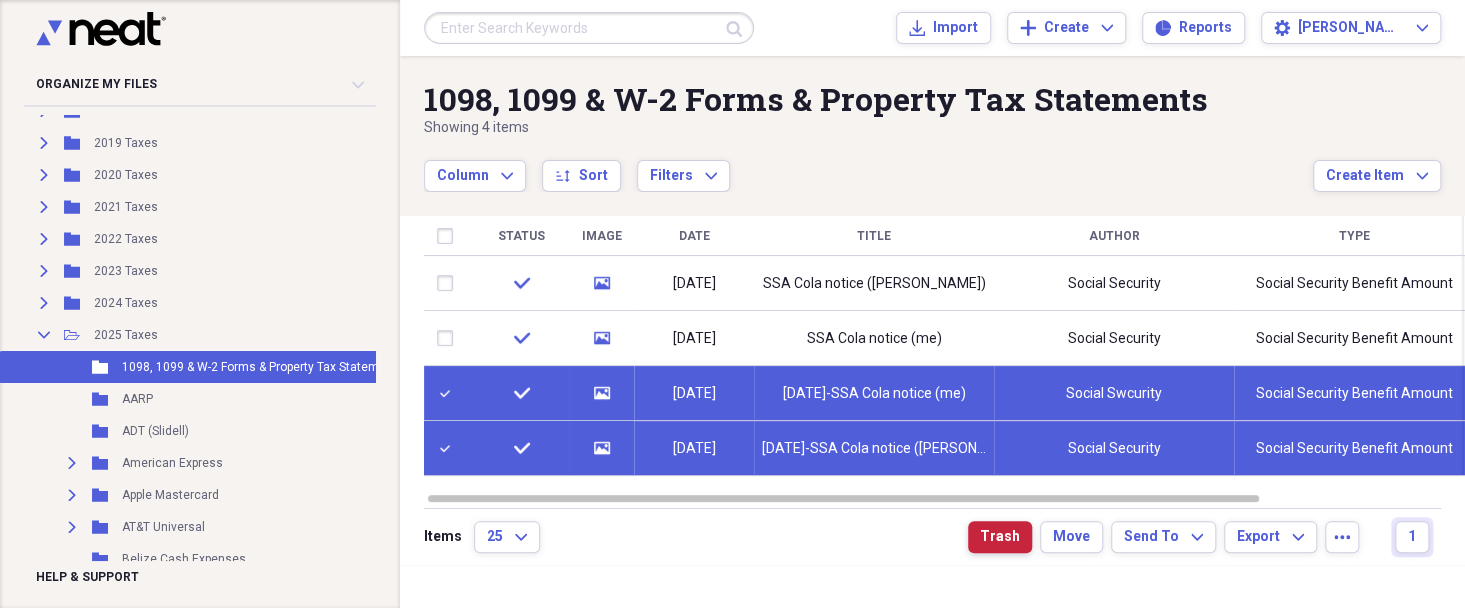 click on "Trash" at bounding box center (1000, 537) 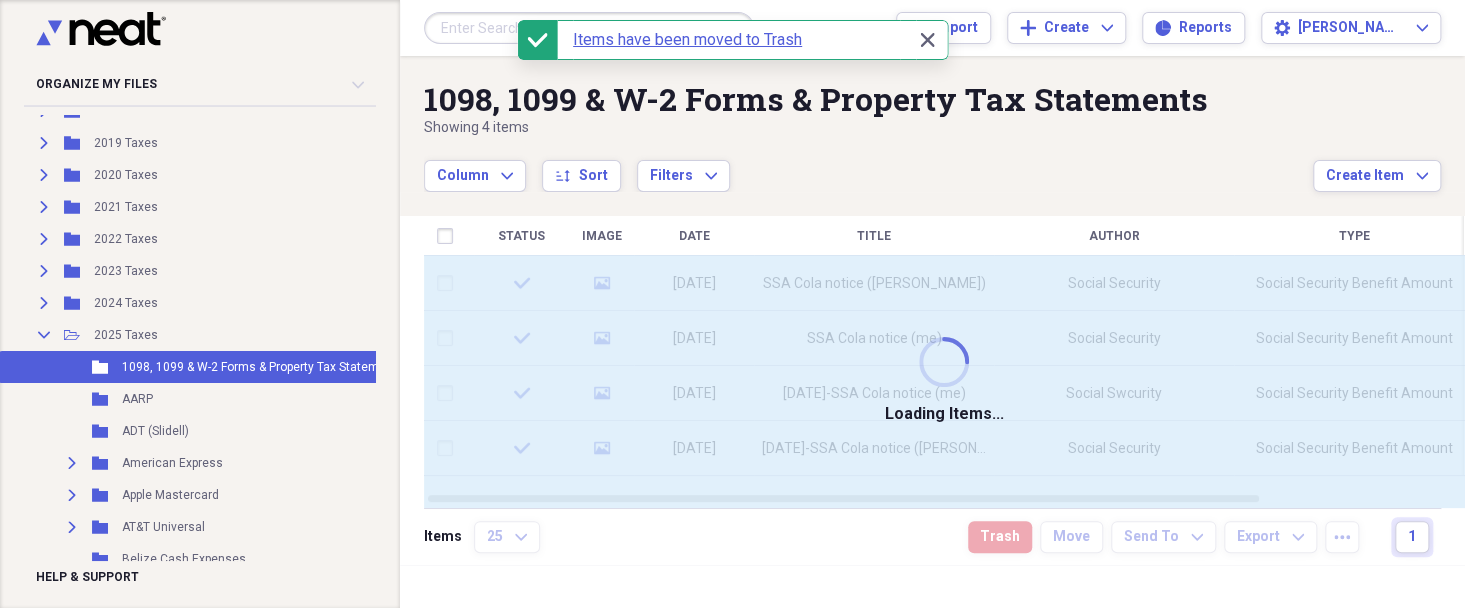 checkbox on "false" 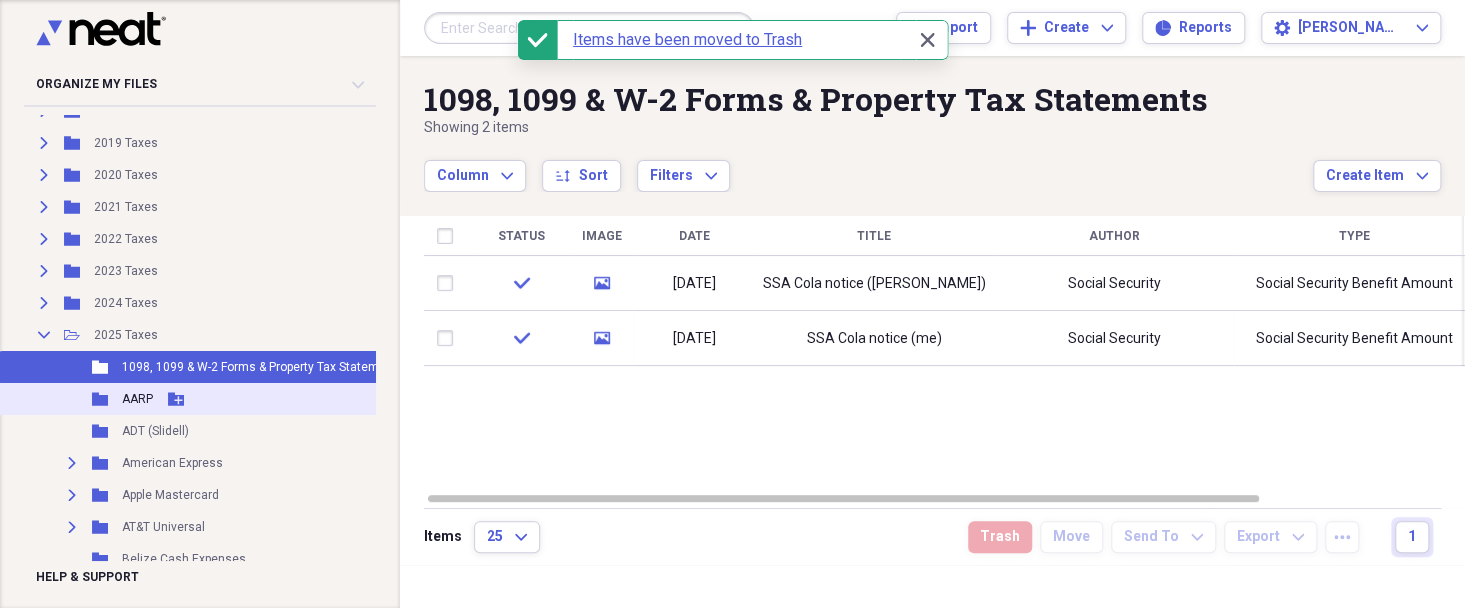 click on "AARP" at bounding box center [137, 399] 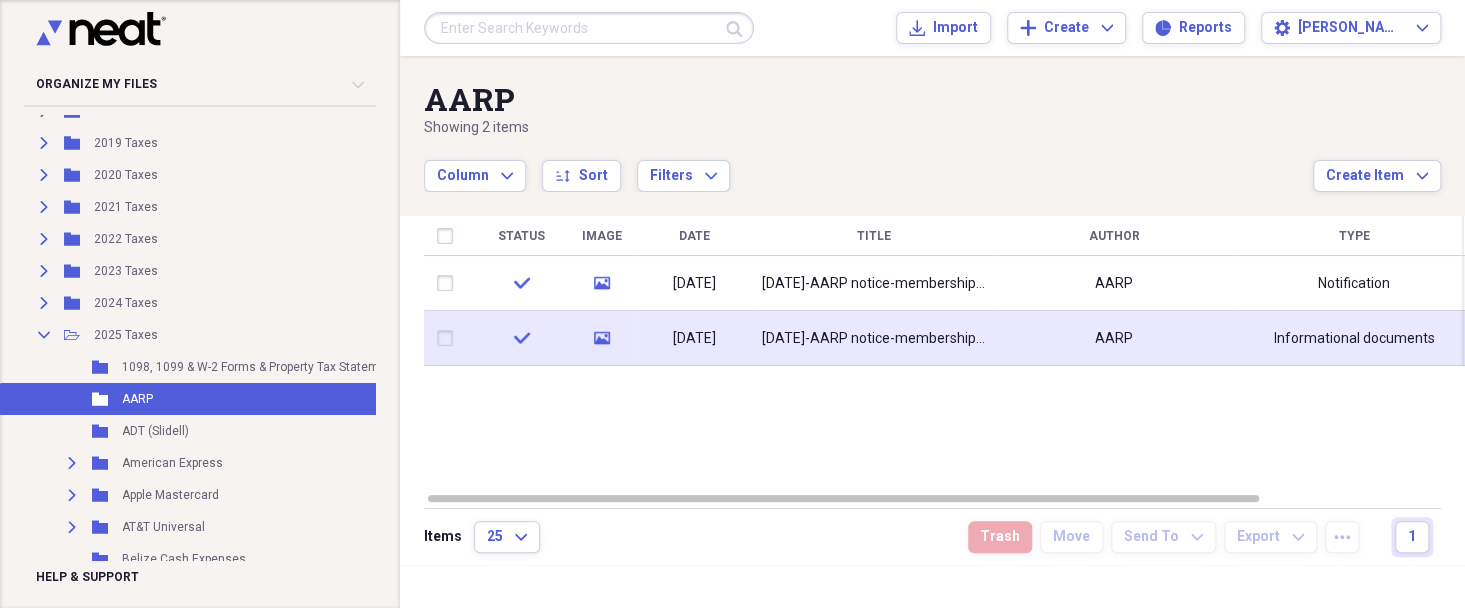 click at bounding box center [449, 338] 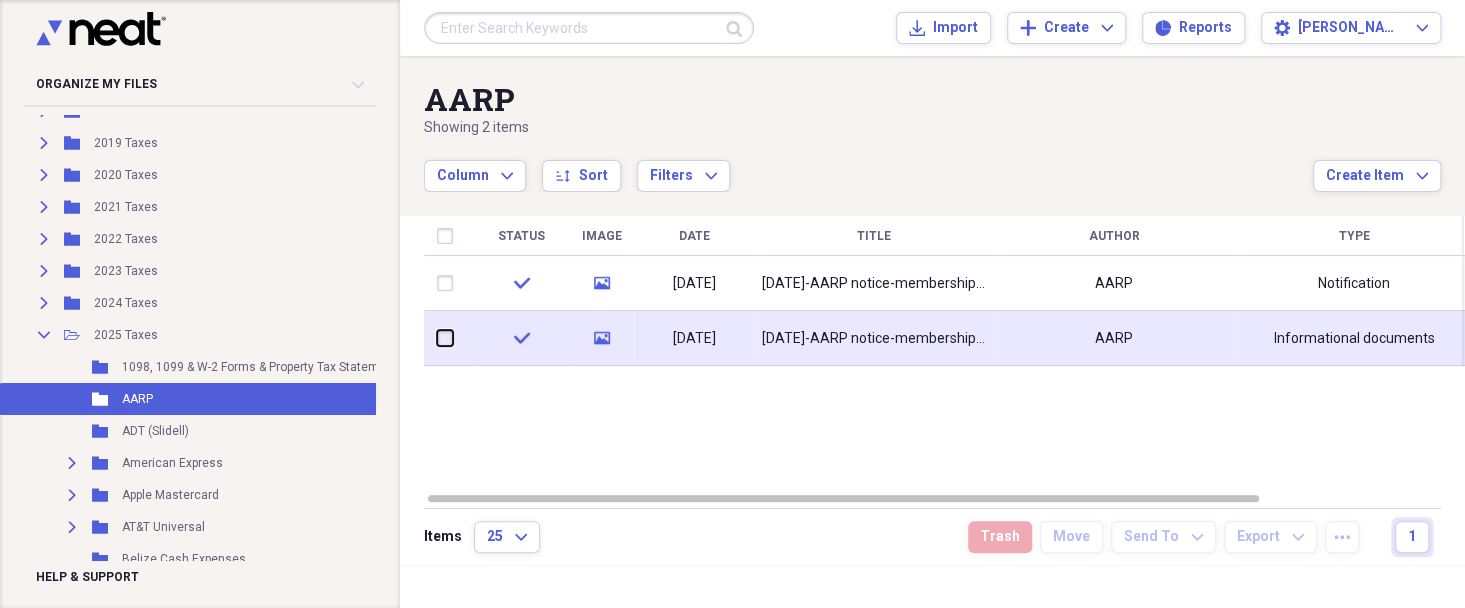 click at bounding box center (437, 338) 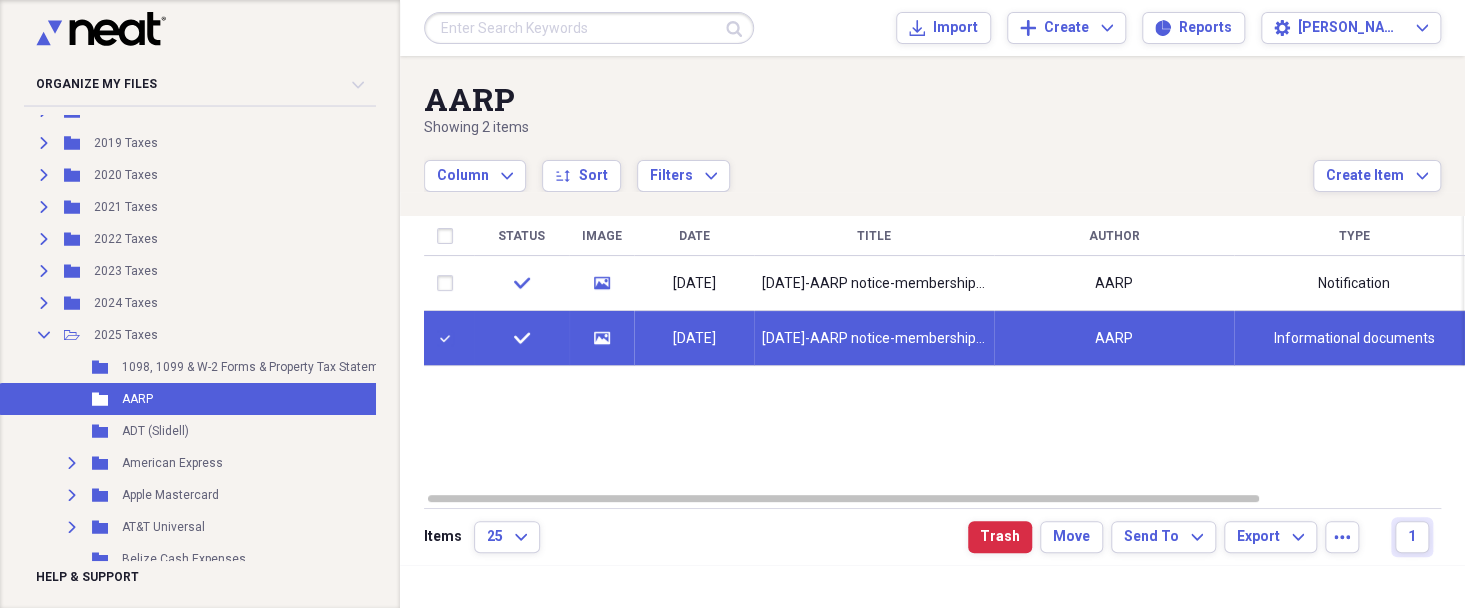 click at bounding box center (449, 338) 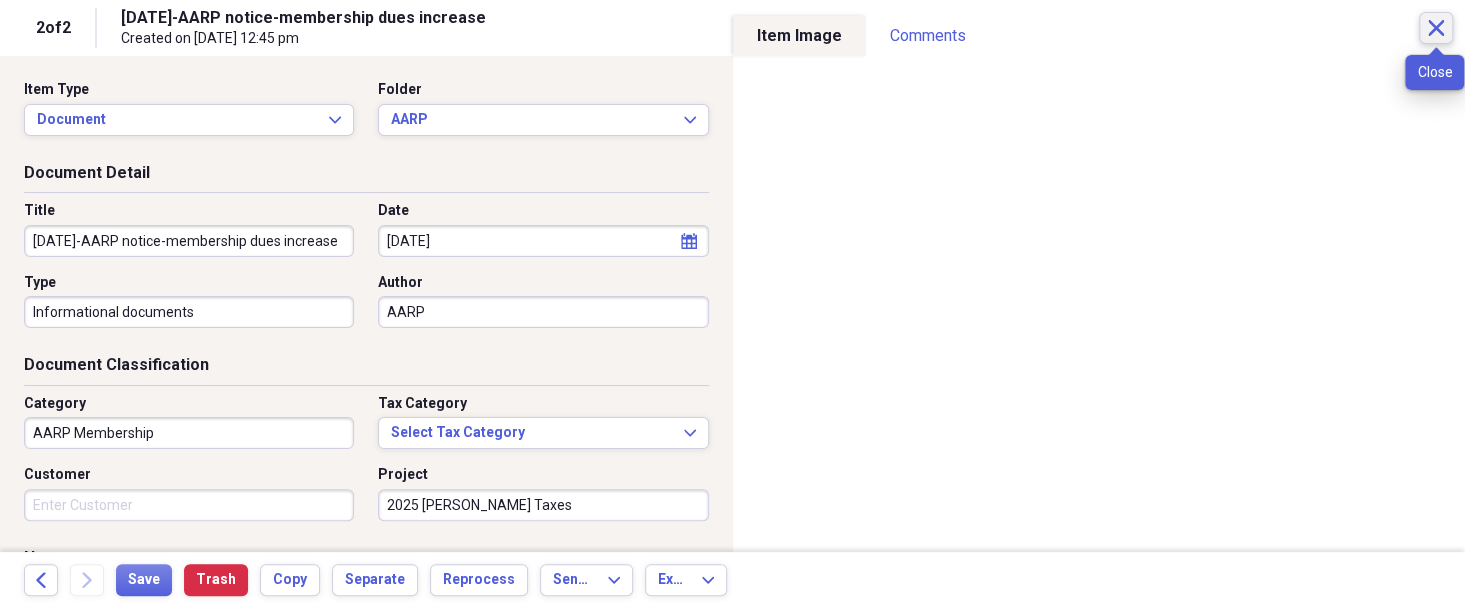 click 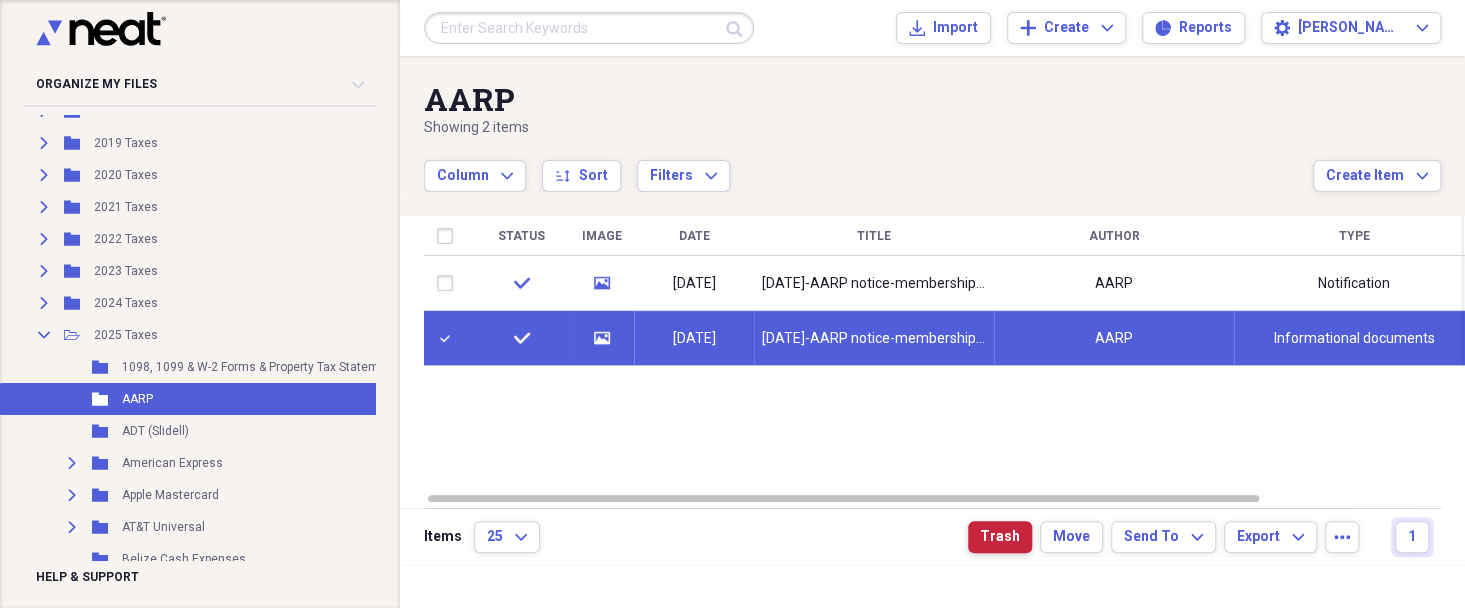 click on "Trash" at bounding box center [1000, 537] 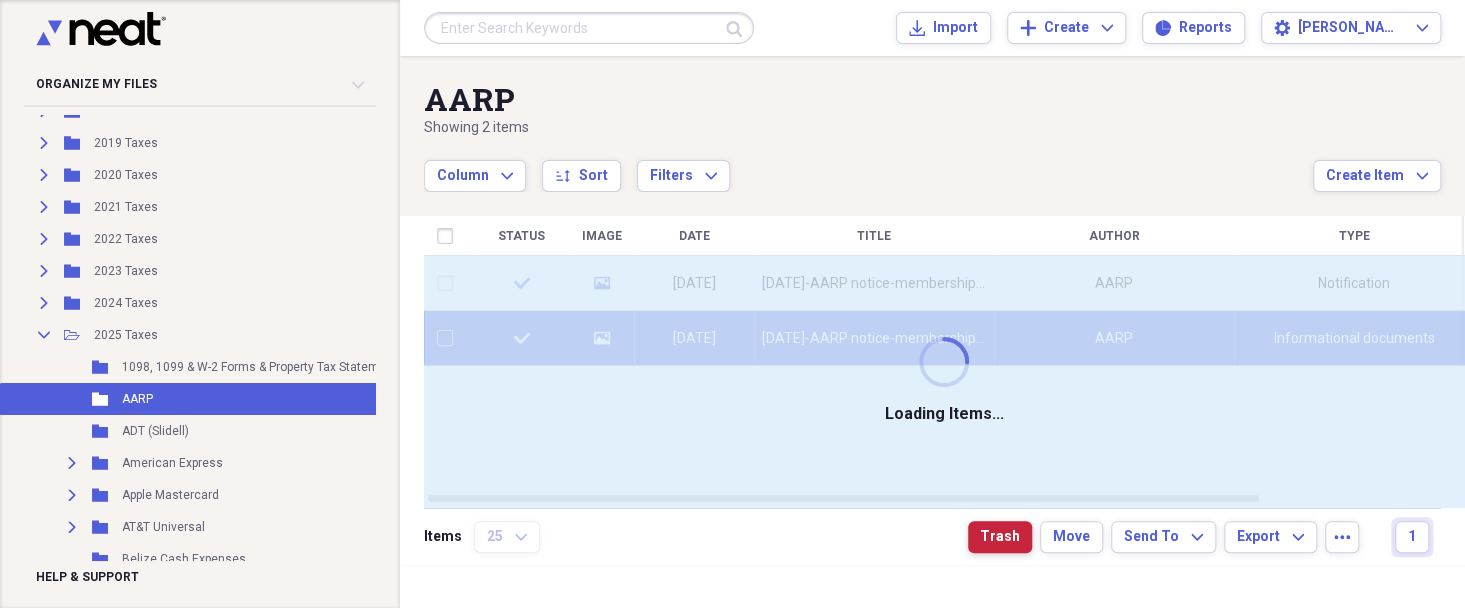 checkbox on "false" 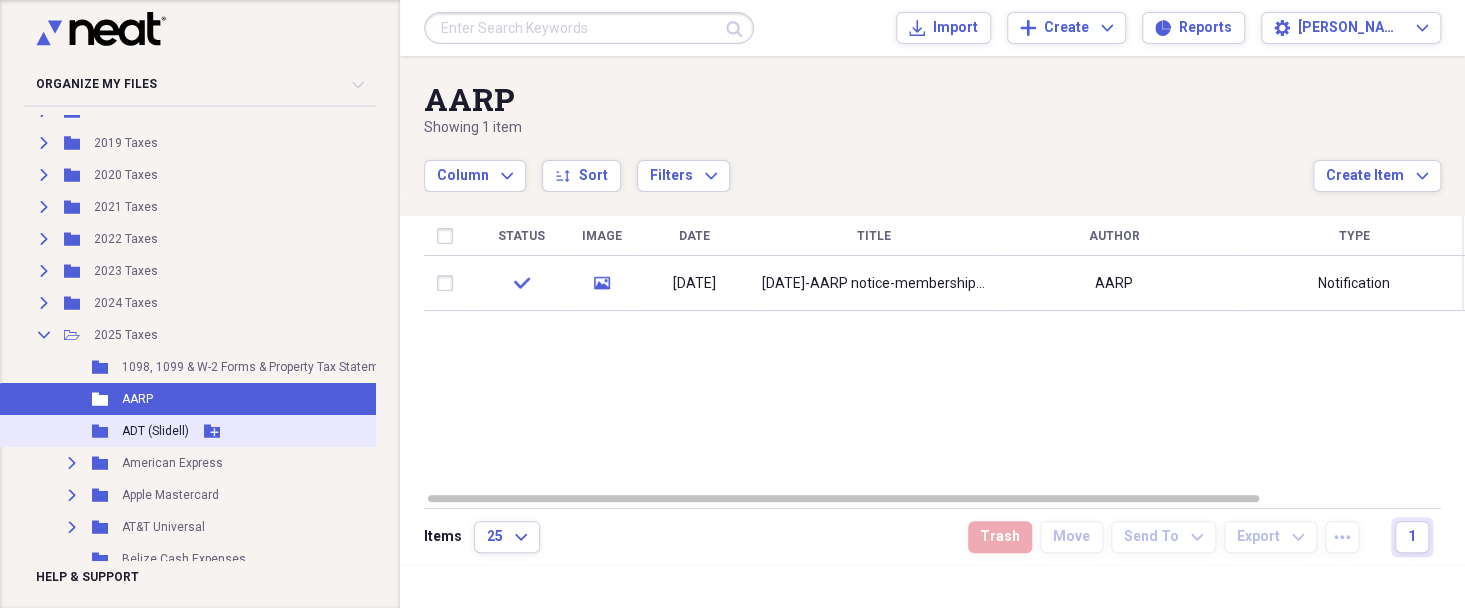 click on "ADT (Slidell)" at bounding box center (155, 431) 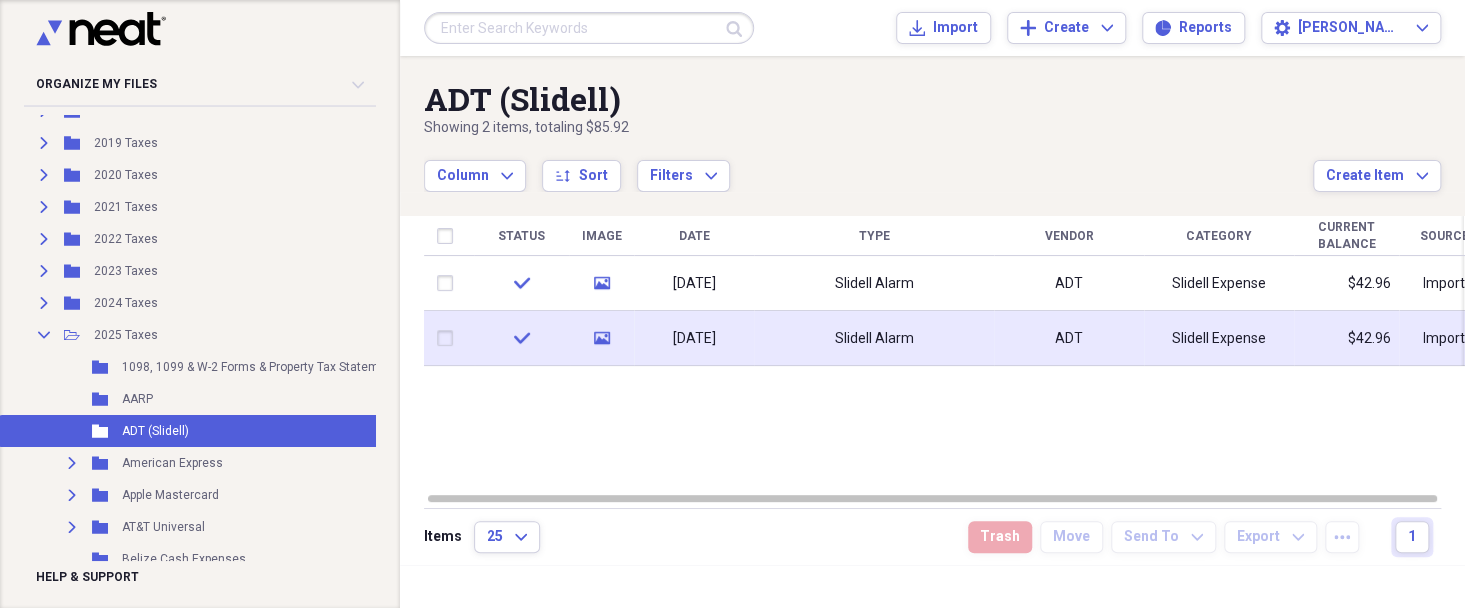 click at bounding box center [449, 338] 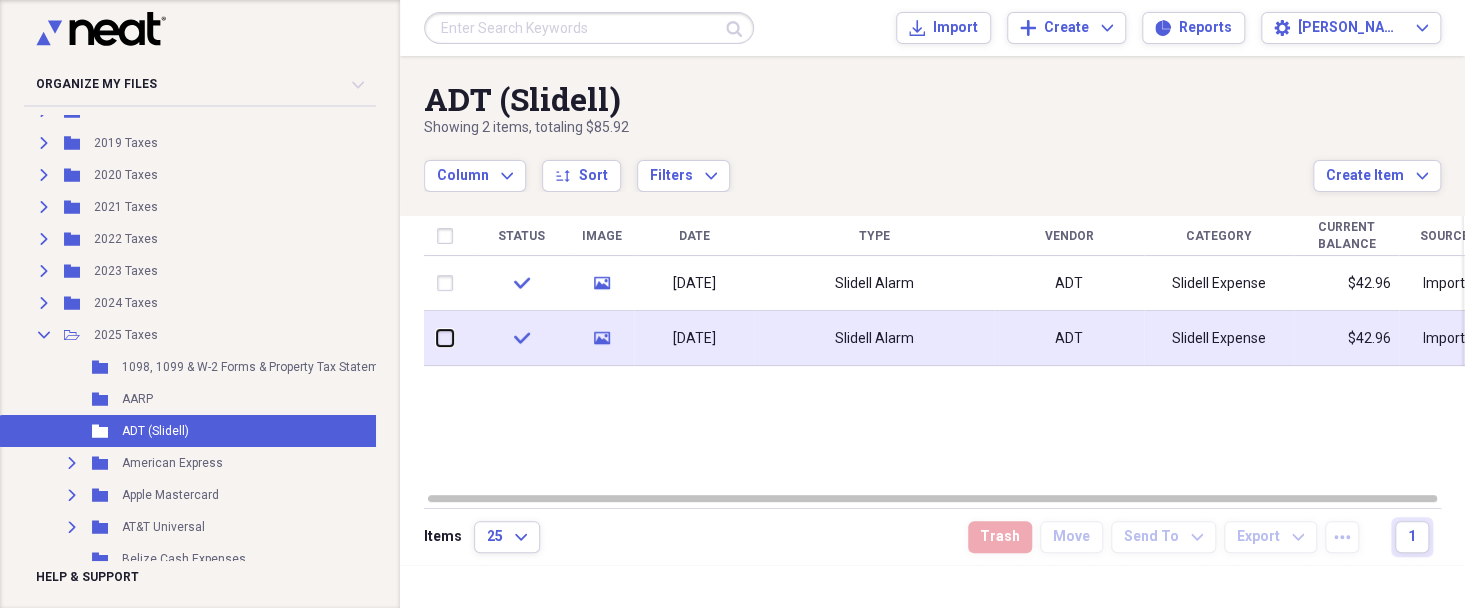 click at bounding box center [437, 338] 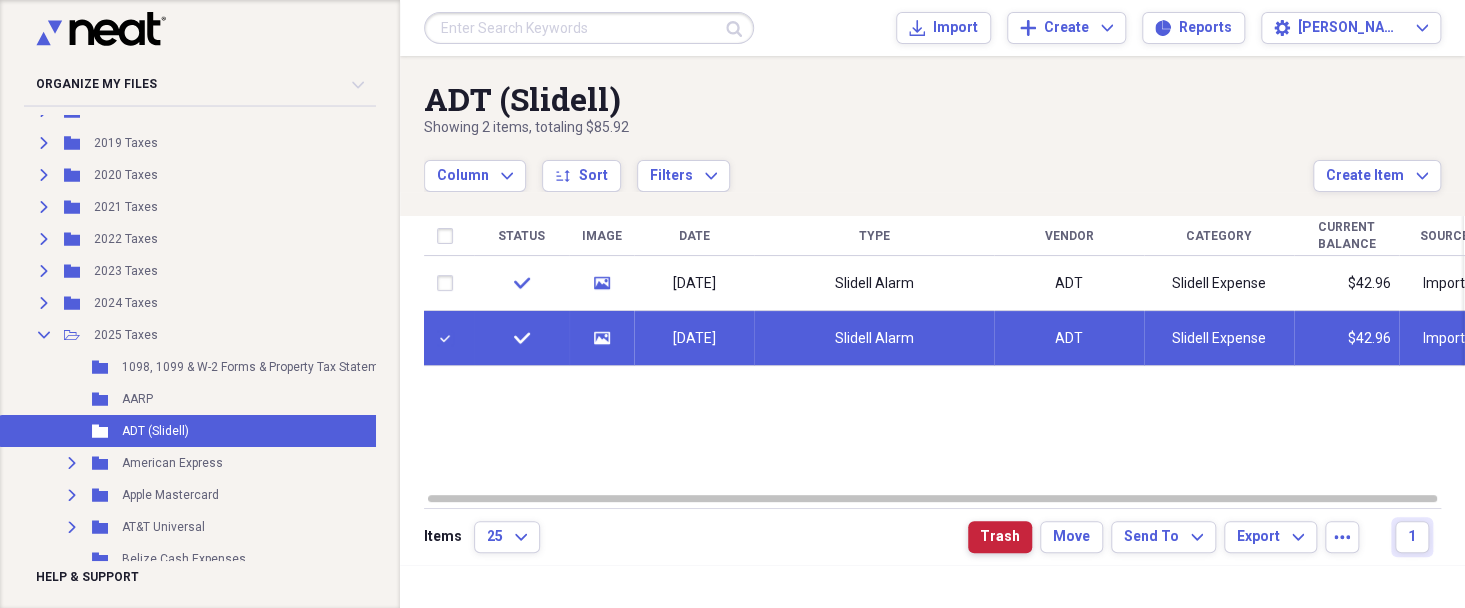 click on "Trash" at bounding box center (1000, 537) 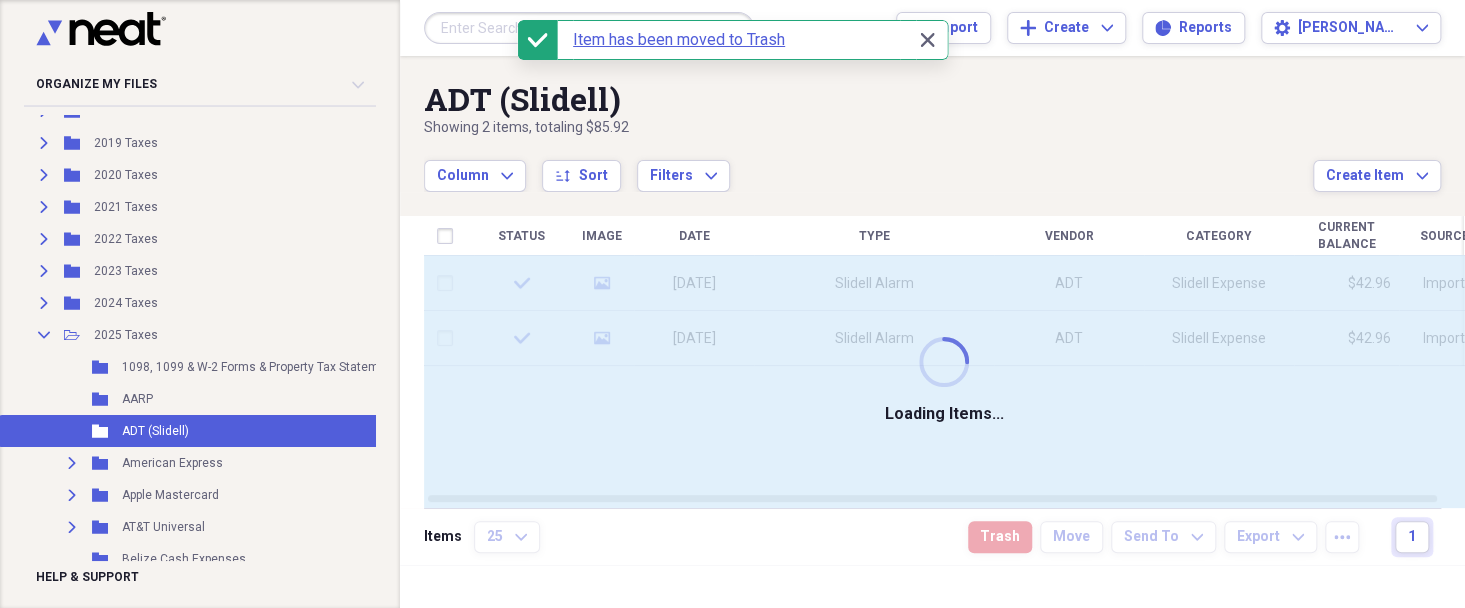 checkbox on "false" 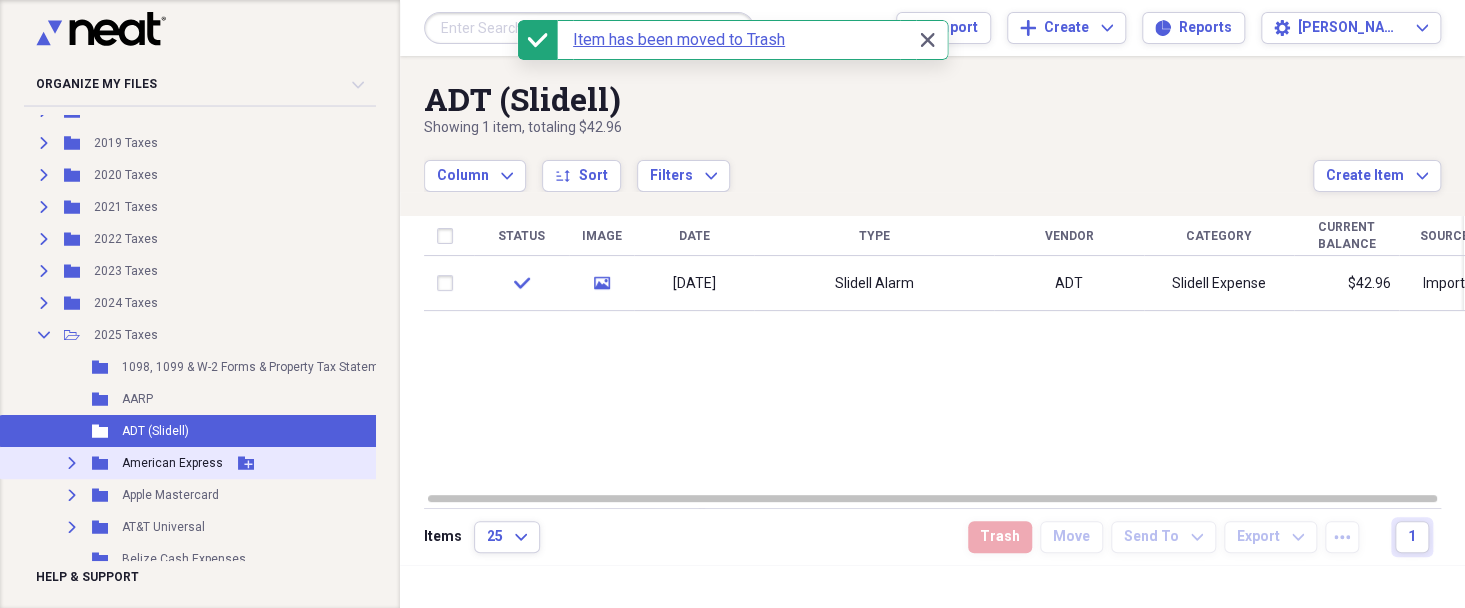 click on "Expand" 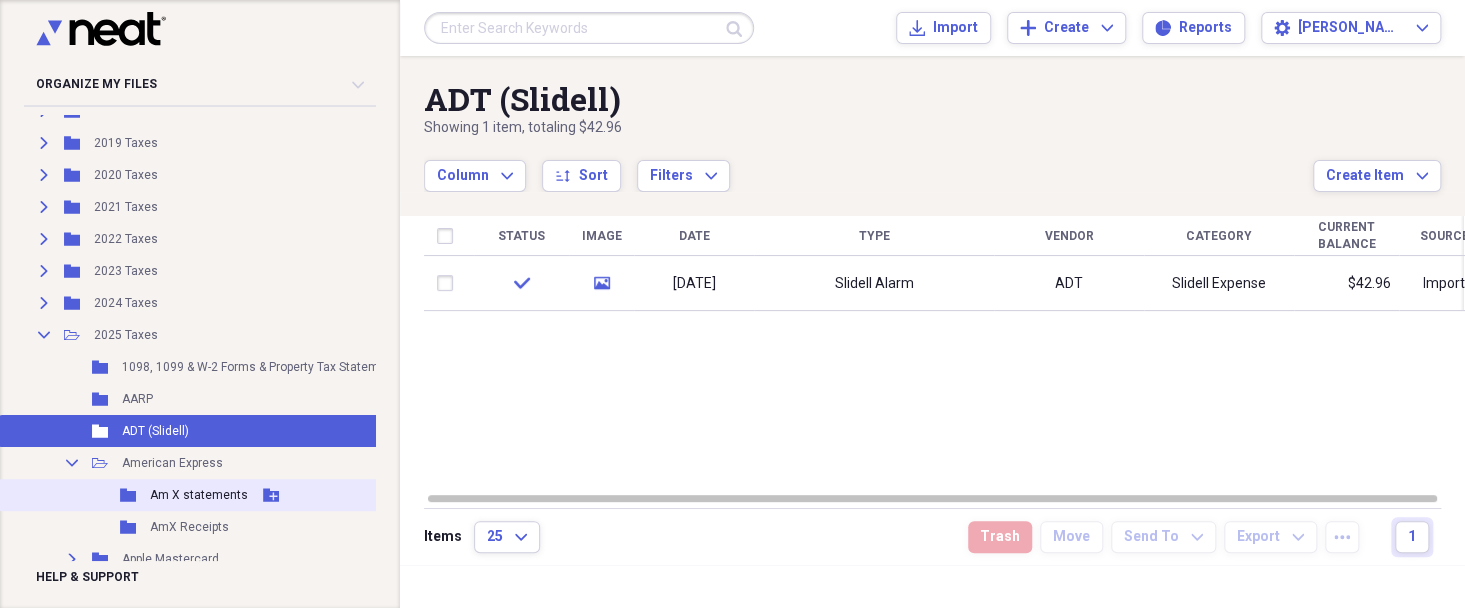 click on "Am X statements" at bounding box center (199, 495) 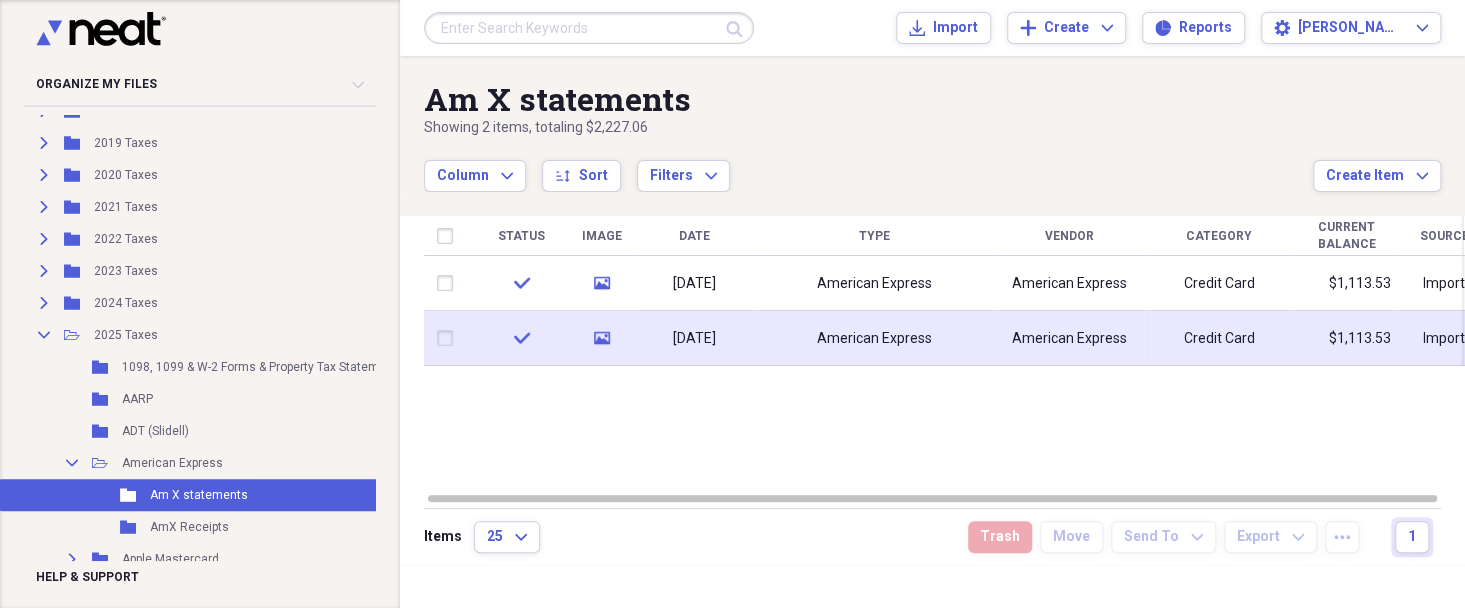 click at bounding box center (449, 338) 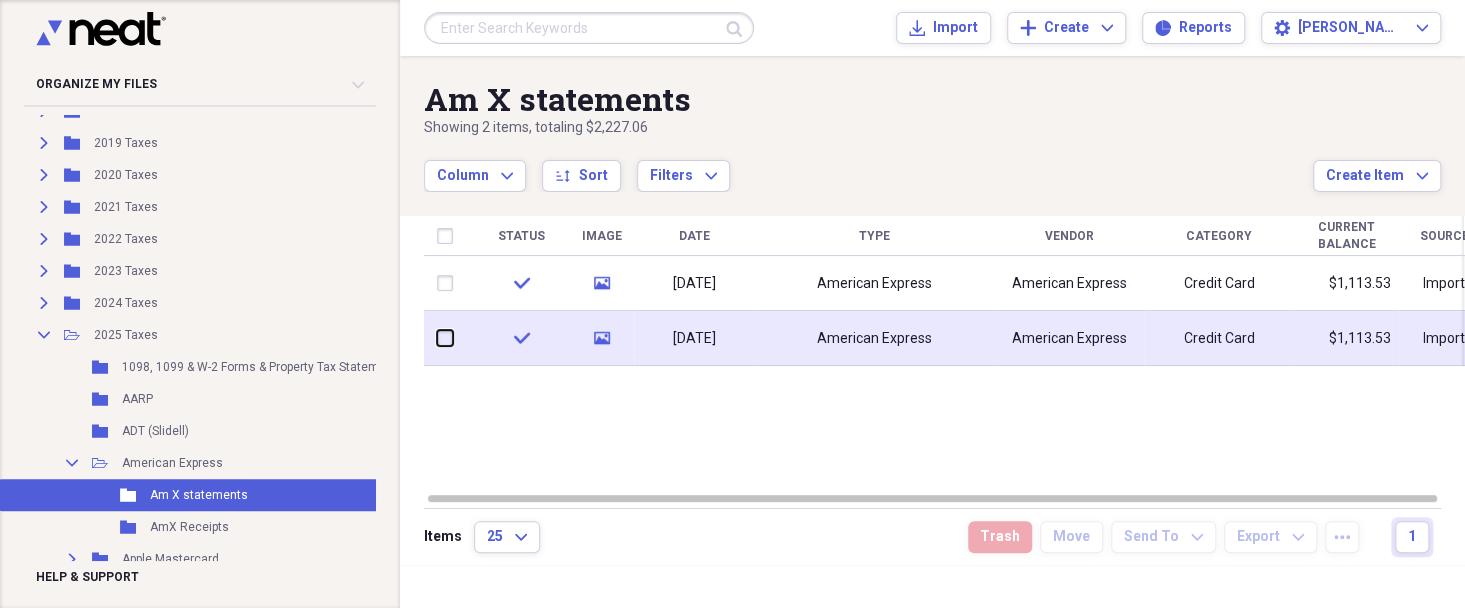 click at bounding box center (437, 338) 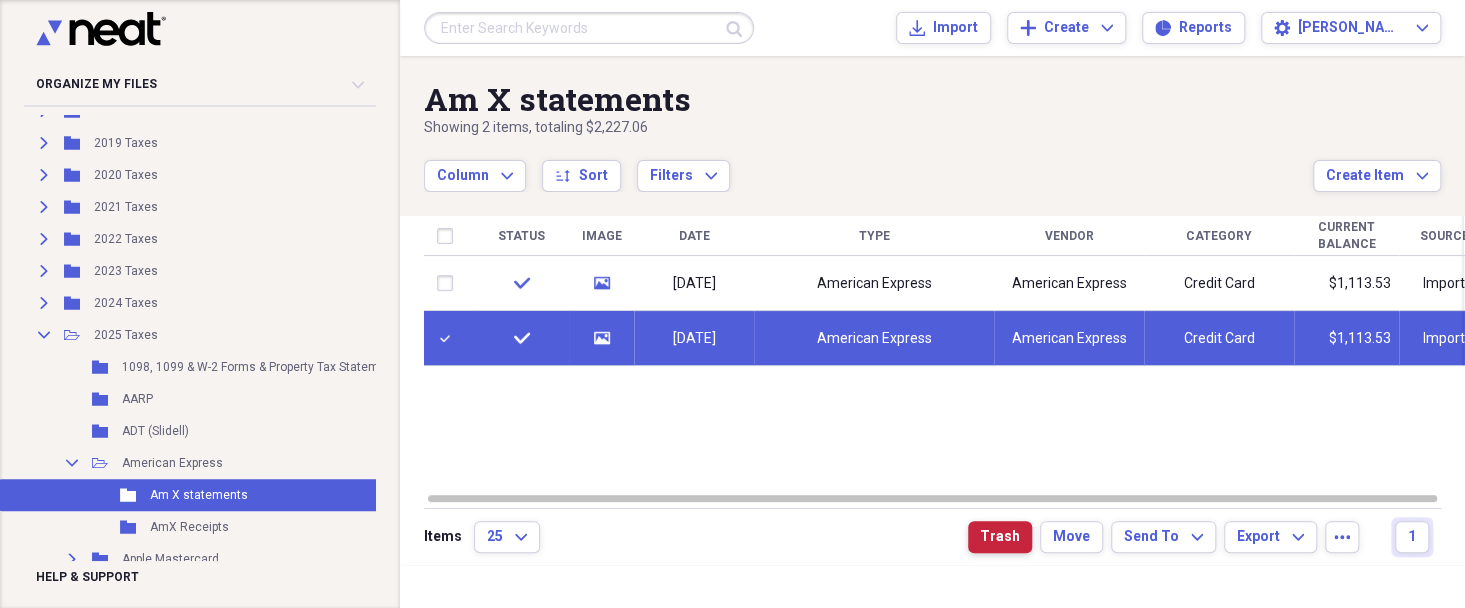 click on "Trash" at bounding box center (1000, 537) 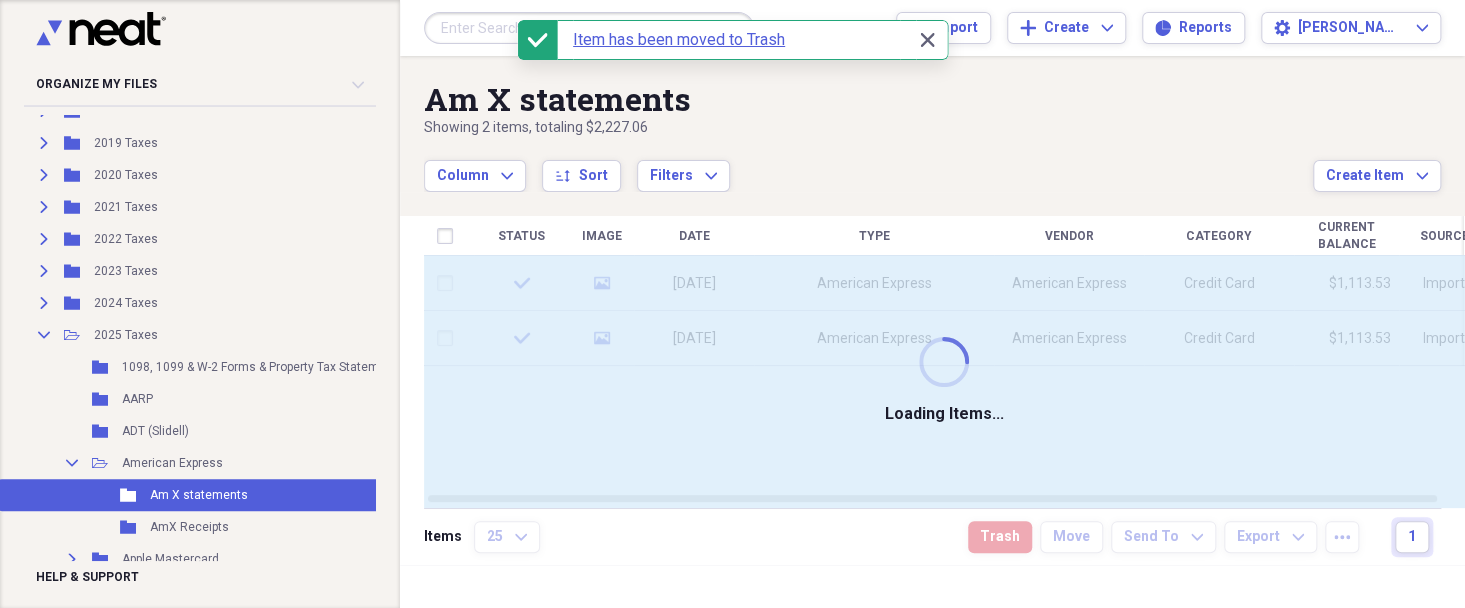 checkbox on "false" 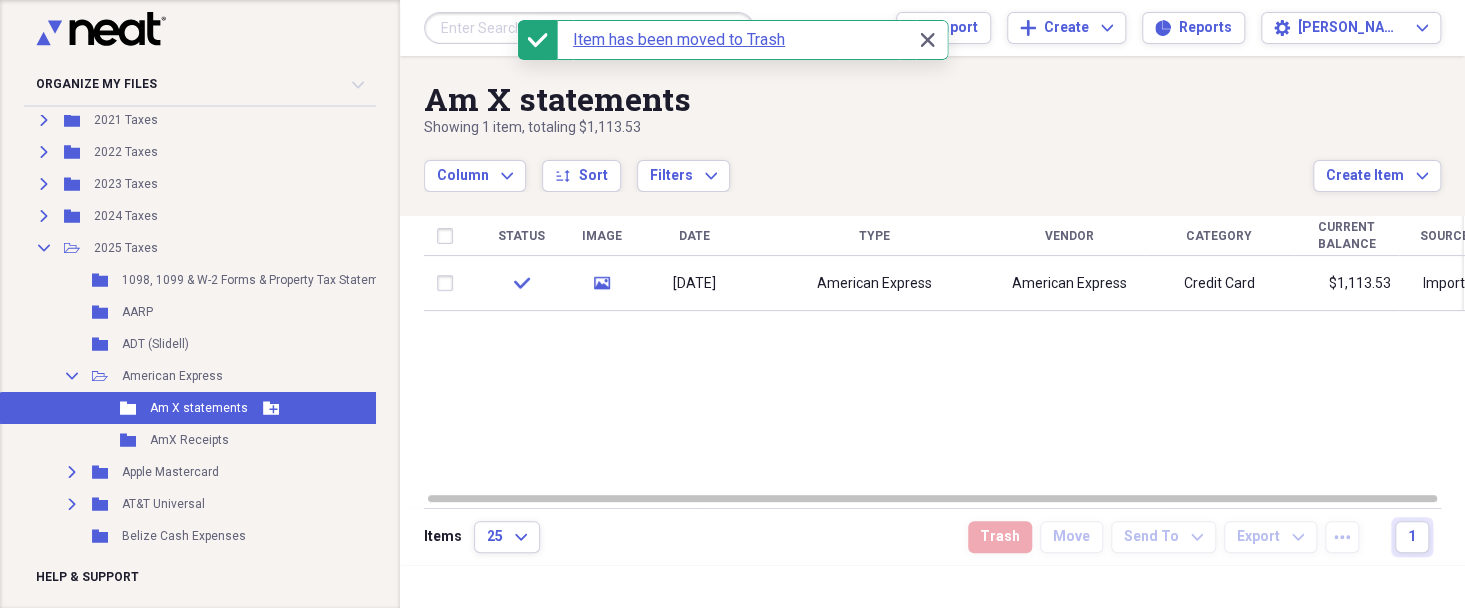 scroll, scrollTop: 280, scrollLeft: 0, axis: vertical 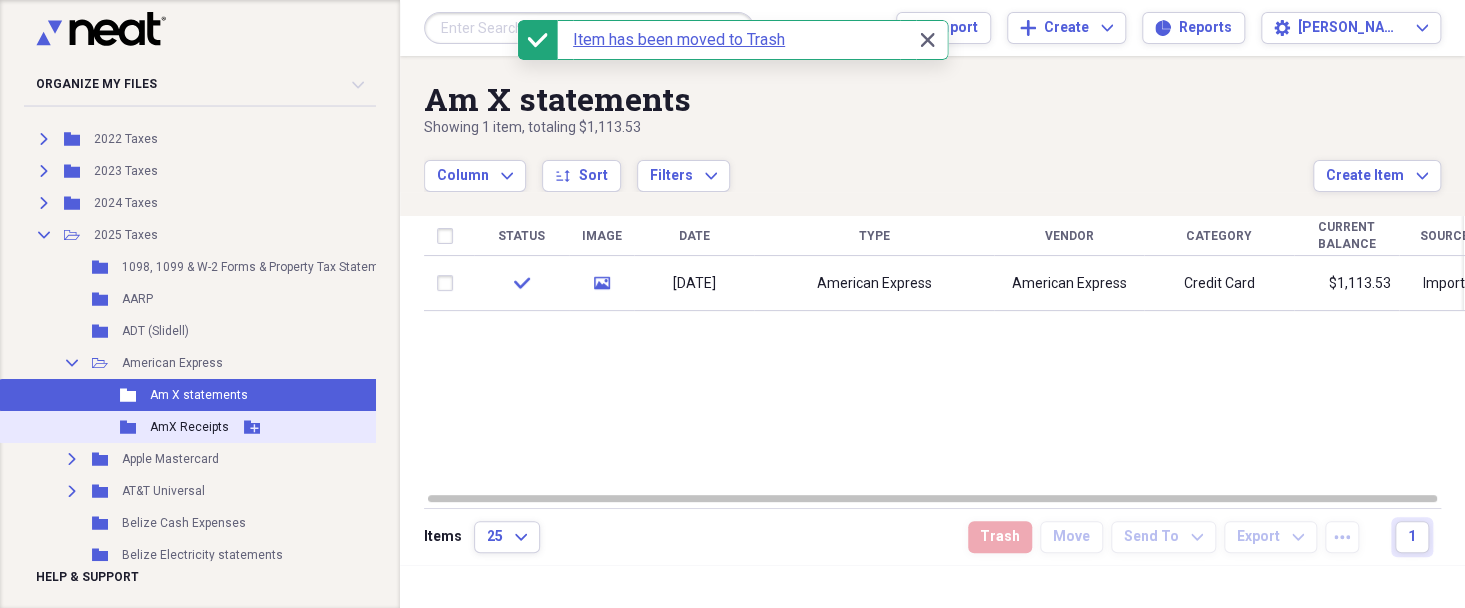 click on "AmX Receipts" at bounding box center (189, 427) 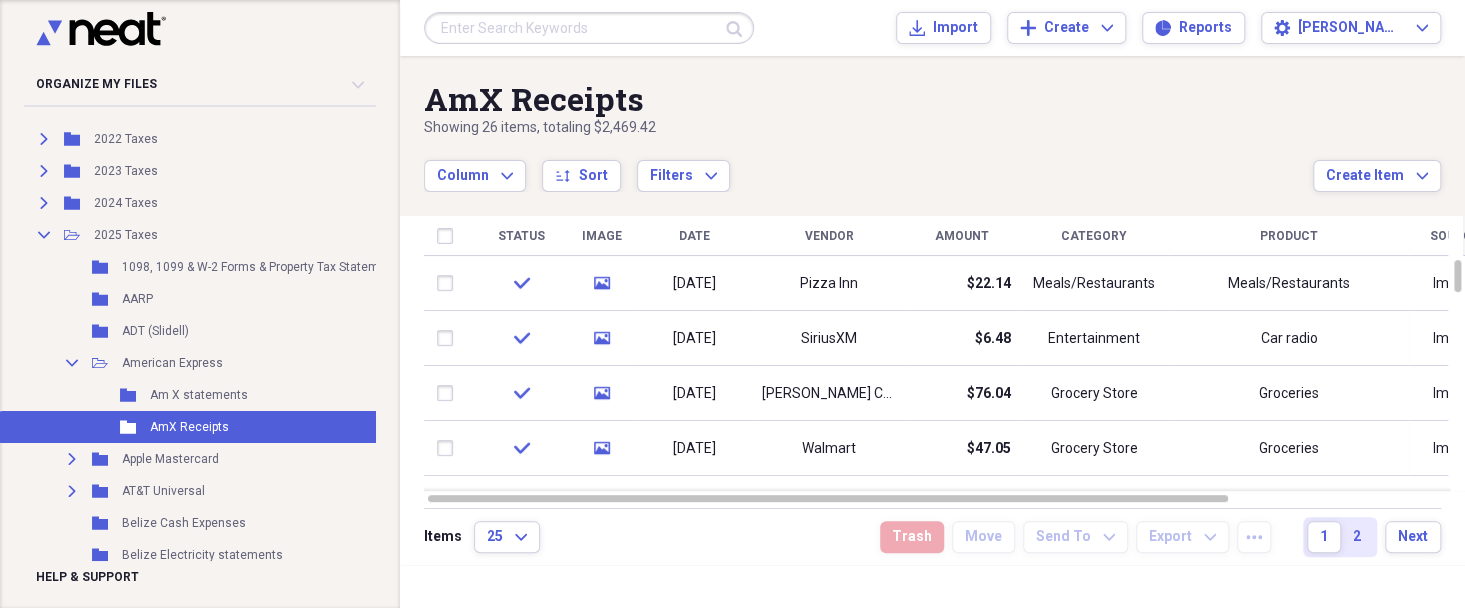click on "Amount" at bounding box center [962, 236] 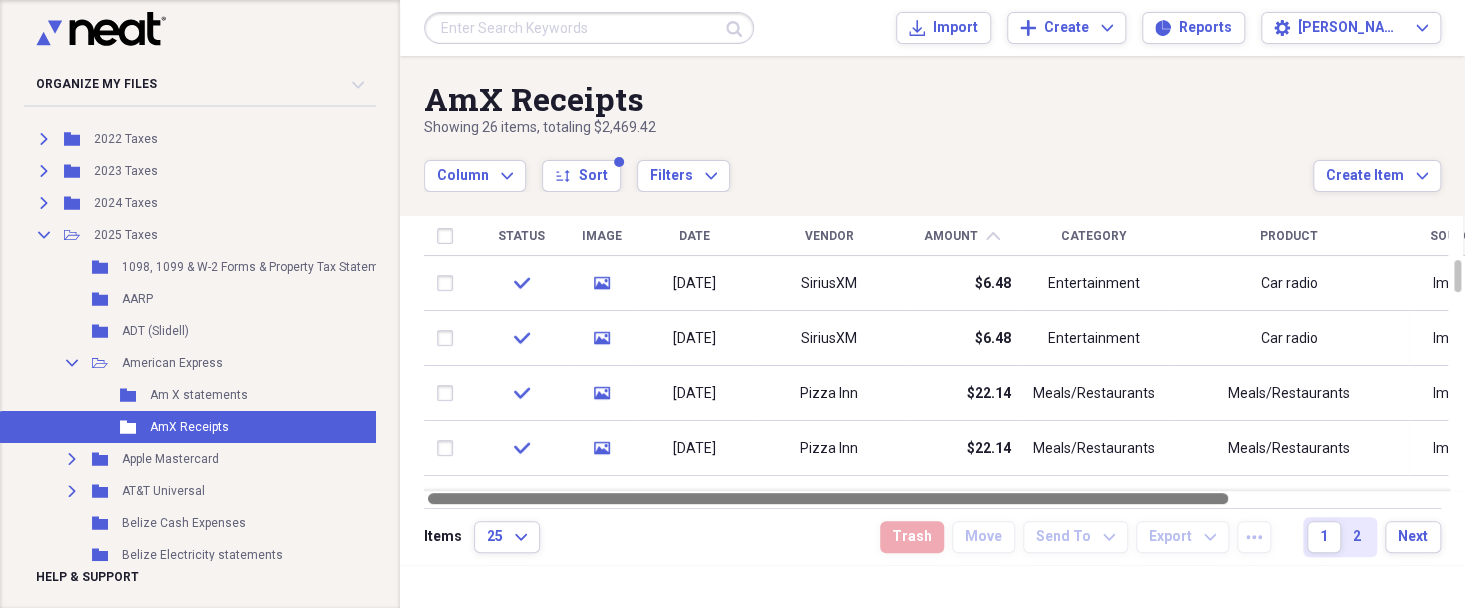 drag, startPoint x: 882, startPoint y: 505, endPoint x: 747, endPoint y: 499, distance: 135.13327 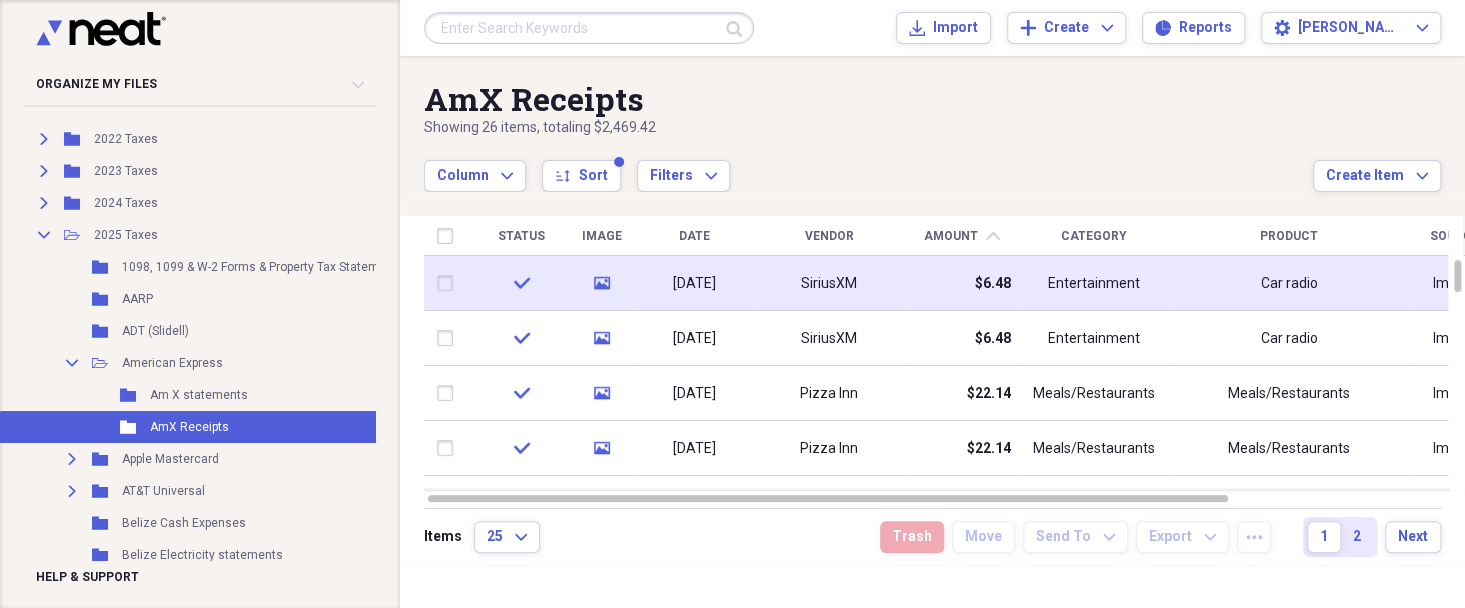 click on "[DATE]" at bounding box center [694, 284] 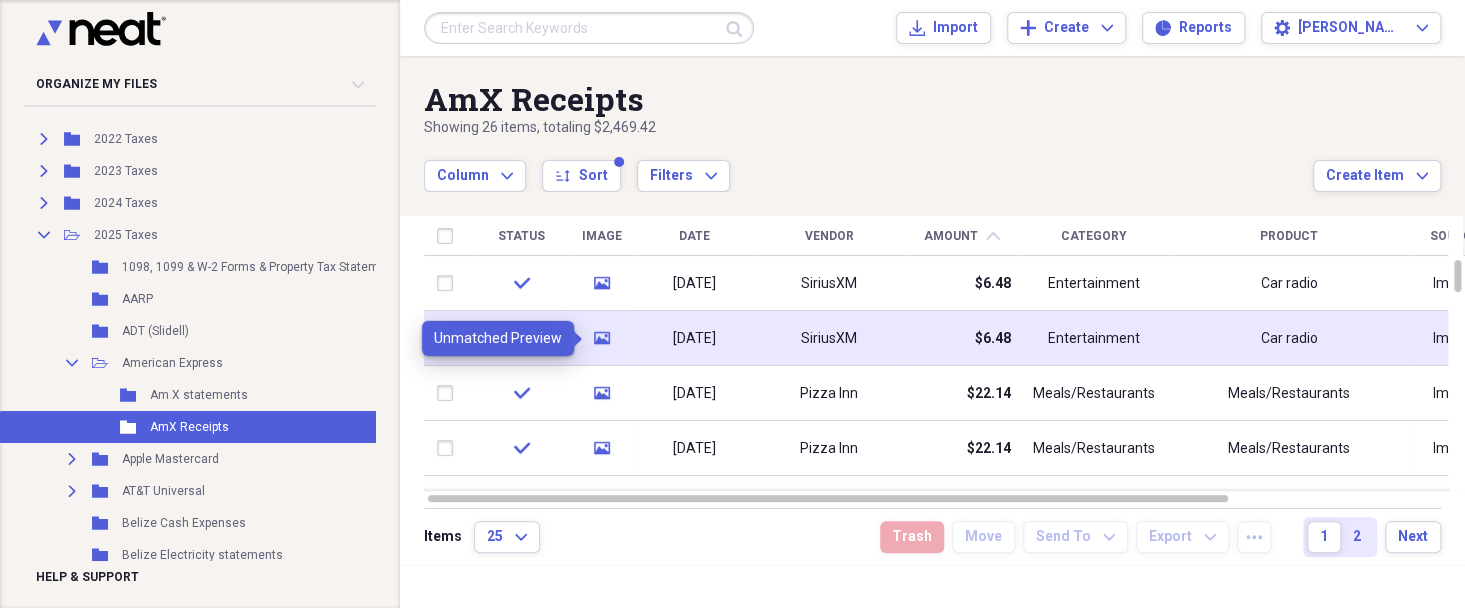 click on "media" 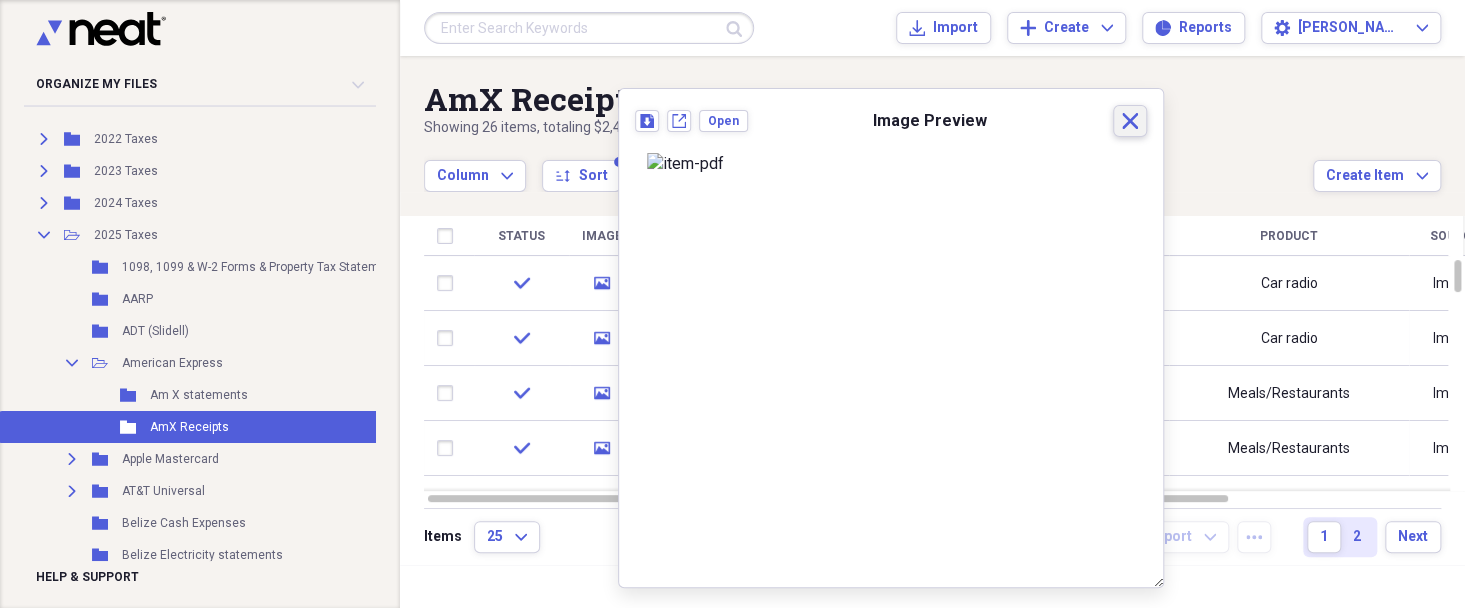click on "Close" 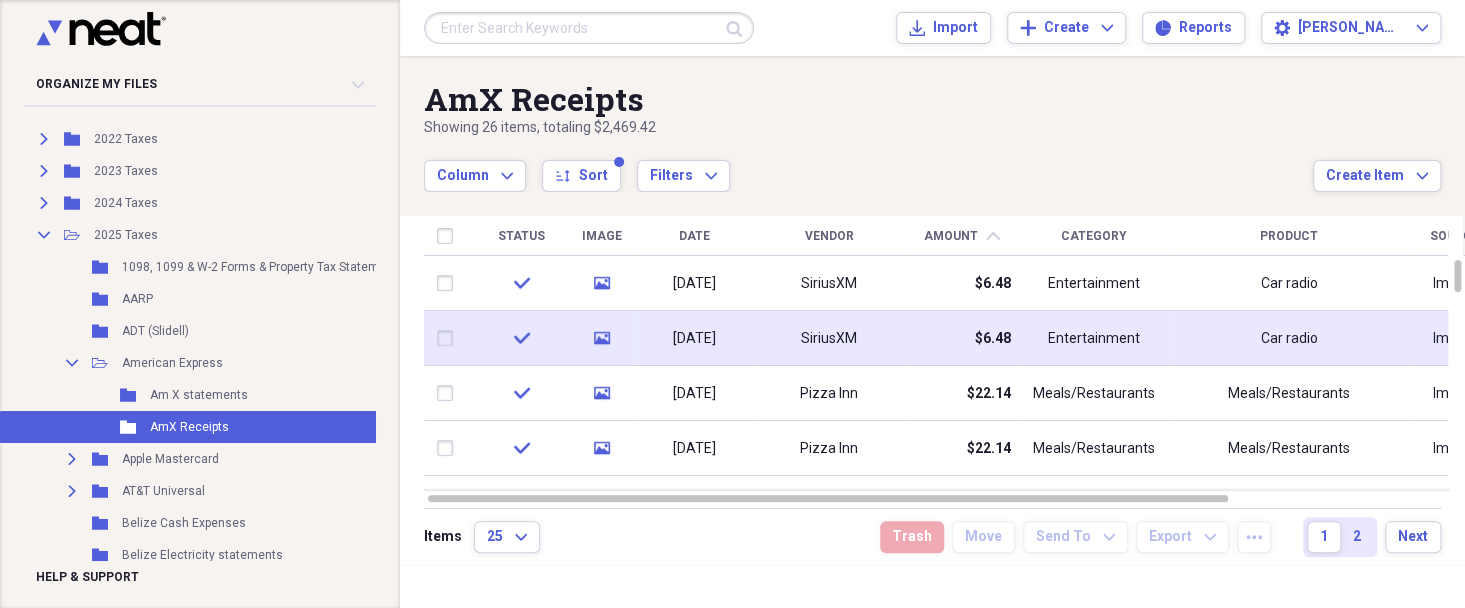 click at bounding box center (449, 338) 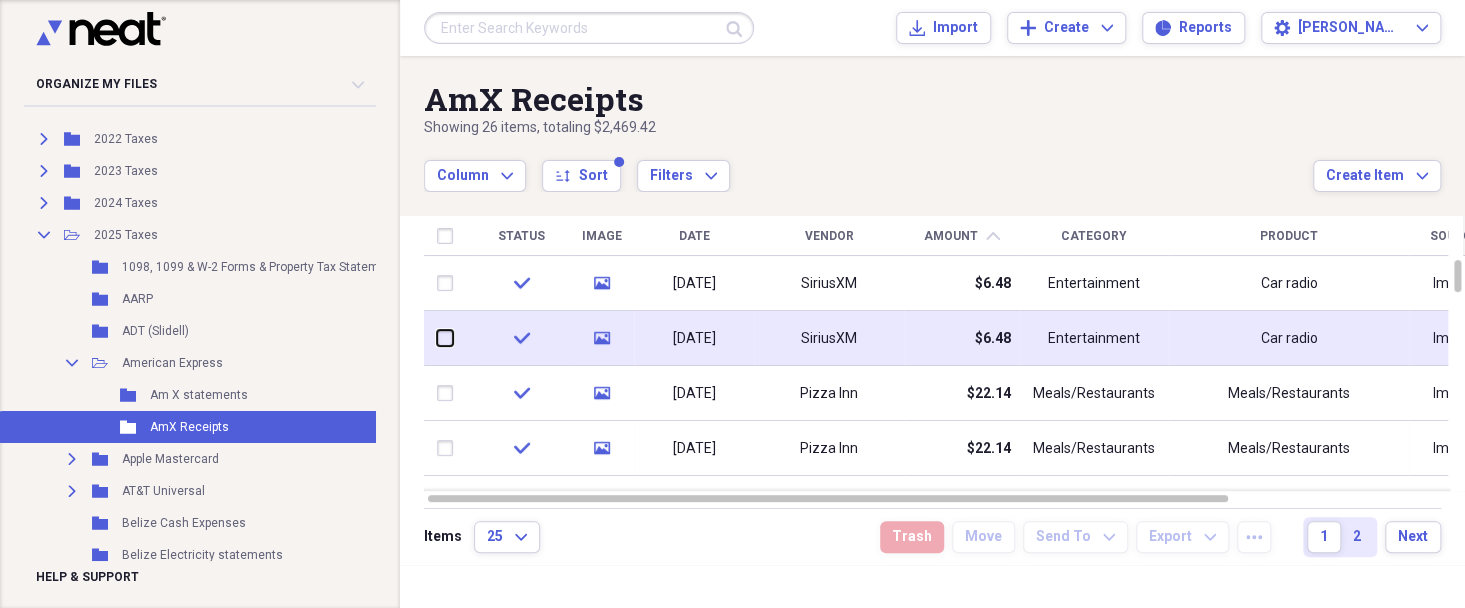 click at bounding box center (437, 338) 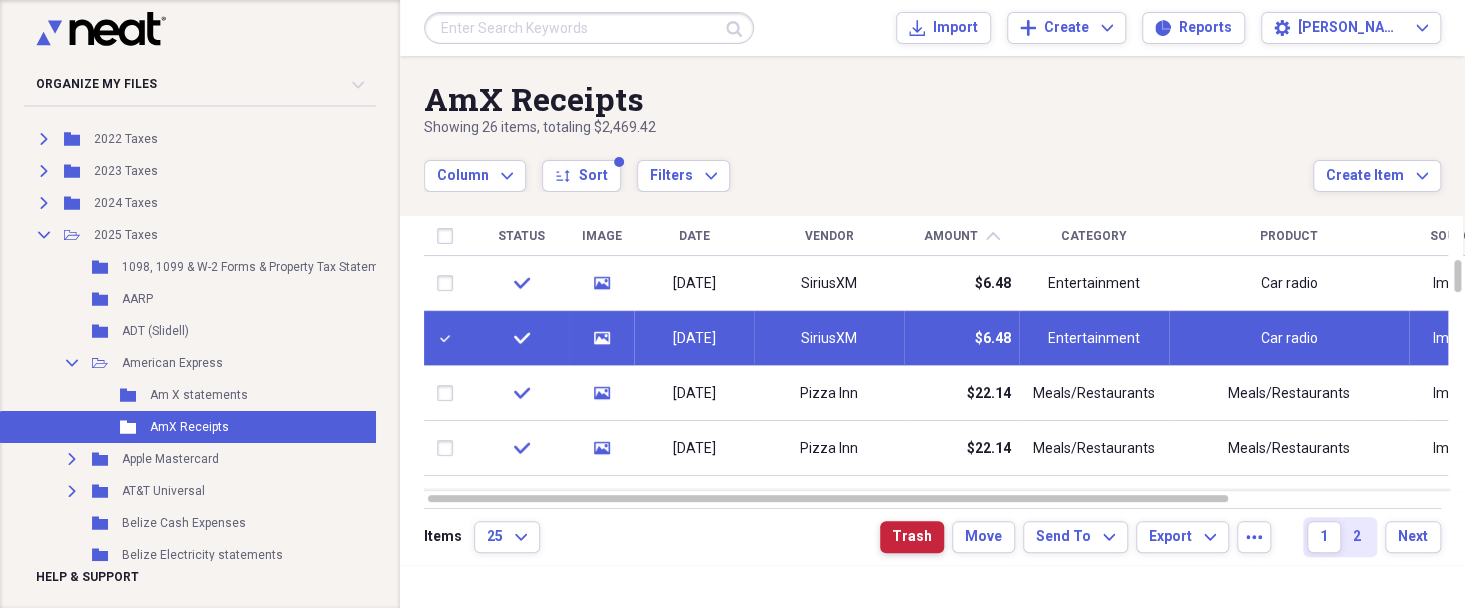 click on "Trash" at bounding box center [912, 537] 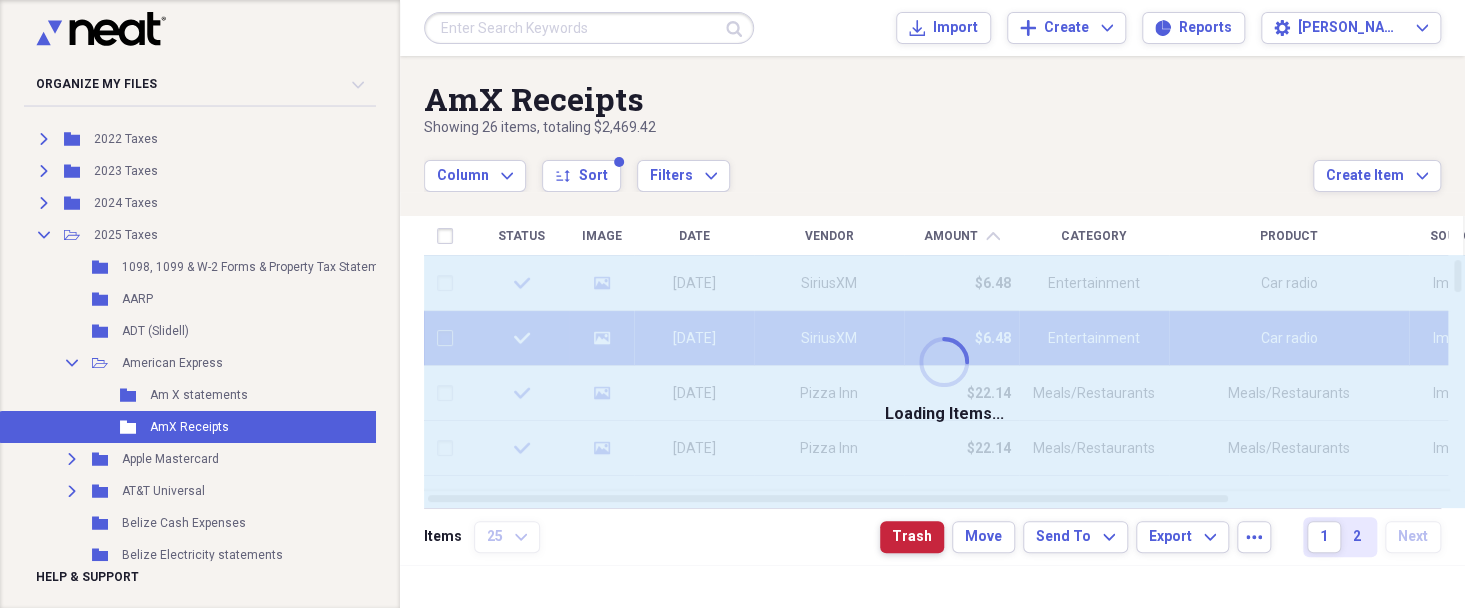 checkbox on "false" 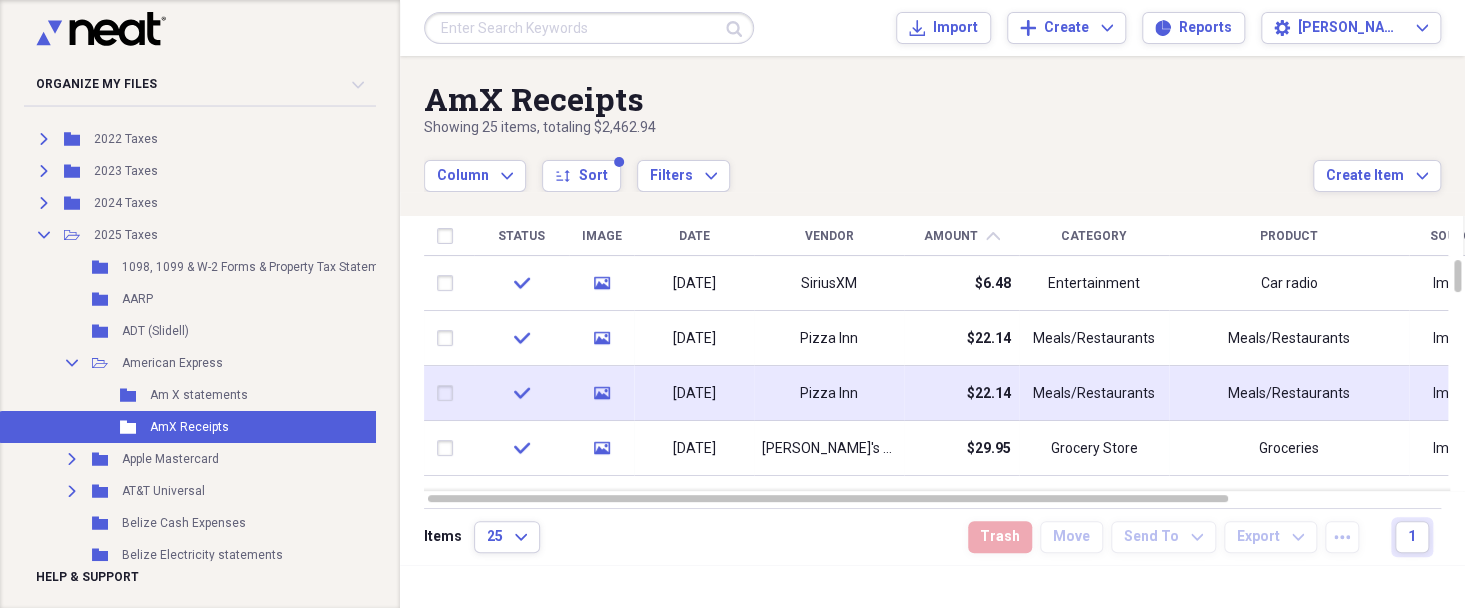 click at bounding box center [449, 393] 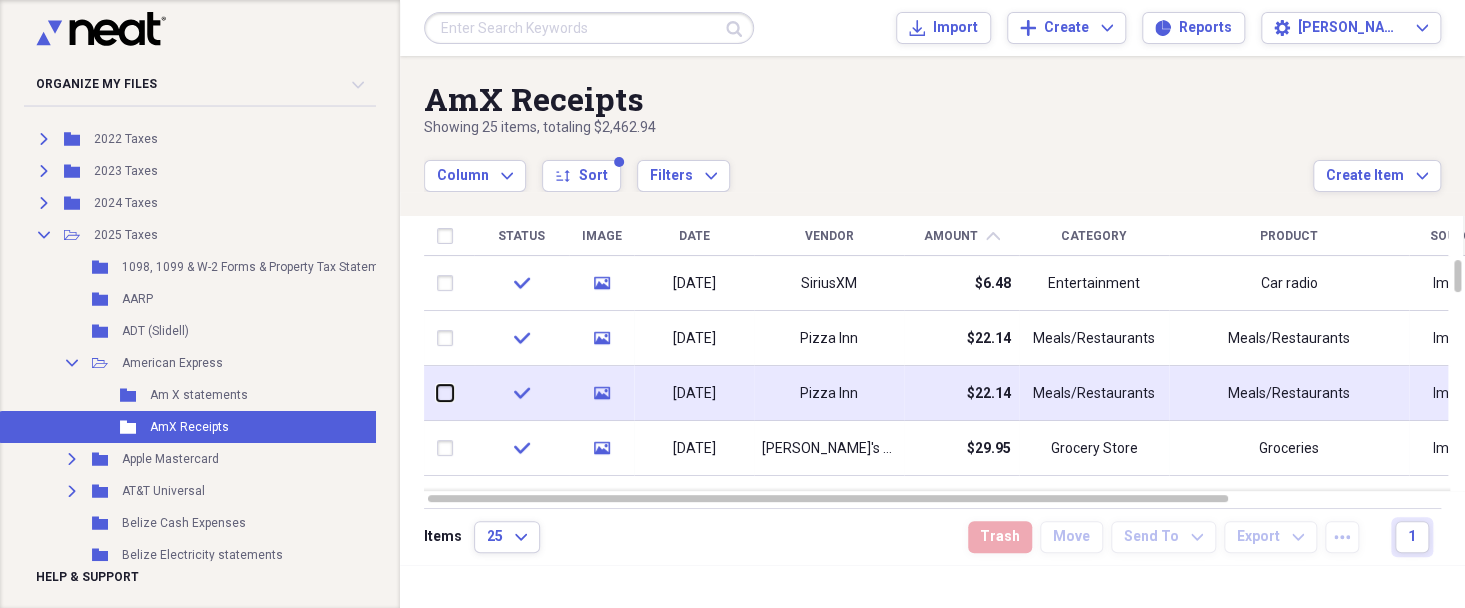 click at bounding box center (437, 393) 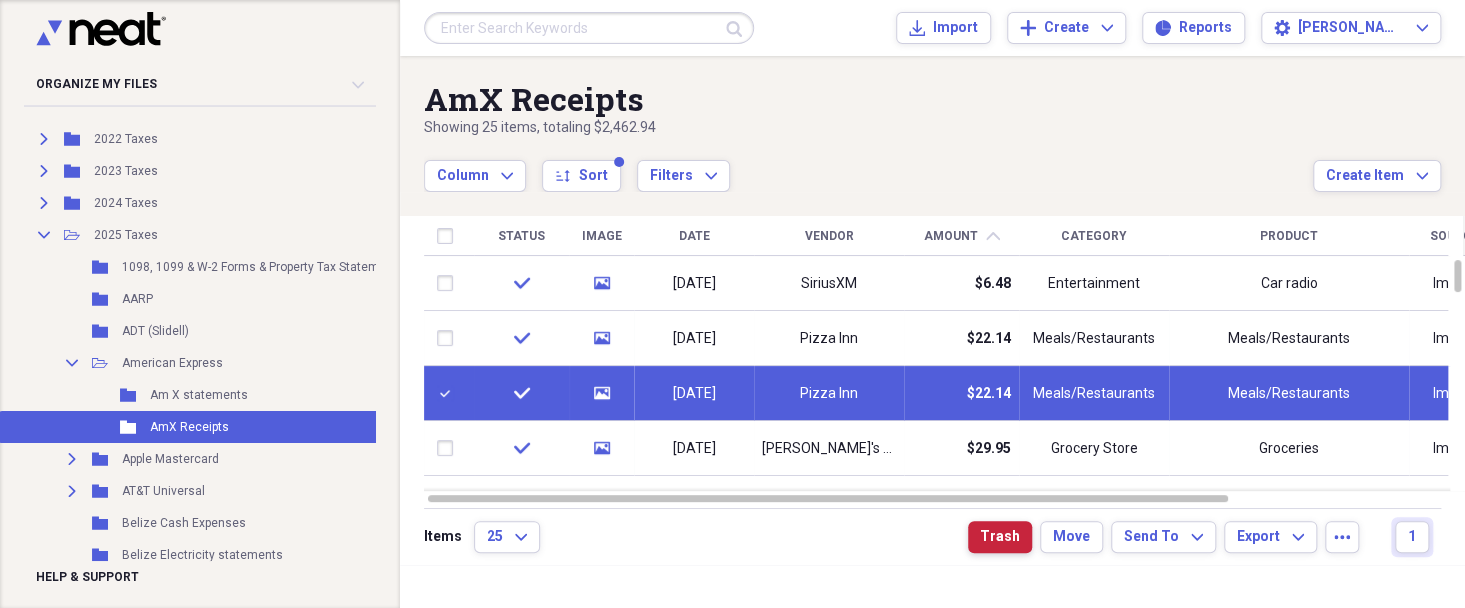 click on "Trash" at bounding box center (1000, 537) 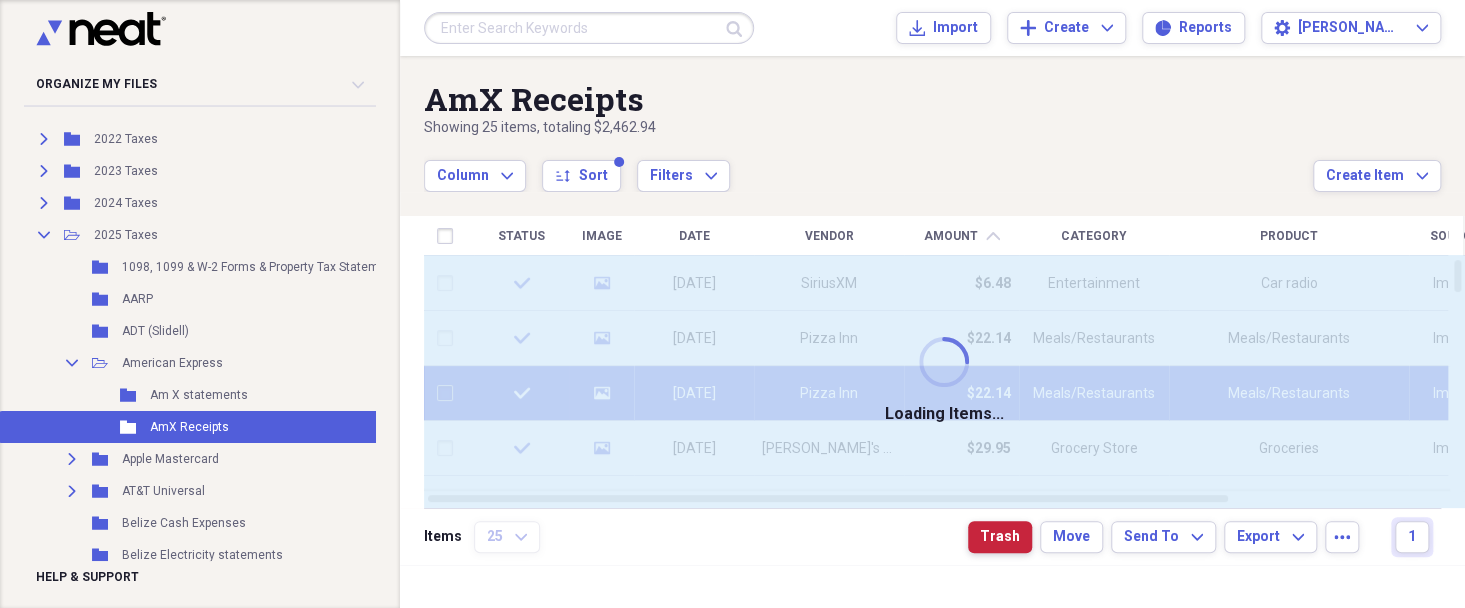 checkbox on "false" 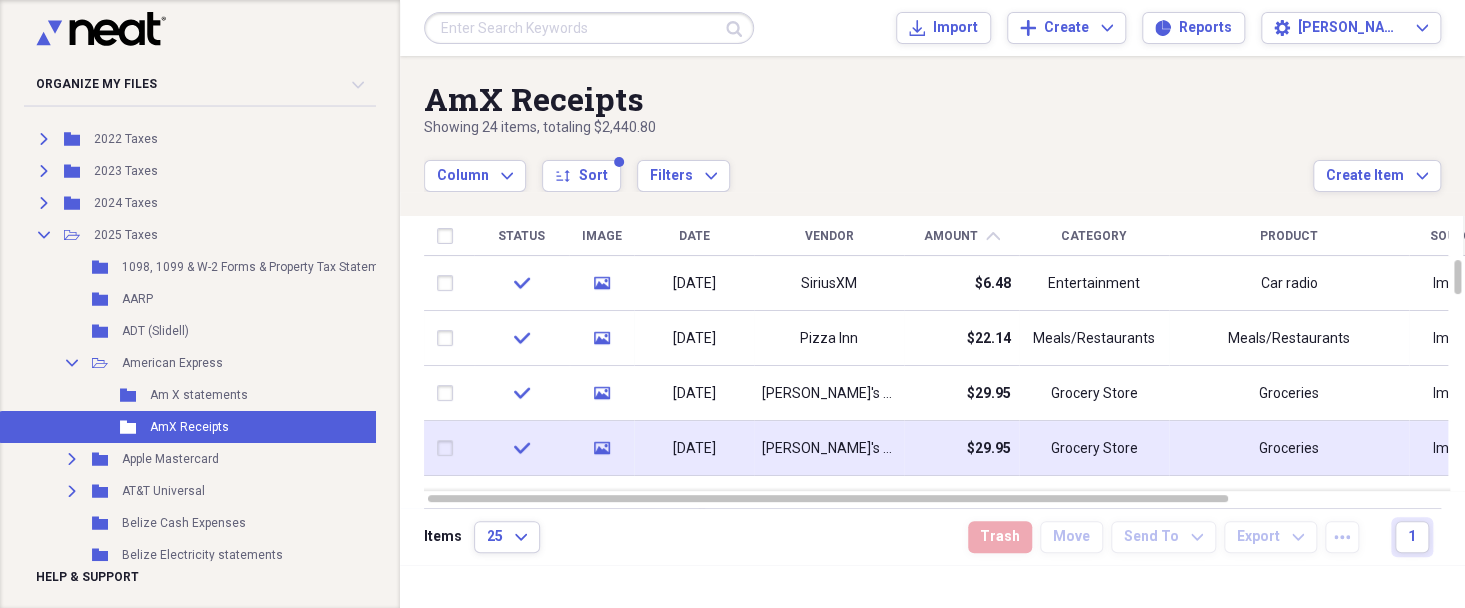 click at bounding box center [449, 448] 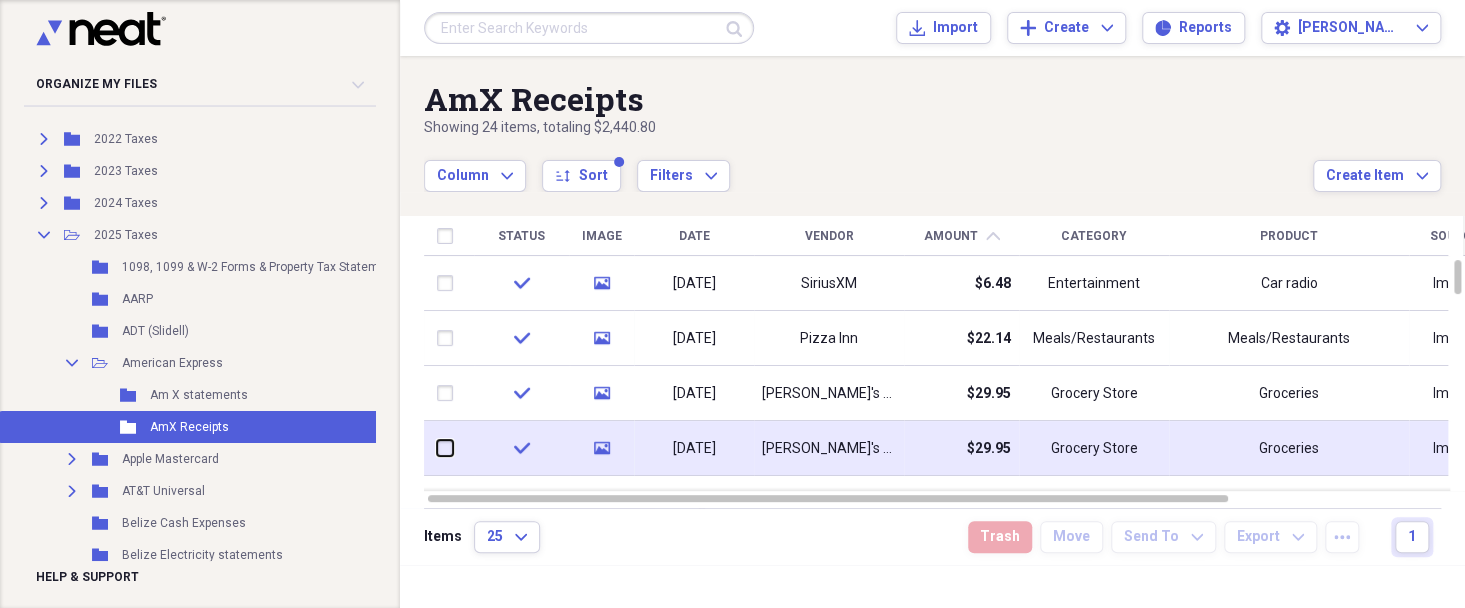 click at bounding box center (437, 448) 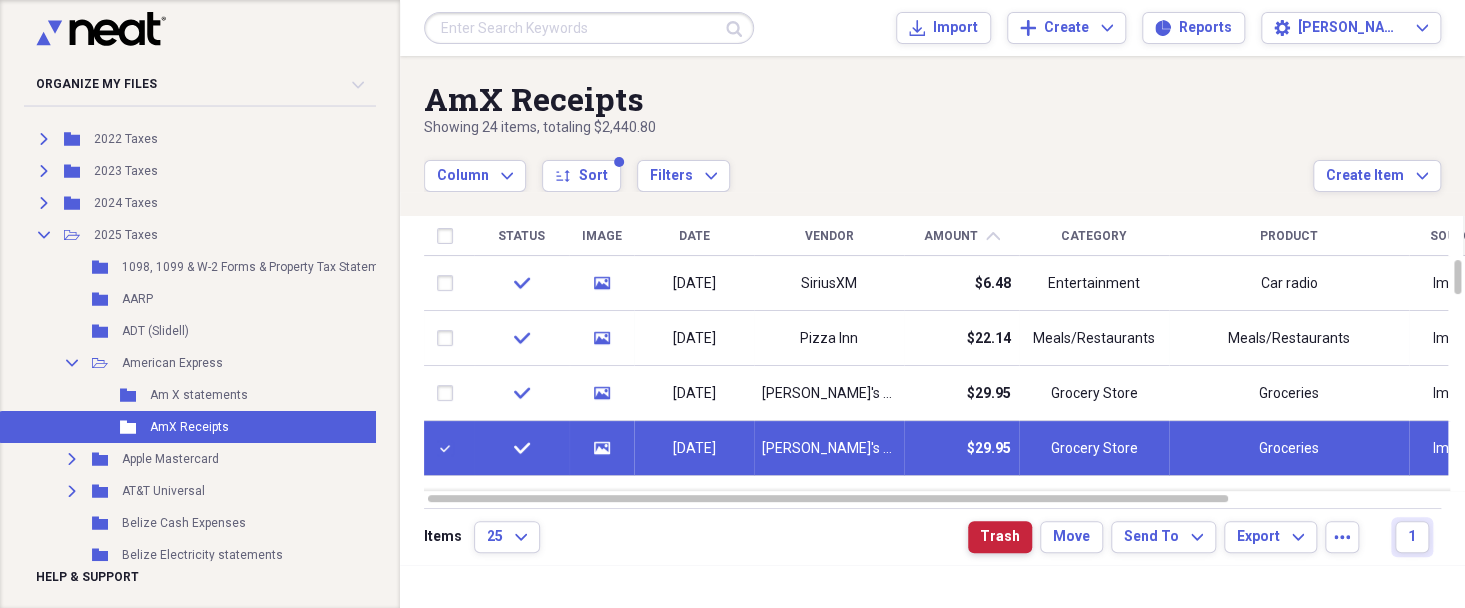 click on "Trash" at bounding box center (1000, 537) 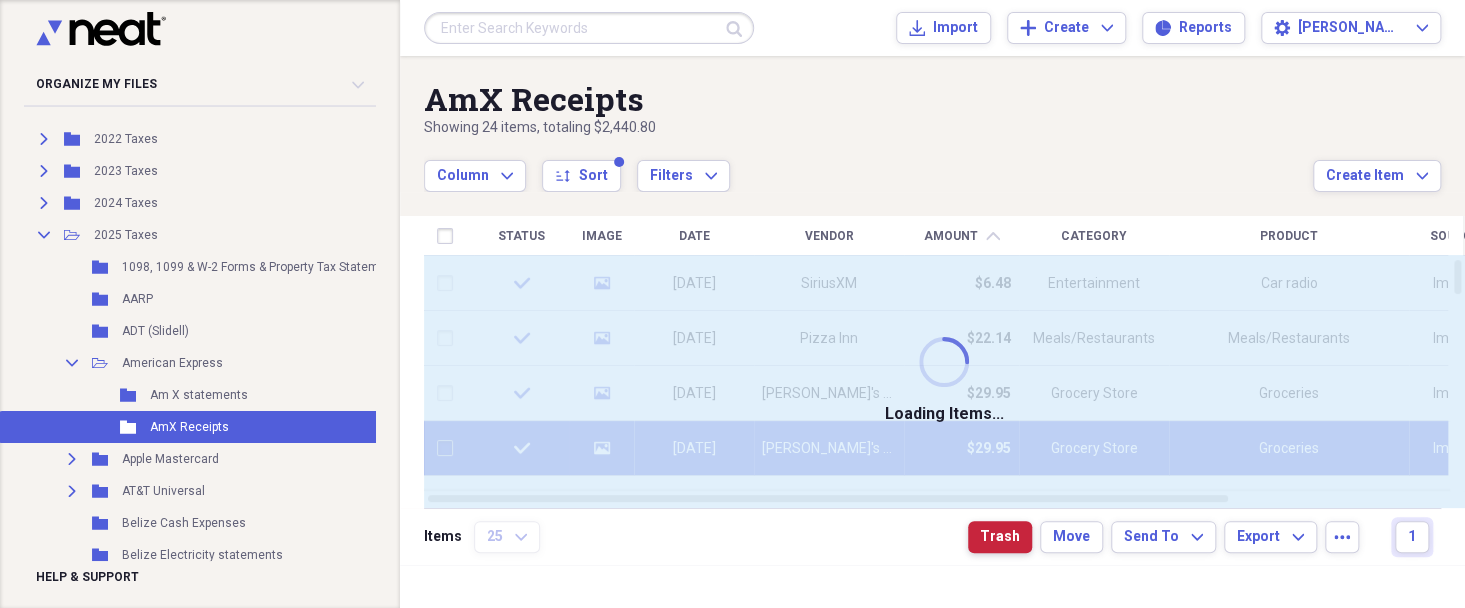 checkbox on "false" 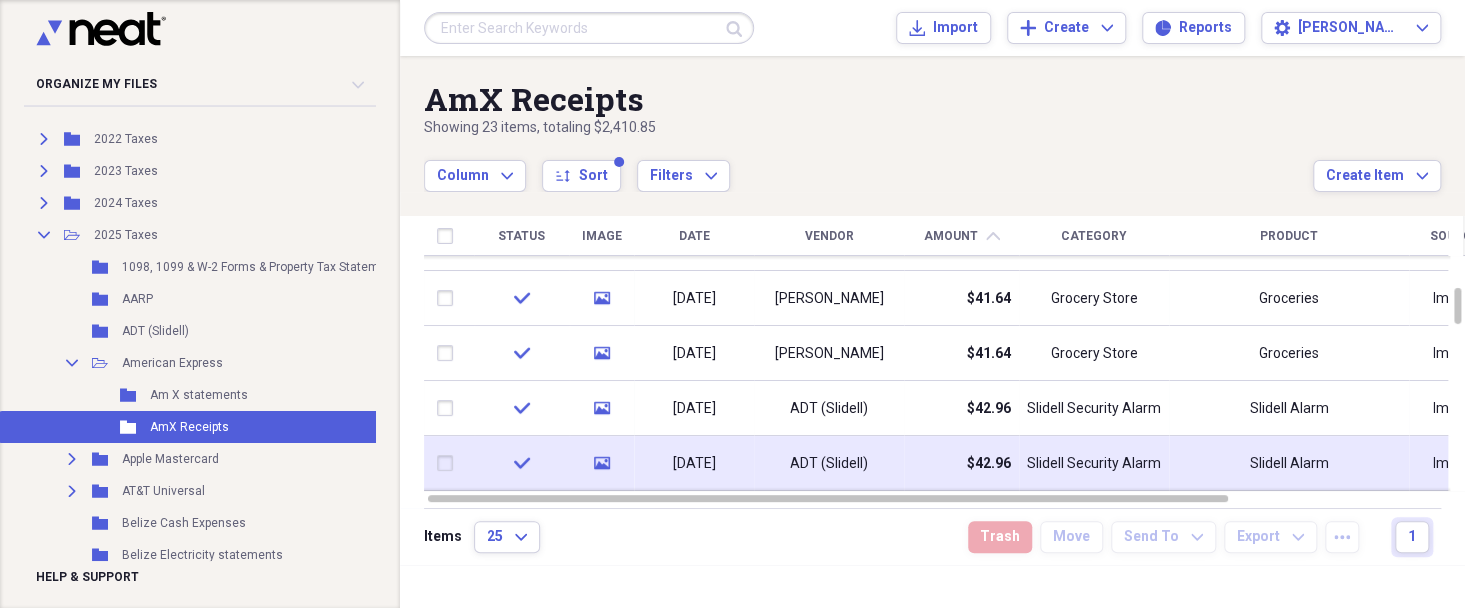 click at bounding box center (449, 463) 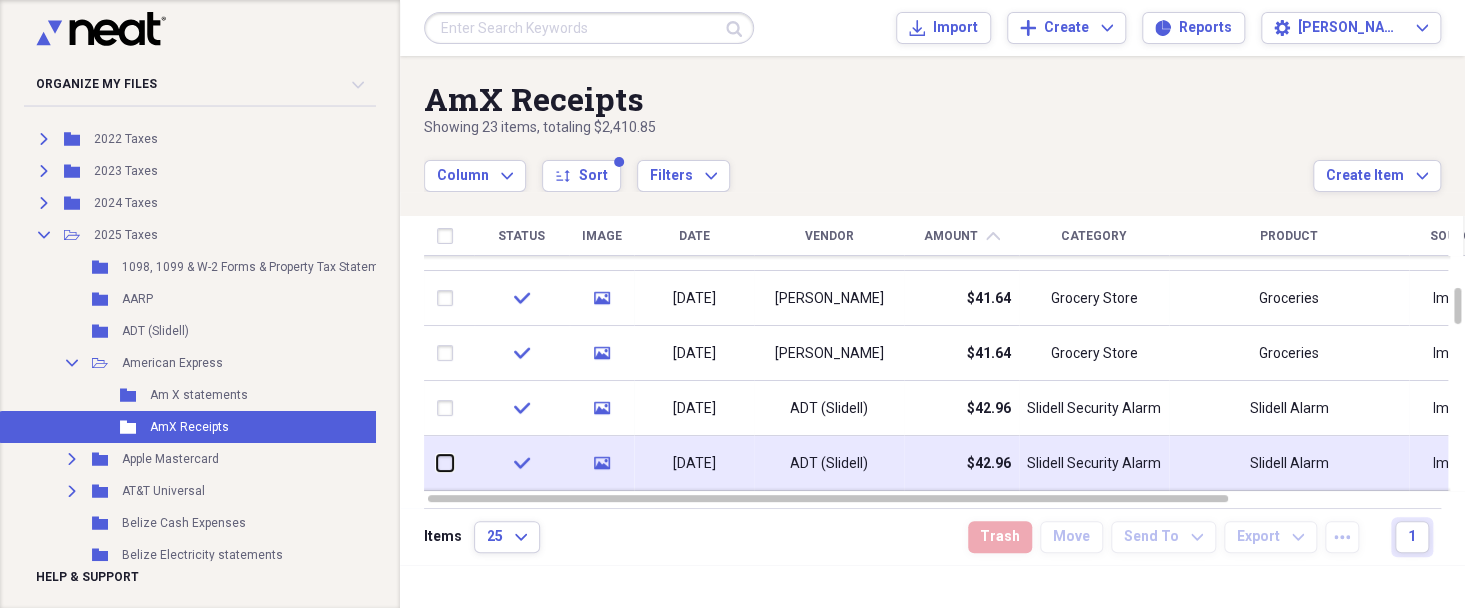 click at bounding box center (437, 463) 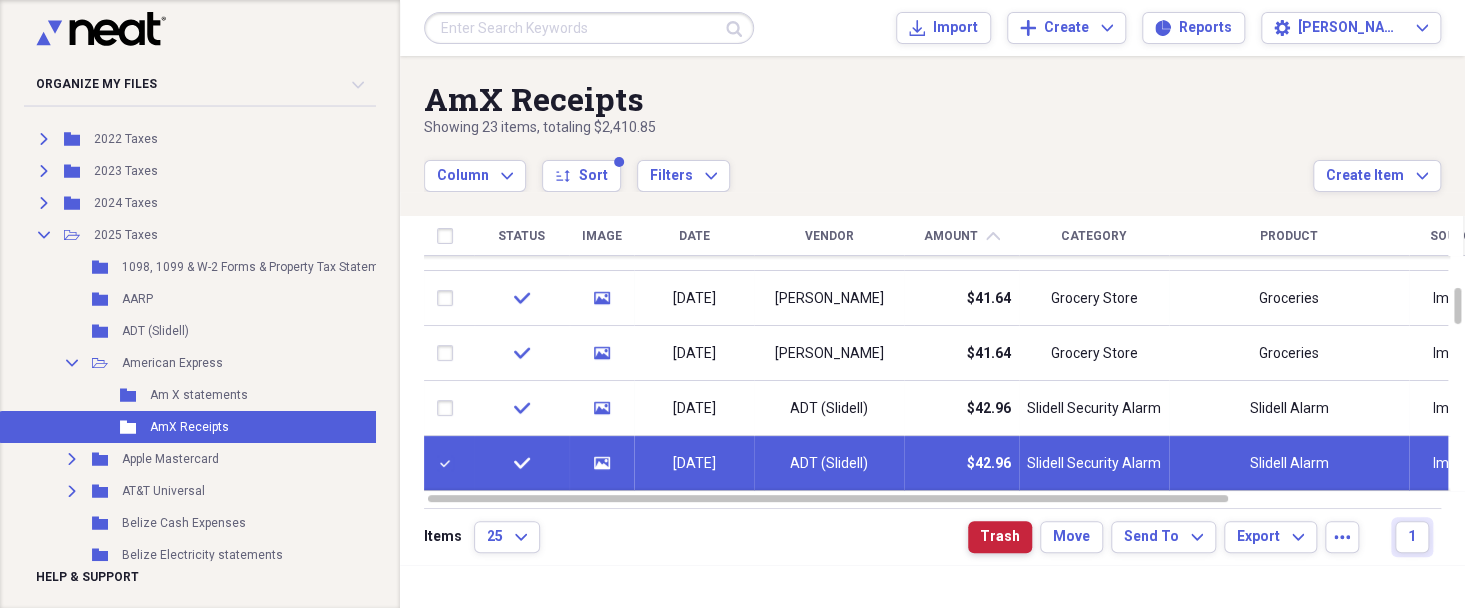 click on "Trash" at bounding box center [1000, 537] 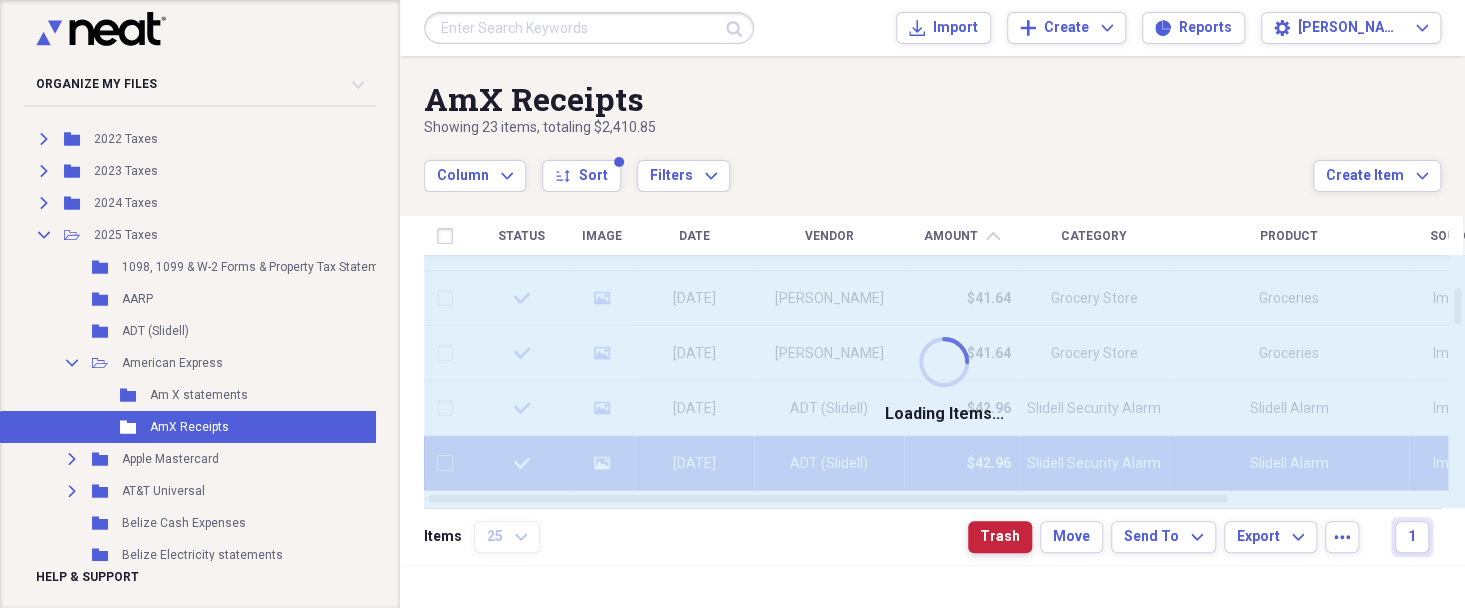 checkbox on "false" 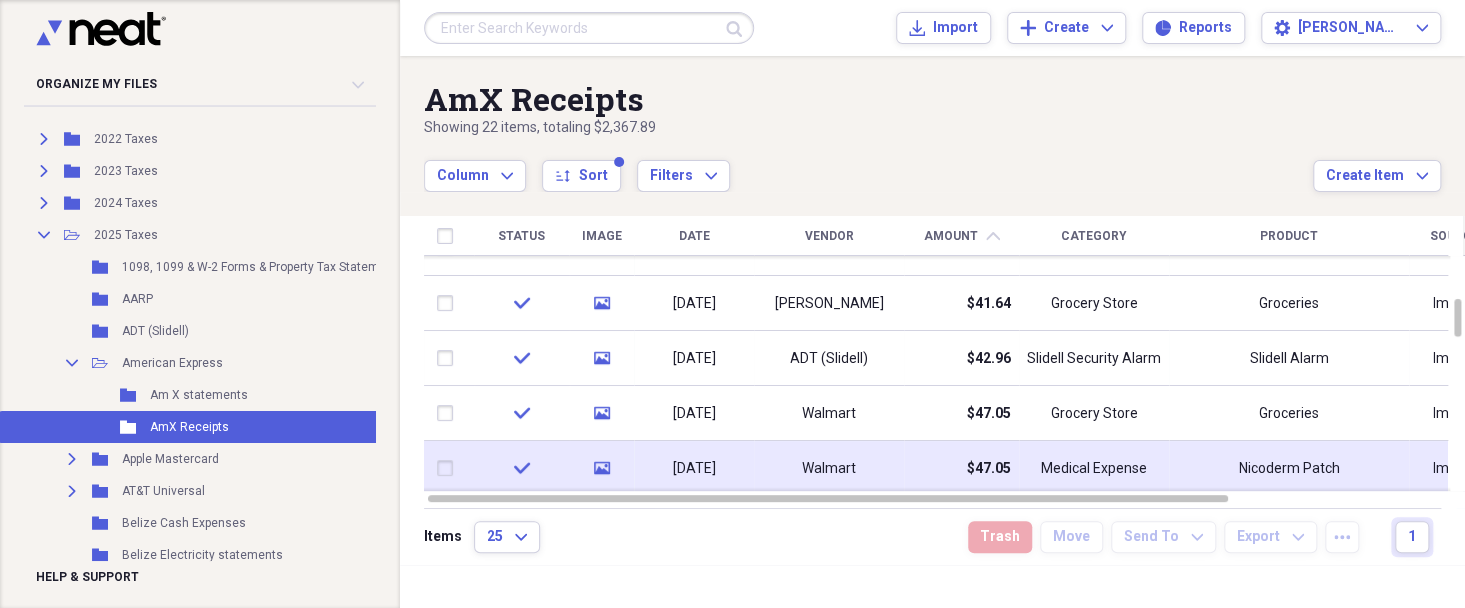 click at bounding box center [449, 468] 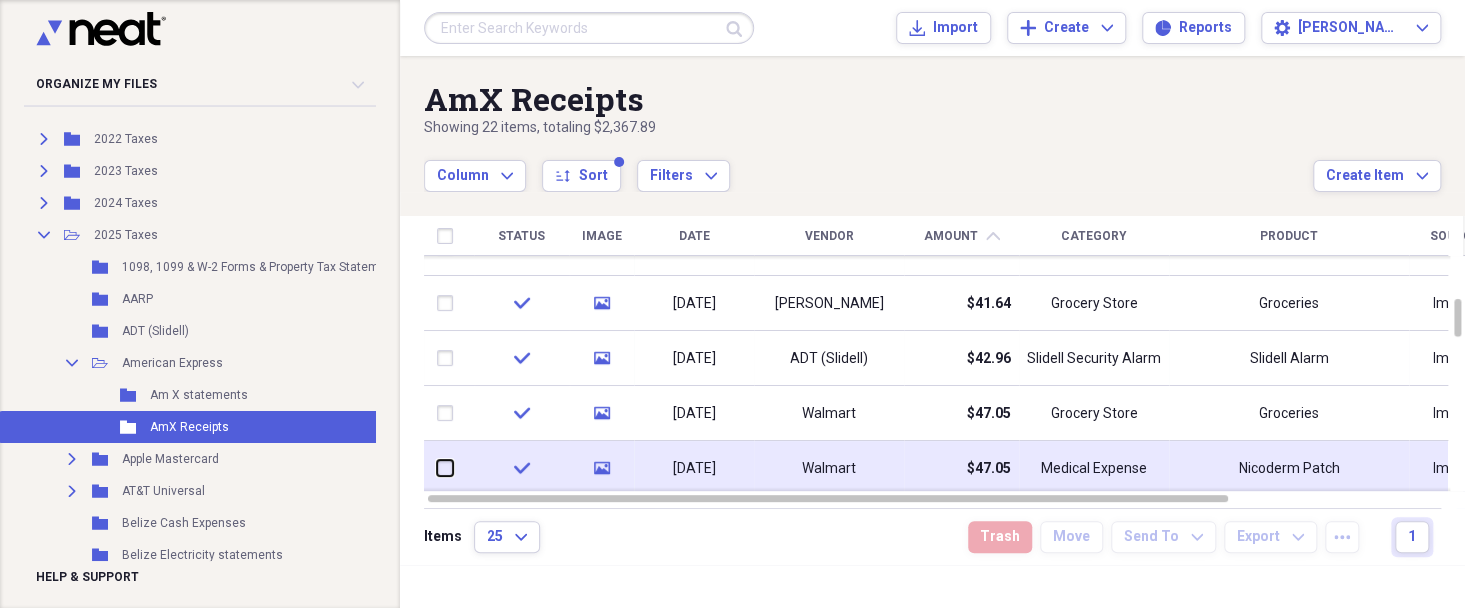 click at bounding box center [437, 468] 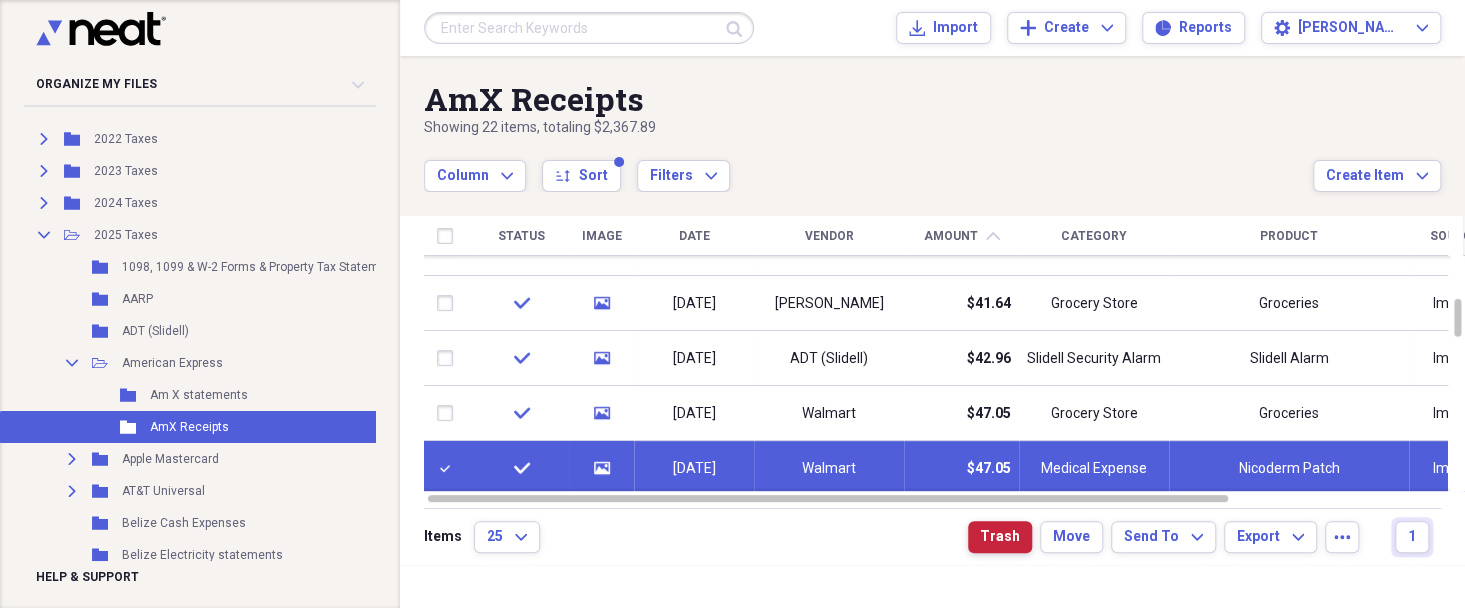 click on "Trash" at bounding box center [1000, 537] 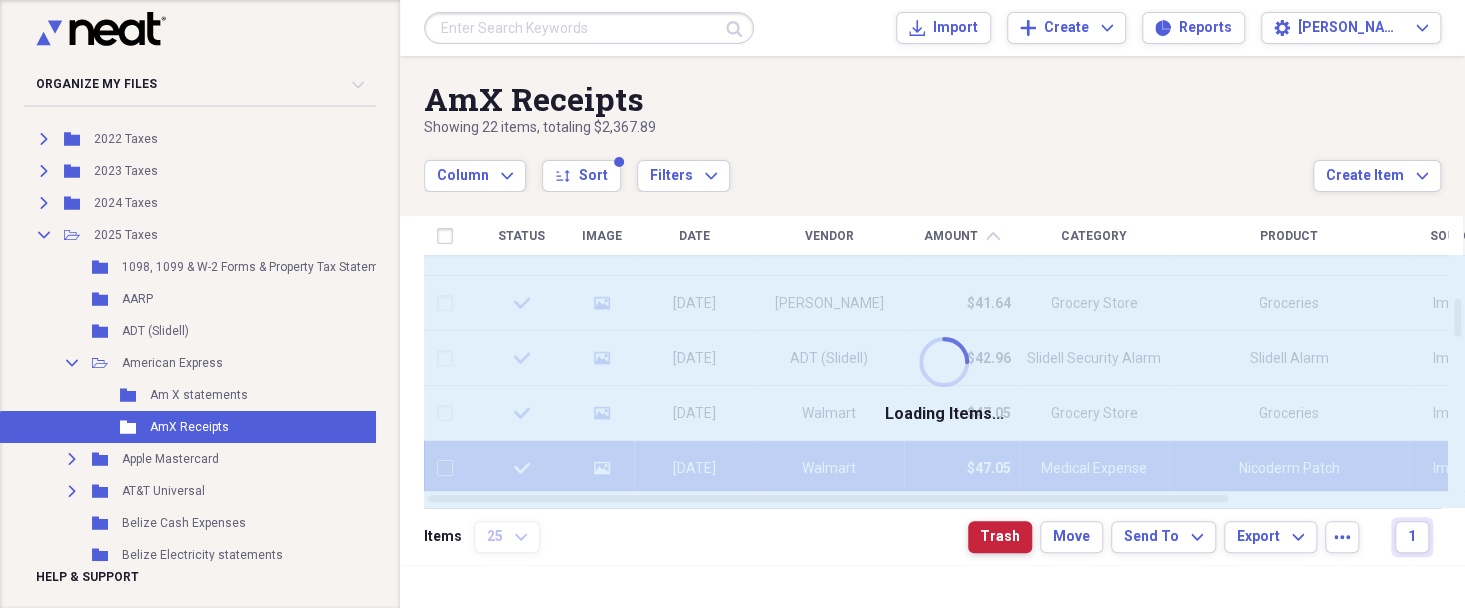 checkbox on "false" 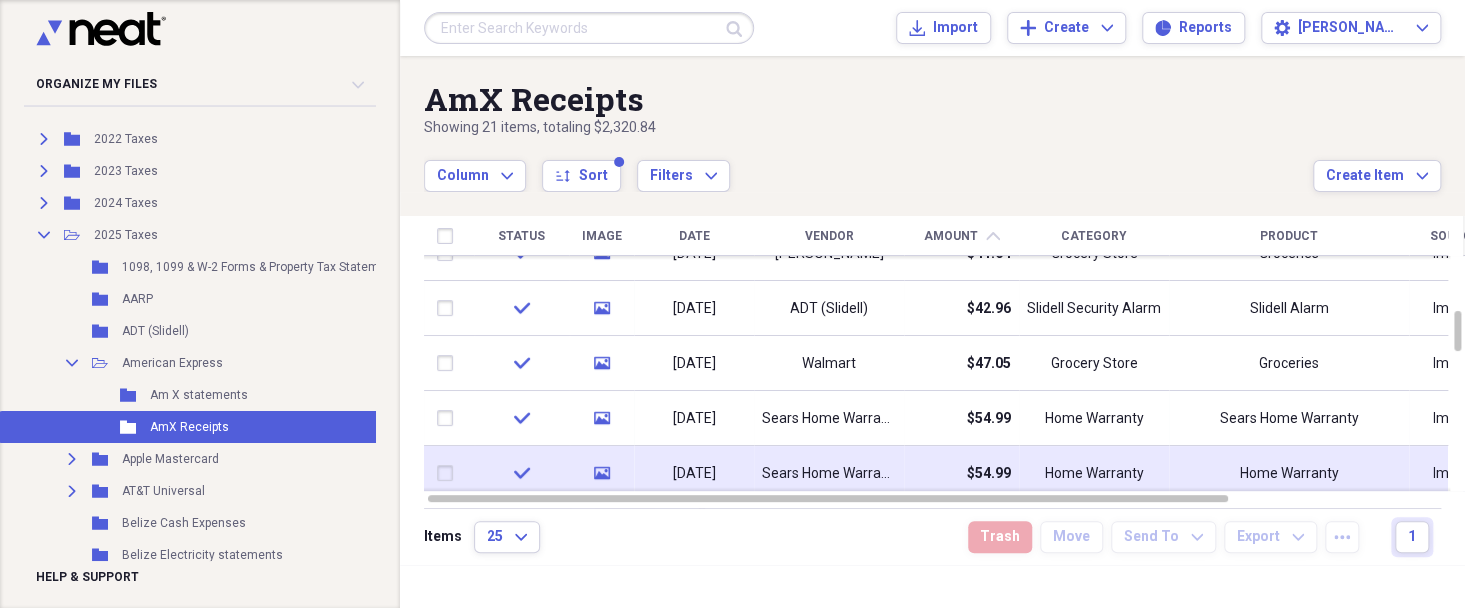 click at bounding box center [449, 473] 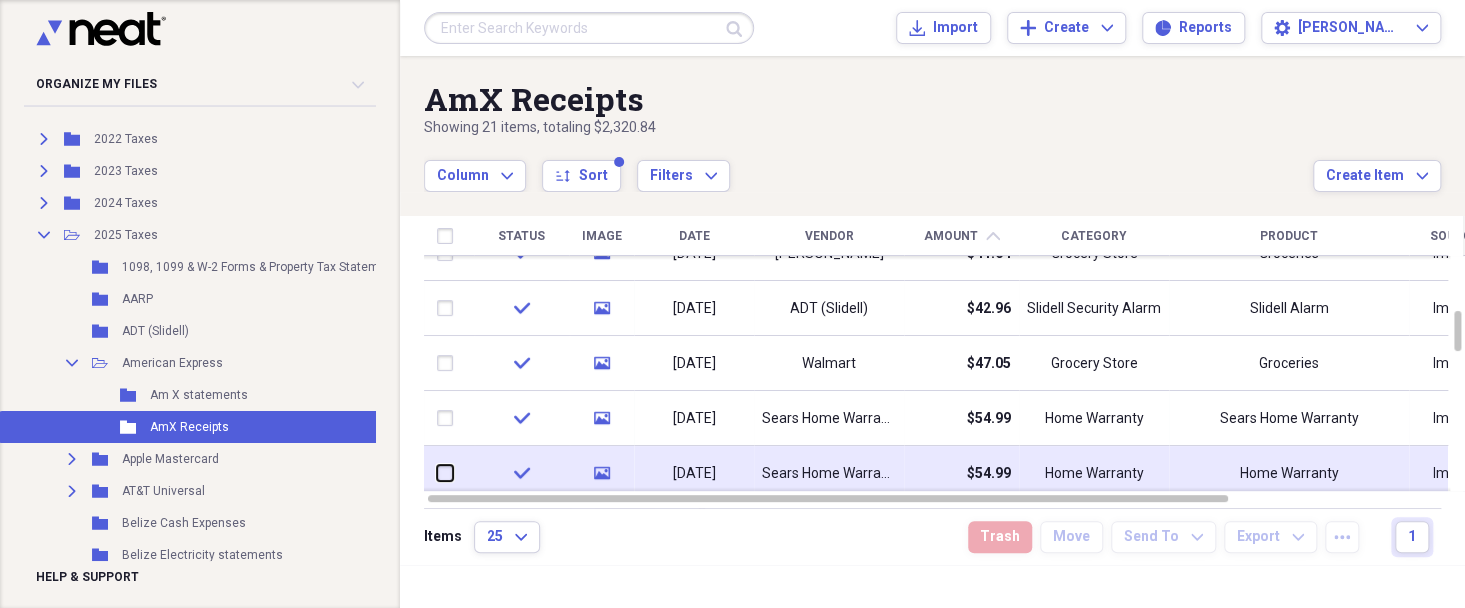 click at bounding box center [437, 473] 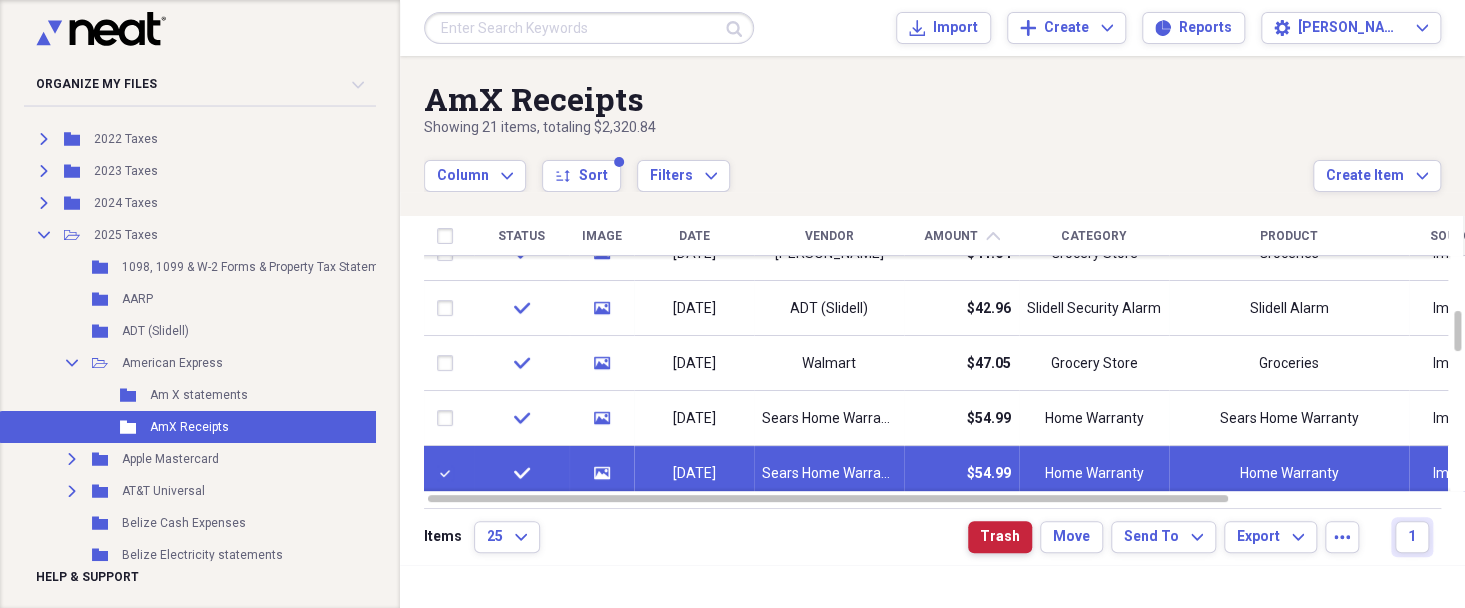 click on "Trash" at bounding box center [1000, 537] 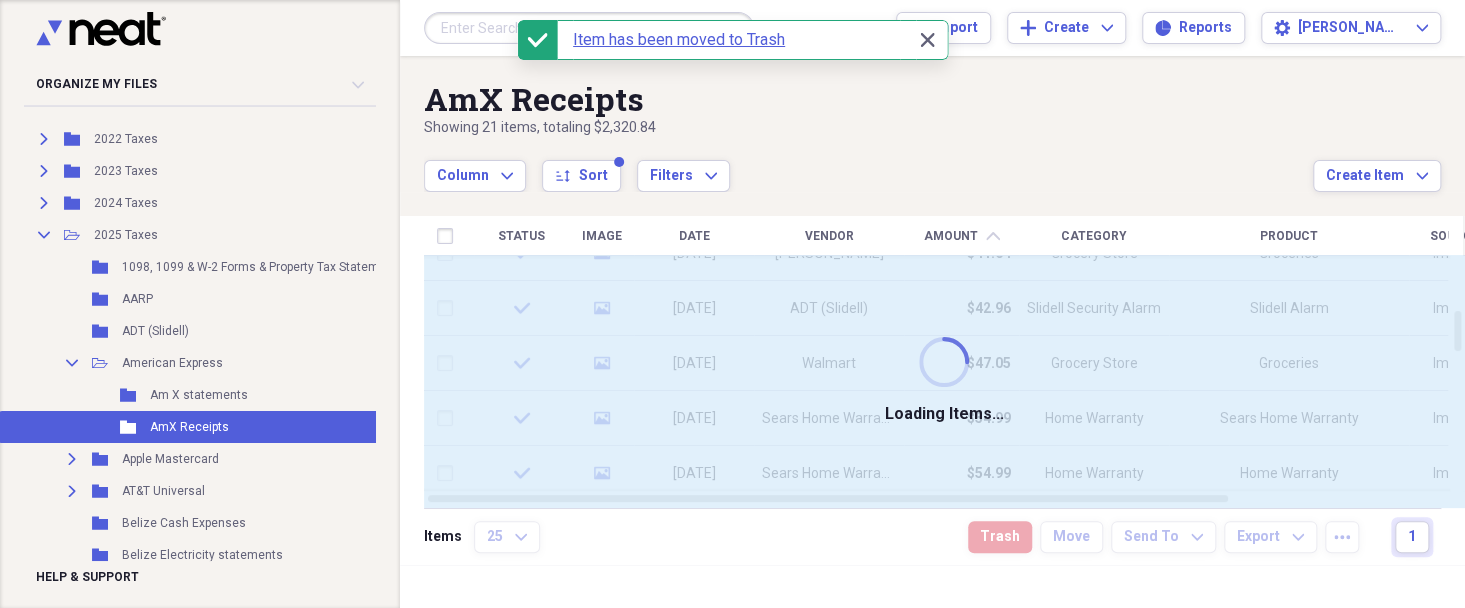 checkbox on "false" 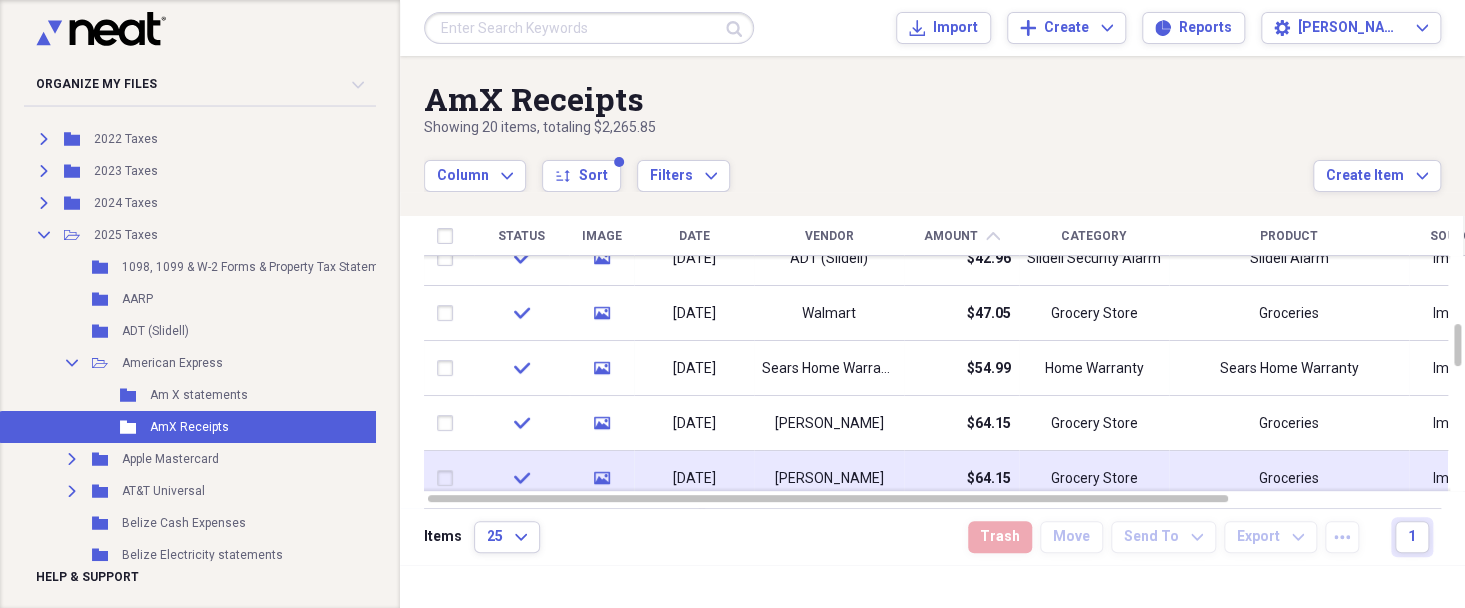 click at bounding box center (449, 478) 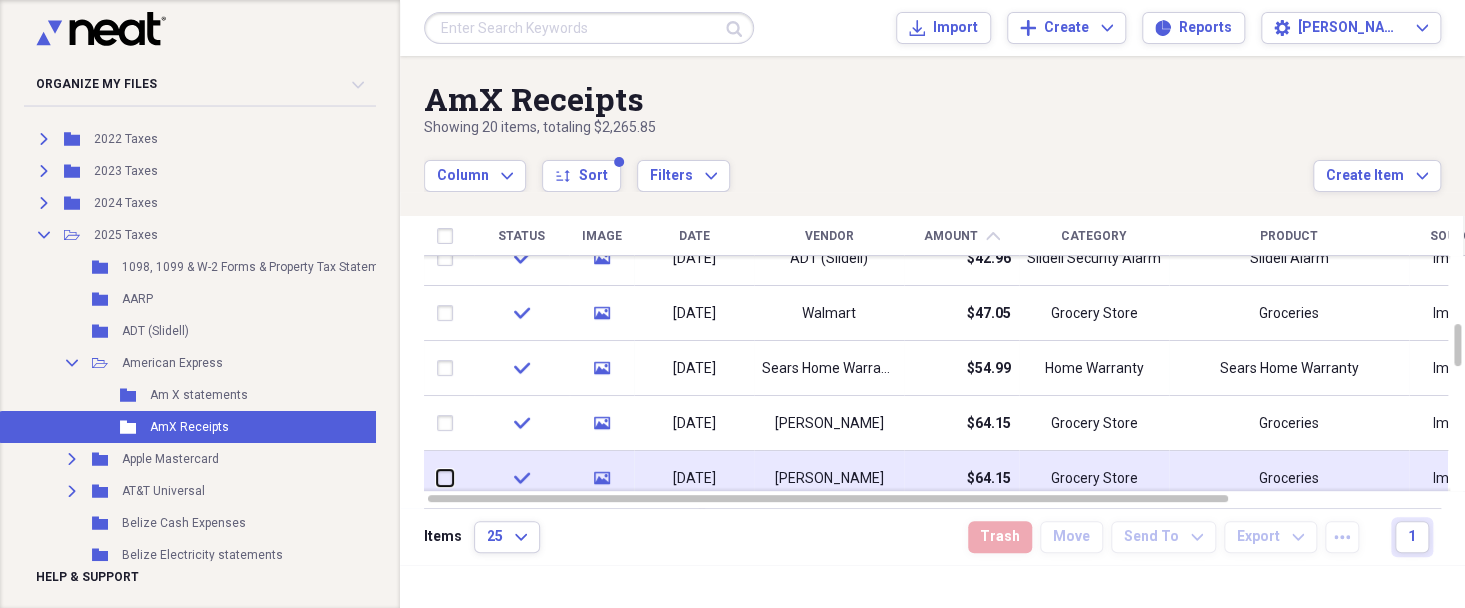 click at bounding box center (437, 478) 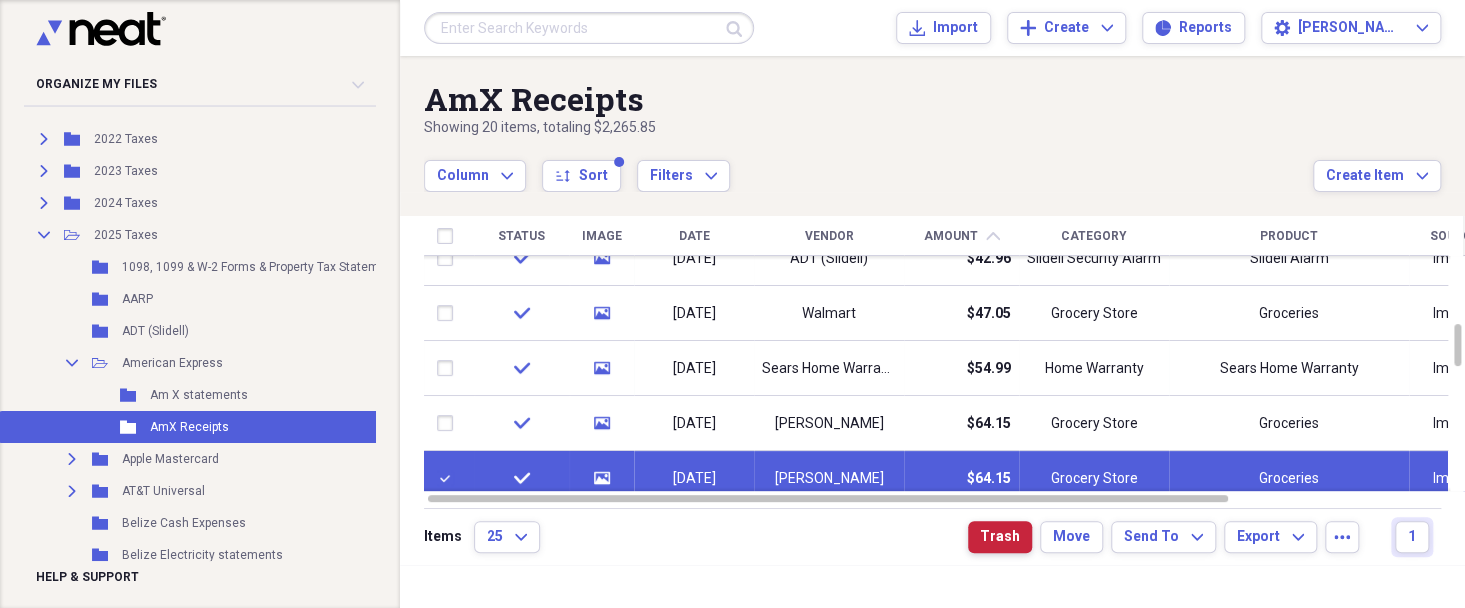 click on "Trash" at bounding box center [1000, 537] 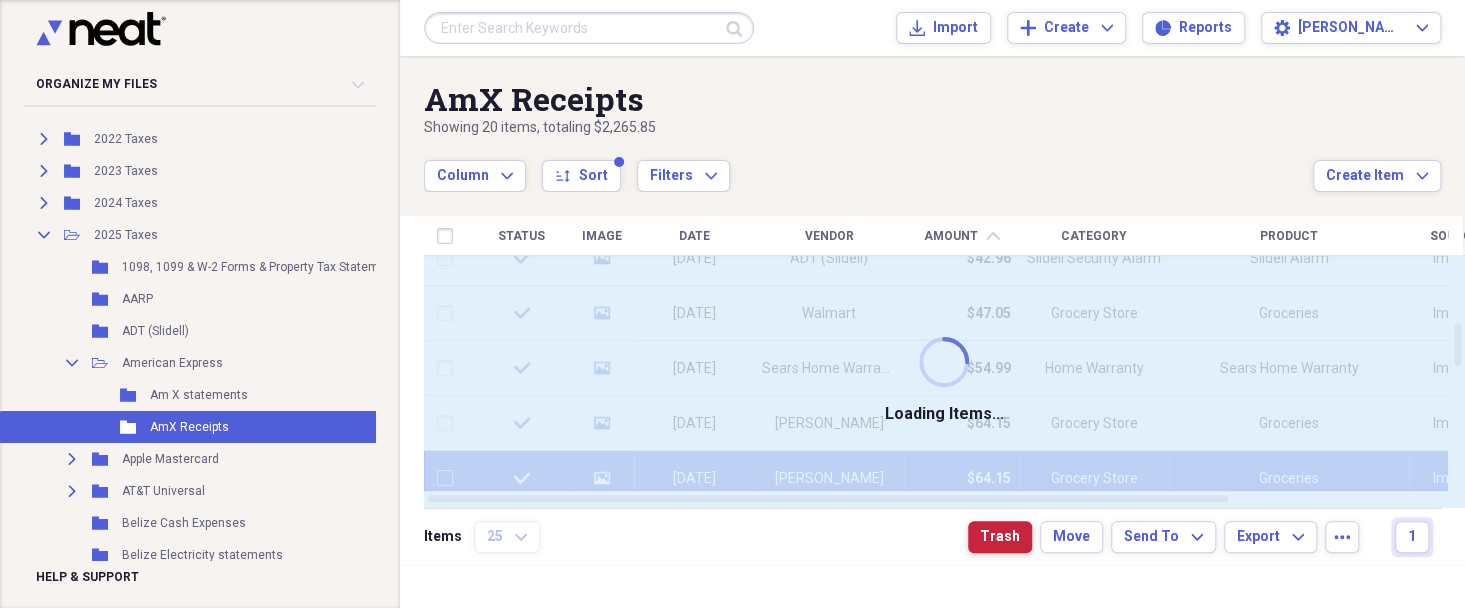 checkbox on "false" 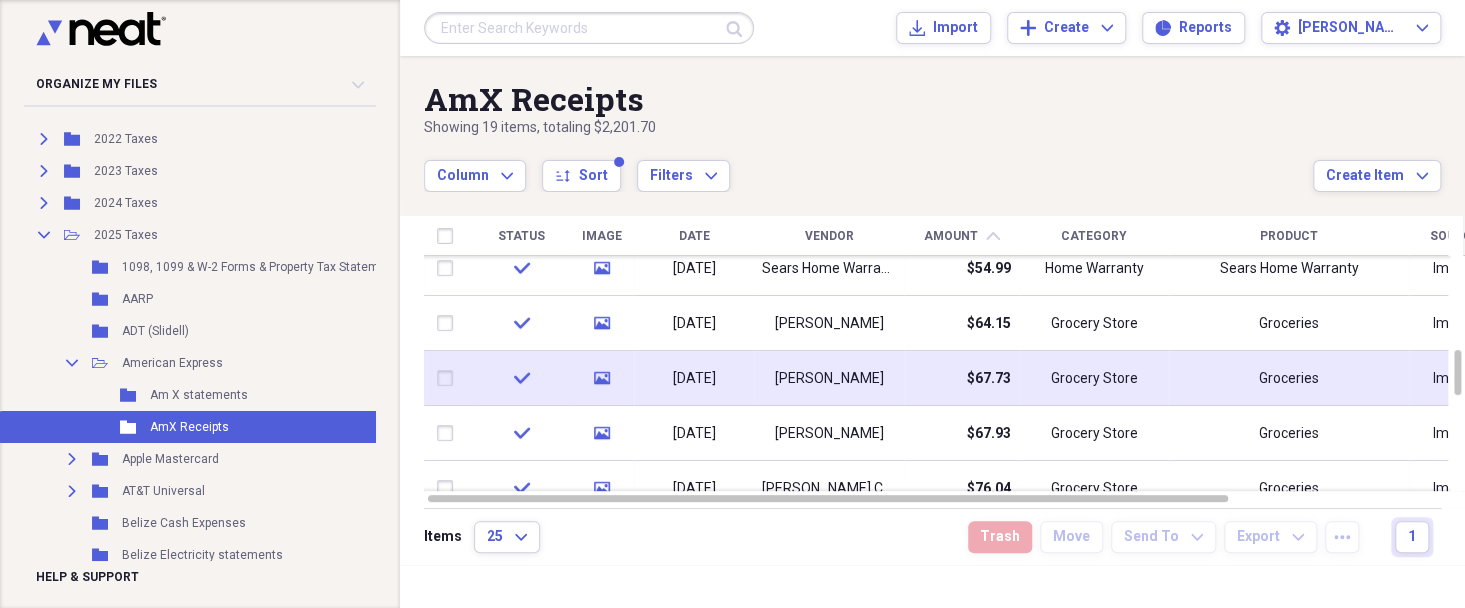 click on "[PERSON_NAME]" at bounding box center (829, 378) 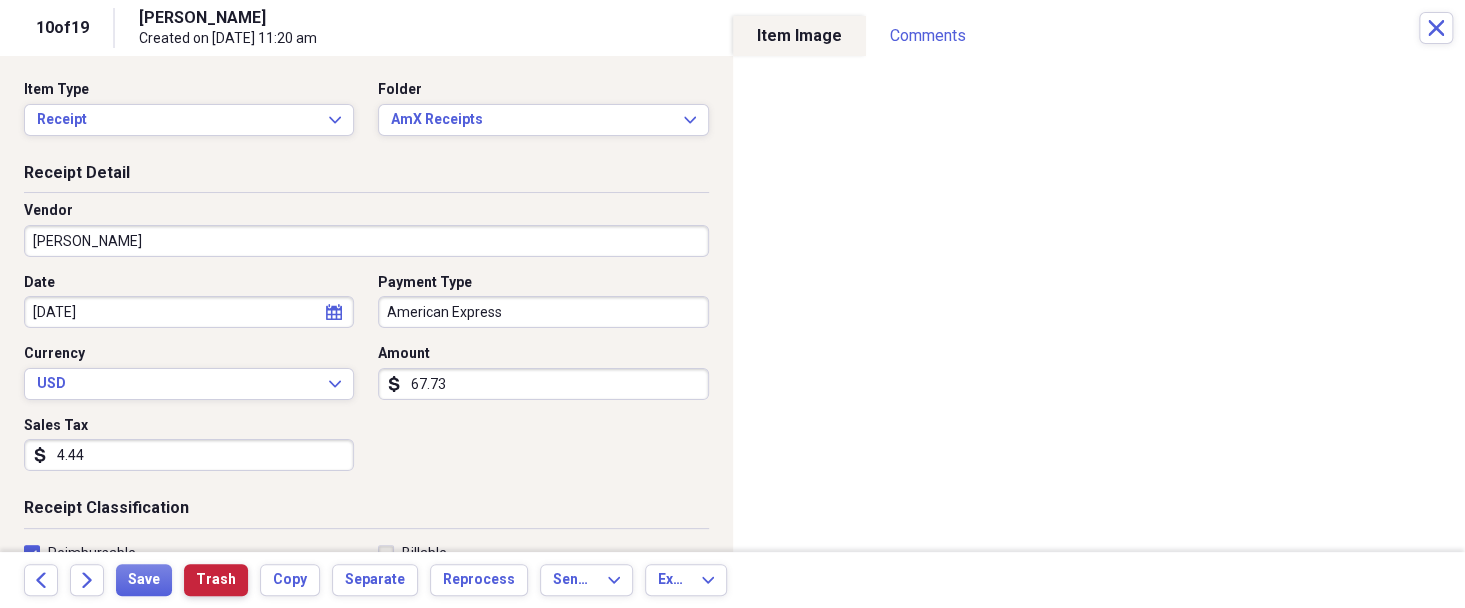 click on "Trash" at bounding box center [216, 580] 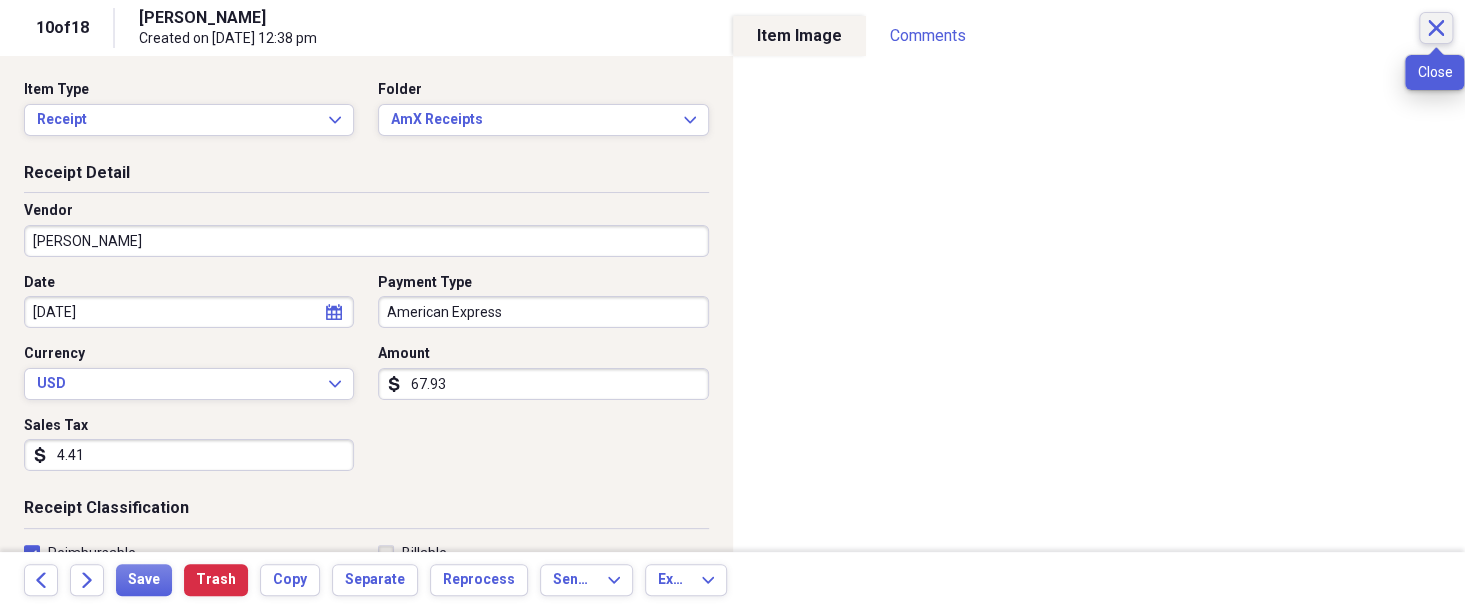 click 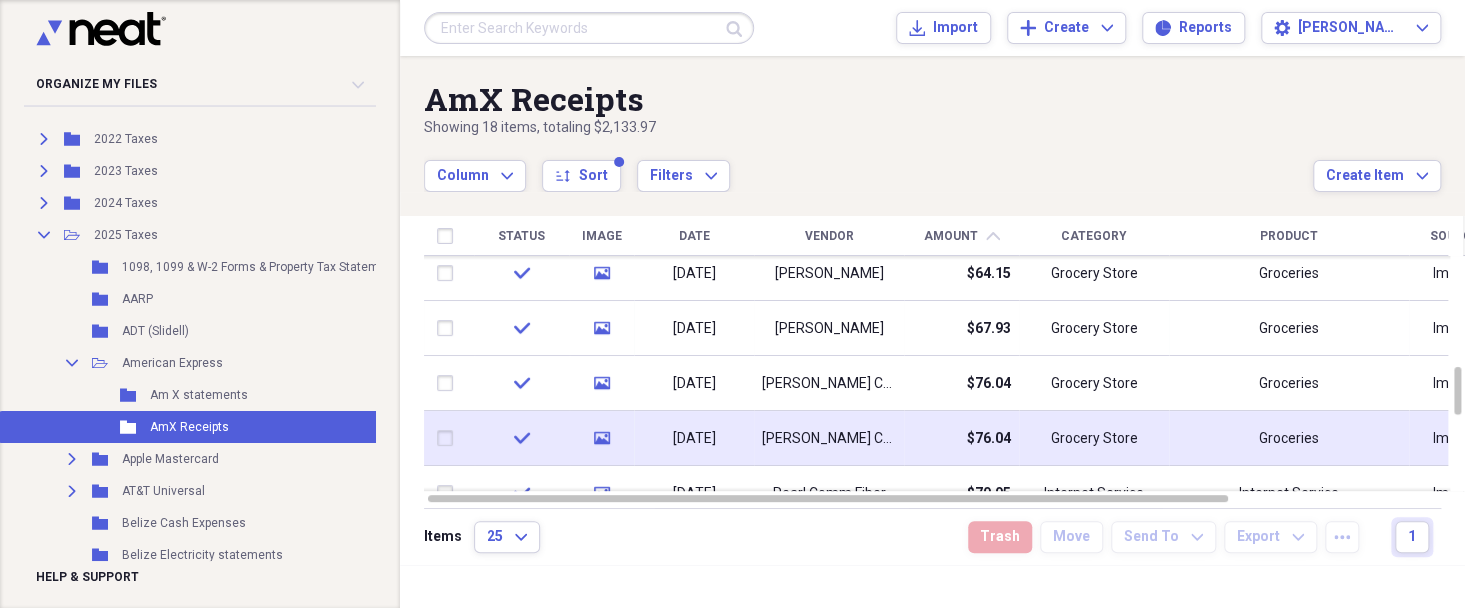 click at bounding box center [449, 438] 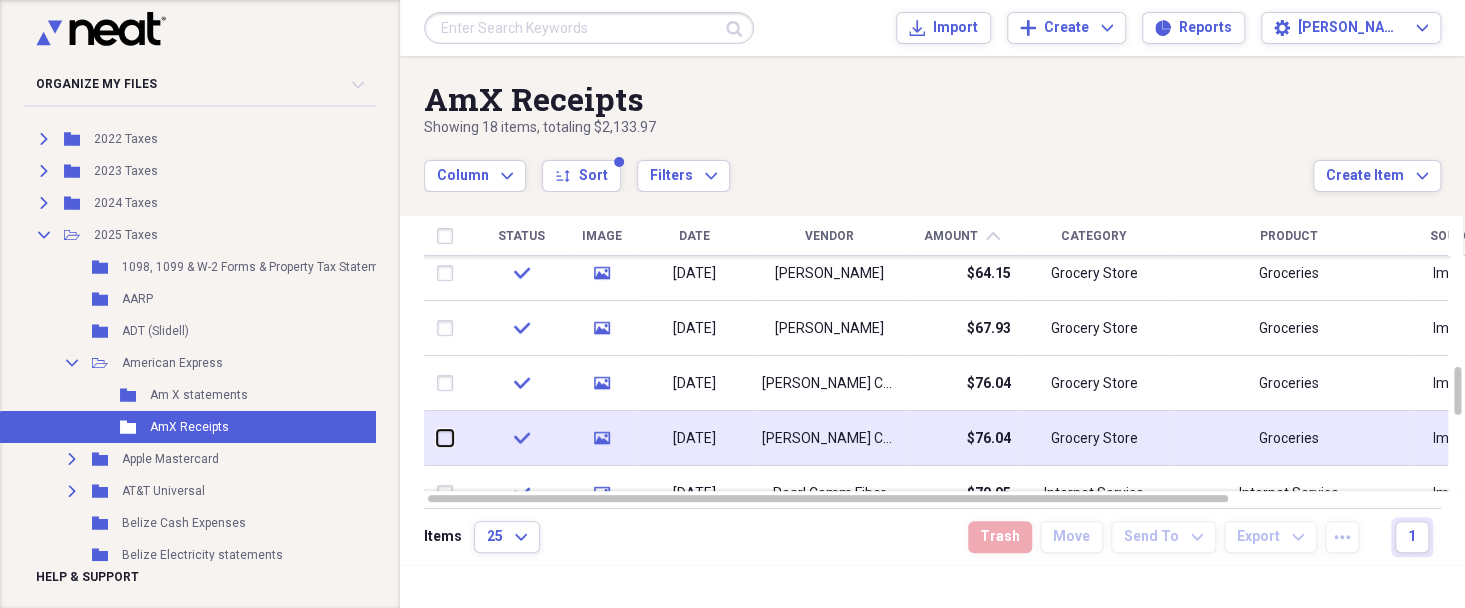 click at bounding box center (437, 438) 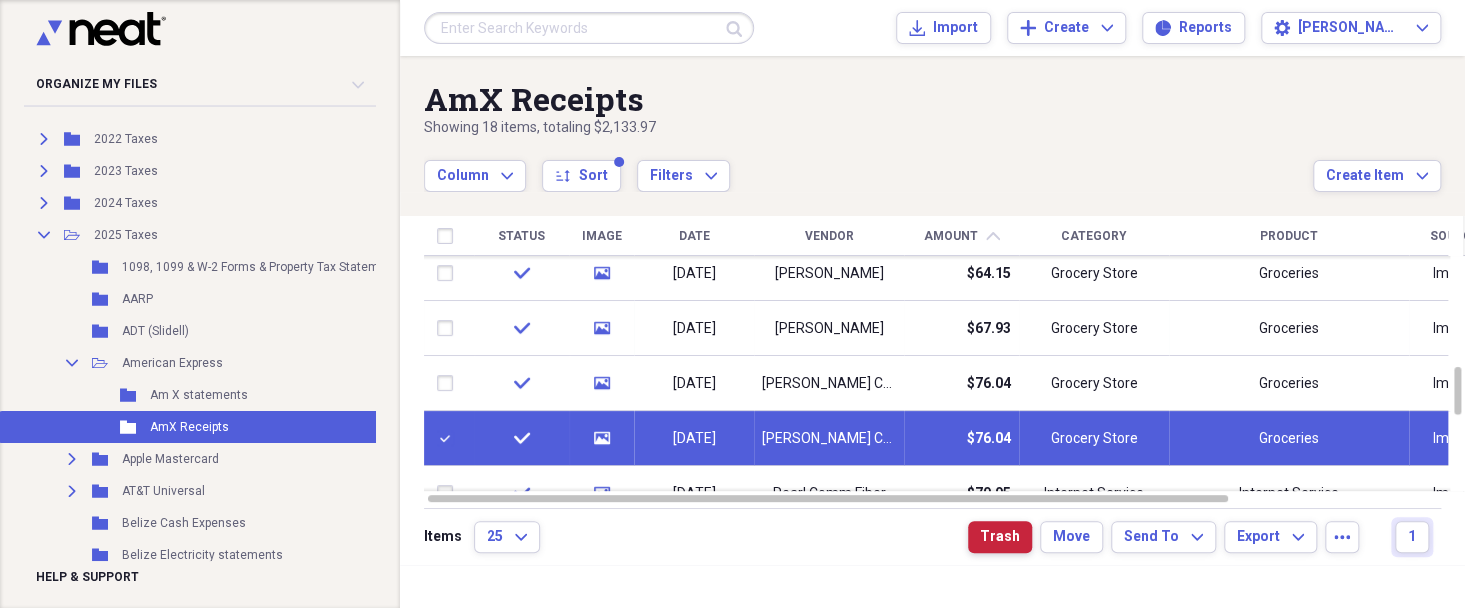 click on "Trash" at bounding box center (1000, 537) 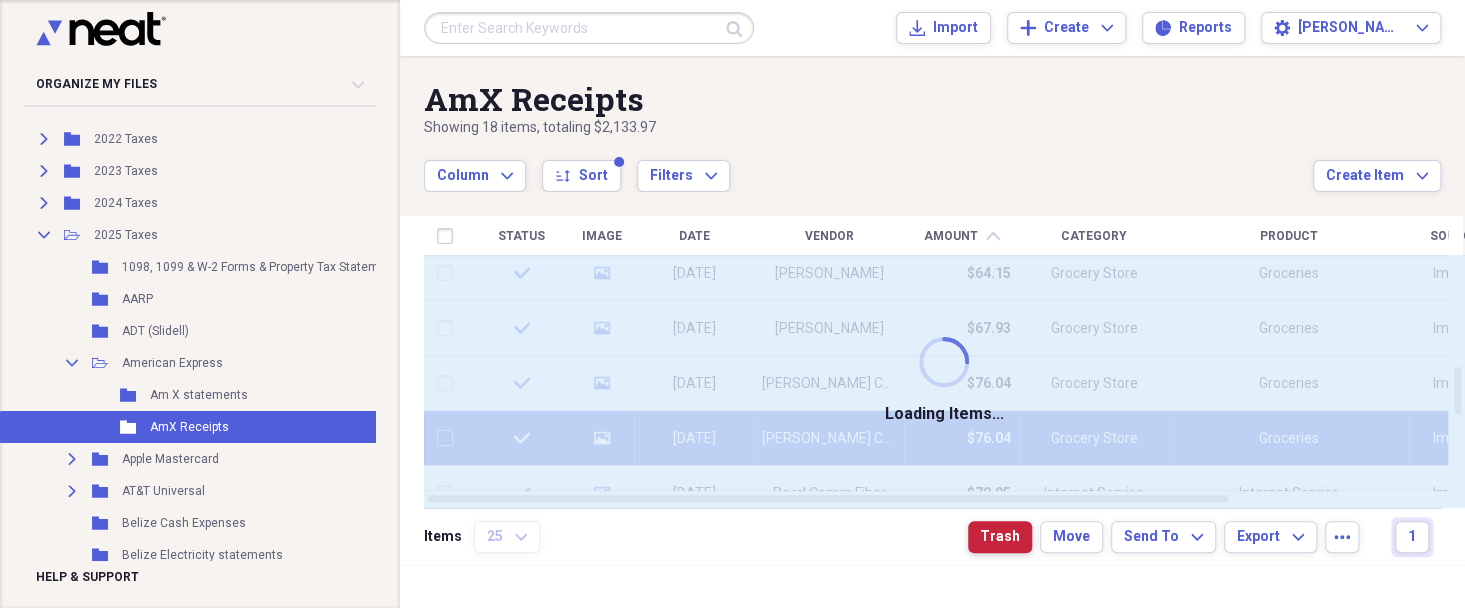 checkbox on "false" 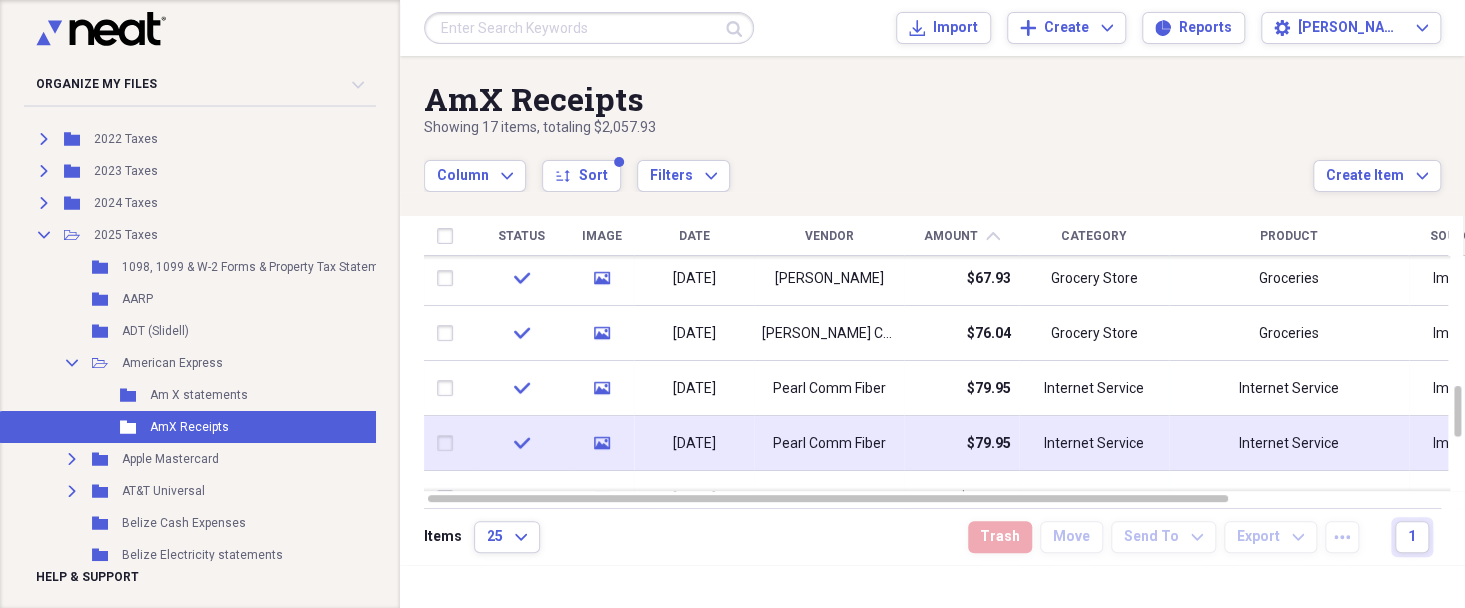 click at bounding box center [449, 443] 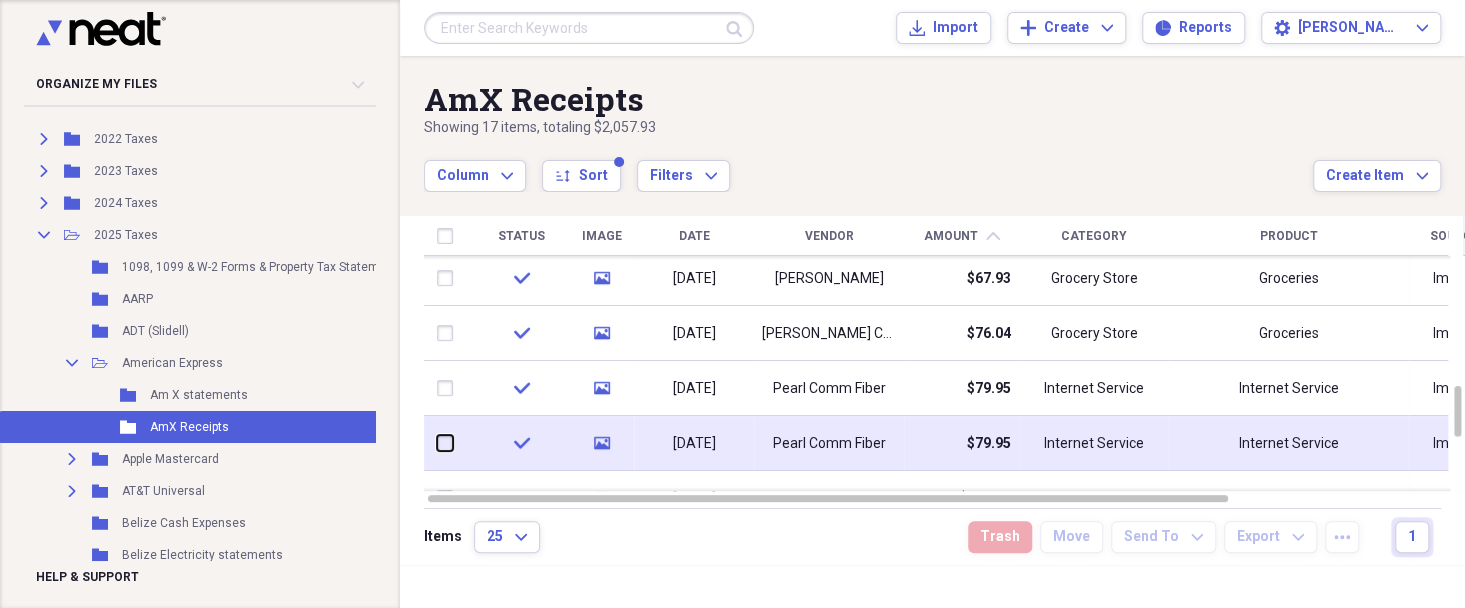 click at bounding box center [437, 443] 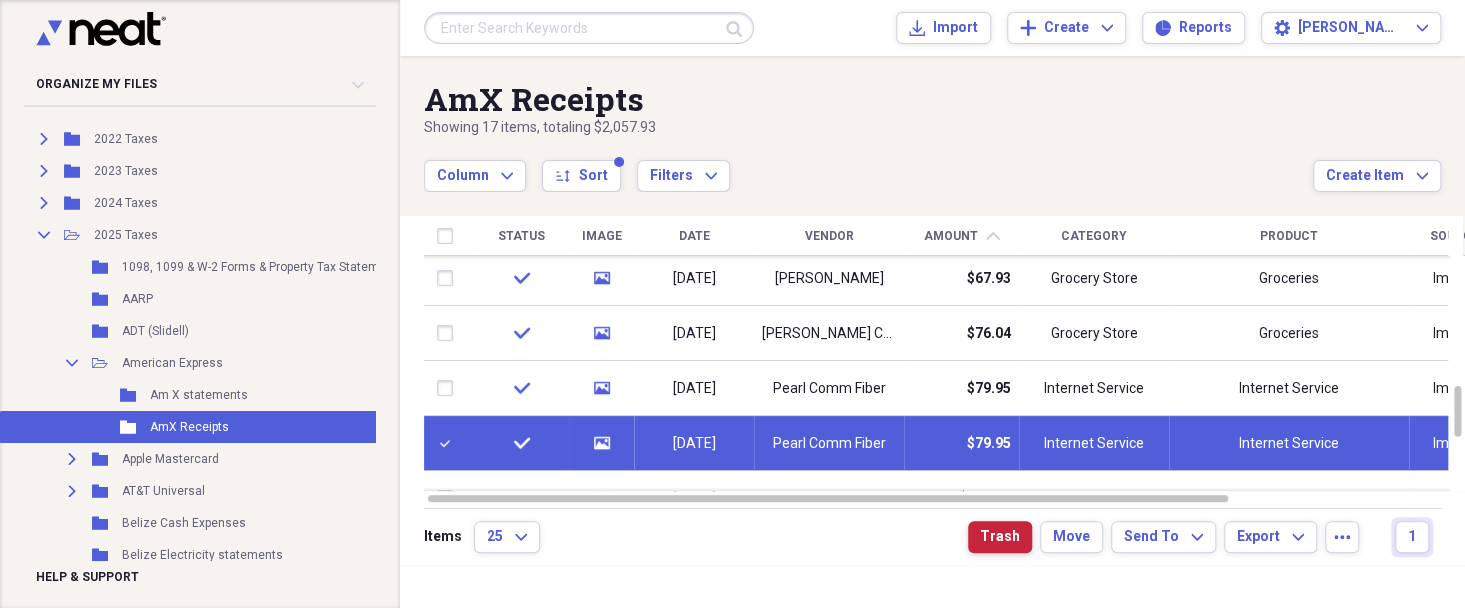 click on "Trash" at bounding box center [1000, 537] 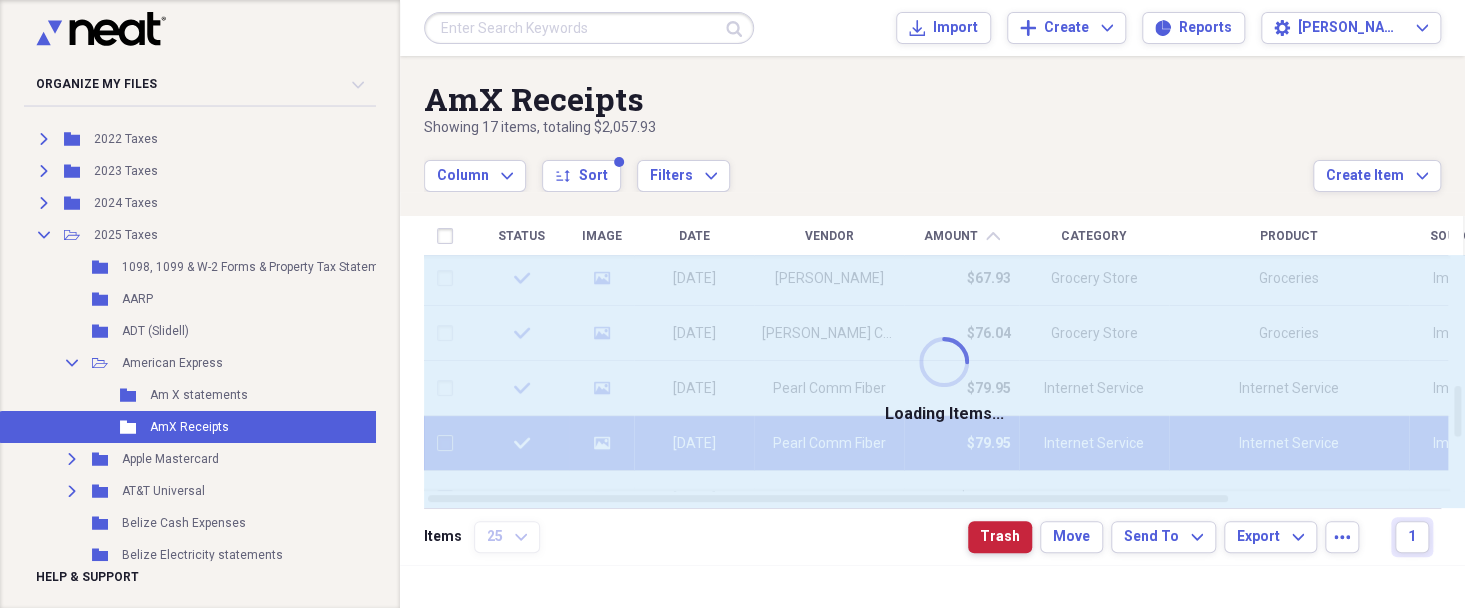 checkbox on "false" 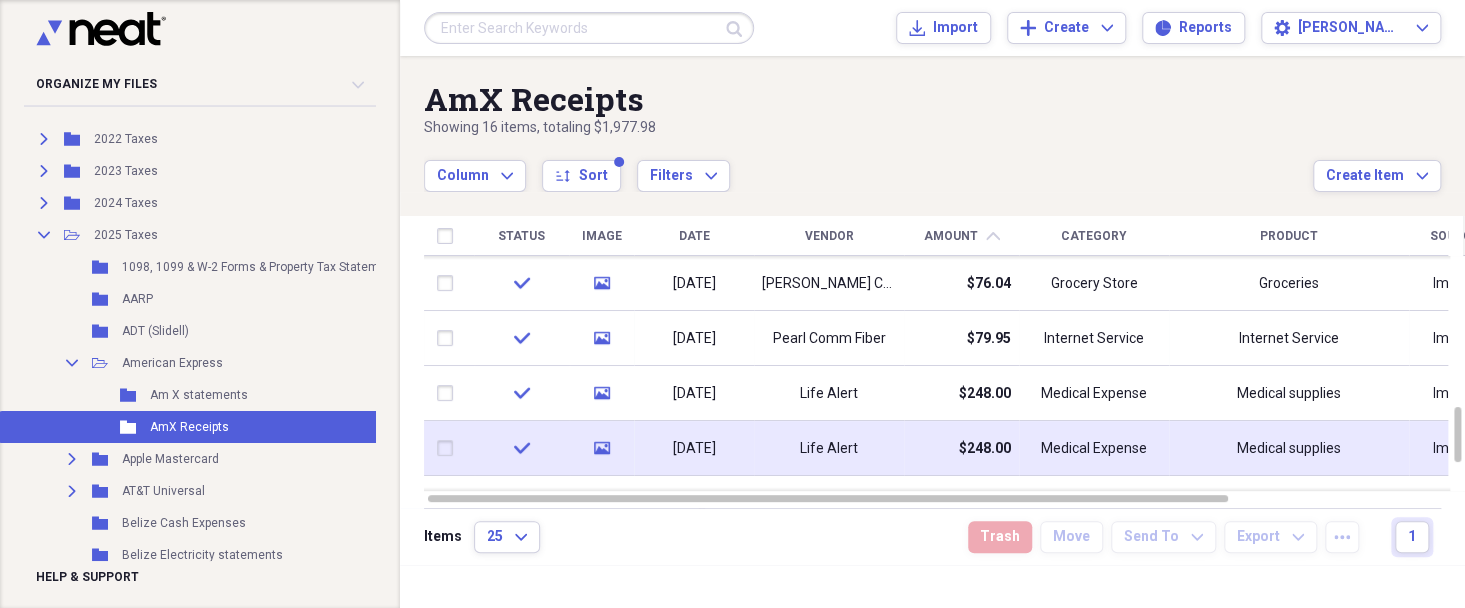click at bounding box center [449, 448] 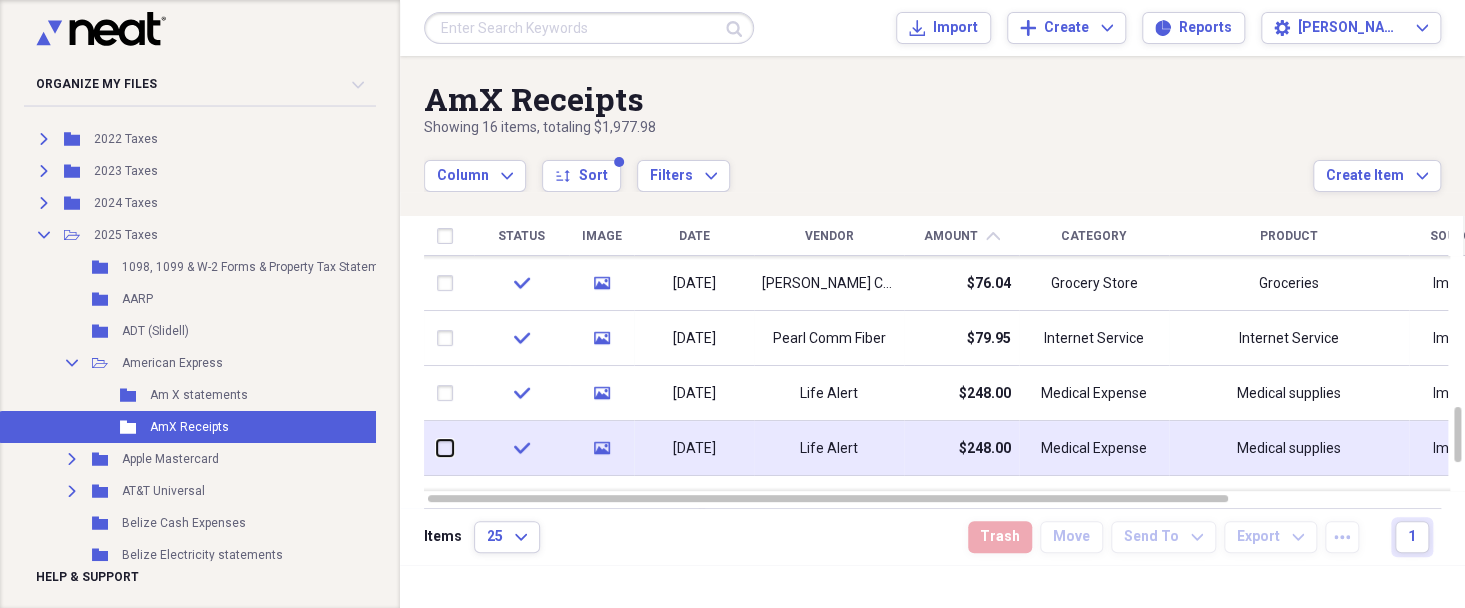 click at bounding box center [437, 448] 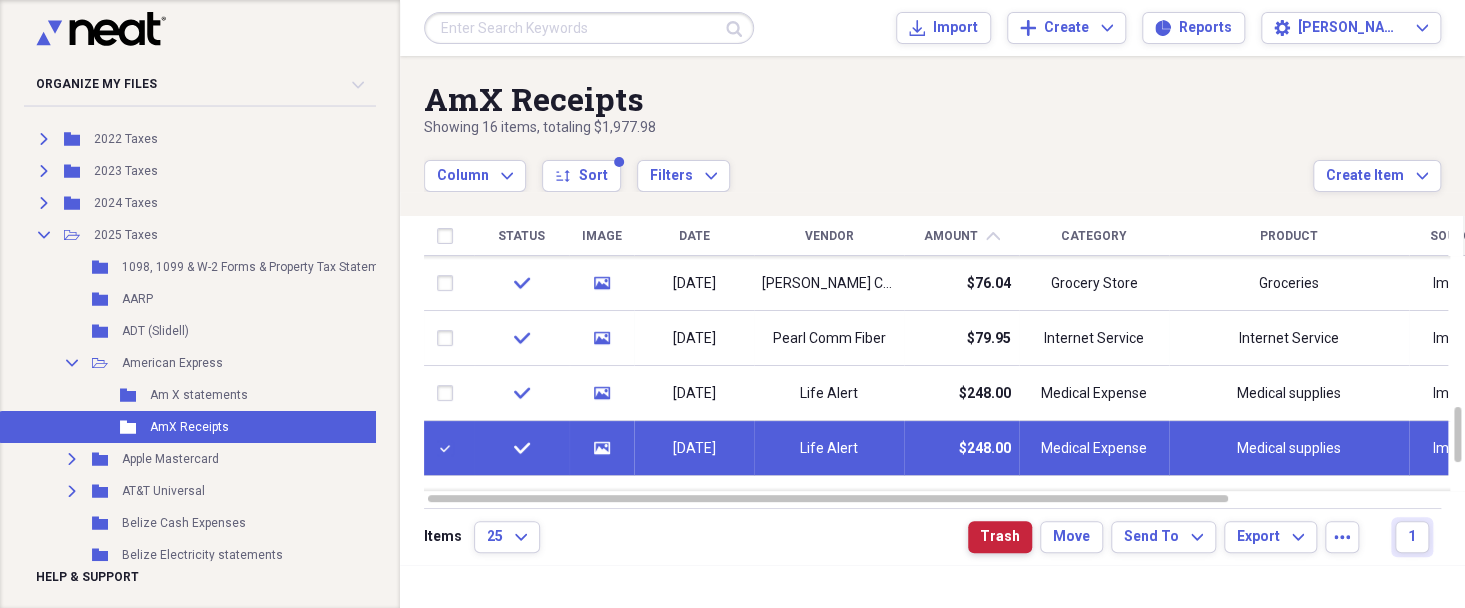 click on "Trash" at bounding box center [1000, 537] 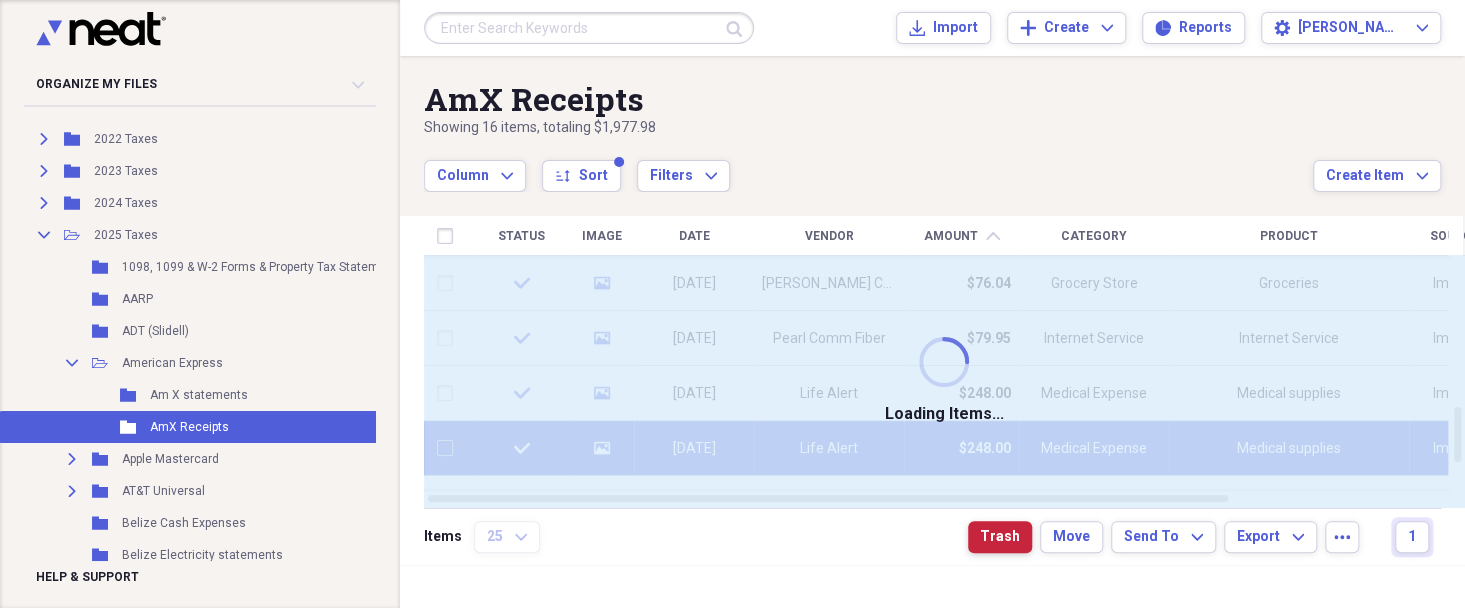 checkbox on "false" 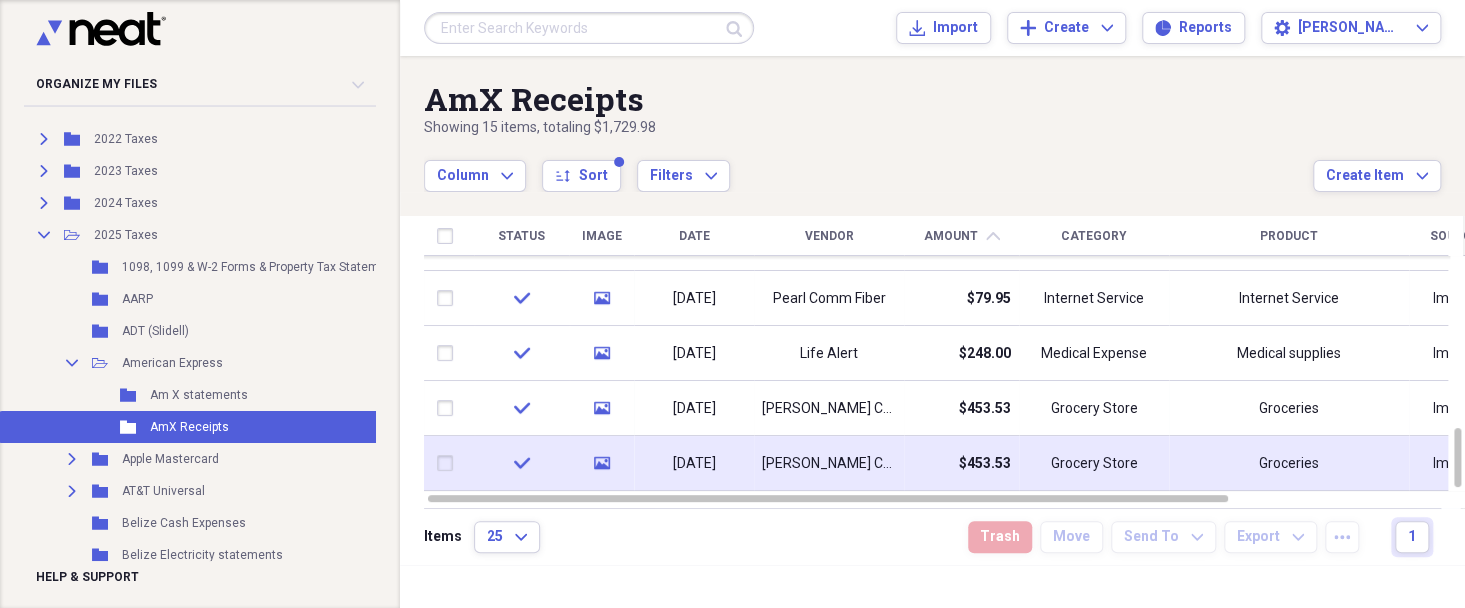 click at bounding box center (449, 463) 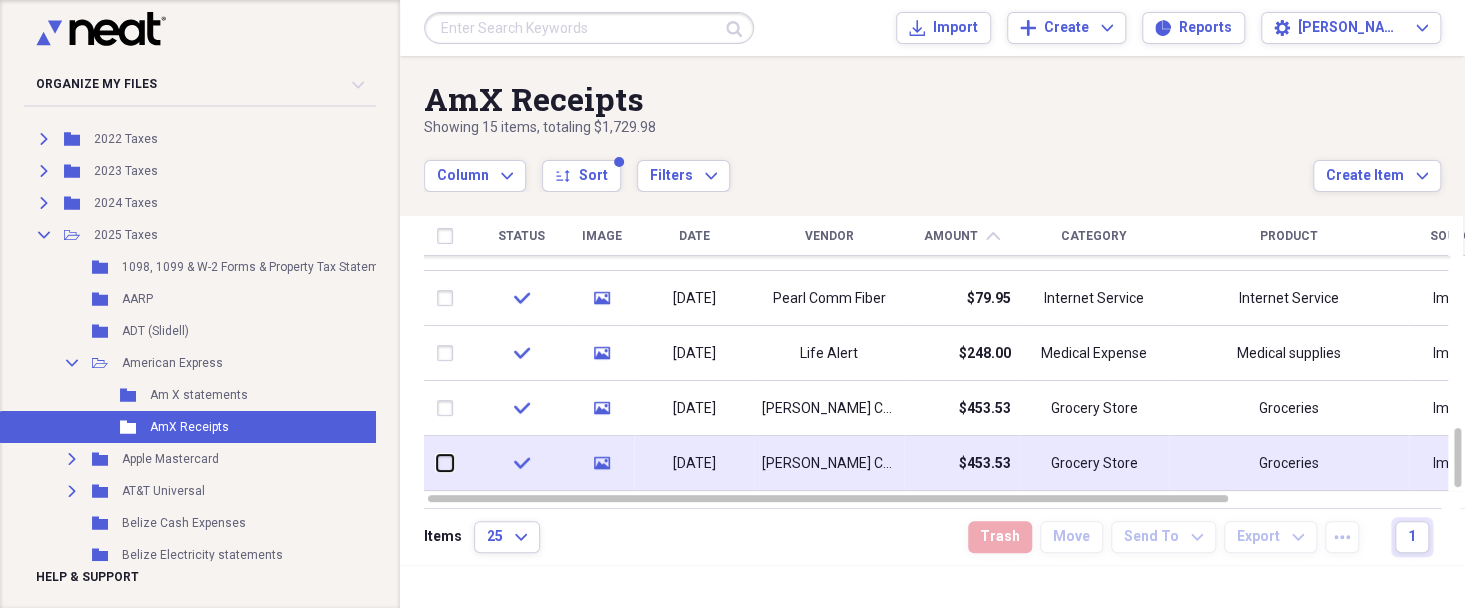 click at bounding box center (437, 463) 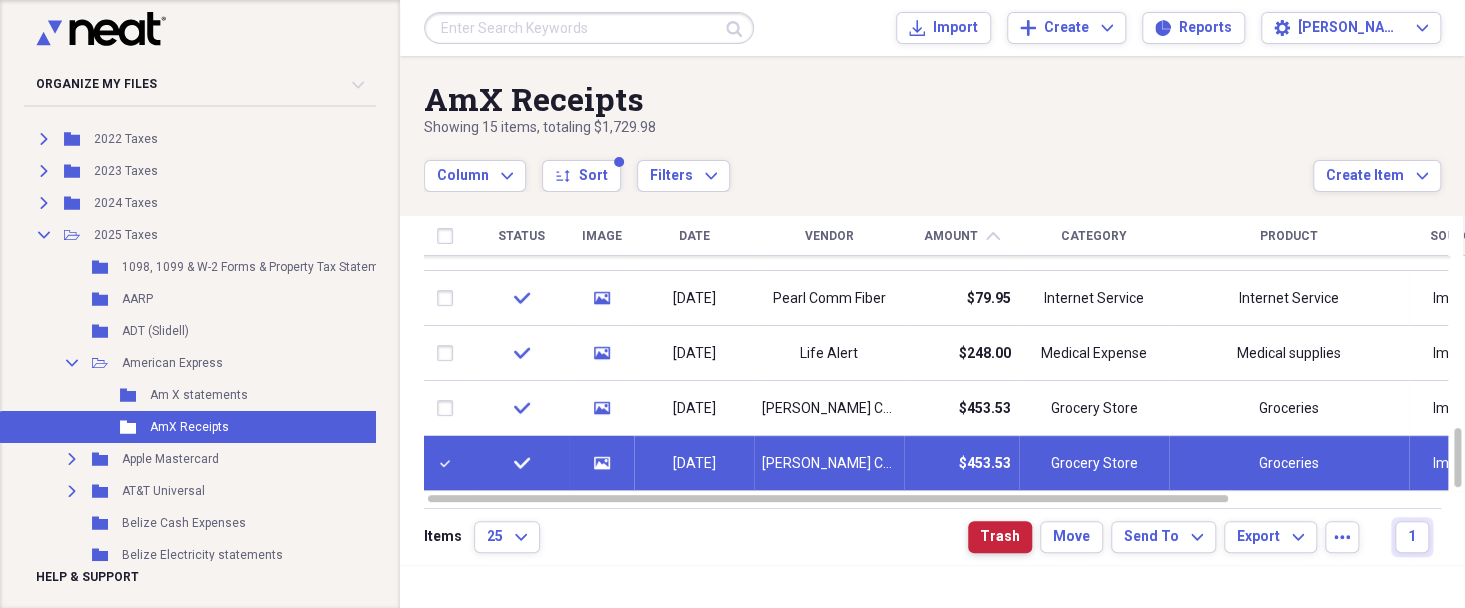 click on "Trash" at bounding box center [1000, 537] 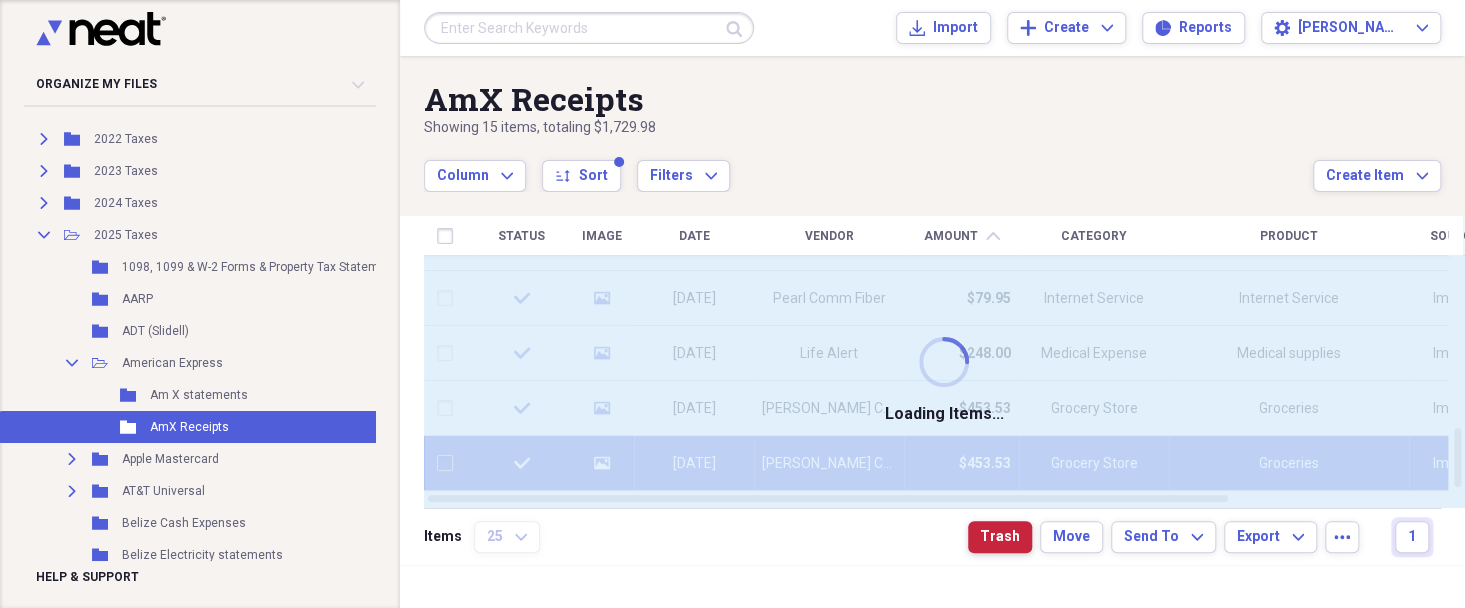checkbox on "false" 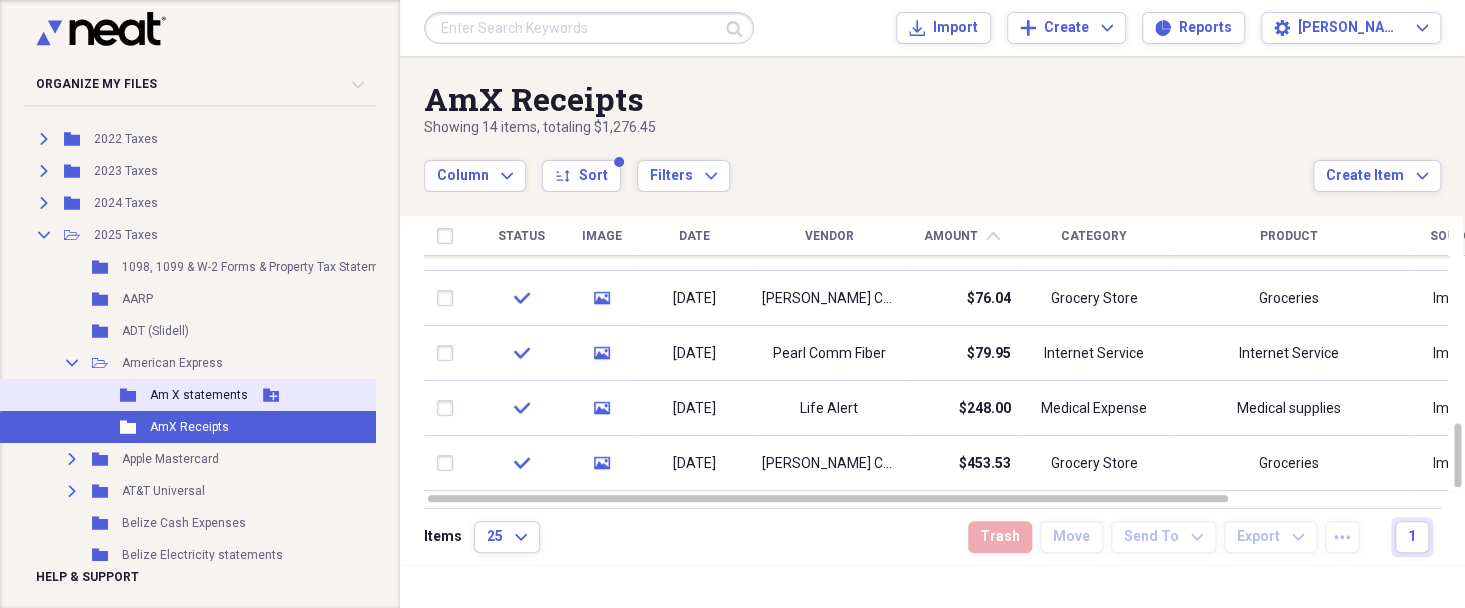 click on "Am X statements" at bounding box center [199, 395] 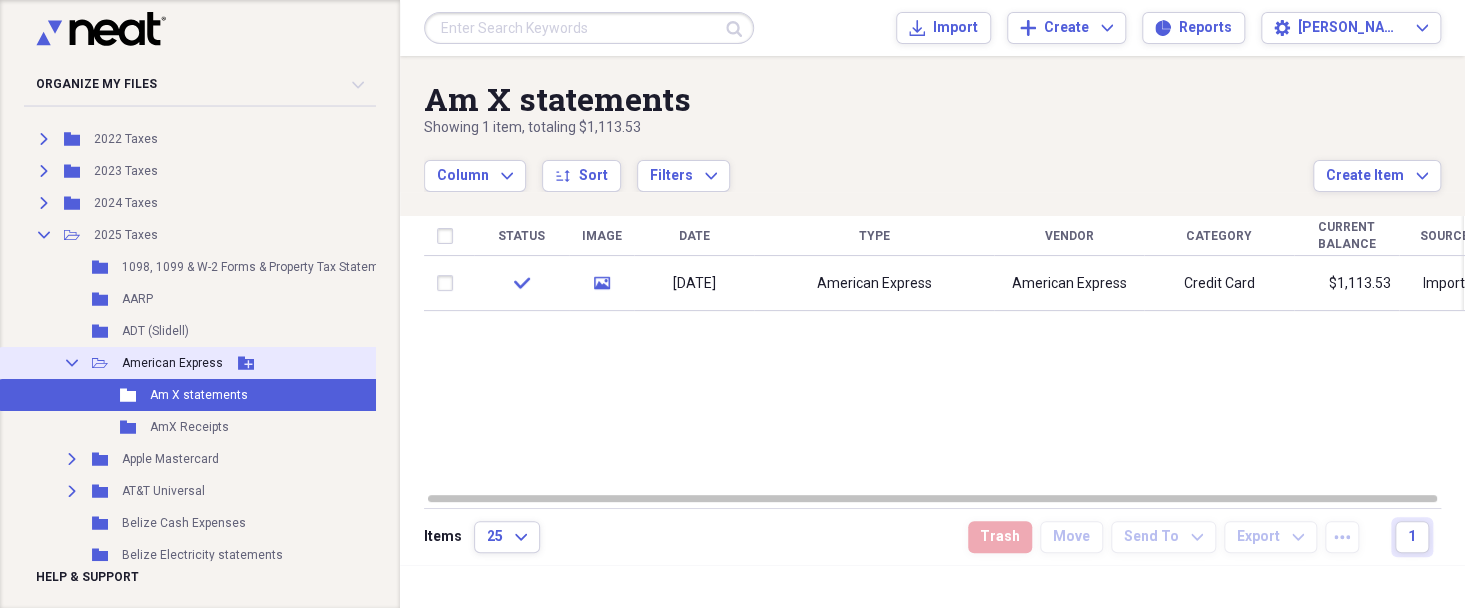 click on "Collapse" 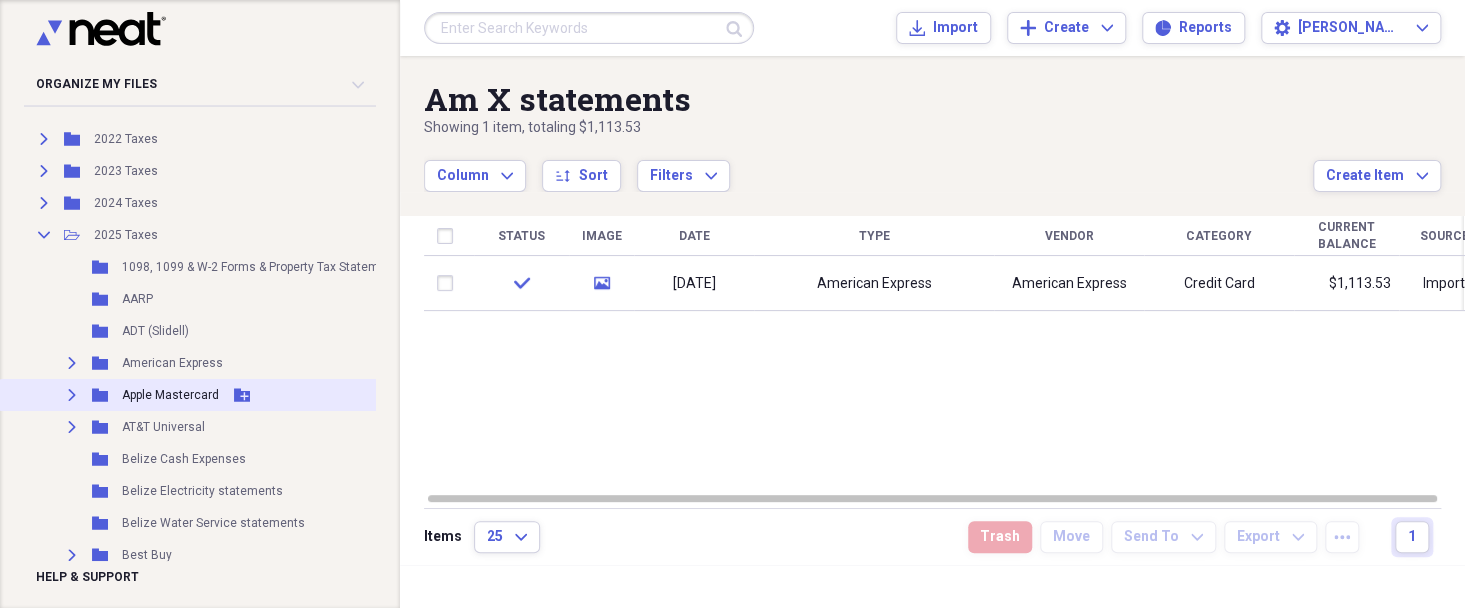 click on "Apple Mastercard" at bounding box center [170, 395] 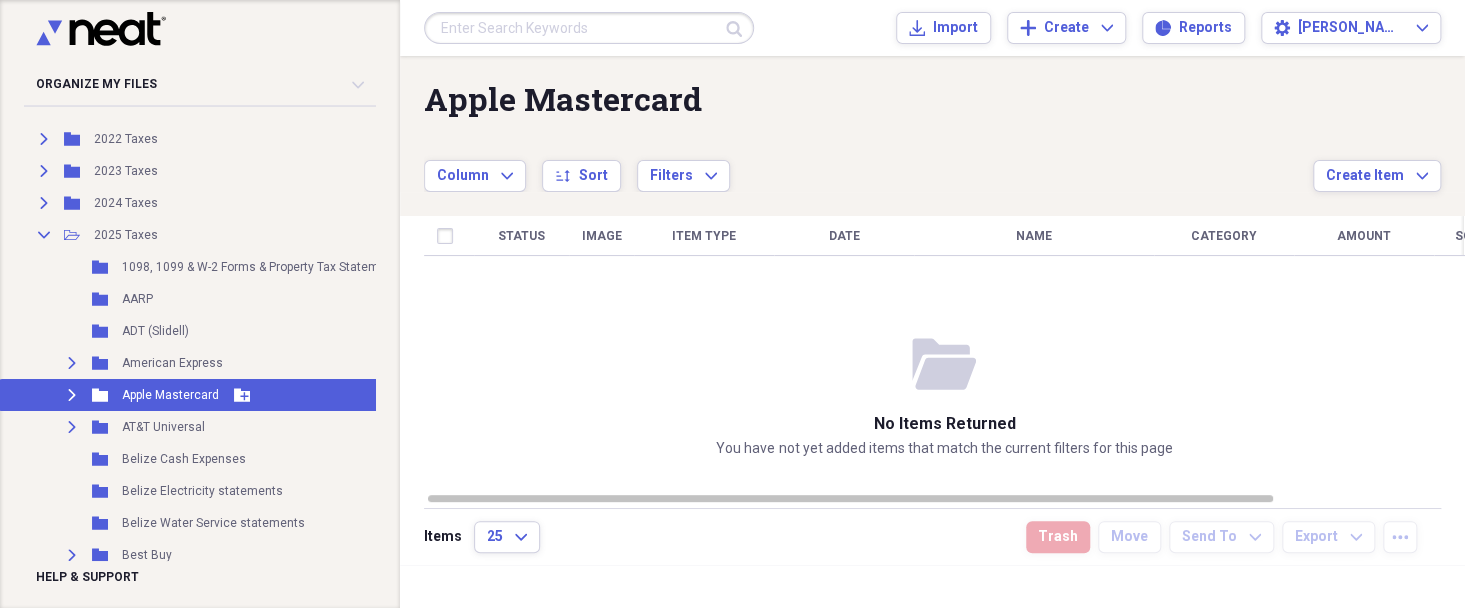 click on "Expand" 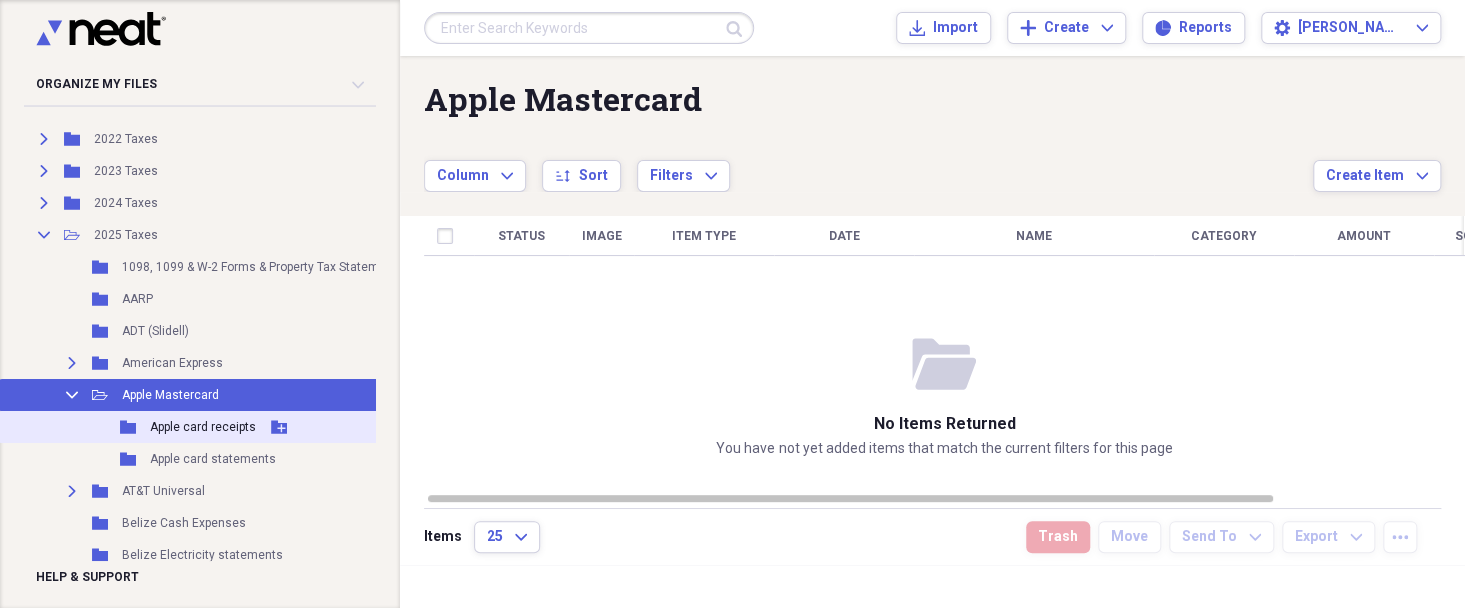 click on "Apple card receipts" at bounding box center [203, 427] 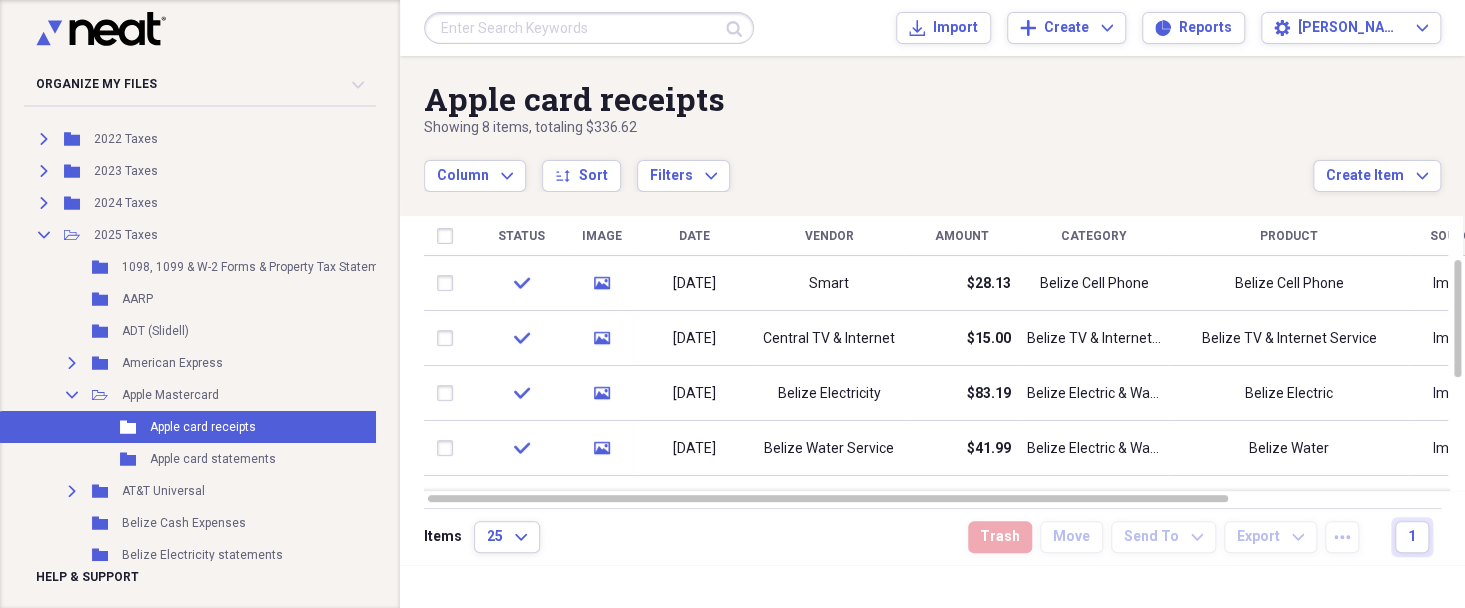 click on "Amount" at bounding box center [962, 236] 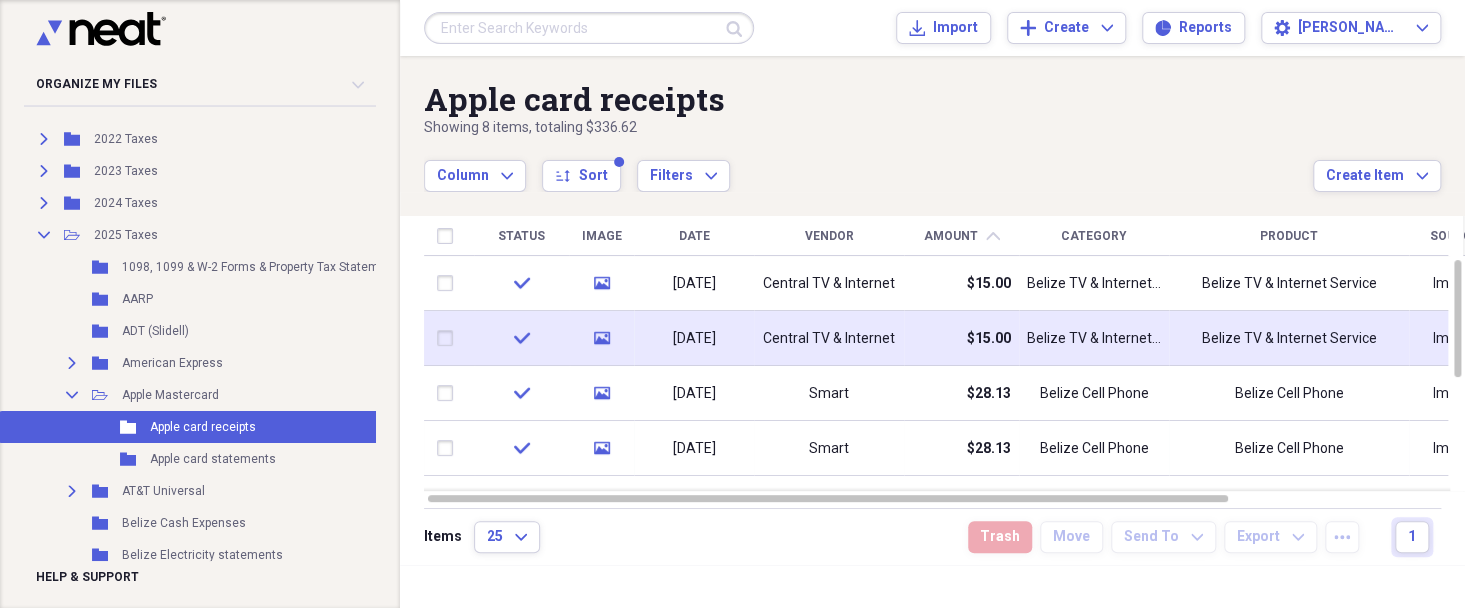 click at bounding box center (449, 338) 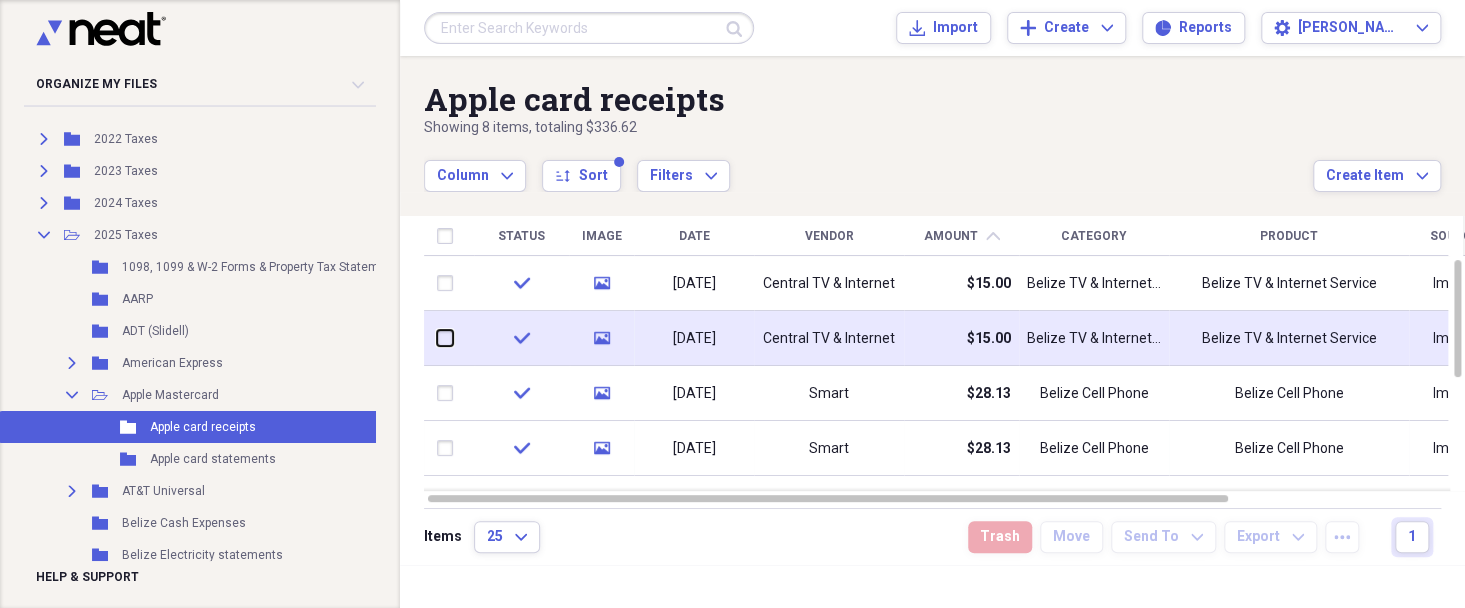 click at bounding box center [437, 338] 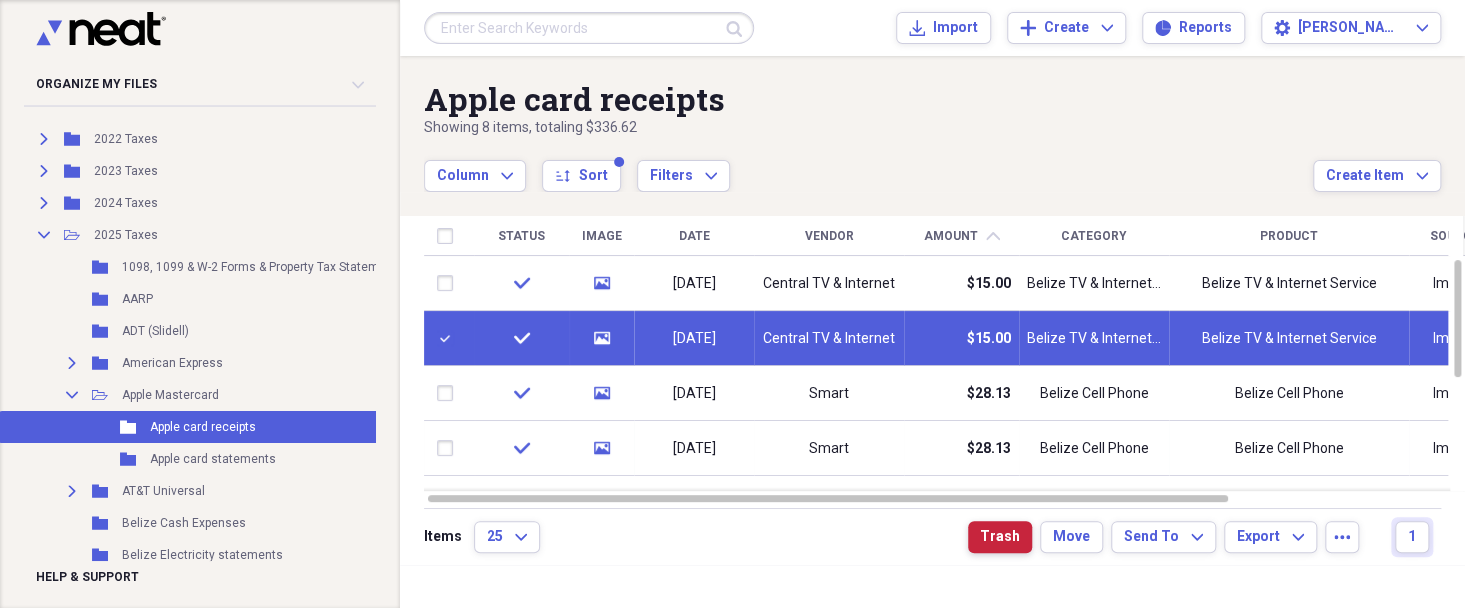 click on "Trash" at bounding box center [1000, 537] 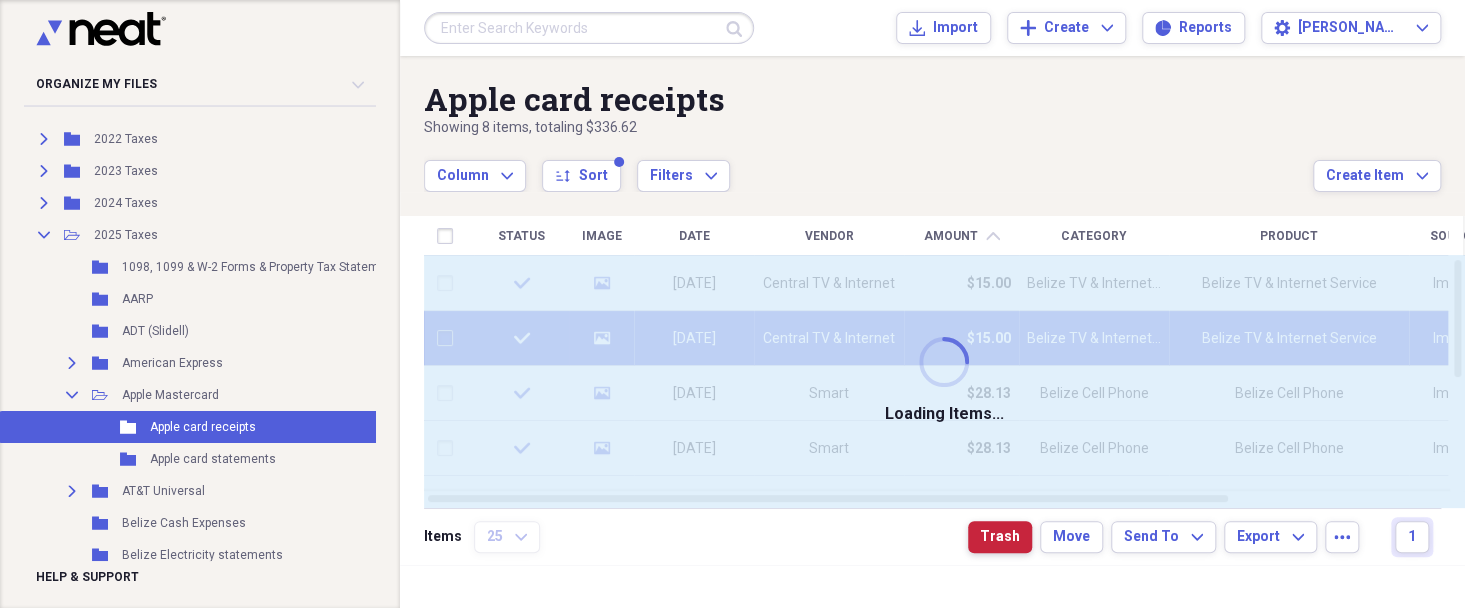 checkbox on "false" 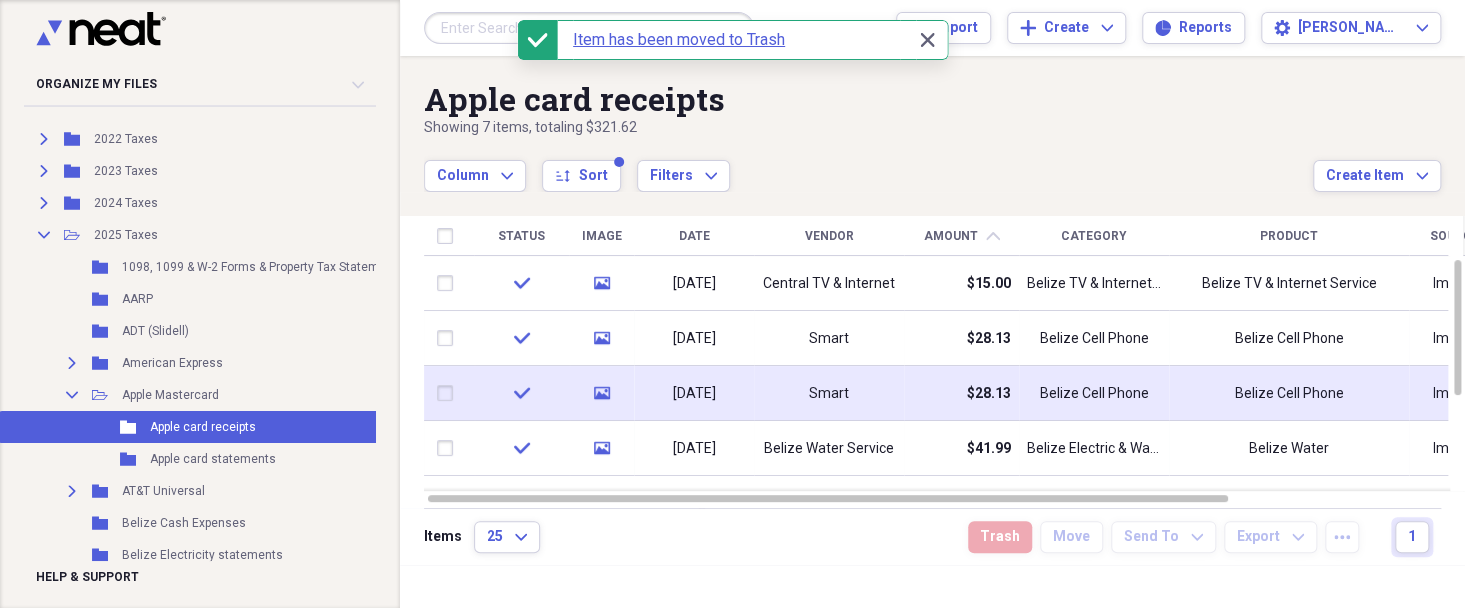 click at bounding box center (449, 393) 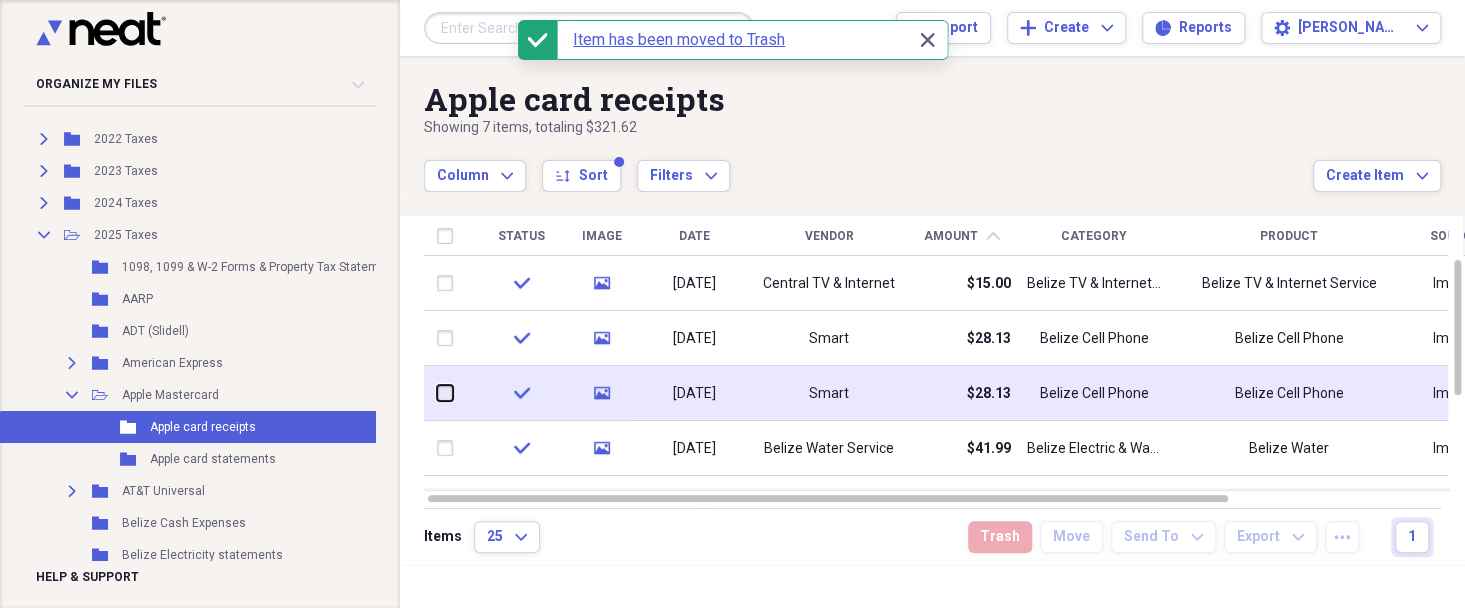 click at bounding box center (437, 393) 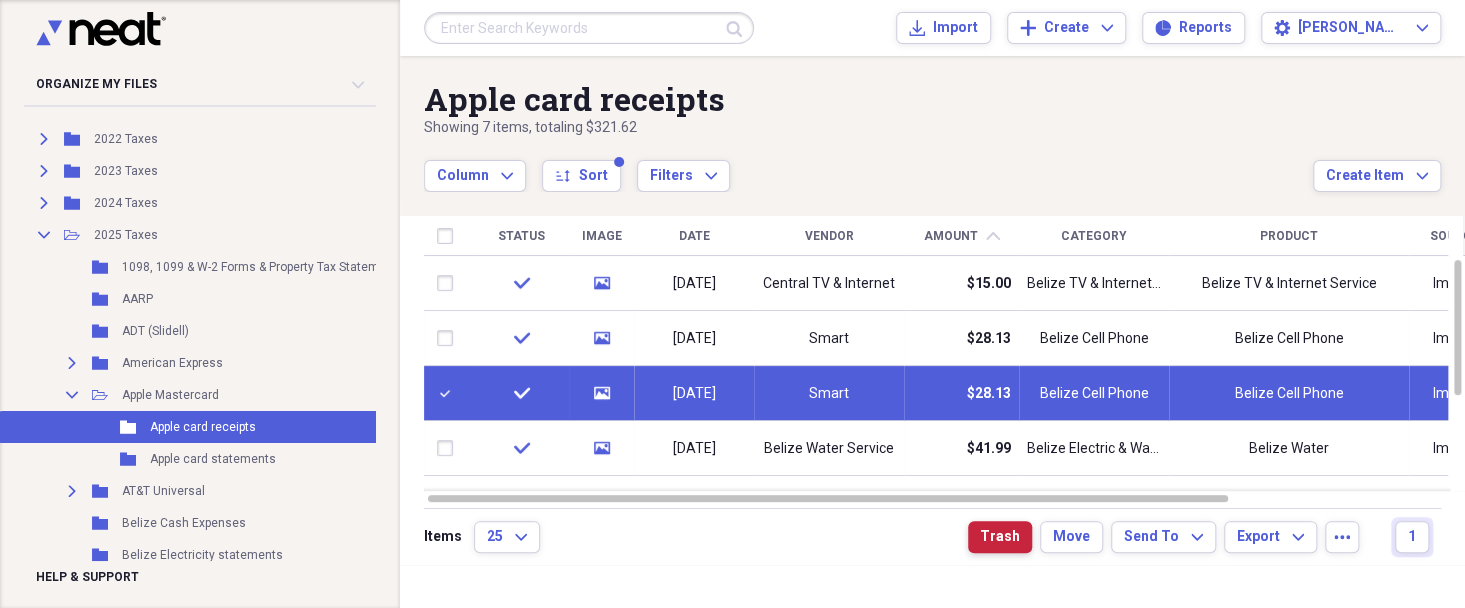 click on "Trash" at bounding box center [1000, 537] 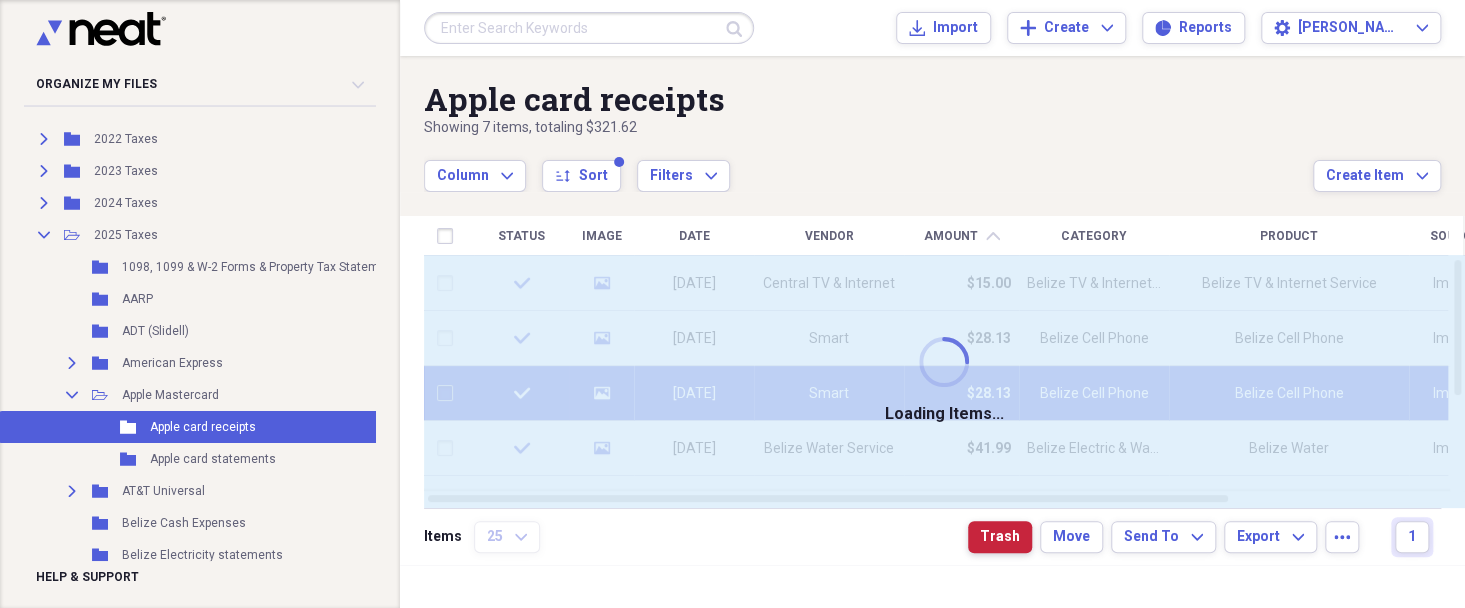 checkbox on "false" 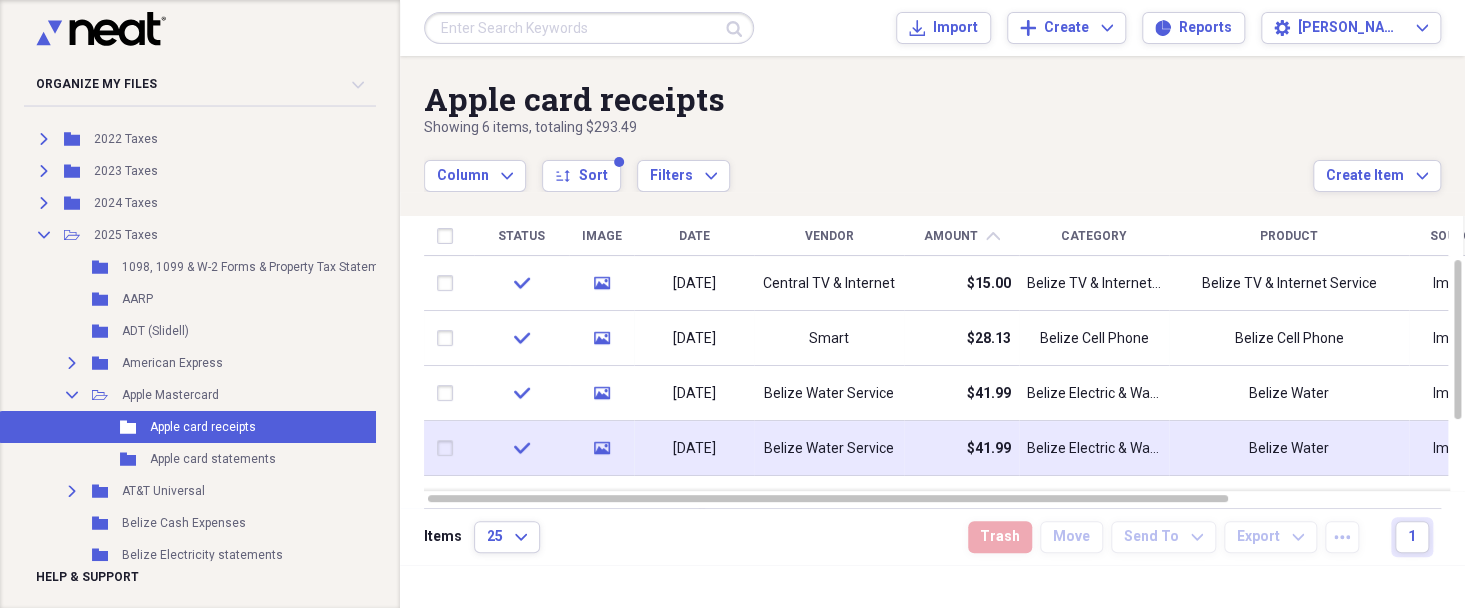 click at bounding box center [449, 448] 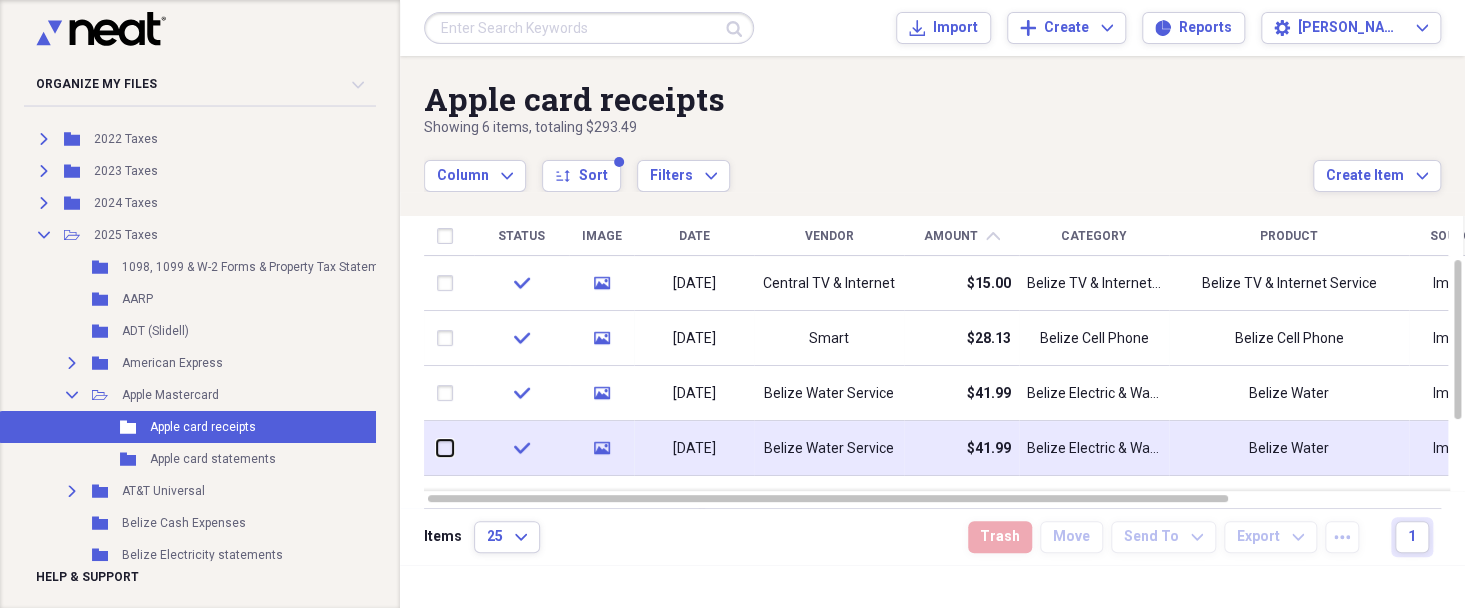 click at bounding box center [437, 448] 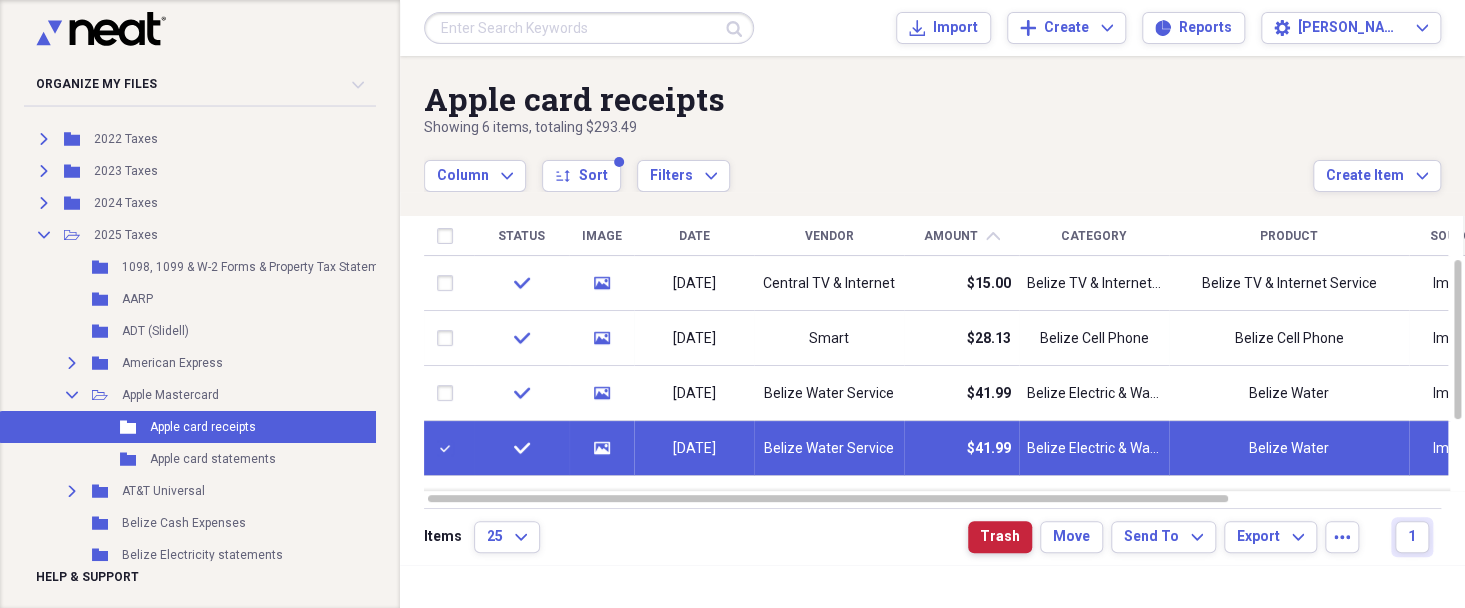 click on "Trash" at bounding box center [1000, 537] 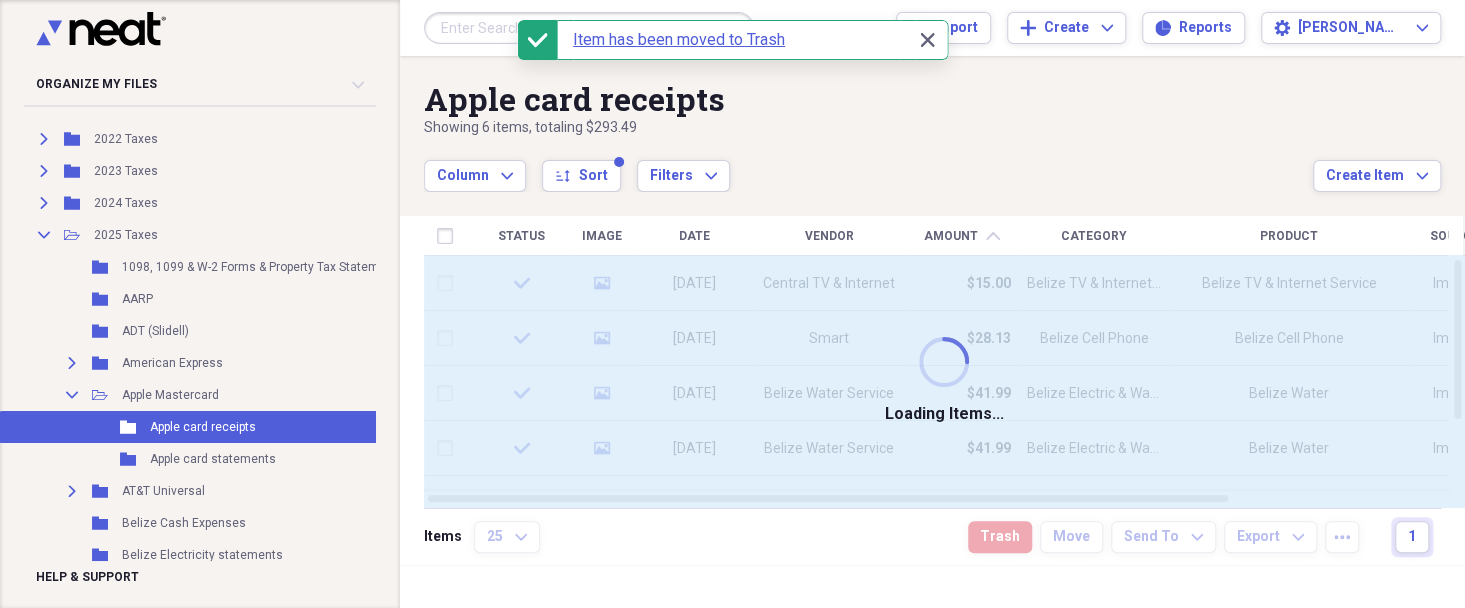 checkbox on "false" 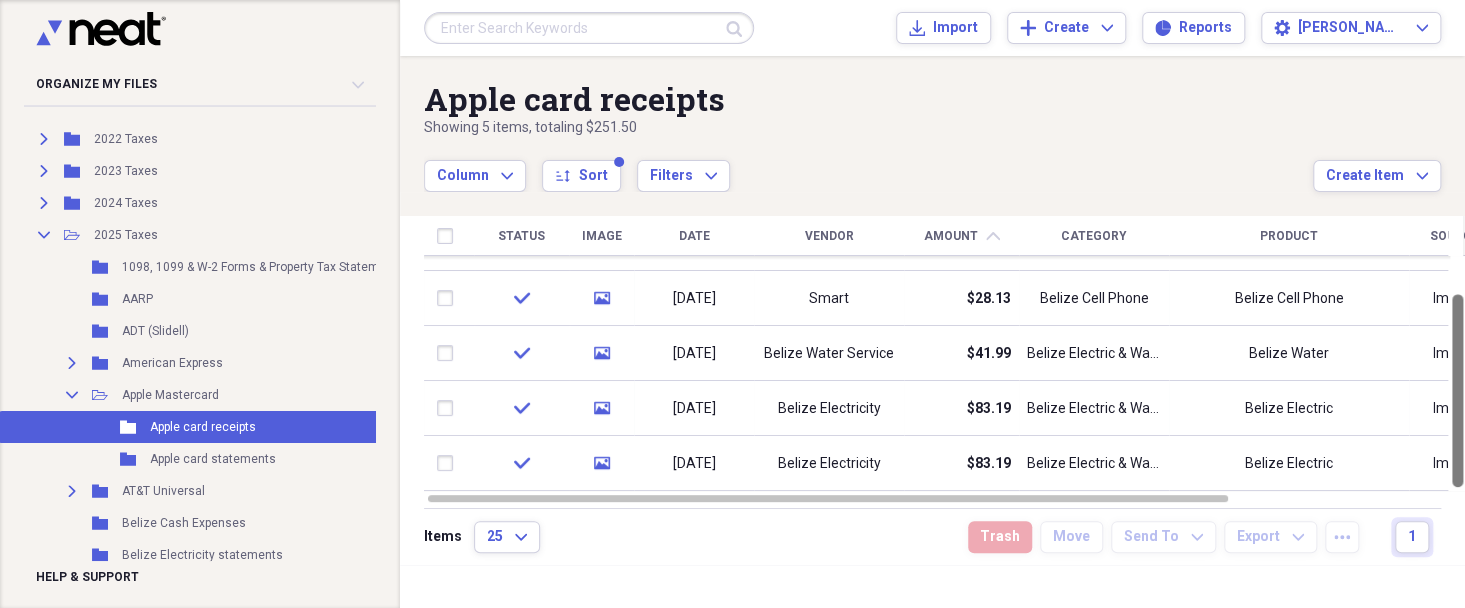 drag, startPoint x: 1453, startPoint y: 414, endPoint x: 1463, endPoint y: 459, distance: 46.09772 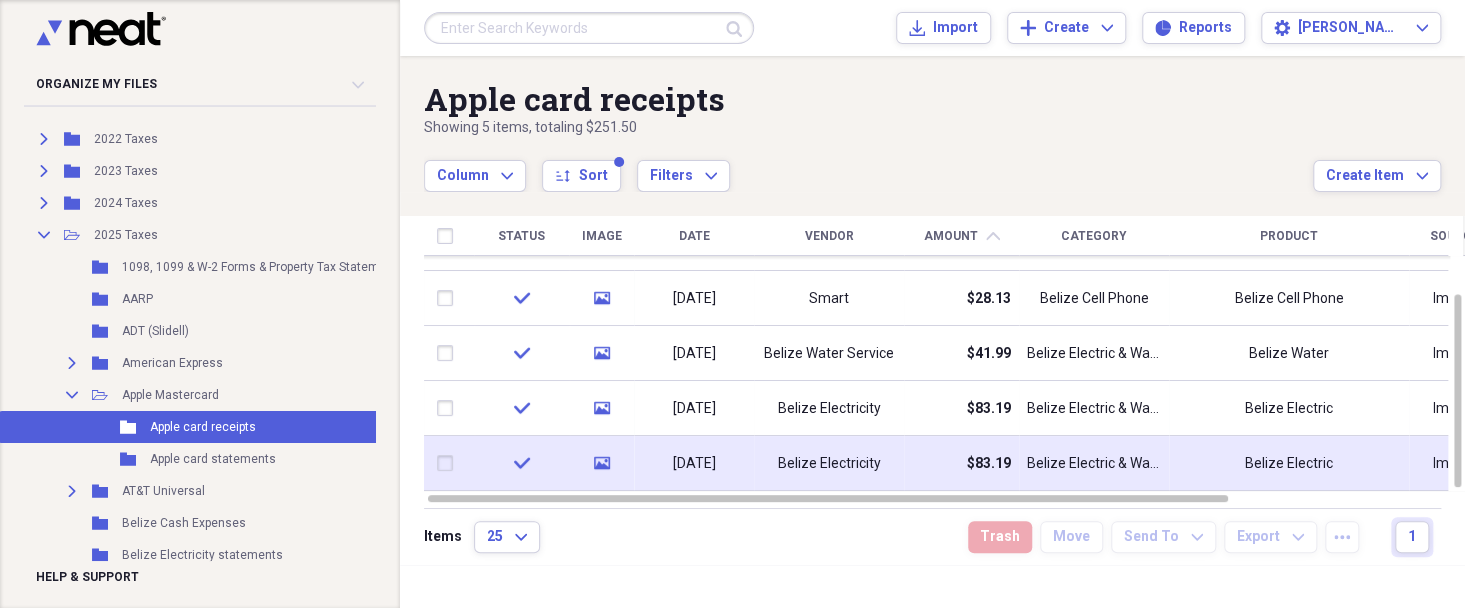 click at bounding box center [449, 463] 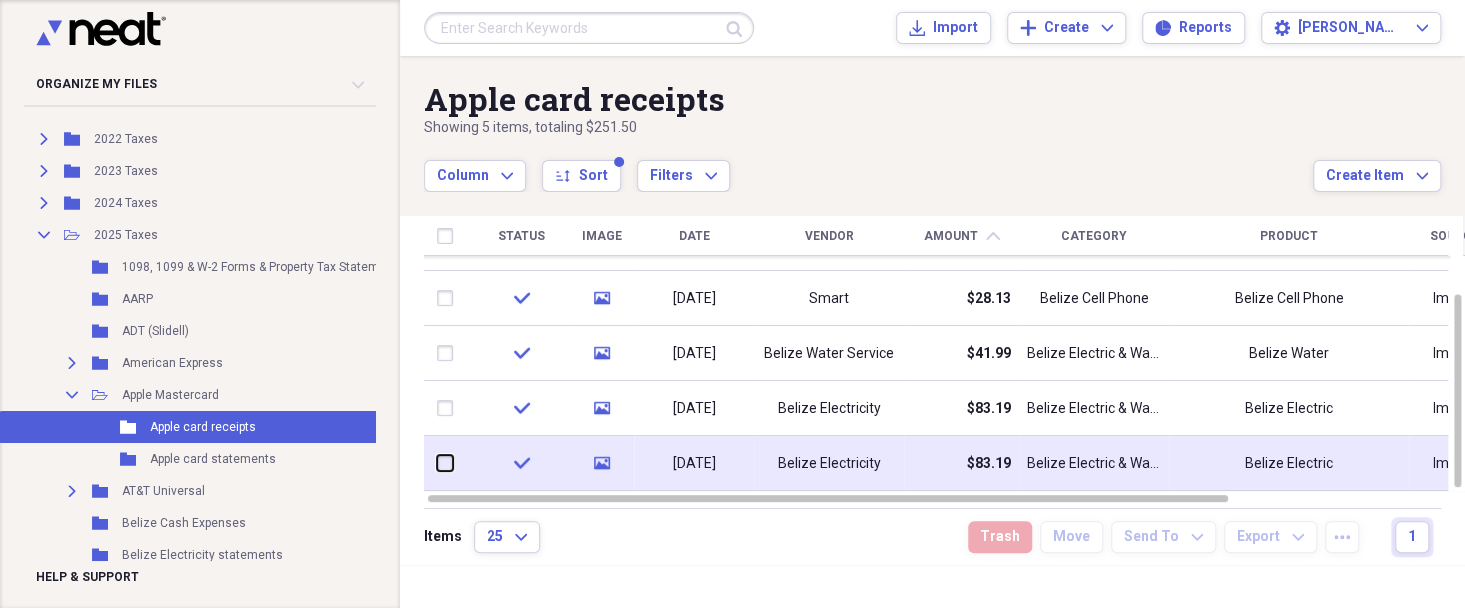 click at bounding box center [437, 463] 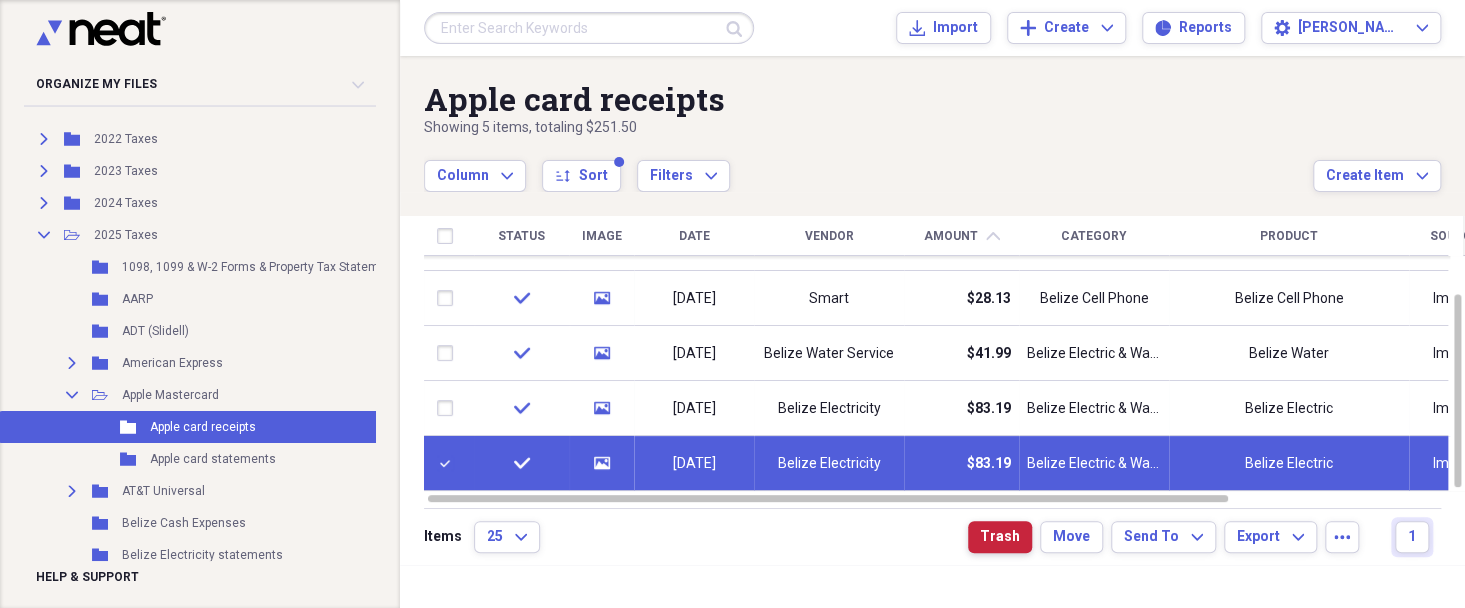 click on "Trash" at bounding box center [1000, 537] 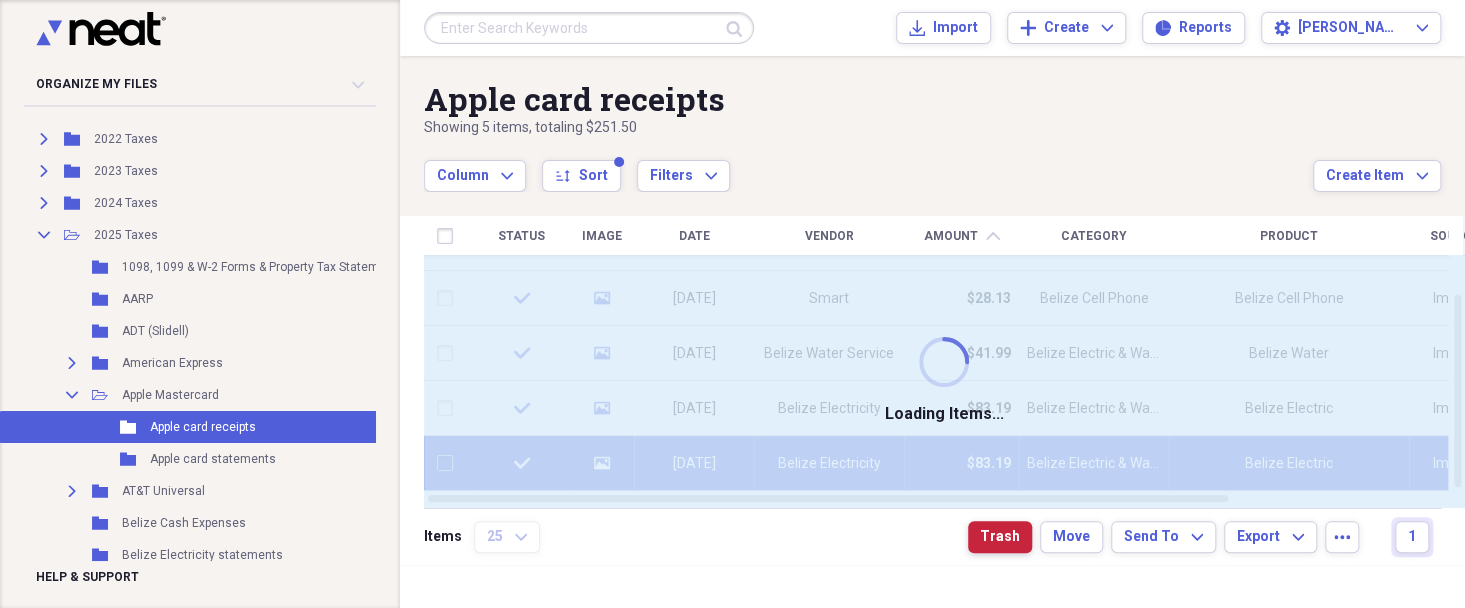 checkbox on "false" 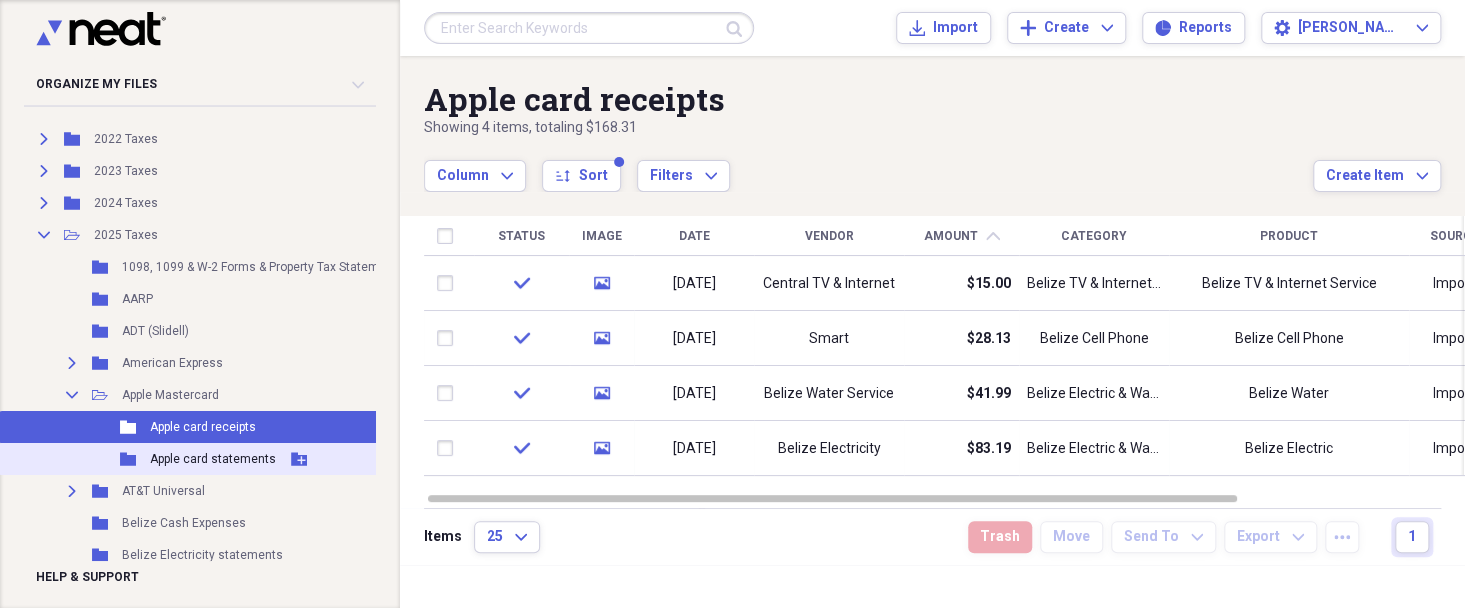 click on "Apple card statements" at bounding box center (213, 459) 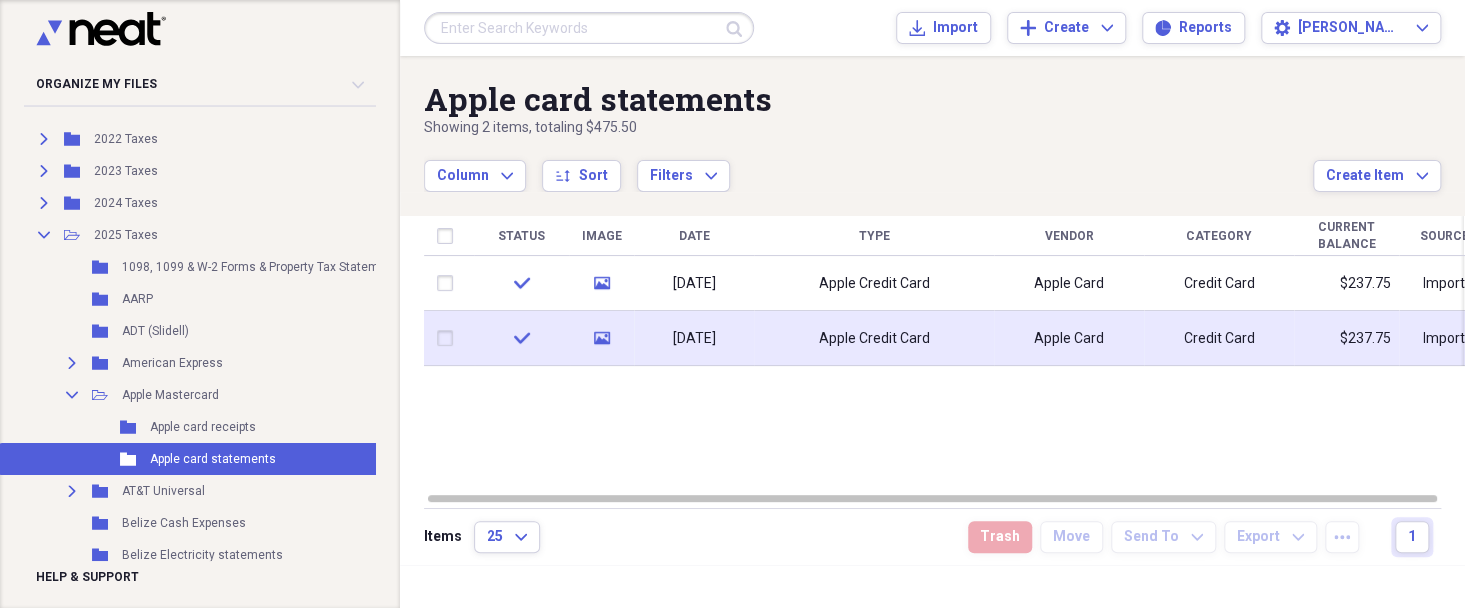click at bounding box center [449, 338] 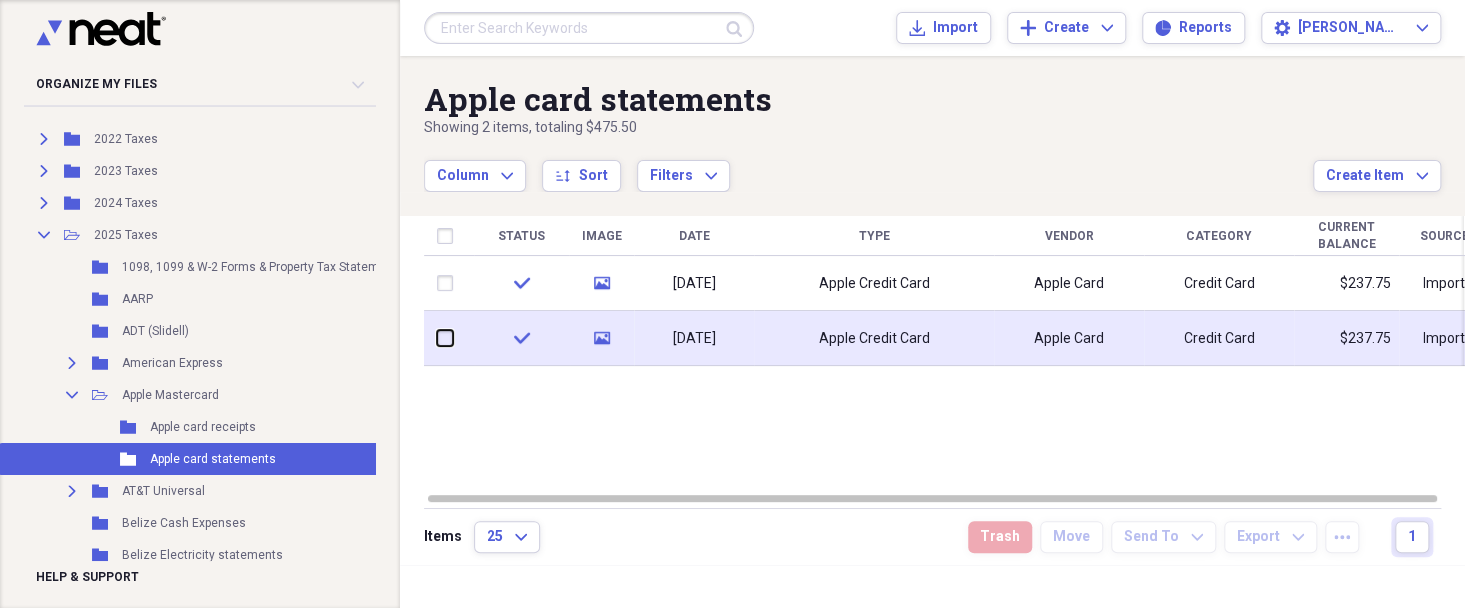 click at bounding box center [437, 338] 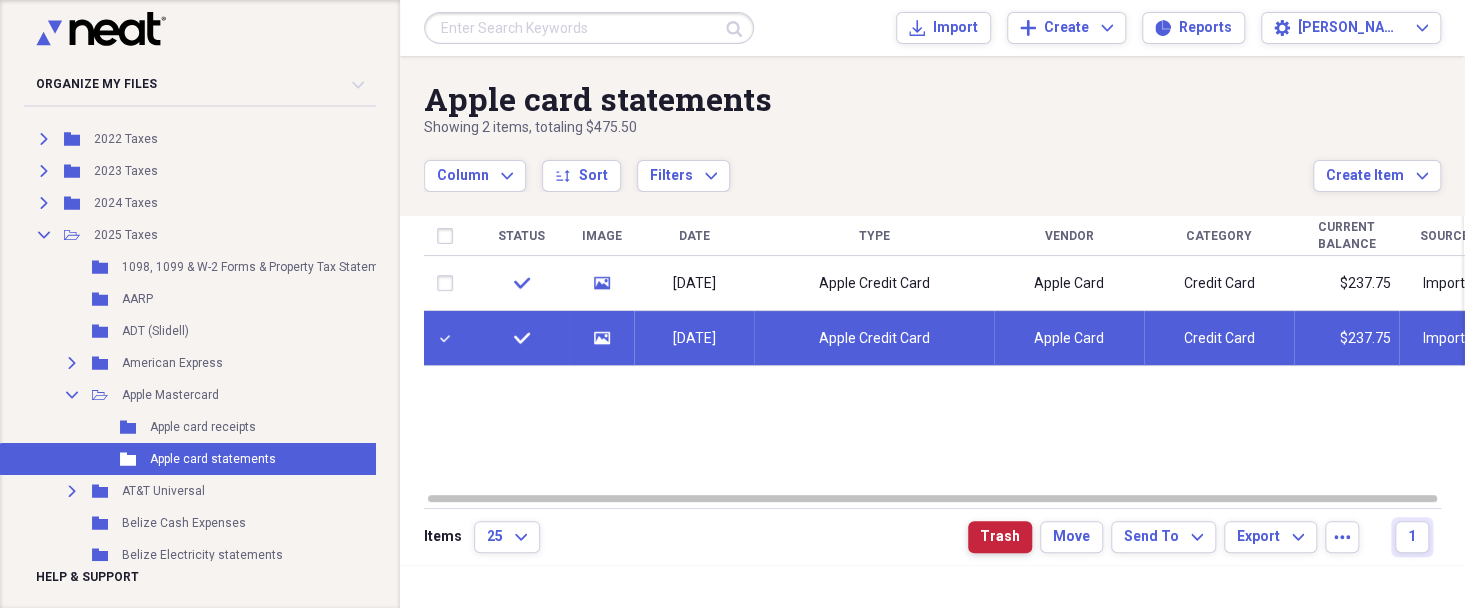 click on "Trash" at bounding box center [1000, 537] 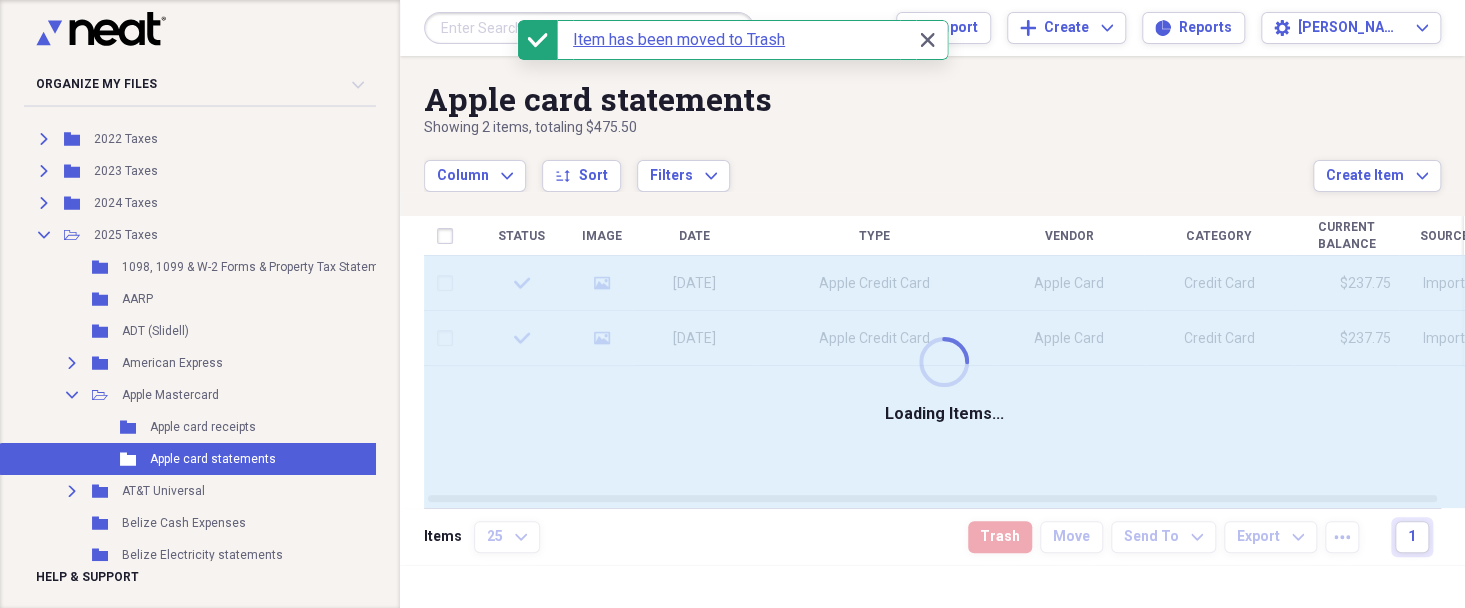 checkbox on "false" 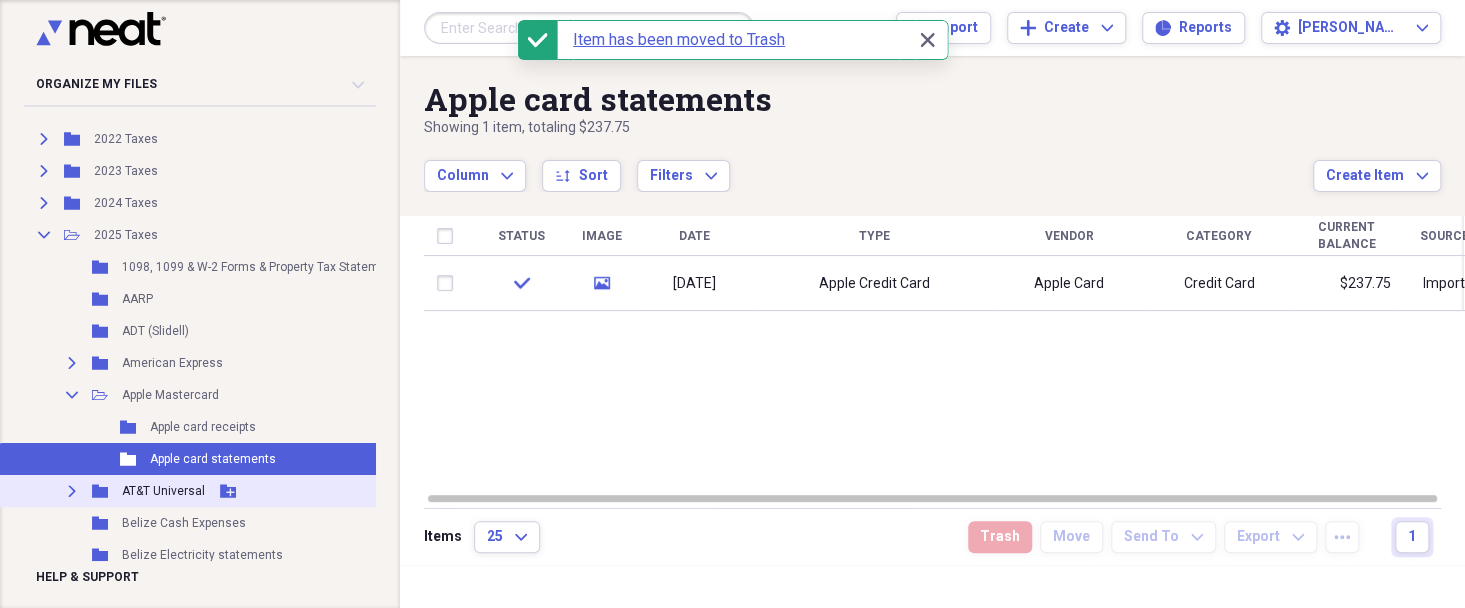 click on "Expand" 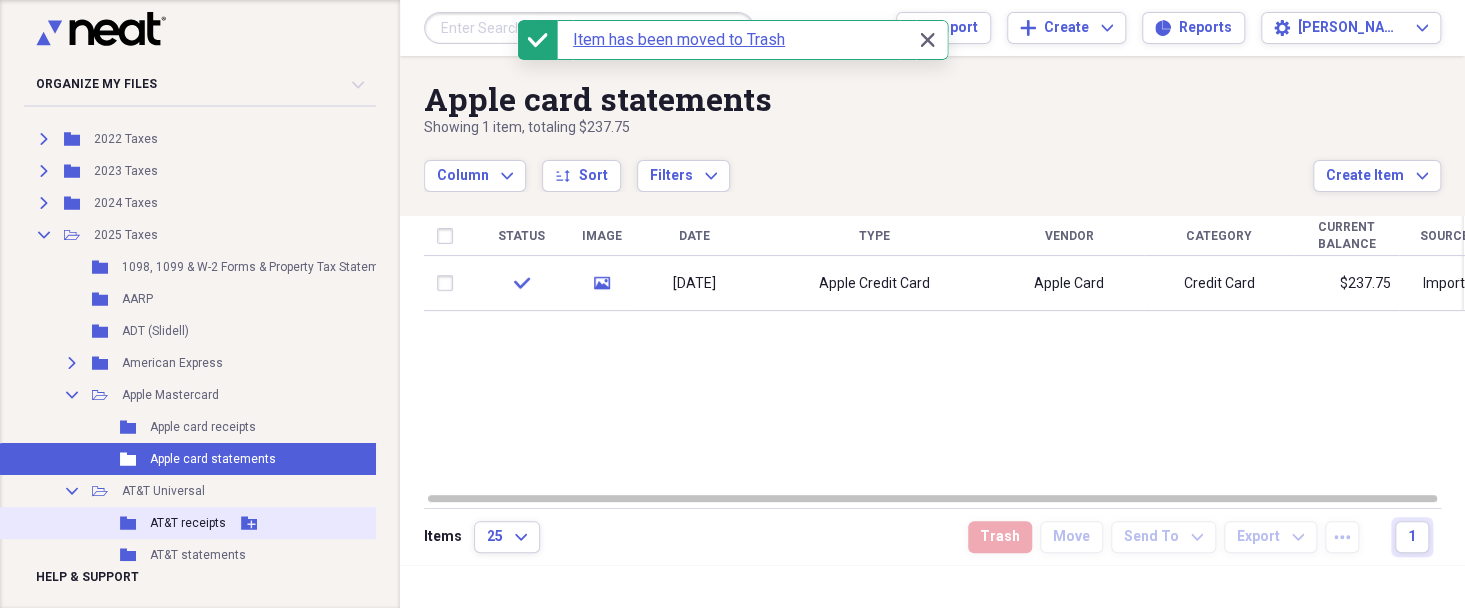 click on "AT&T receipts" at bounding box center (188, 523) 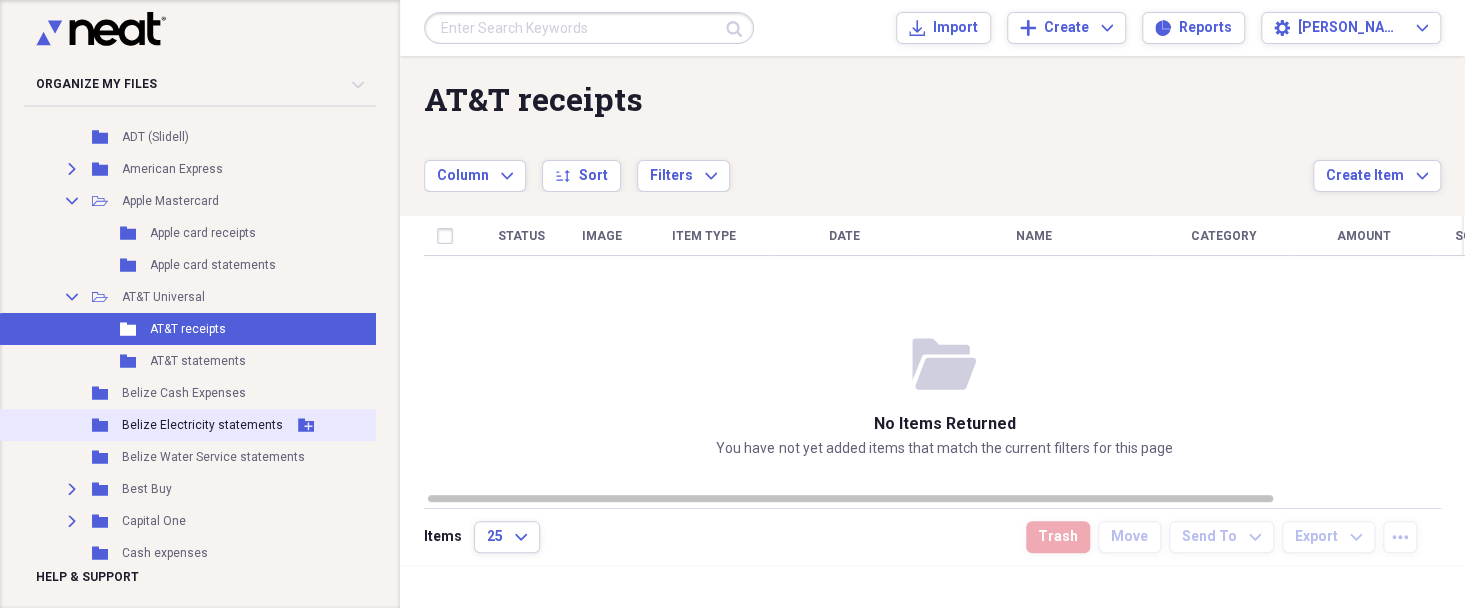 scroll, scrollTop: 480, scrollLeft: 0, axis: vertical 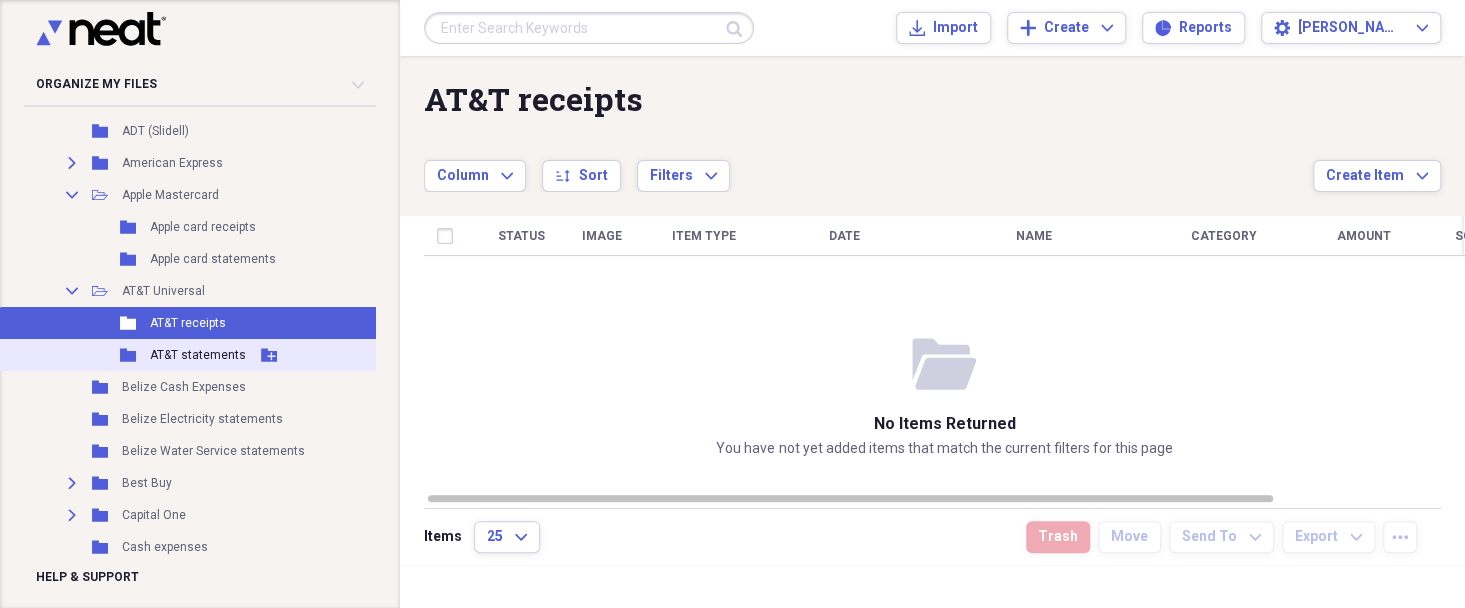 click on "AT&T statements" at bounding box center (198, 355) 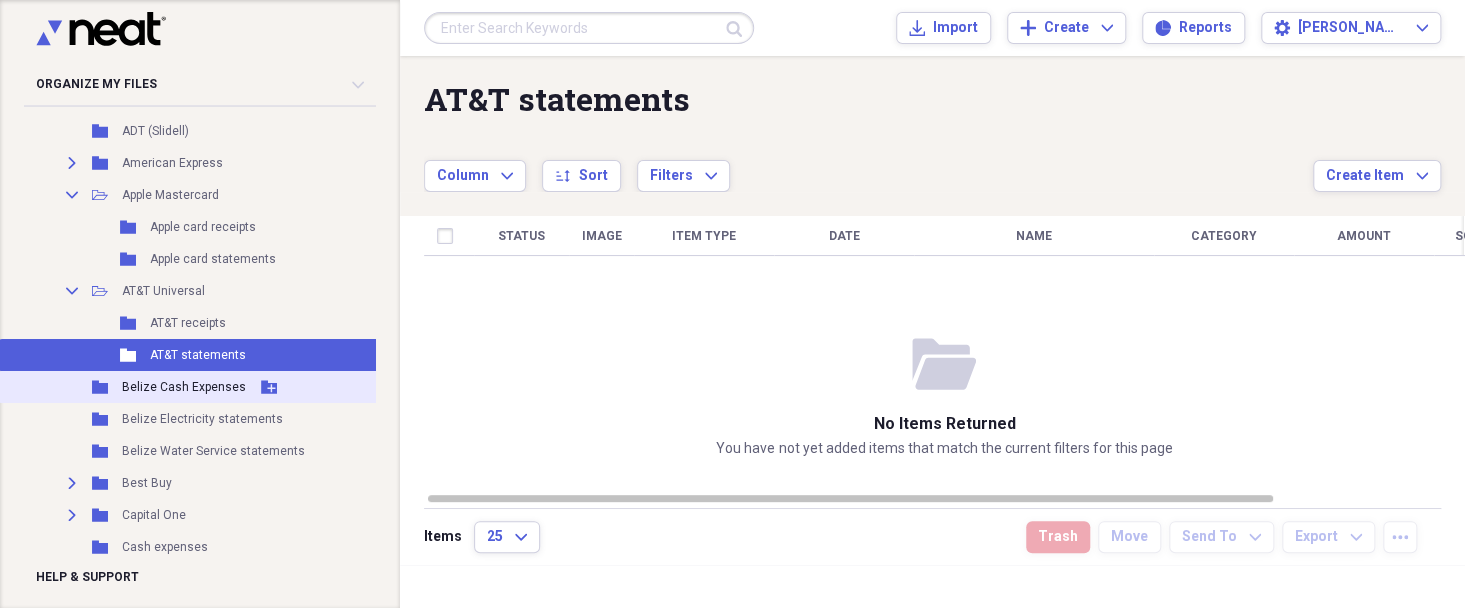 click on "Belize Cash Expenses" at bounding box center [184, 387] 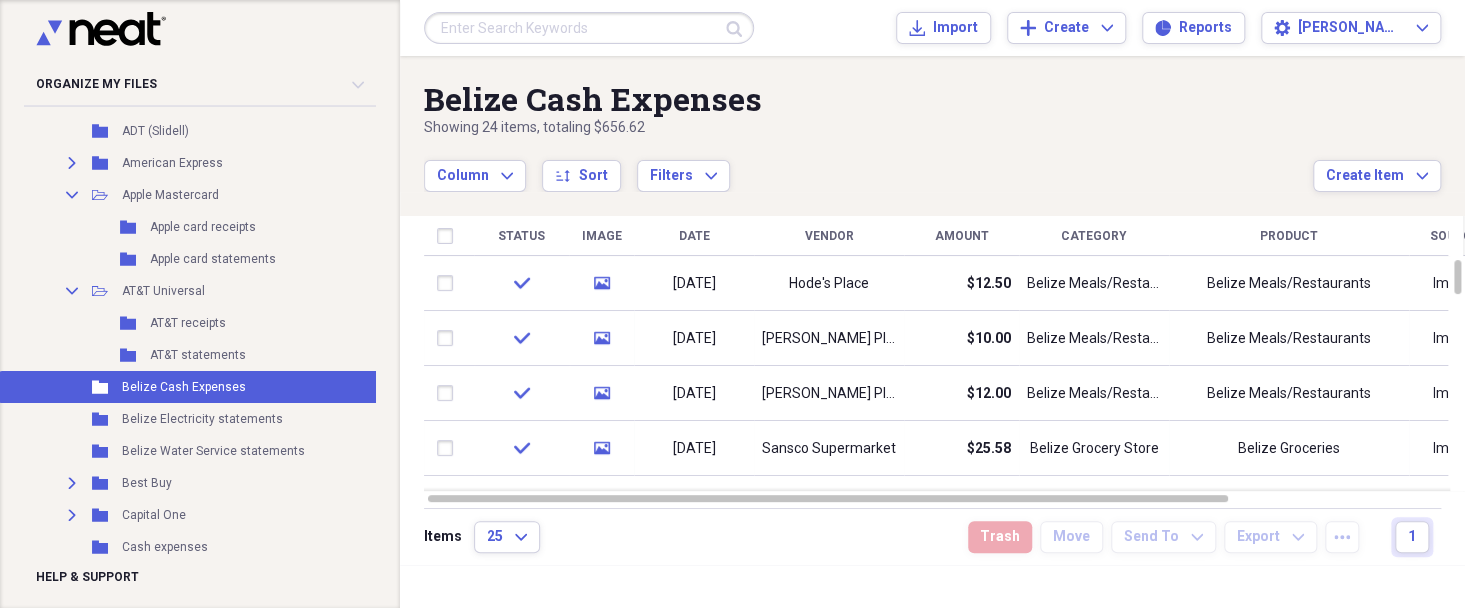click on "Amount" at bounding box center [962, 236] 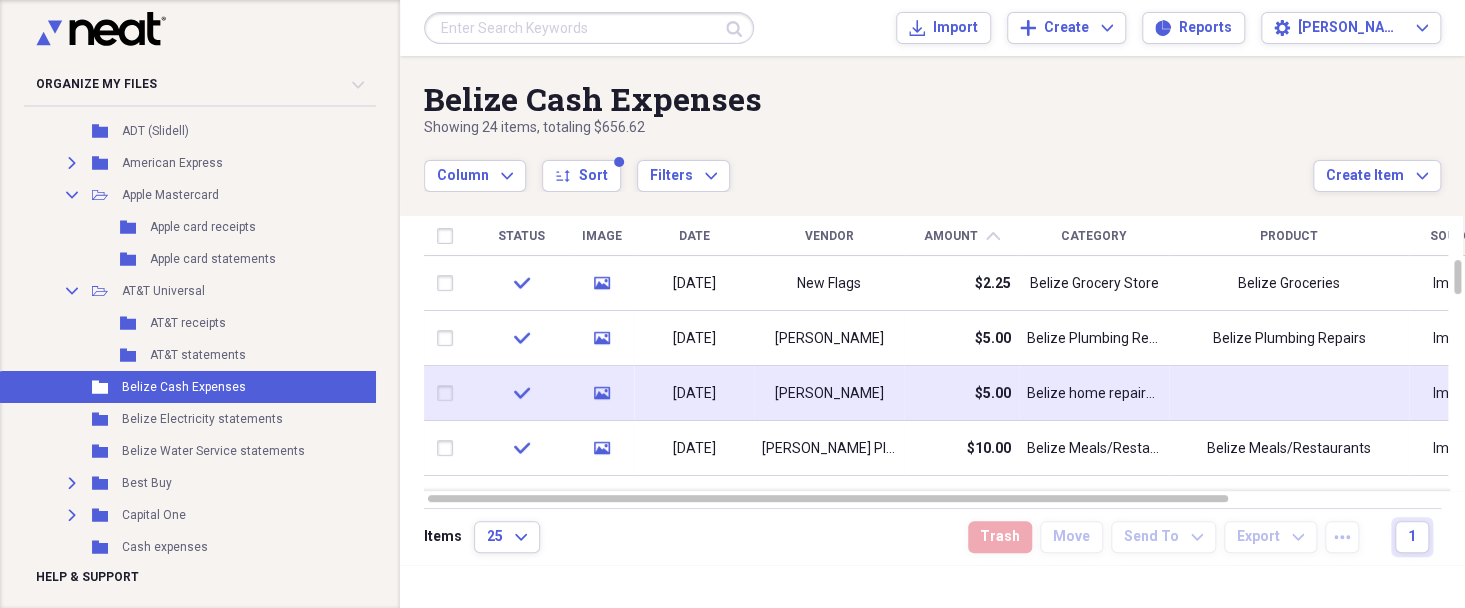 click at bounding box center (449, 393) 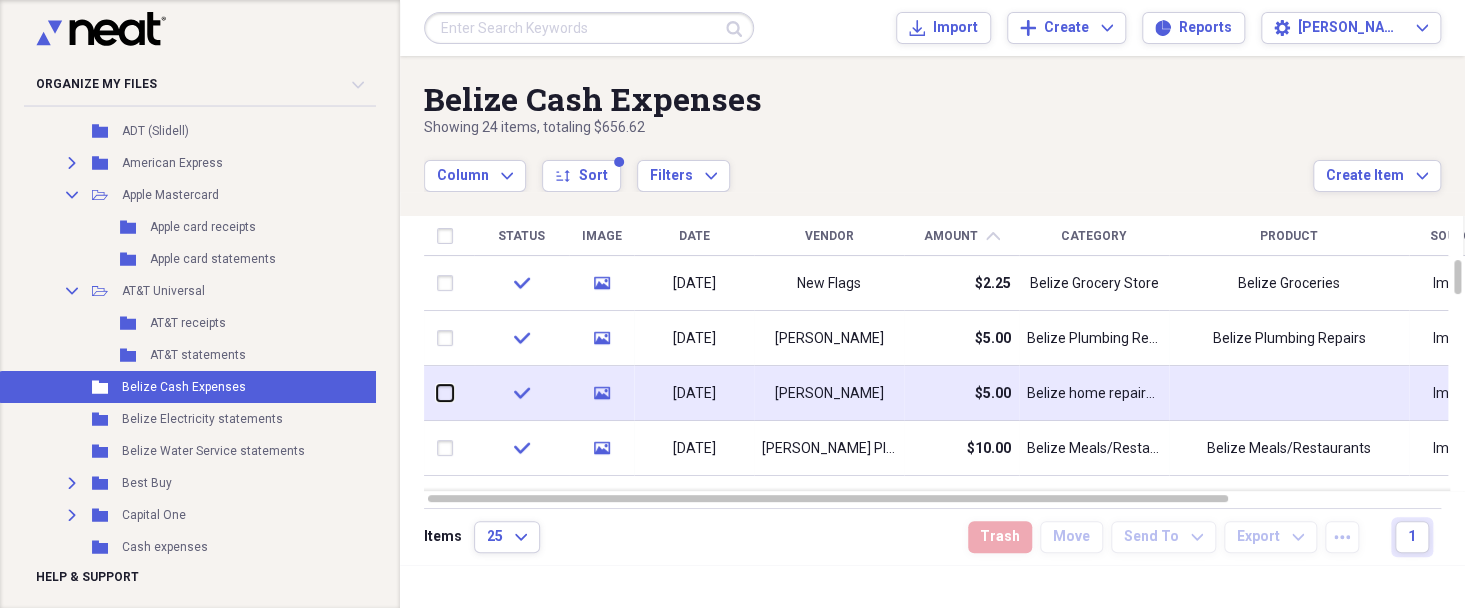 click at bounding box center (437, 393) 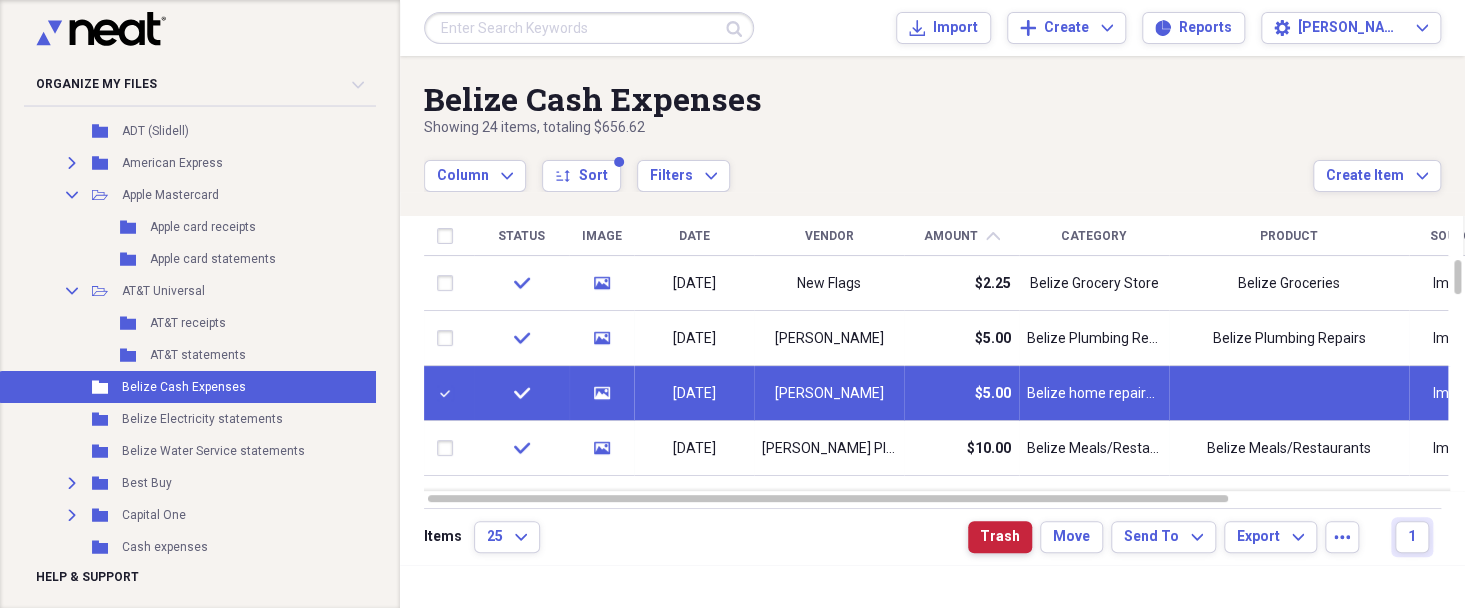 click on "Trash" at bounding box center (1000, 537) 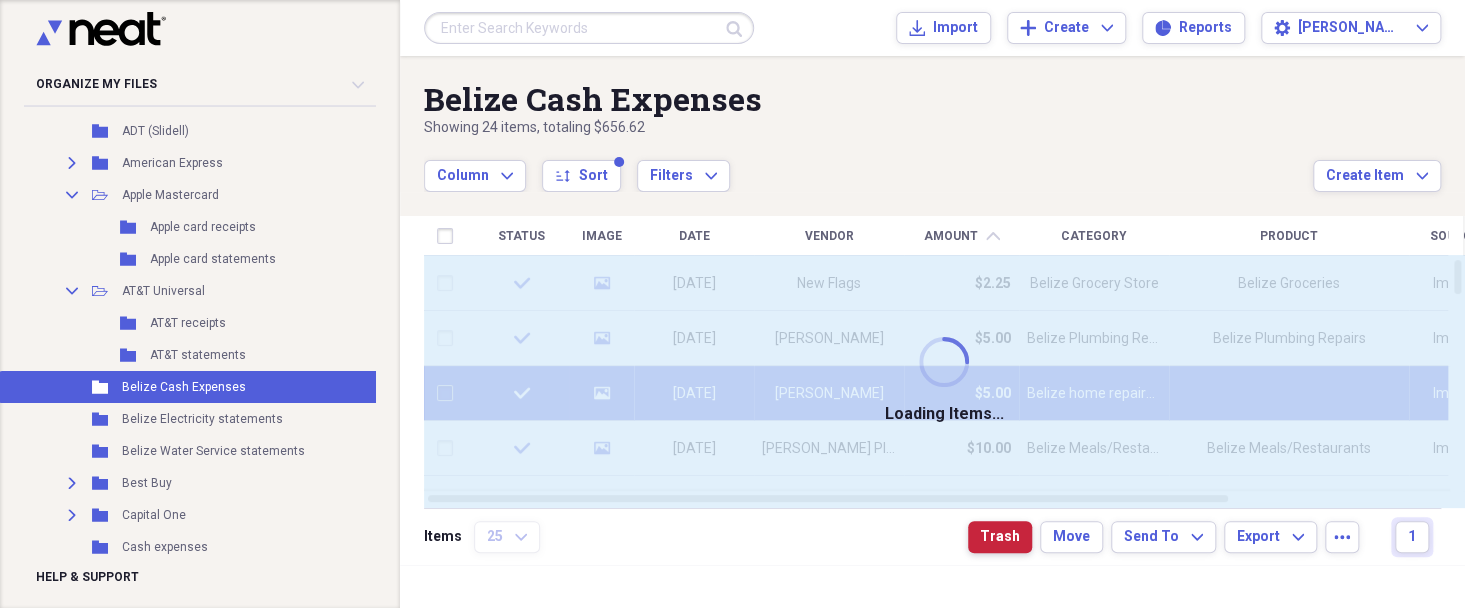 checkbox on "false" 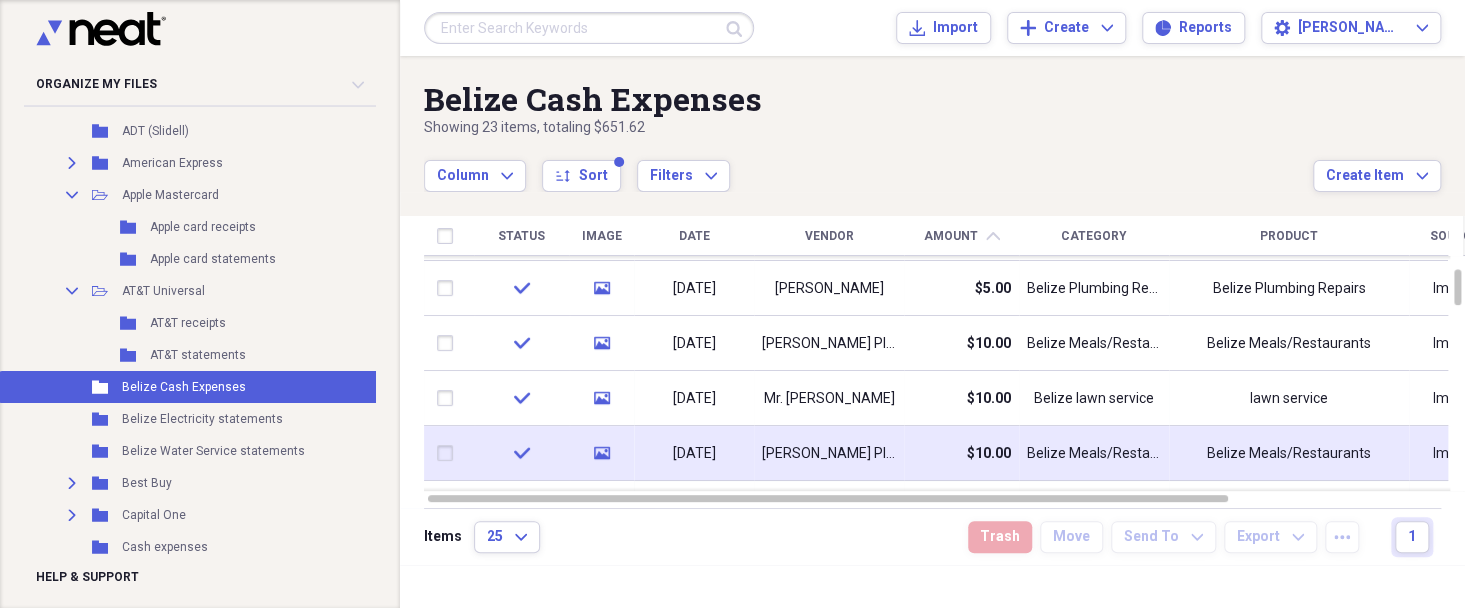 click at bounding box center (449, 453) 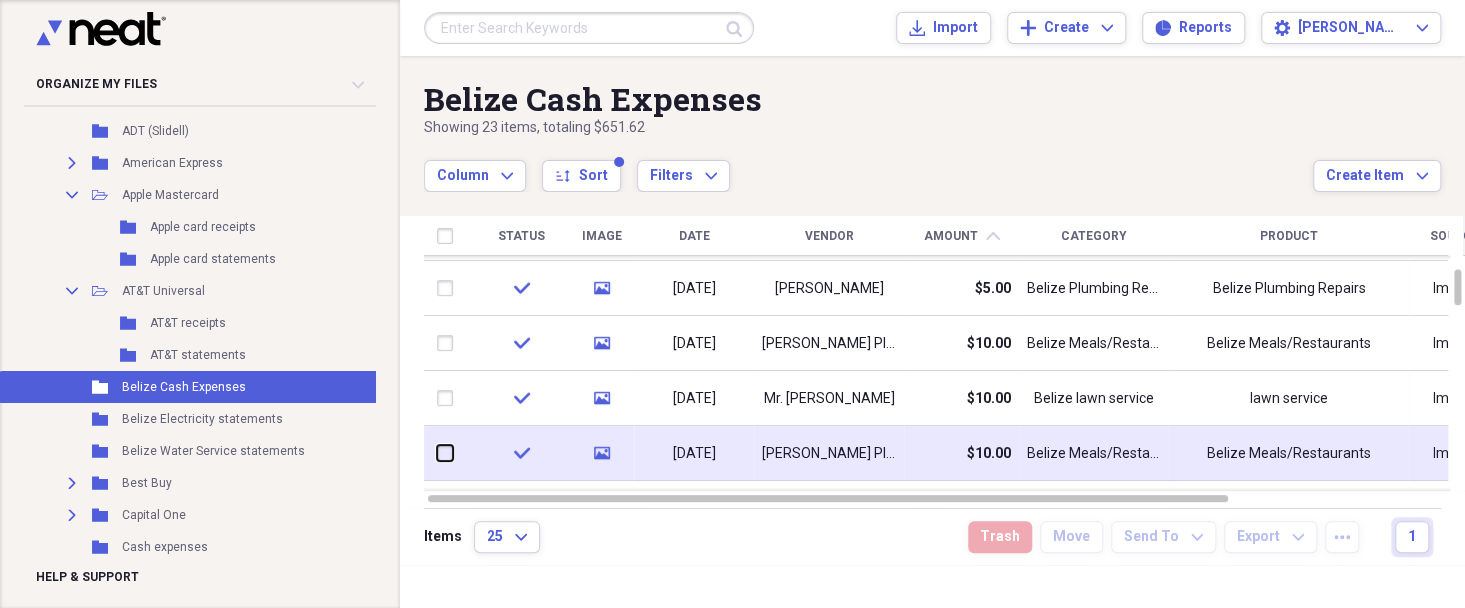 click at bounding box center (437, 453) 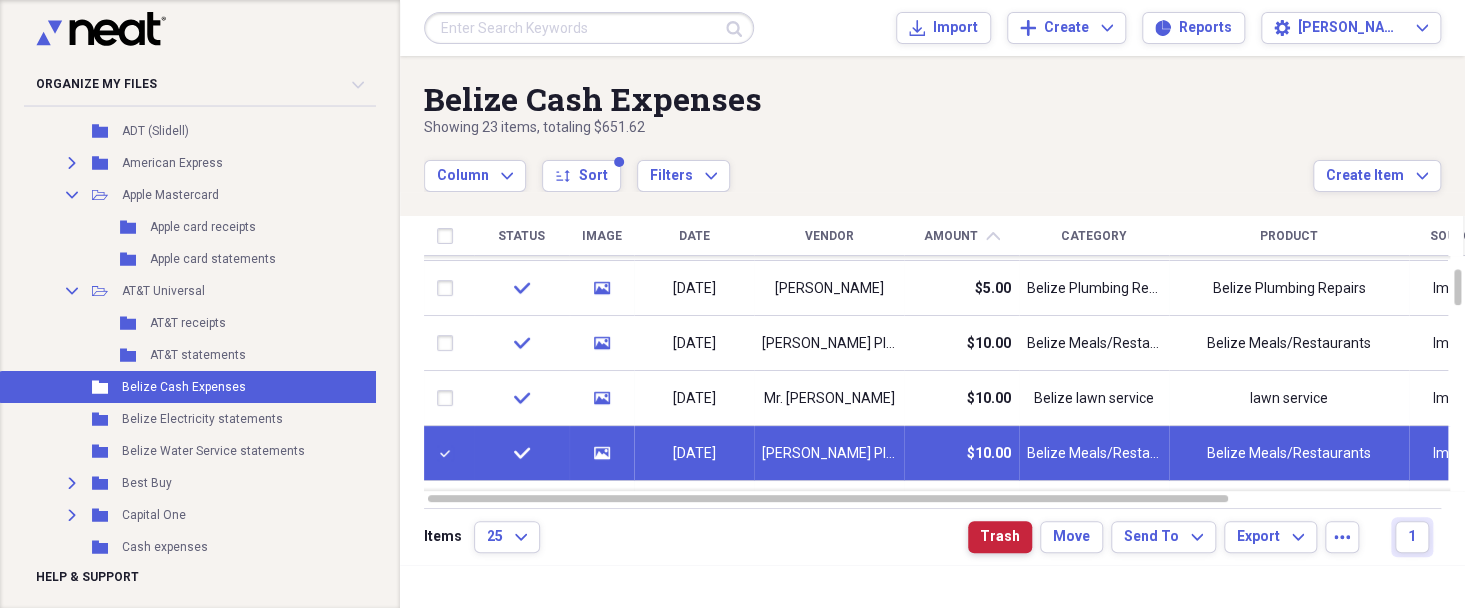 click on "Trash" at bounding box center (1000, 537) 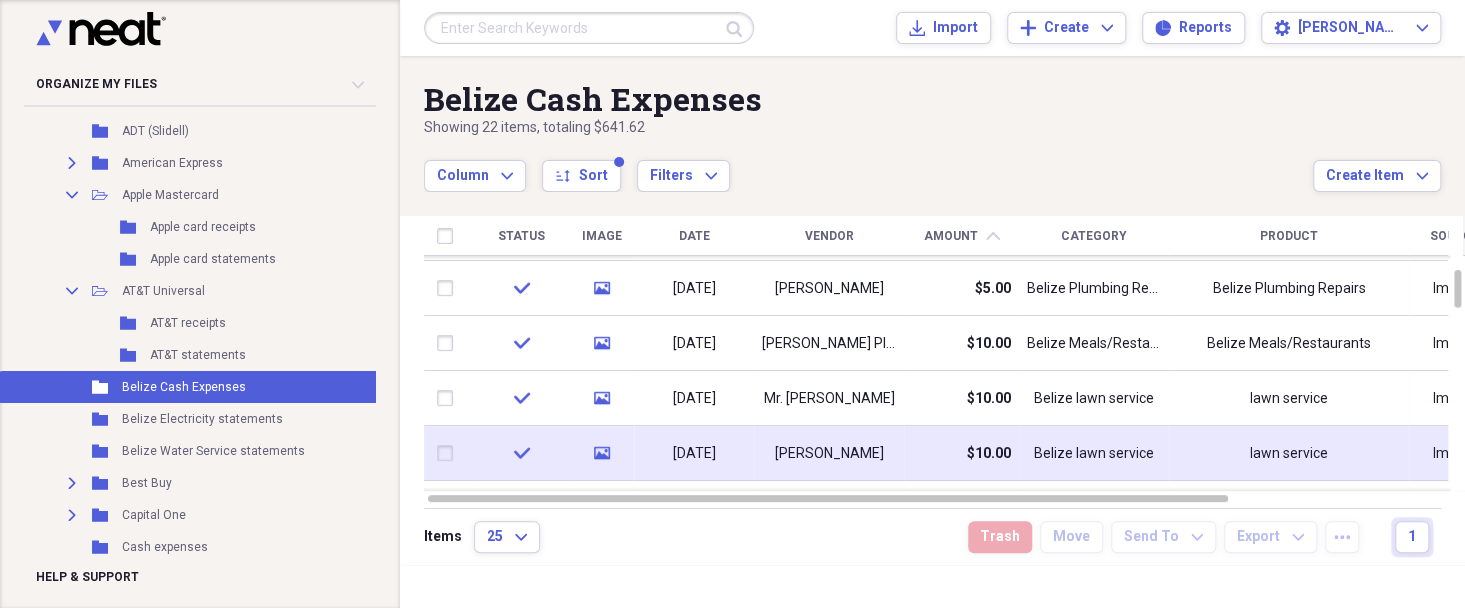 click at bounding box center [449, 453] 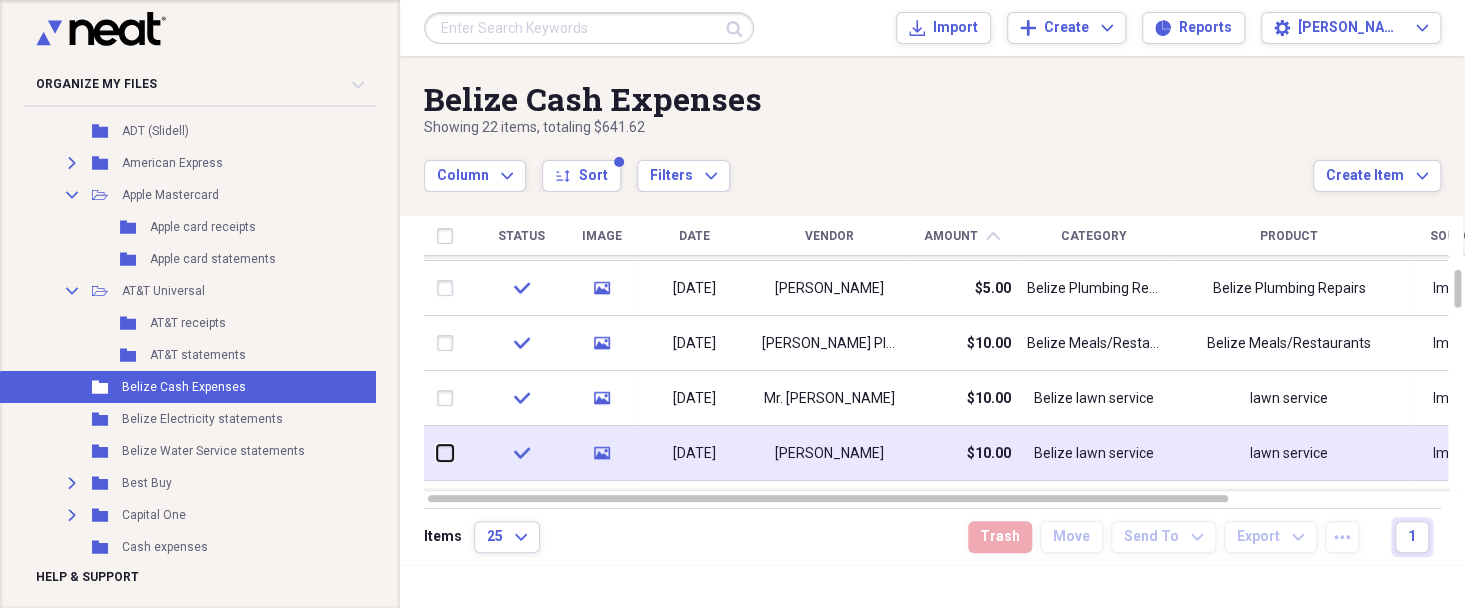 click at bounding box center (437, 453) 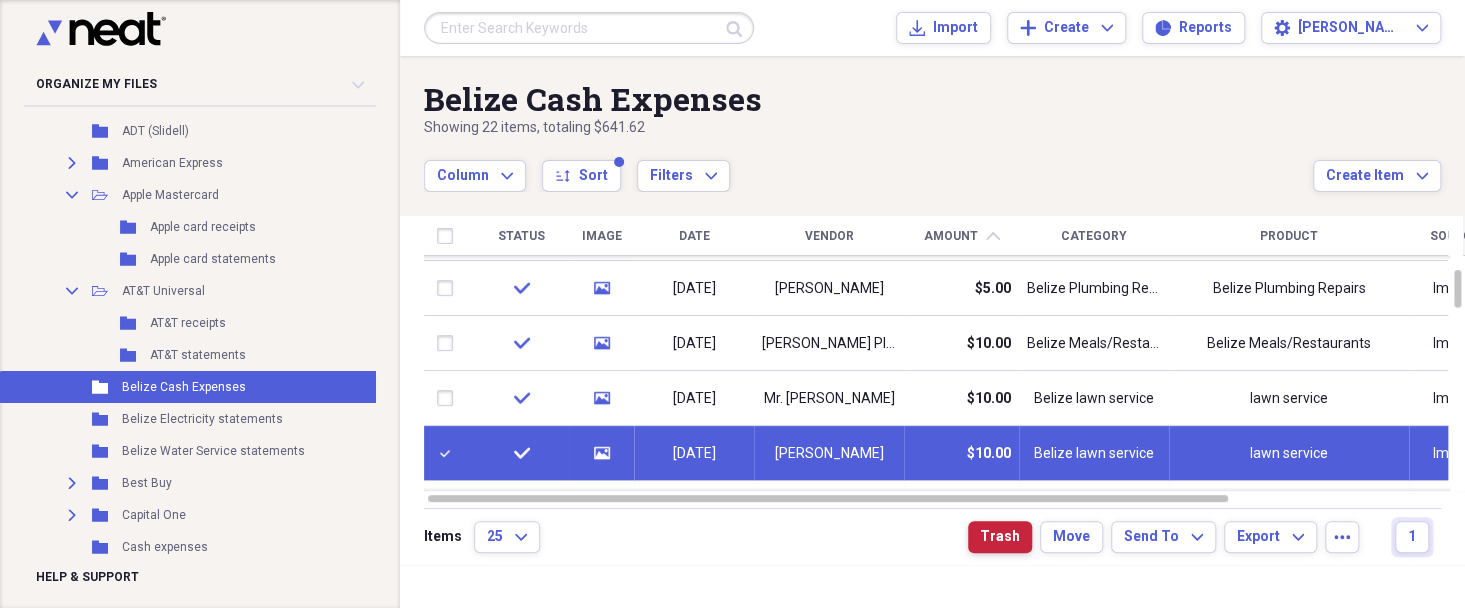 click on "Trash" at bounding box center (1000, 537) 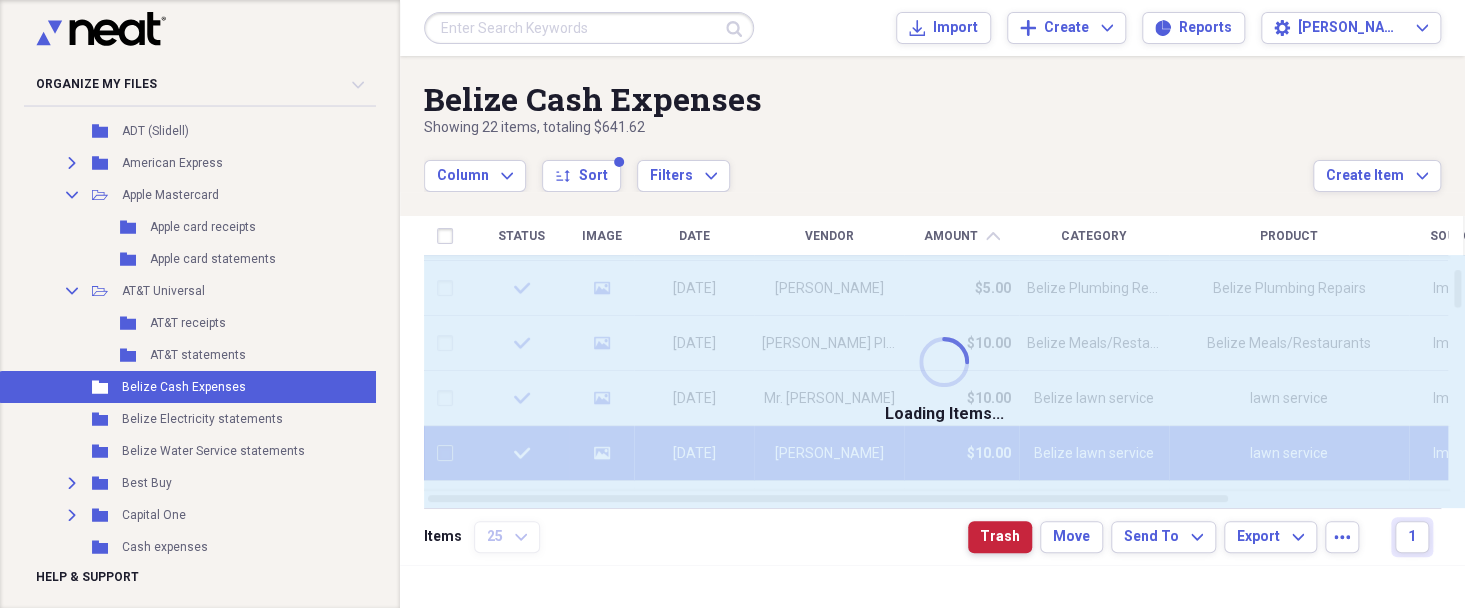 checkbox on "false" 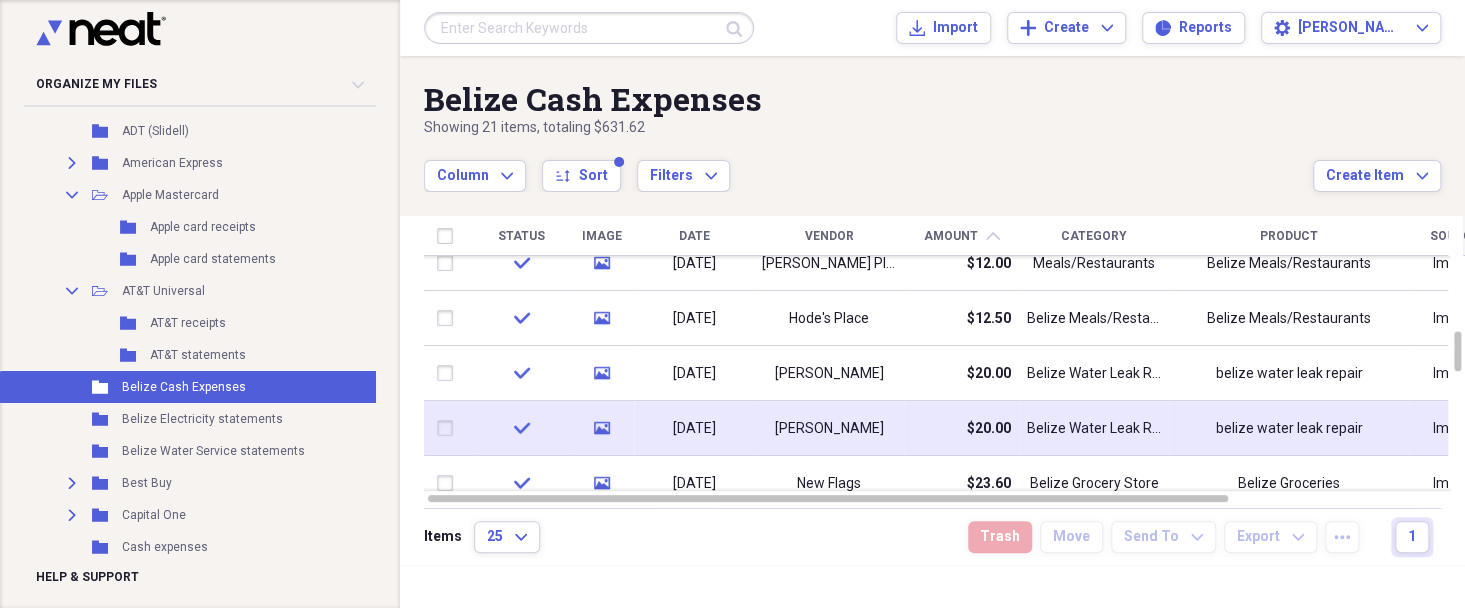 click at bounding box center [449, 428] 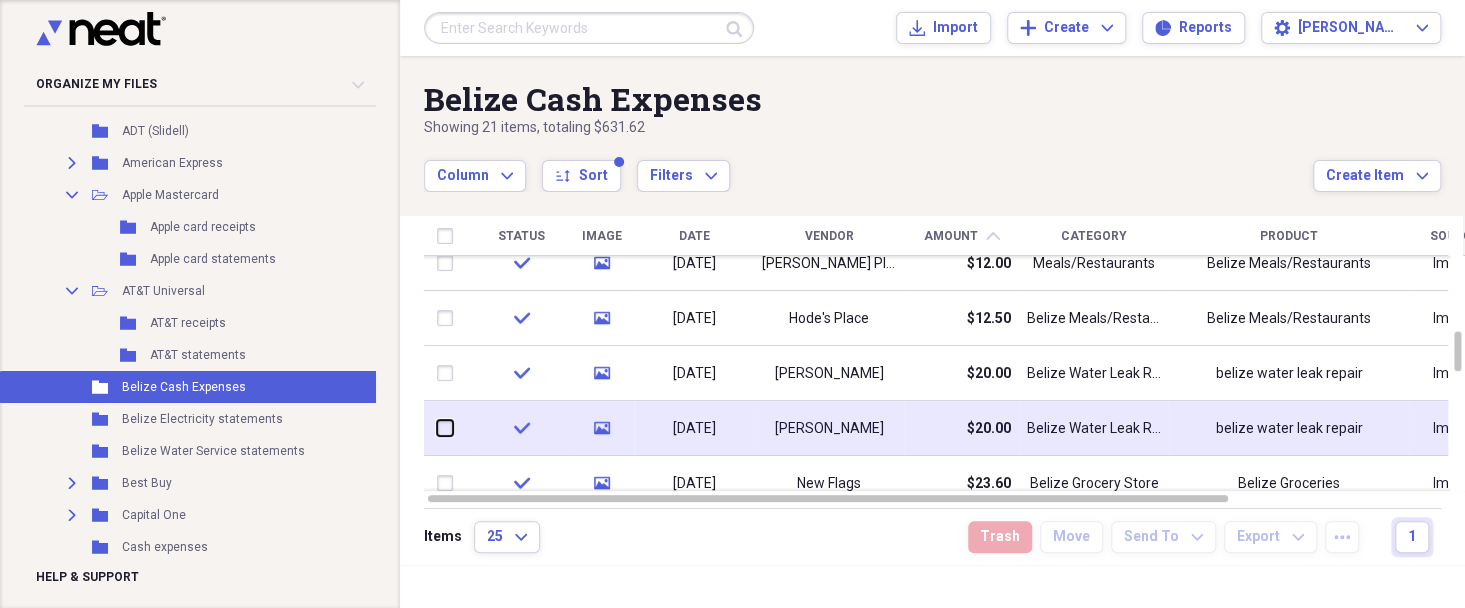 click at bounding box center (437, 428) 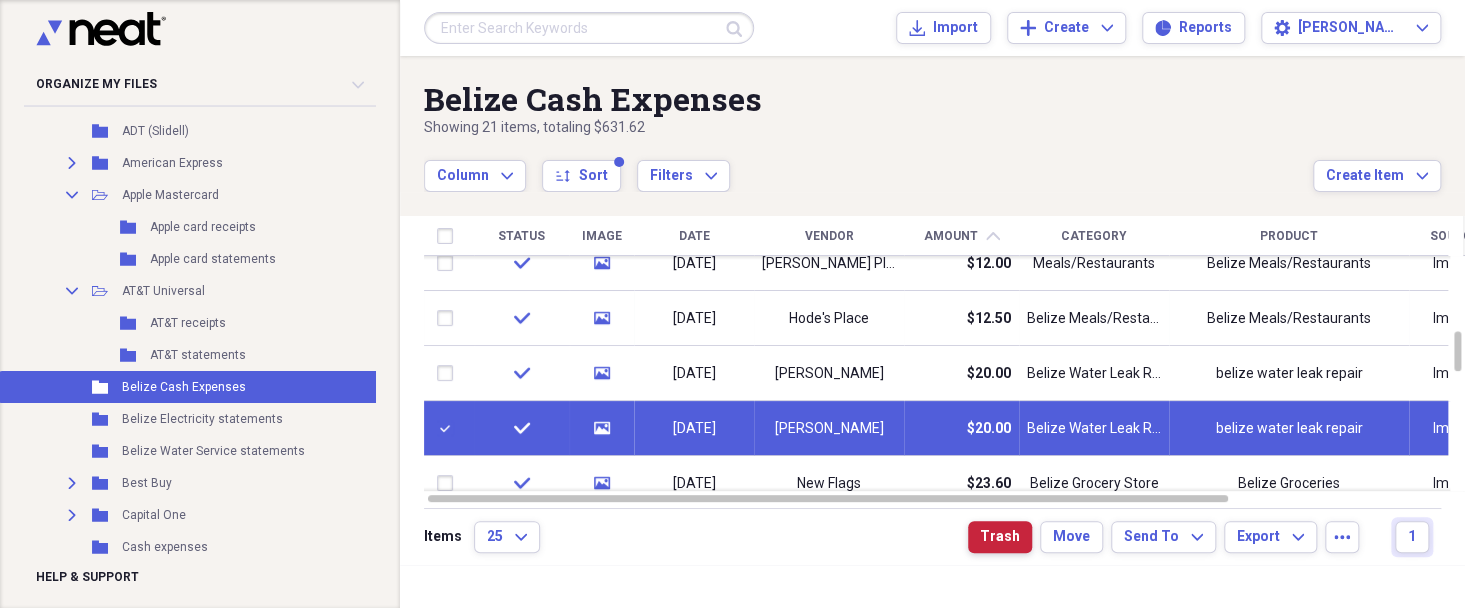 click on "Trash" at bounding box center (1000, 537) 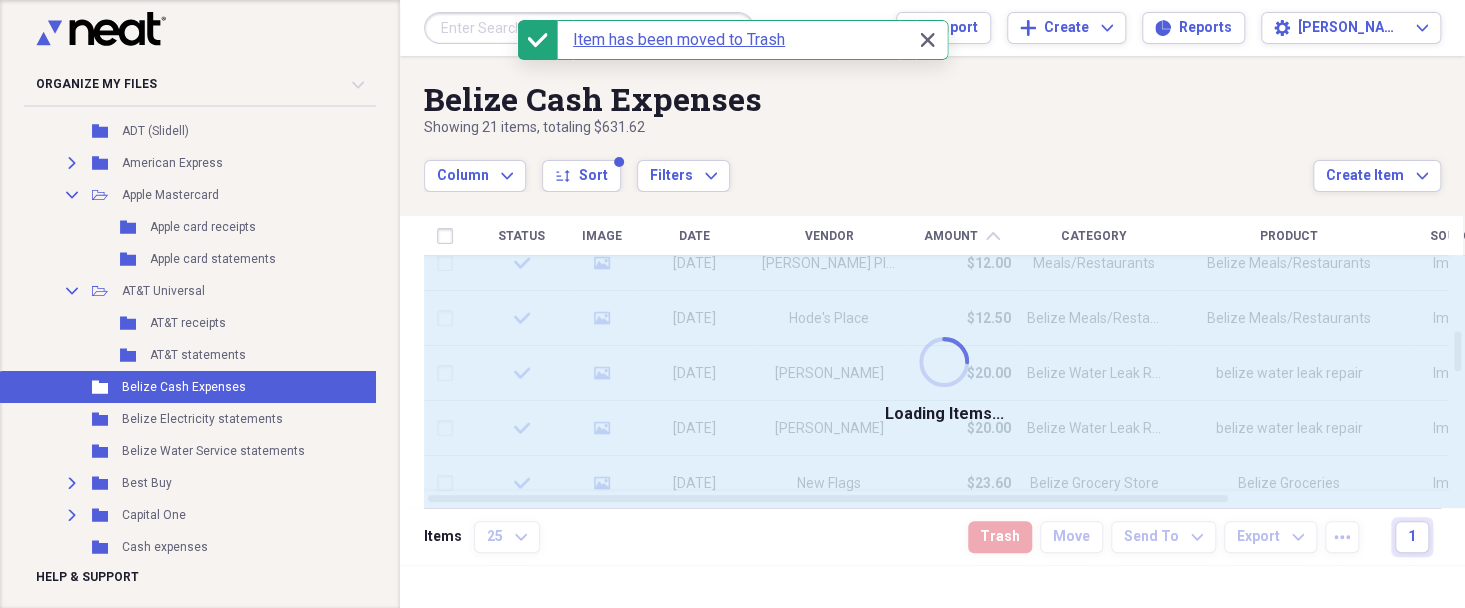checkbox on "false" 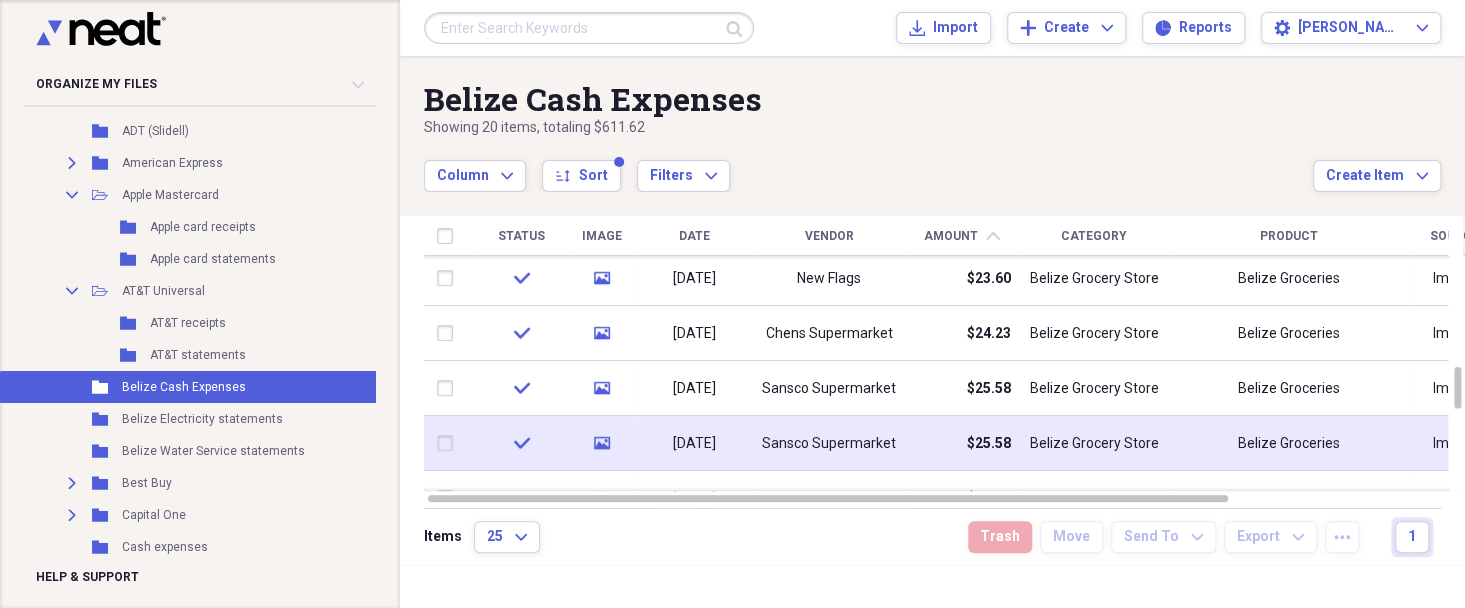 click at bounding box center [449, 443] 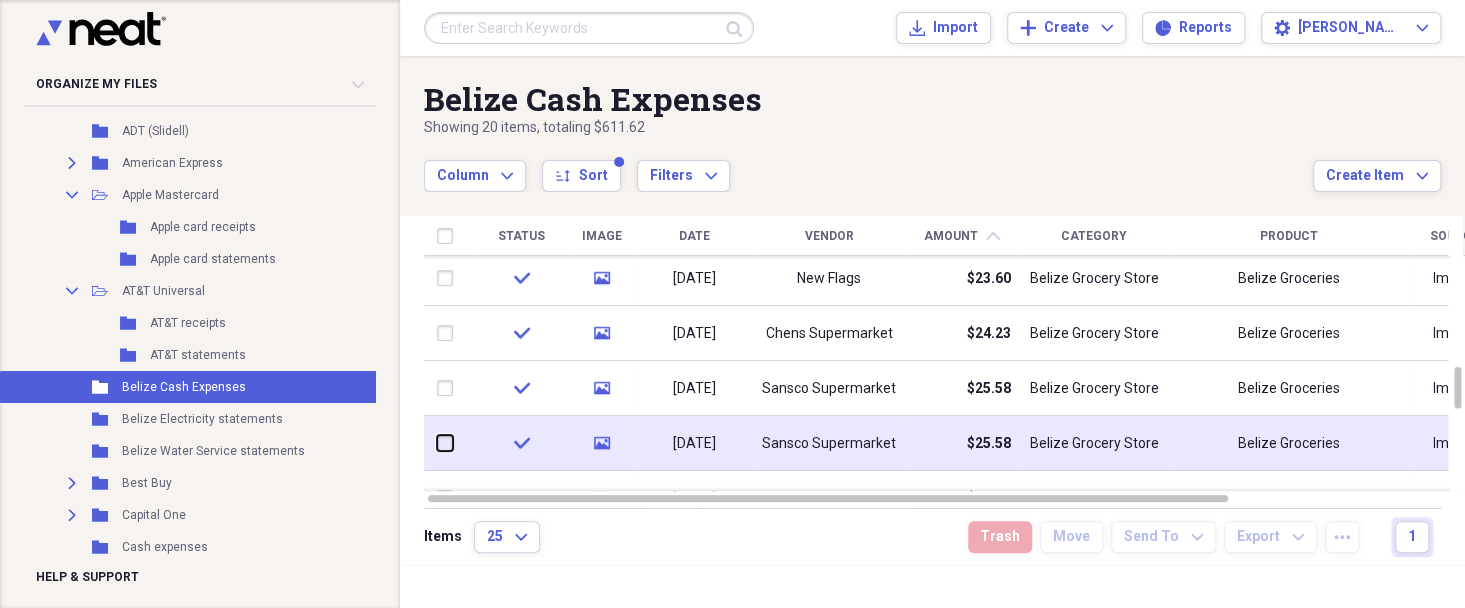 click at bounding box center (437, 443) 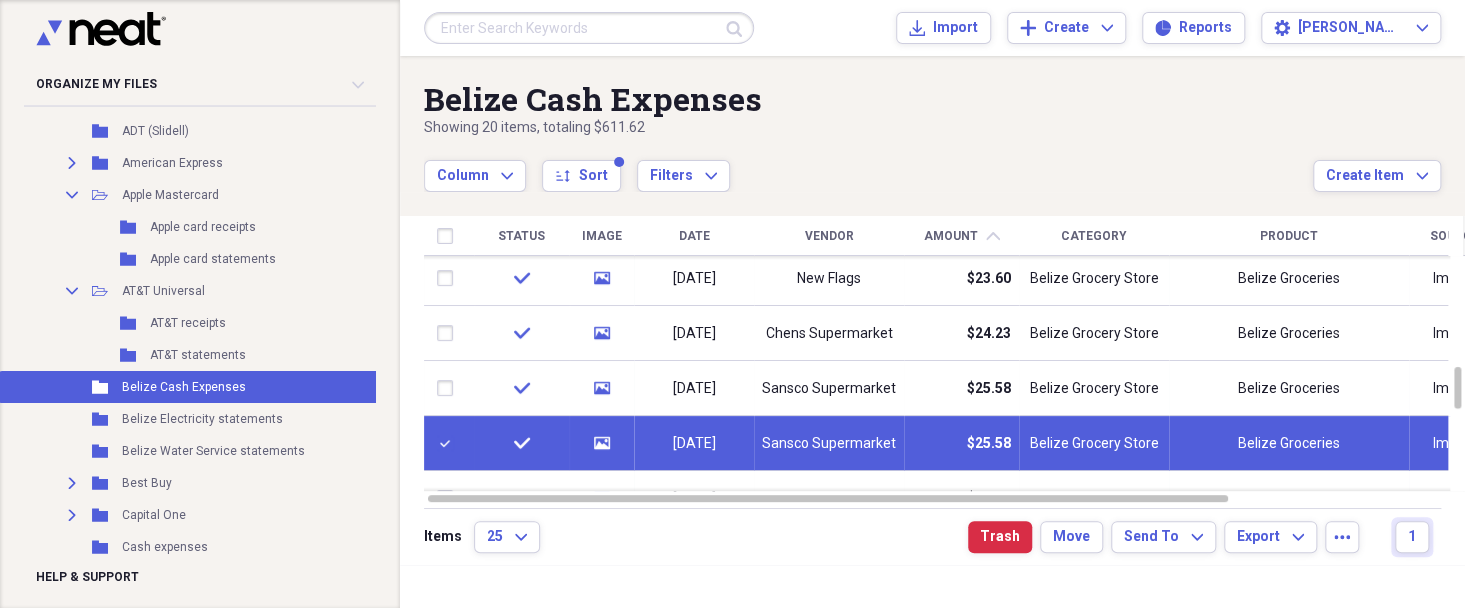 click on "Trash Move Send To Expand Export Expand more" at bounding box center (1163, 537) 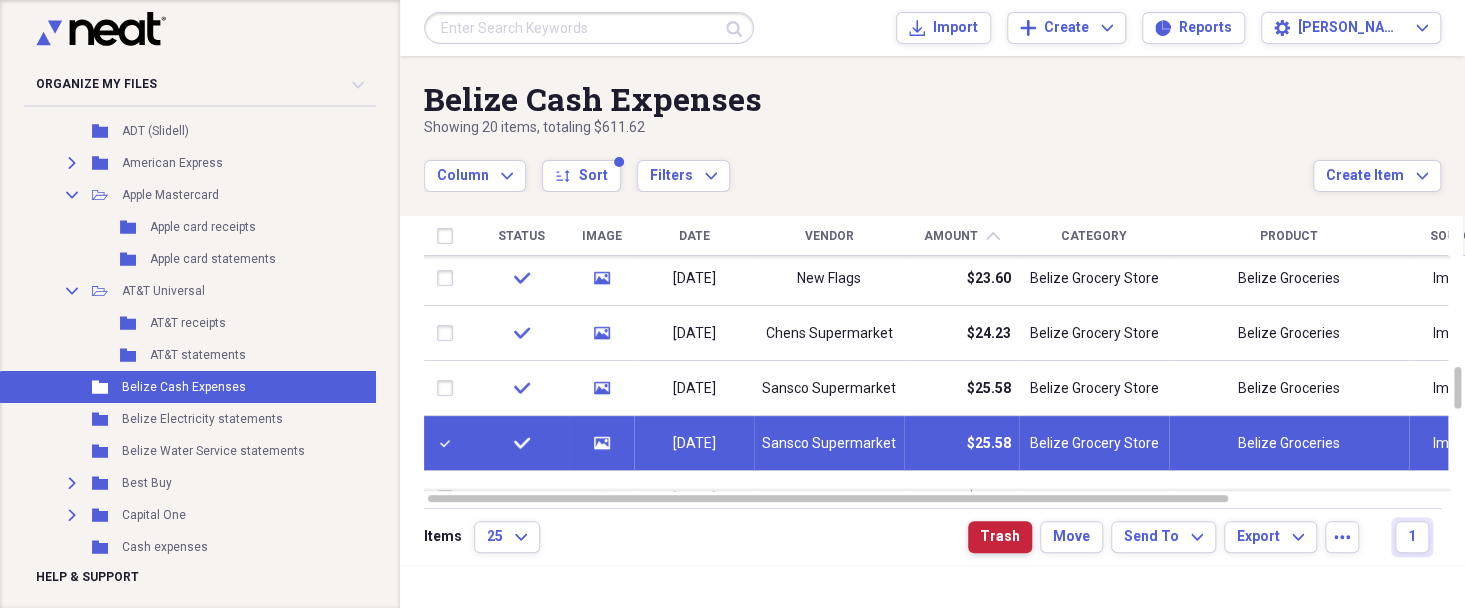 click on "Trash" at bounding box center (1000, 537) 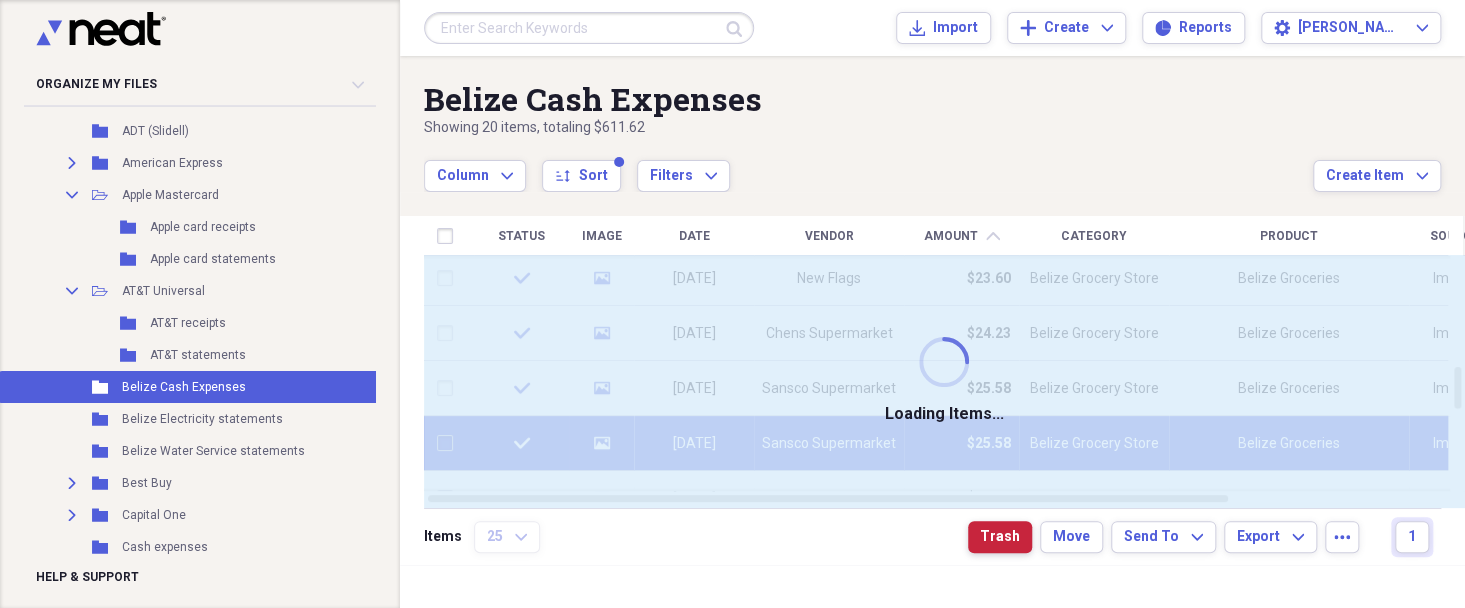 checkbox on "false" 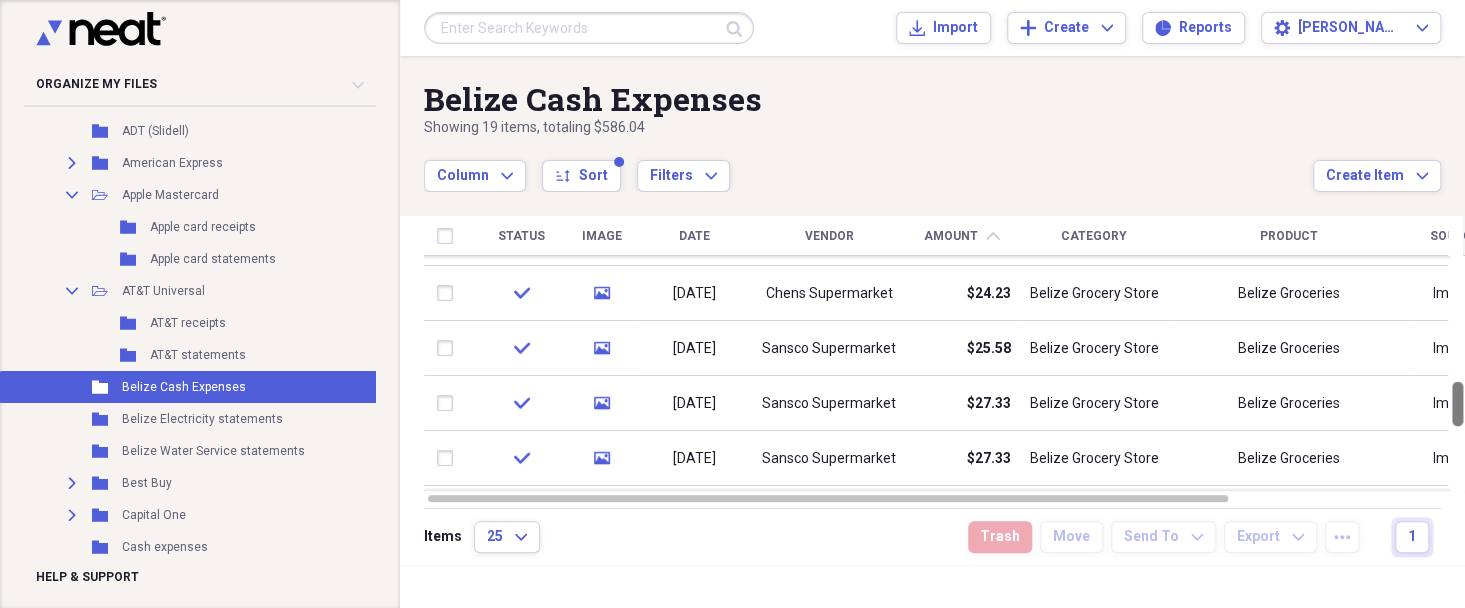 click at bounding box center [1457, 403] 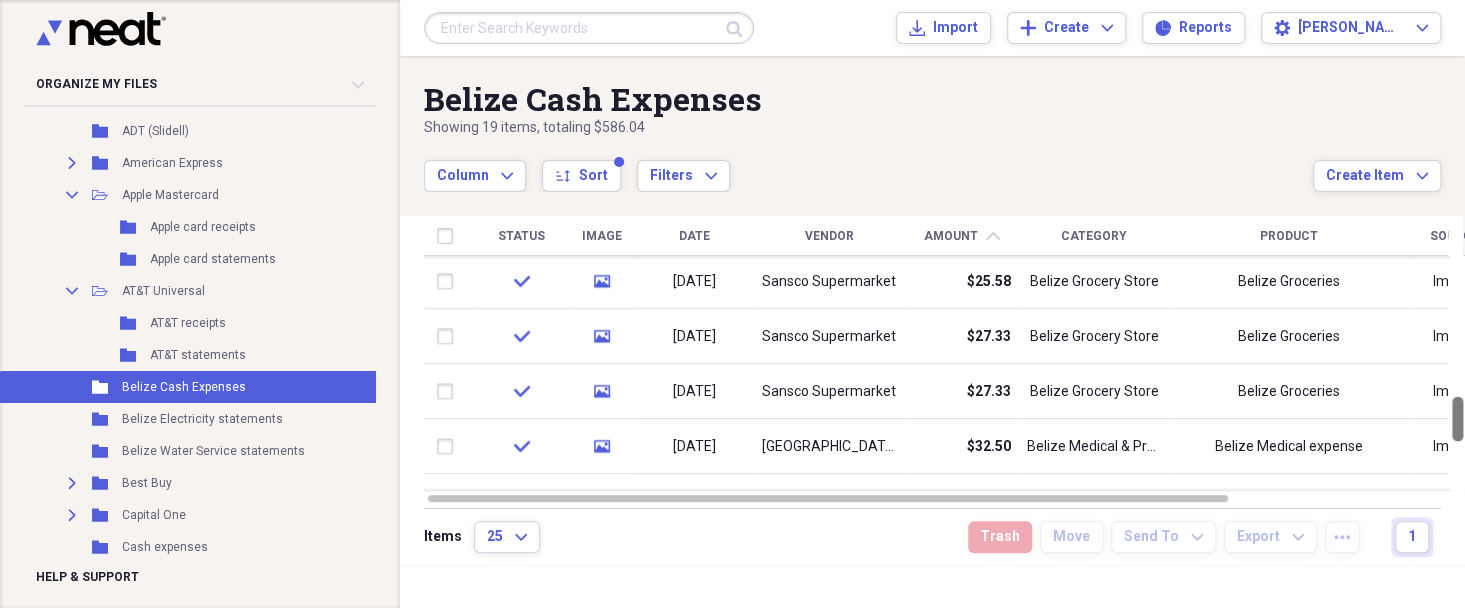 drag, startPoint x: 1460, startPoint y: 394, endPoint x: 1463, endPoint y: 409, distance: 15.297058 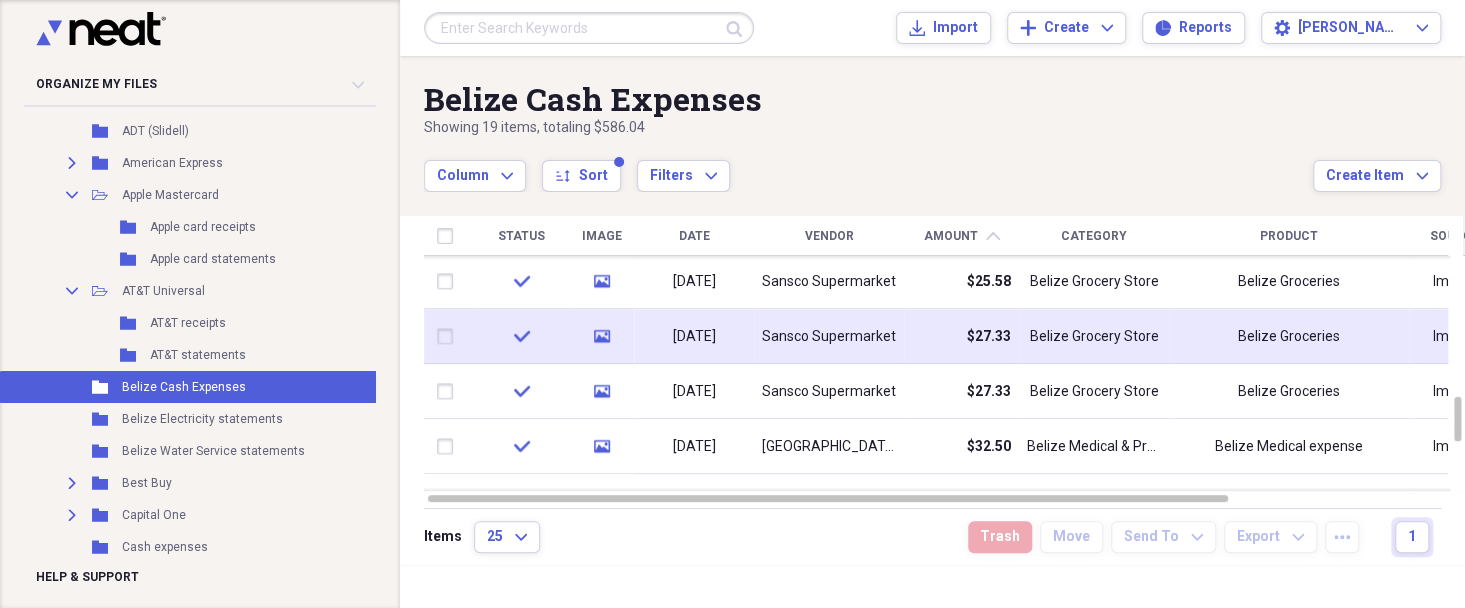 click on "Sansco Supermarket" at bounding box center (829, 336) 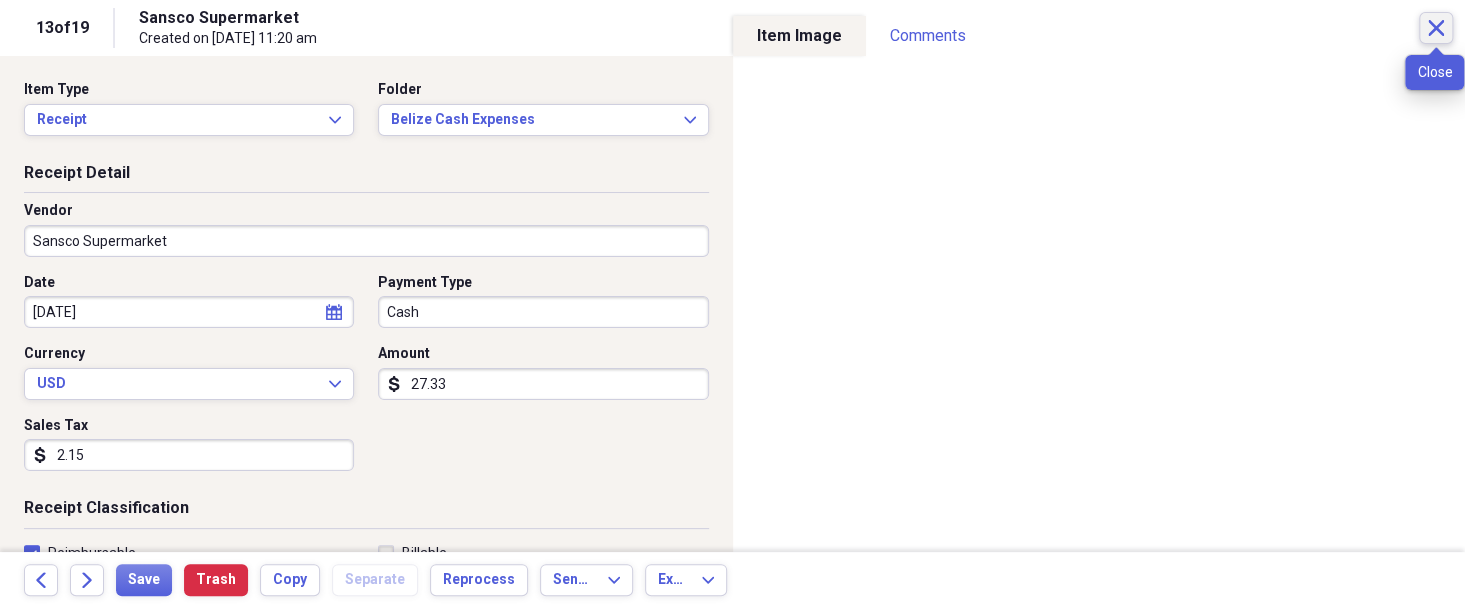 click on "Close" at bounding box center (1436, 28) 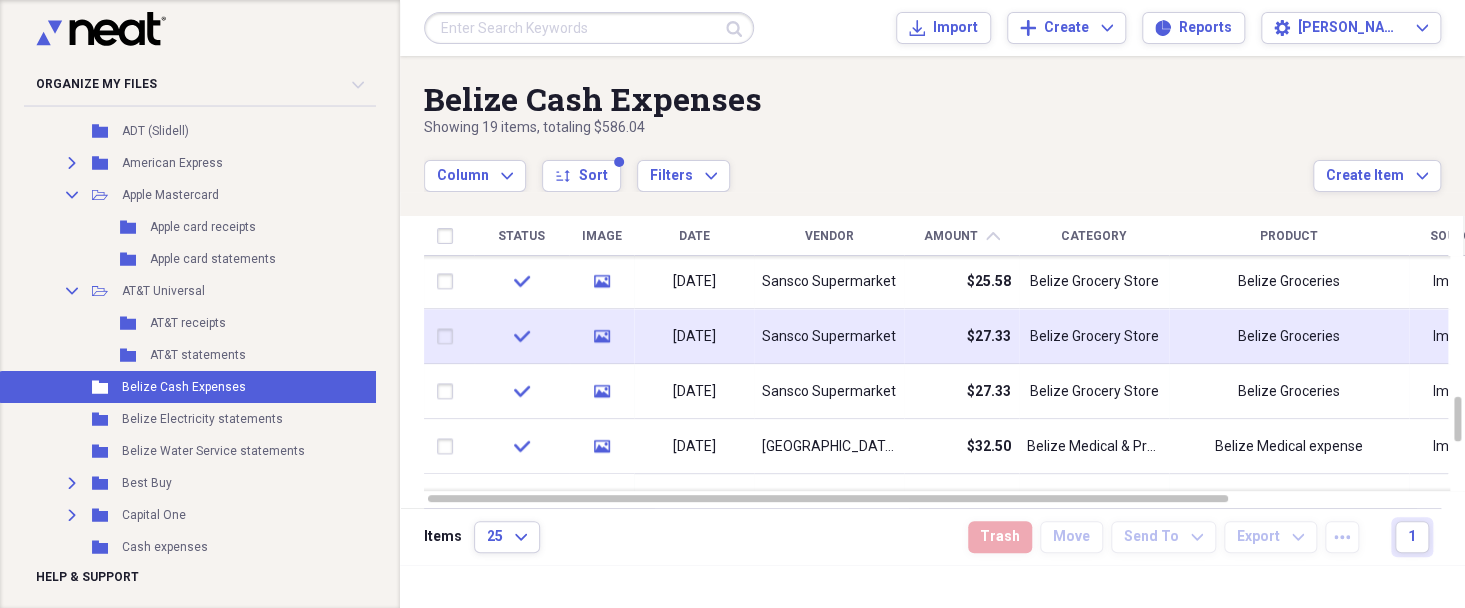 click at bounding box center [449, 337] 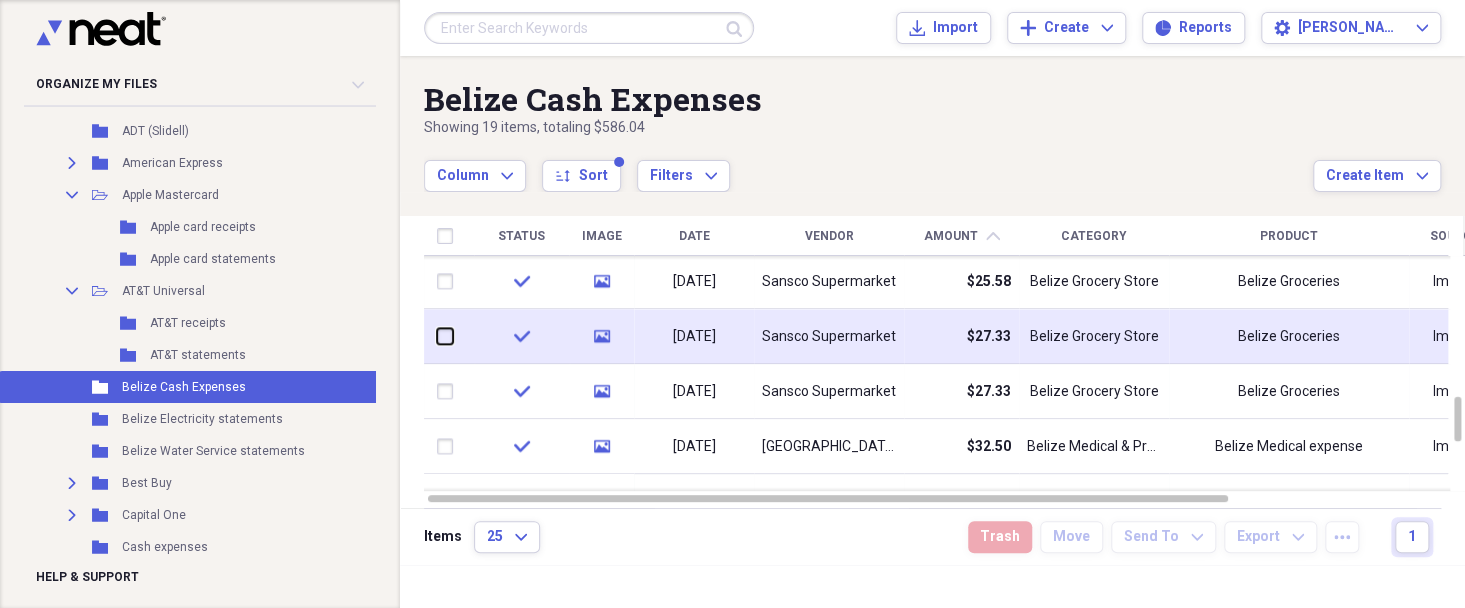 click at bounding box center (437, 336) 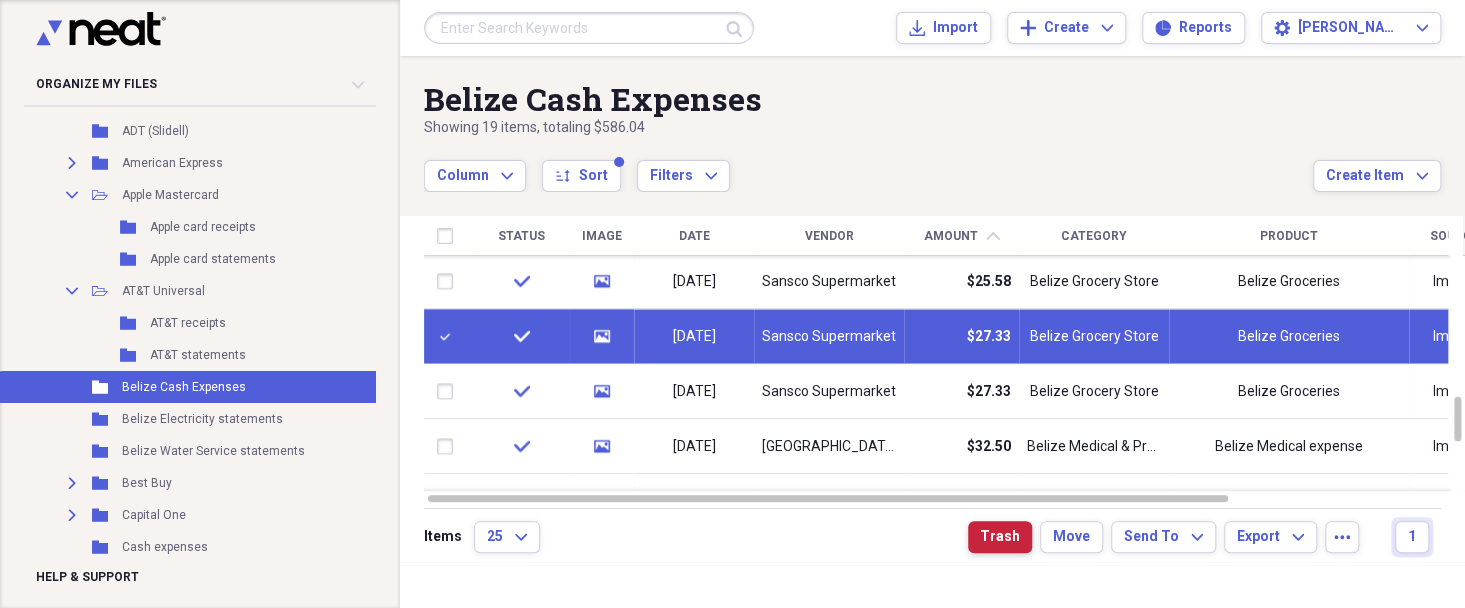 click on "Trash" at bounding box center [1000, 537] 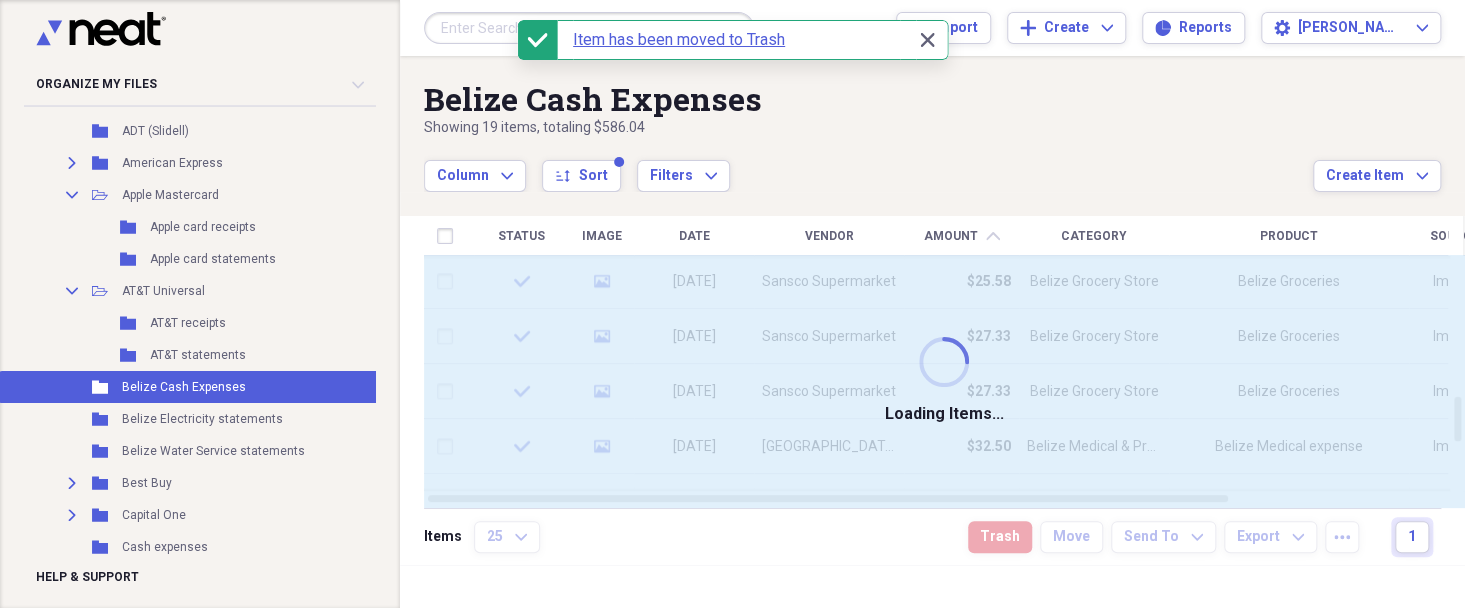 checkbox on "false" 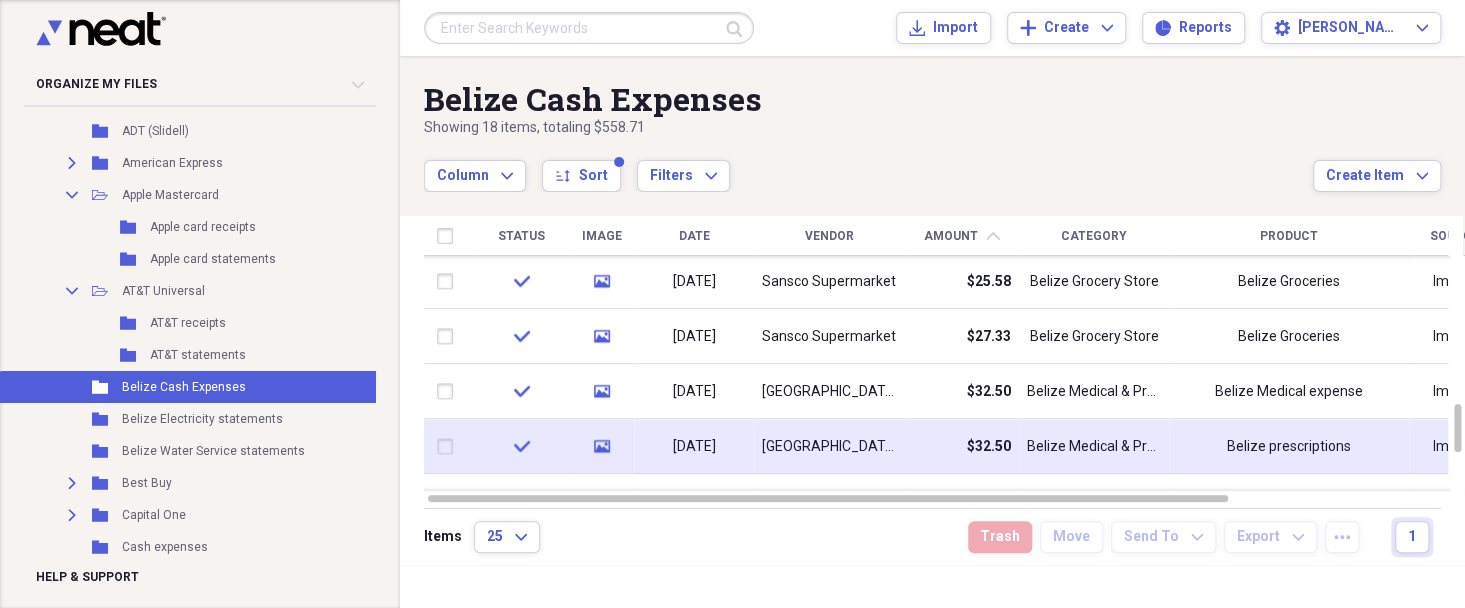 click at bounding box center [449, 447] 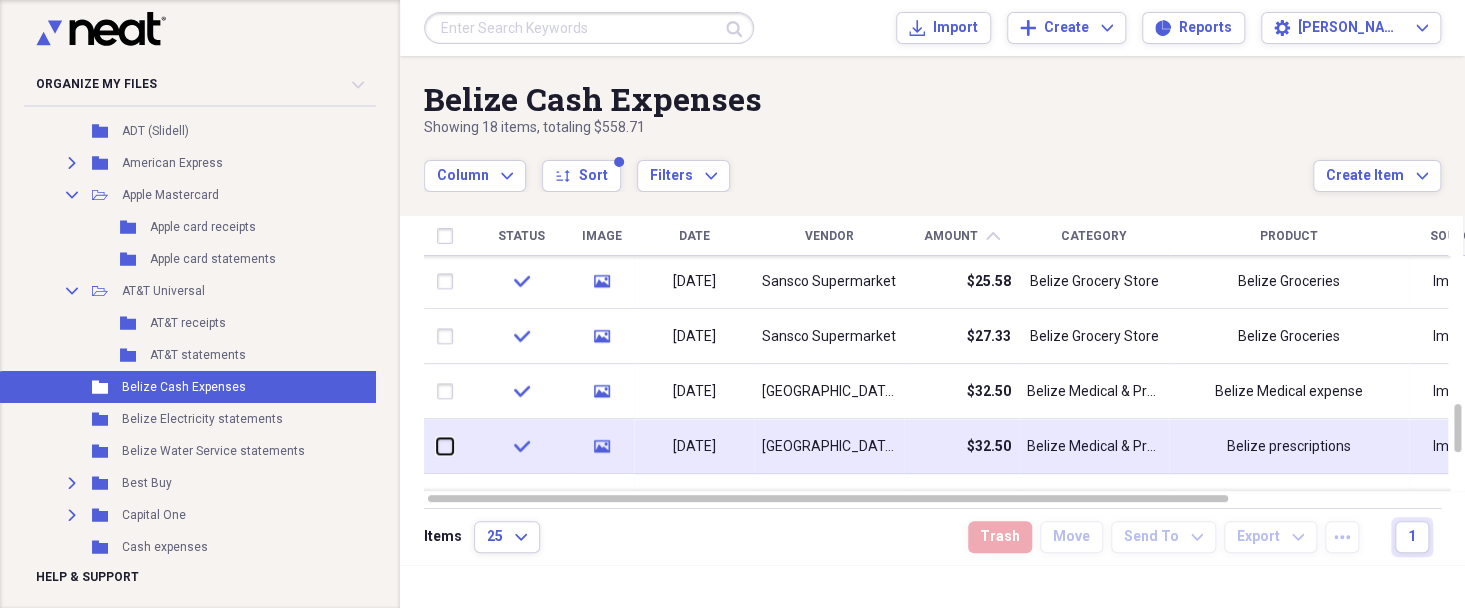 click at bounding box center (437, 446) 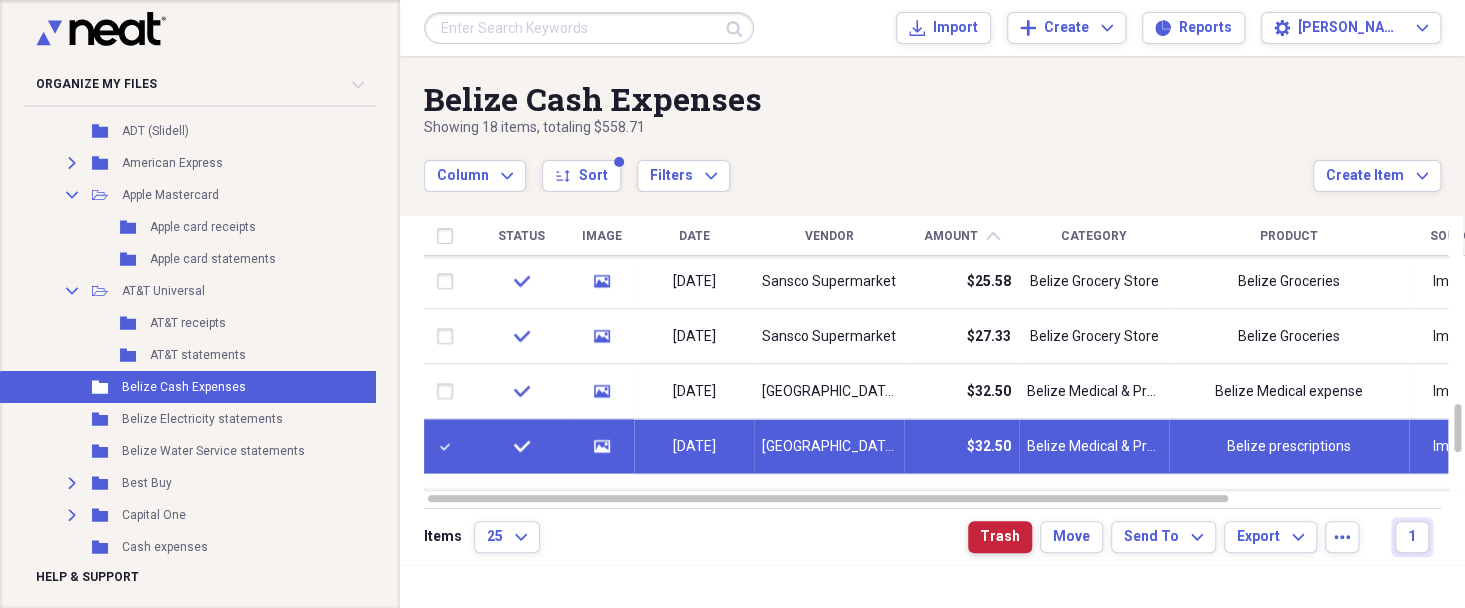 click on "Trash" at bounding box center (1000, 537) 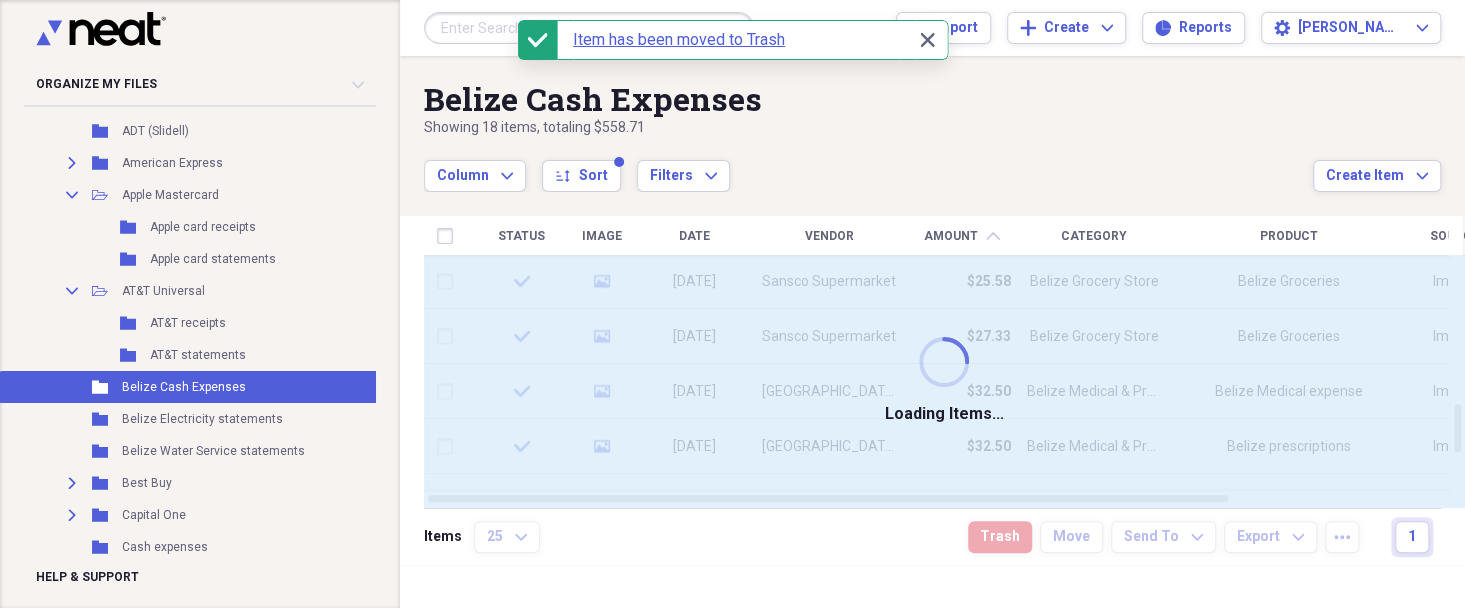 checkbox on "false" 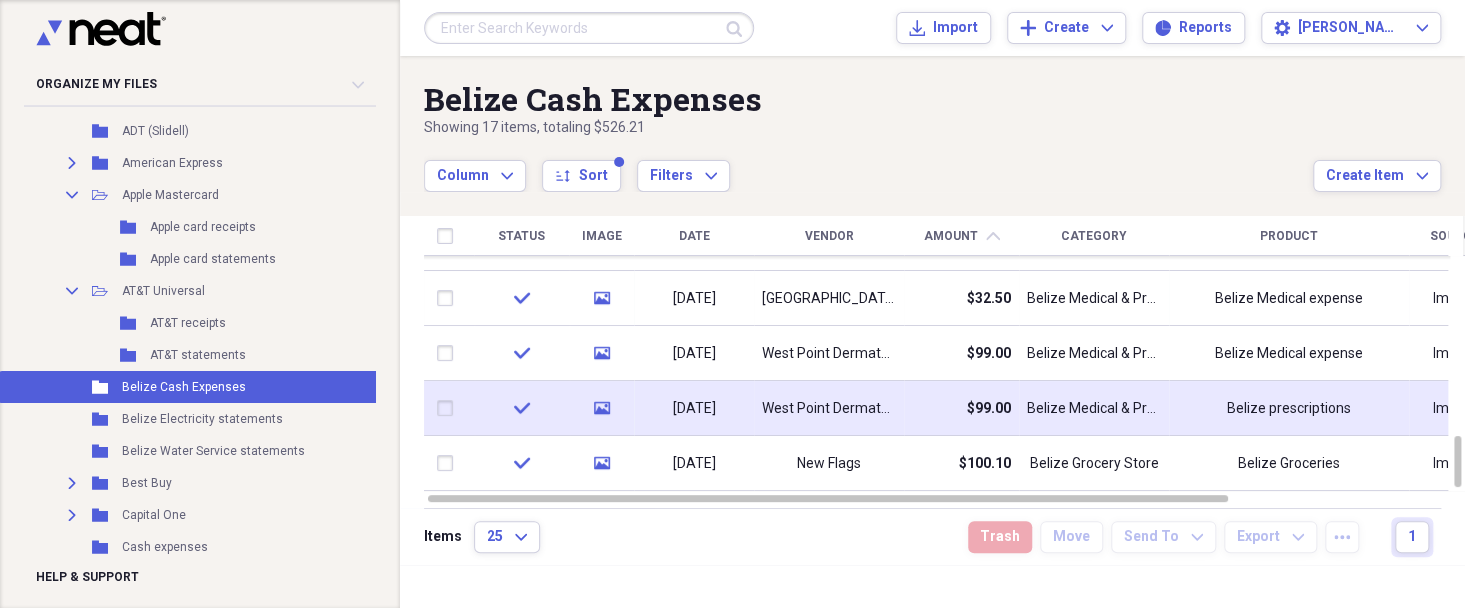 click at bounding box center (449, 408) 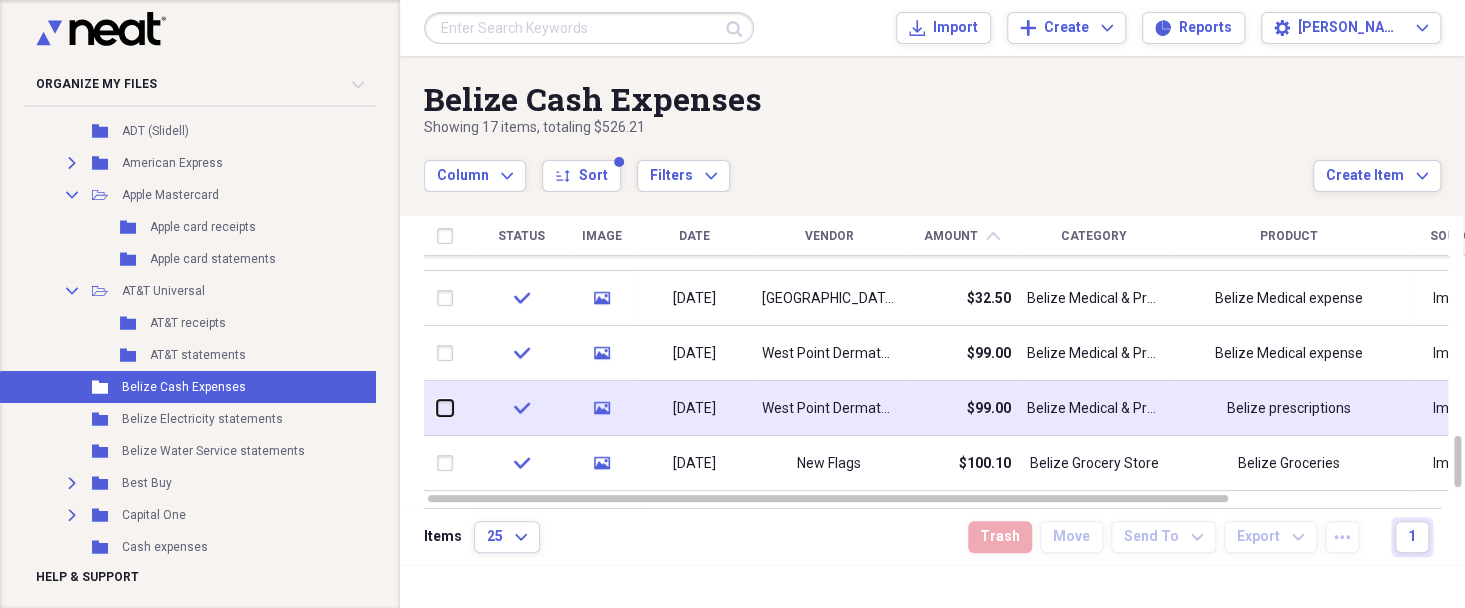 click at bounding box center [437, 408] 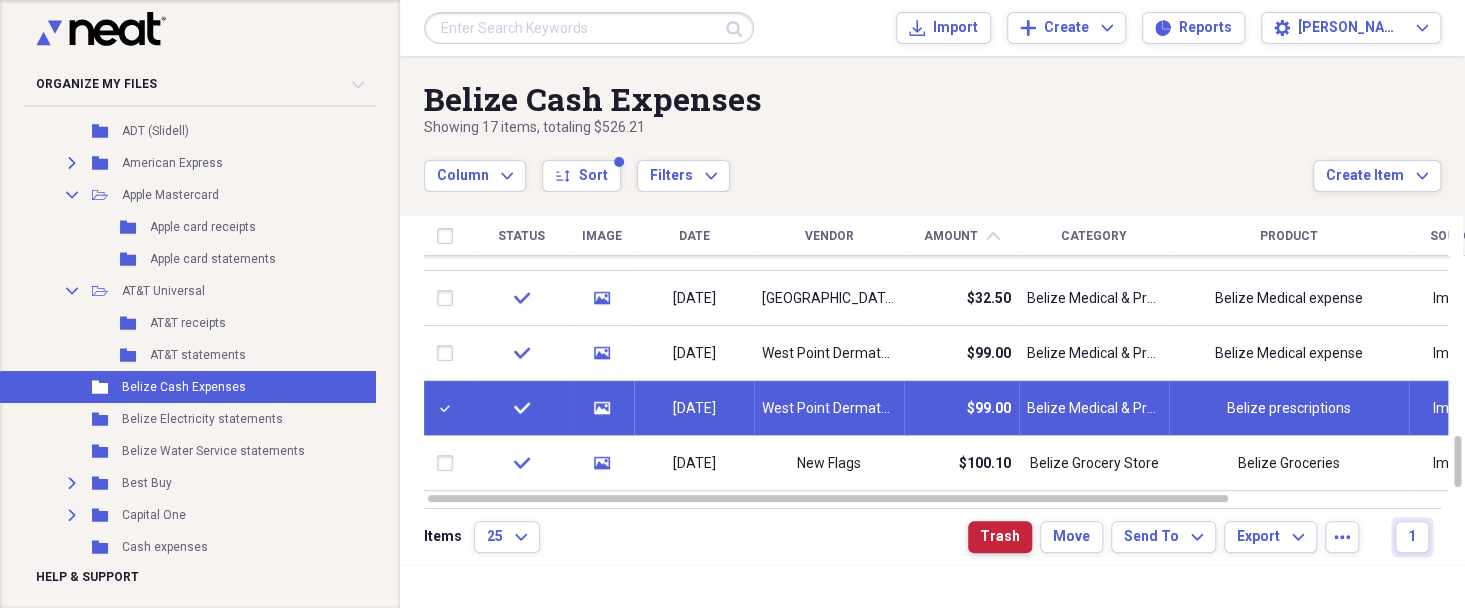 click on "Trash" at bounding box center (1000, 537) 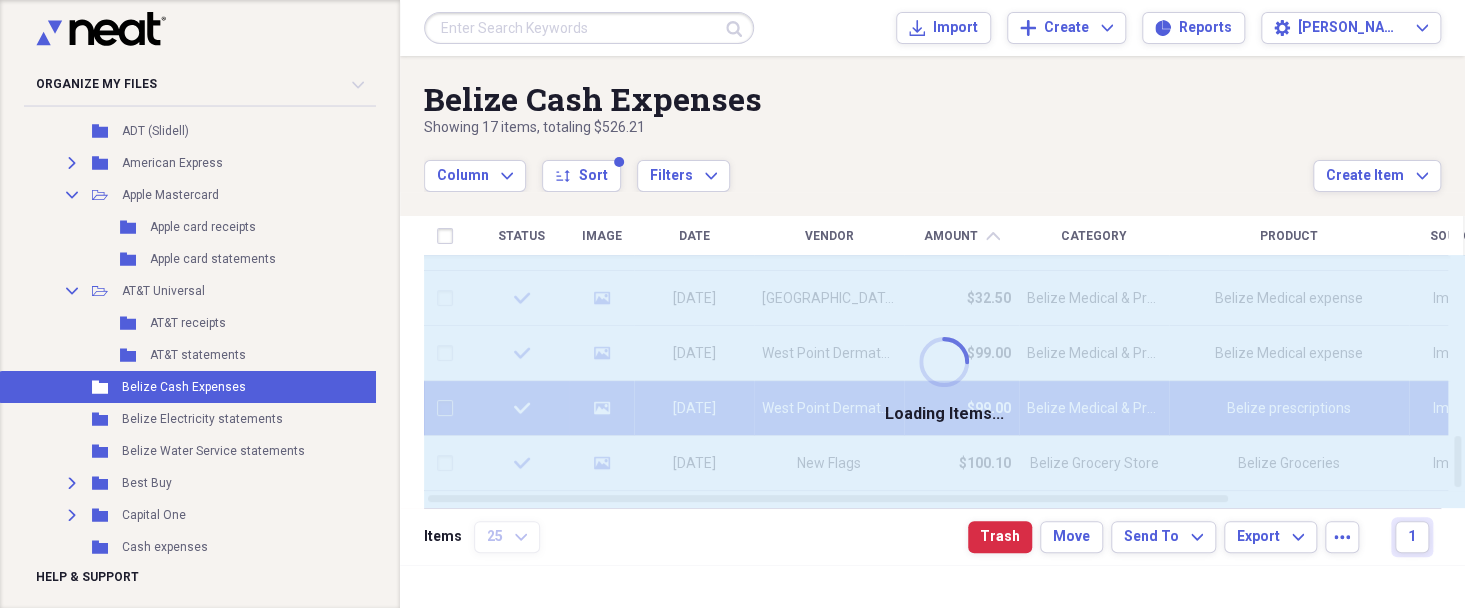checkbox on "false" 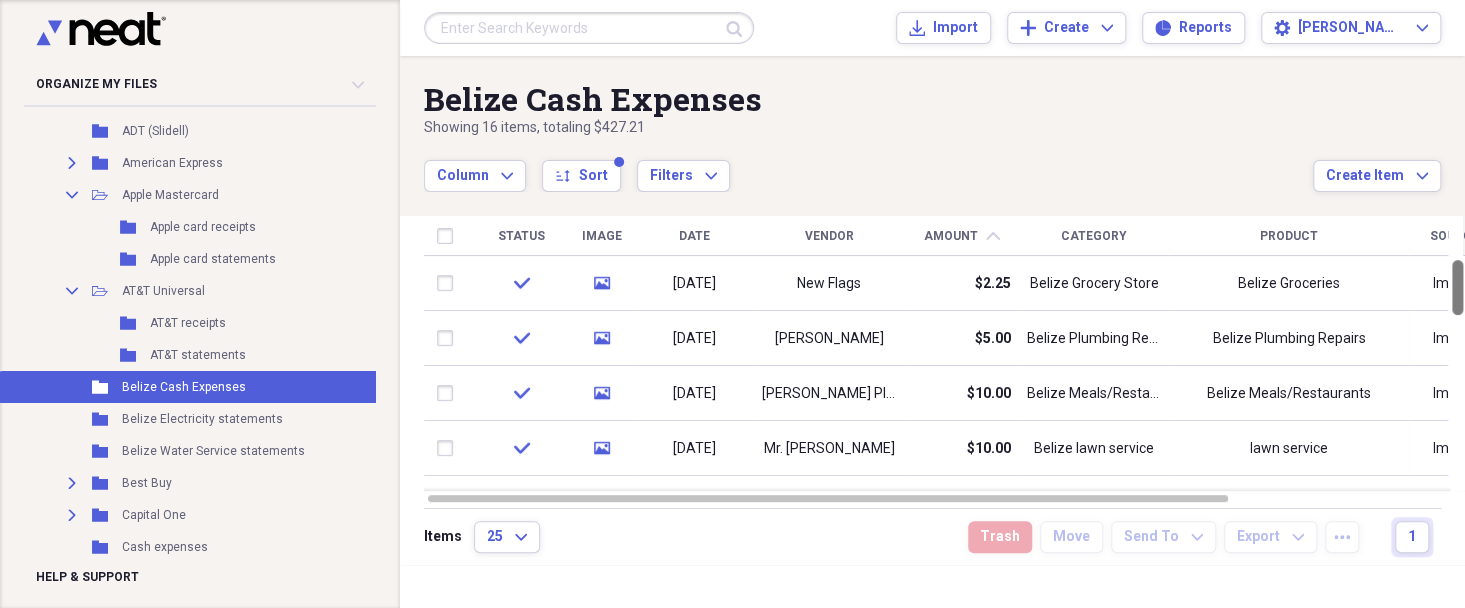 drag, startPoint x: 1456, startPoint y: 459, endPoint x: 1469, endPoint y: 286, distance: 173.48775 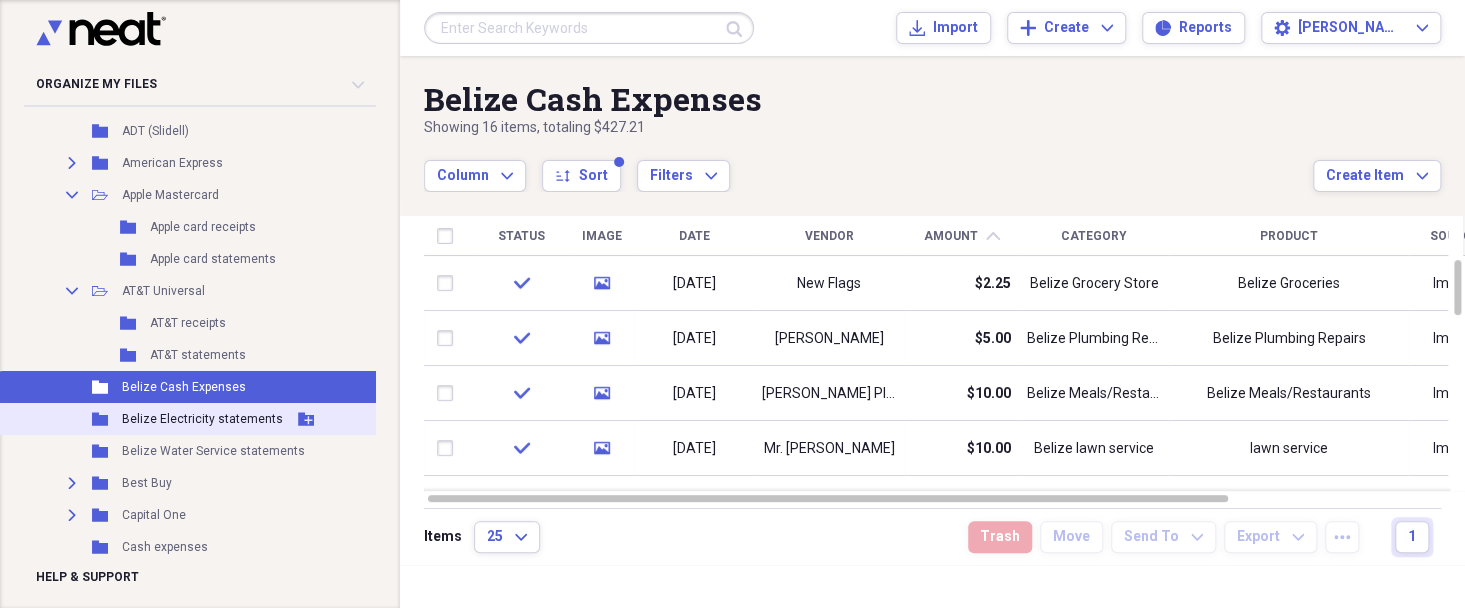 click on "Belize Electricity statements" at bounding box center [202, 419] 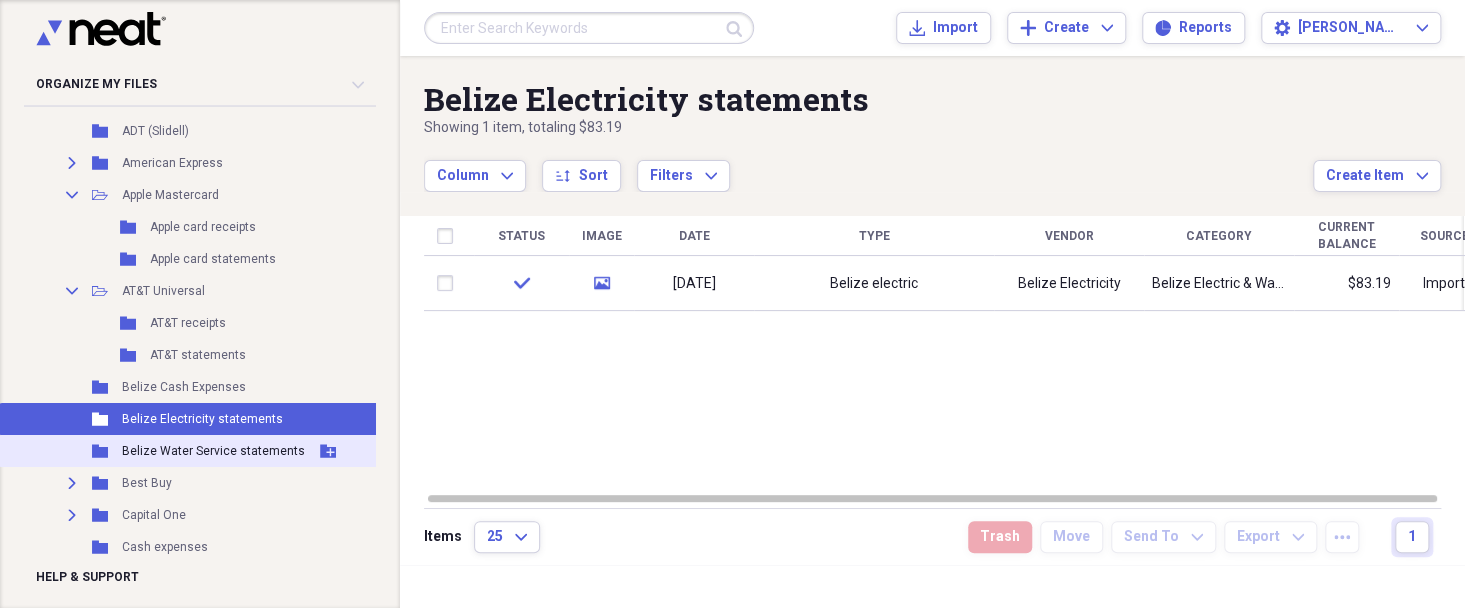 click on "Belize Water Service statements" at bounding box center [213, 451] 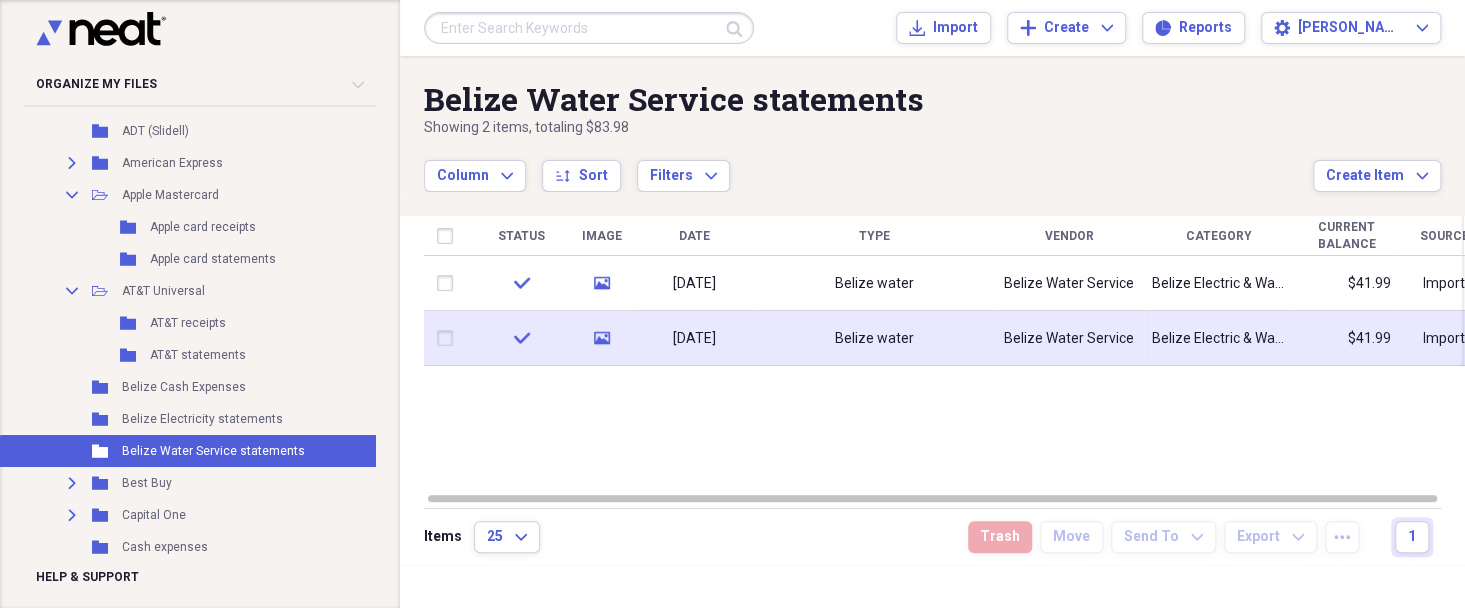 click at bounding box center [449, 338] 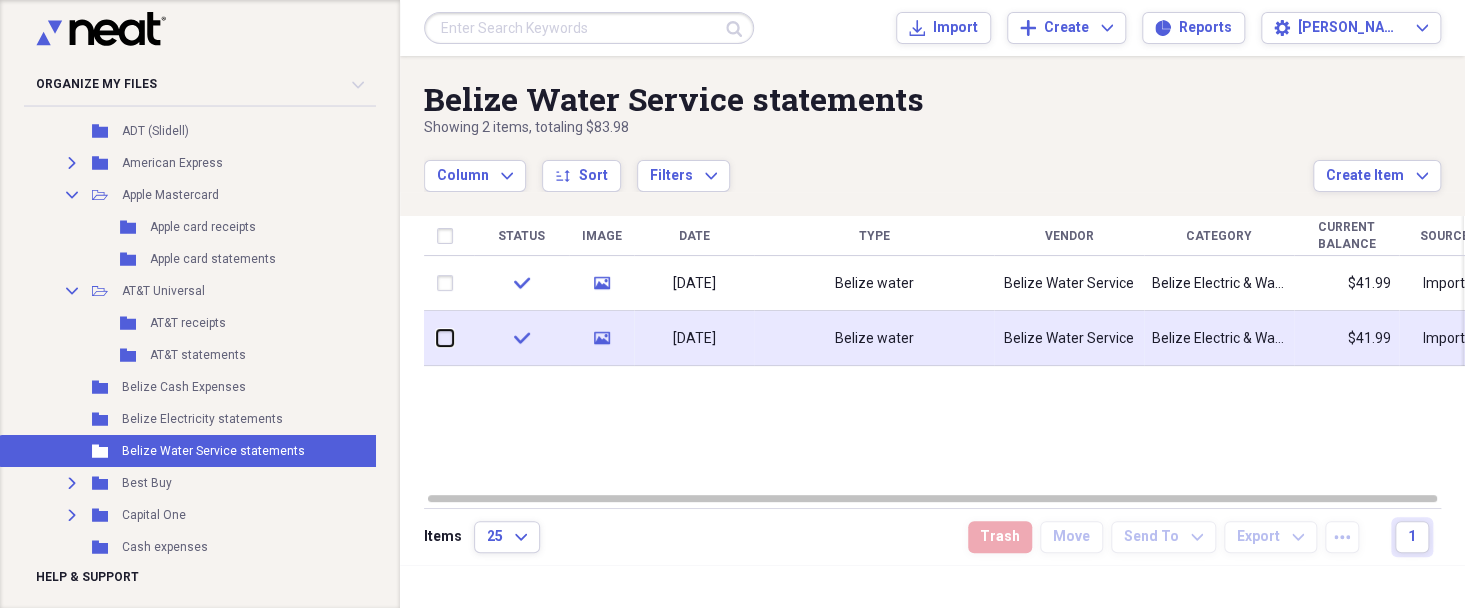 click at bounding box center (437, 338) 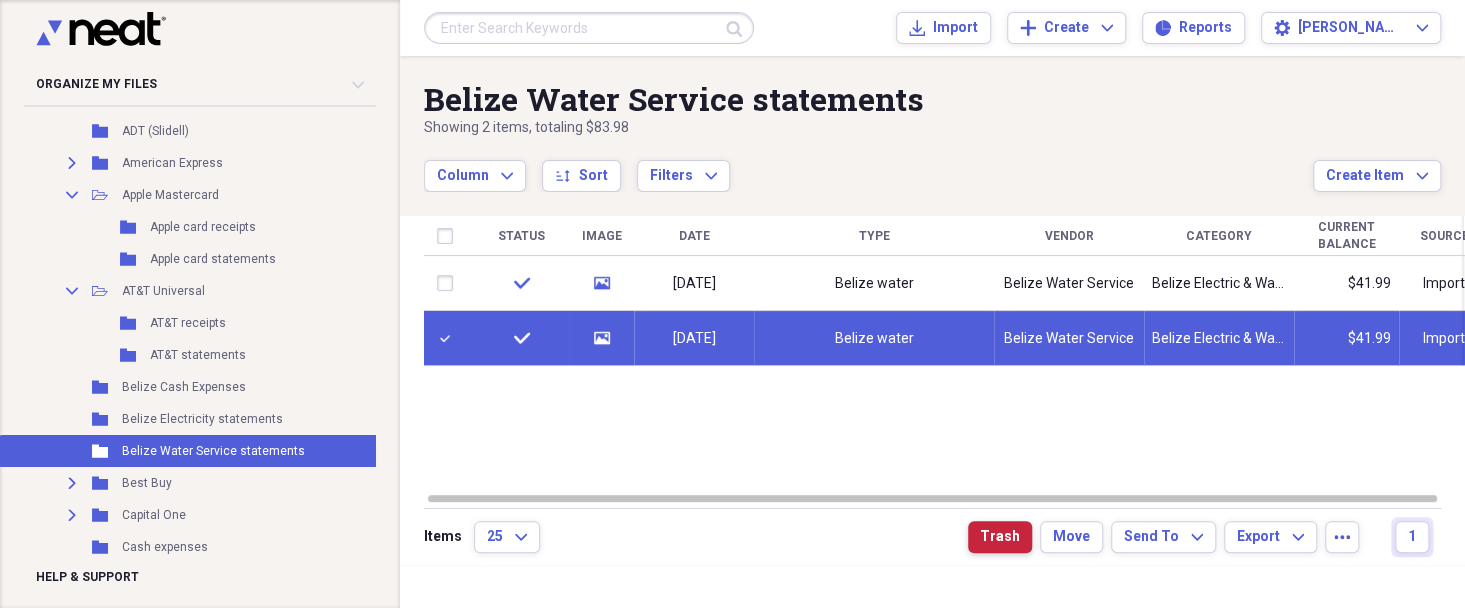 click on "Trash" at bounding box center (1000, 537) 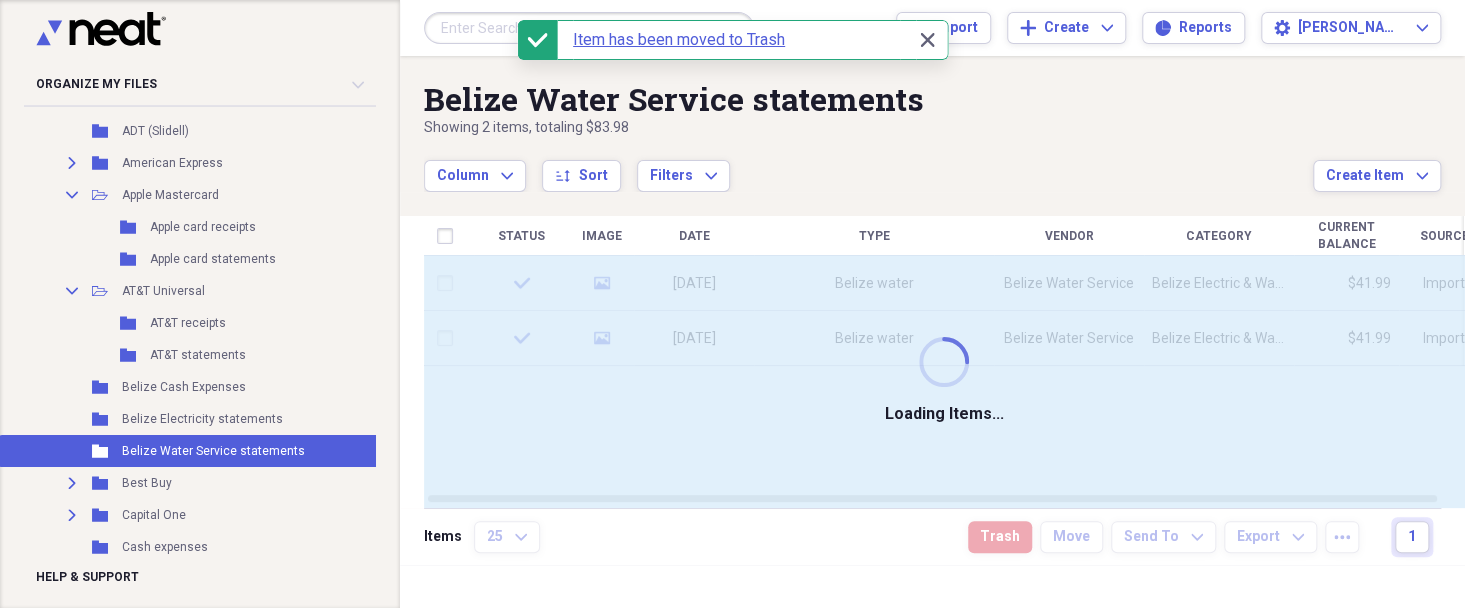 checkbox on "false" 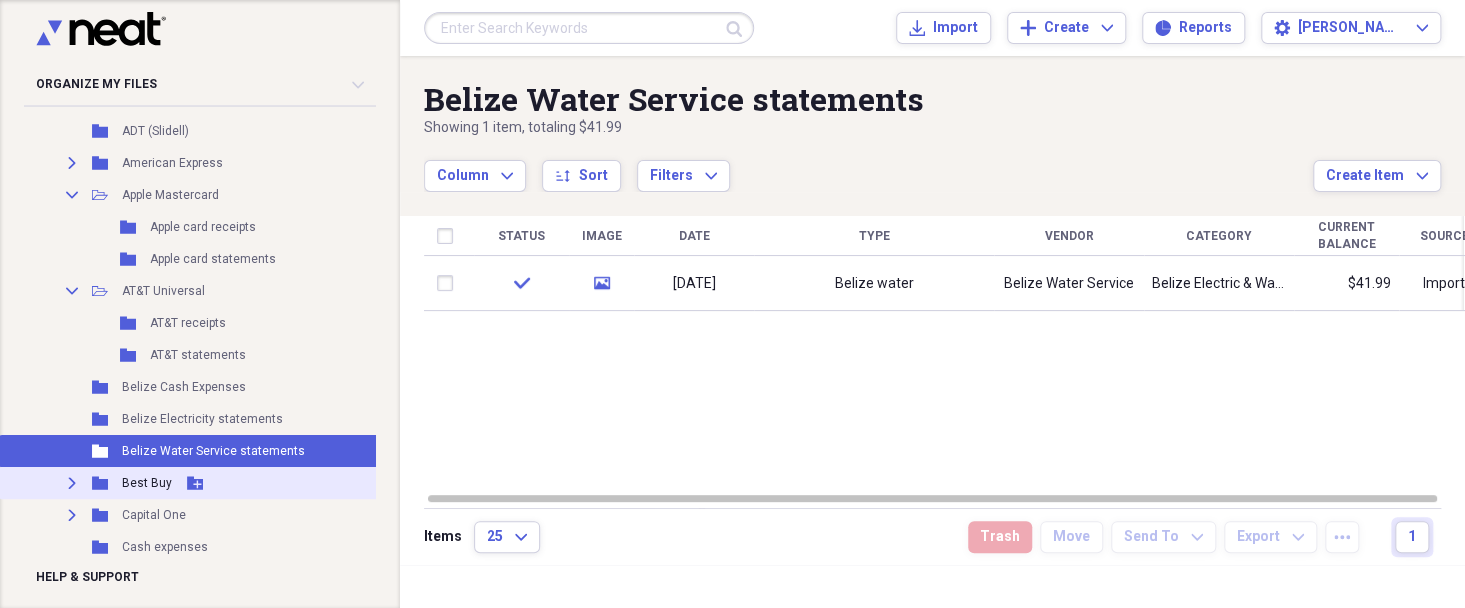 click on "Expand" 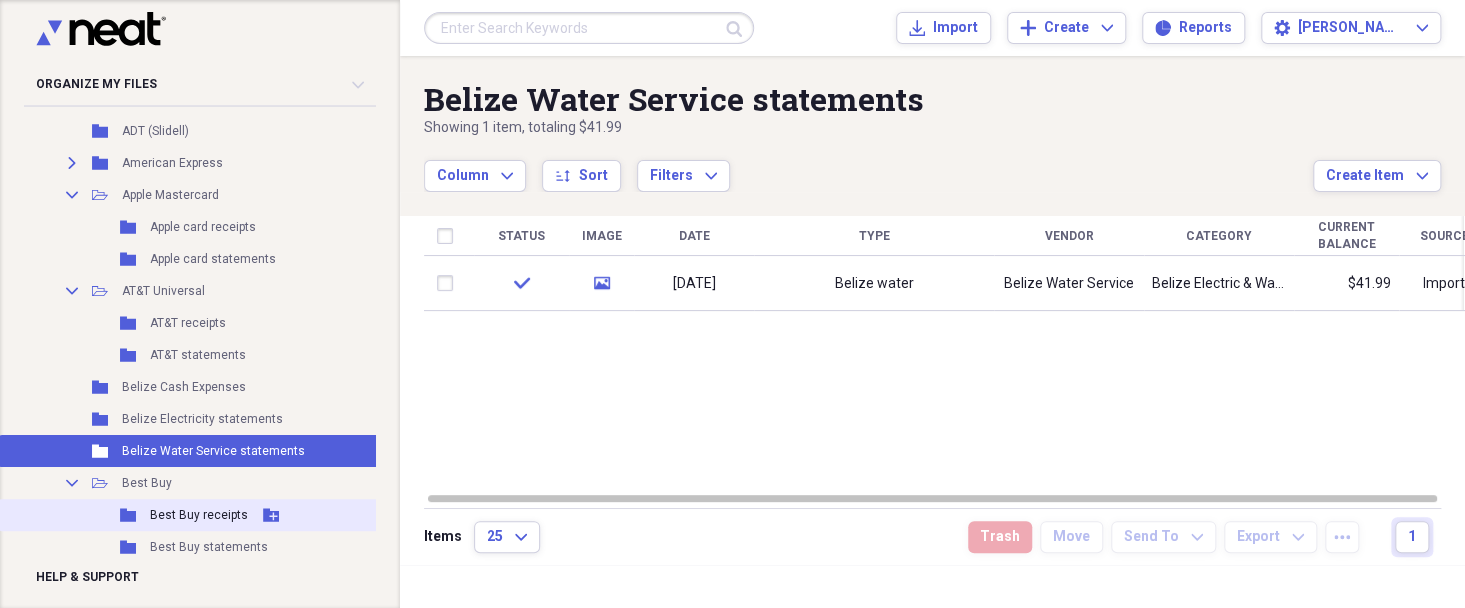 click on "Best Buy receipts" at bounding box center (199, 515) 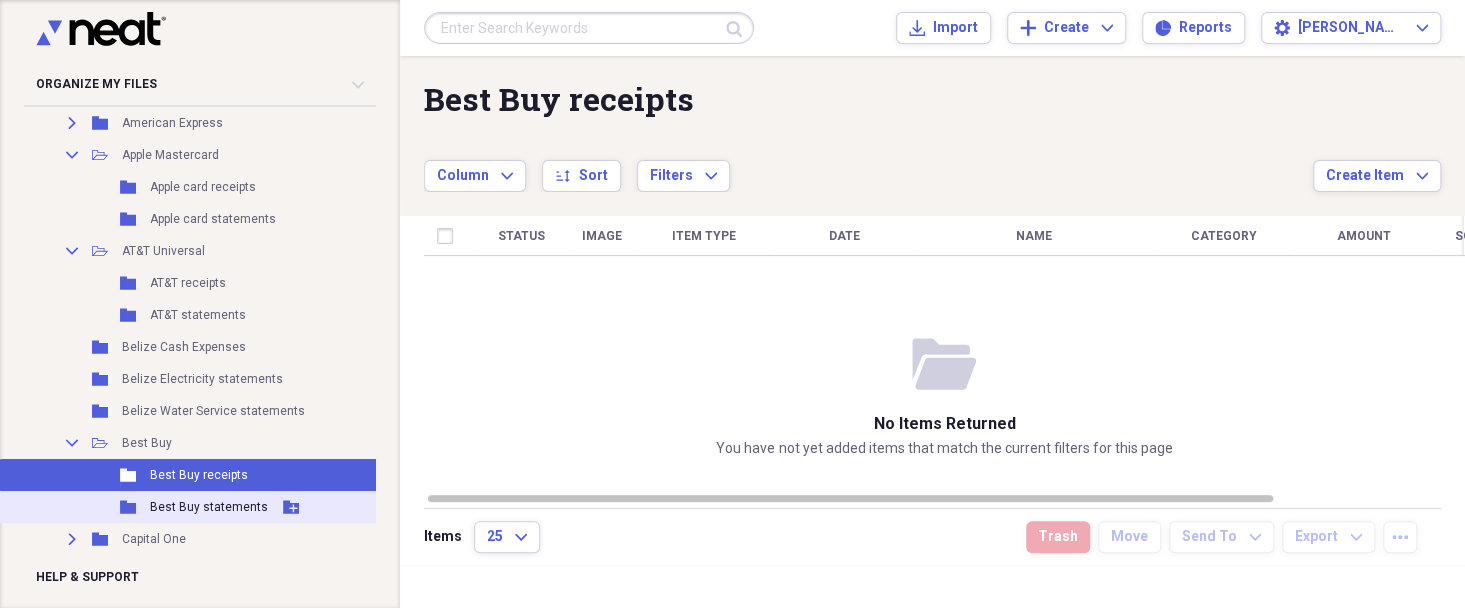 scroll, scrollTop: 580, scrollLeft: 0, axis: vertical 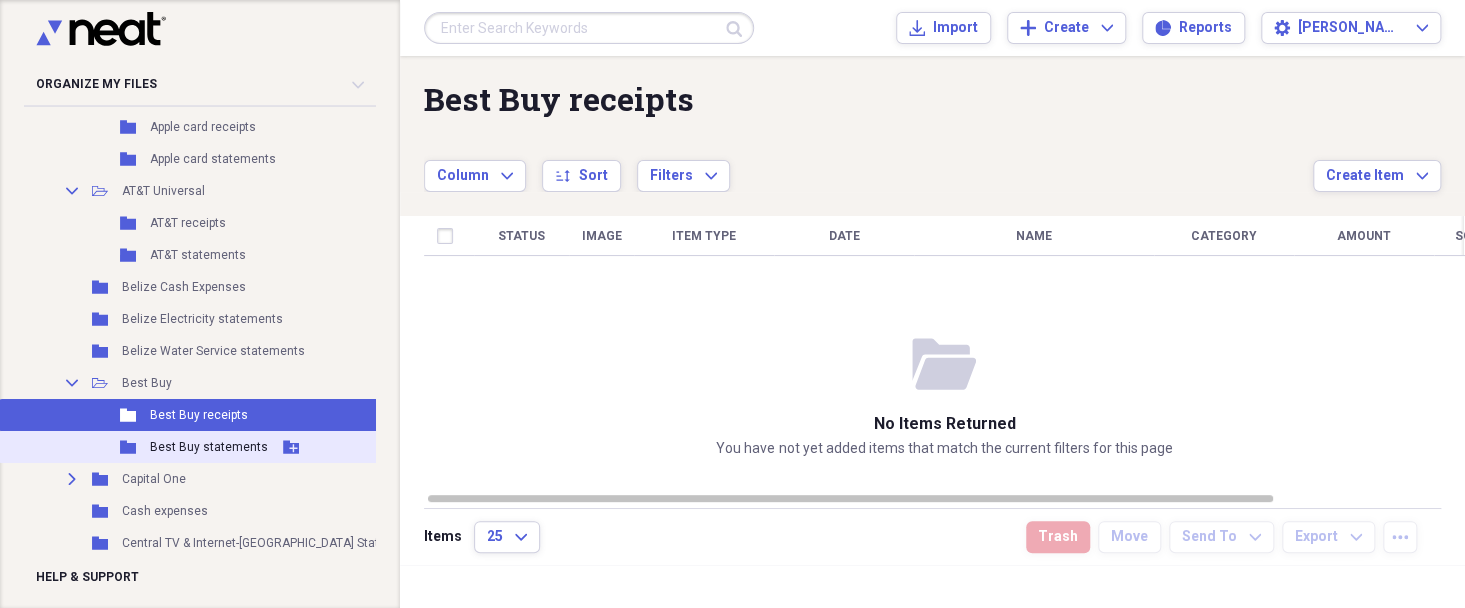 click on "Best Buy statements" at bounding box center (209, 447) 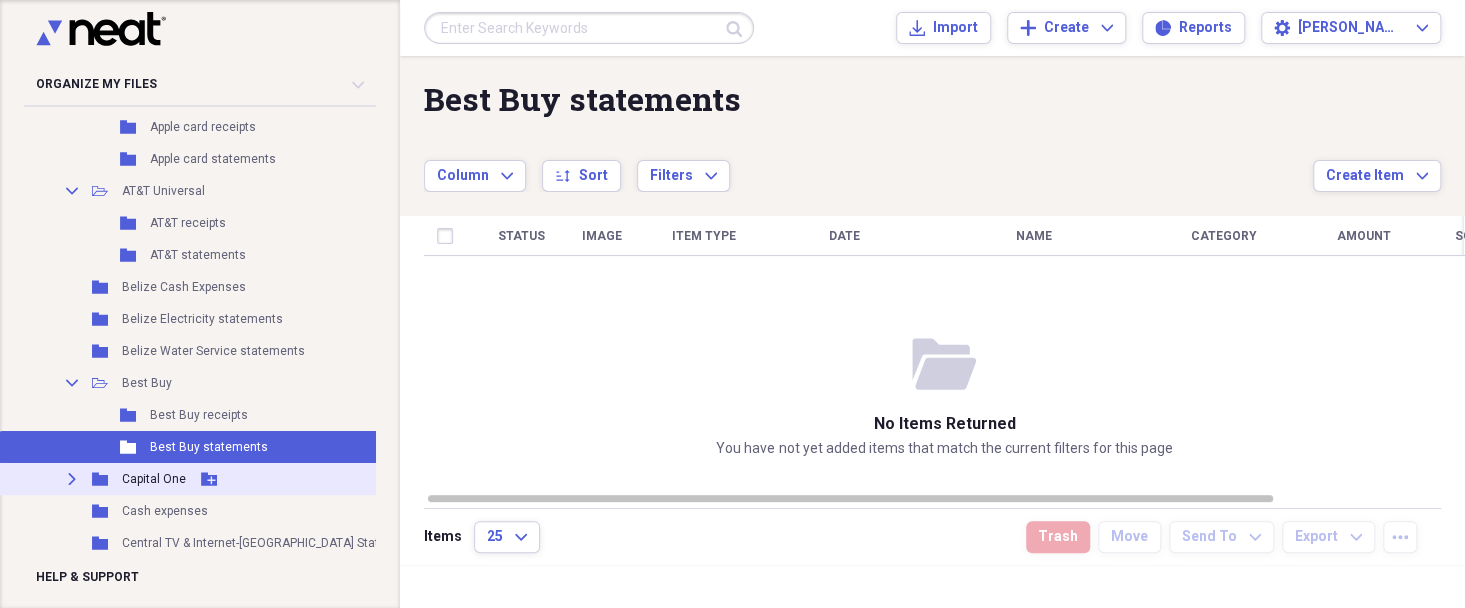 click on "Expand" 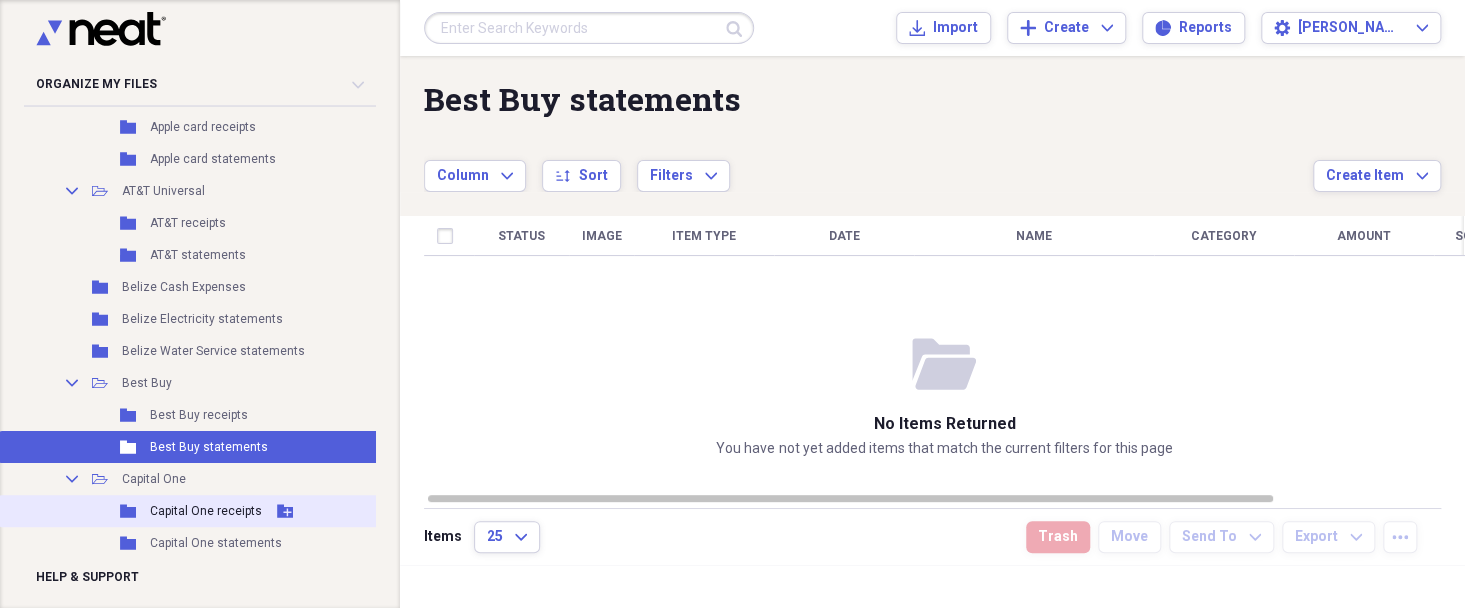 click on "Capital One receipts" at bounding box center (206, 511) 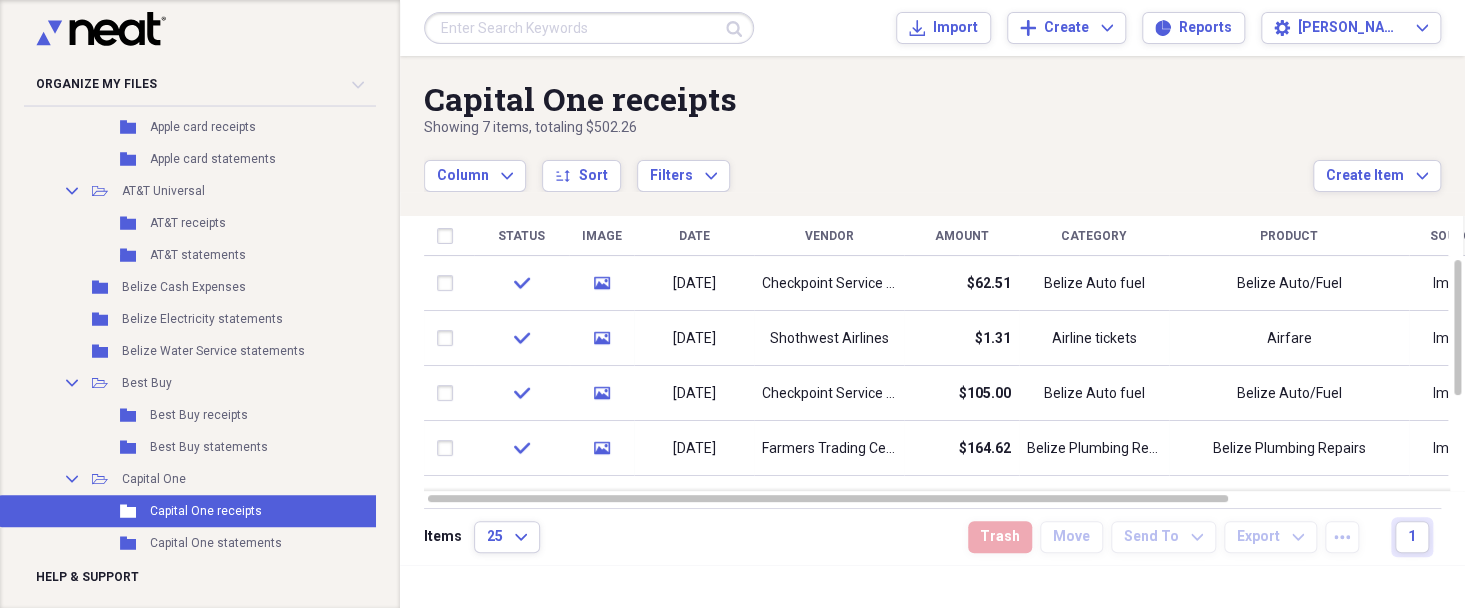 click on "Amount" at bounding box center (962, 236) 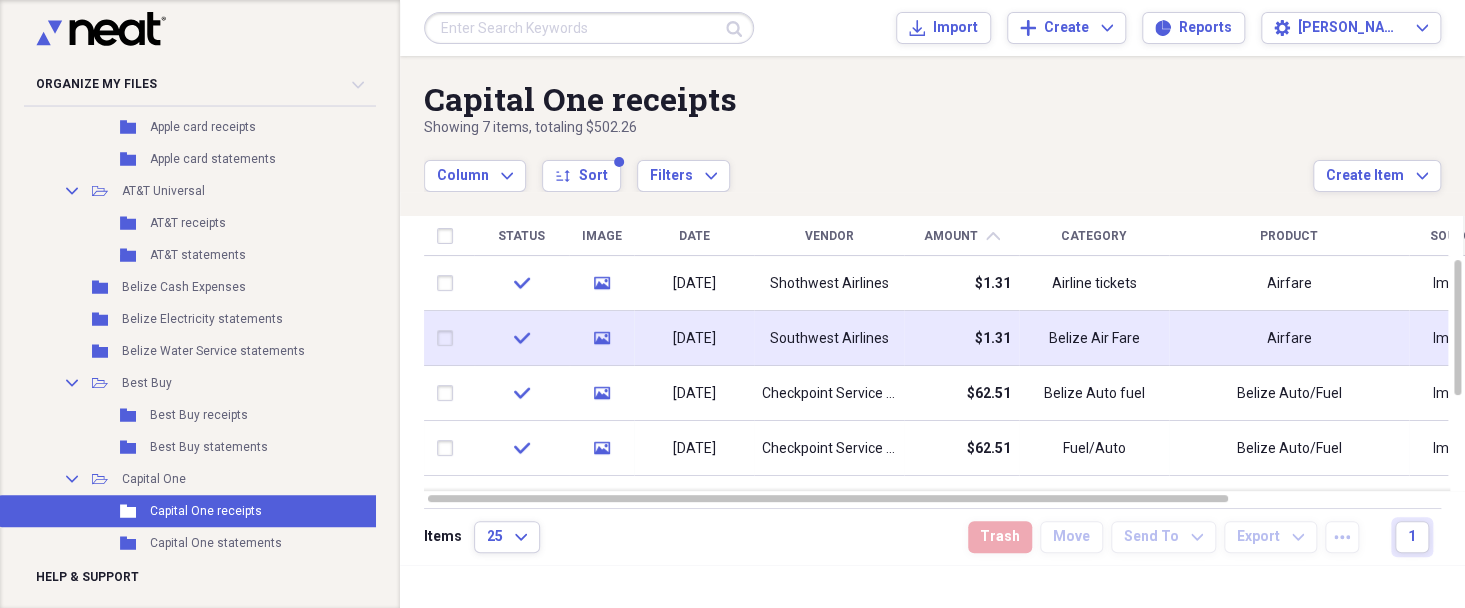 click at bounding box center [449, 338] 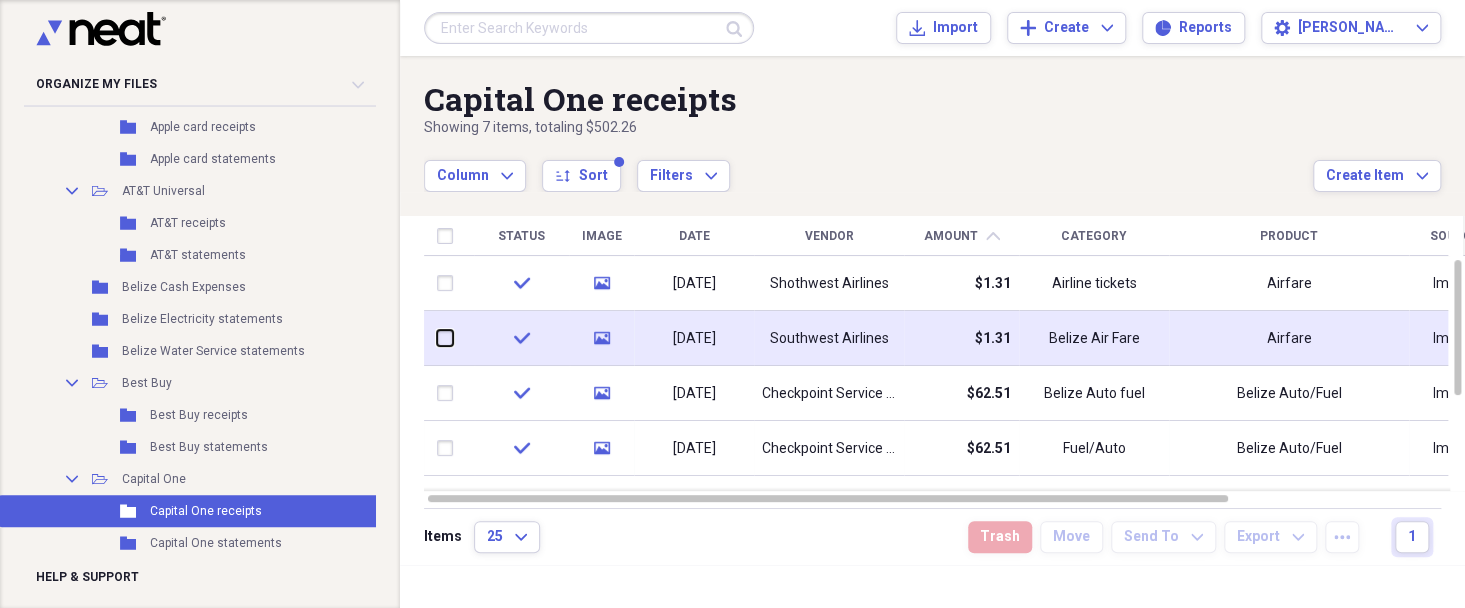 click at bounding box center (437, 338) 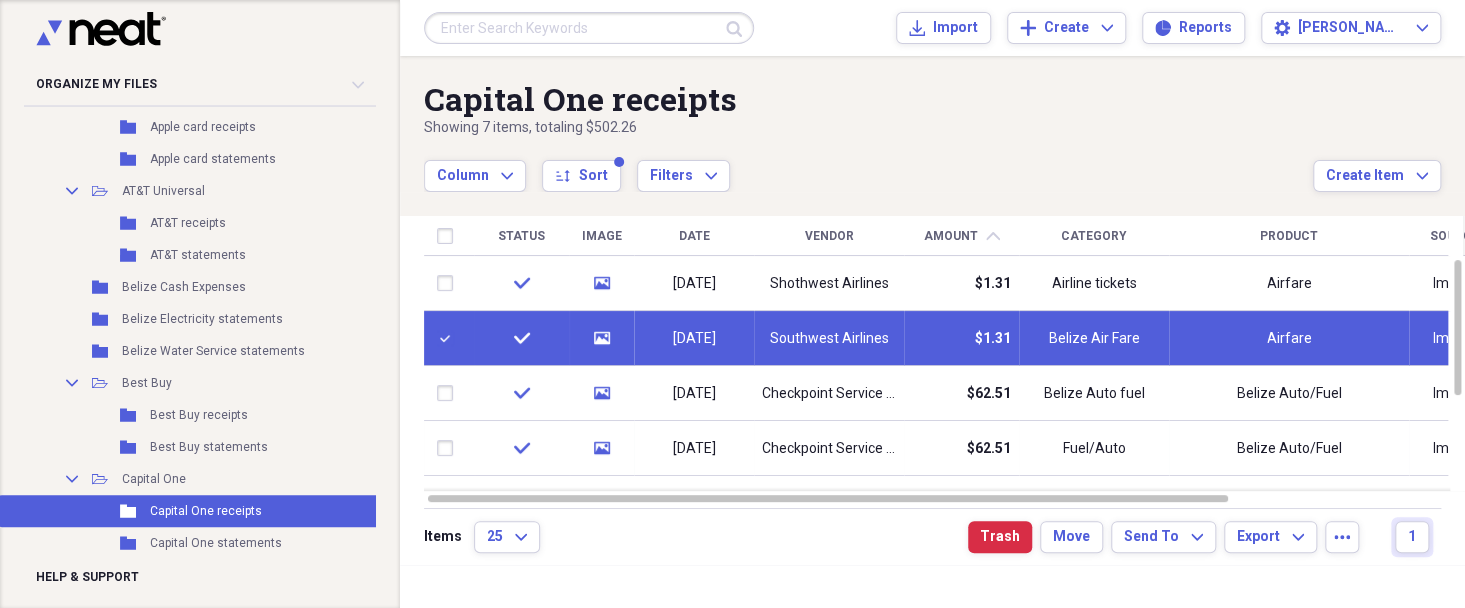 click at bounding box center [449, 338] 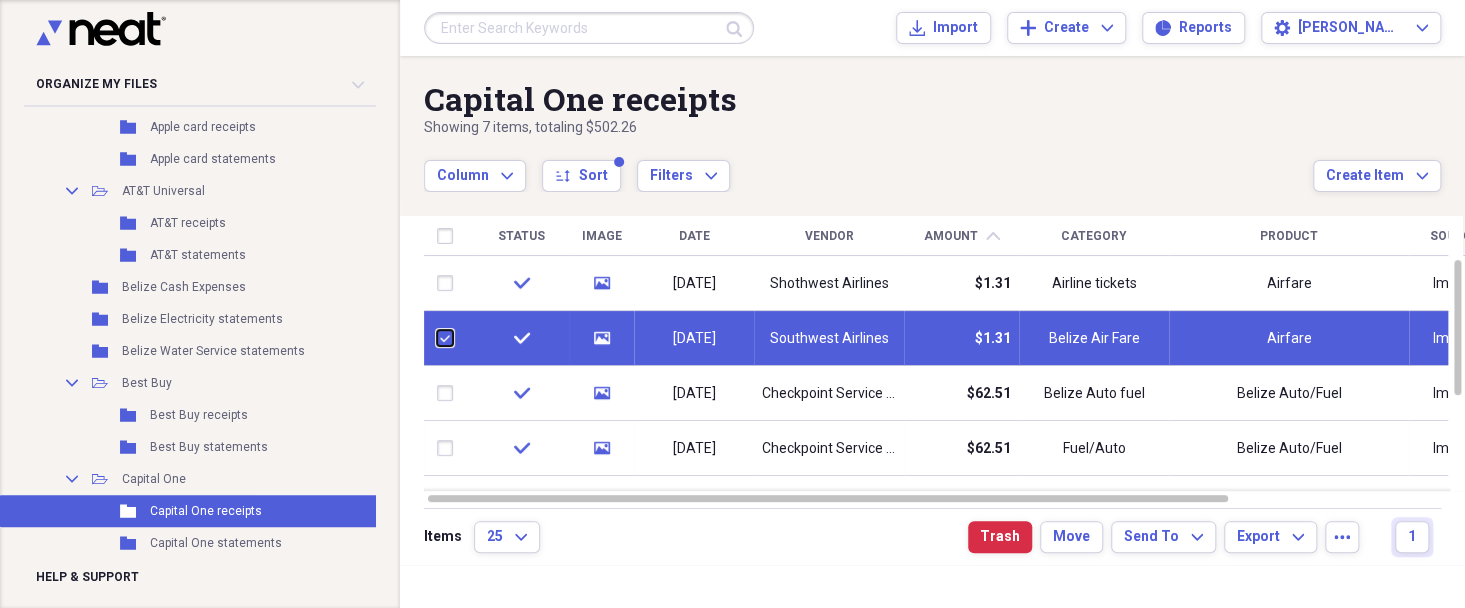 click at bounding box center (437, 338) 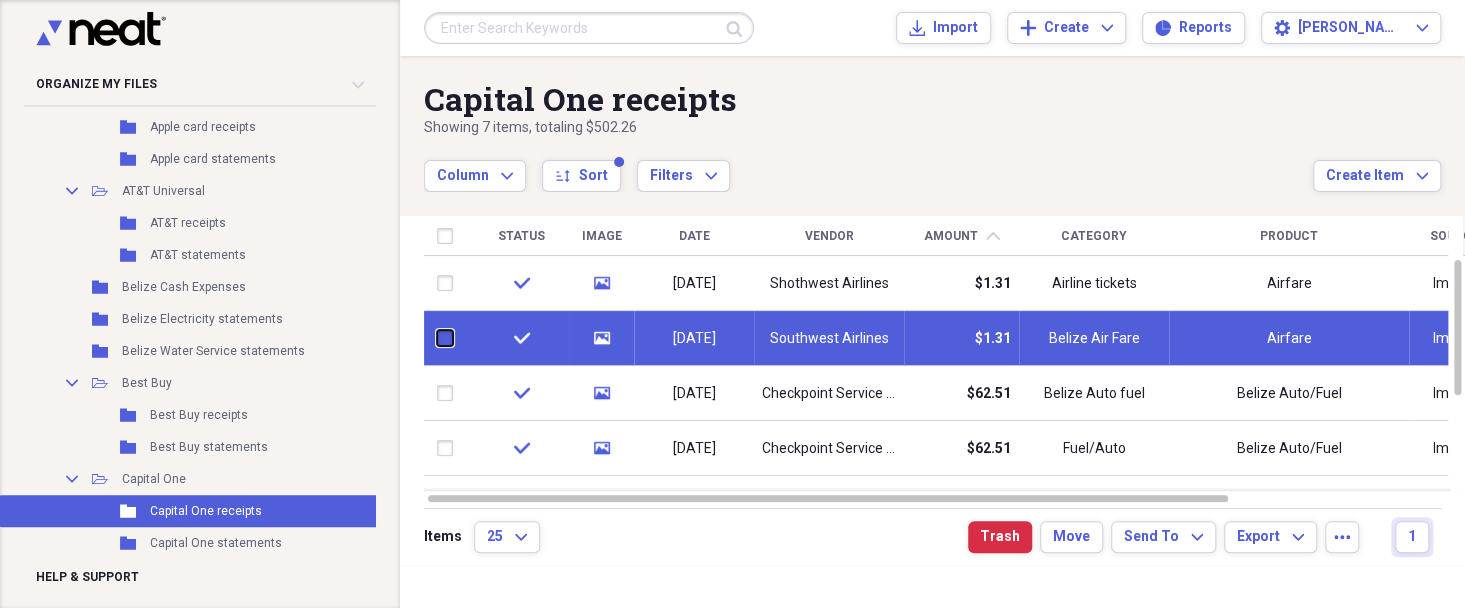 checkbox on "false" 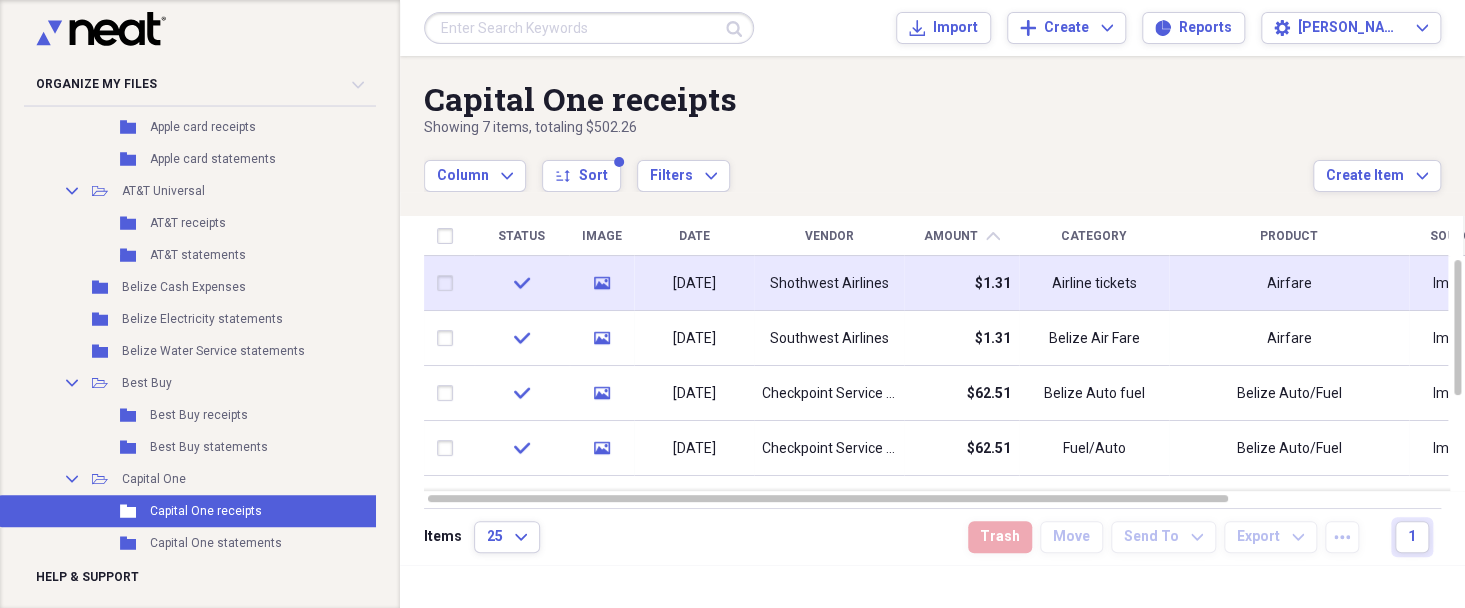 click at bounding box center [449, 283] 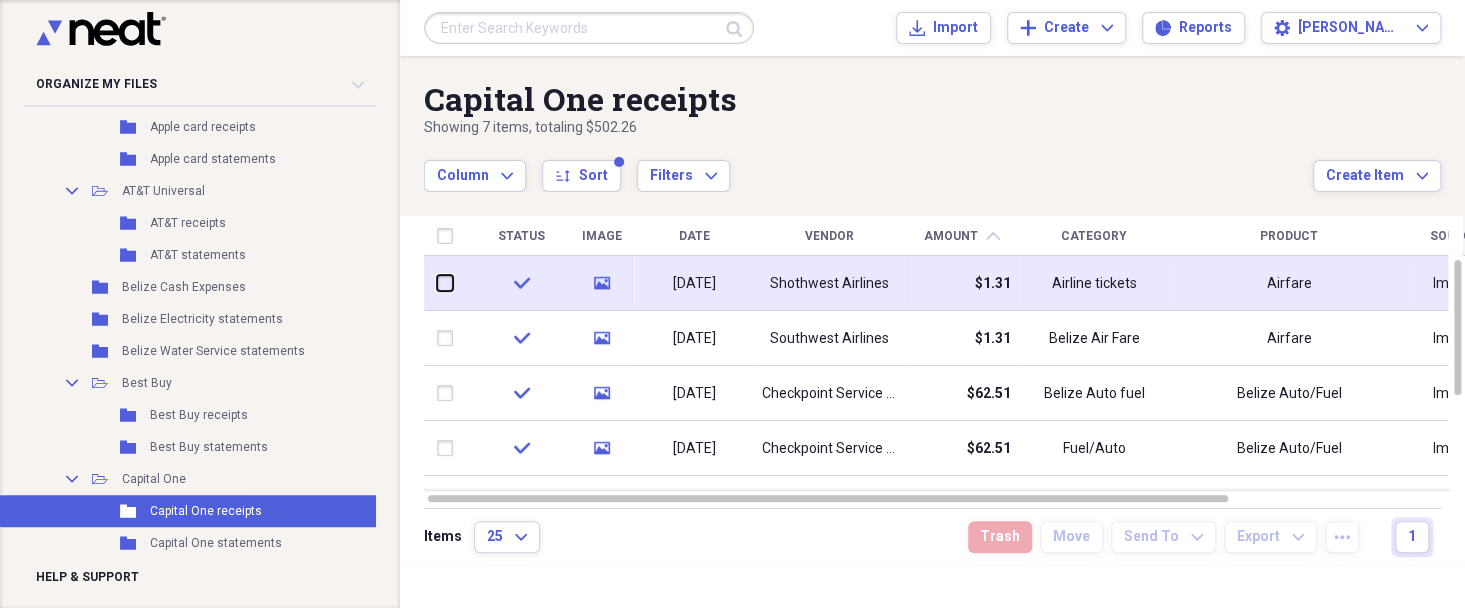 click at bounding box center [437, 283] 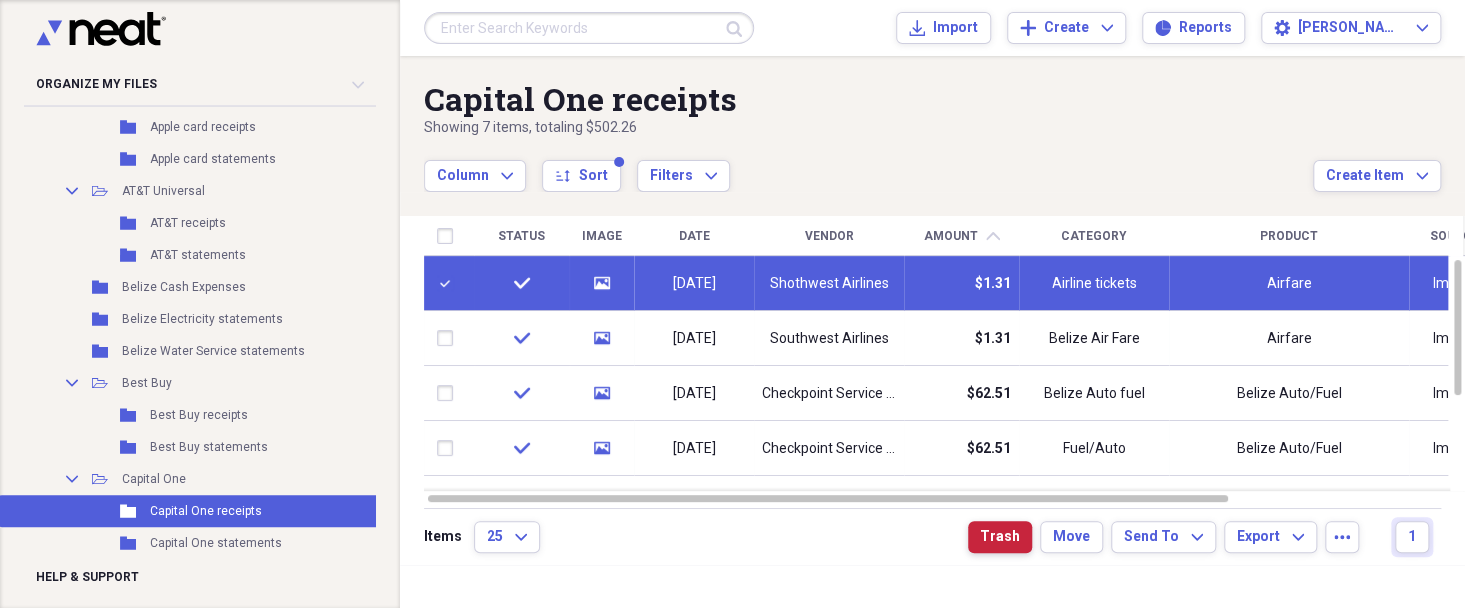 click on "Trash" at bounding box center (1000, 537) 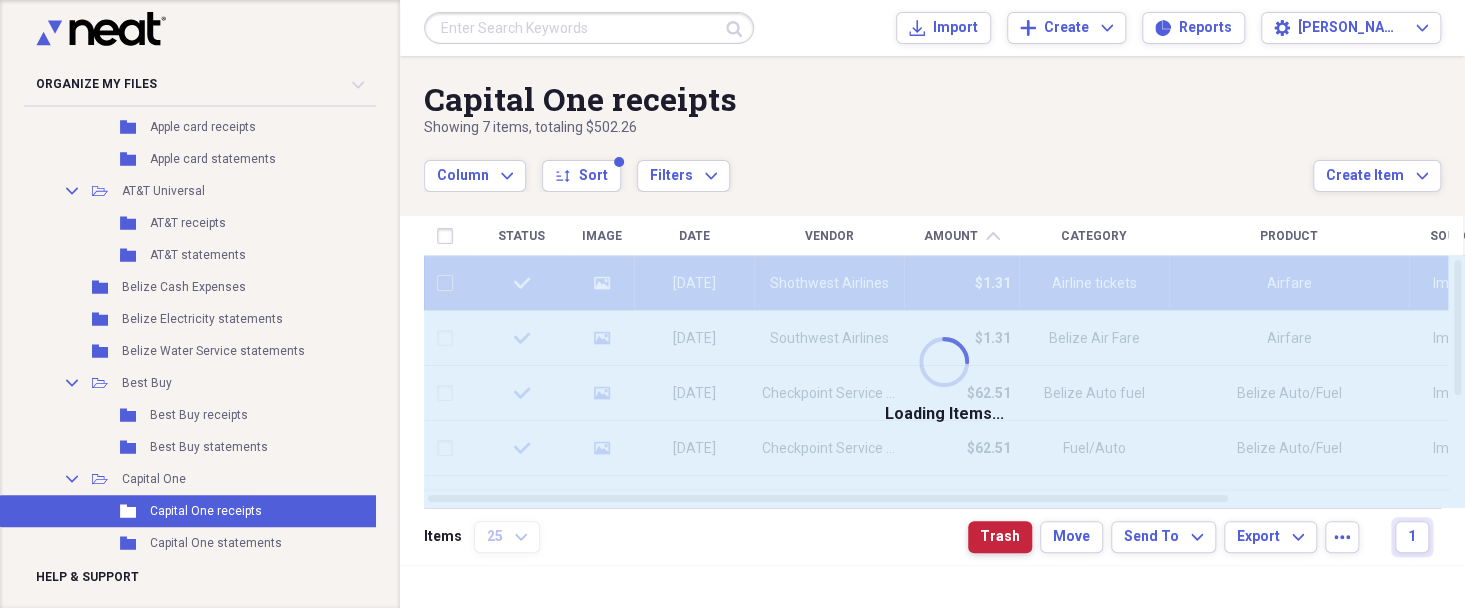checkbox on "false" 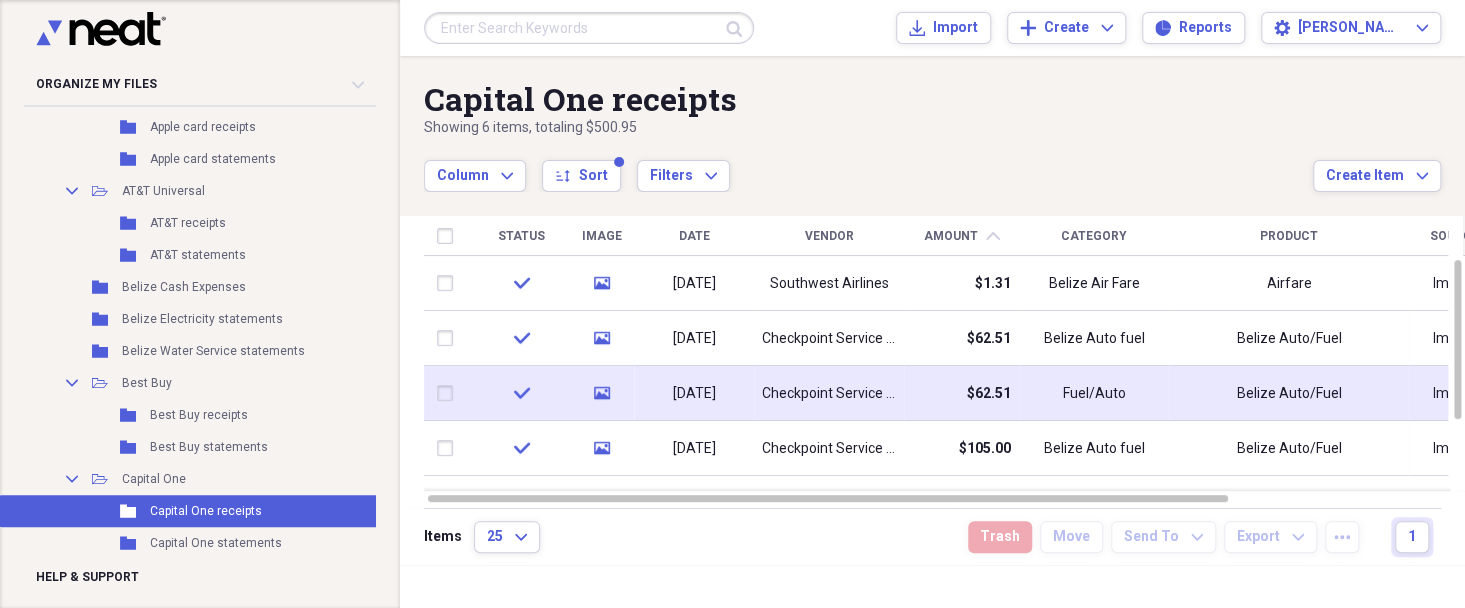 click at bounding box center [449, 393] 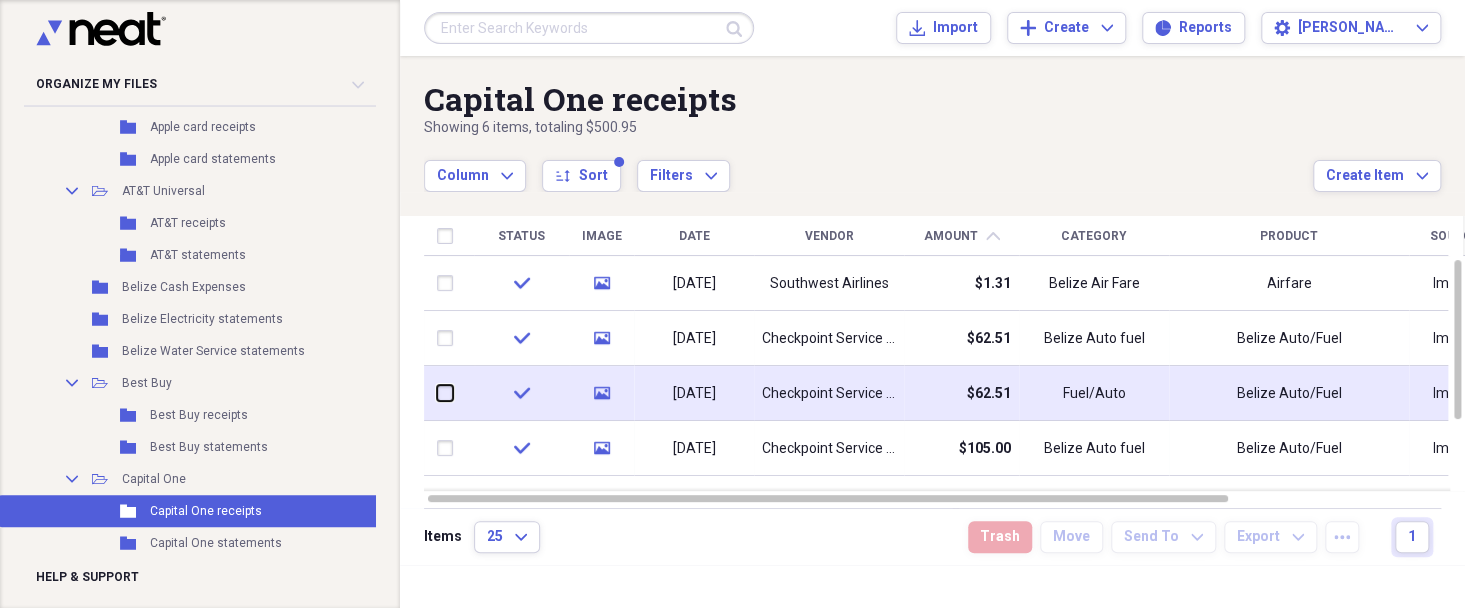 click at bounding box center [437, 393] 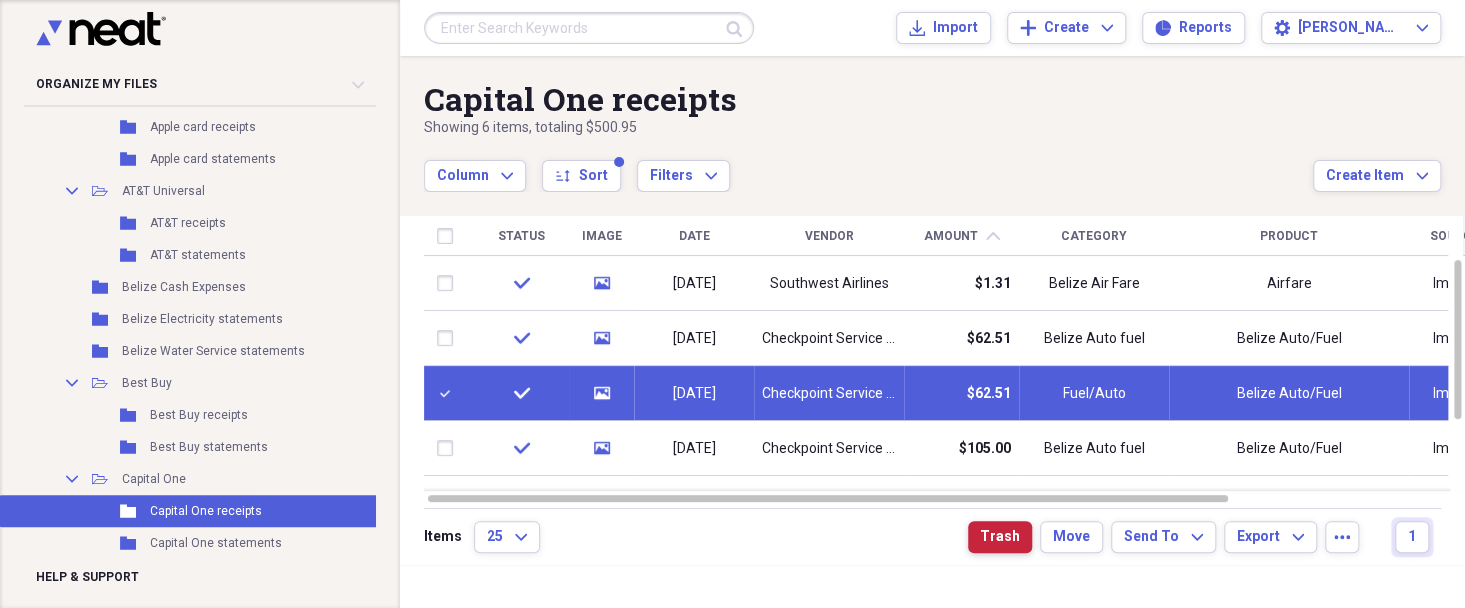 click on "Trash" at bounding box center [1000, 537] 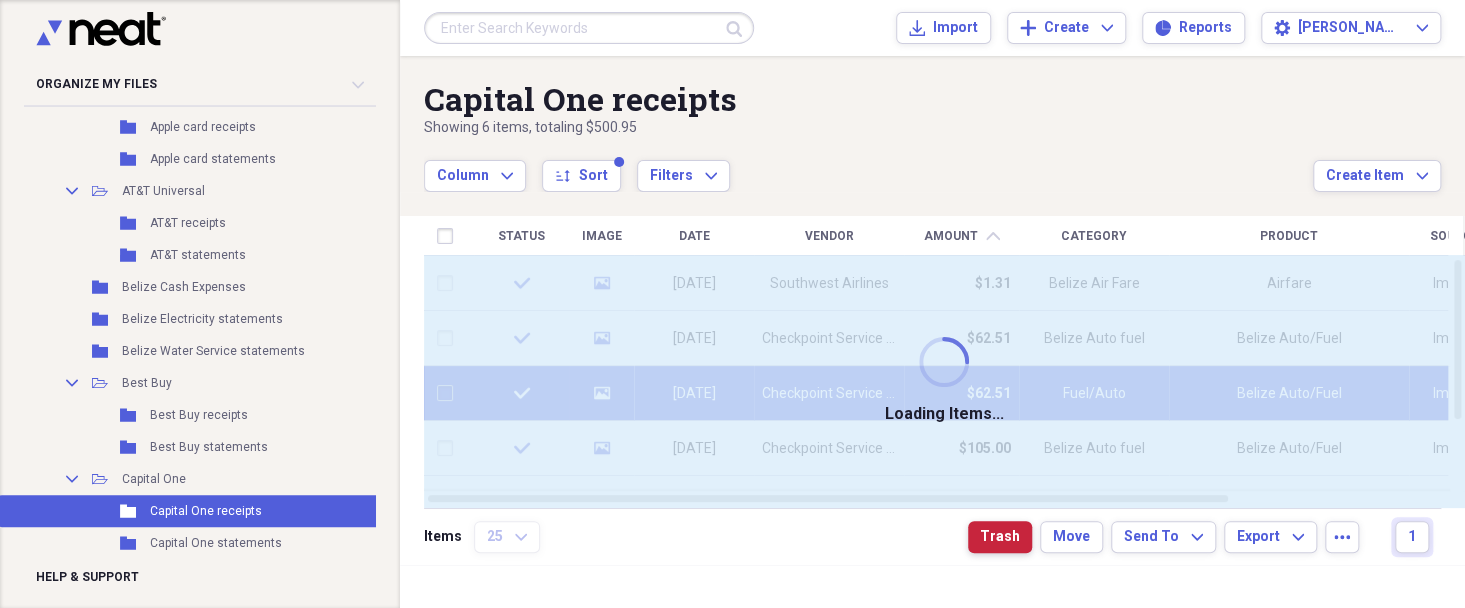 checkbox on "false" 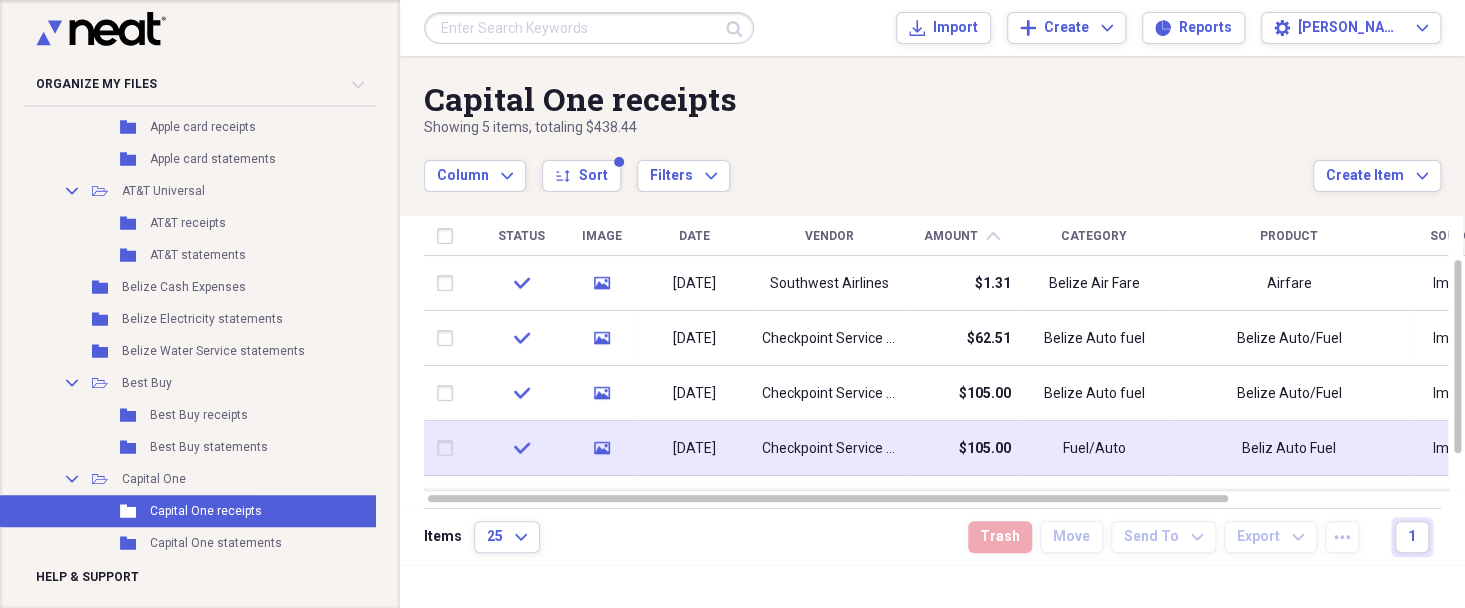 click at bounding box center [449, 448] 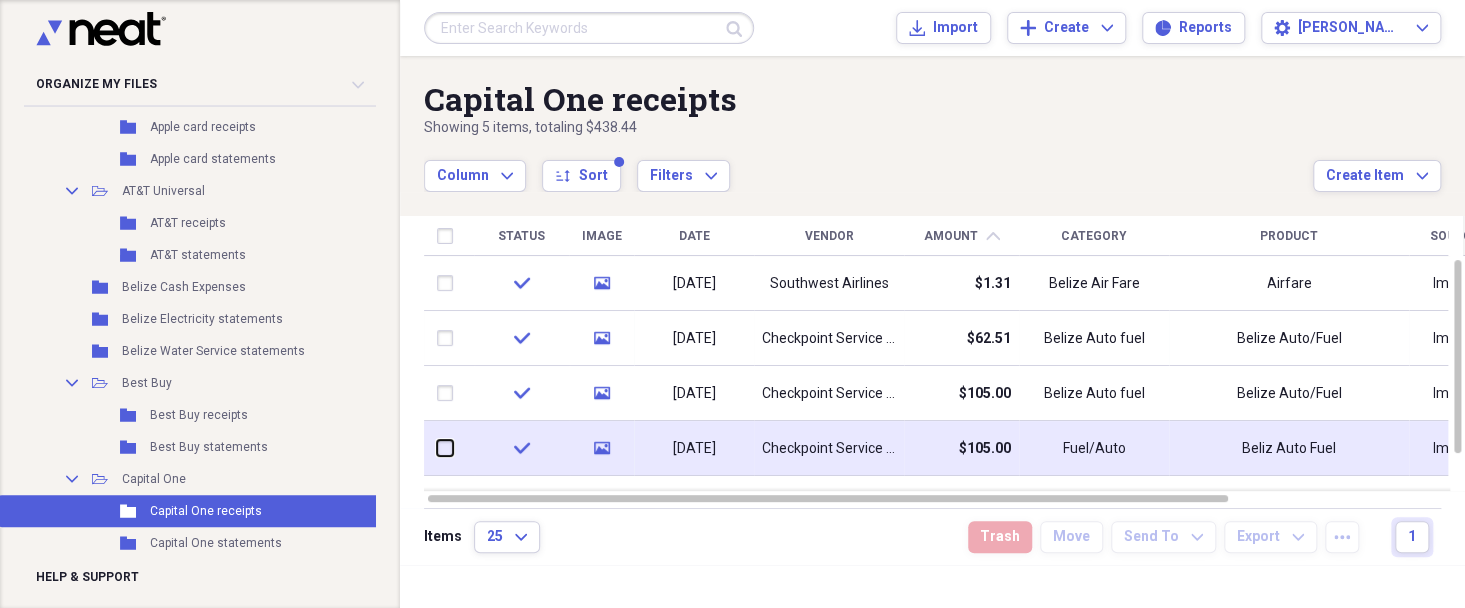 click at bounding box center (437, 448) 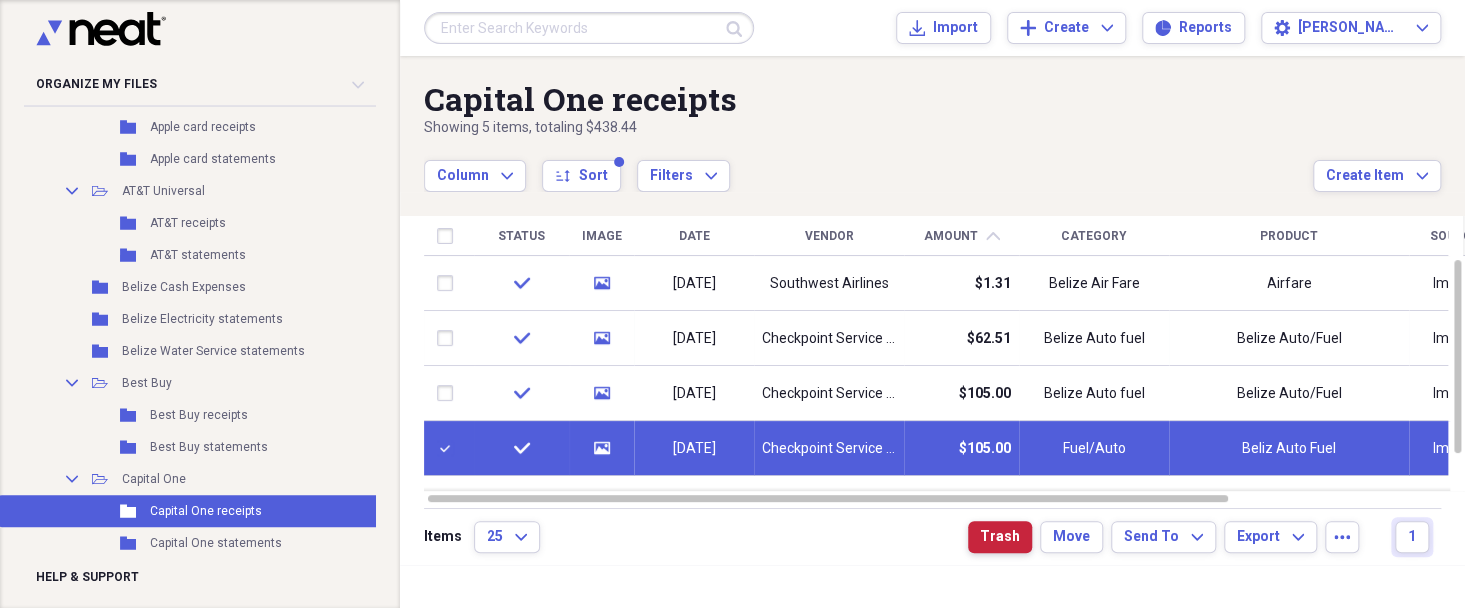click on "Trash" at bounding box center [1000, 537] 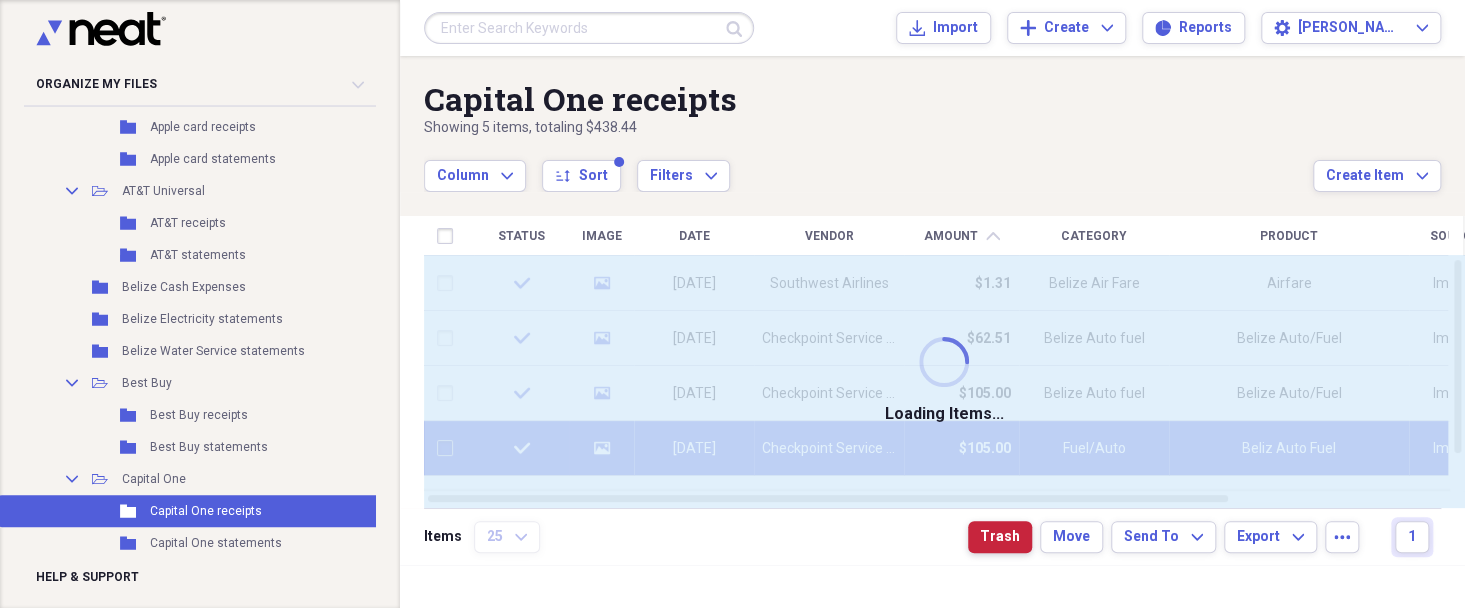 checkbox on "false" 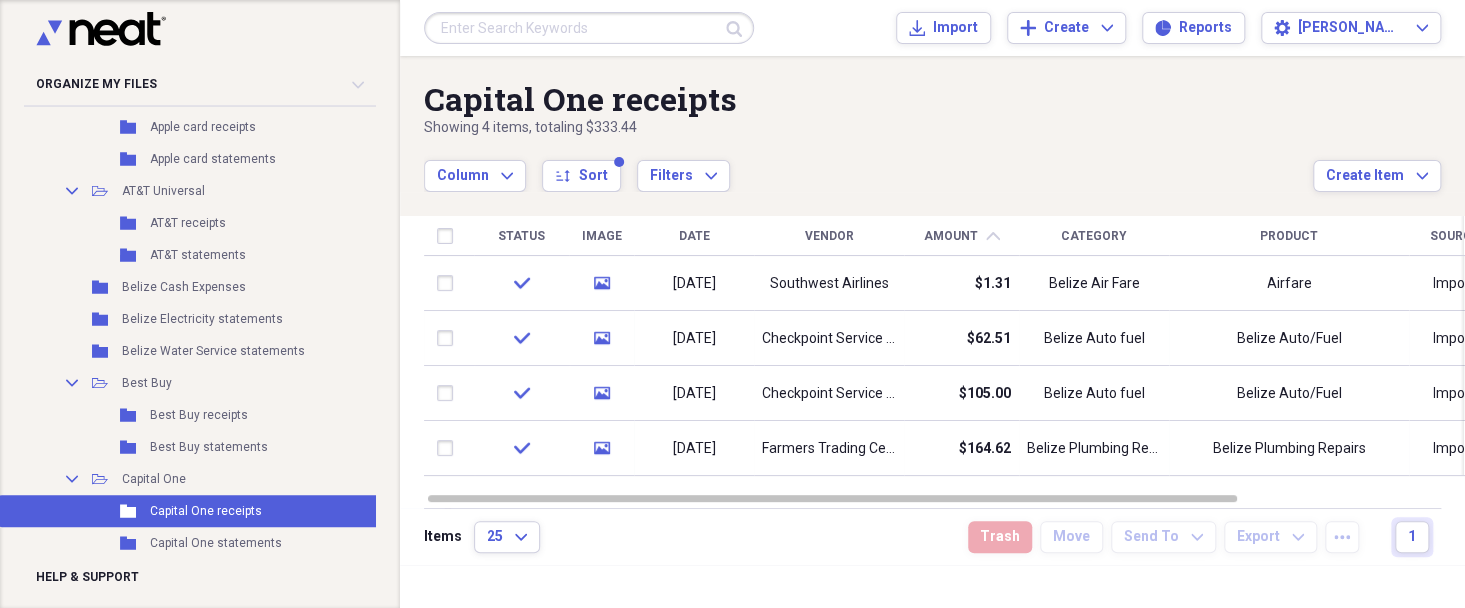 scroll, scrollTop: 640, scrollLeft: 0, axis: vertical 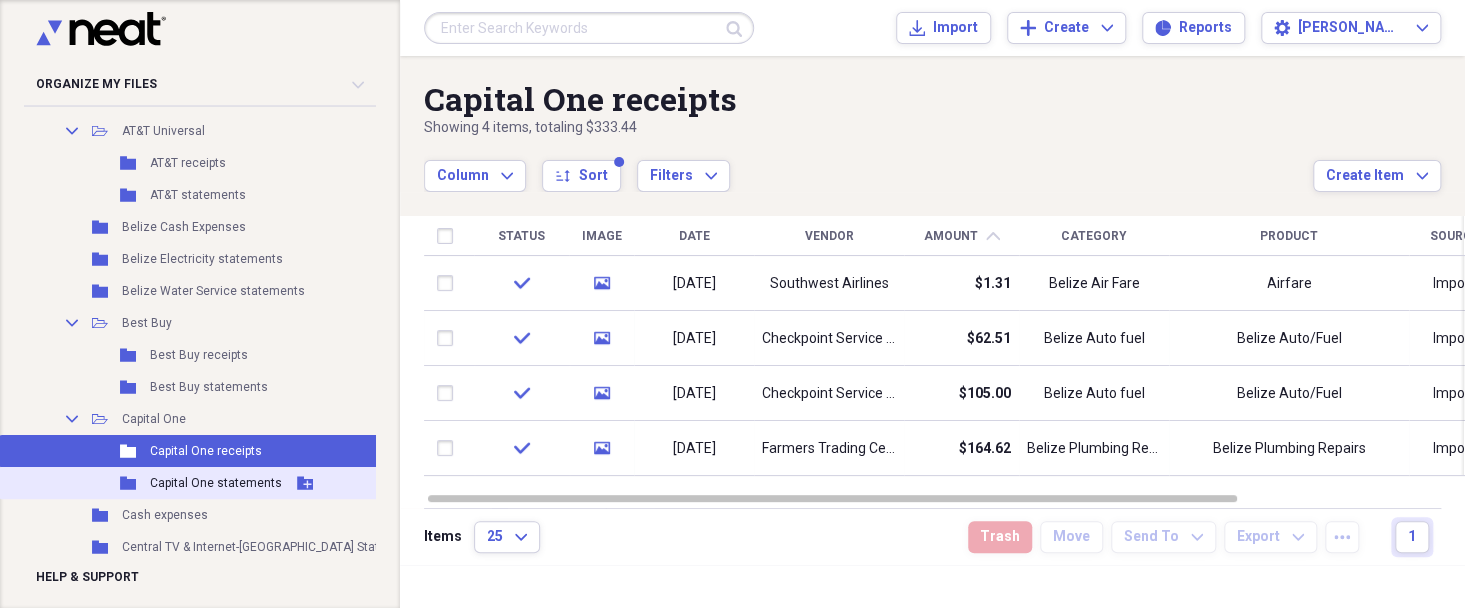 click on "Capital One statements" at bounding box center (216, 483) 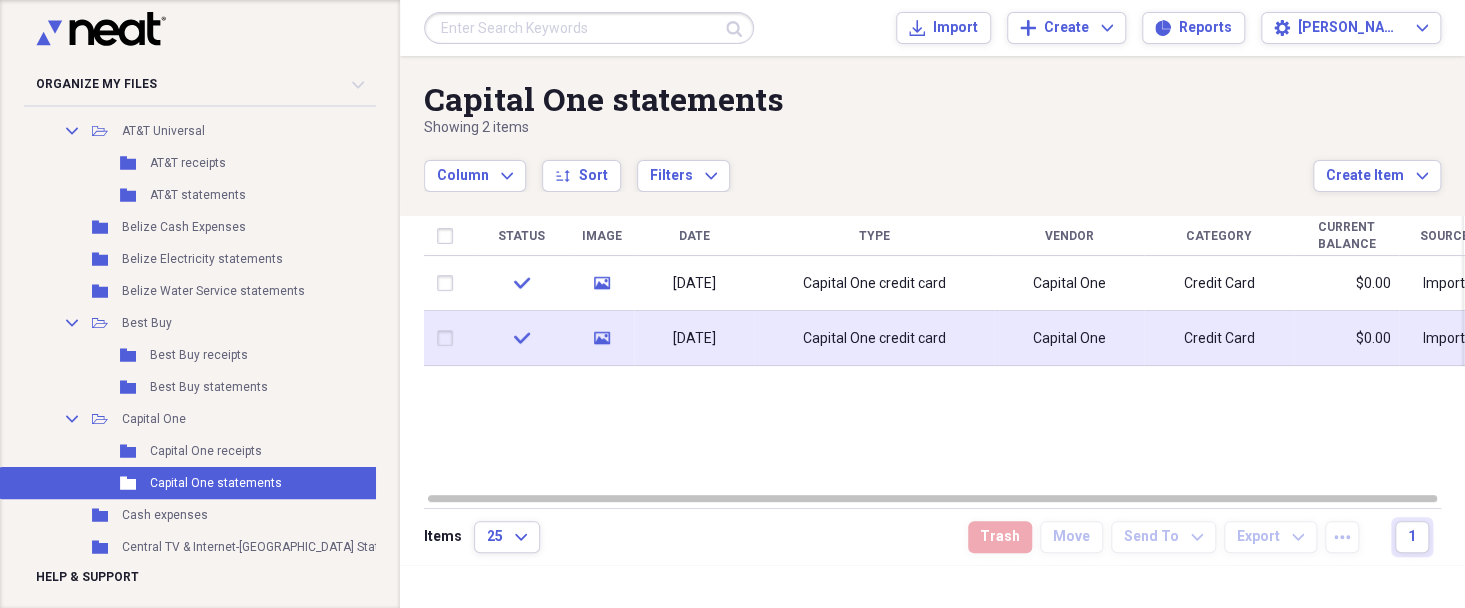 click at bounding box center (449, 338) 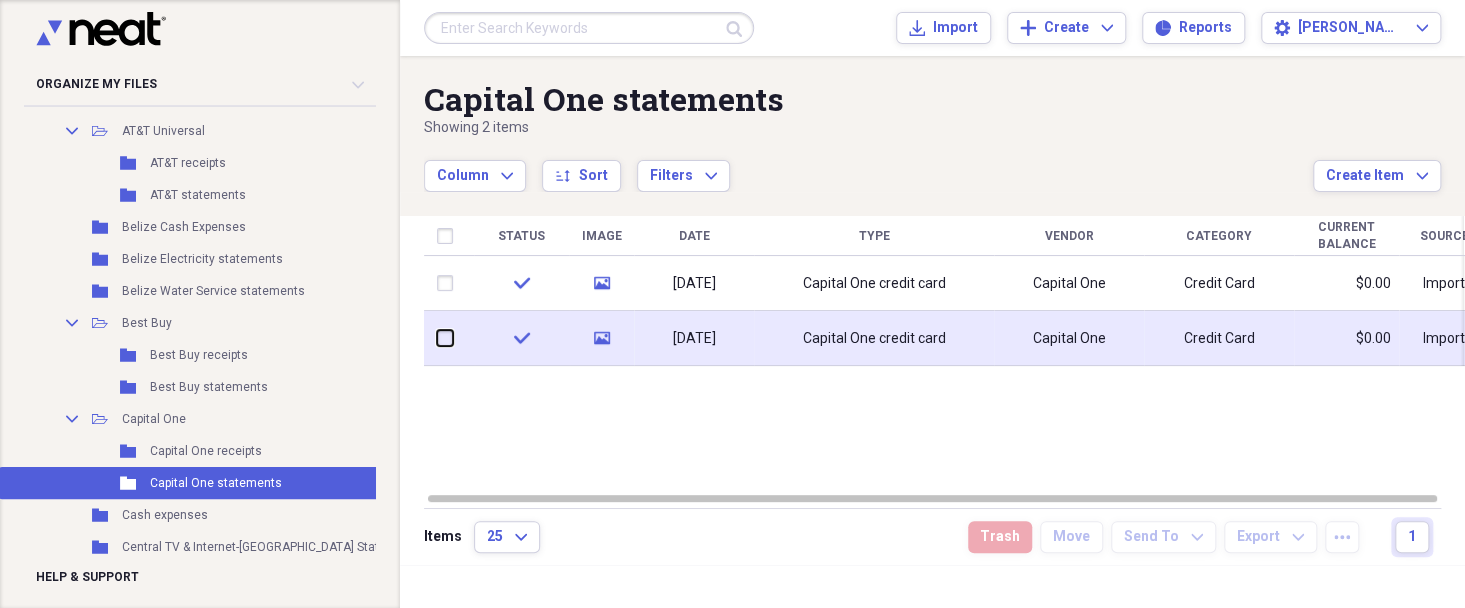 click at bounding box center (437, 338) 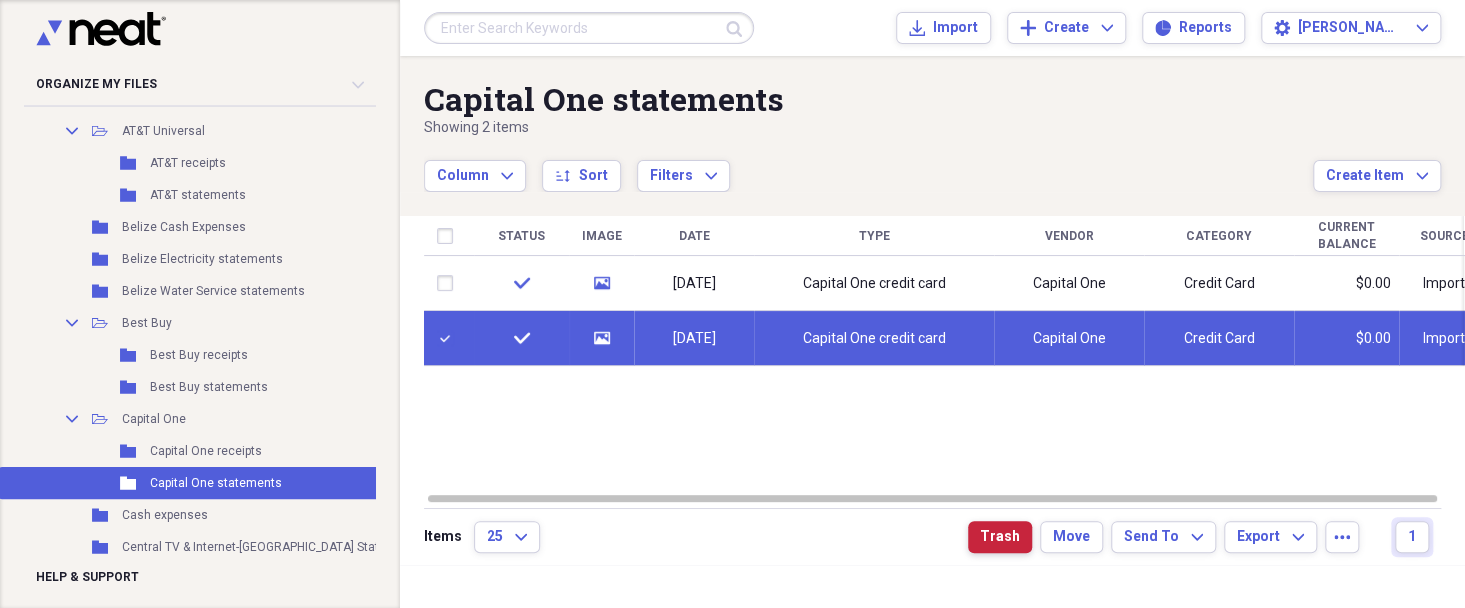 click on "Trash" at bounding box center (1000, 537) 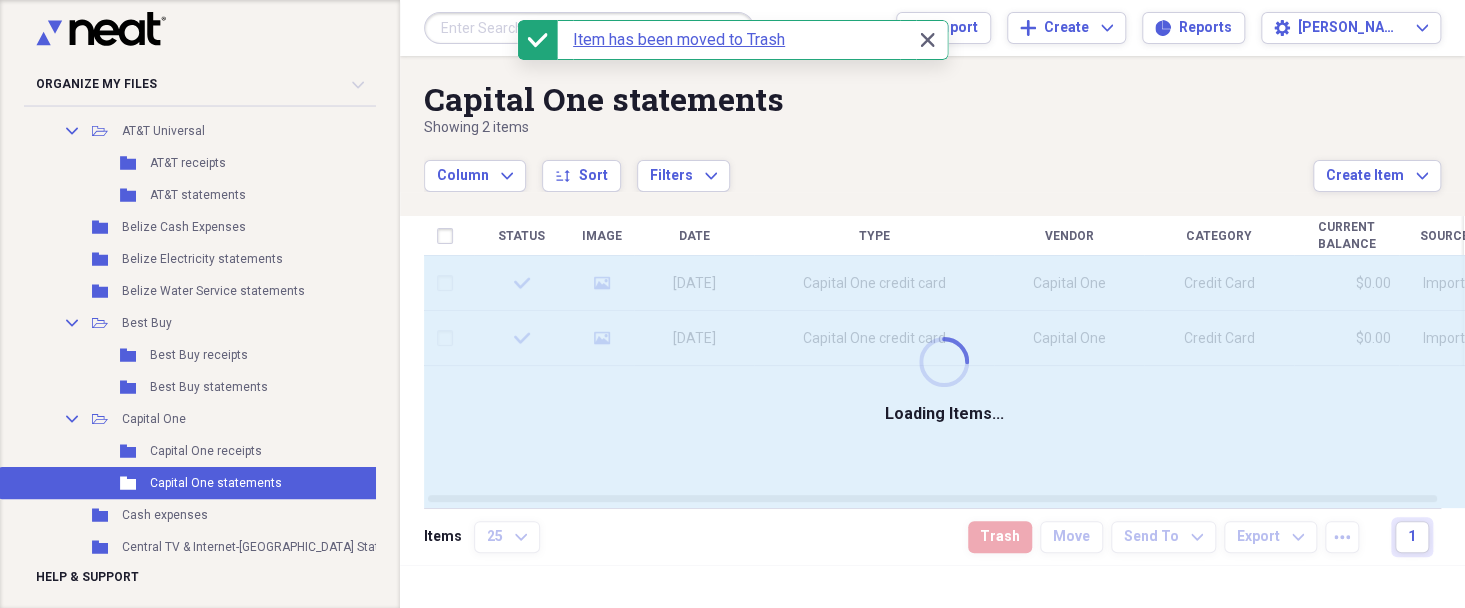 checkbox on "false" 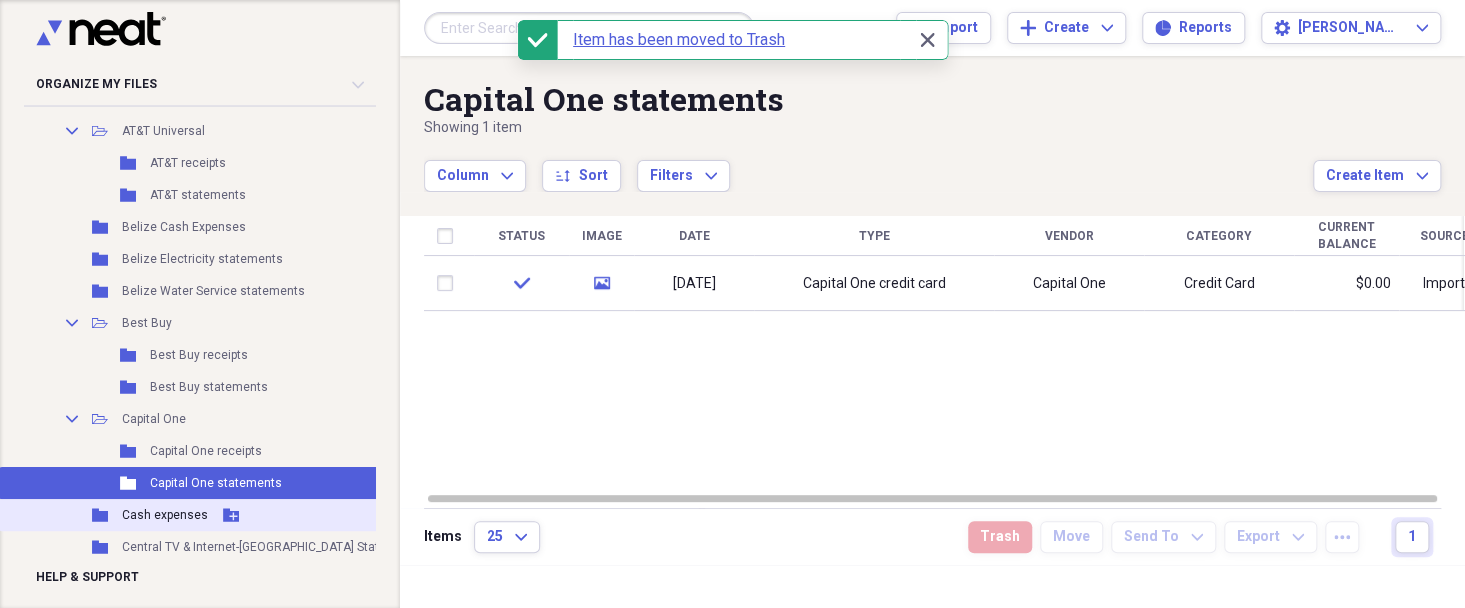 click on "Cash expenses" at bounding box center [165, 515] 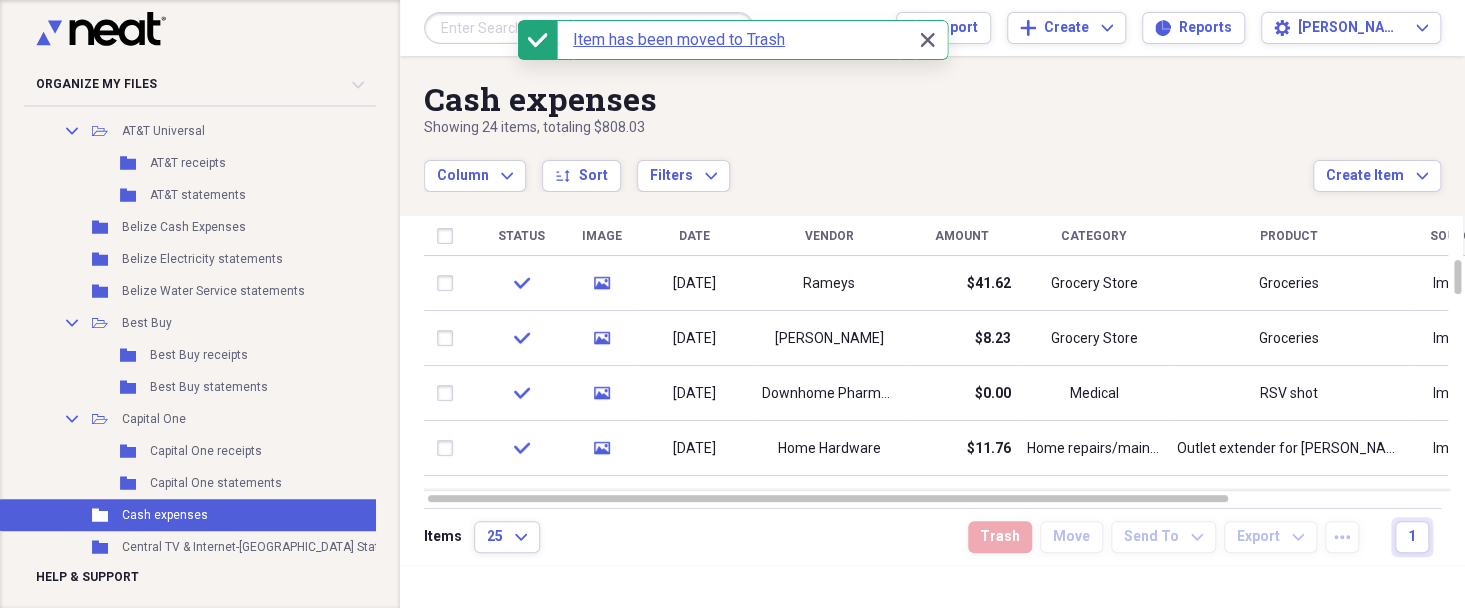 click on "Amount" at bounding box center [961, 236] 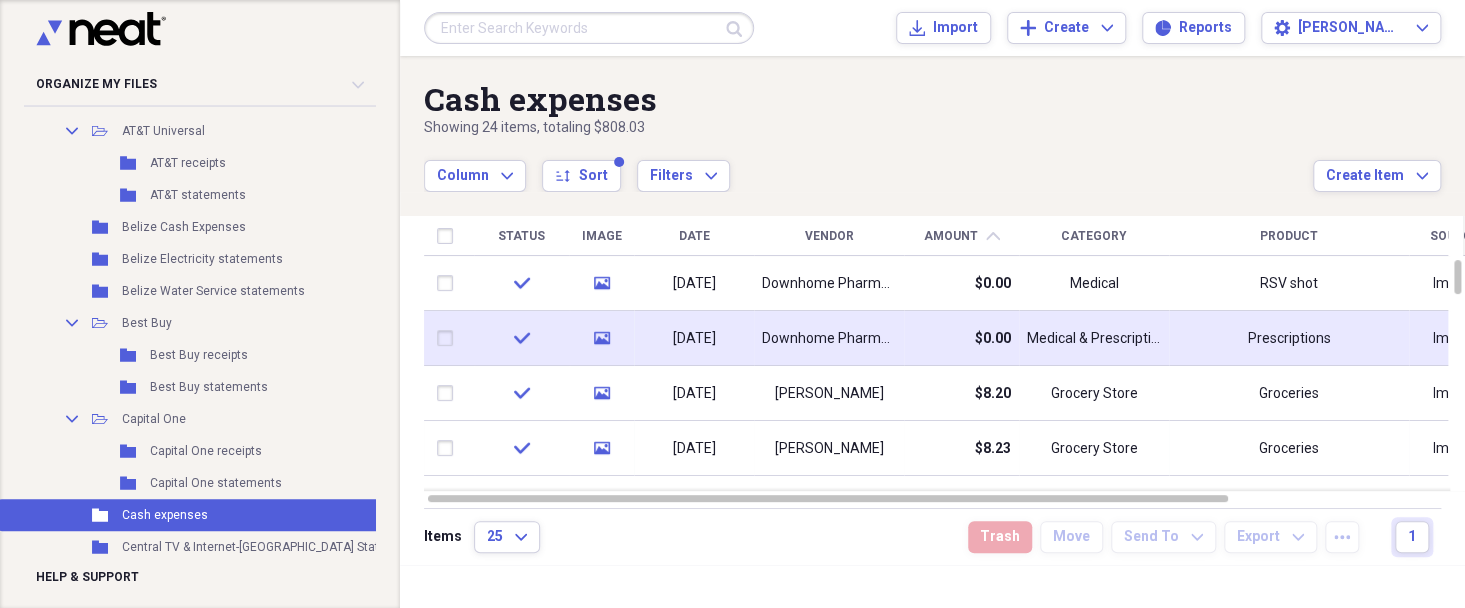 click at bounding box center (449, 338) 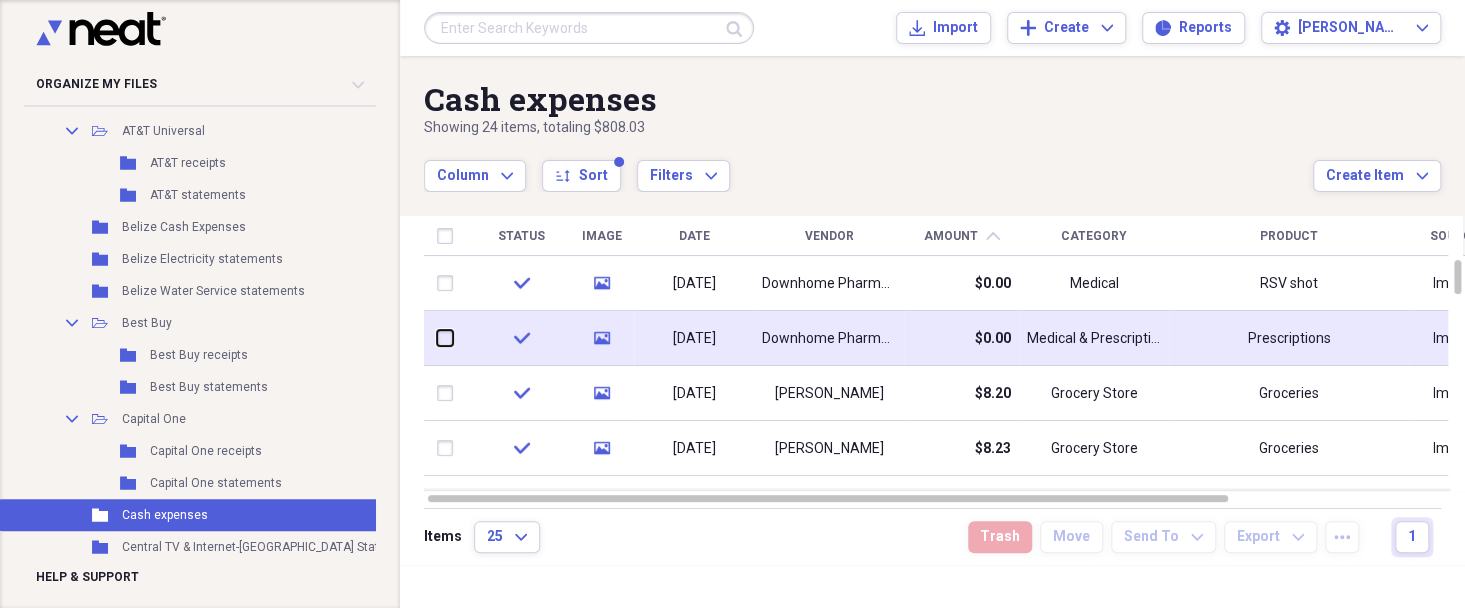 click at bounding box center (437, 338) 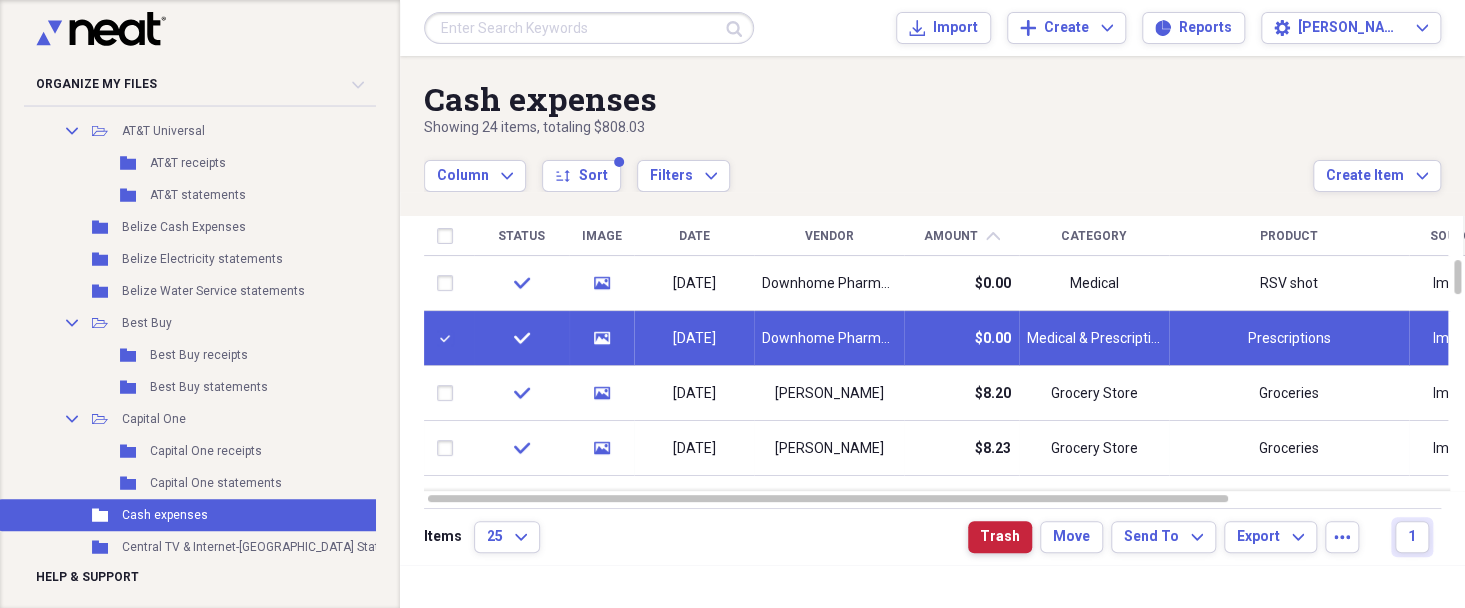click on "Trash" at bounding box center (1000, 537) 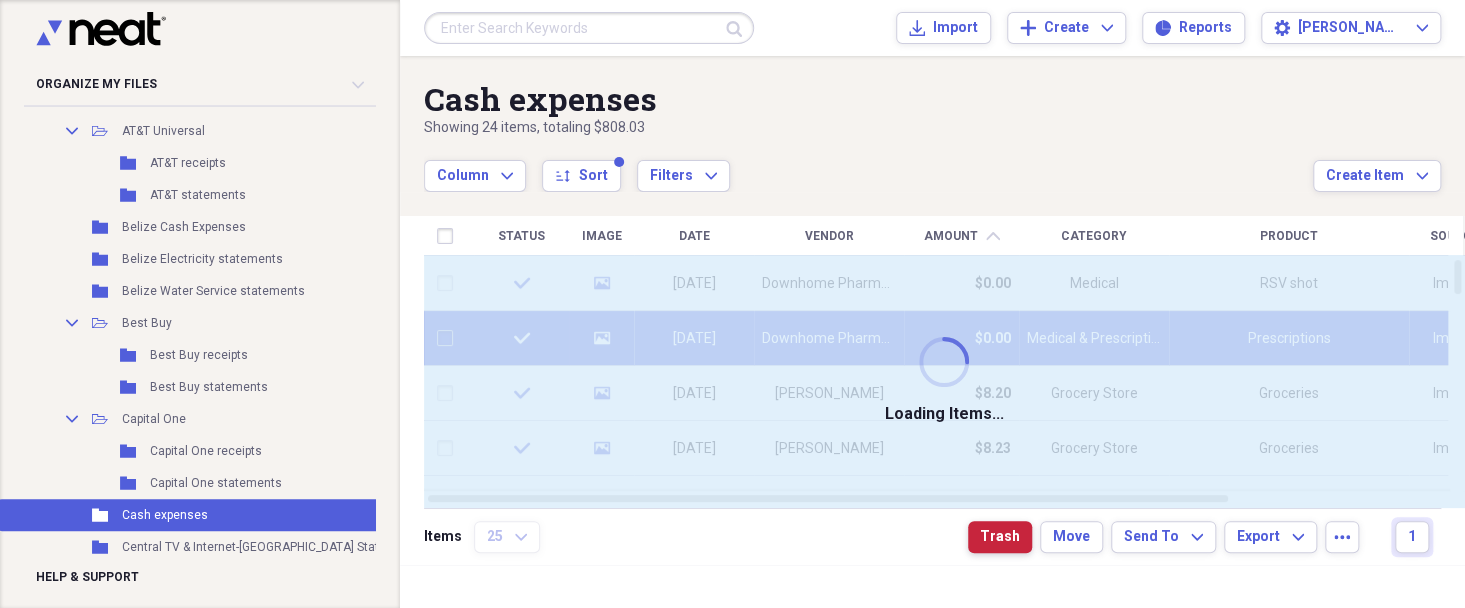 checkbox on "false" 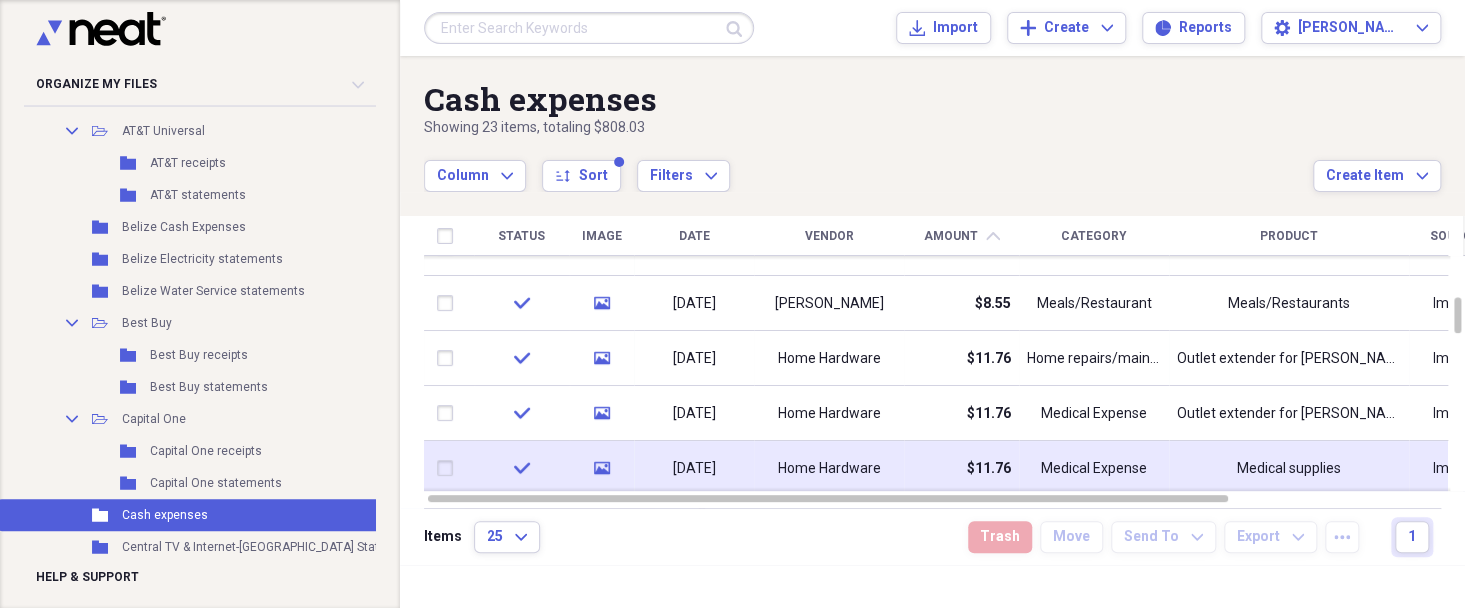 click at bounding box center [449, 468] 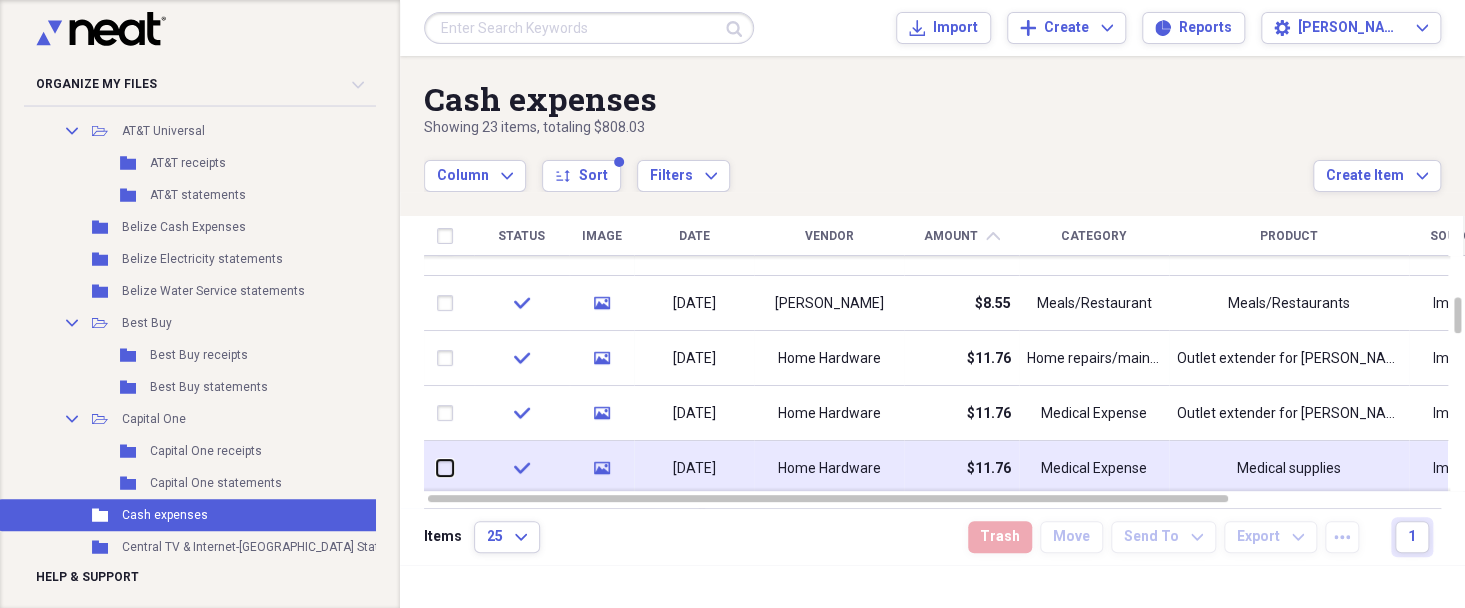 click at bounding box center (437, 468) 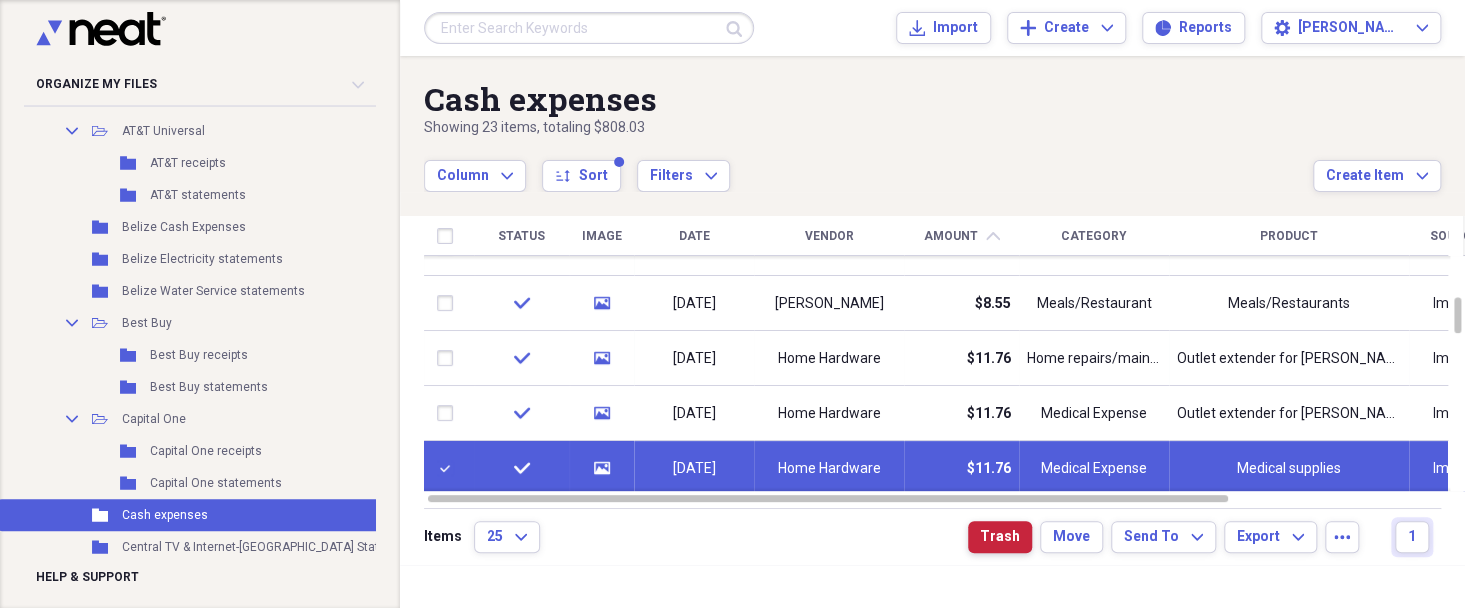 click on "Trash" at bounding box center (1000, 537) 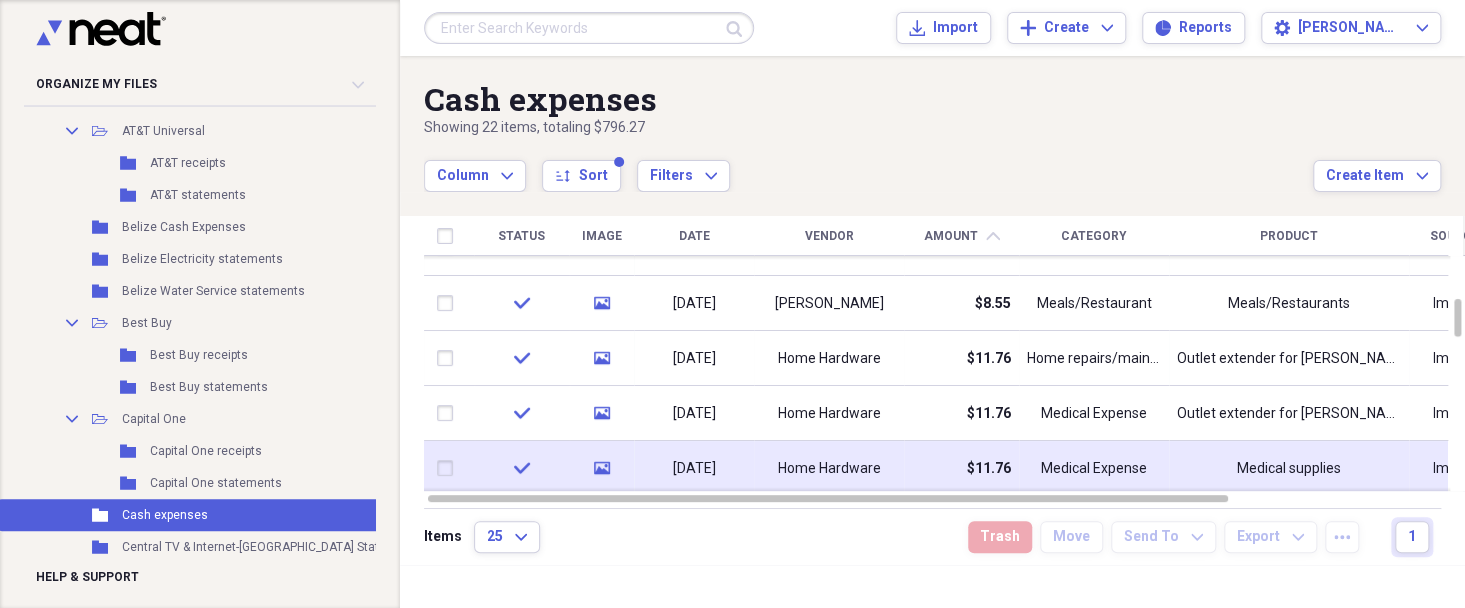 click at bounding box center [449, 468] 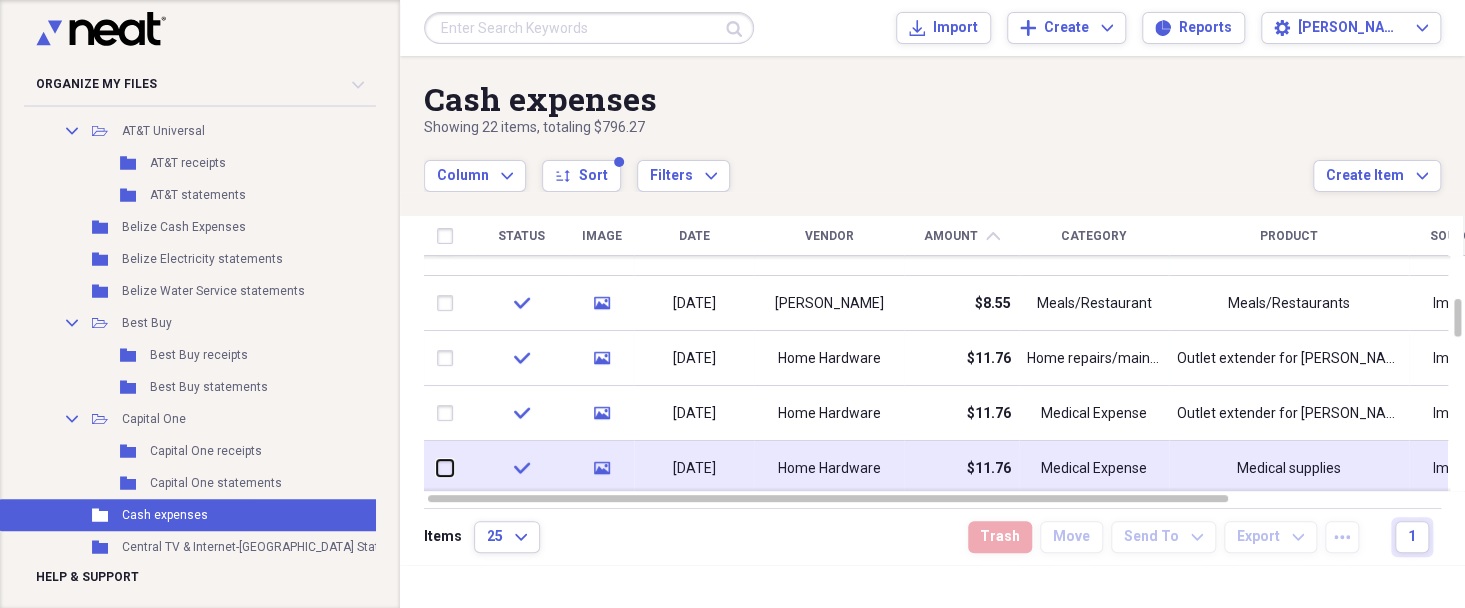 click at bounding box center [437, 468] 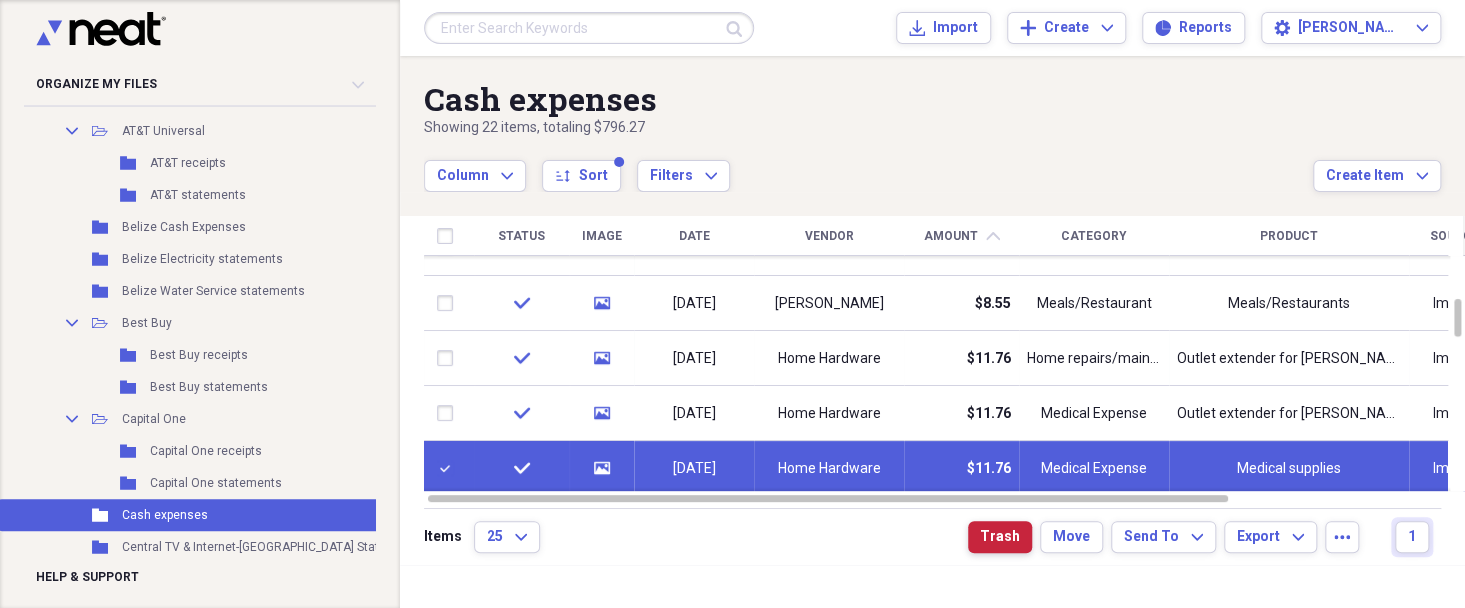 click on "Trash" at bounding box center (1000, 537) 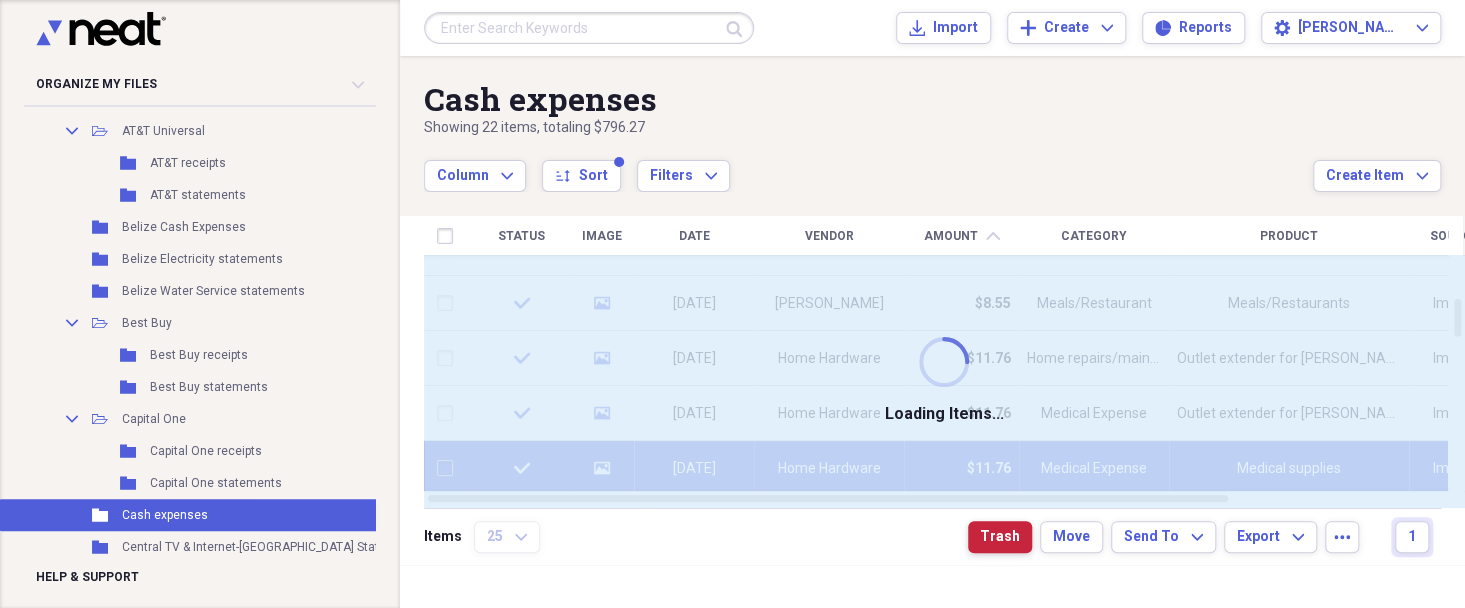 checkbox on "false" 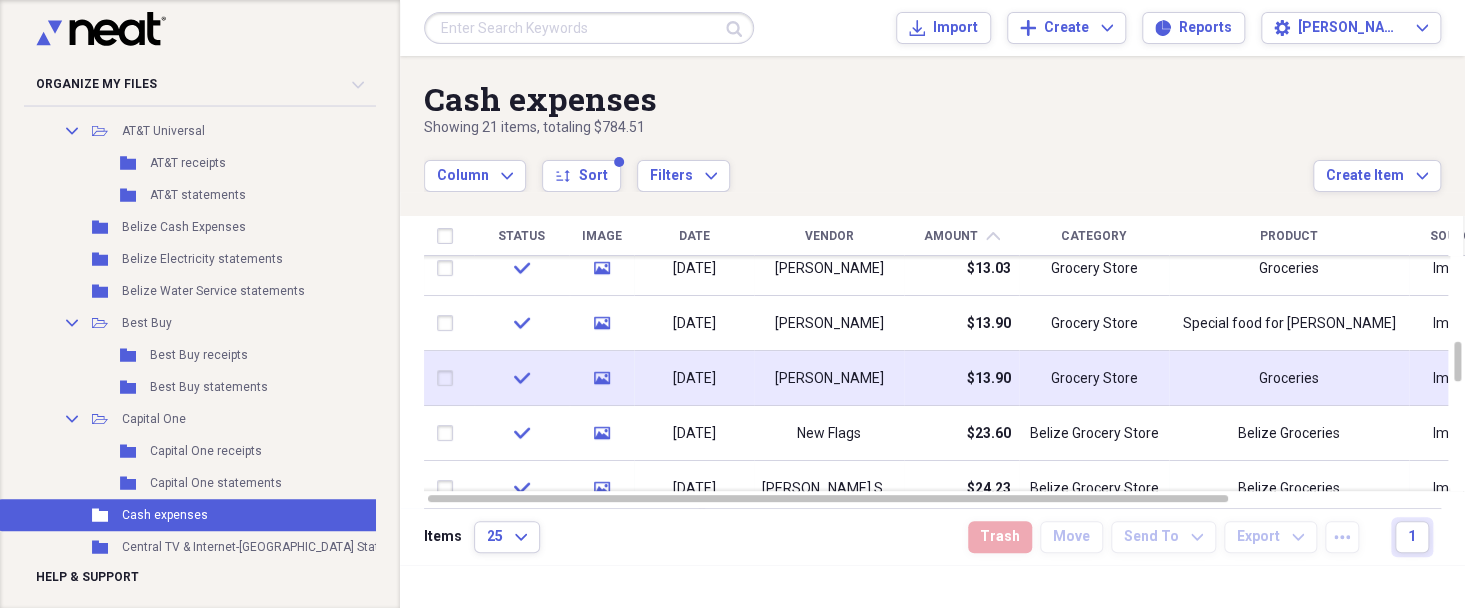 click at bounding box center (449, 378) 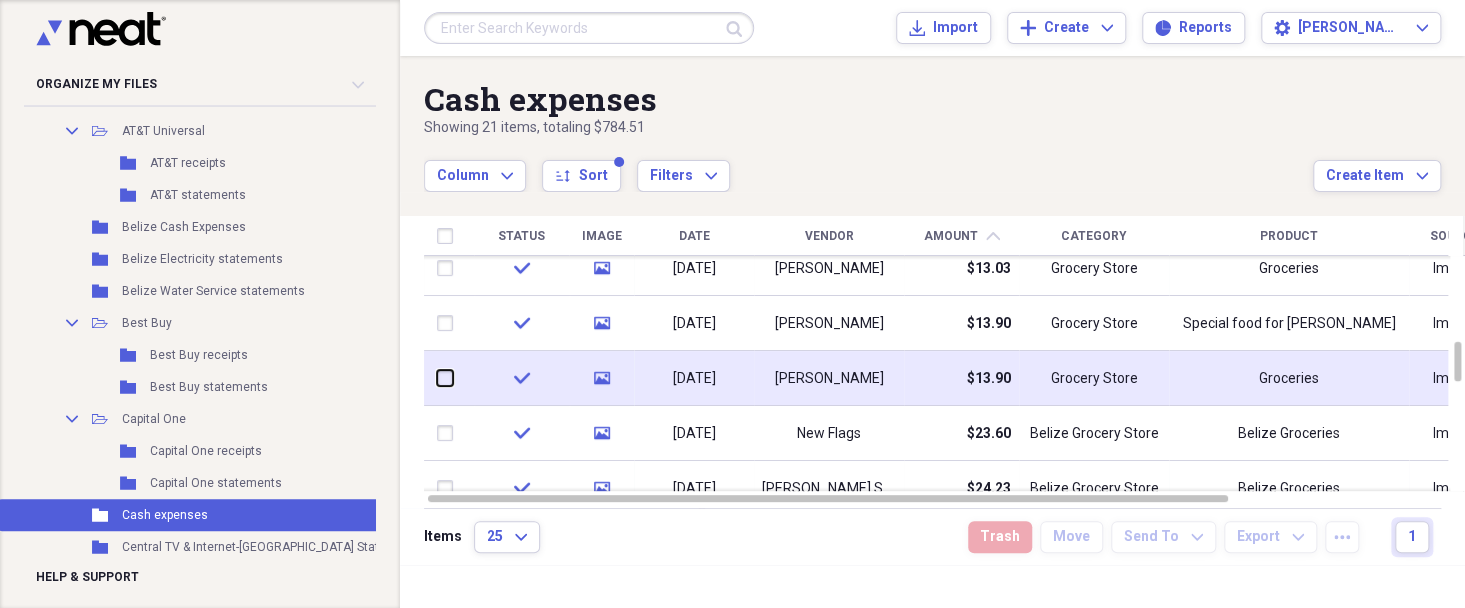 click at bounding box center [437, 378] 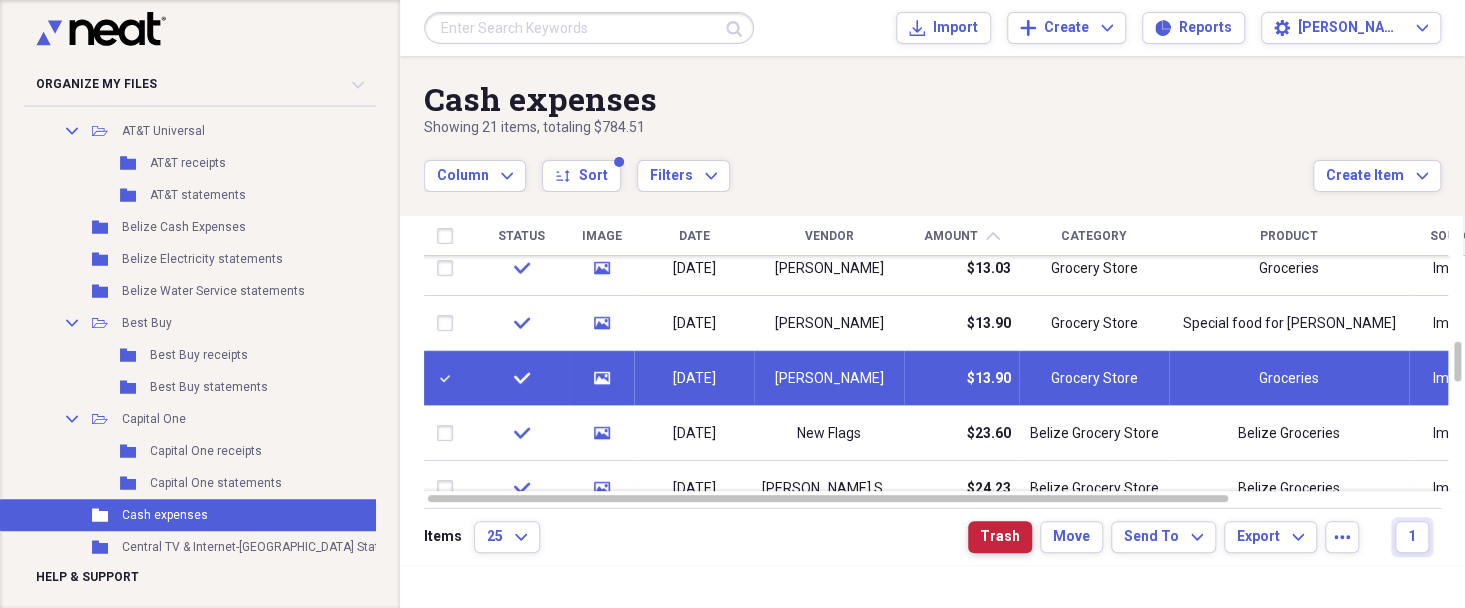 click on "Trash" at bounding box center (1000, 537) 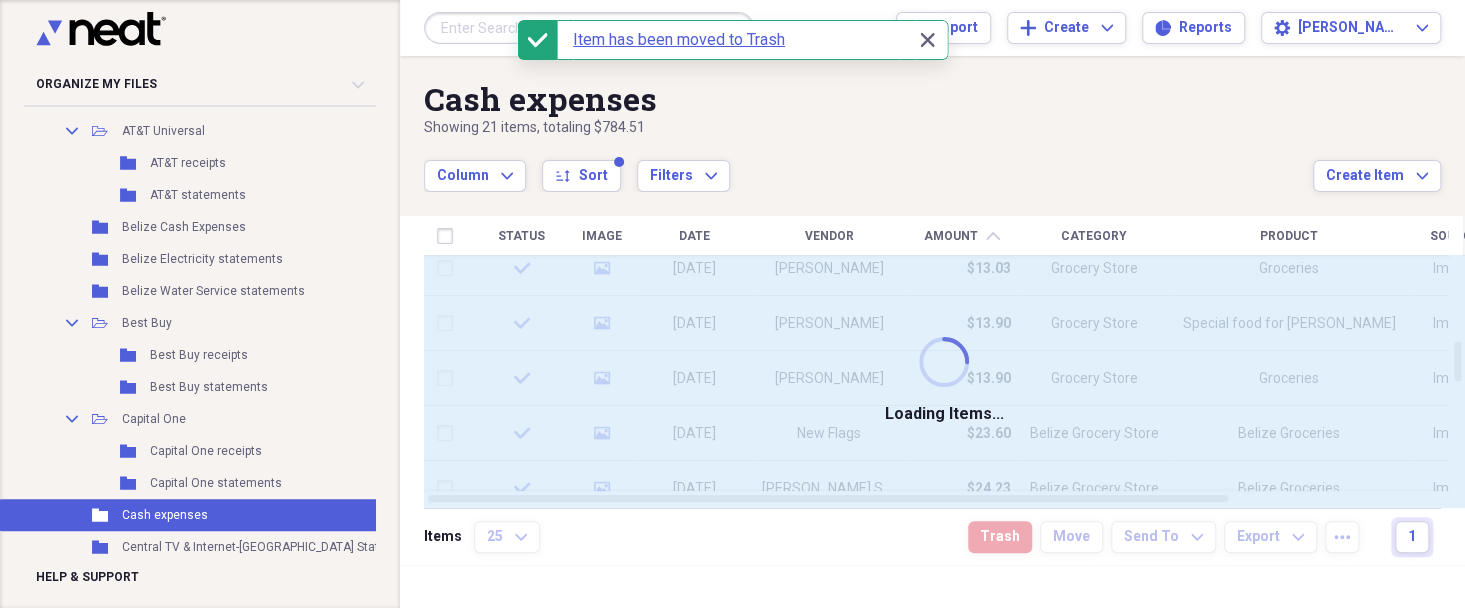 checkbox on "false" 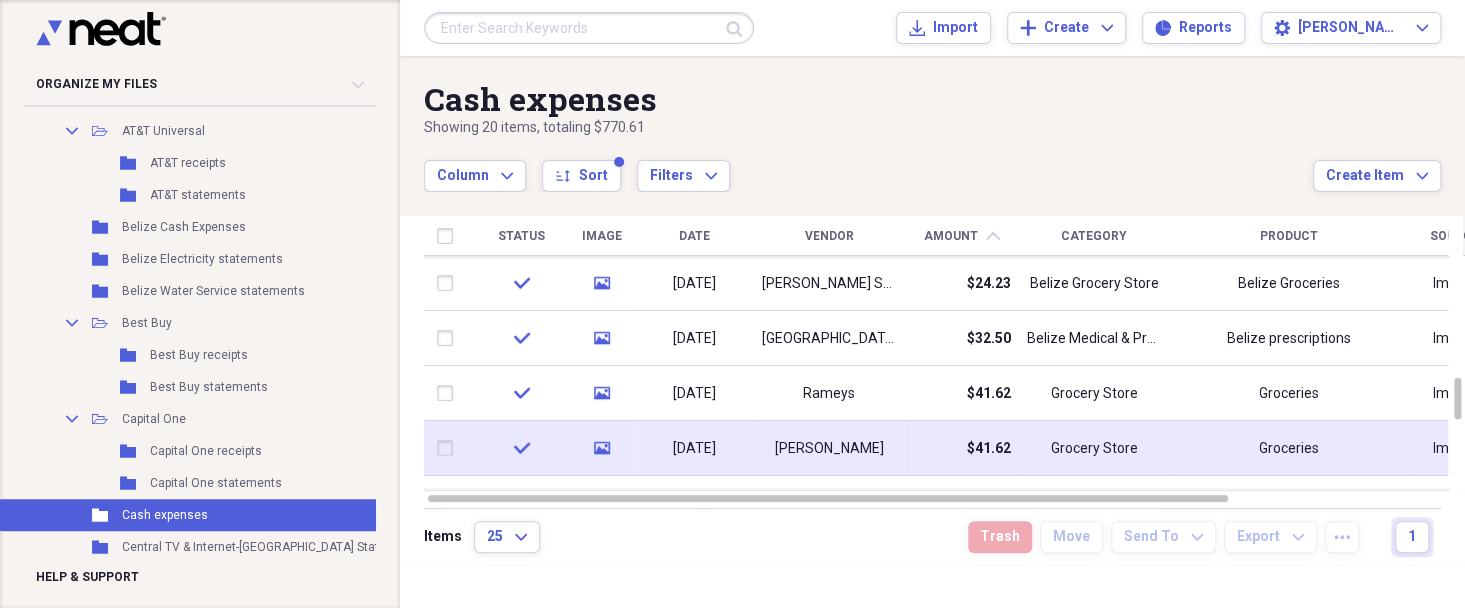 click at bounding box center [449, 448] 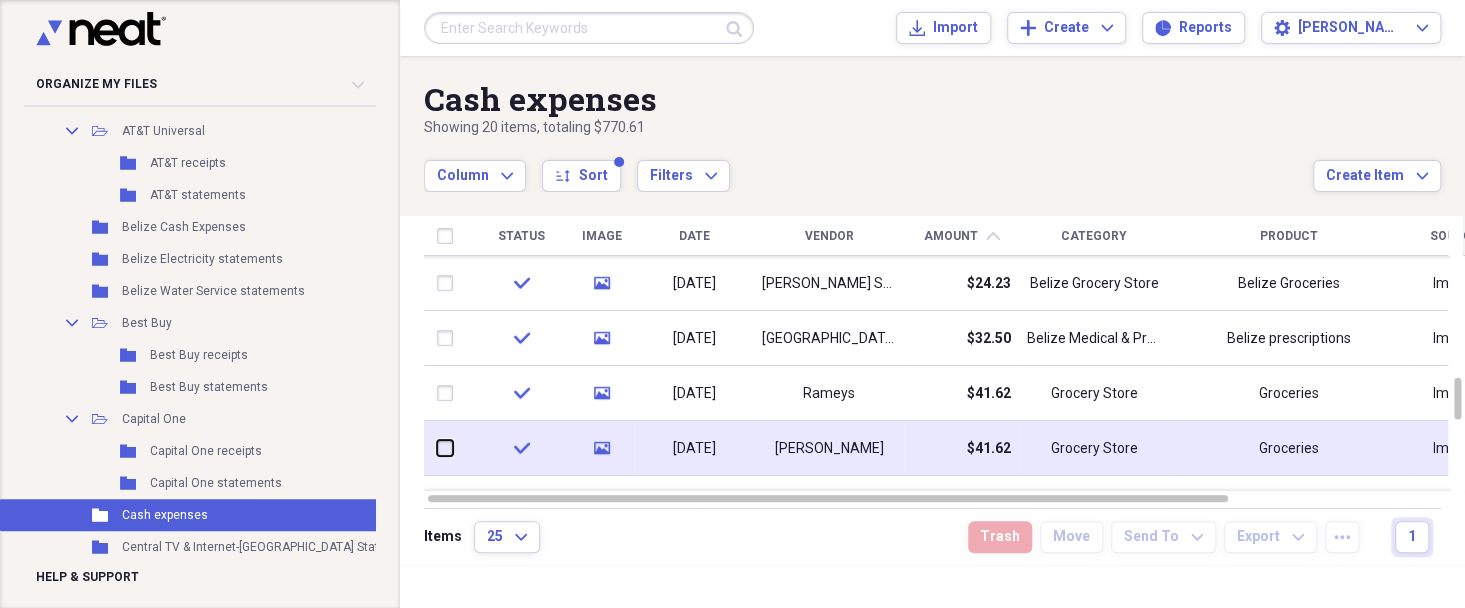 click at bounding box center (437, 448) 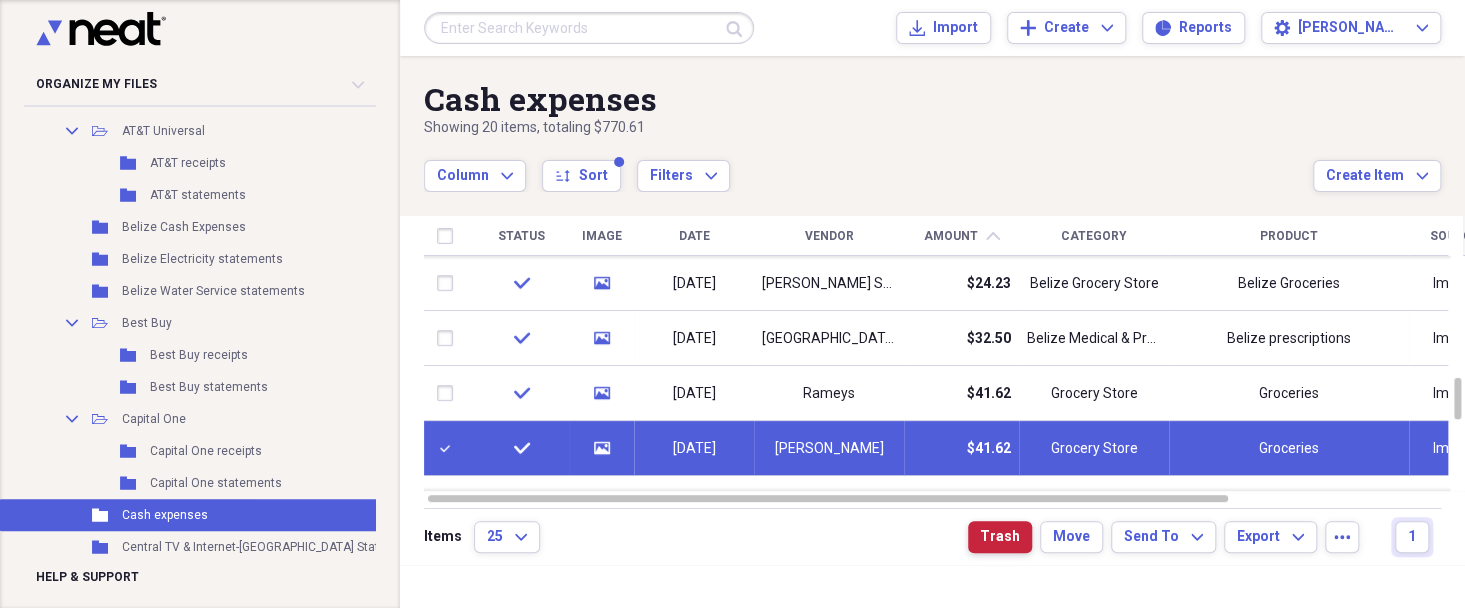 click on "Trash" at bounding box center [1000, 537] 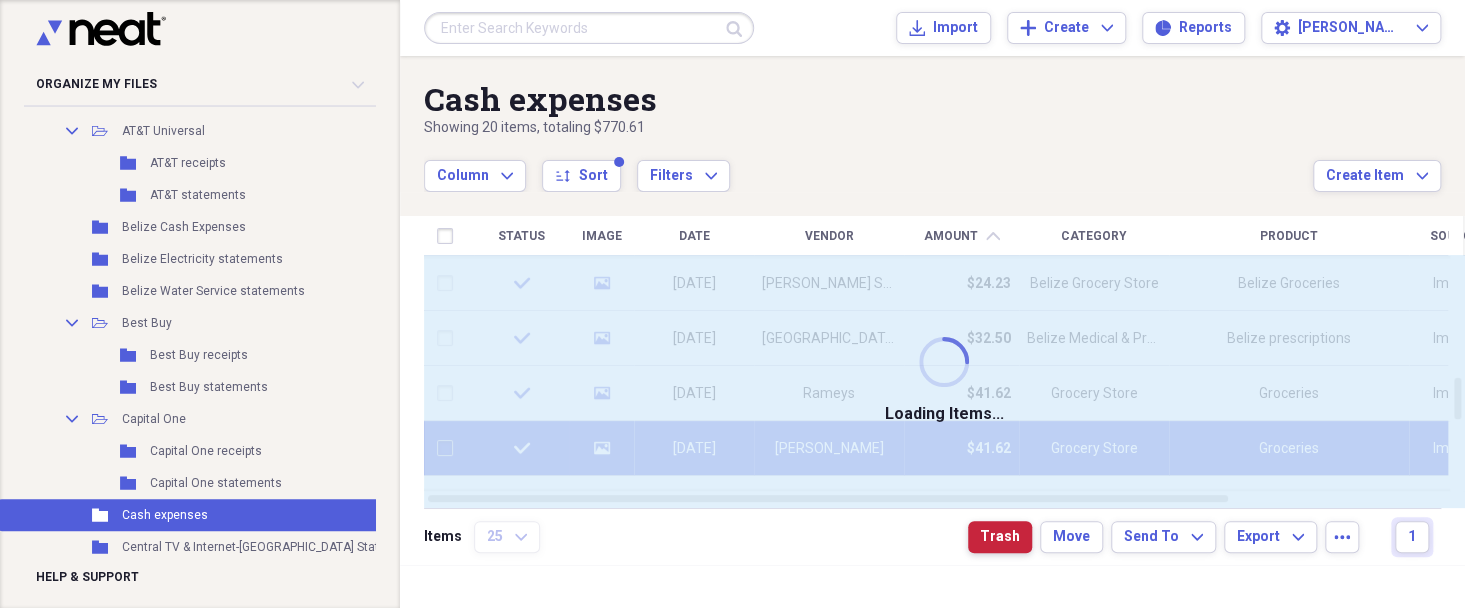 checkbox on "false" 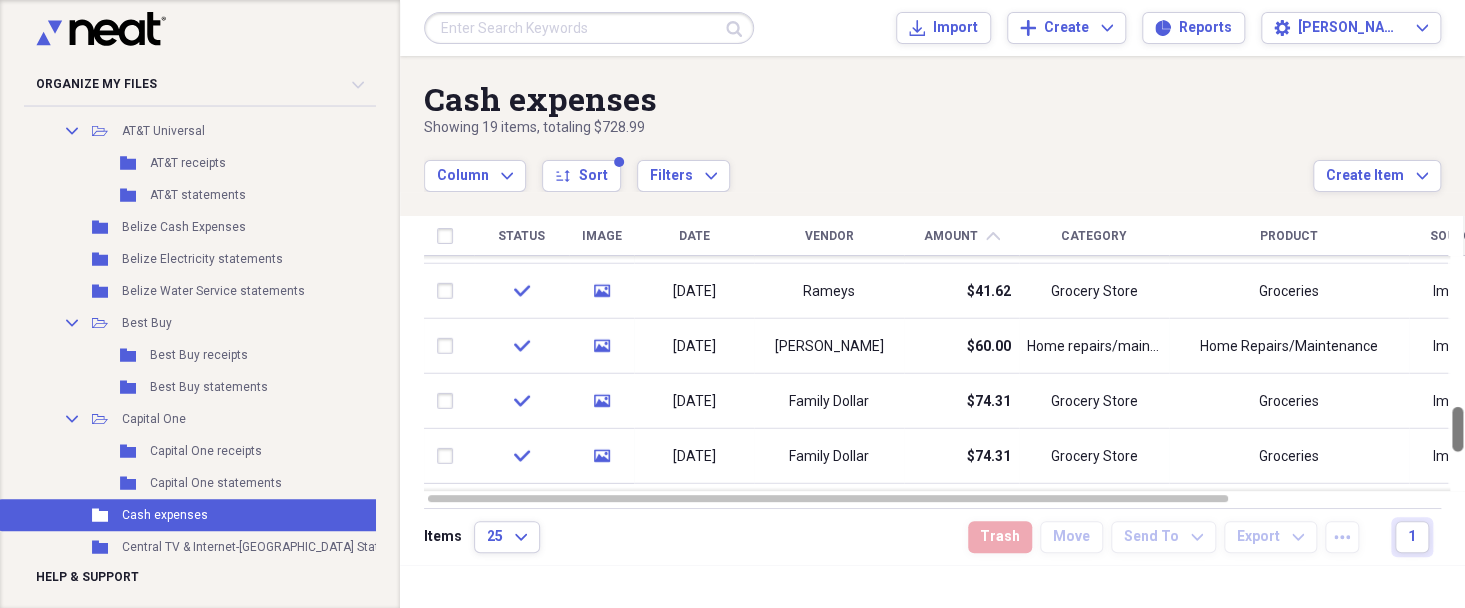 drag, startPoint x: 1459, startPoint y: 410, endPoint x: 1462, endPoint y: 432, distance: 22.203604 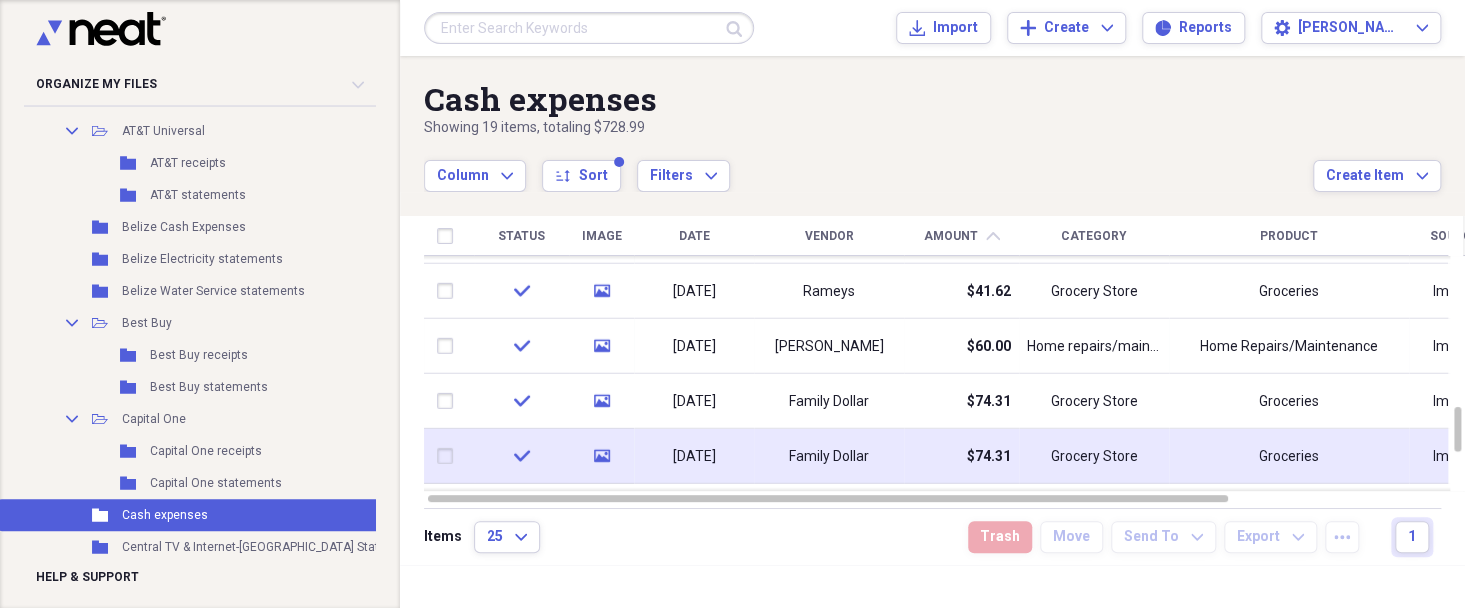 click at bounding box center (449, 456) 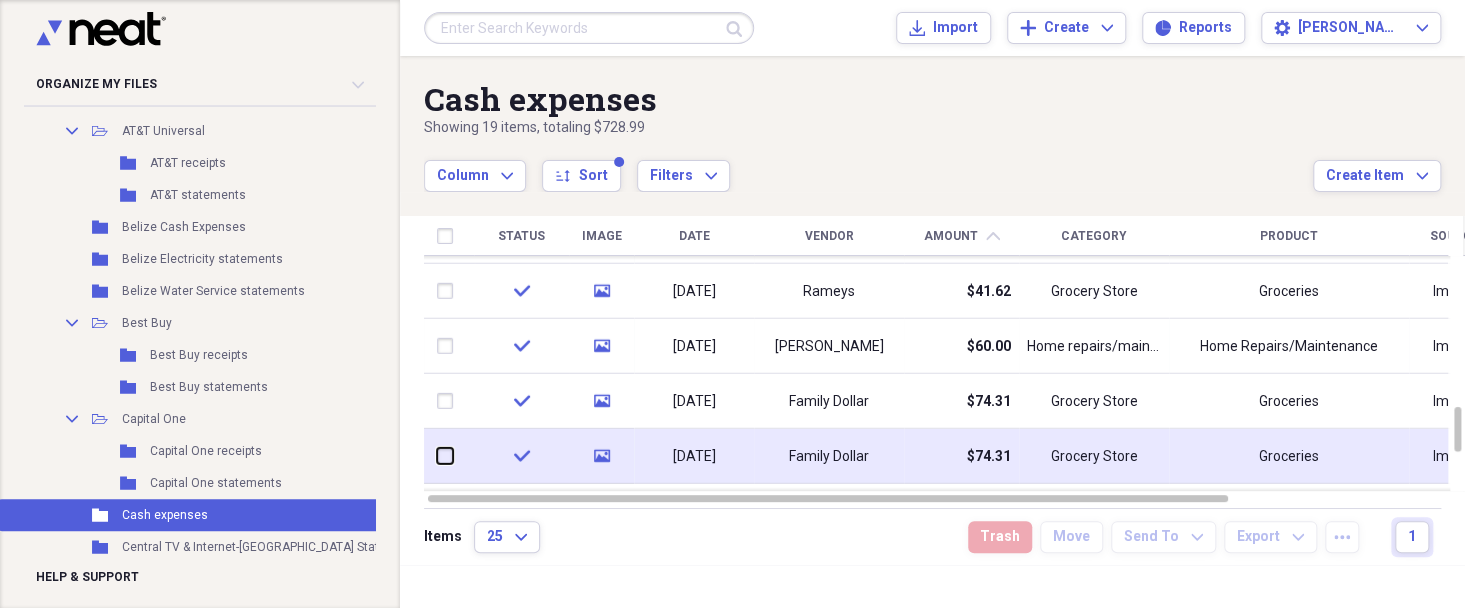 click at bounding box center [437, 456] 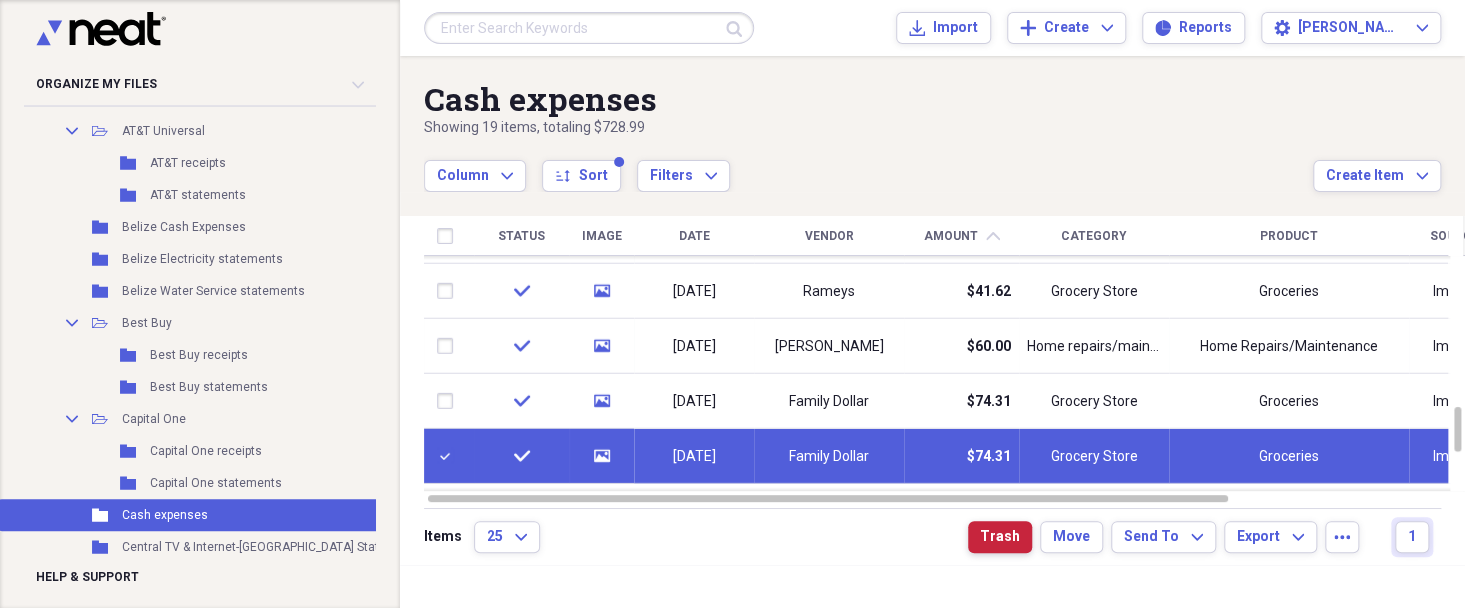 click on "Trash" at bounding box center [1000, 537] 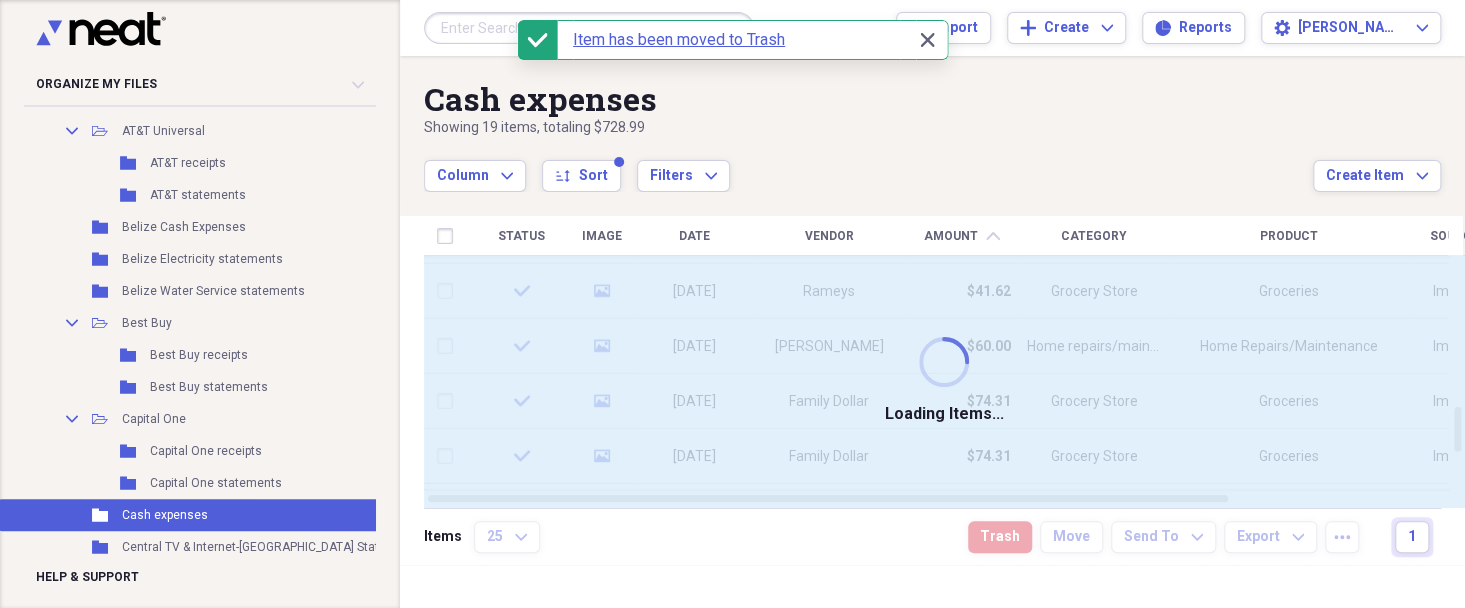 checkbox on "false" 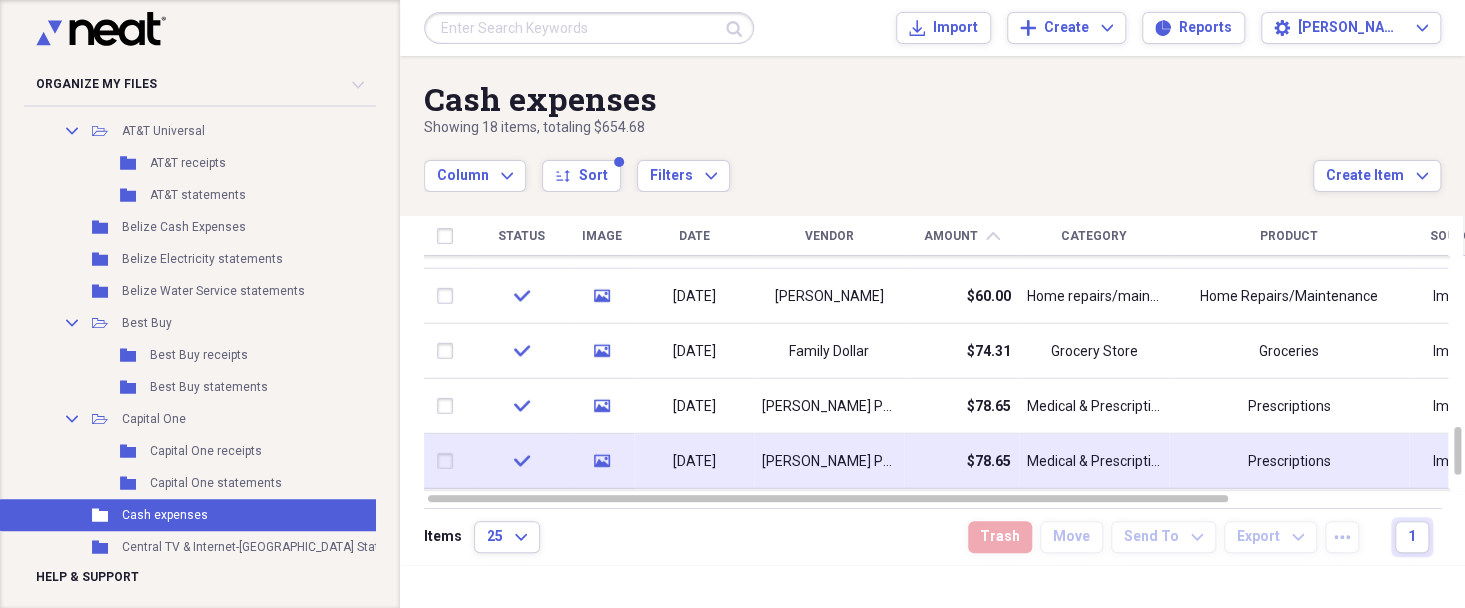 click at bounding box center (449, 461) 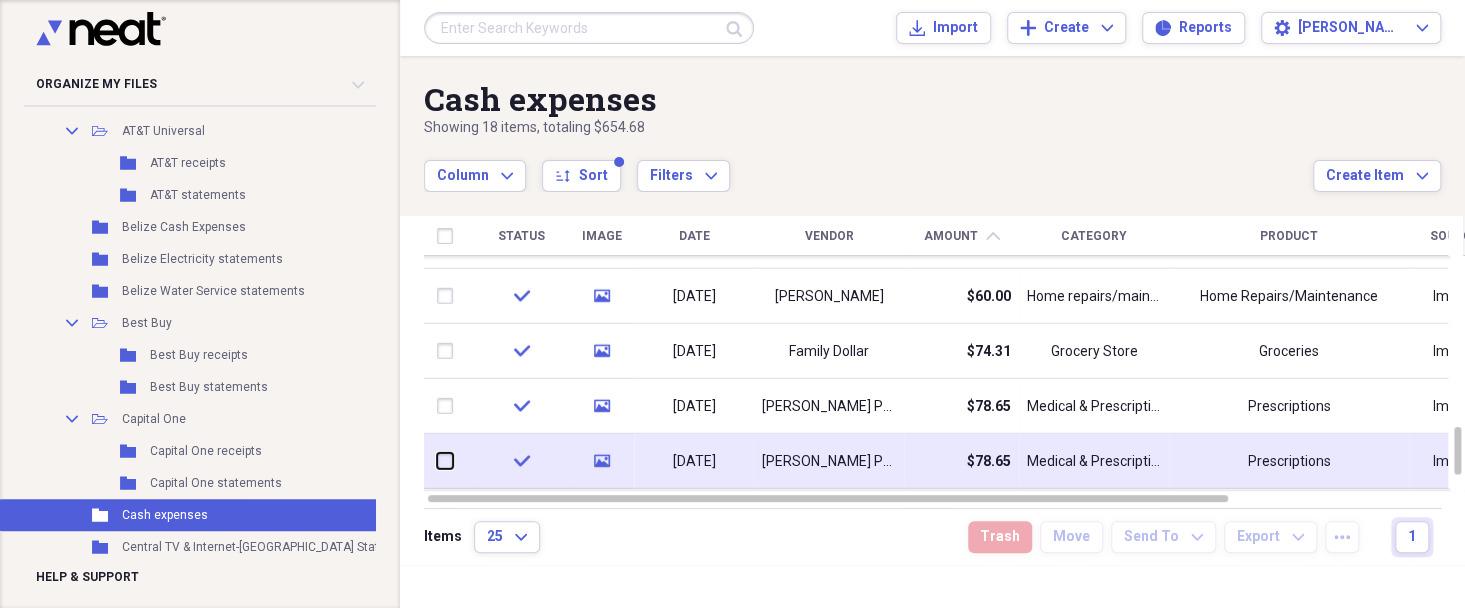 click at bounding box center [437, 461] 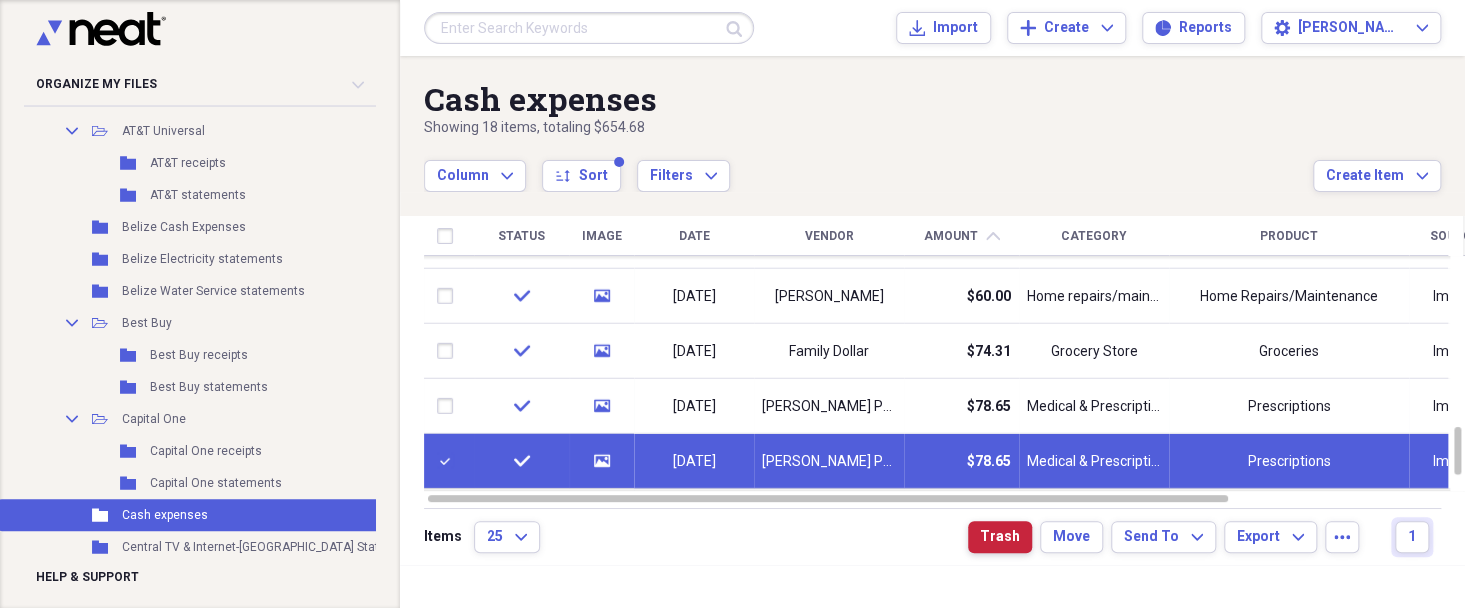 click on "Trash" at bounding box center [1000, 537] 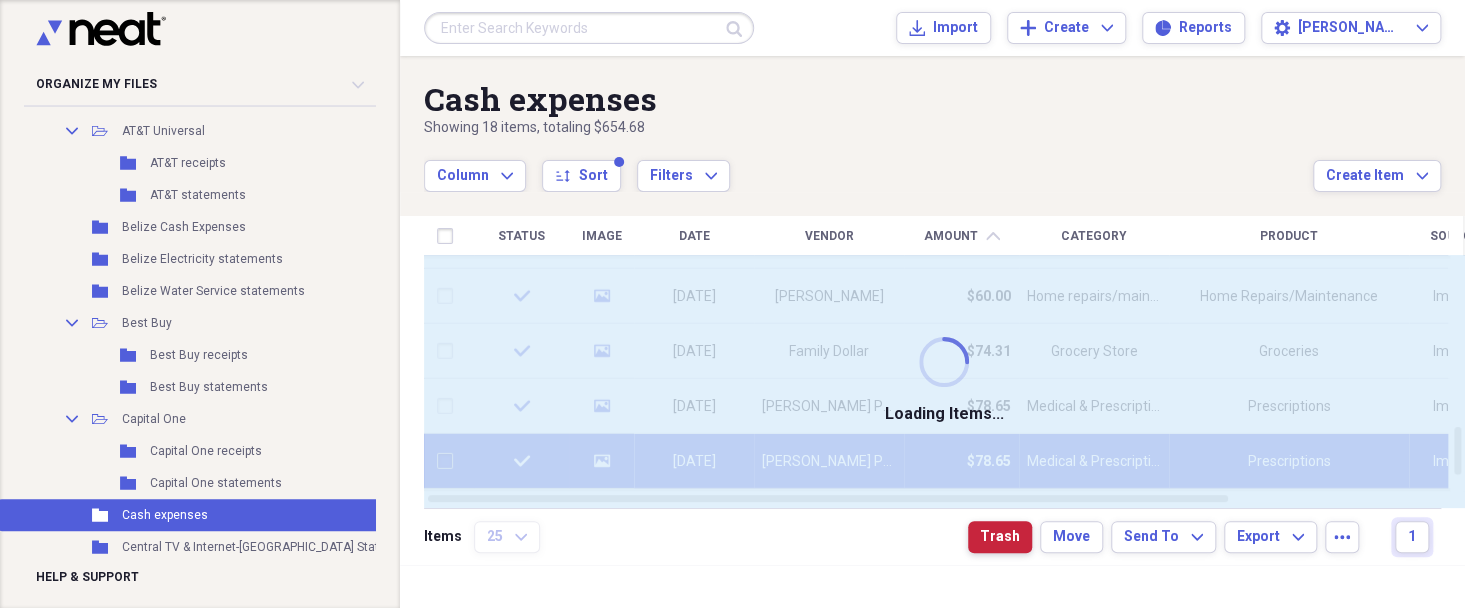 checkbox on "false" 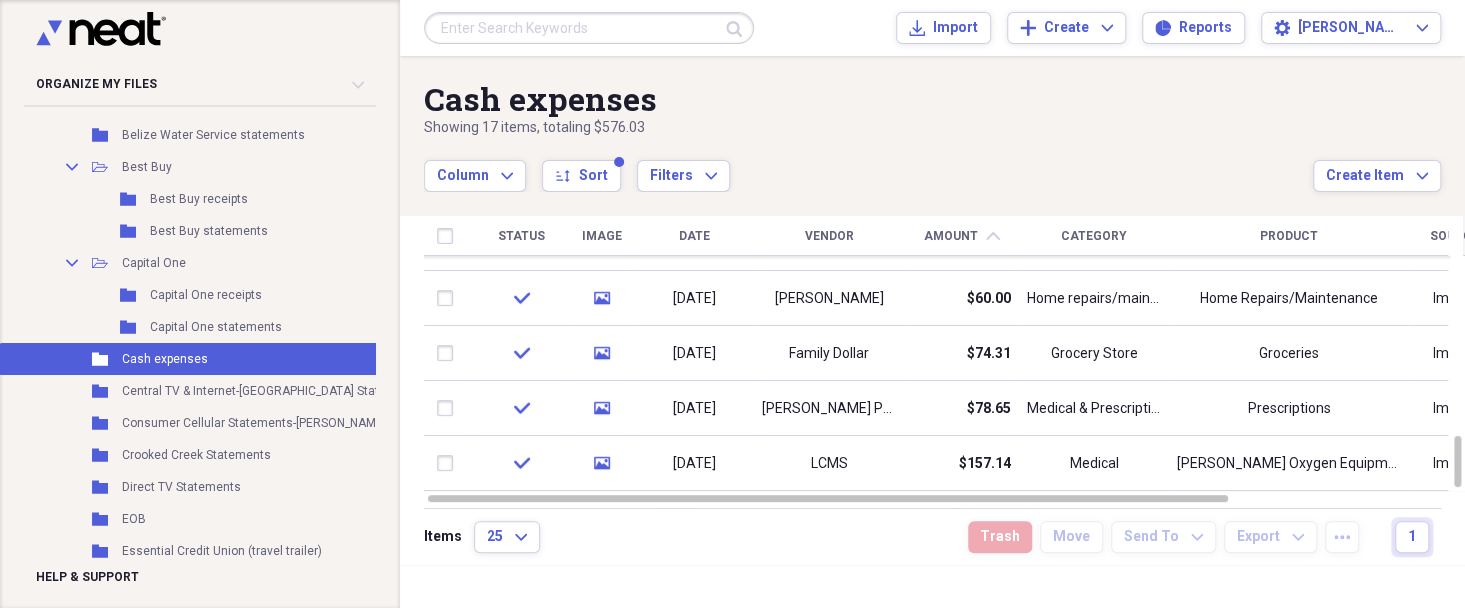 scroll, scrollTop: 805, scrollLeft: 0, axis: vertical 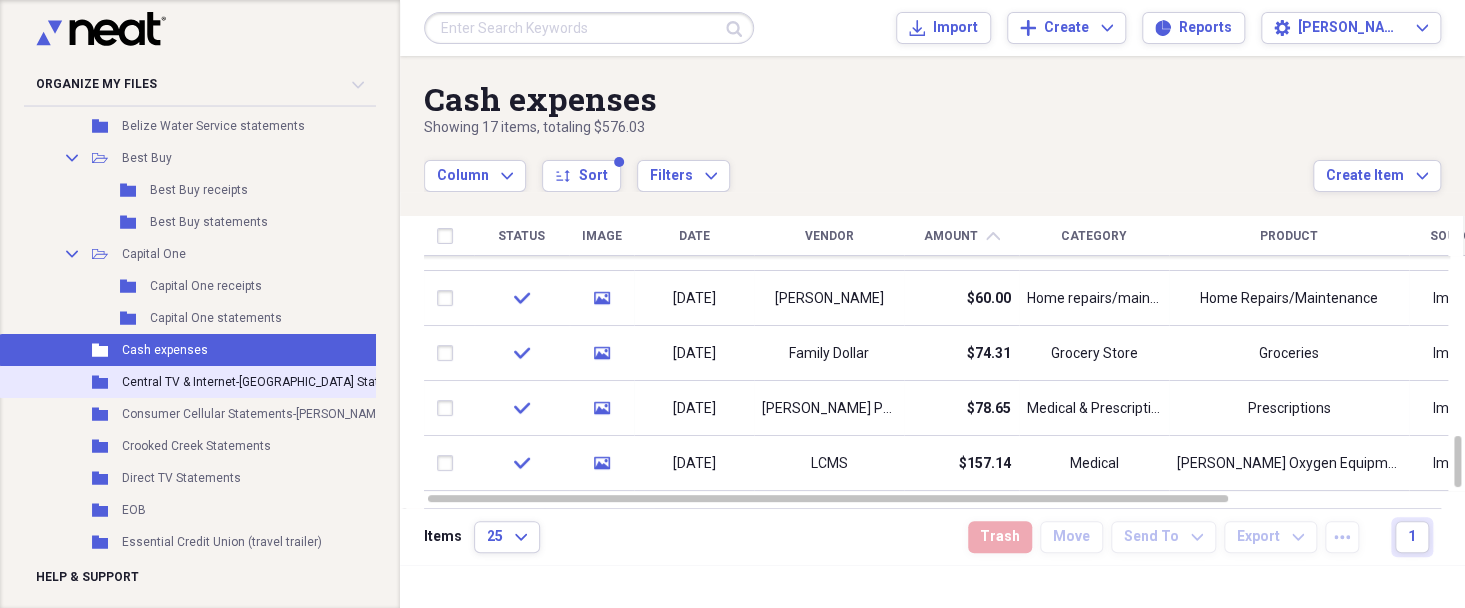 click on "Folder Central TV & Internet-[GEOGRAPHIC_DATA] Statements Add Folder" at bounding box center [298, 382] 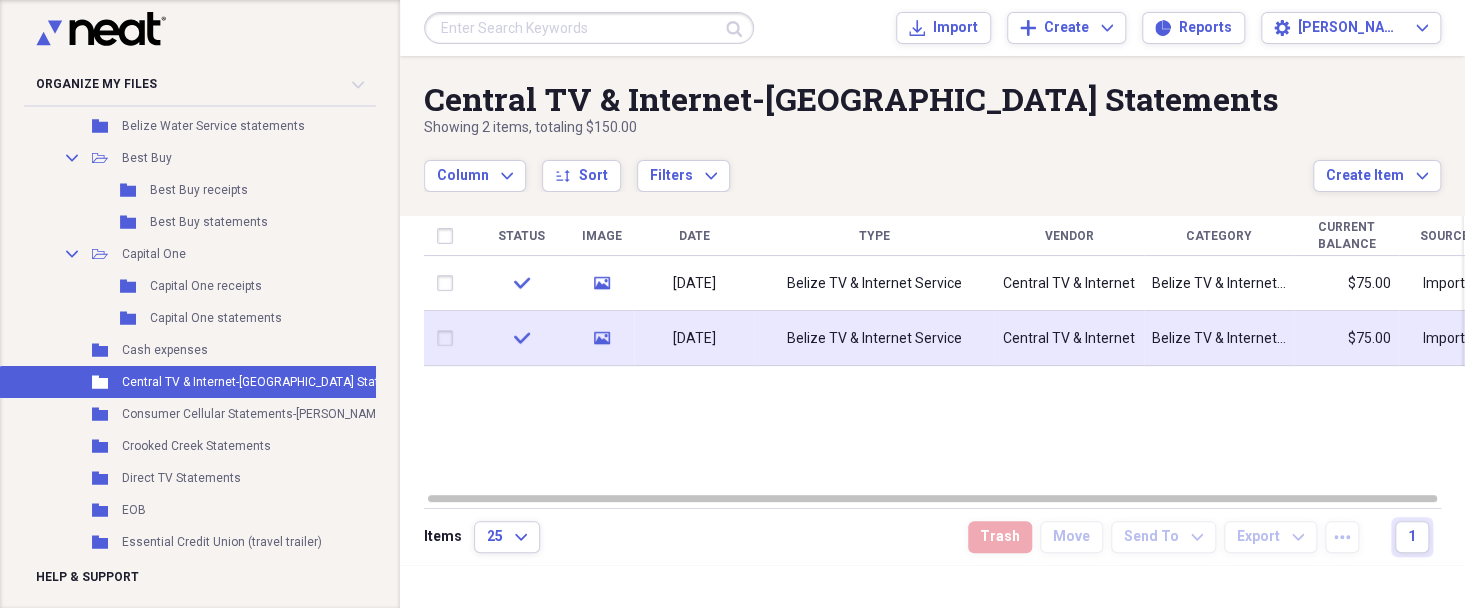 click at bounding box center [449, 338] 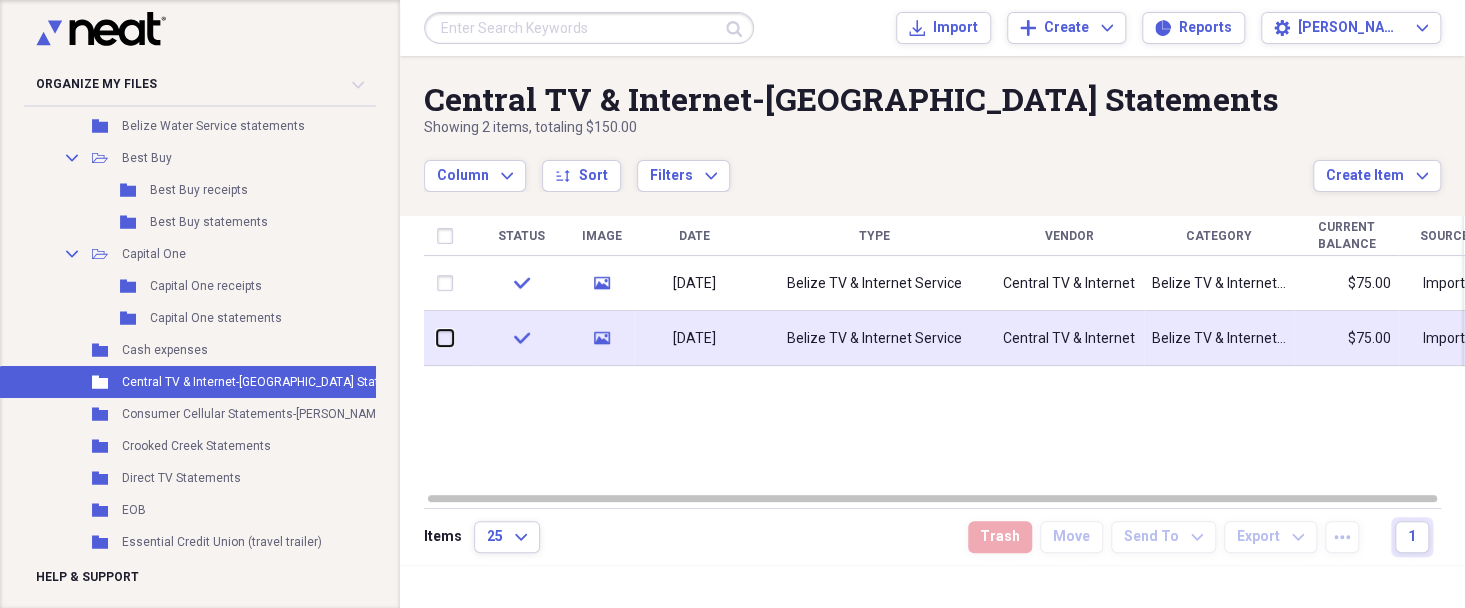 click at bounding box center (437, 338) 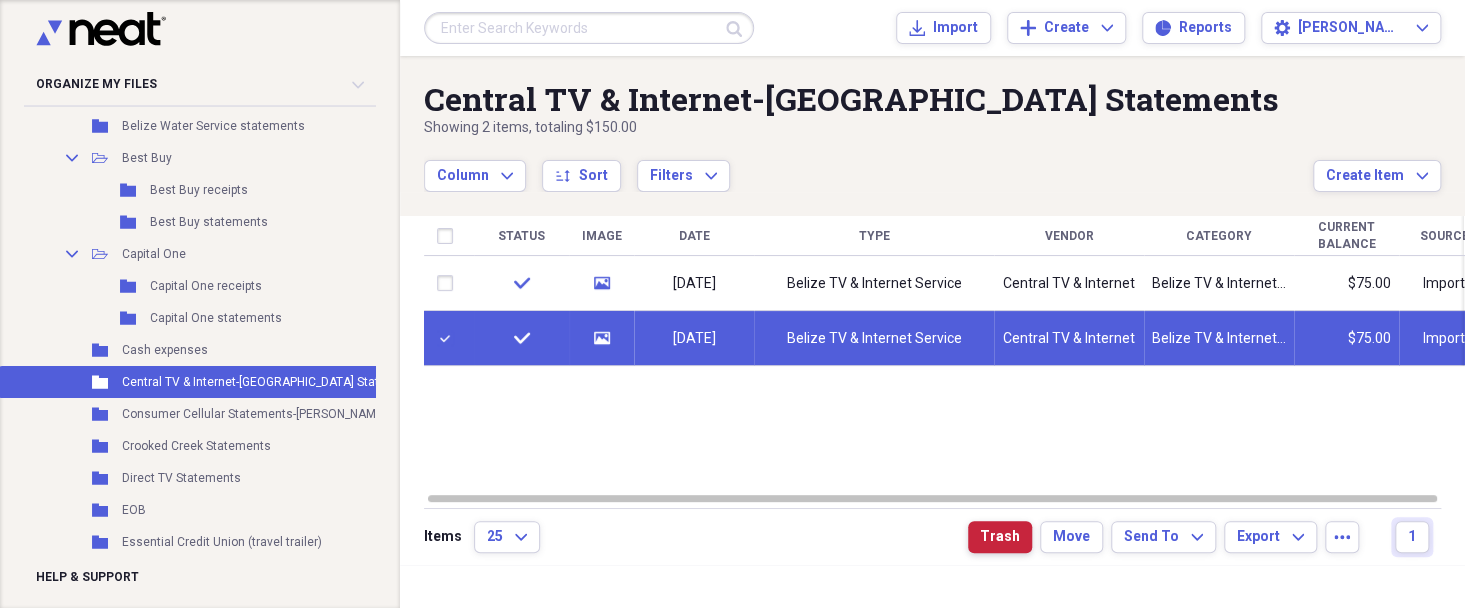 click on "Trash" at bounding box center [1000, 537] 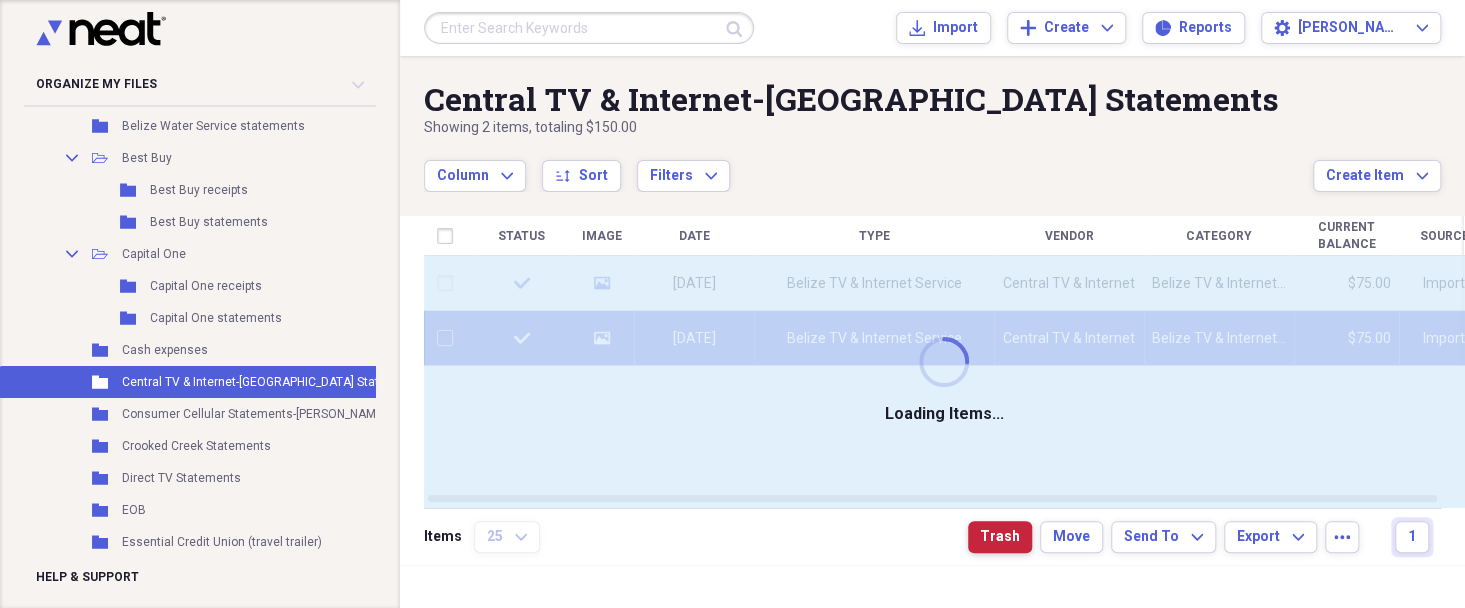 checkbox on "false" 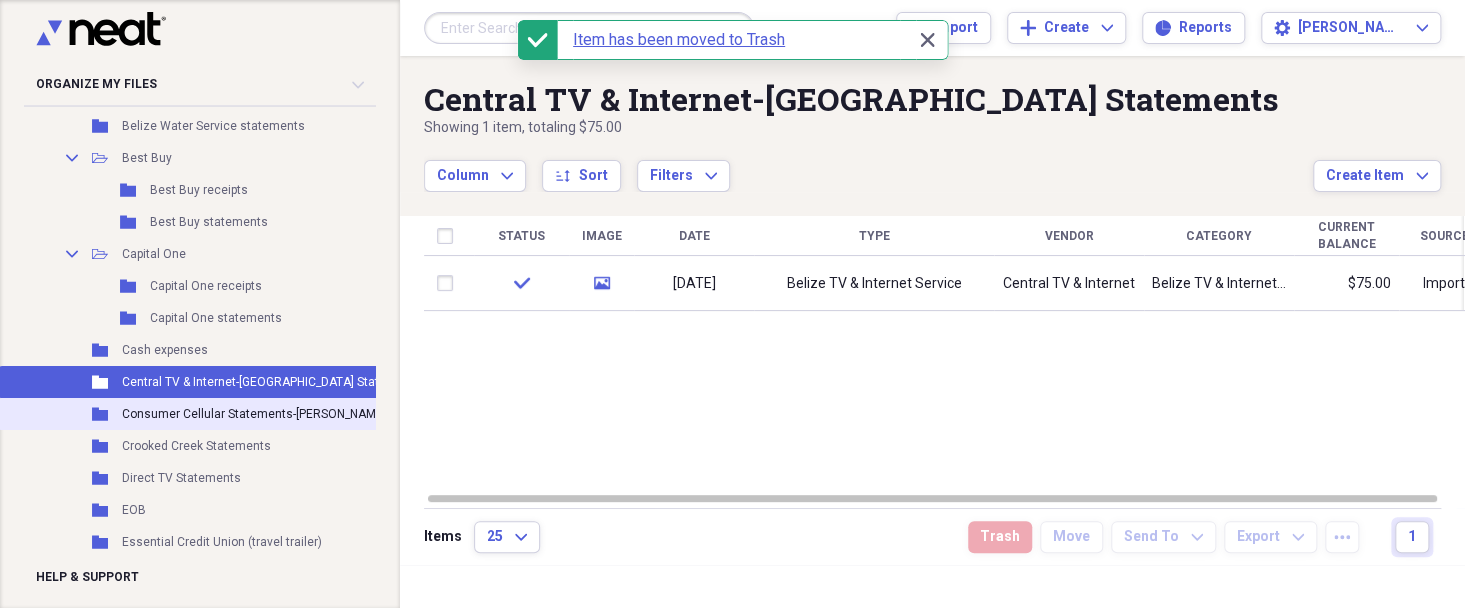 click on "Consumer Cellular Statements-[PERSON_NAME]" at bounding box center [254, 414] 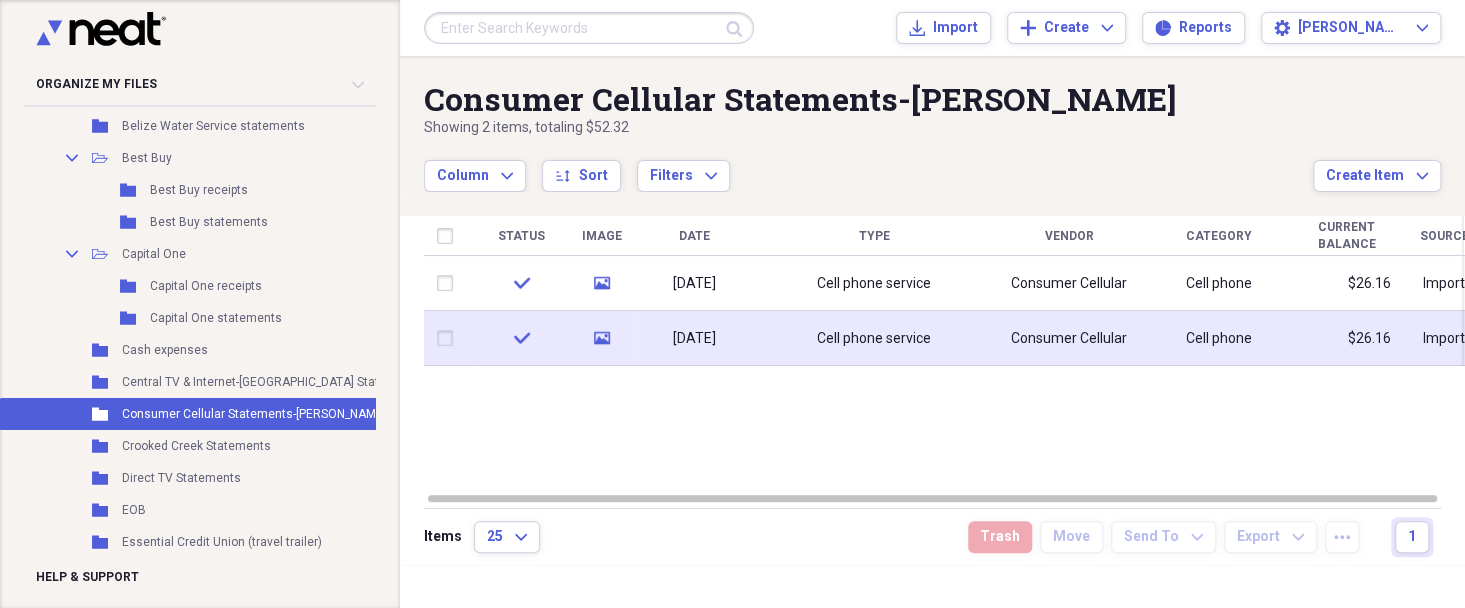 click at bounding box center (449, 338) 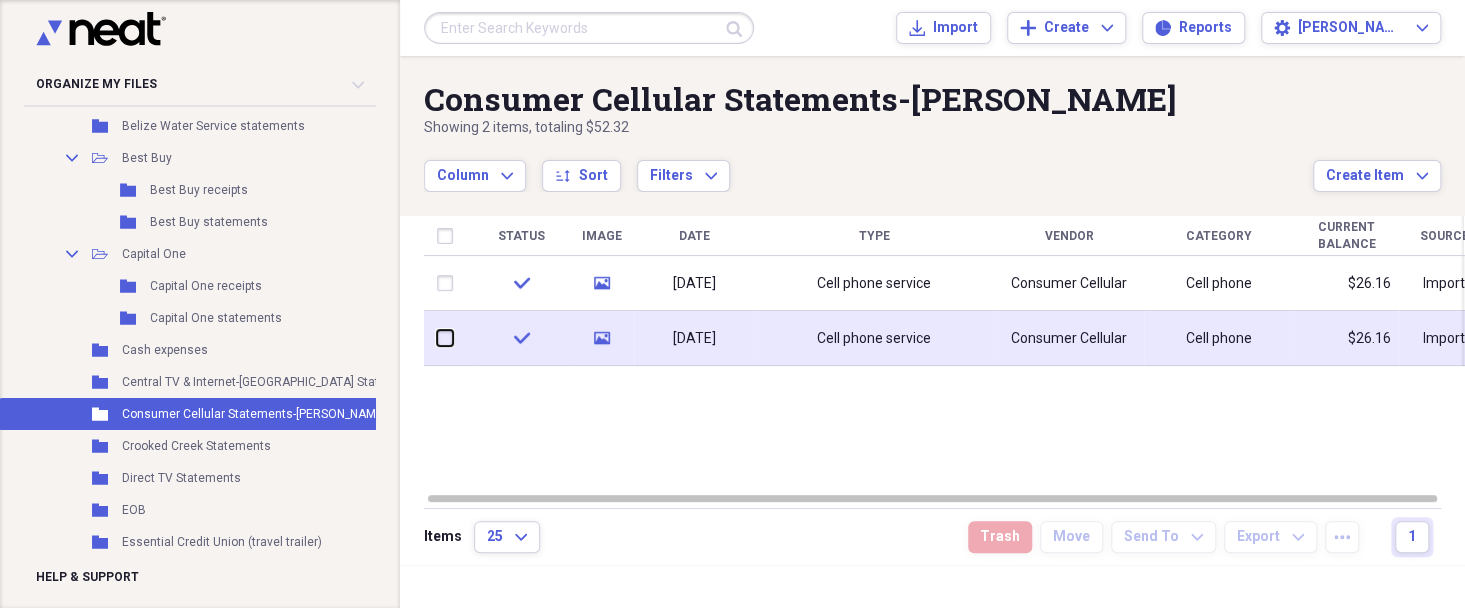 click at bounding box center (437, 338) 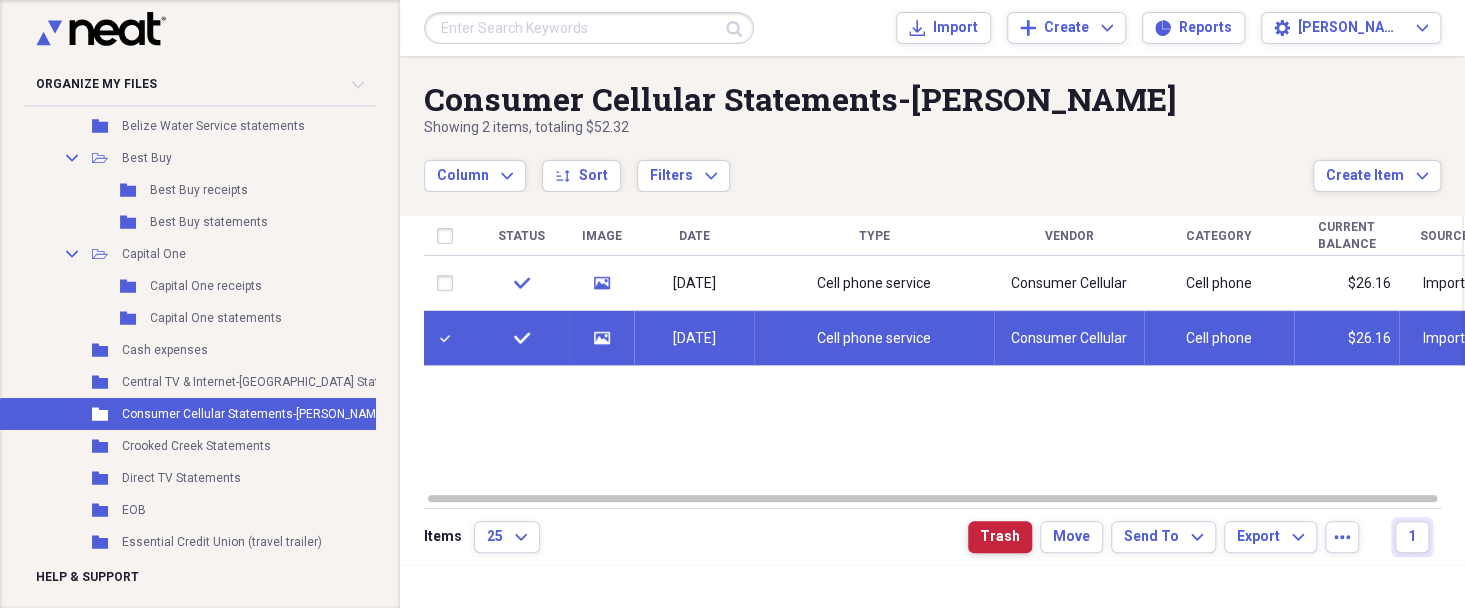 click on "Trash" at bounding box center [1000, 537] 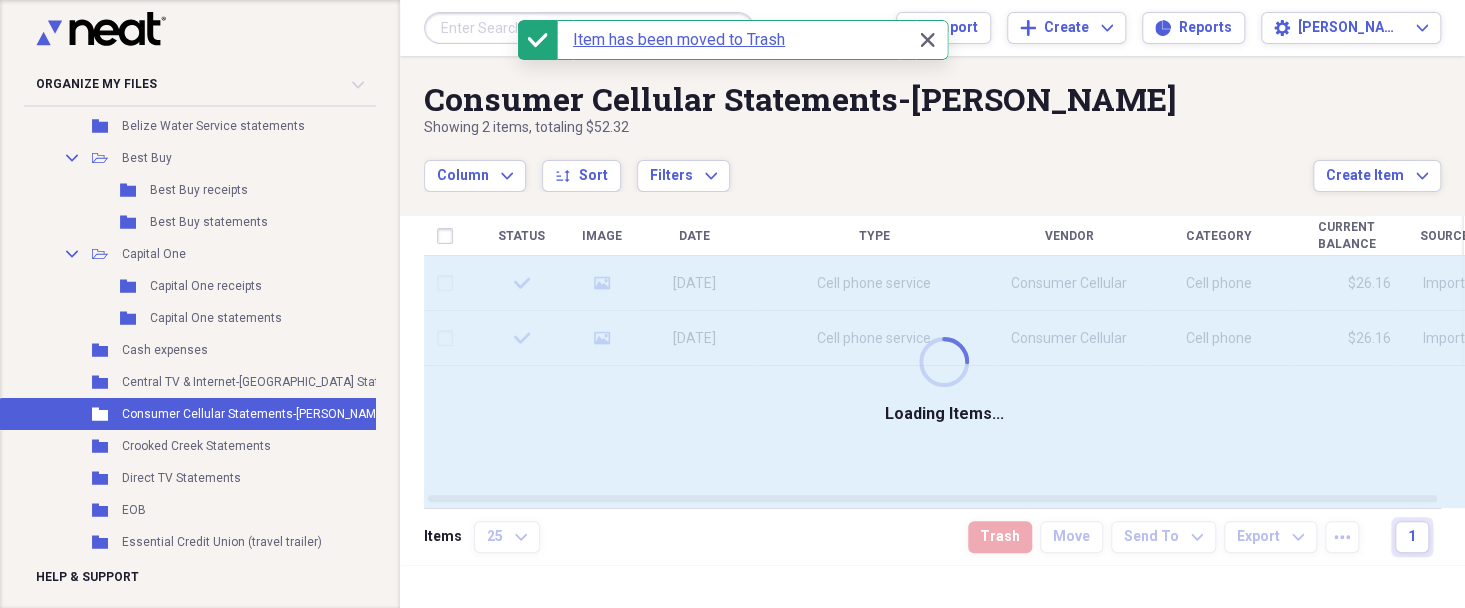 checkbox on "false" 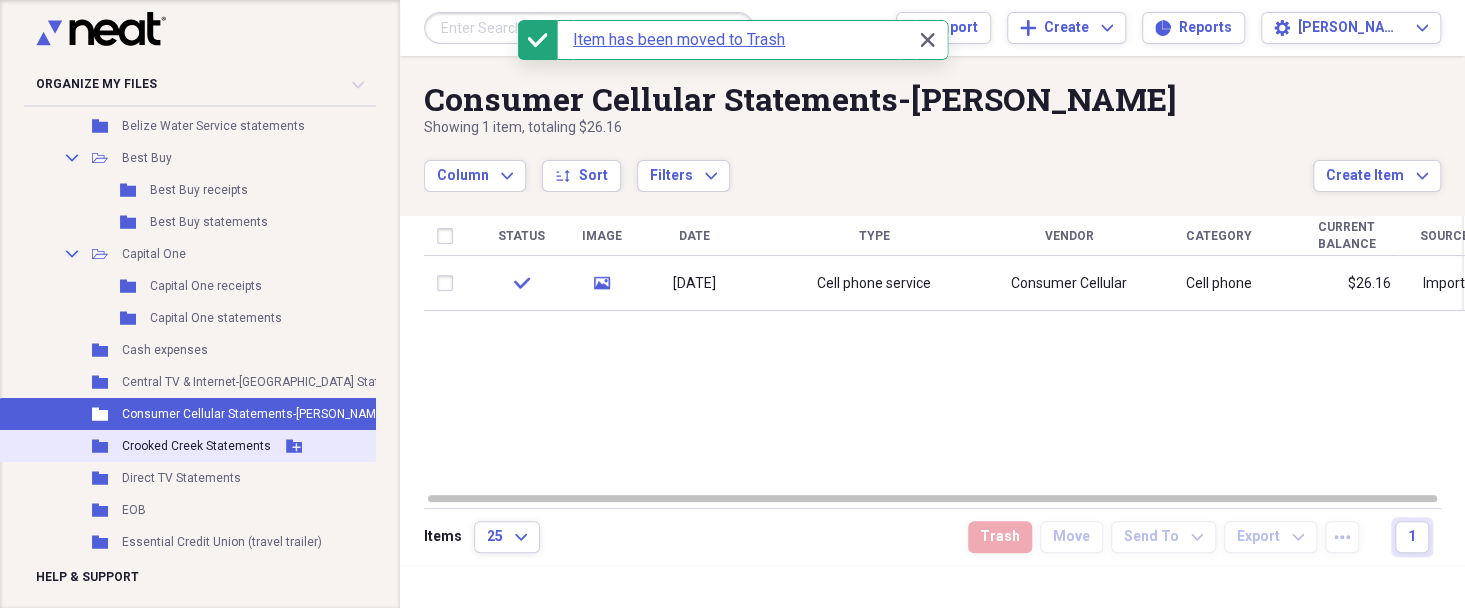 click on "Crooked Creek Statements" at bounding box center (196, 446) 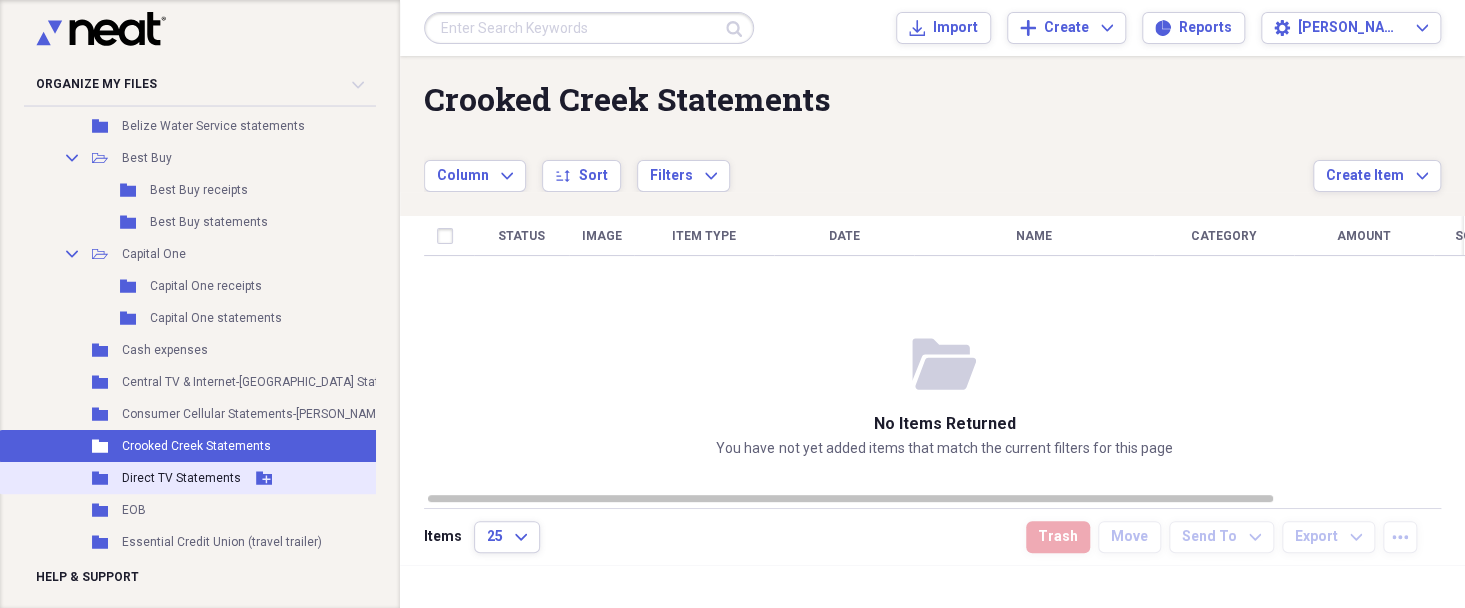 click on "Direct TV Statements" at bounding box center (181, 478) 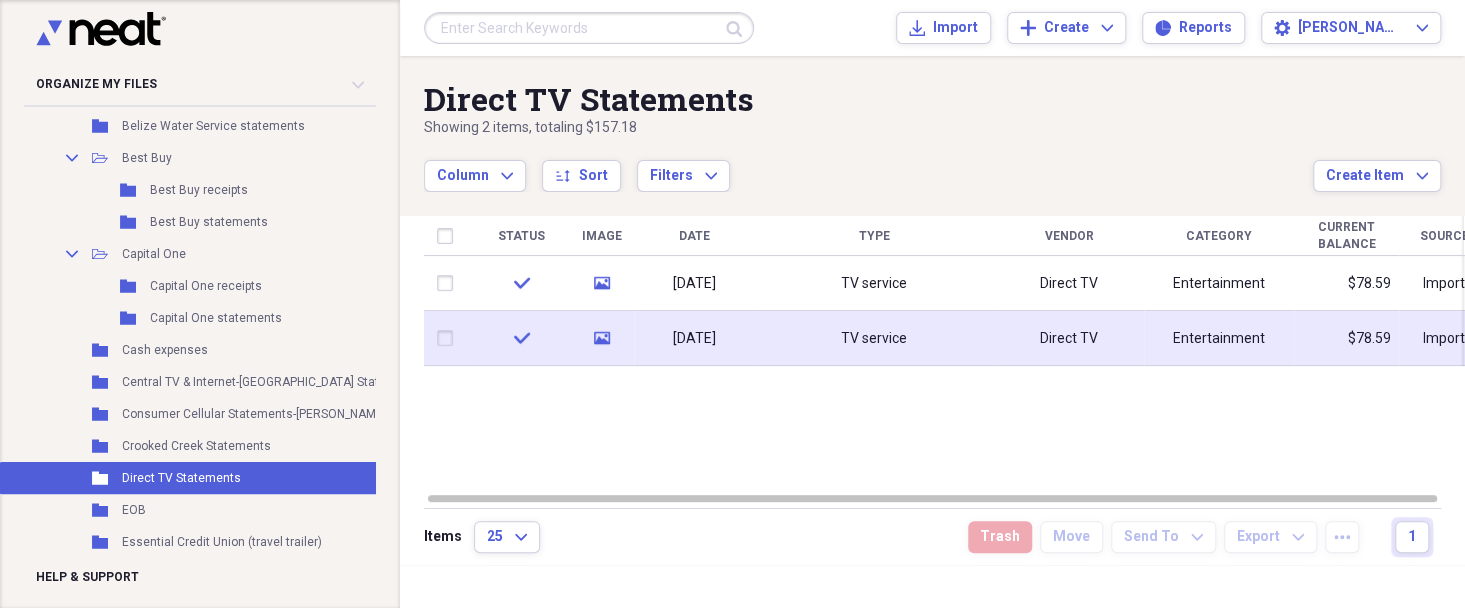 click at bounding box center [449, 338] 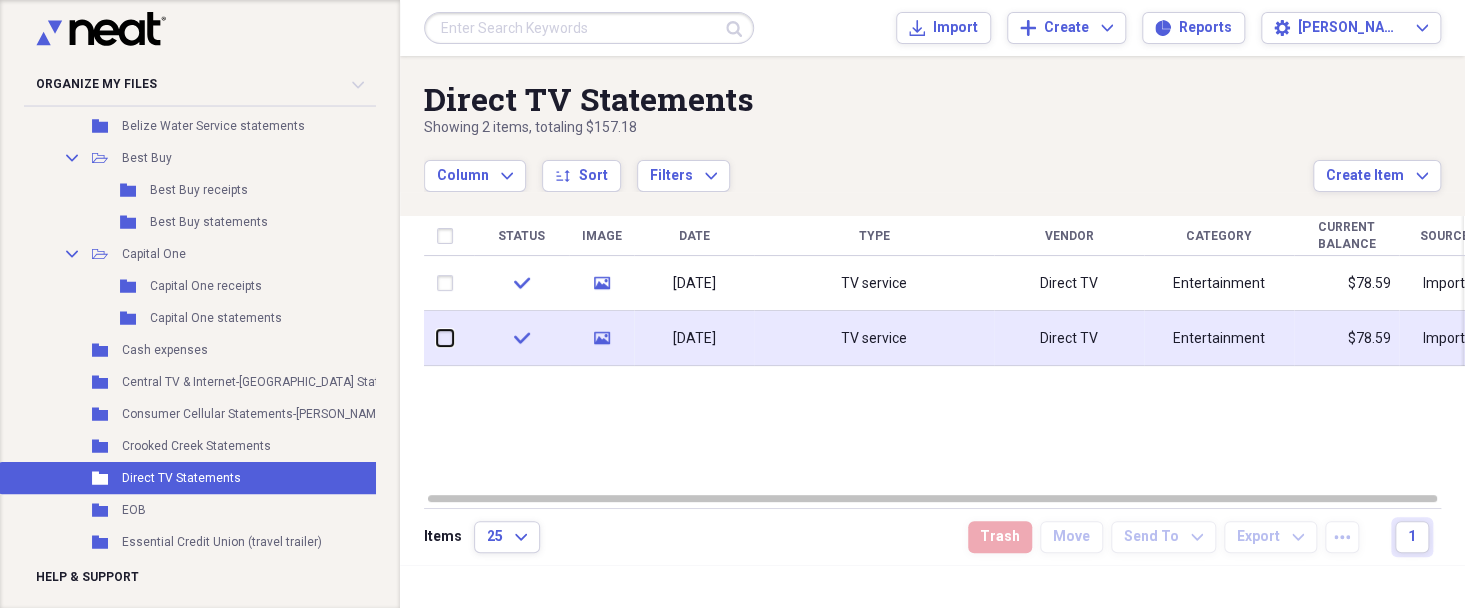 click at bounding box center [437, 338] 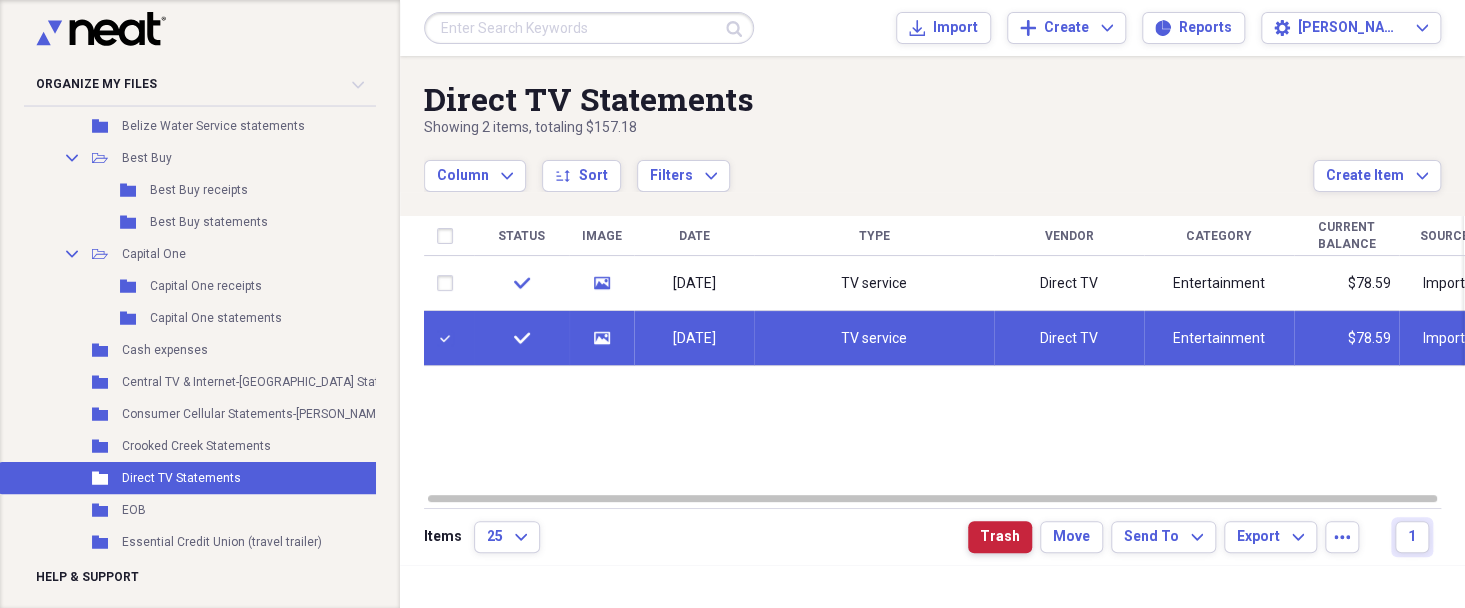click on "Trash" at bounding box center (1000, 537) 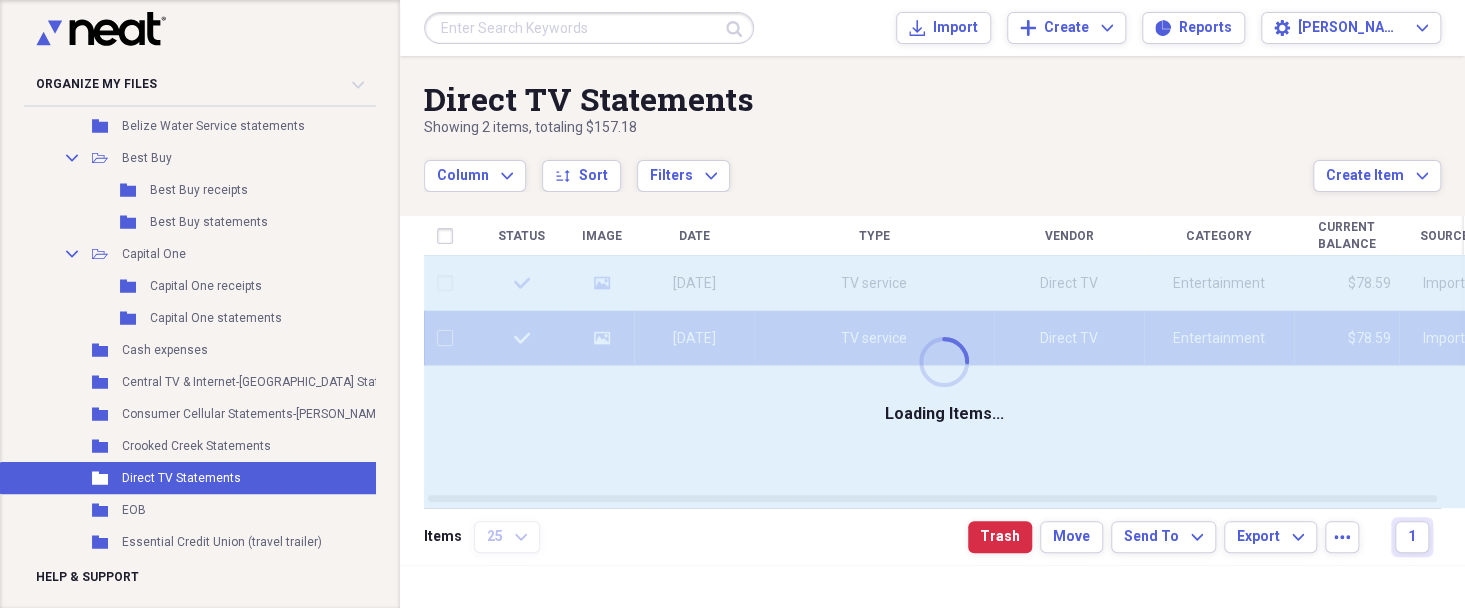checkbox on "false" 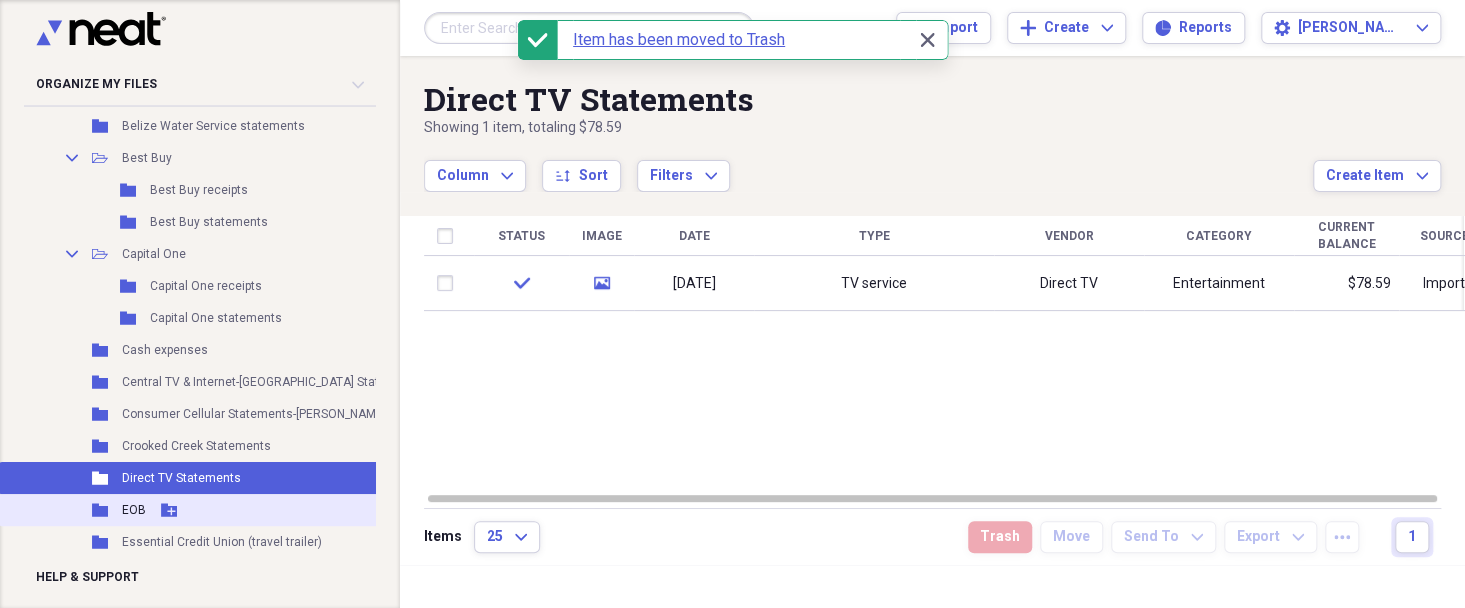 click on "Folder EOB Add Folder" at bounding box center [298, 510] 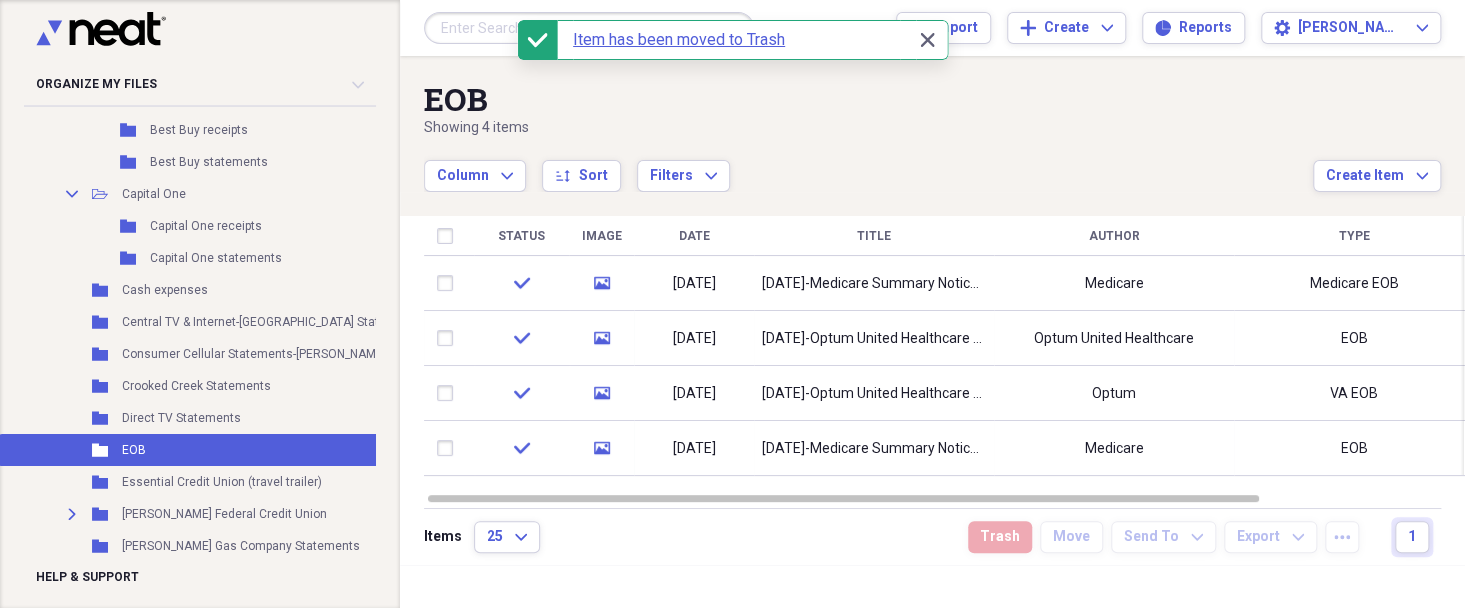 scroll, scrollTop: 925, scrollLeft: 0, axis: vertical 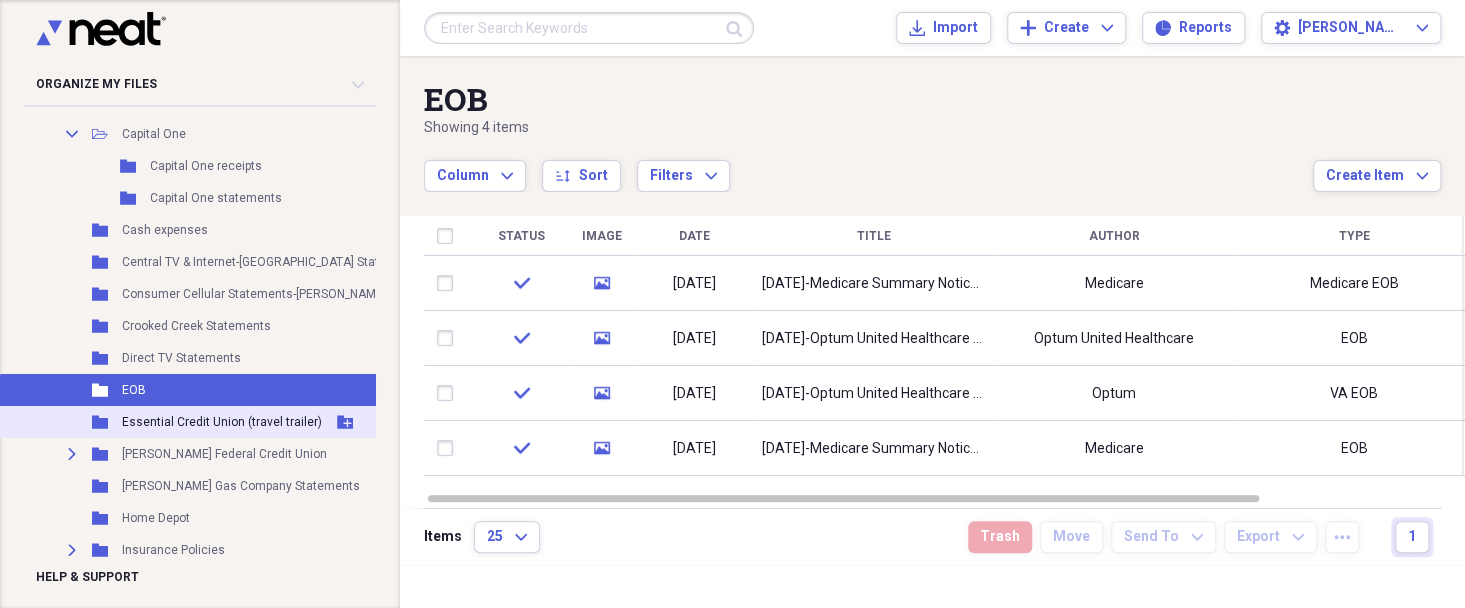 click on "Essential Credit Union (travel trailer)" at bounding box center [222, 422] 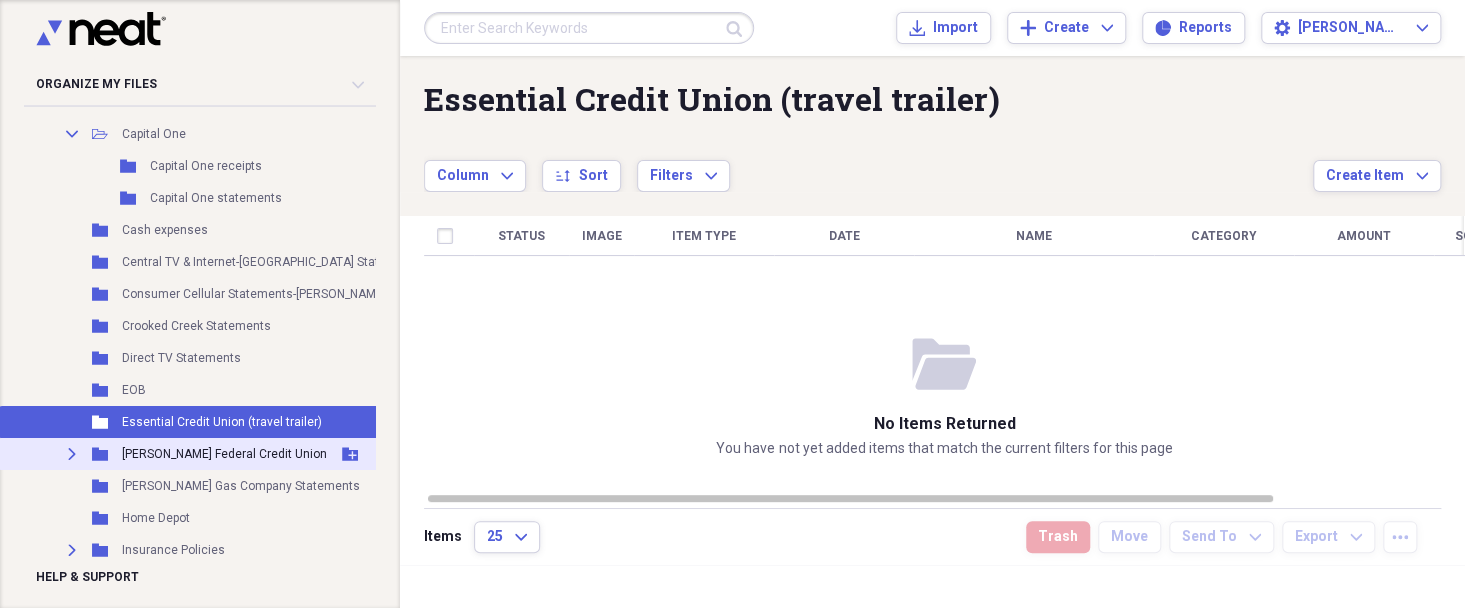 click on "[PERSON_NAME] Federal Credit Union" at bounding box center (224, 454) 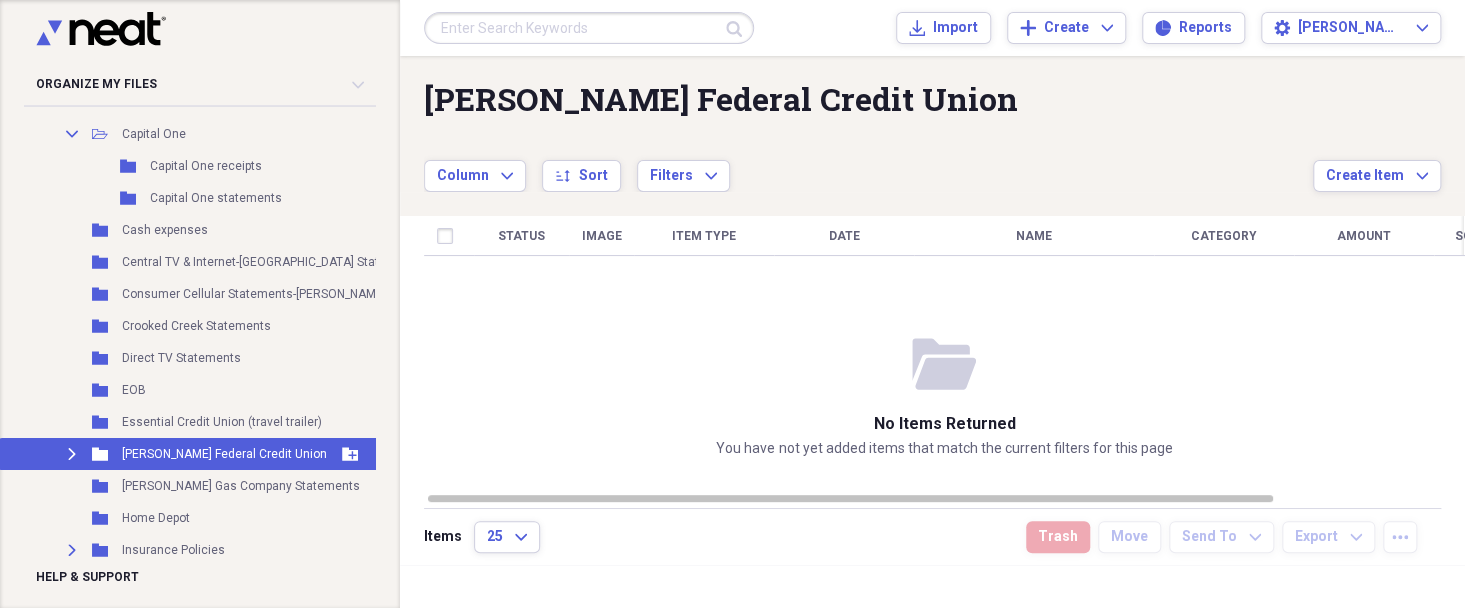 click on "Expand" 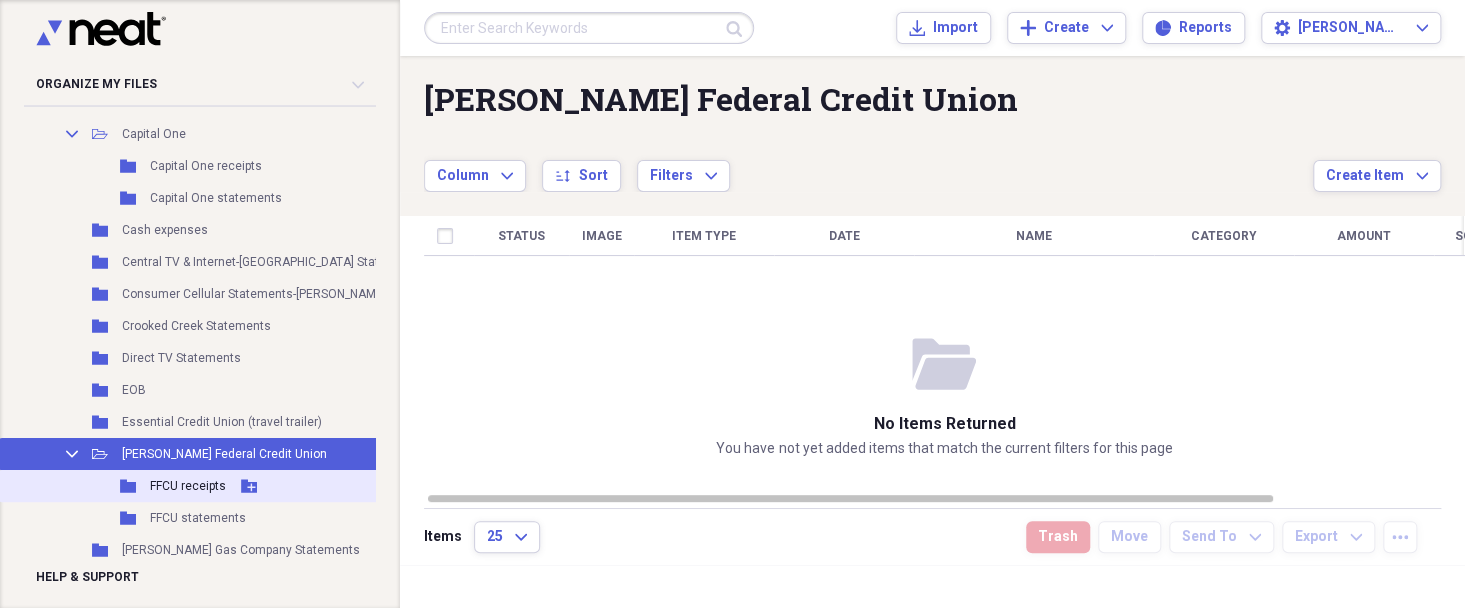 click on "FFCU receipts" at bounding box center [188, 486] 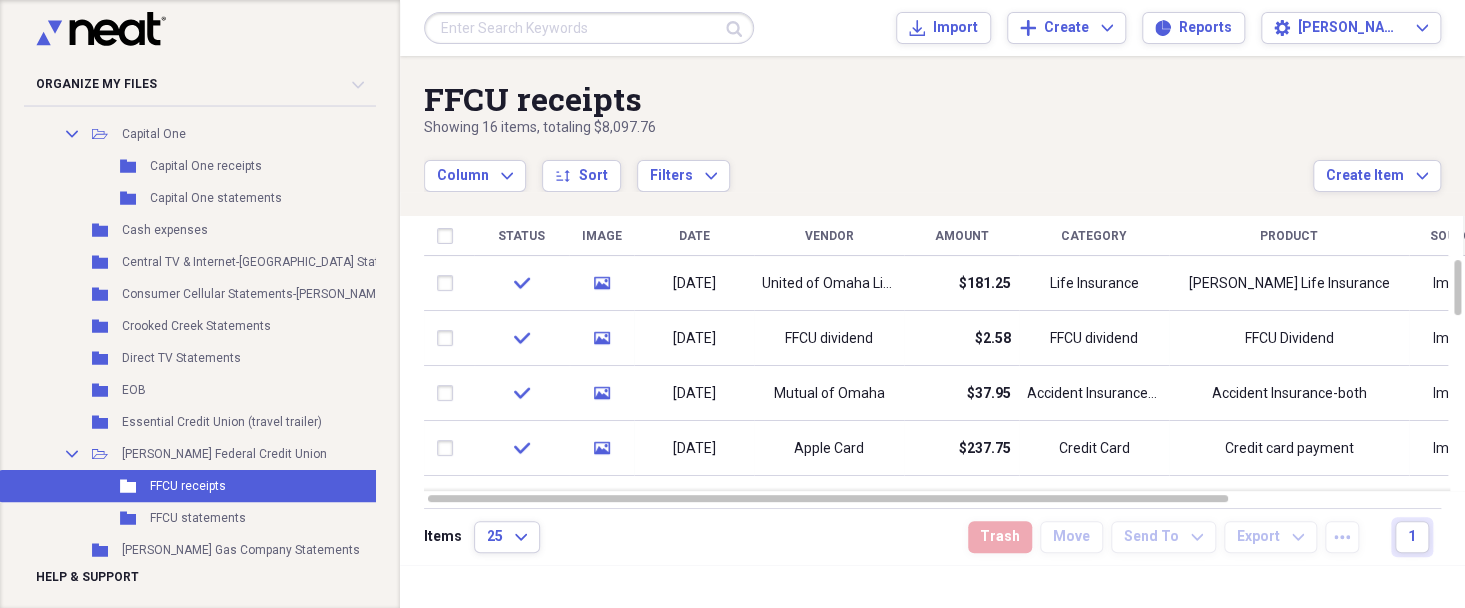 click on "Amount" at bounding box center (962, 236) 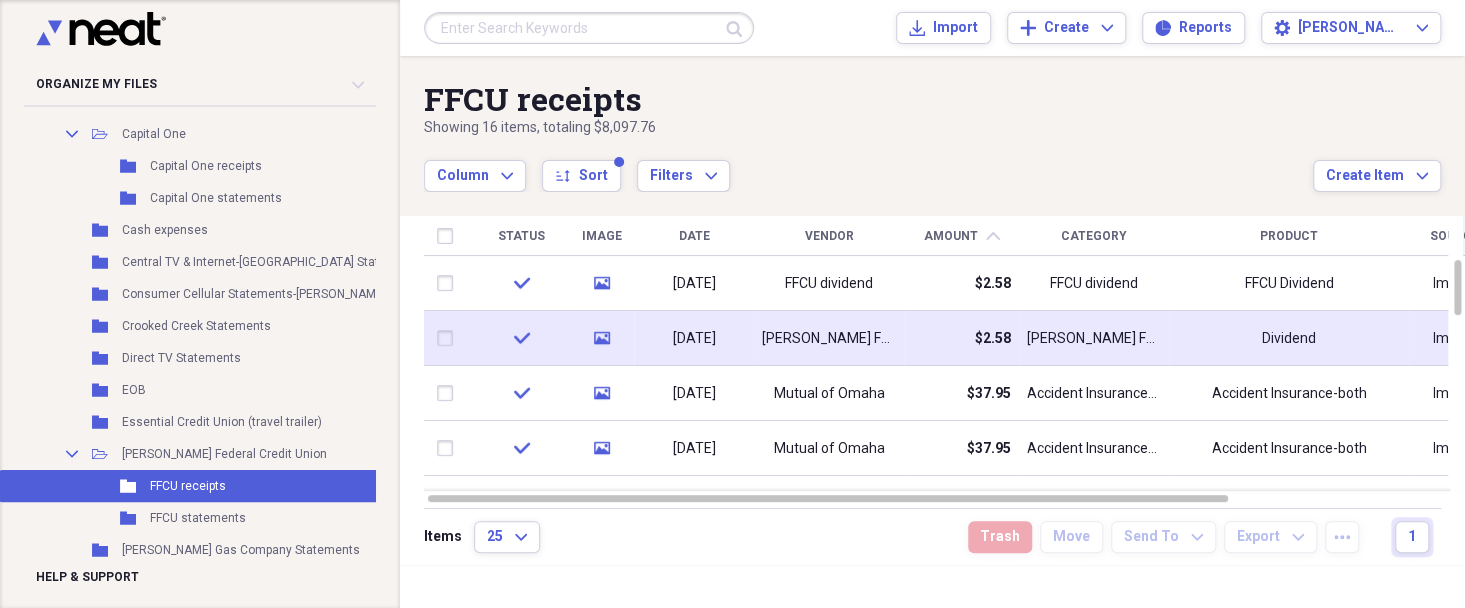 click at bounding box center [449, 338] 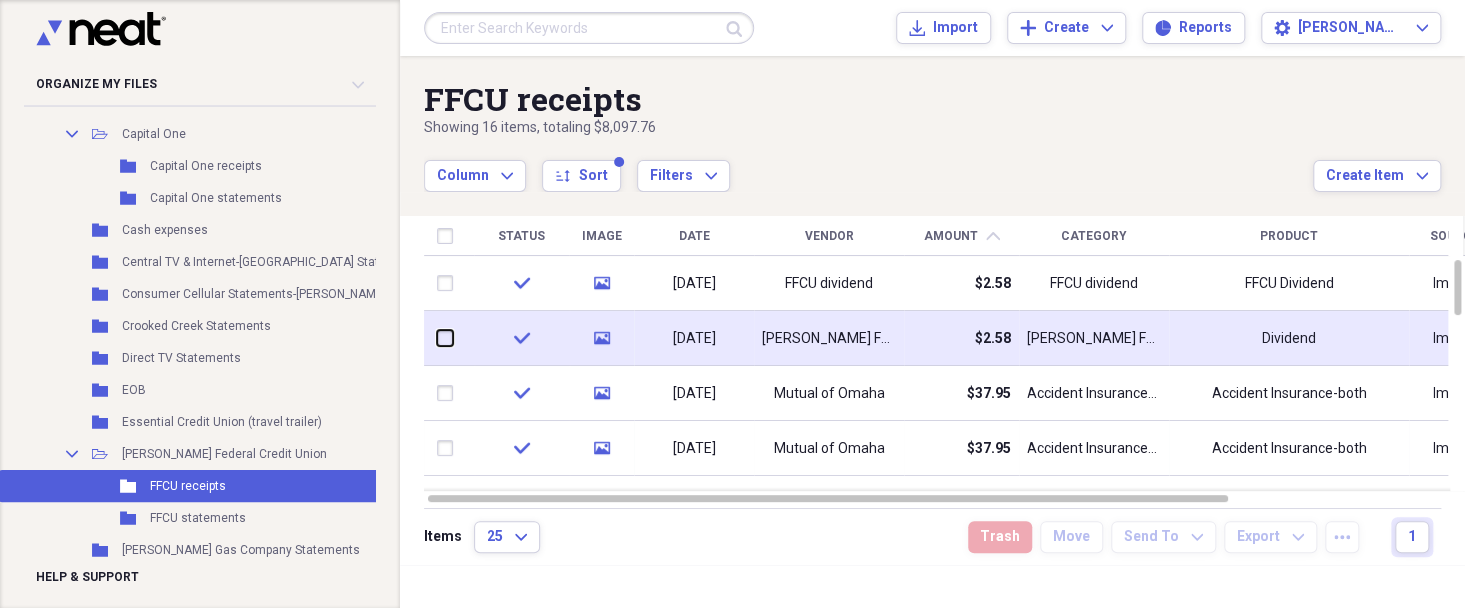 click at bounding box center [437, 338] 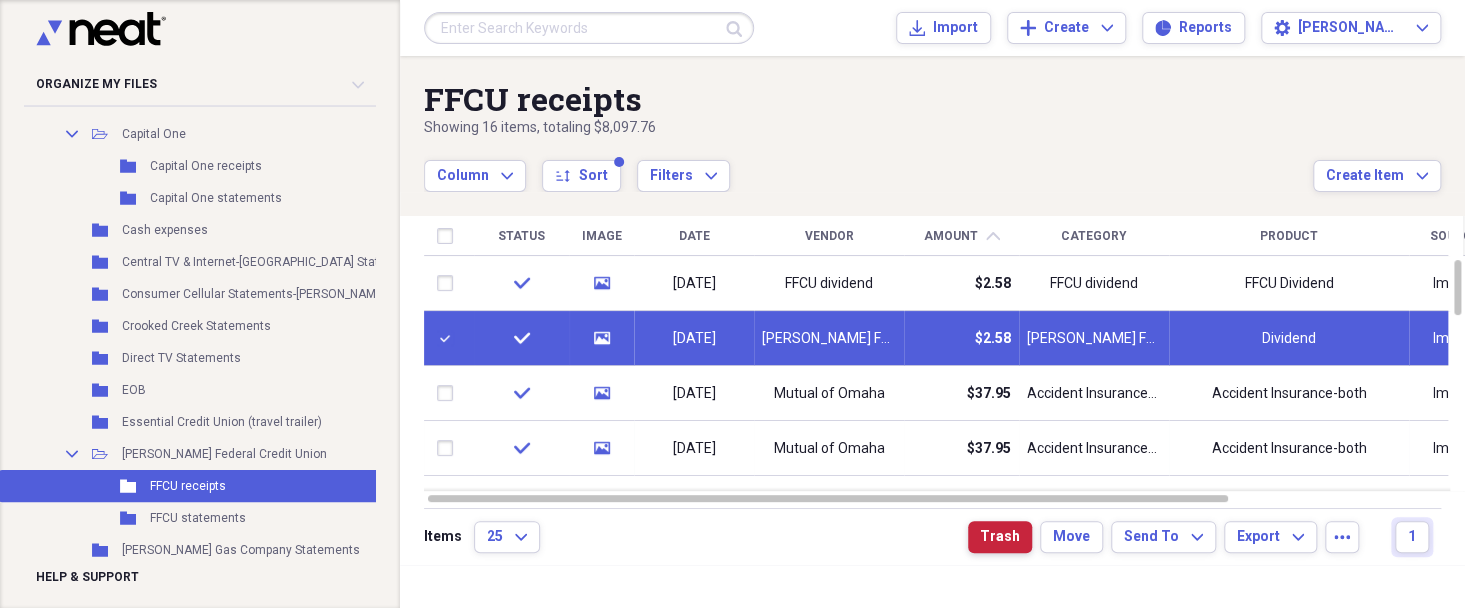 click on "Trash" at bounding box center (1000, 537) 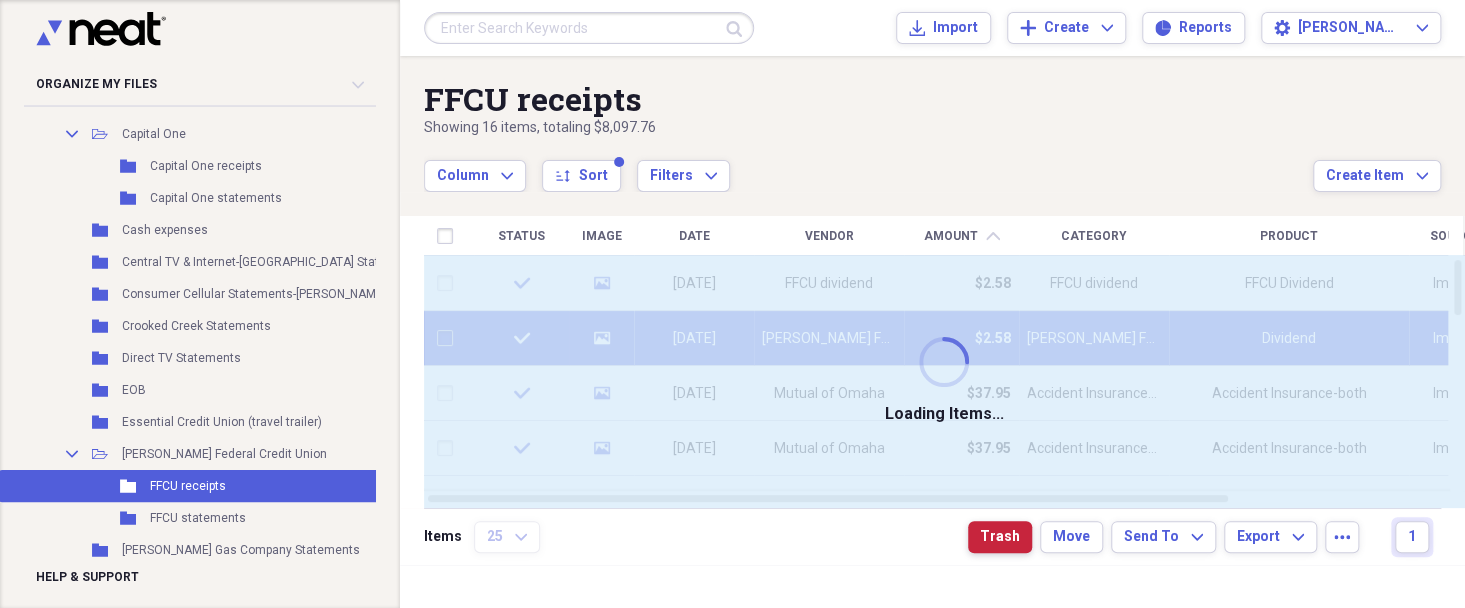 checkbox on "false" 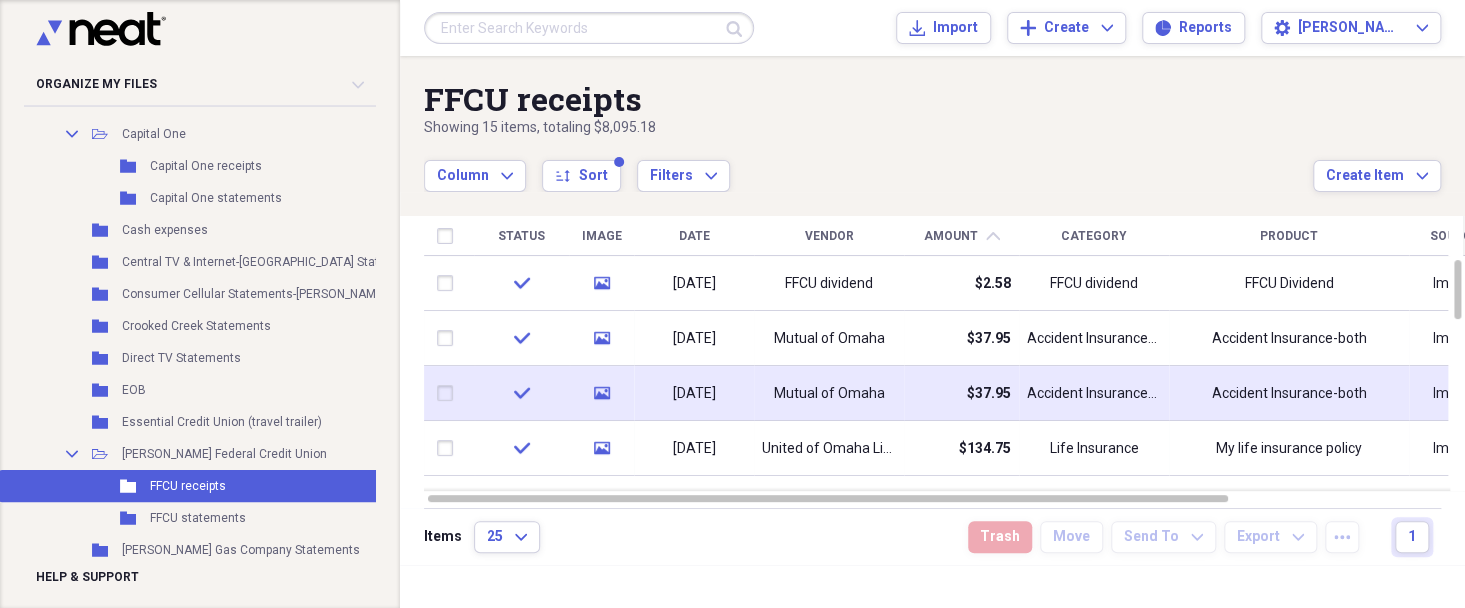 click at bounding box center (449, 393) 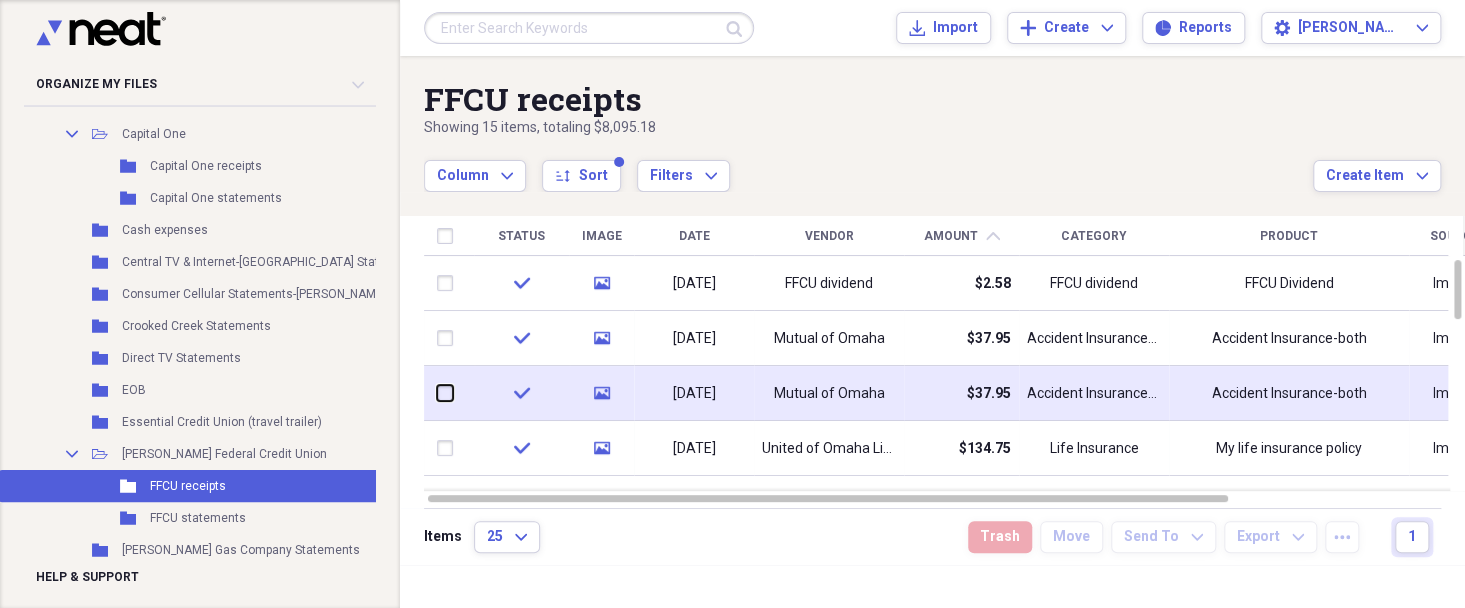 click at bounding box center (437, 393) 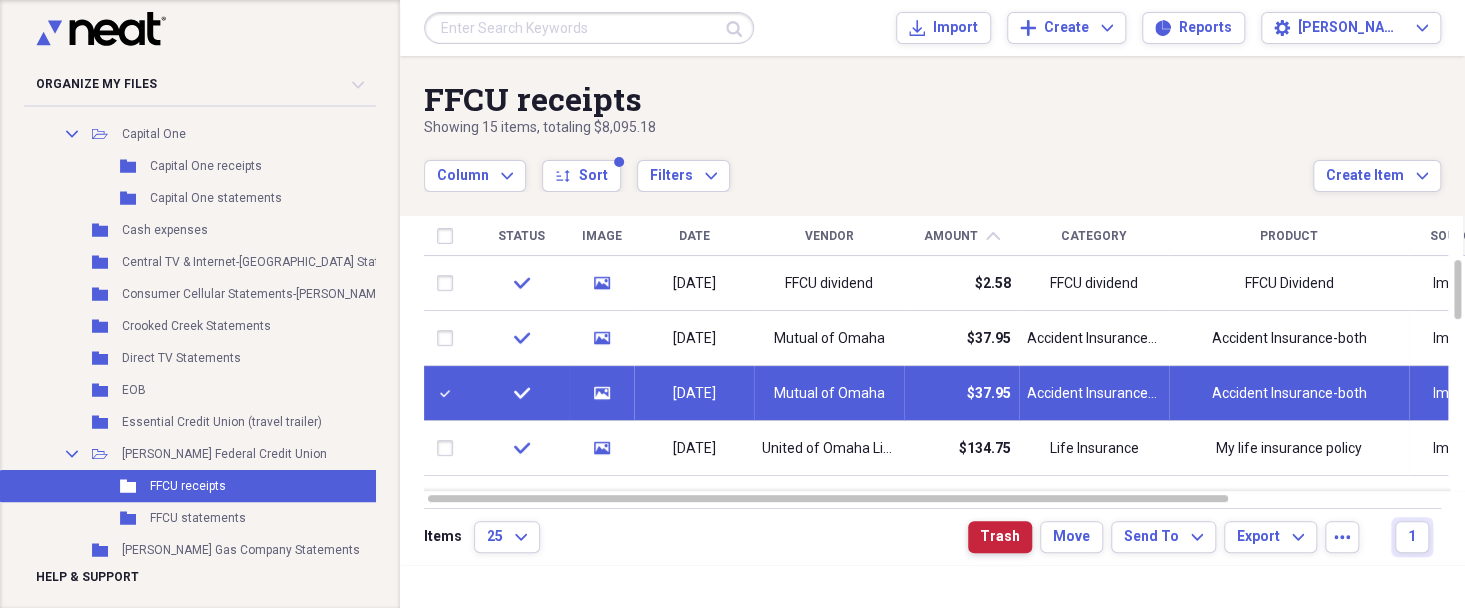 click on "Trash" at bounding box center (1000, 537) 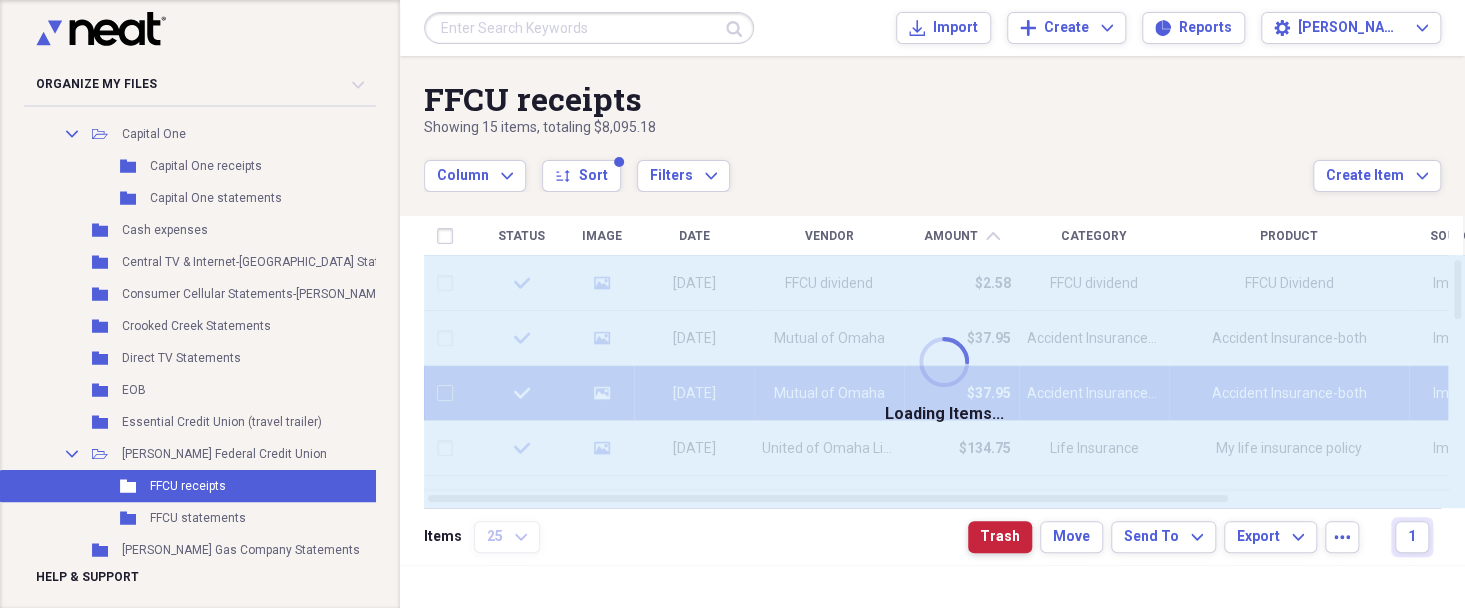 checkbox on "false" 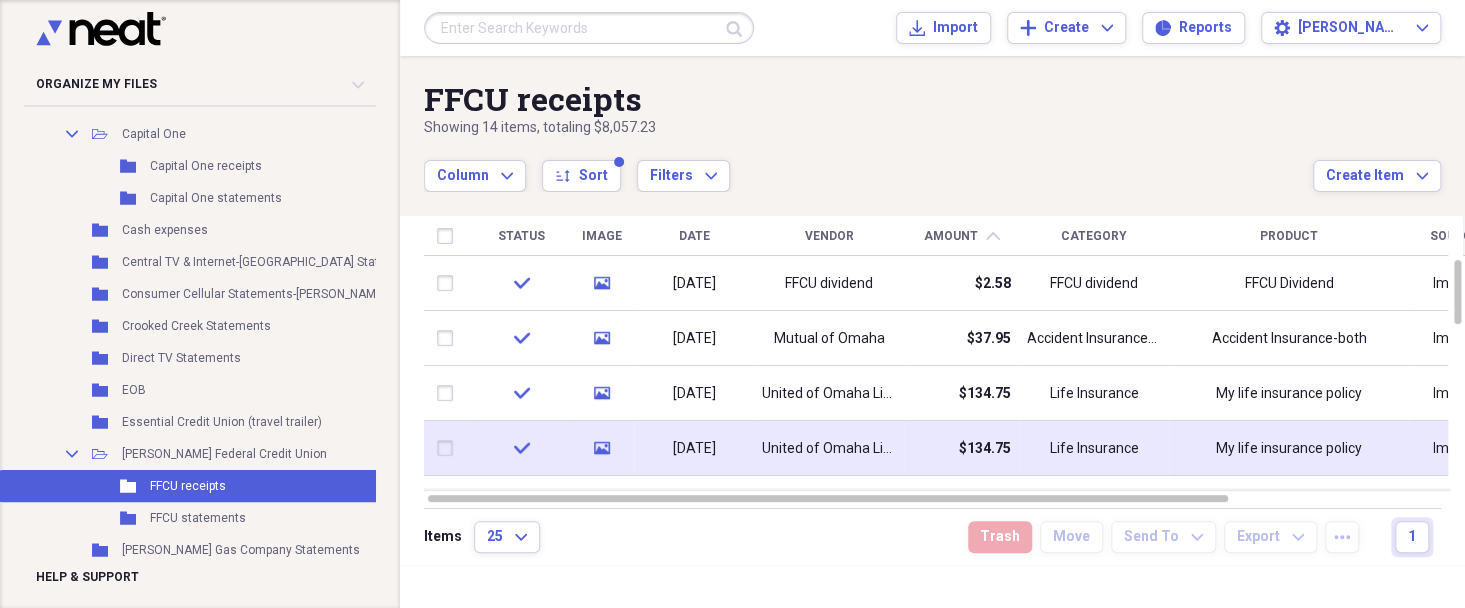 click at bounding box center (449, 448) 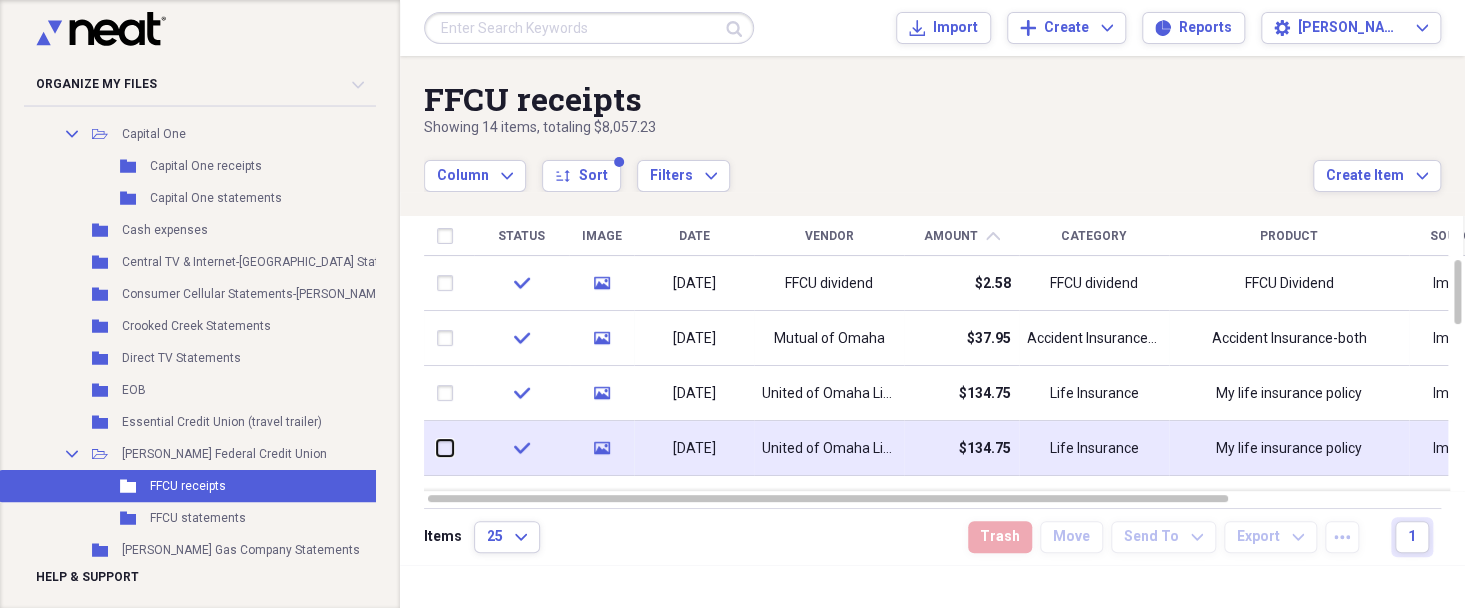 click at bounding box center [437, 448] 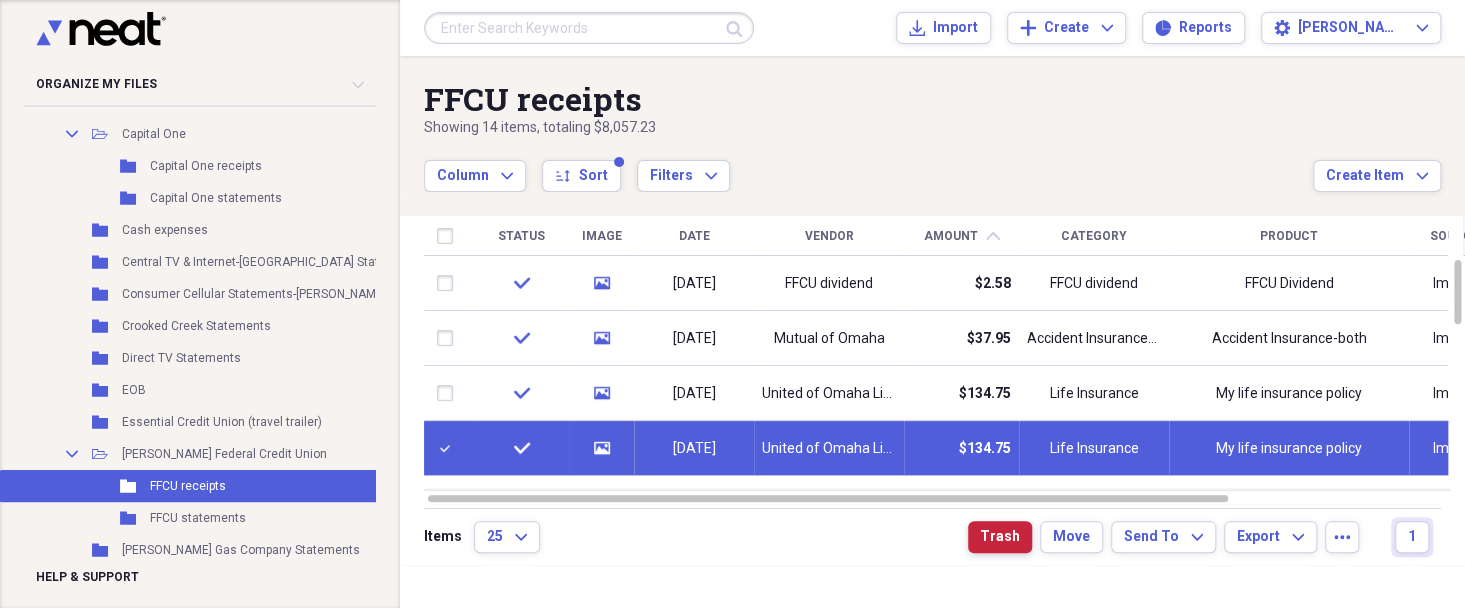 click on "Trash" at bounding box center (1000, 537) 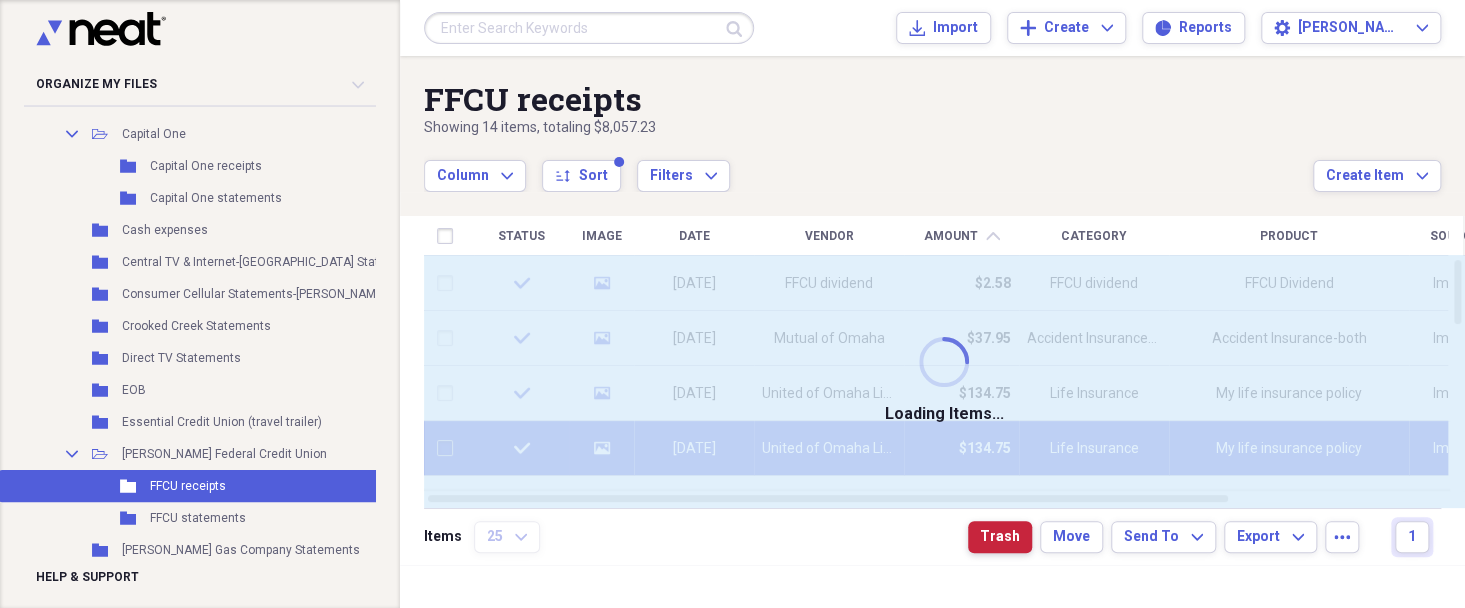 checkbox on "false" 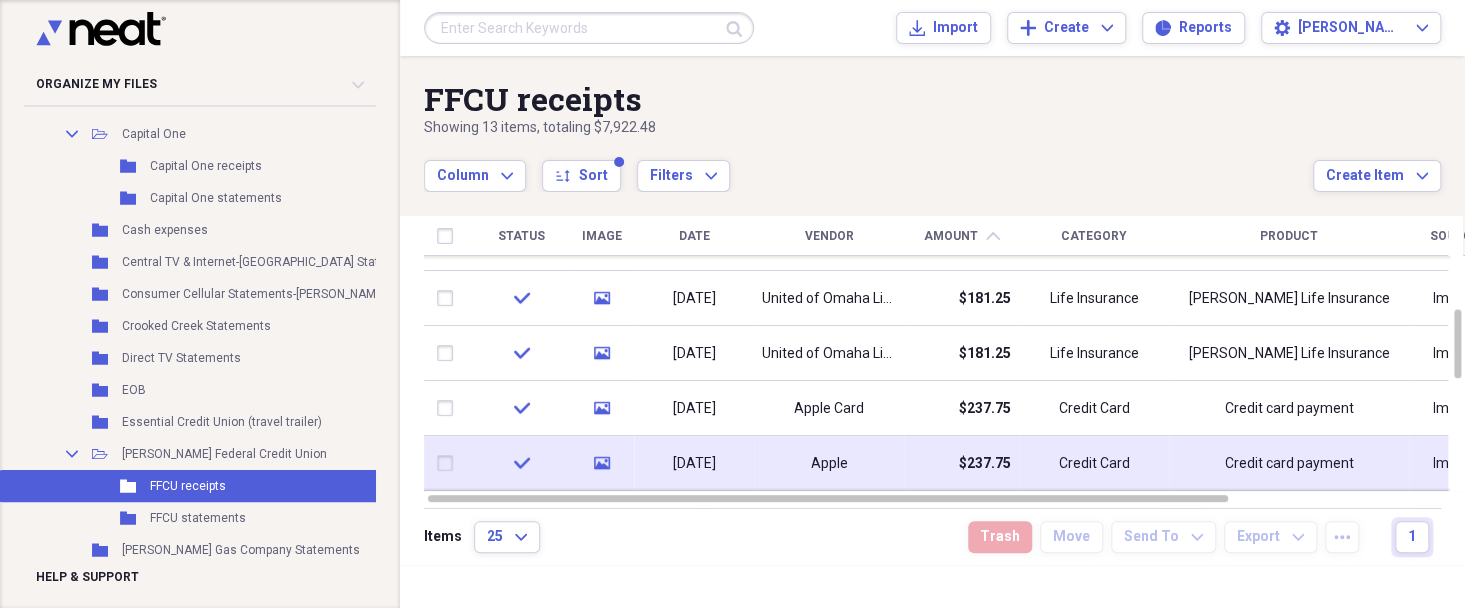 click on "$237.75" at bounding box center [961, 463] 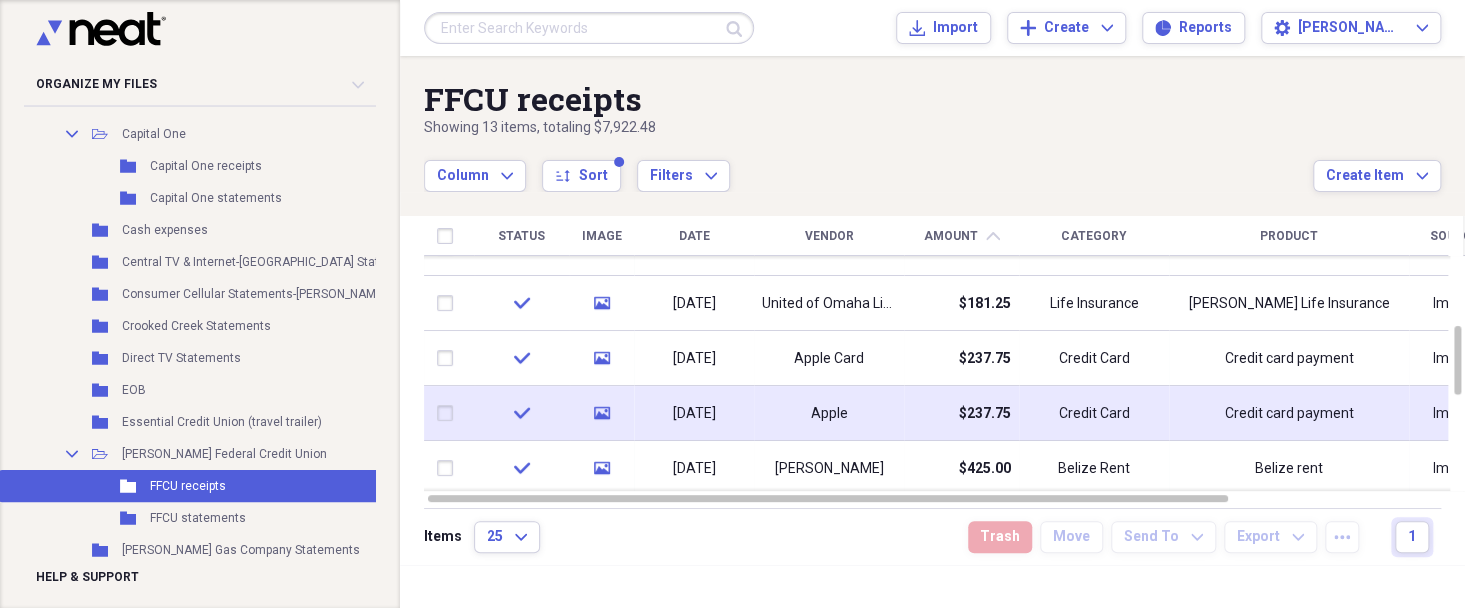 click at bounding box center (449, 413) 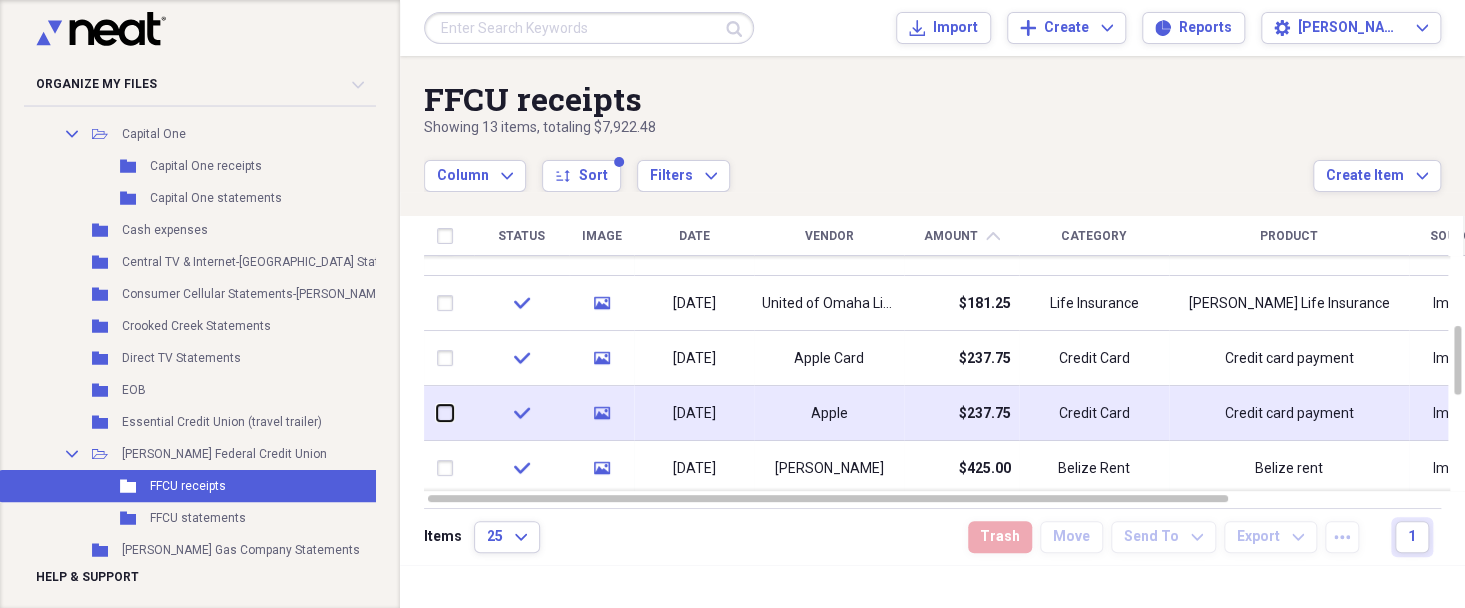 click at bounding box center (437, 413) 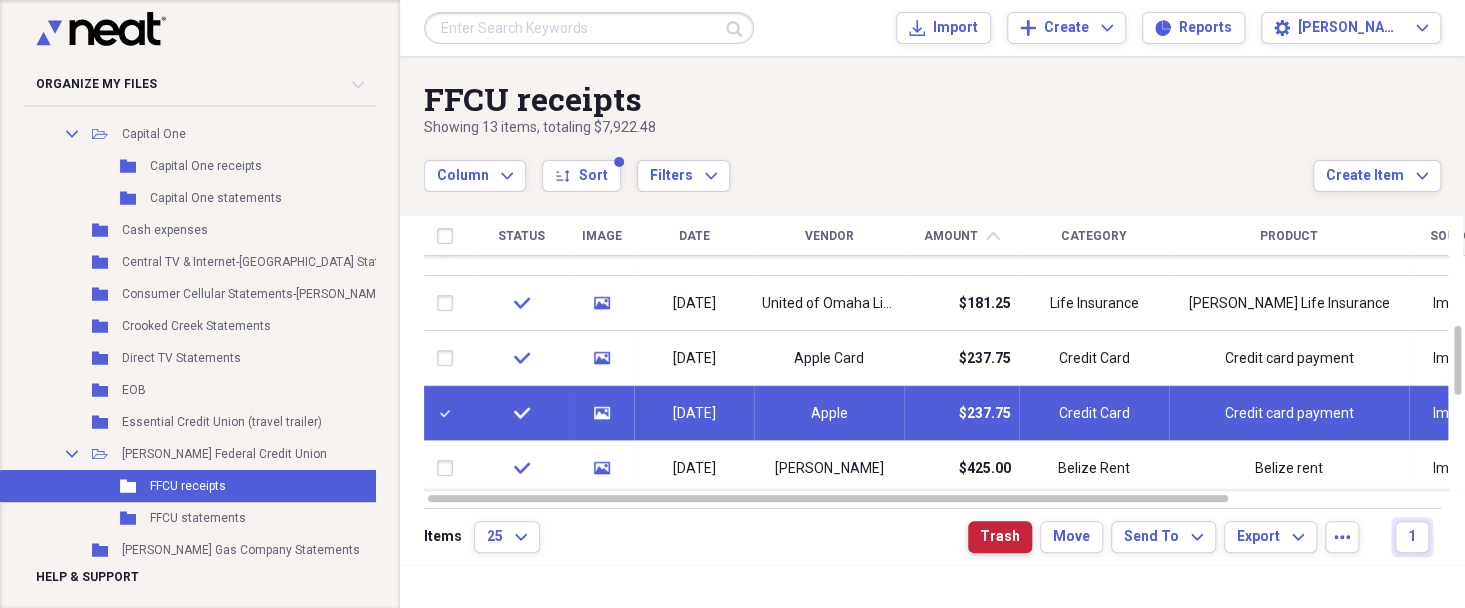 click on "Trash" at bounding box center (1000, 537) 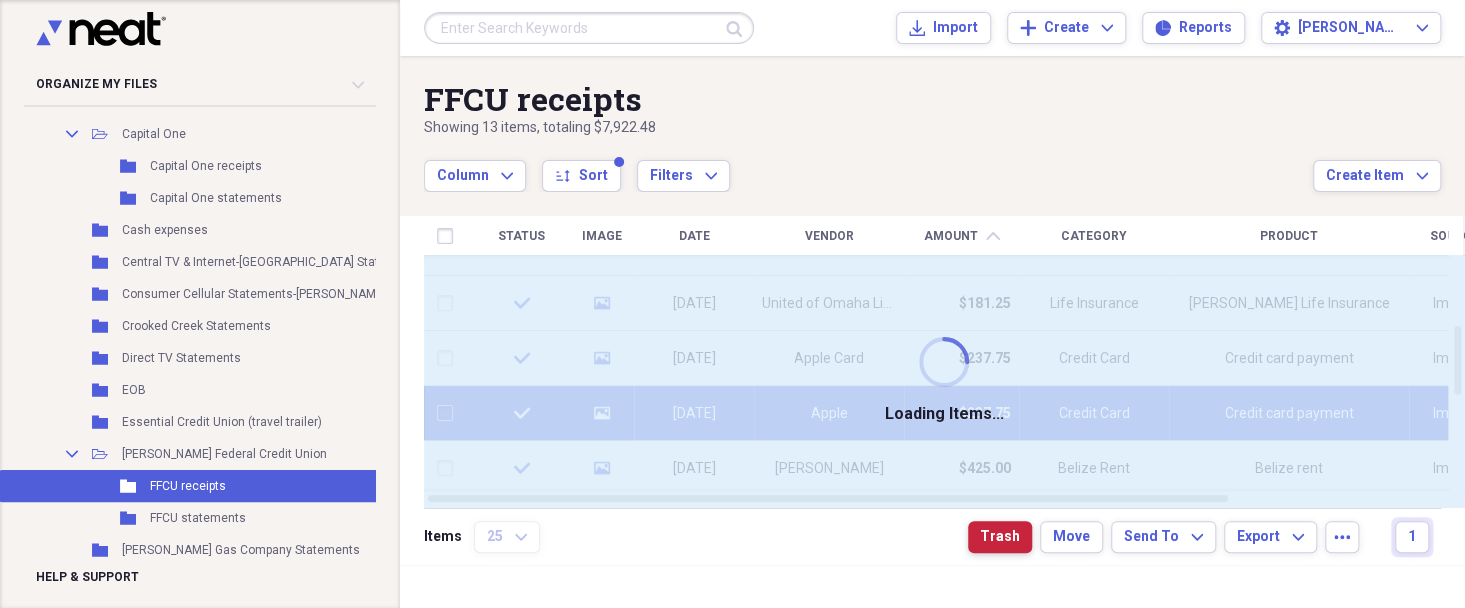 checkbox on "false" 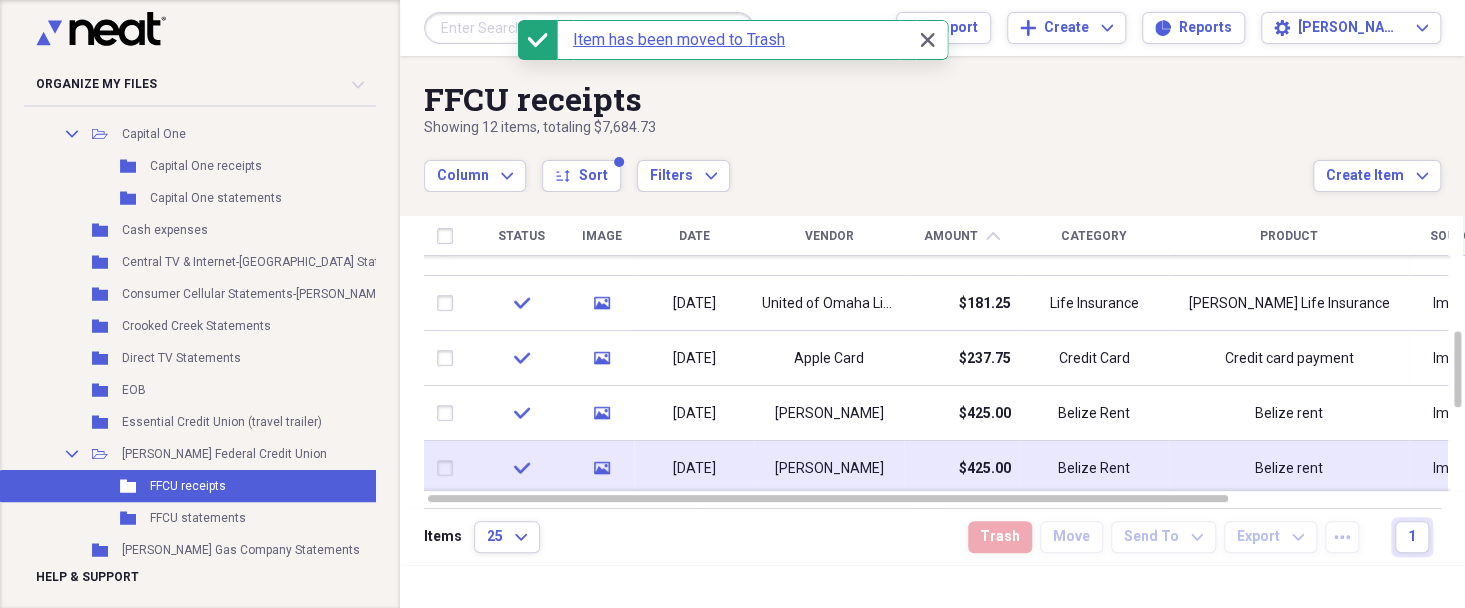 click at bounding box center [449, 468] 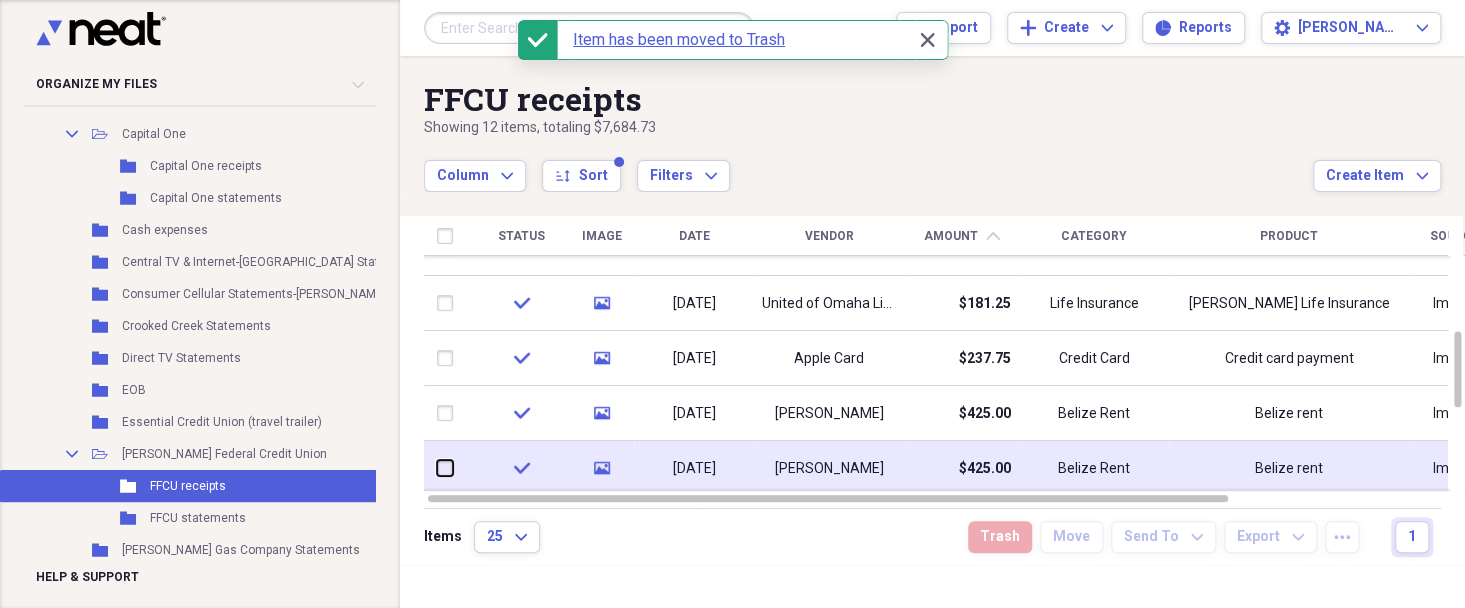 click at bounding box center [437, 468] 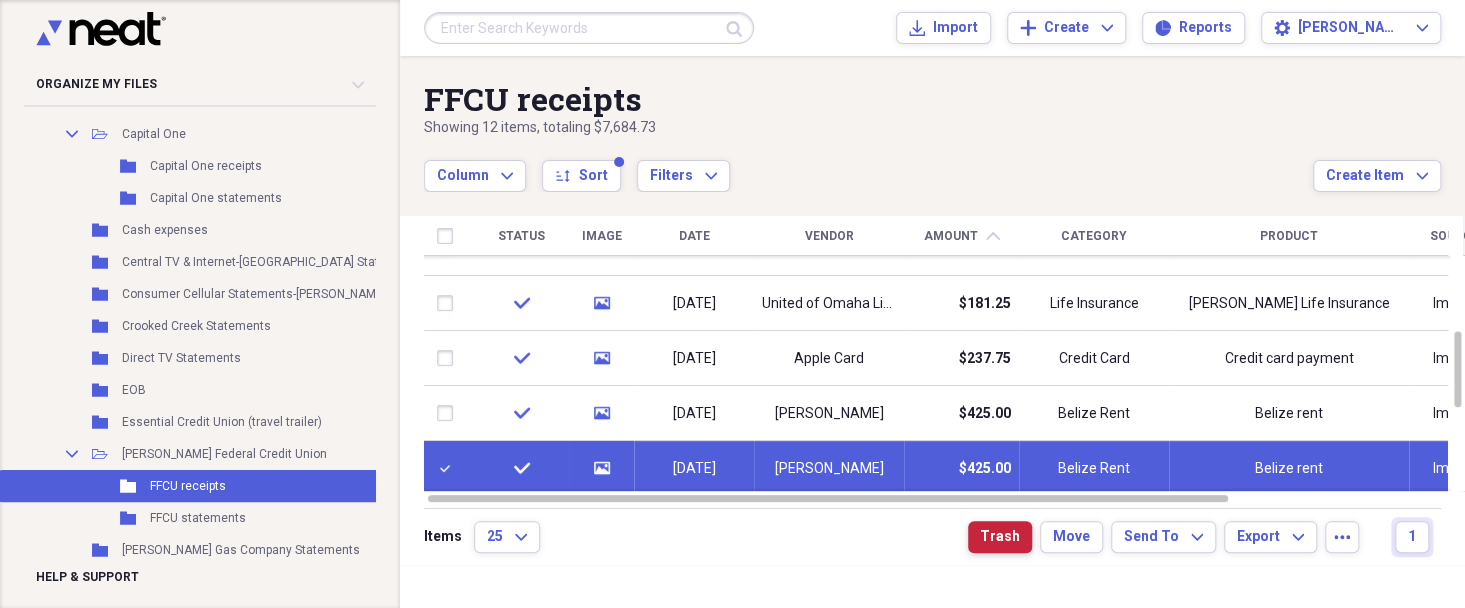 click on "Trash" at bounding box center [1000, 537] 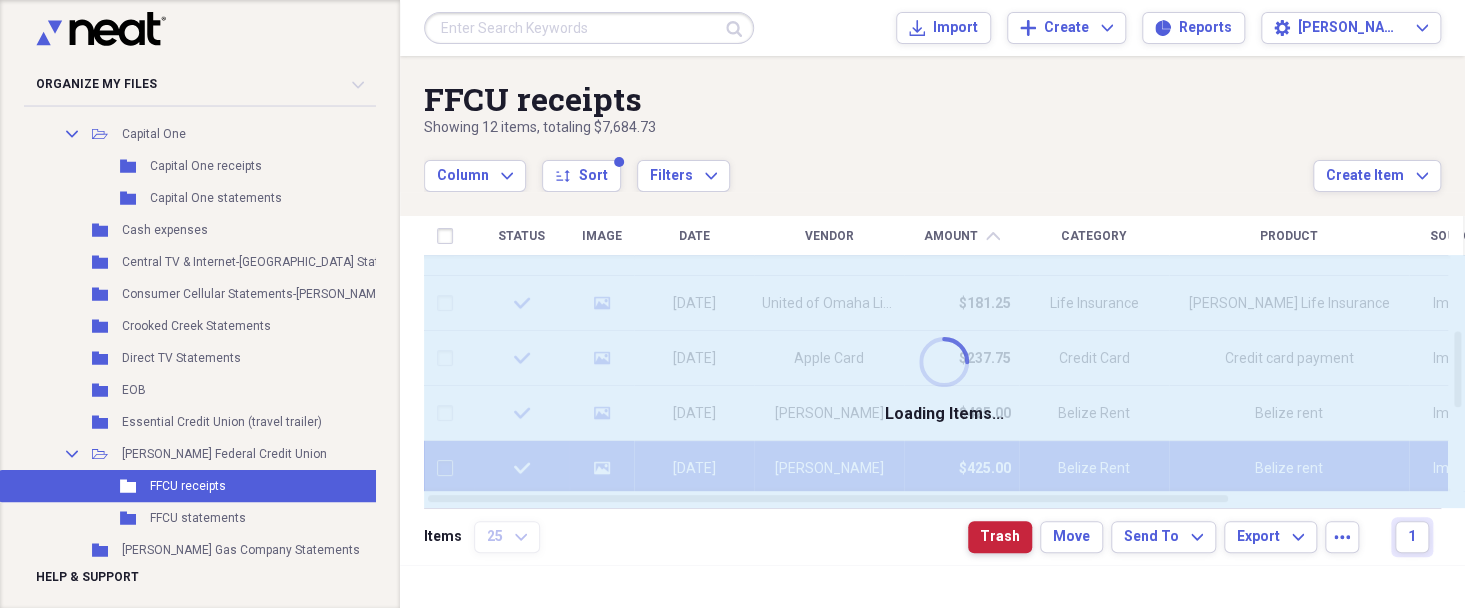 checkbox on "false" 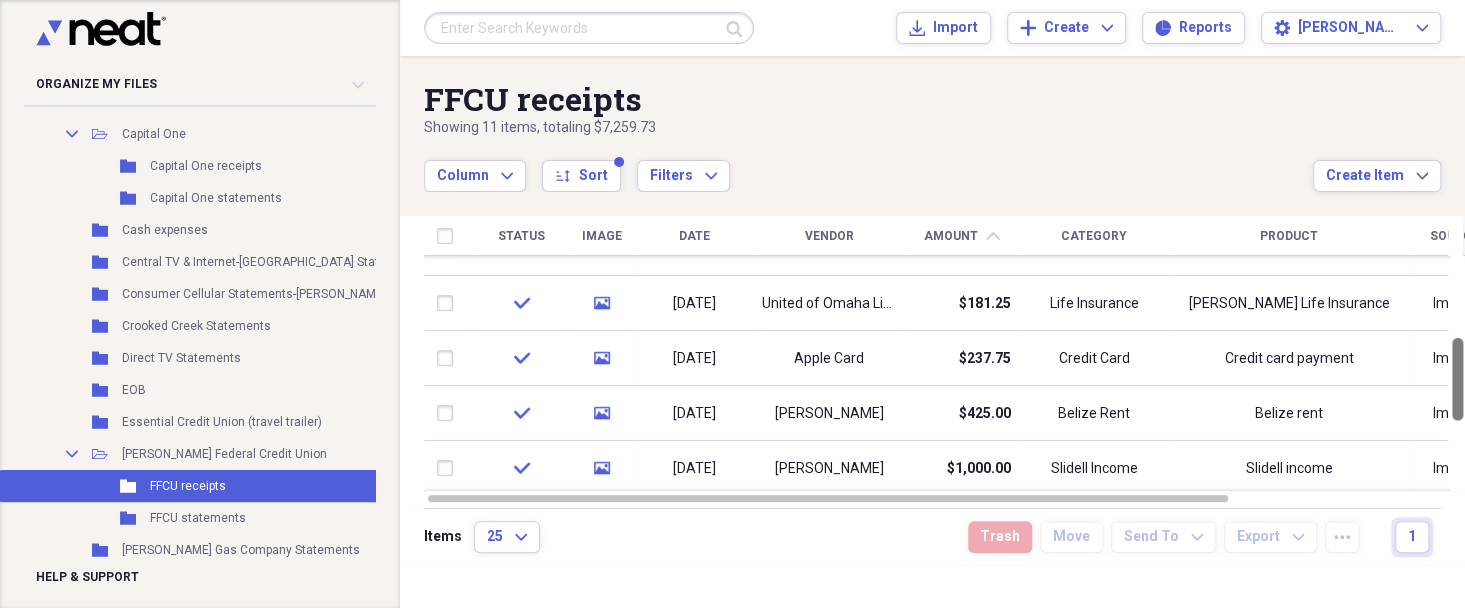 click at bounding box center [1457, 373] 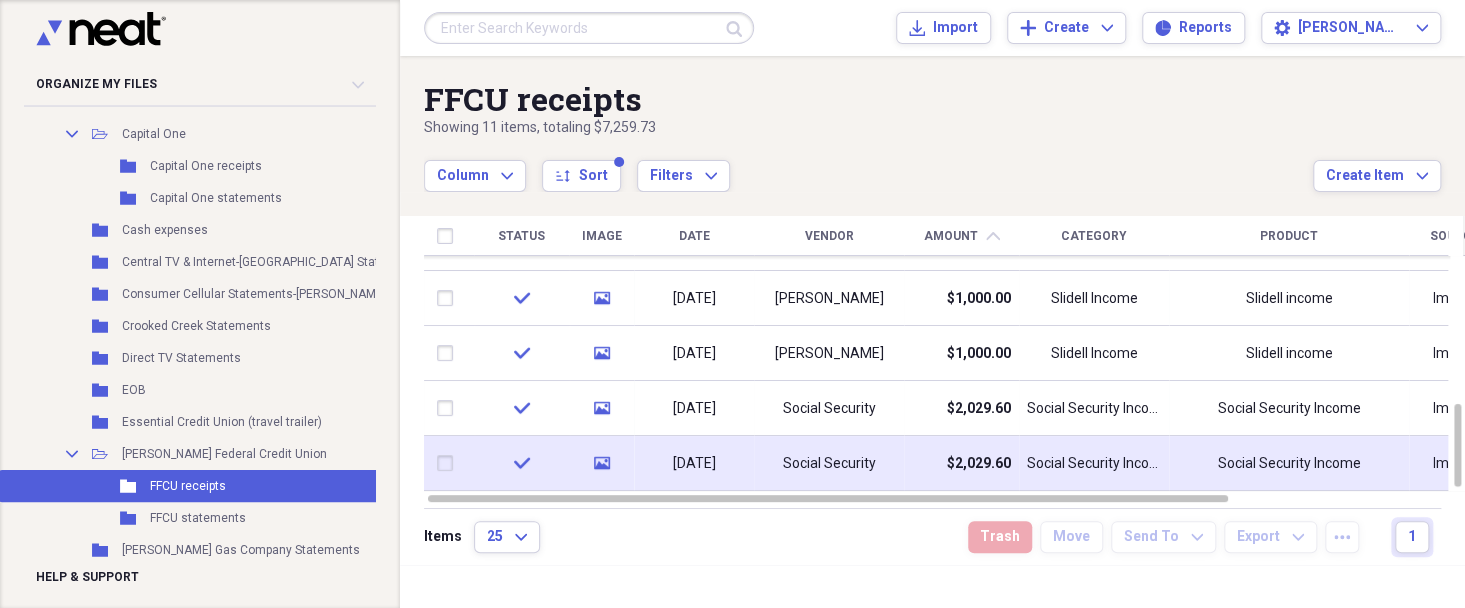 click at bounding box center [449, 463] 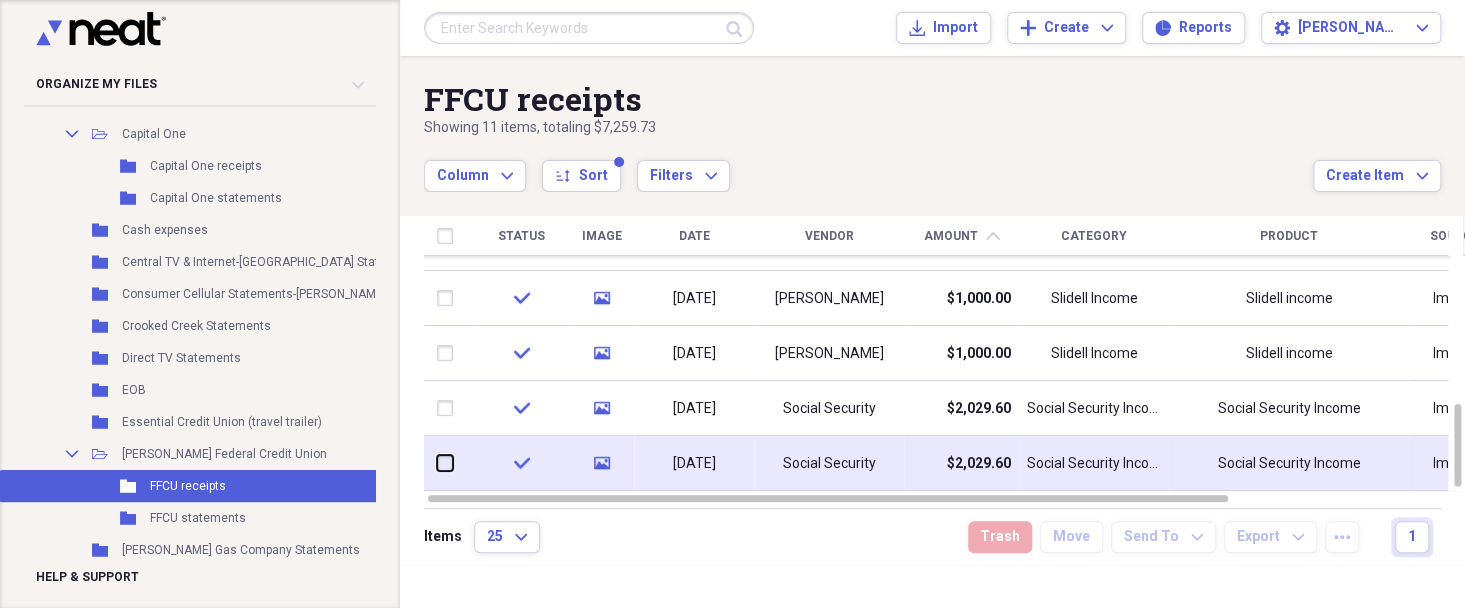 click at bounding box center (437, 463) 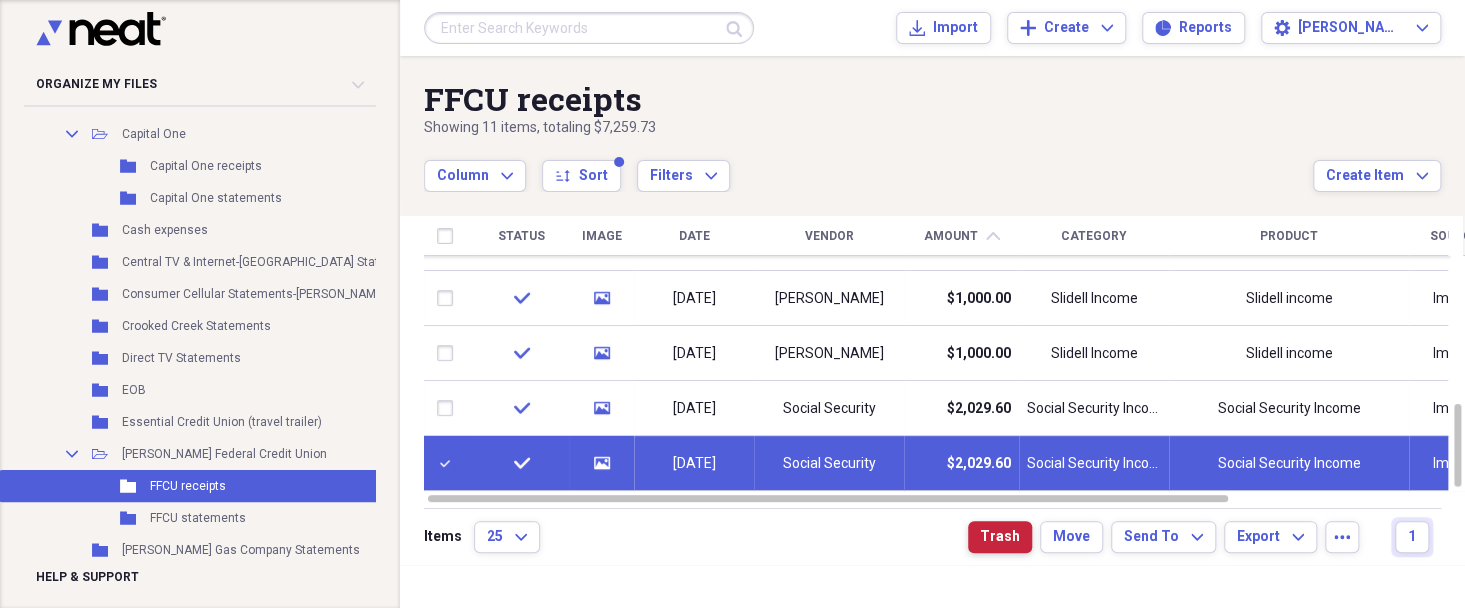 click on "Trash" at bounding box center (1000, 537) 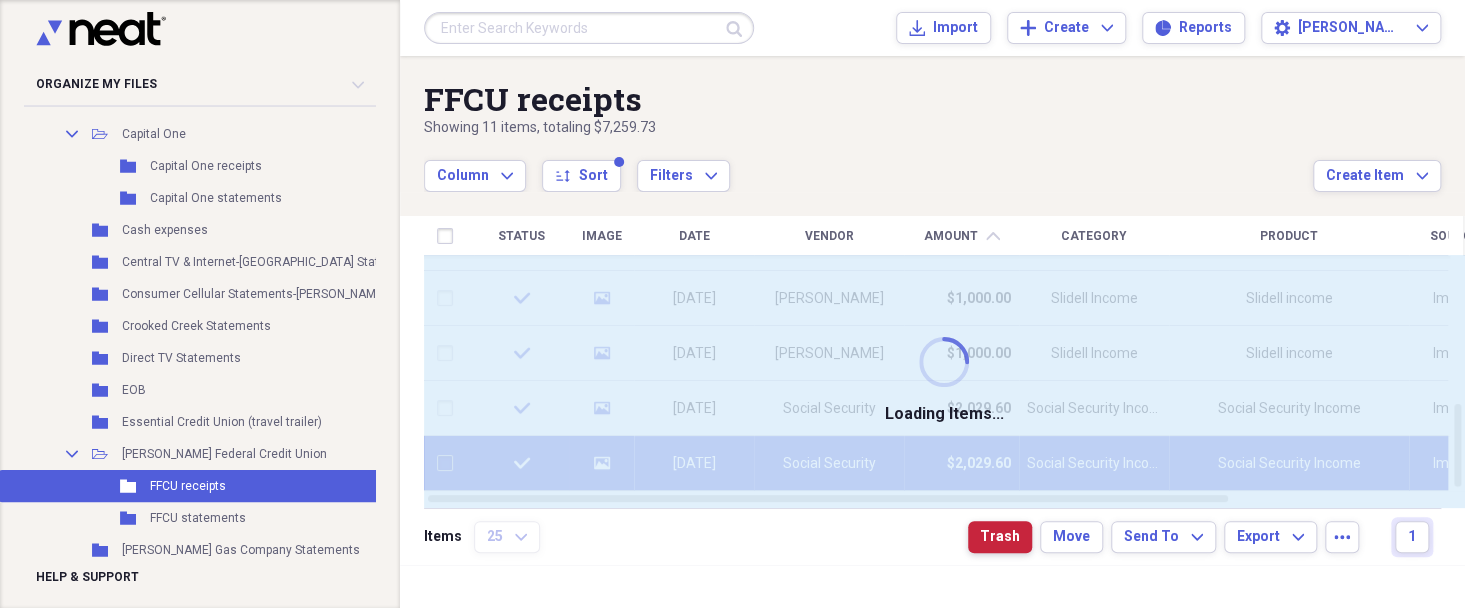 checkbox on "false" 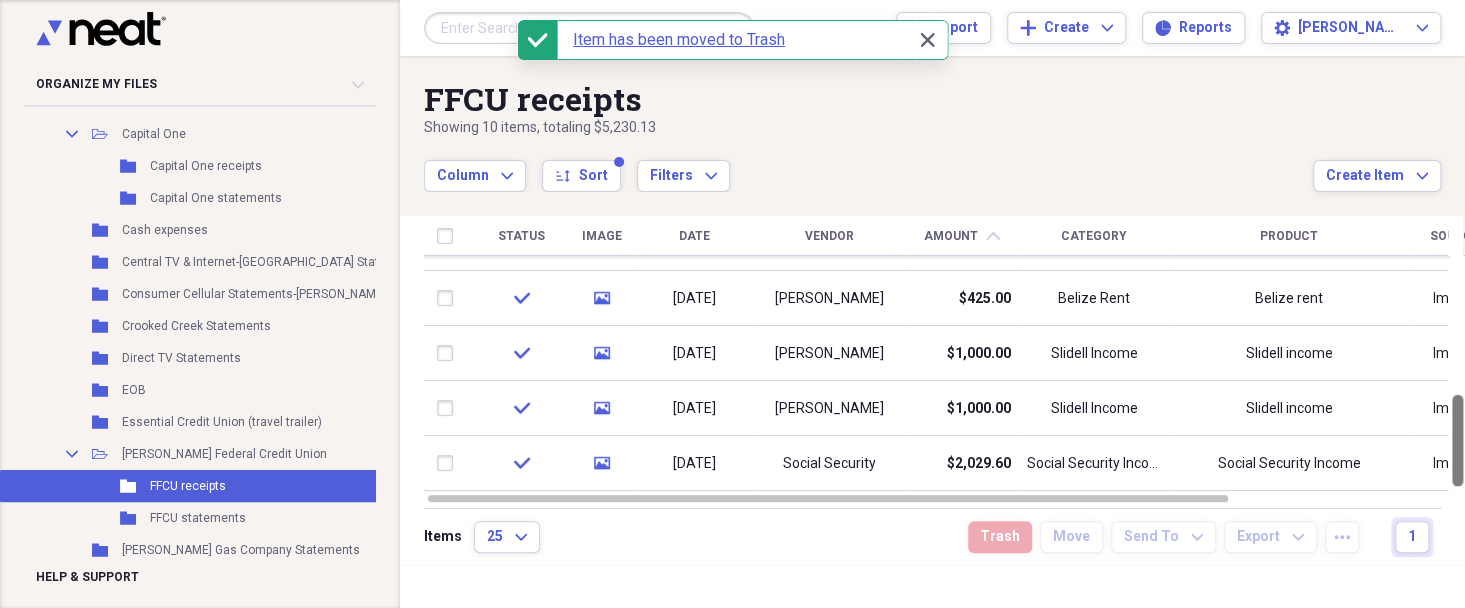 click at bounding box center [1457, 441] 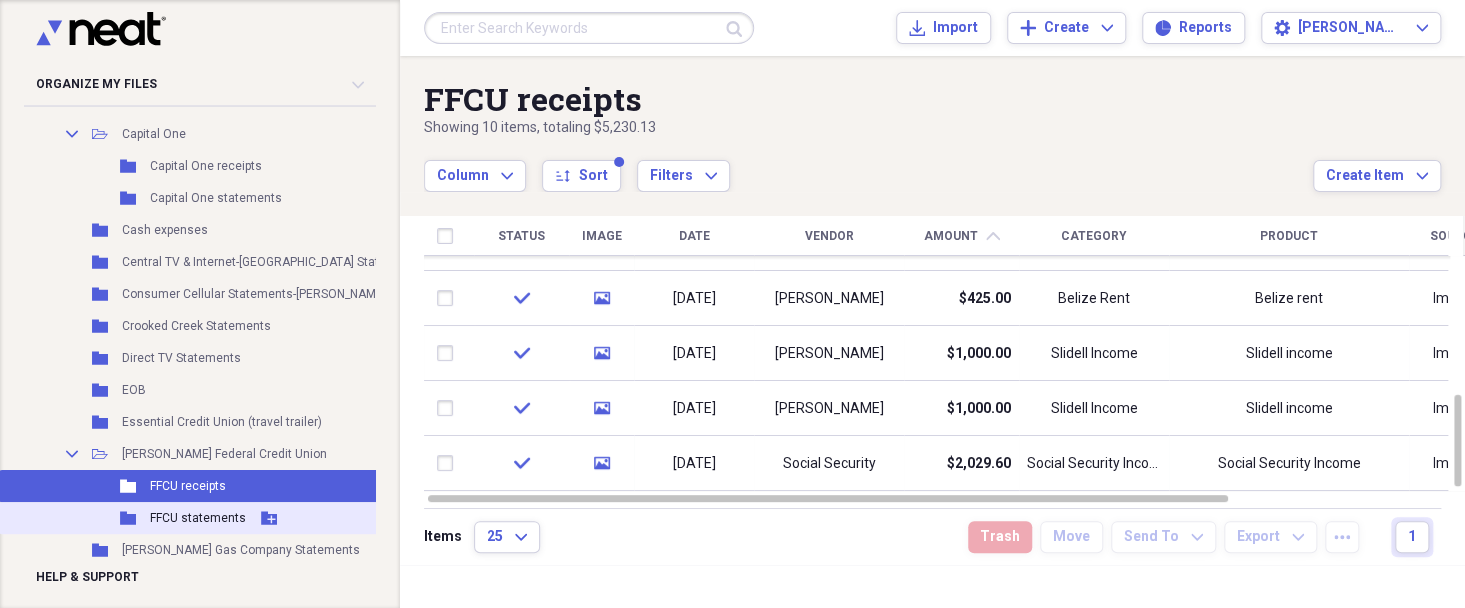 click on "FFCU statements" at bounding box center [198, 518] 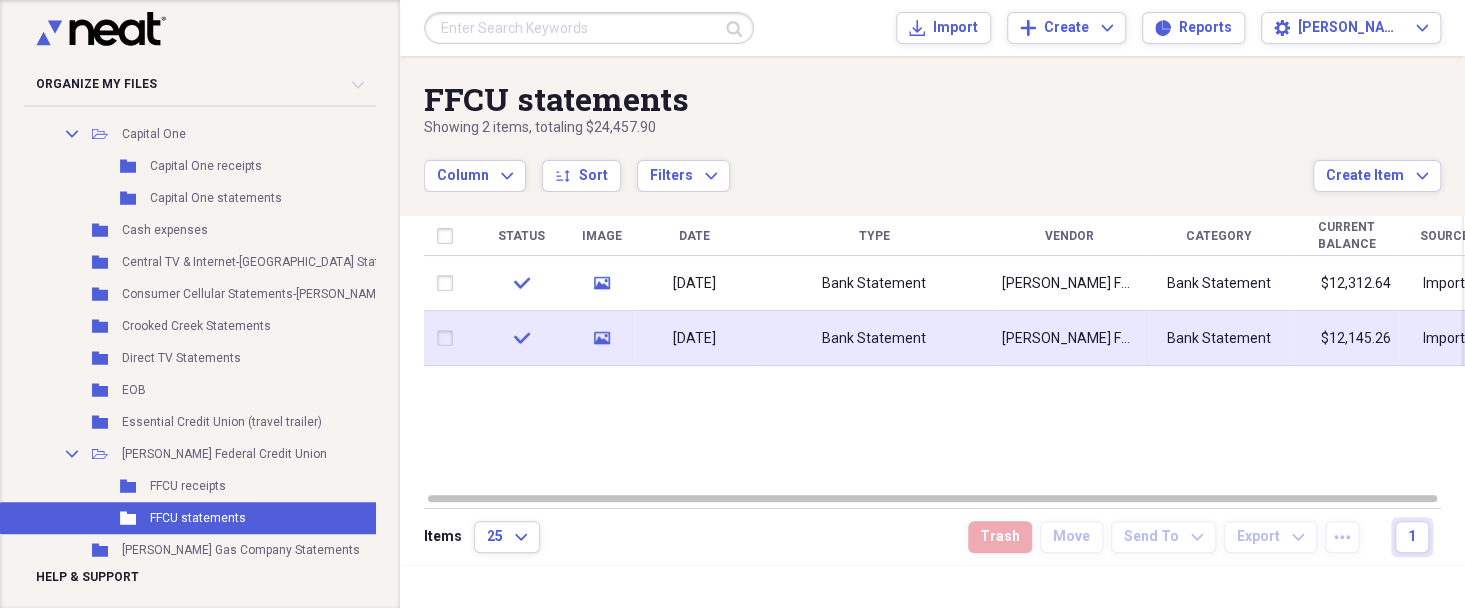 click at bounding box center [449, 338] 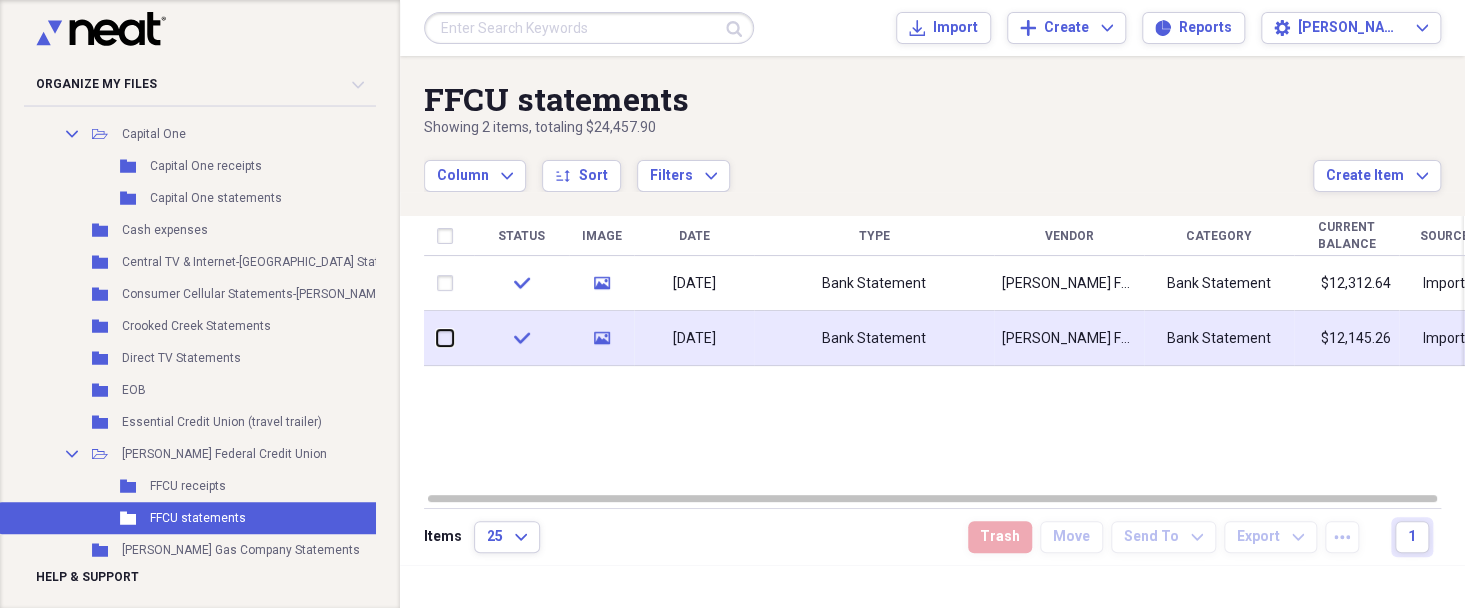 click at bounding box center [437, 338] 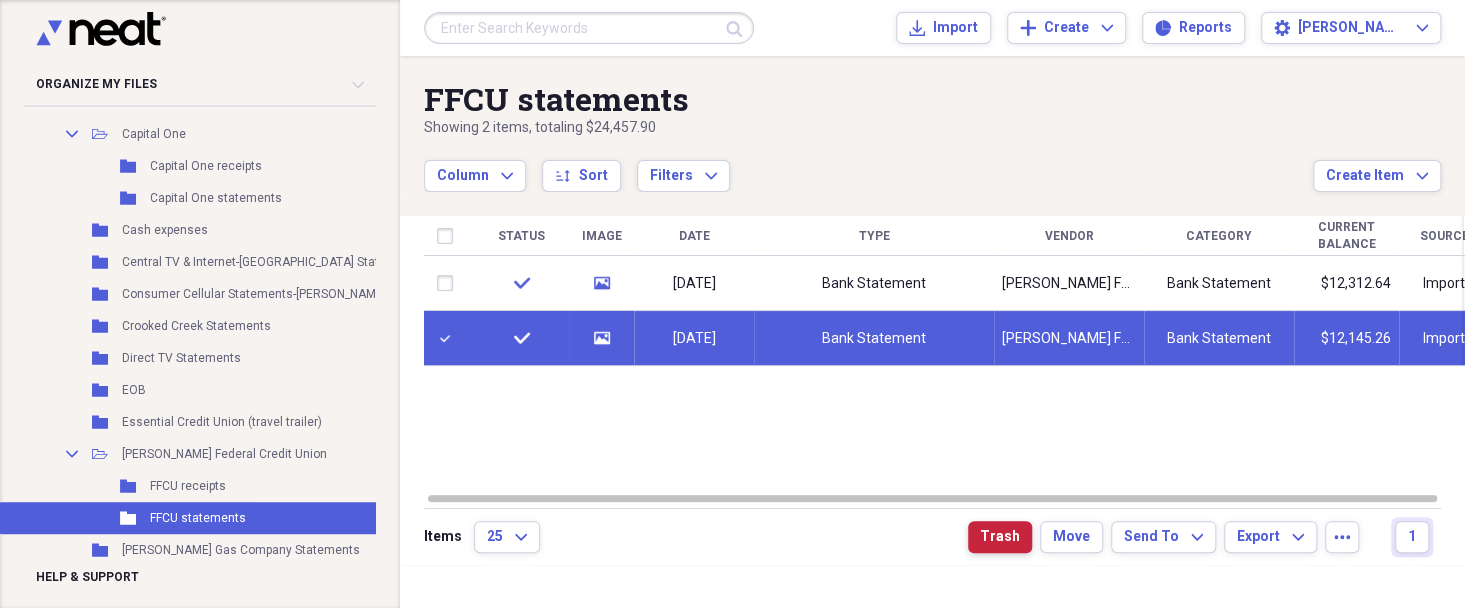 click on "Trash" at bounding box center [1000, 537] 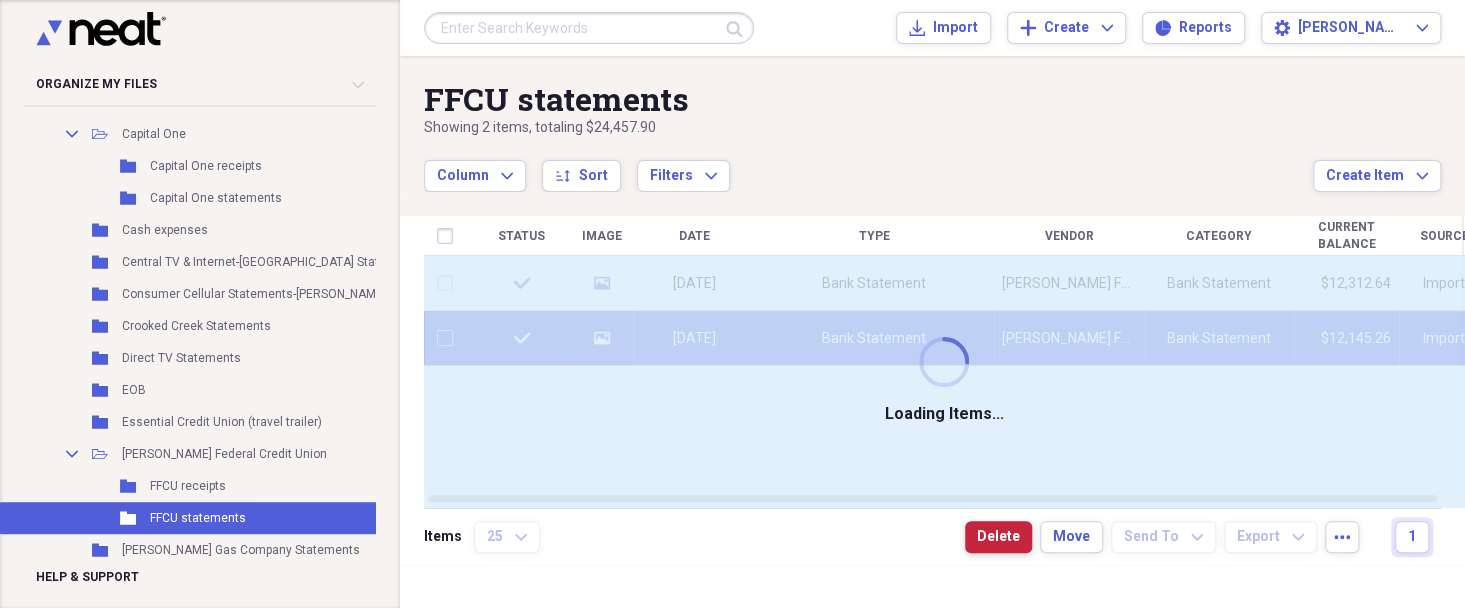 checkbox on "false" 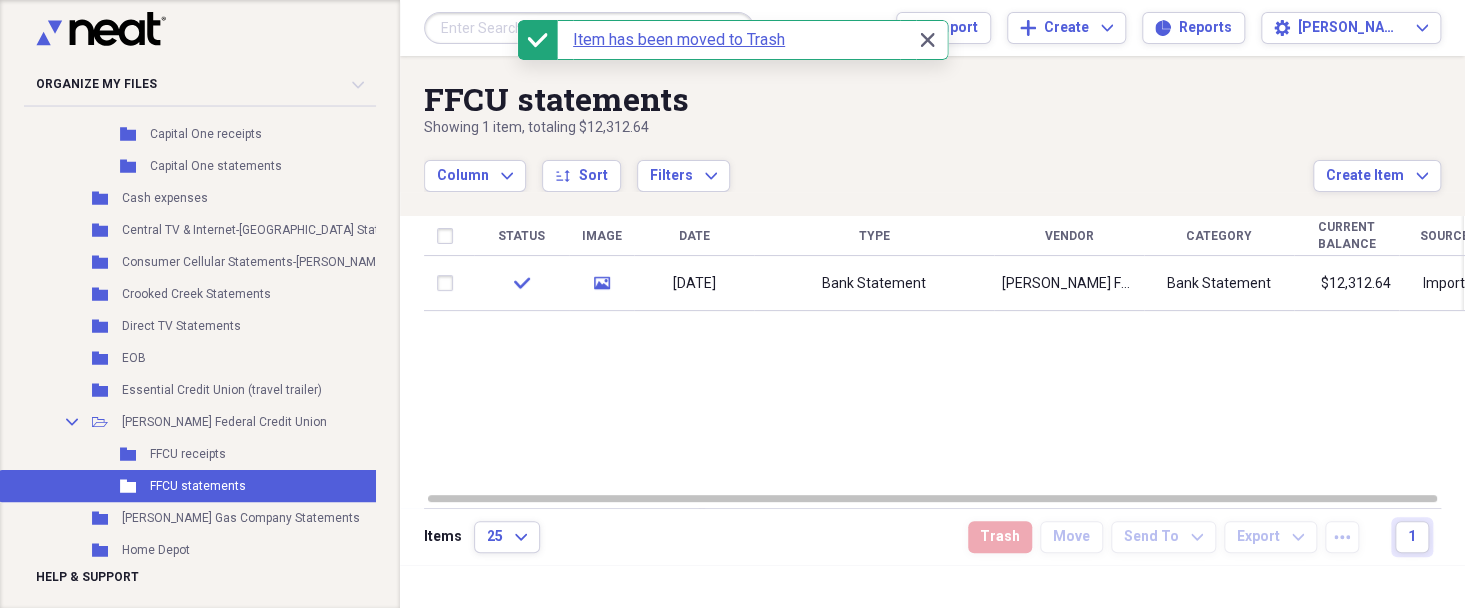 scroll, scrollTop: 985, scrollLeft: 0, axis: vertical 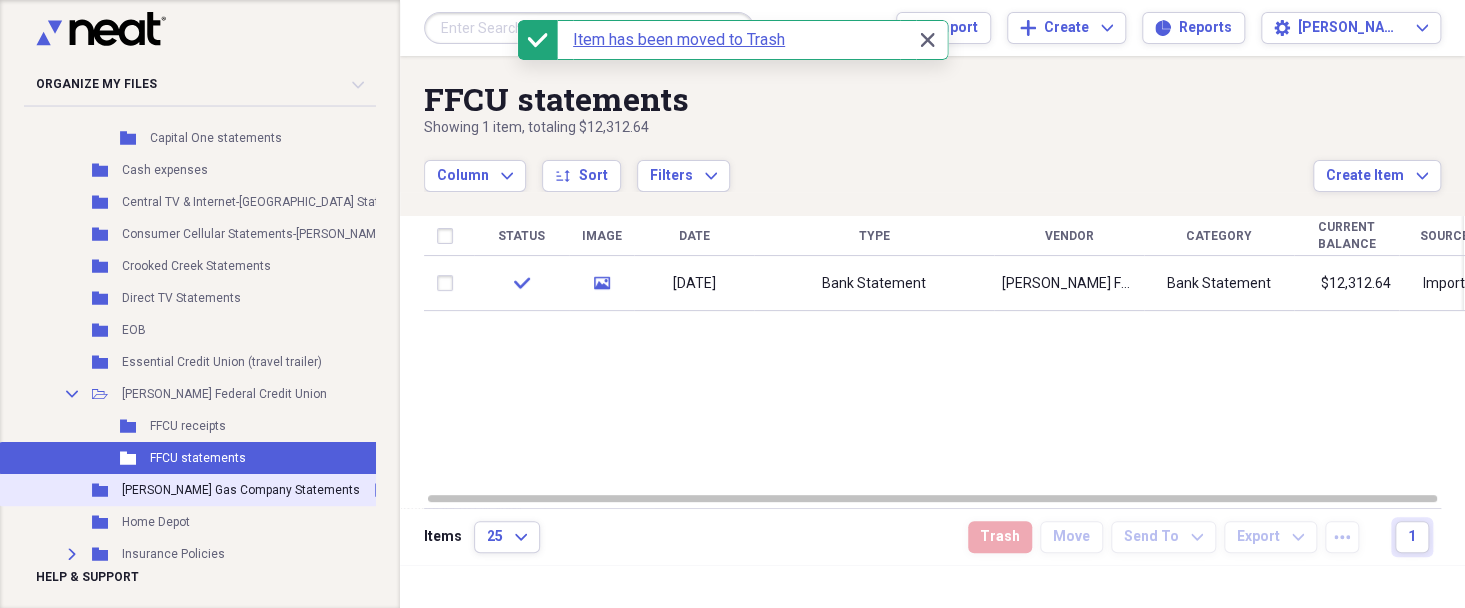 click on "[PERSON_NAME] Gas Company Statements" at bounding box center (241, 490) 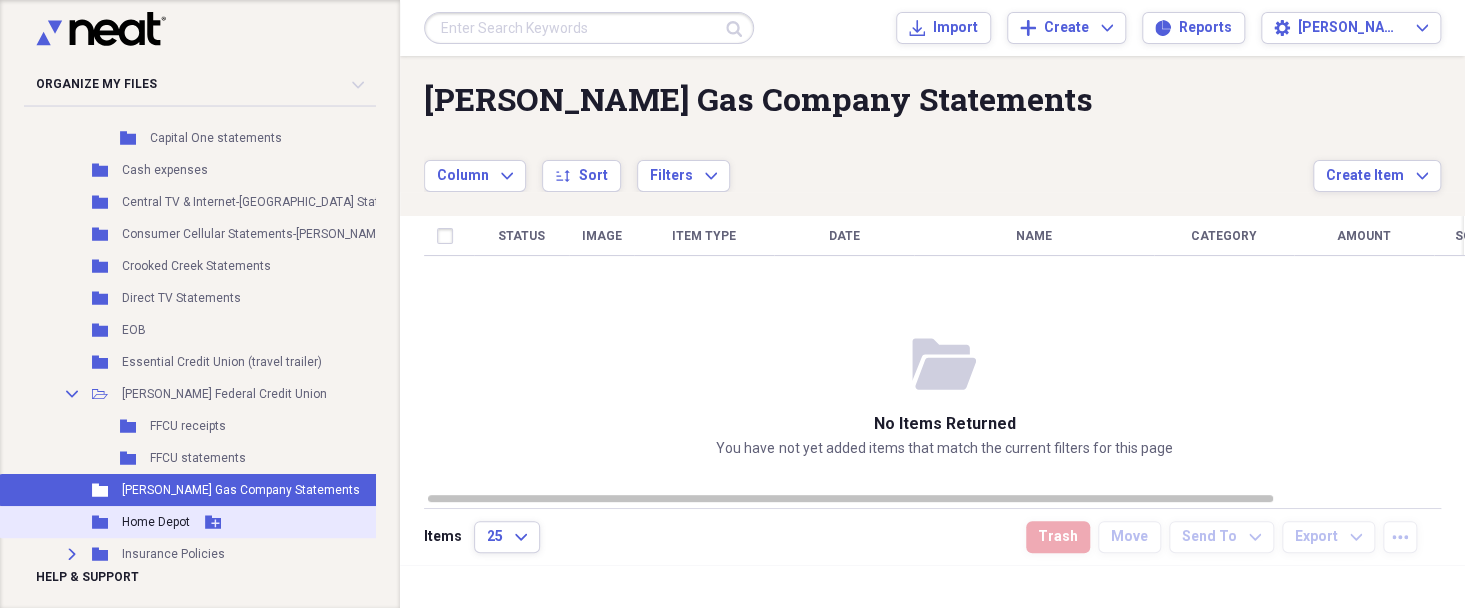 click on "Add Folder" at bounding box center [213, 522] 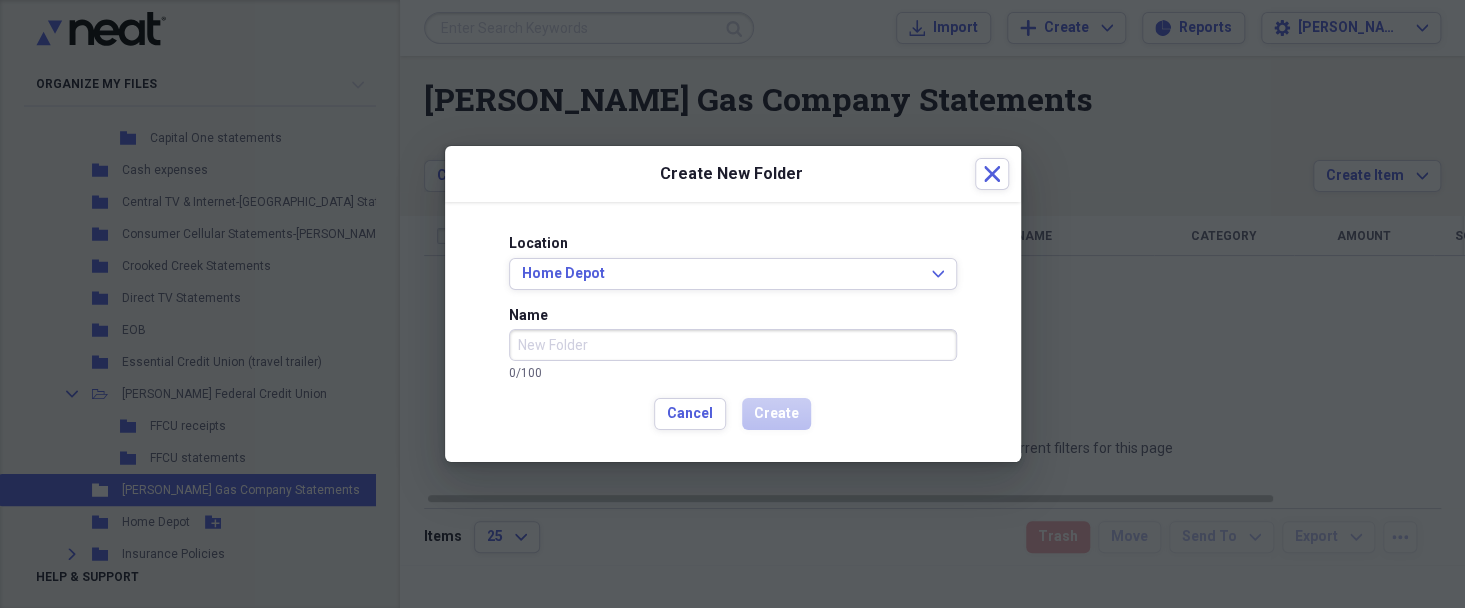click at bounding box center [732, 304] 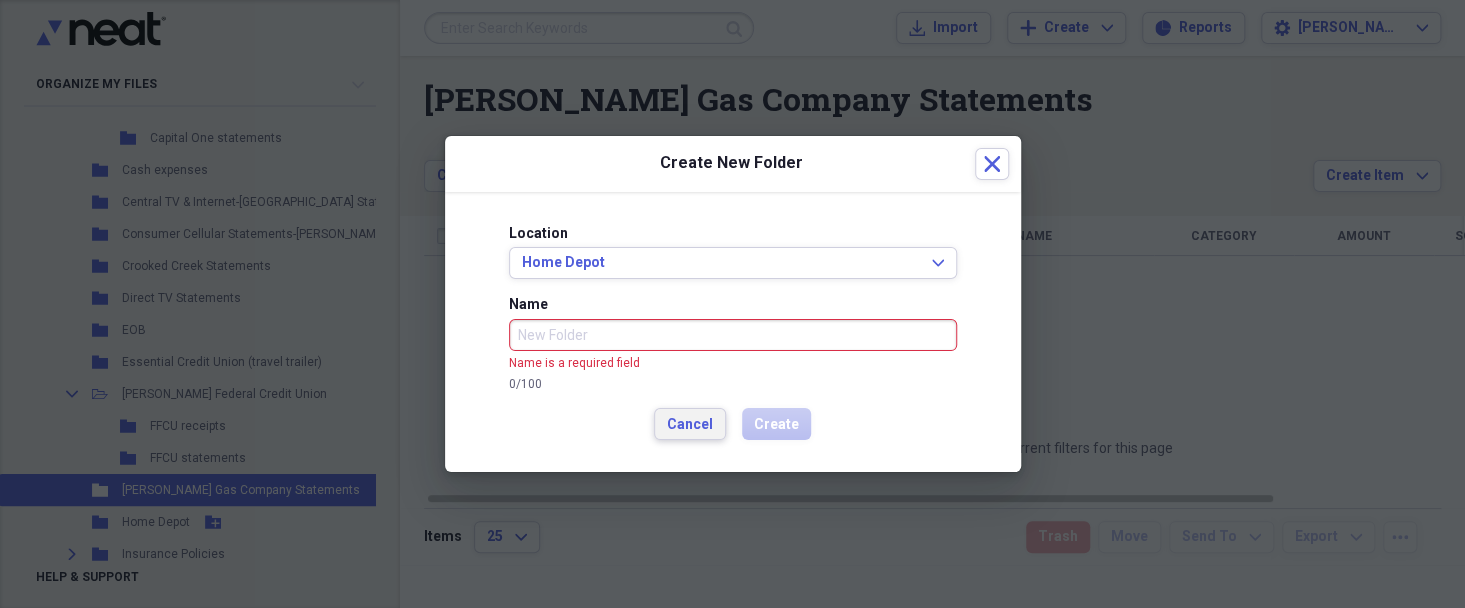click on "Cancel" at bounding box center [690, 425] 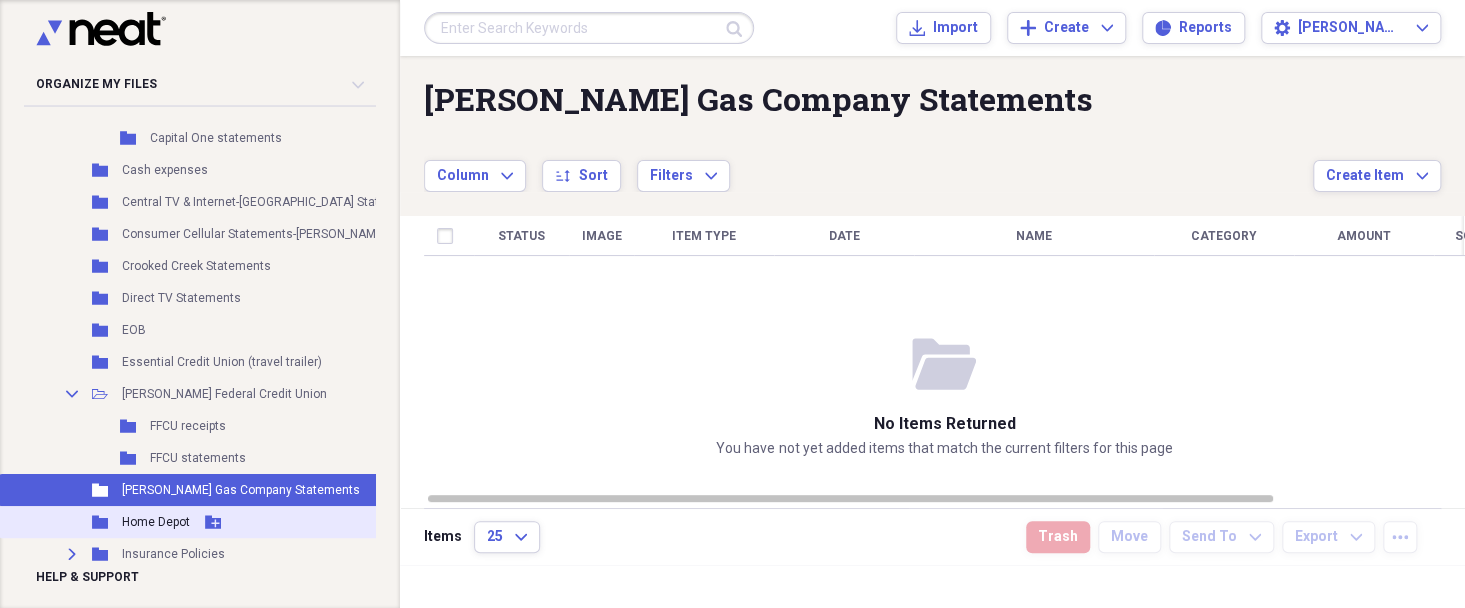 click on "Home Depot" at bounding box center [156, 522] 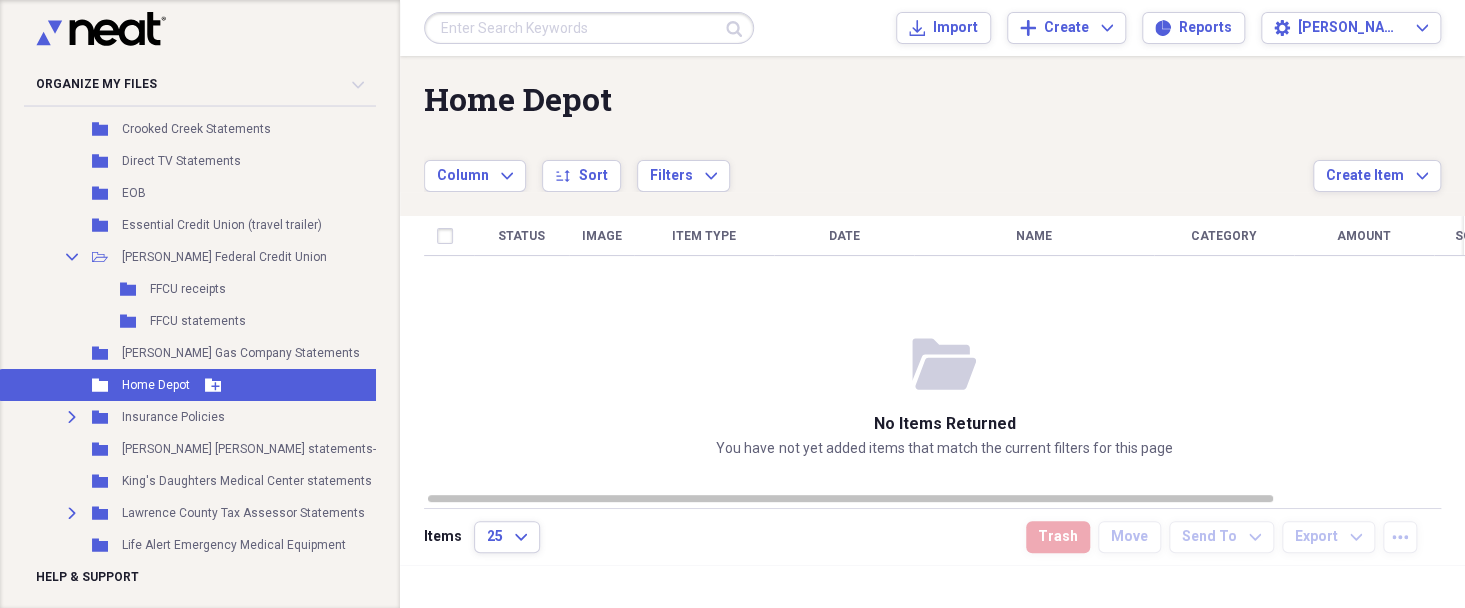 scroll, scrollTop: 1135, scrollLeft: 0, axis: vertical 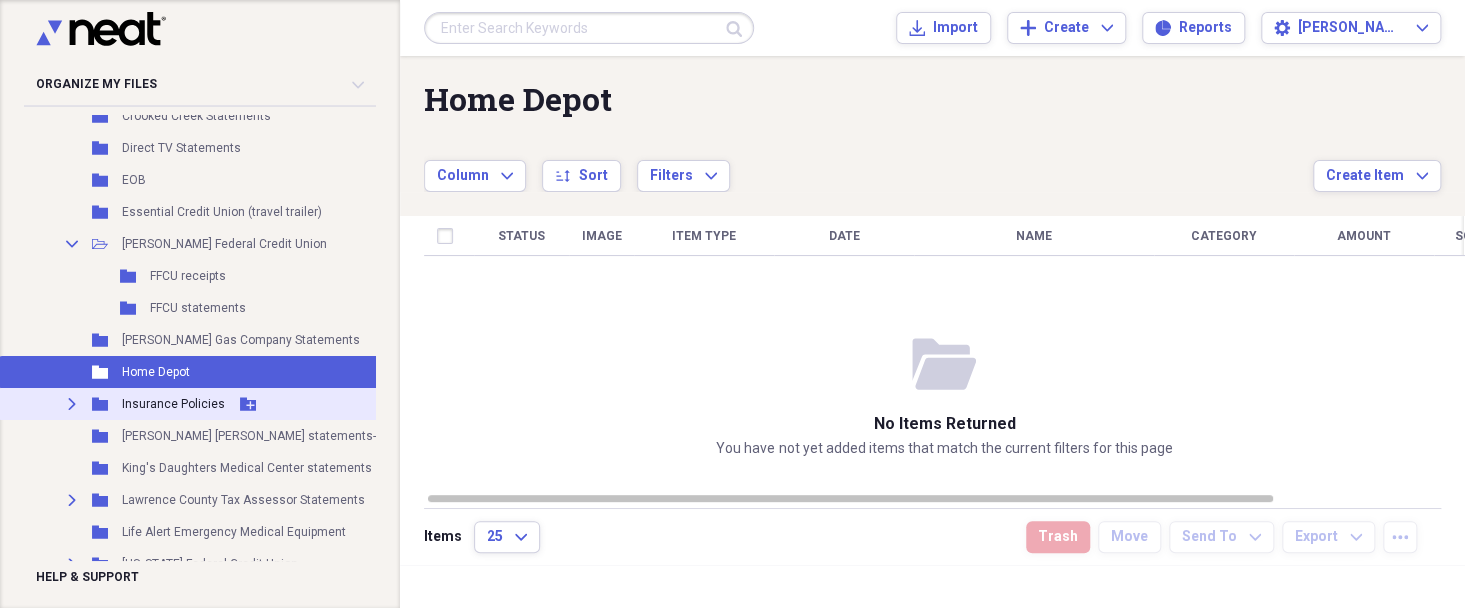 click on "Insurance Policies" at bounding box center (173, 404) 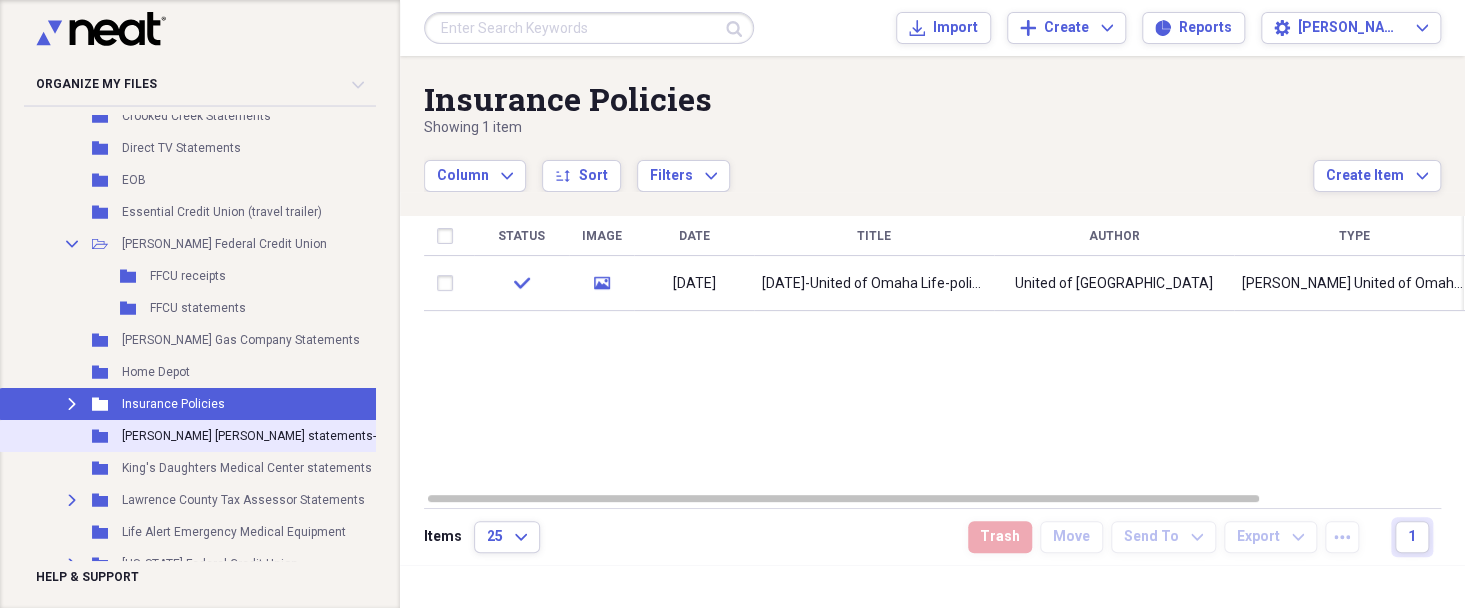 click on "[PERSON_NAME] [PERSON_NAME] statements-[MEDICAL_DATA] & ICU Policy" at bounding box center (328, 436) 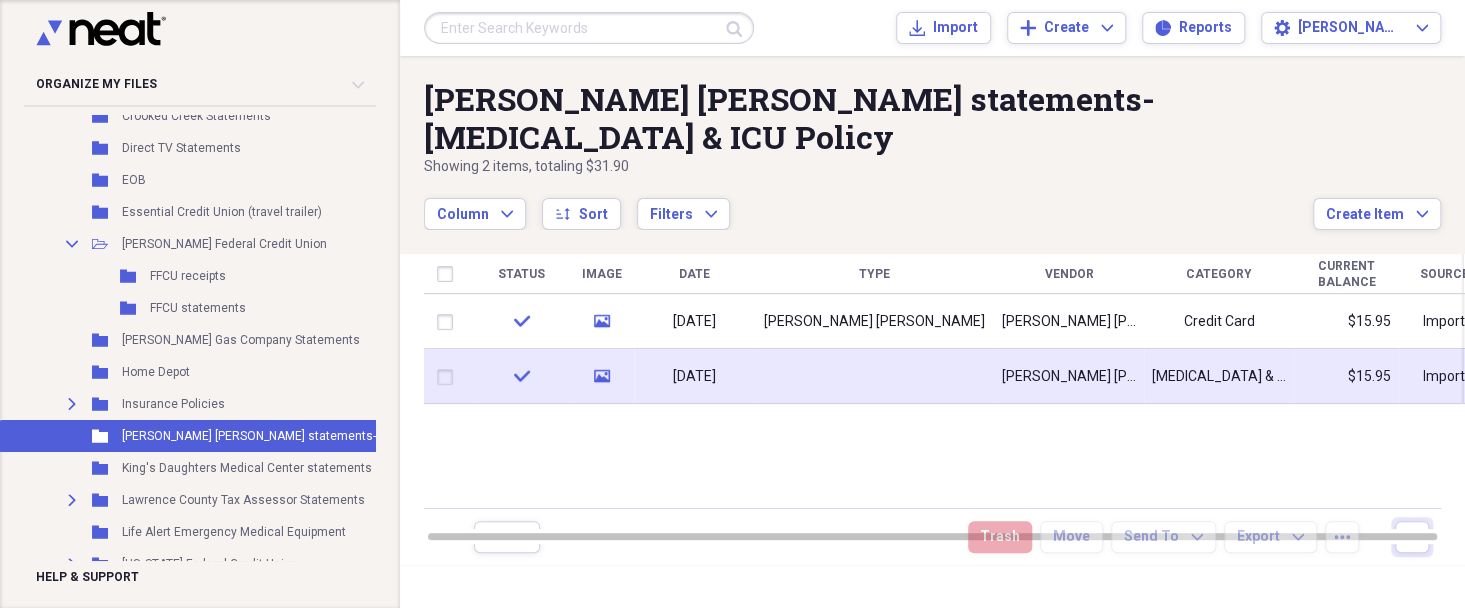 click at bounding box center [449, 377] 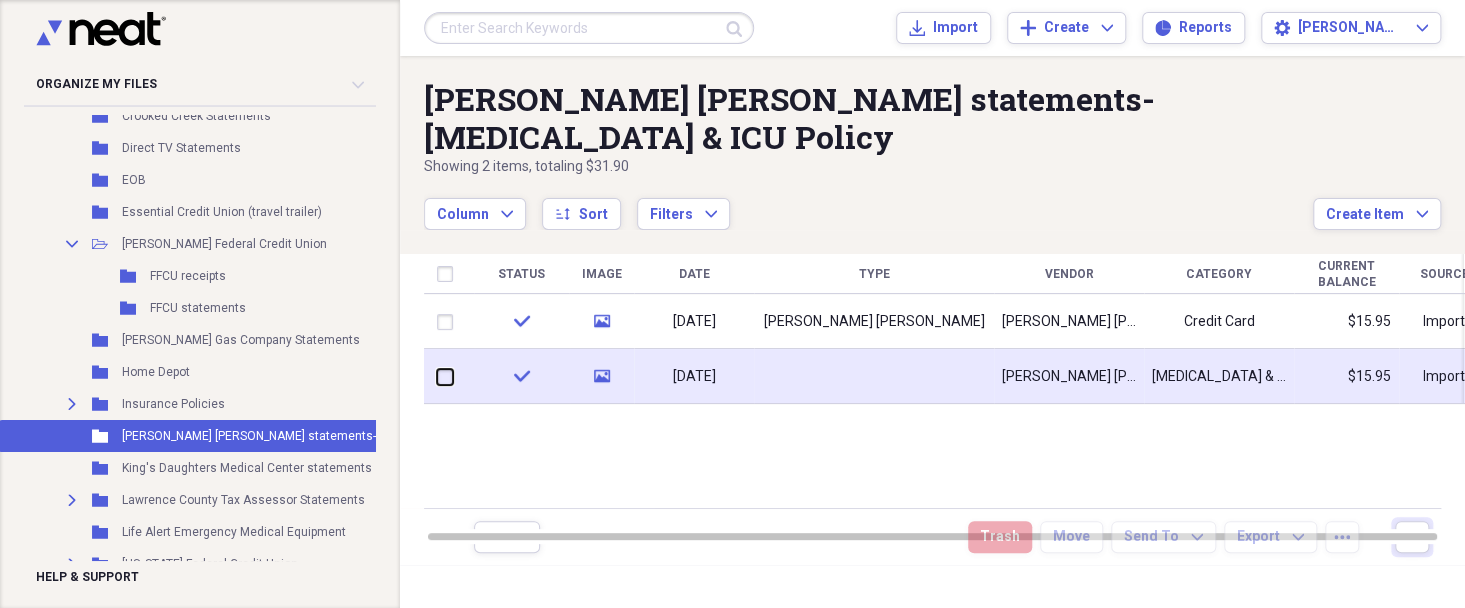 click at bounding box center [437, 376] 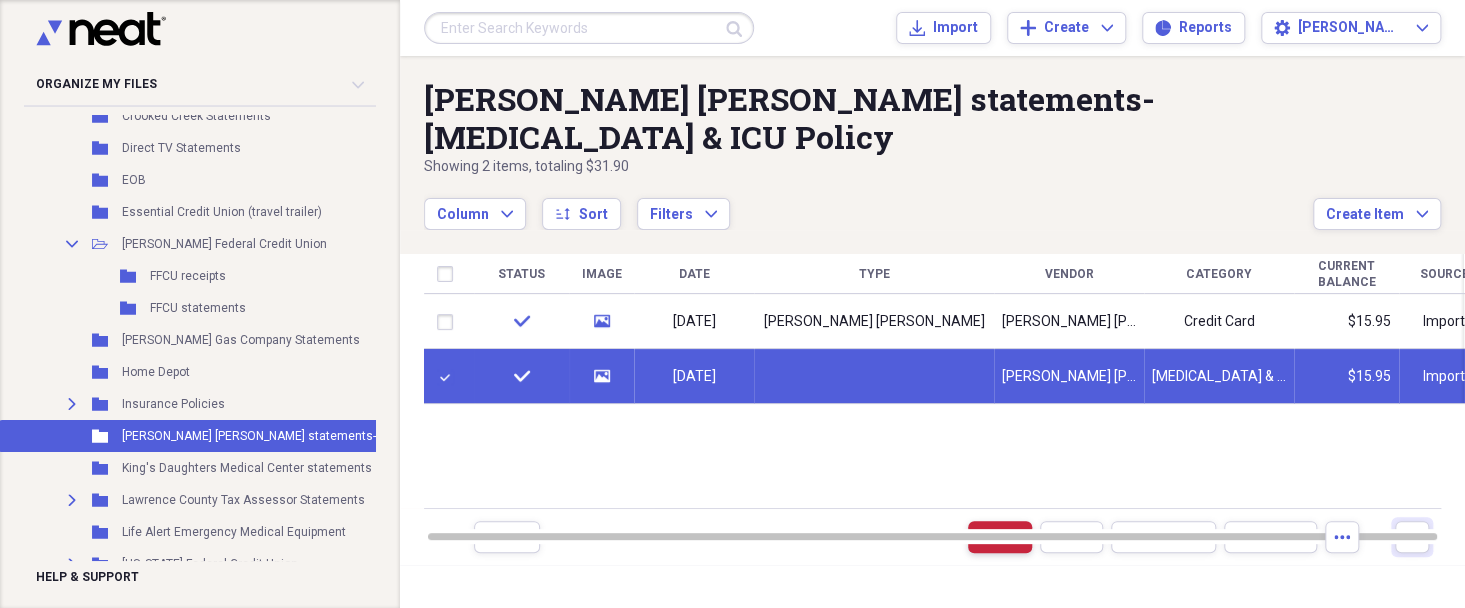 click on "Trash" at bounding box center [1000, 537] 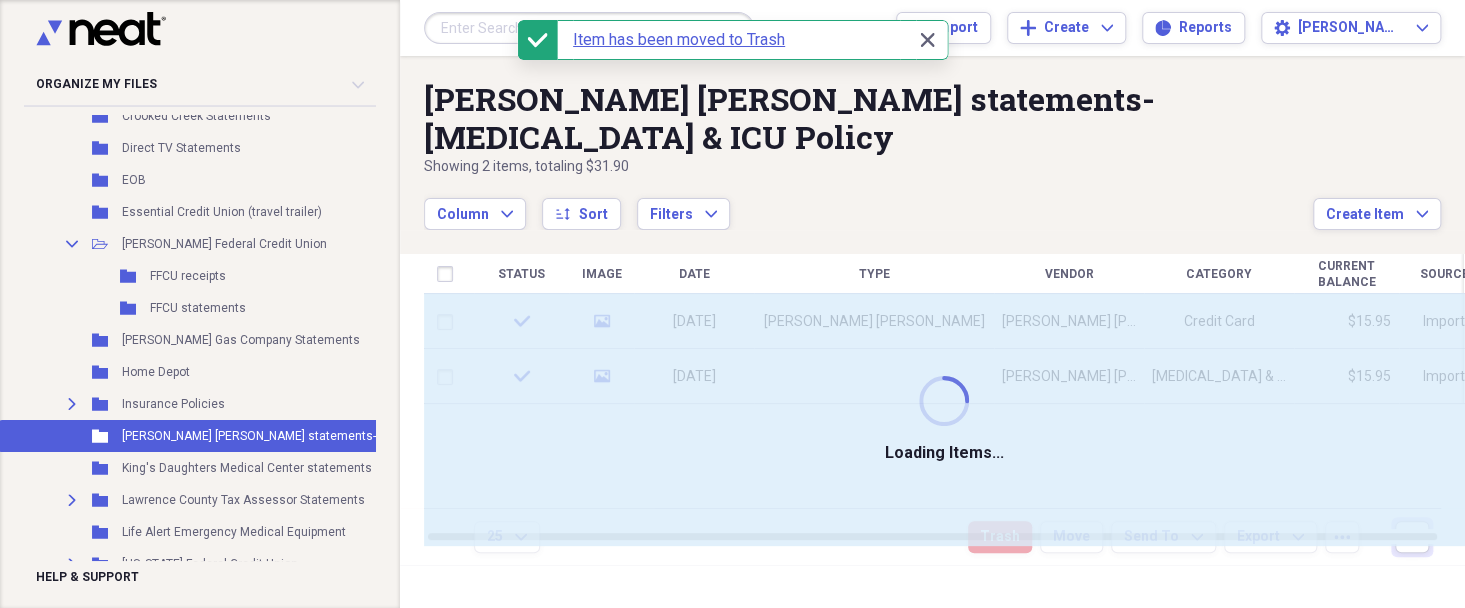 checkbox on "false" 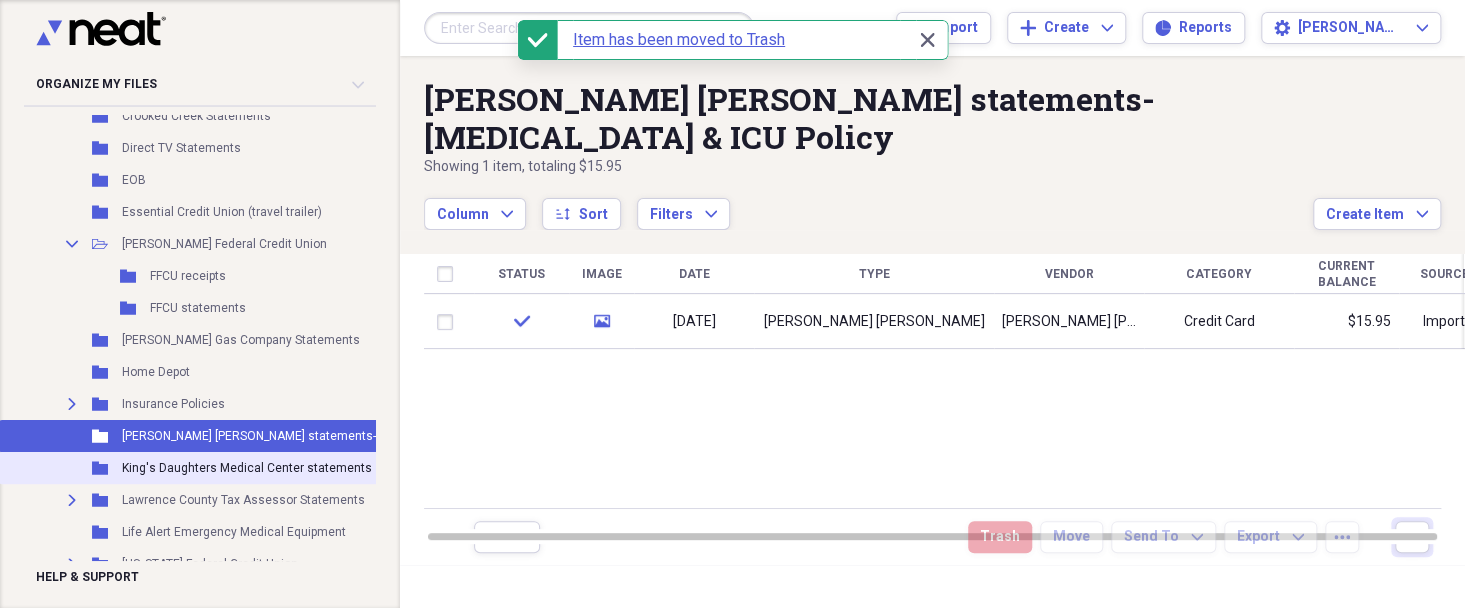 click on "King's Daughters Medical Center statements" at bounding box center [247, 468] 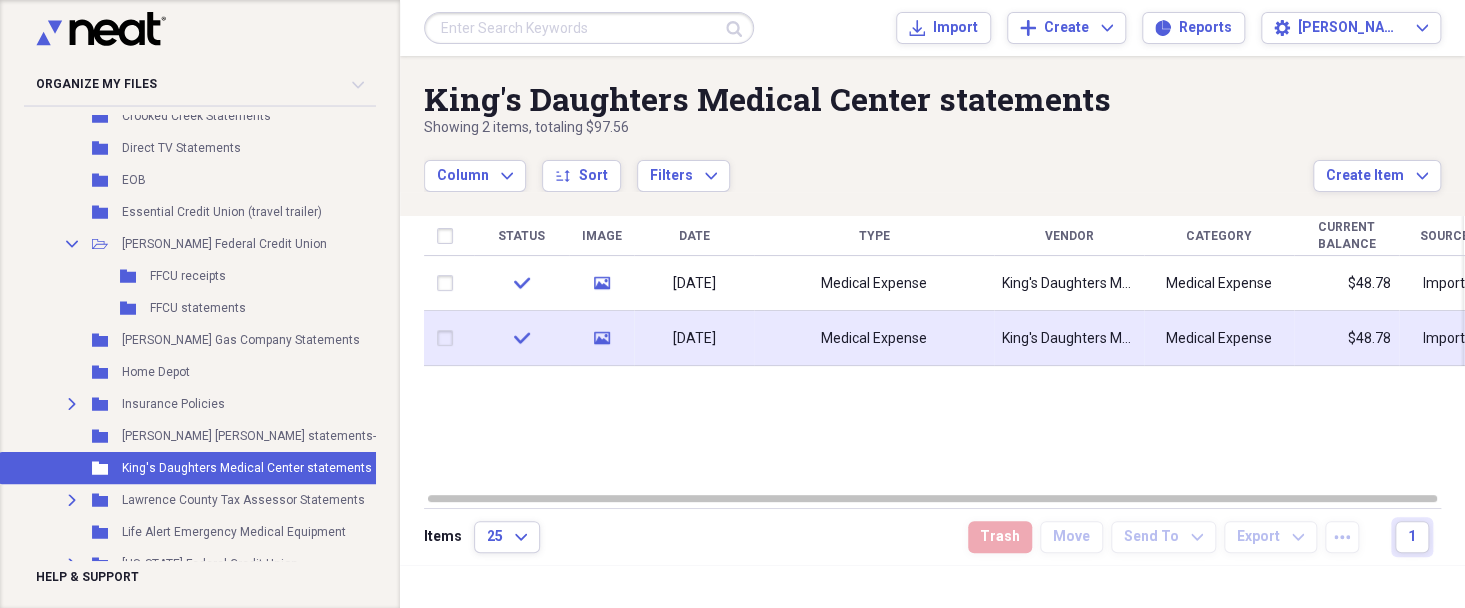 click at bounding box center [449, 338] 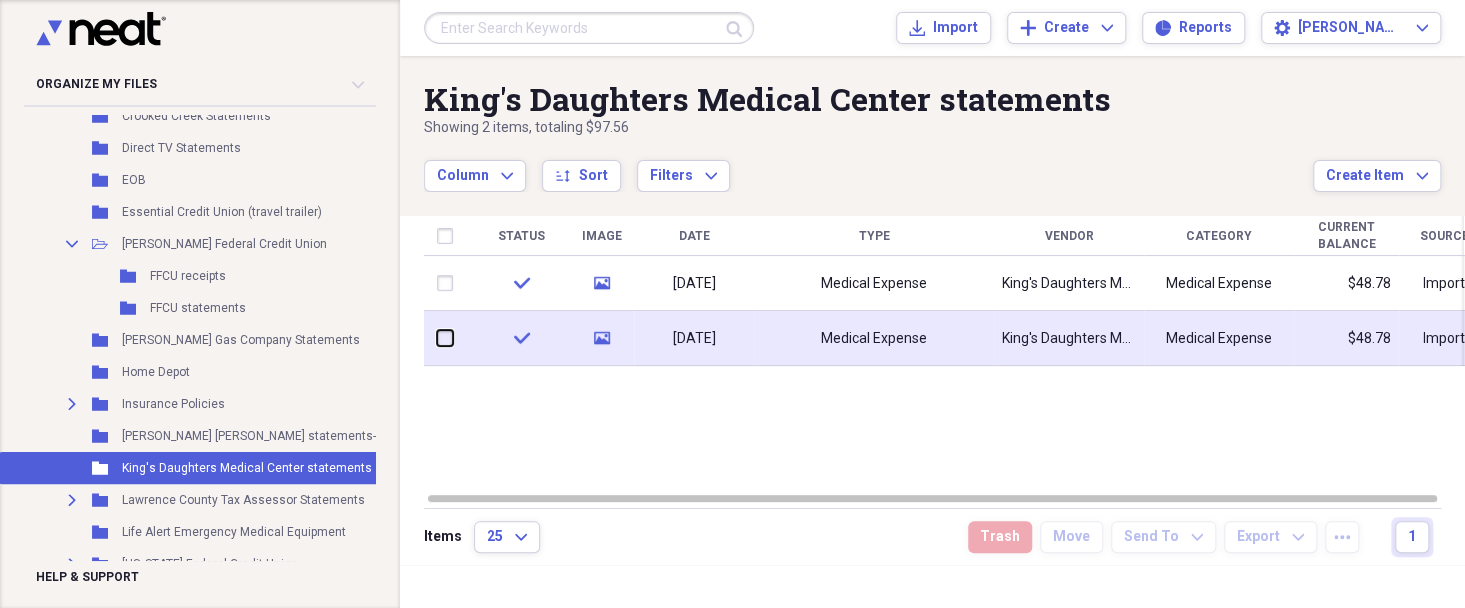 click at bounding box center [437, 338] 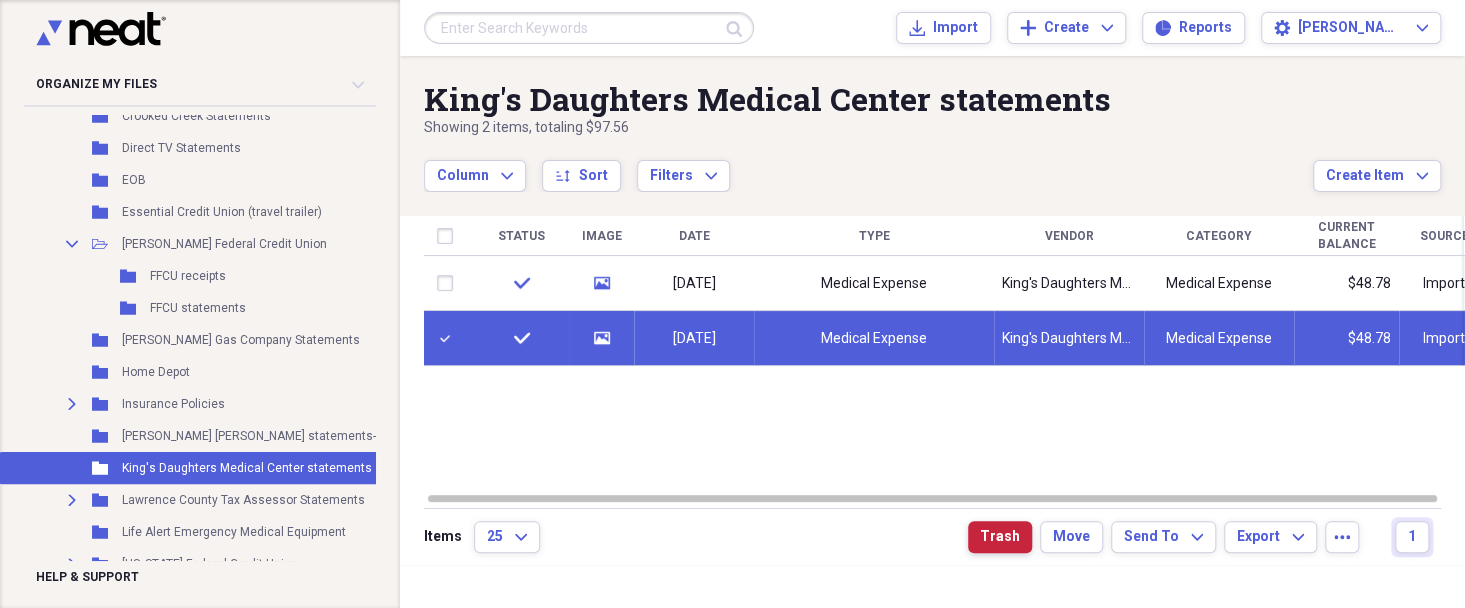 click on "Trash" at bounding box center [1000, 537] 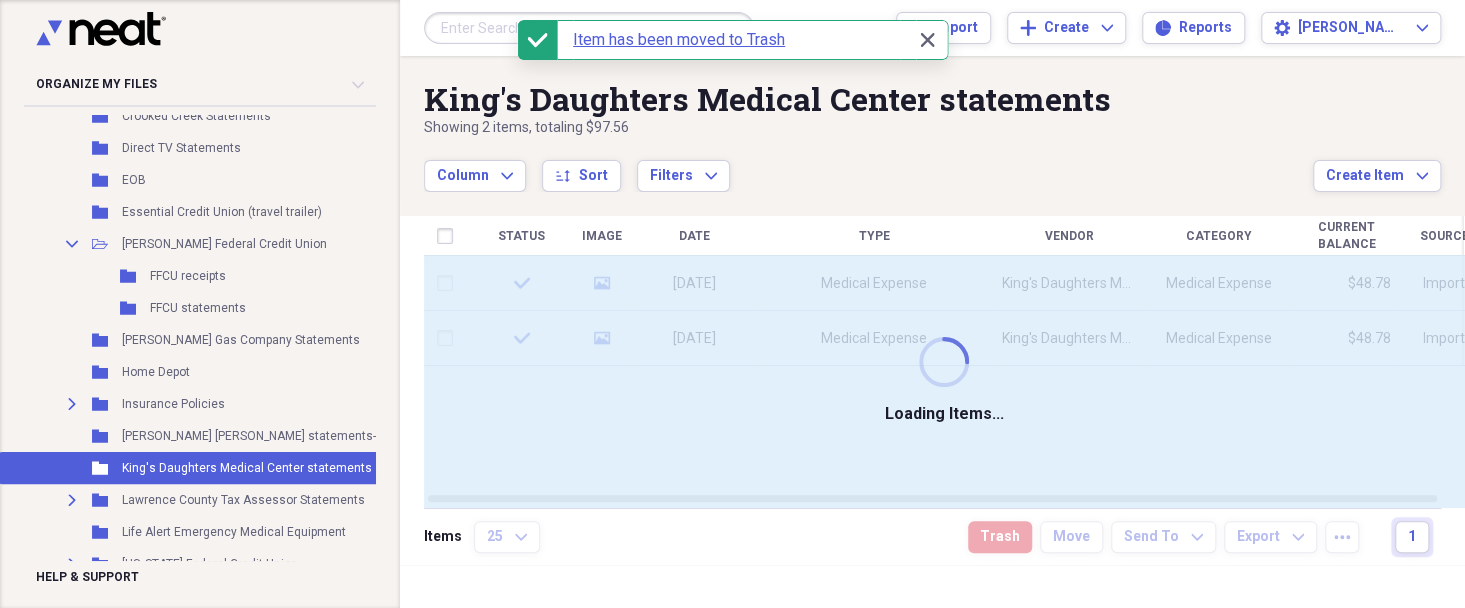 checkbox on "false" 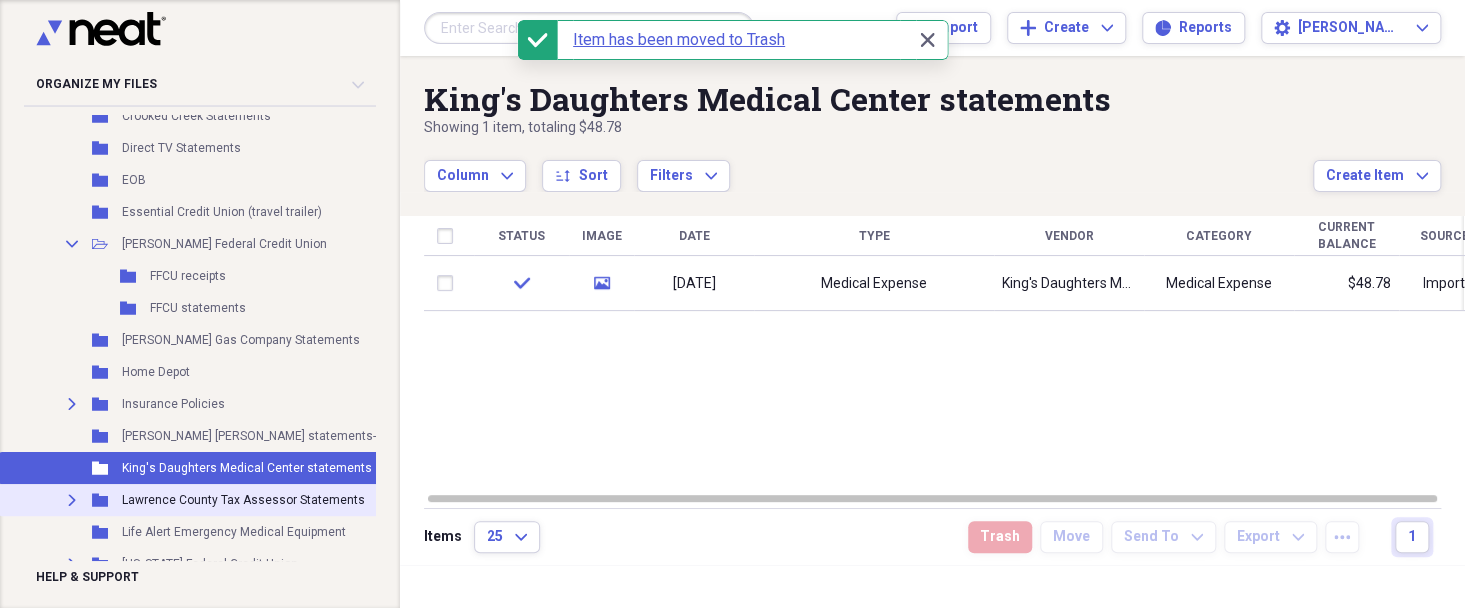 click on "Lawrence County Tax Assessor Statements" at bounding box center [243, 500] 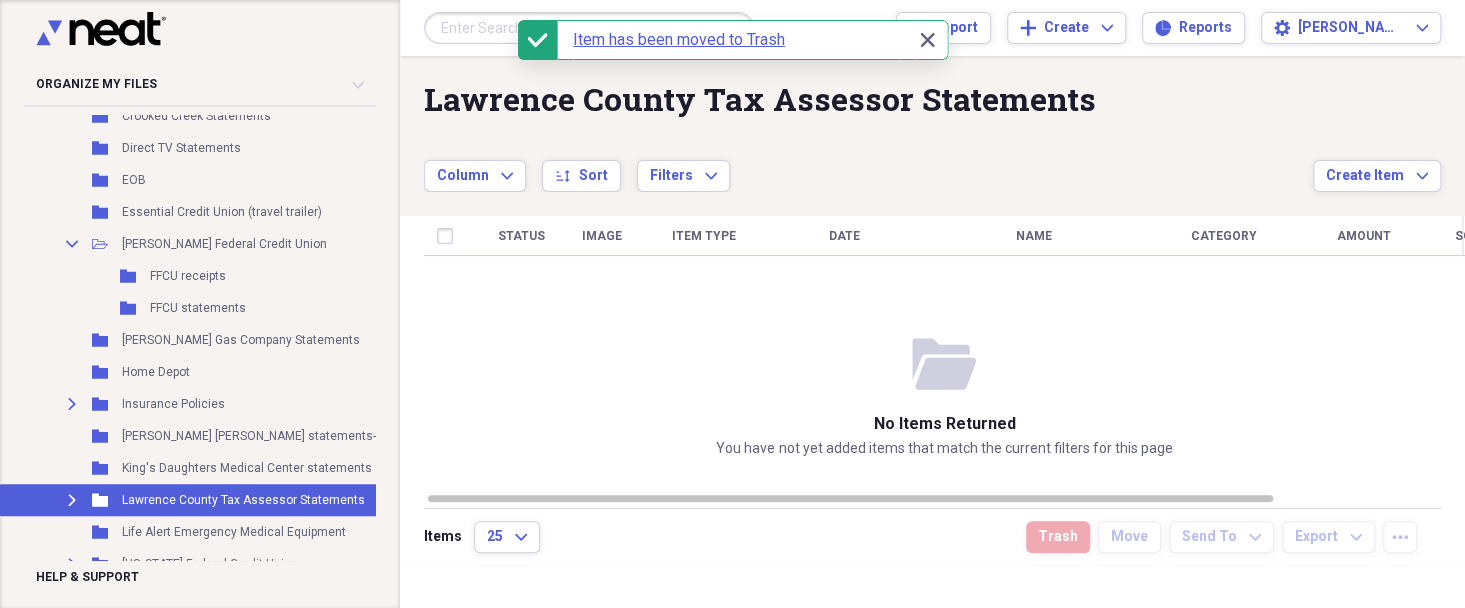click on "Expand" 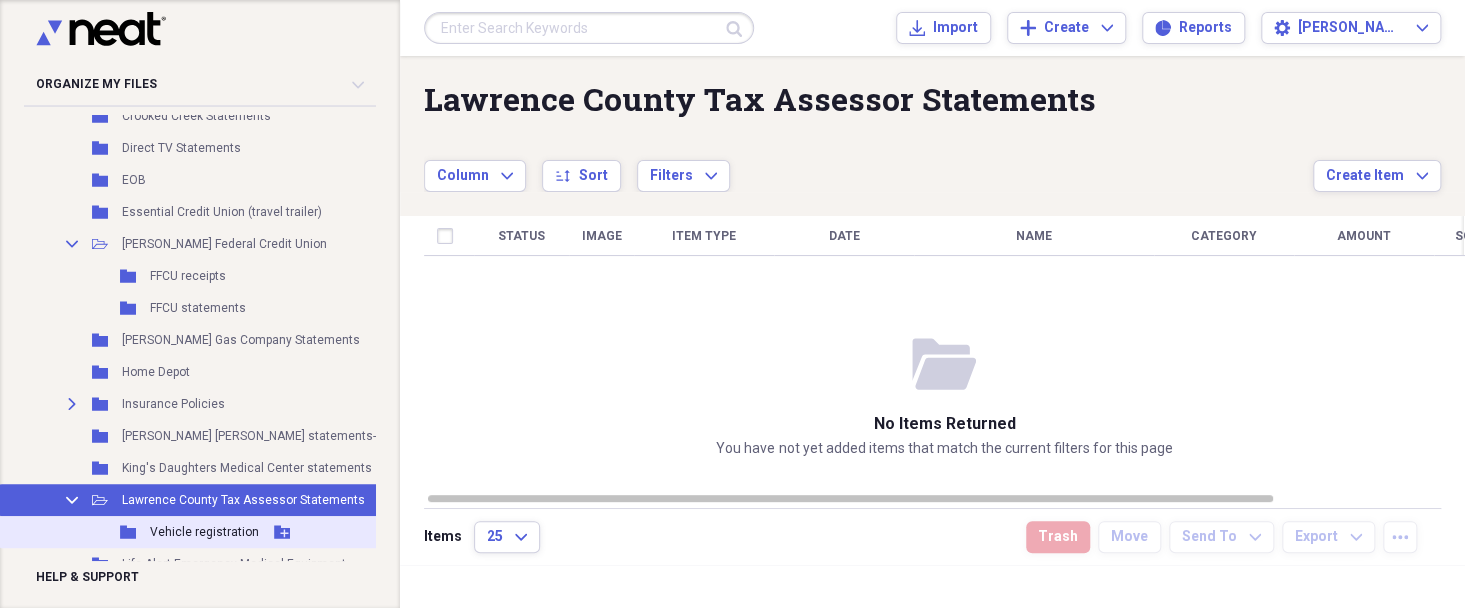 click on "Vehicle registration" at bounding box center [204, 532] 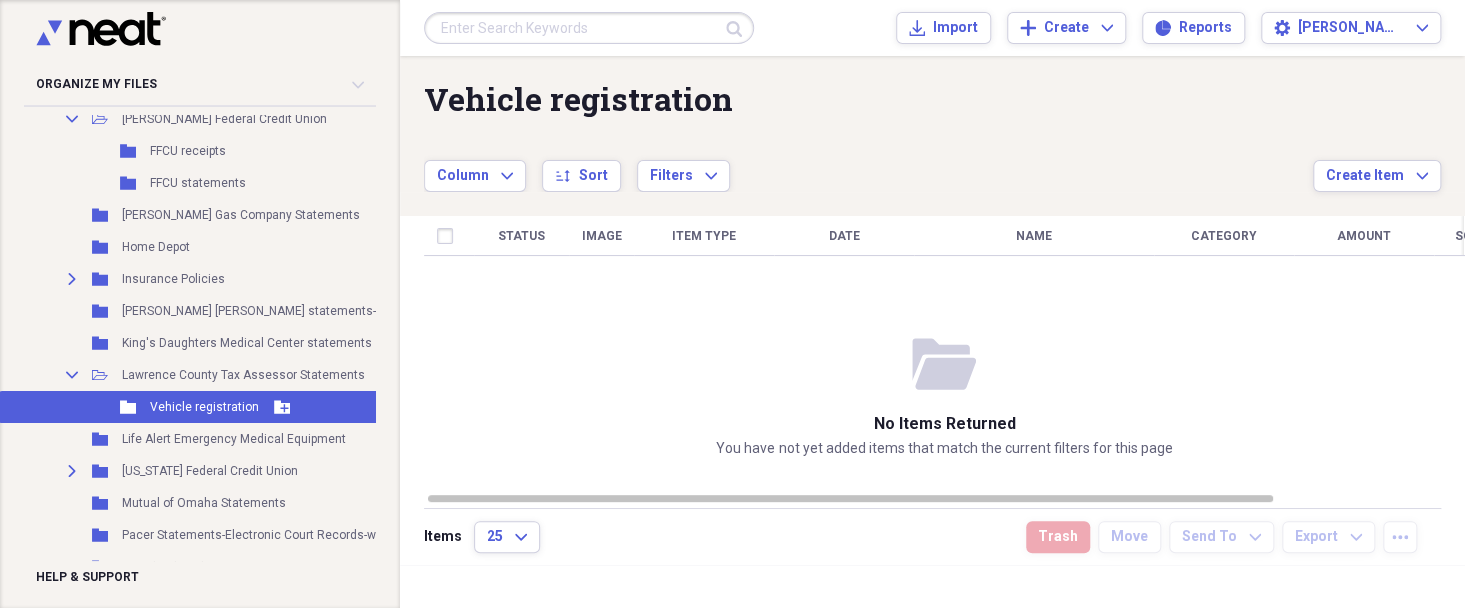 scroll, scrollTop: 1285, scrollLeft: 0, axis: vertical 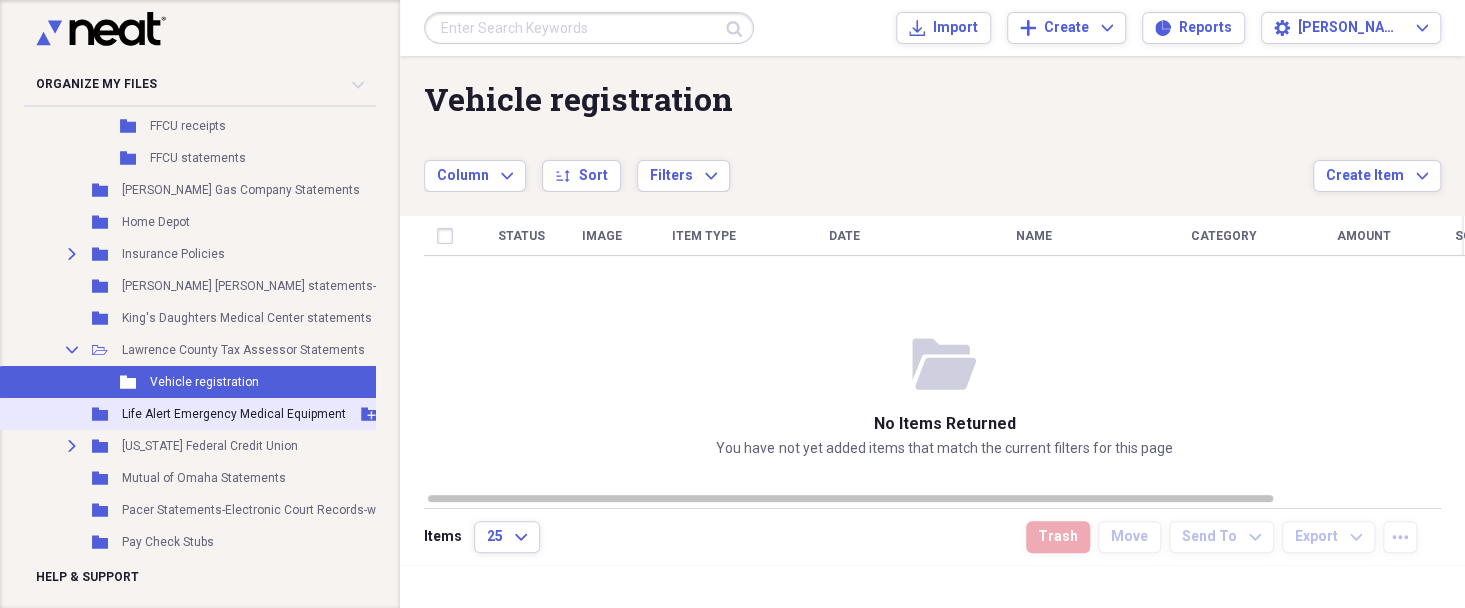 click on "Life Alert Emergency Medical Equipment" at bounding box center [234, 414] 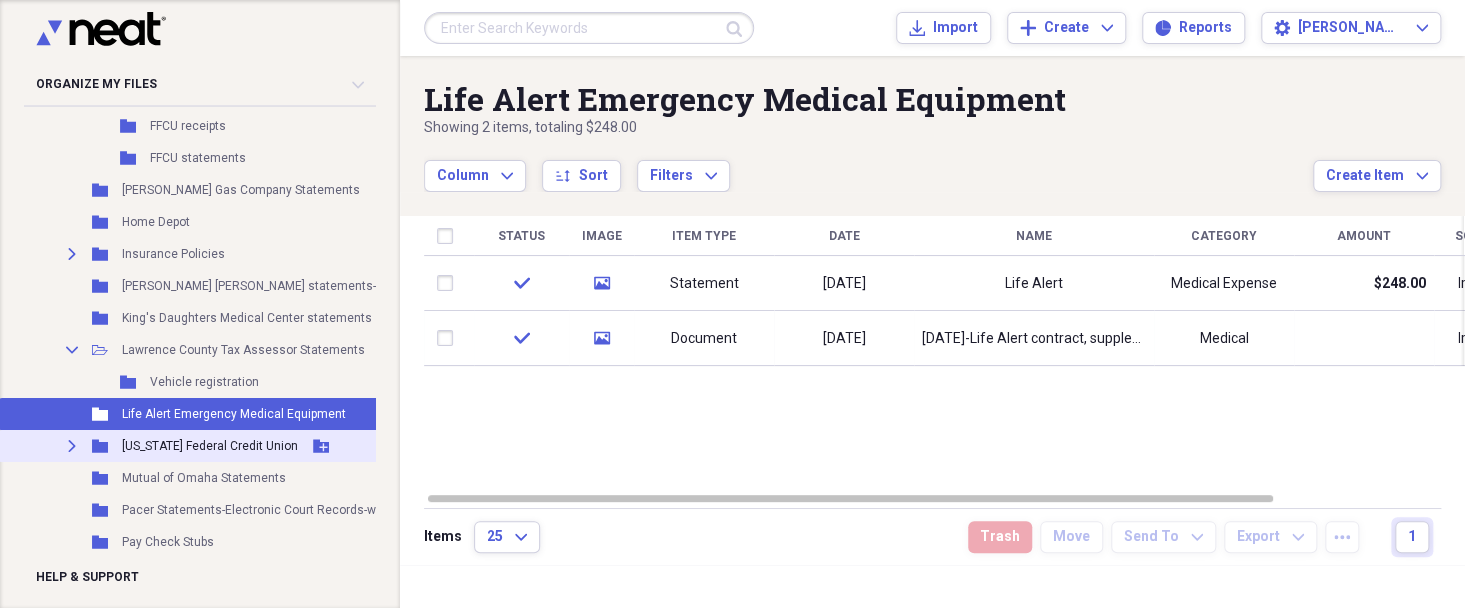 click on "Expand" 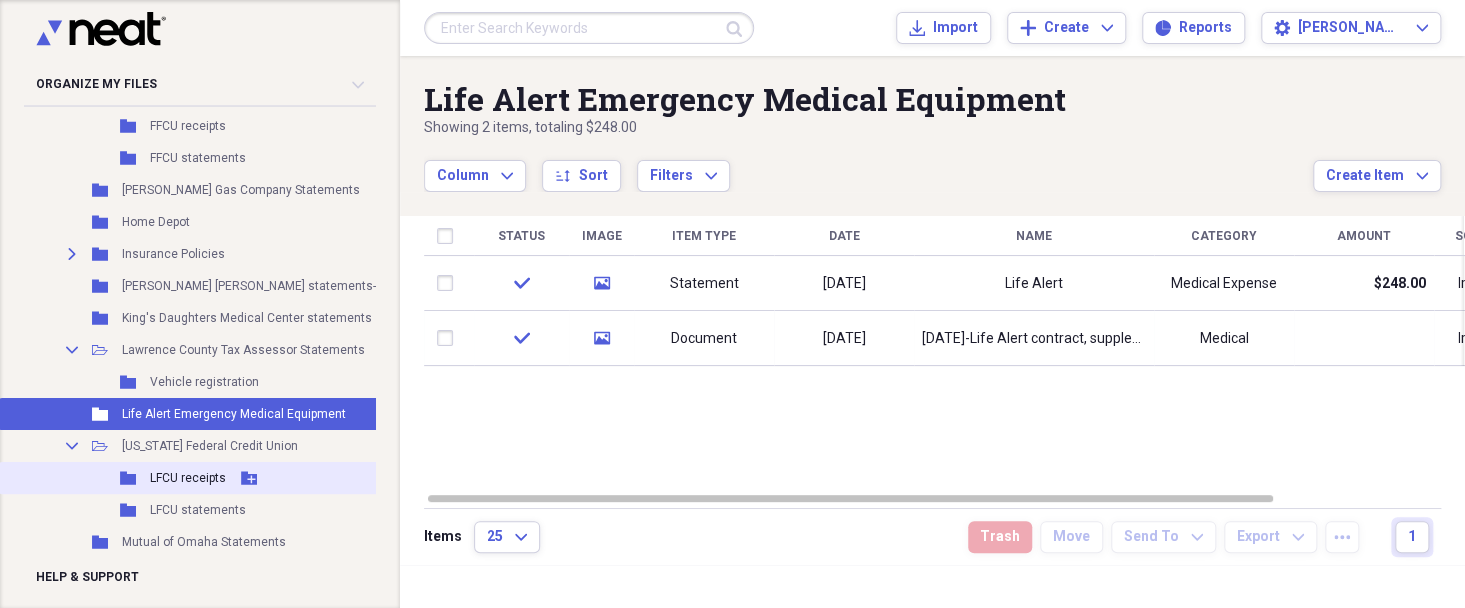 click on "Folder LFCU receipts Add Folder" at bounding box center (298, 478) 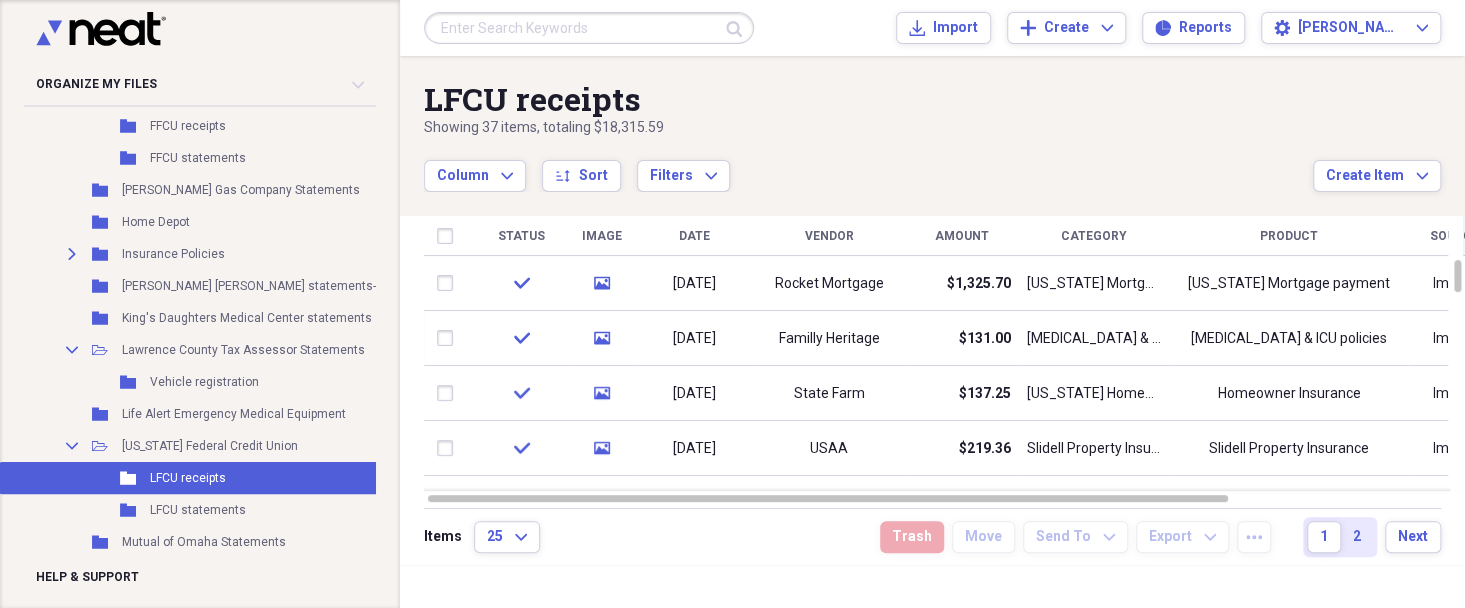 click on "Amount" at bounding box center (962, 236) 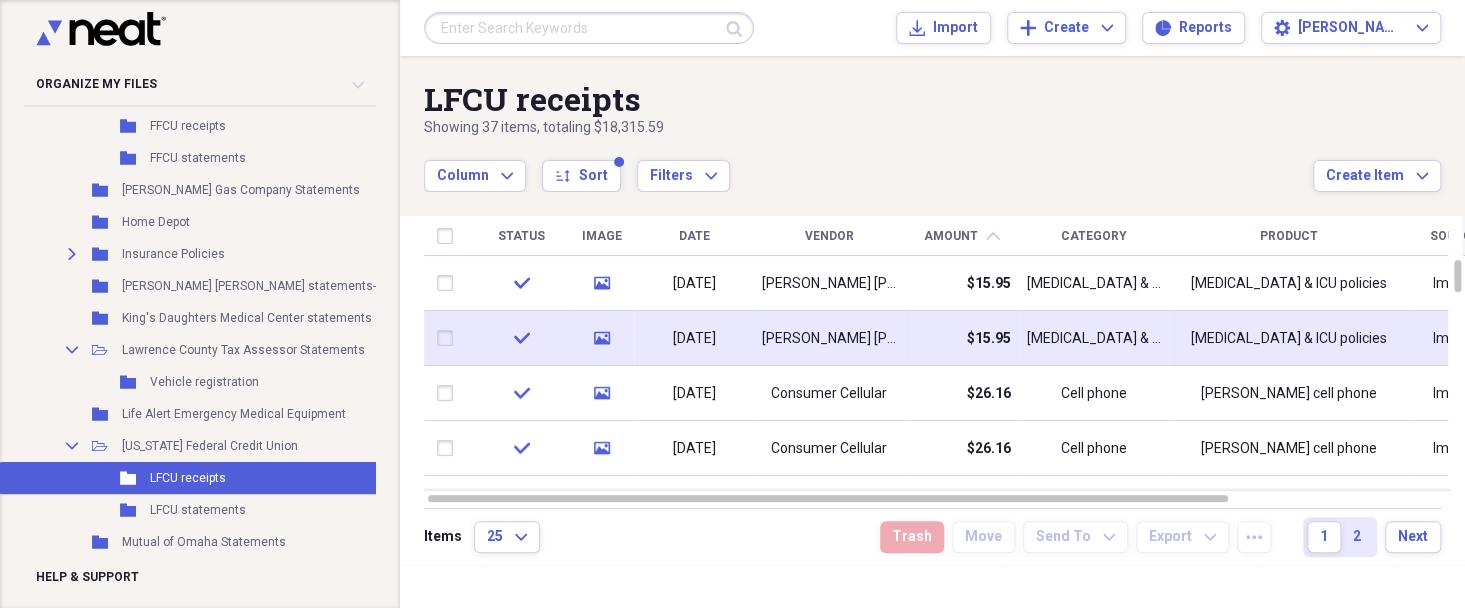 click at bounding box center (449, 338) 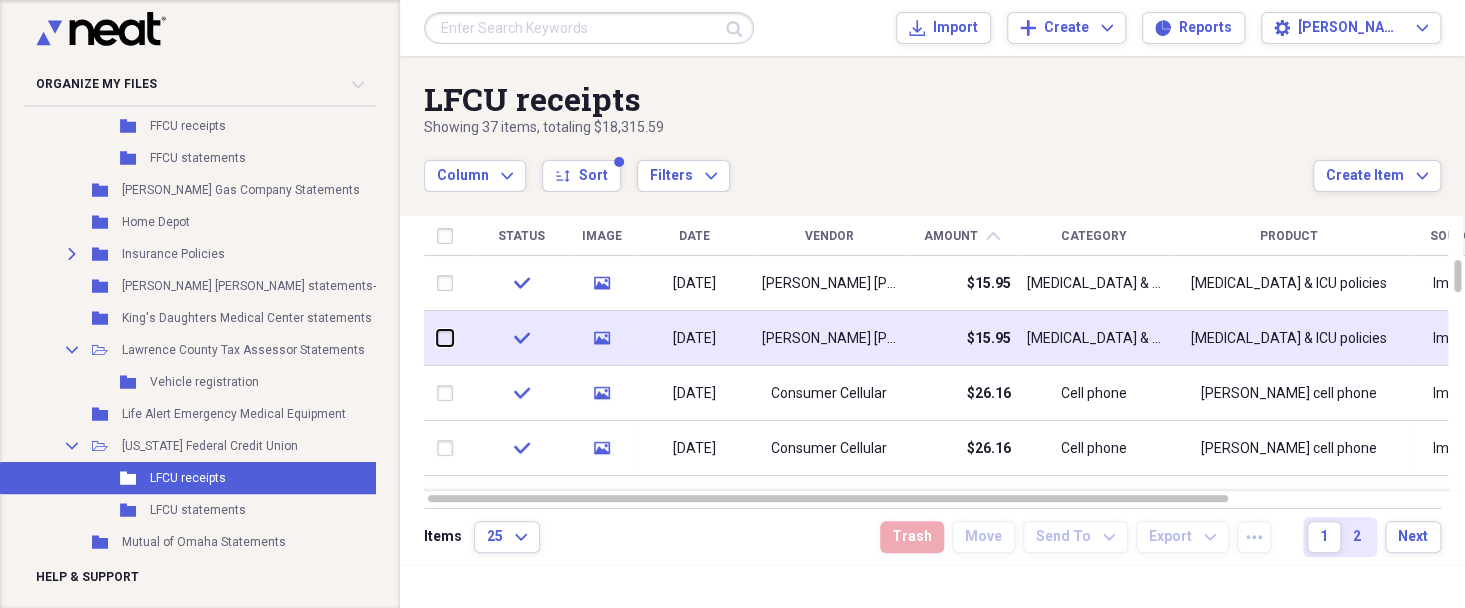 click at bounding box center (437, 338) 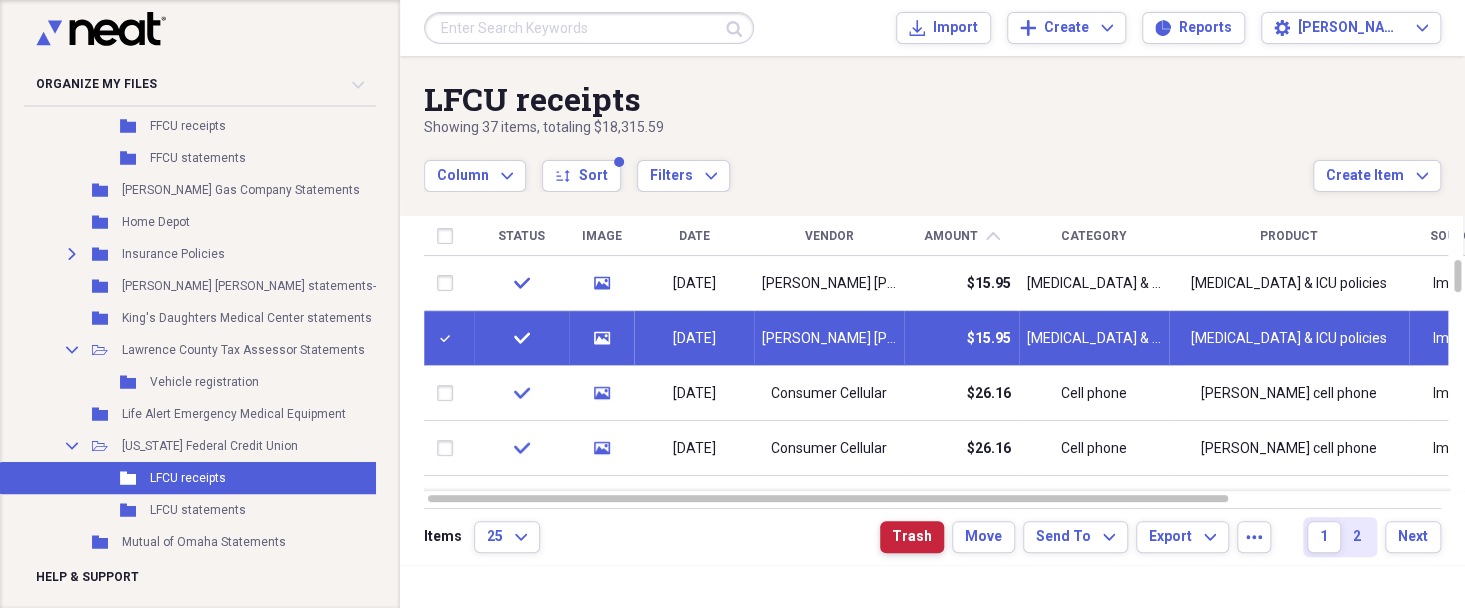 click on "Trash" at bounding box center (912, 537) 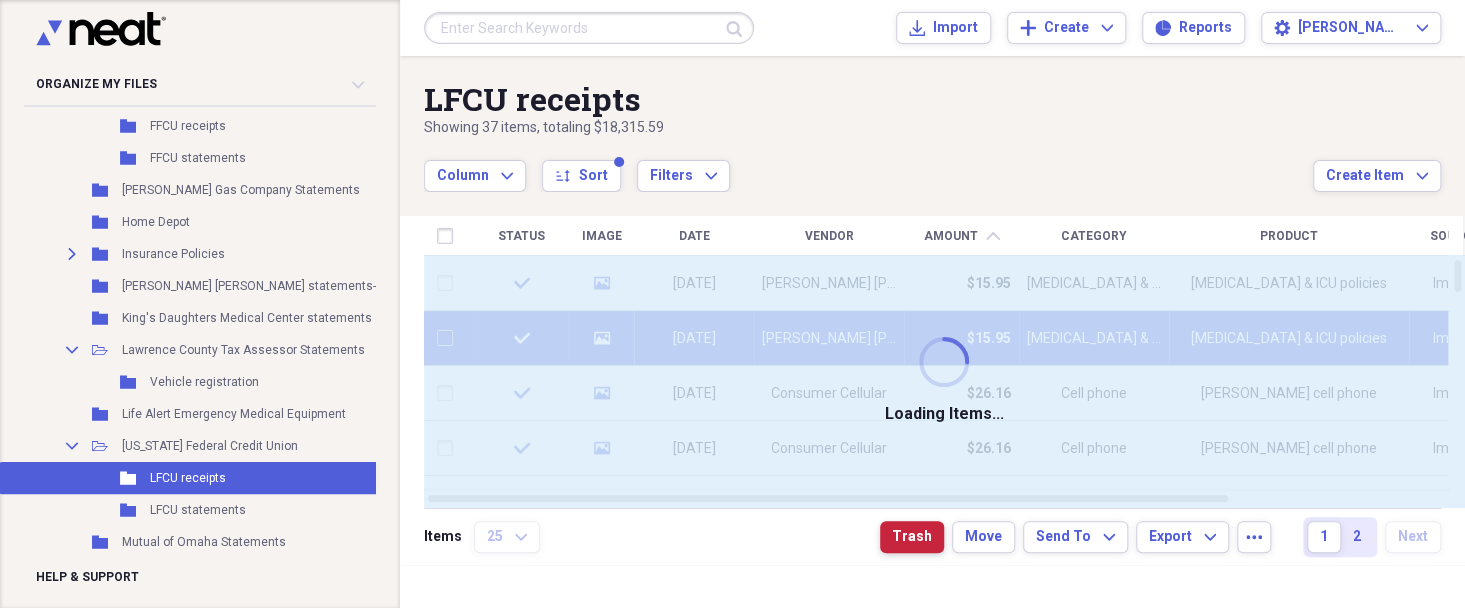 checkbox on "false" 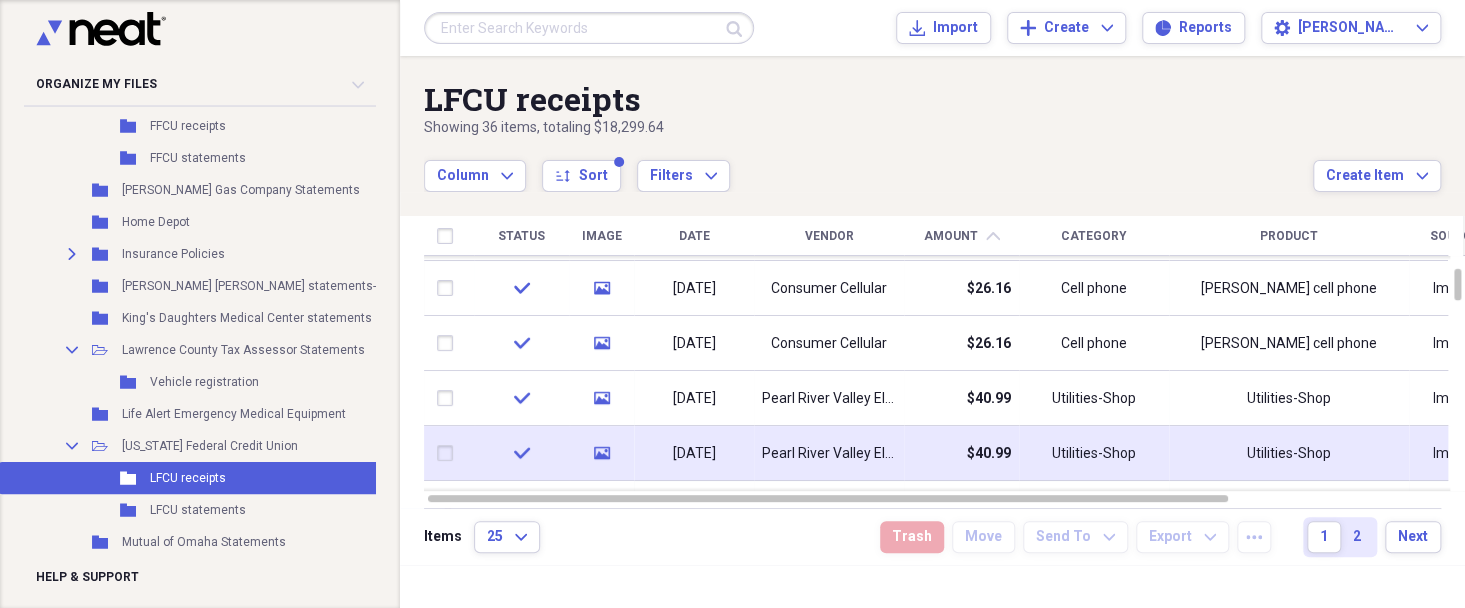 click at bounding box center [449, 453] 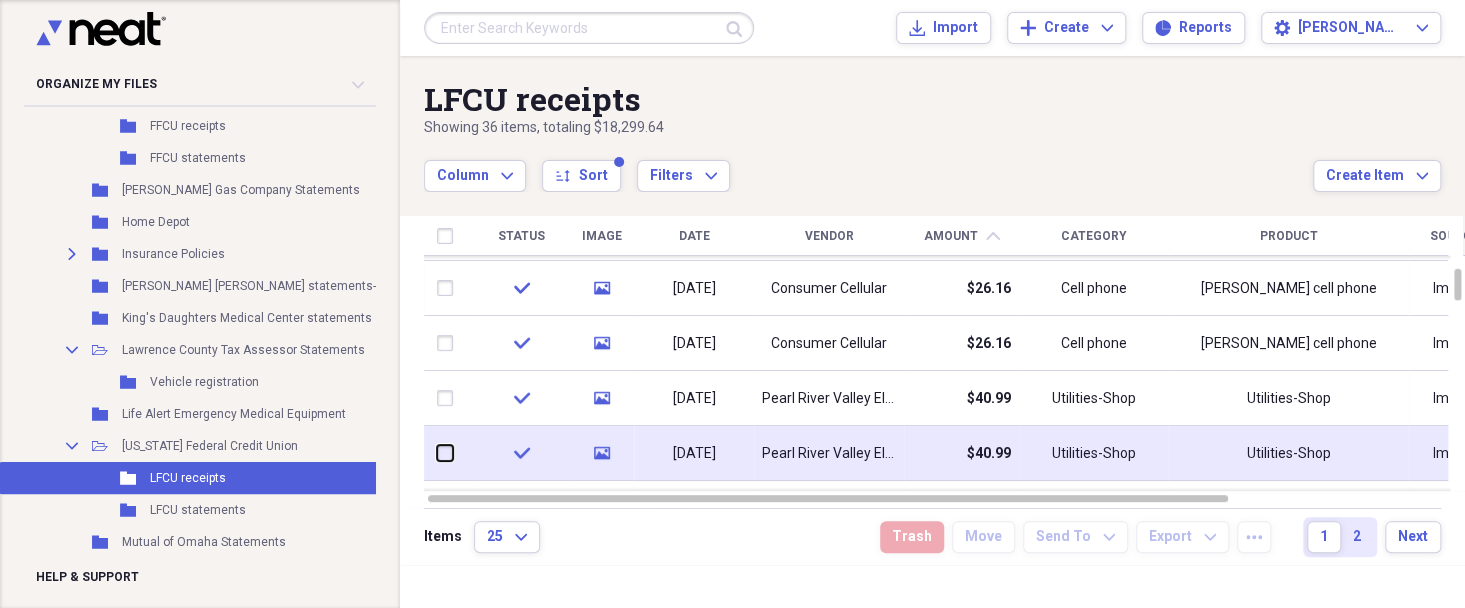 click at bounding box center (437, 453) 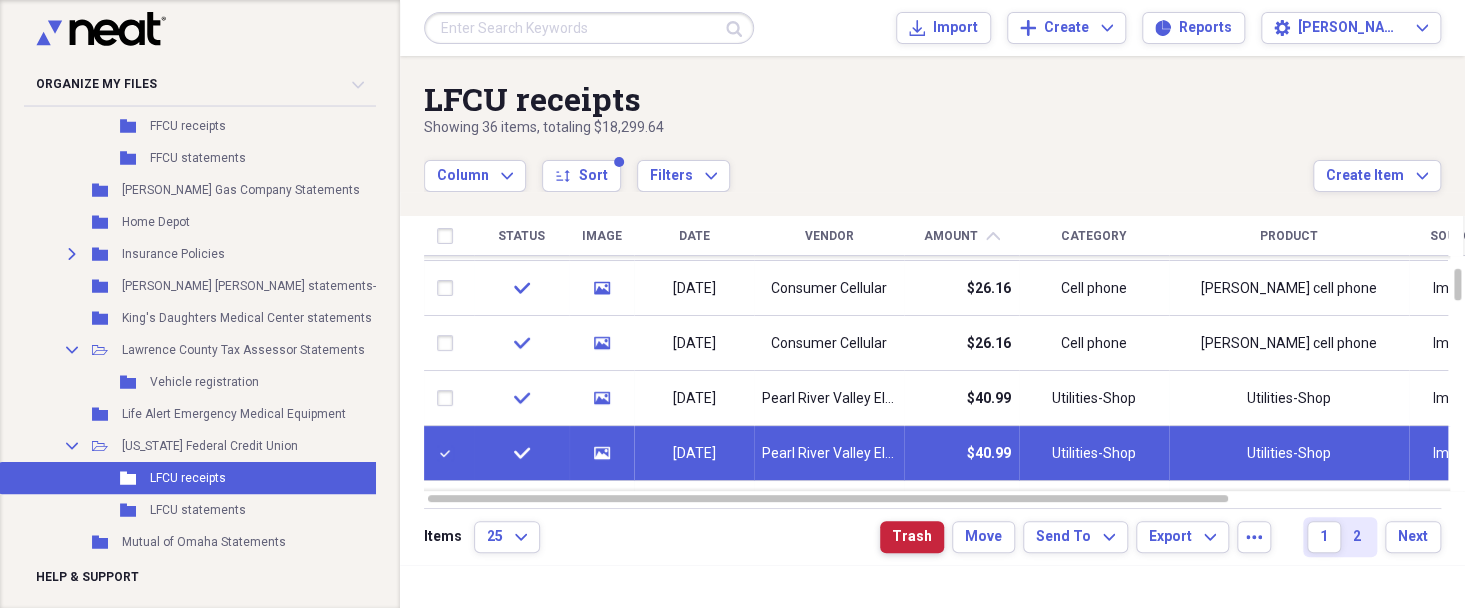 click on "Trash" at bounding box center (912, 537) 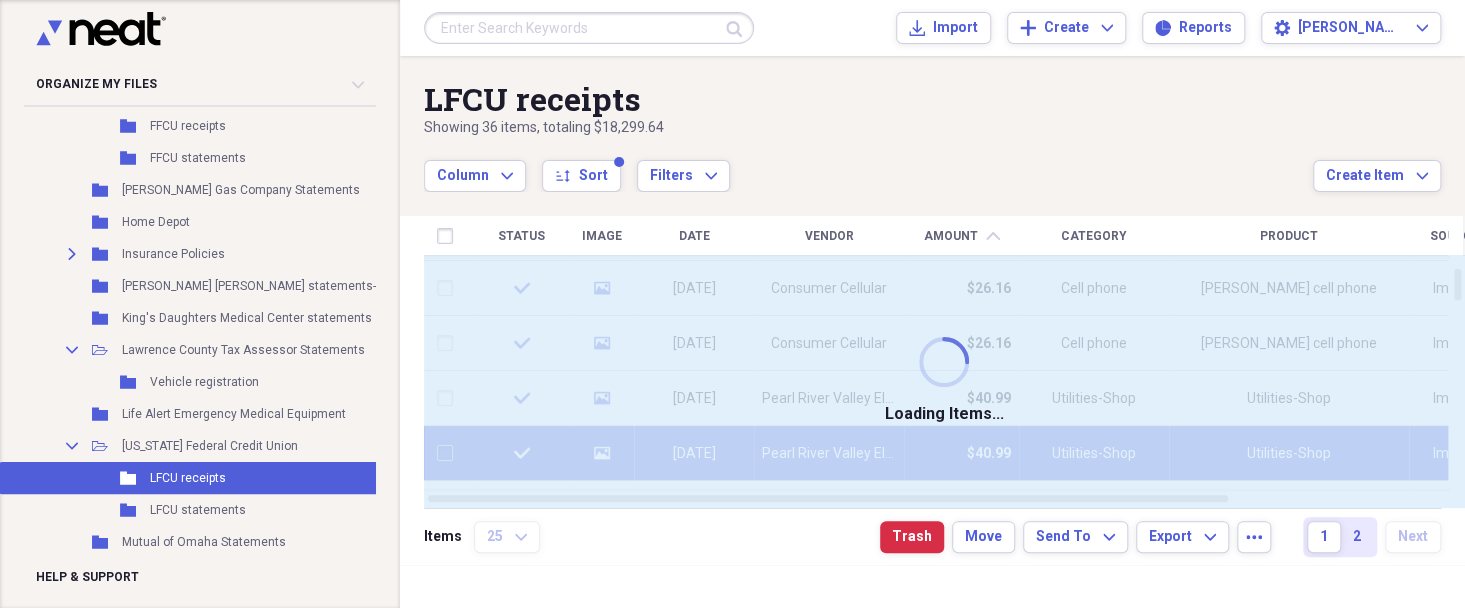 checkbox on "false" 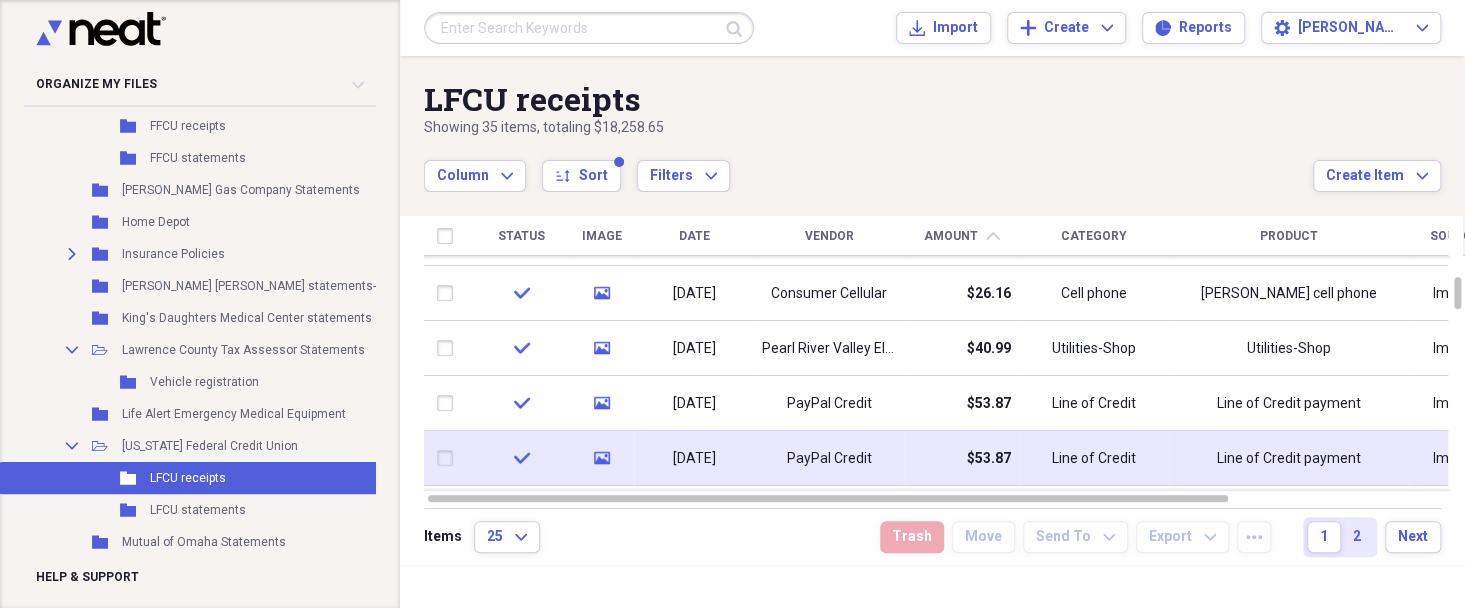 click at bounding box center (449, 458) 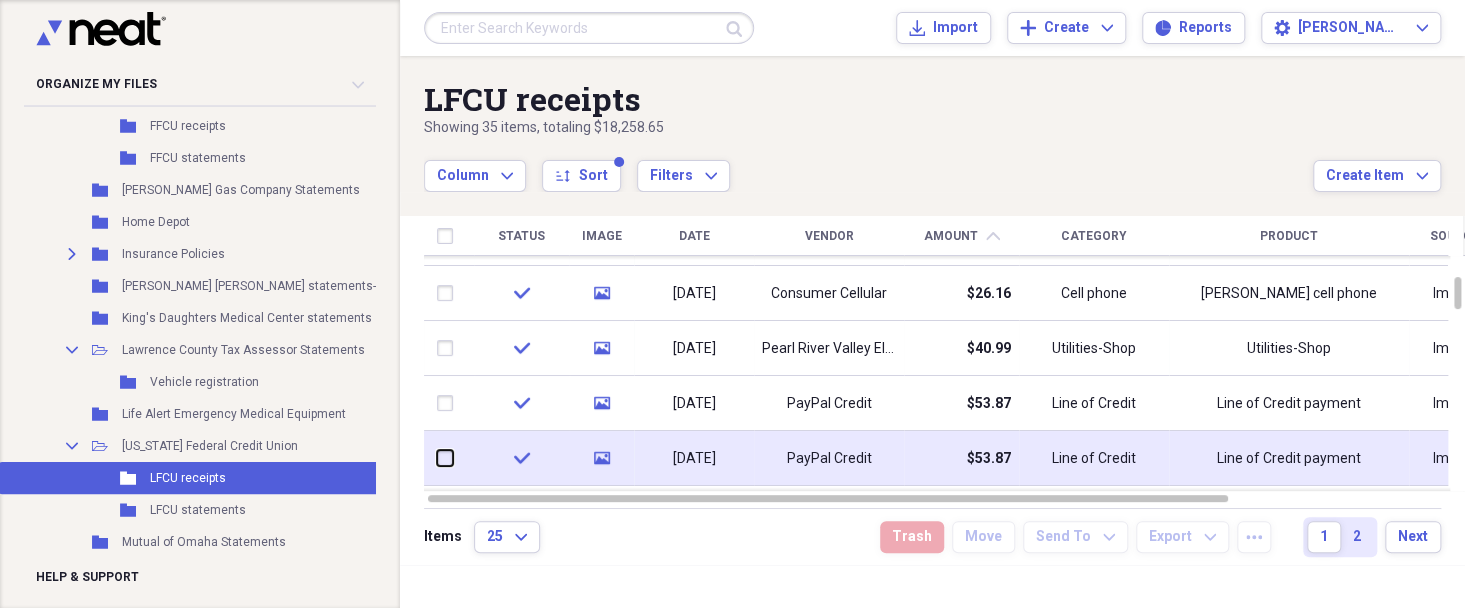 click at bounding box center [437, 458] 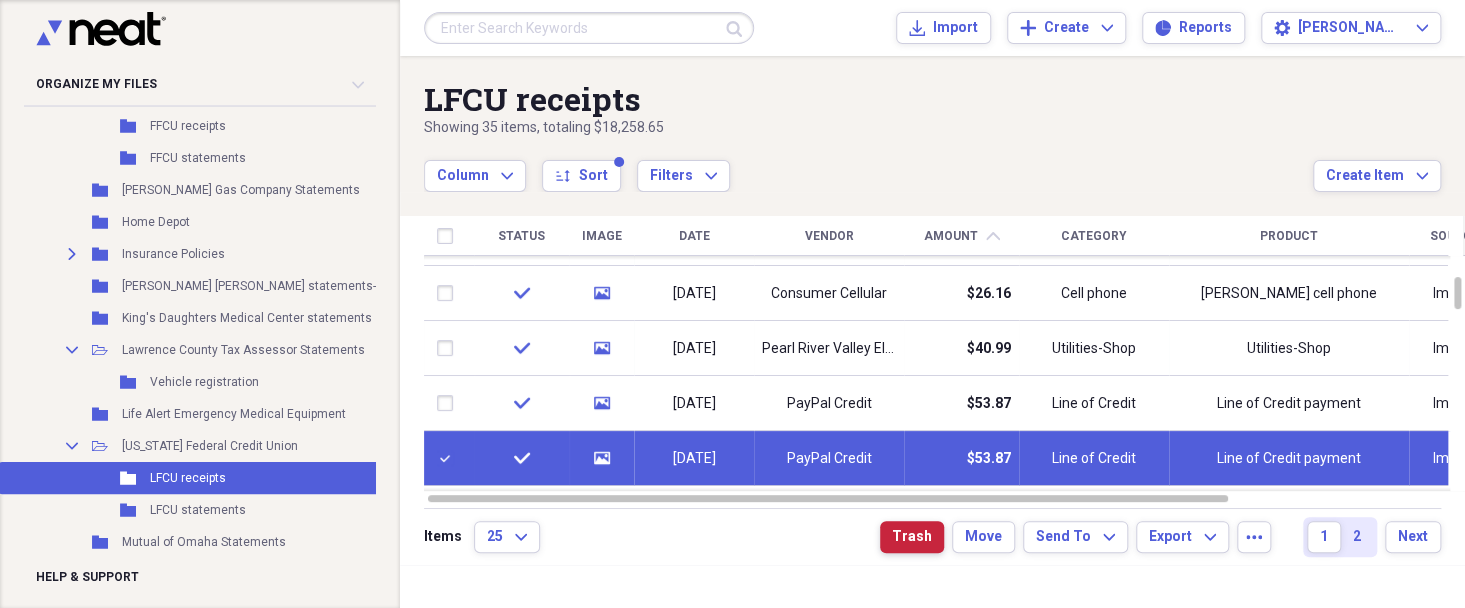 click on "Trash" at bounding box center (912, 537) 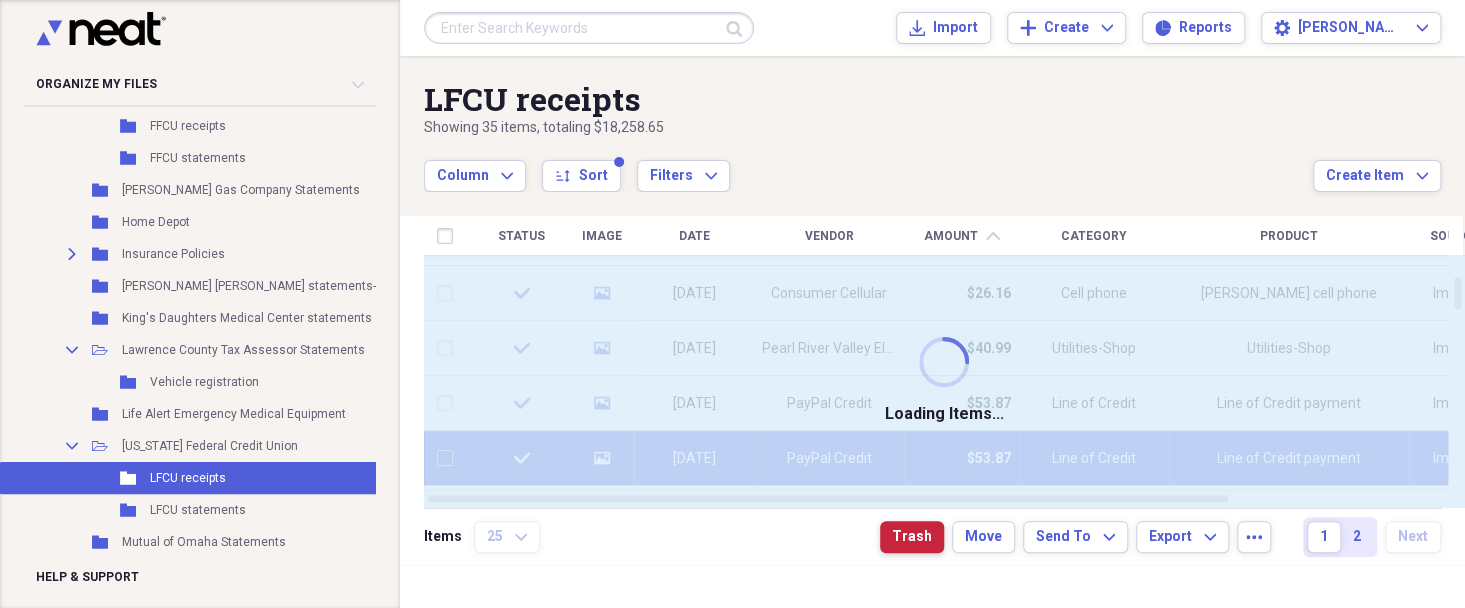 checkbox on "false" 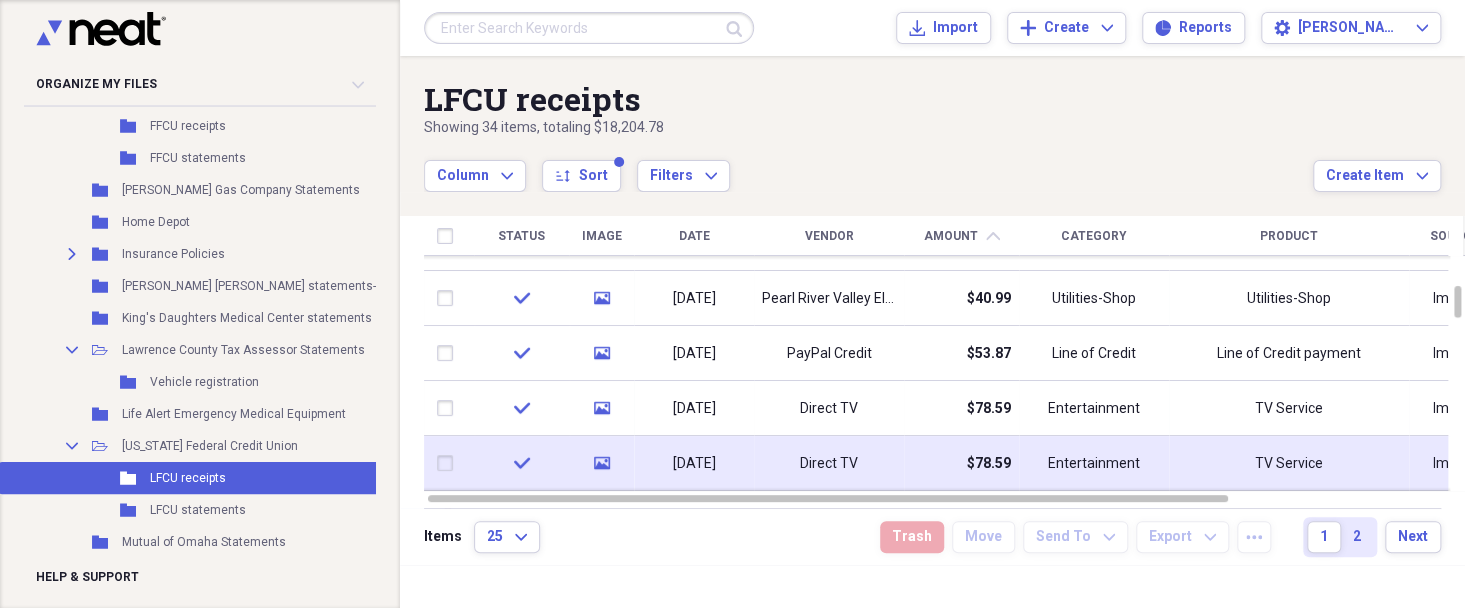 click at bounding box center (449, 463) 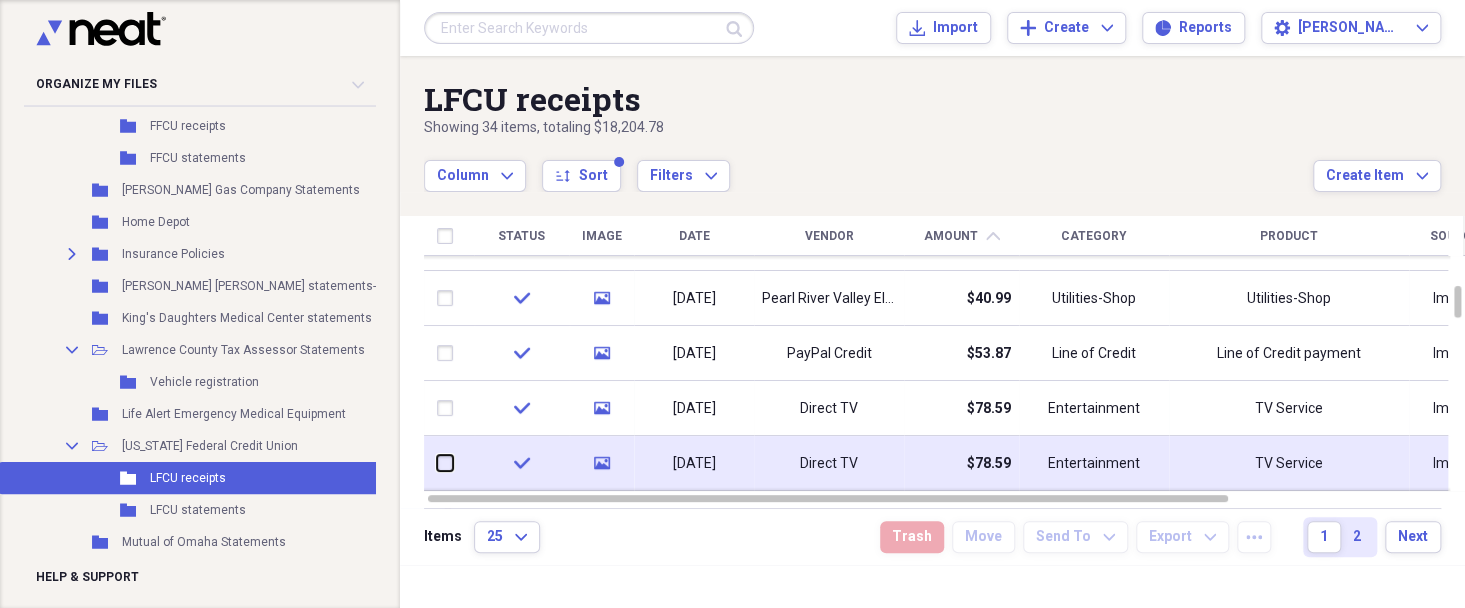 click at bounding box center (437, 463) 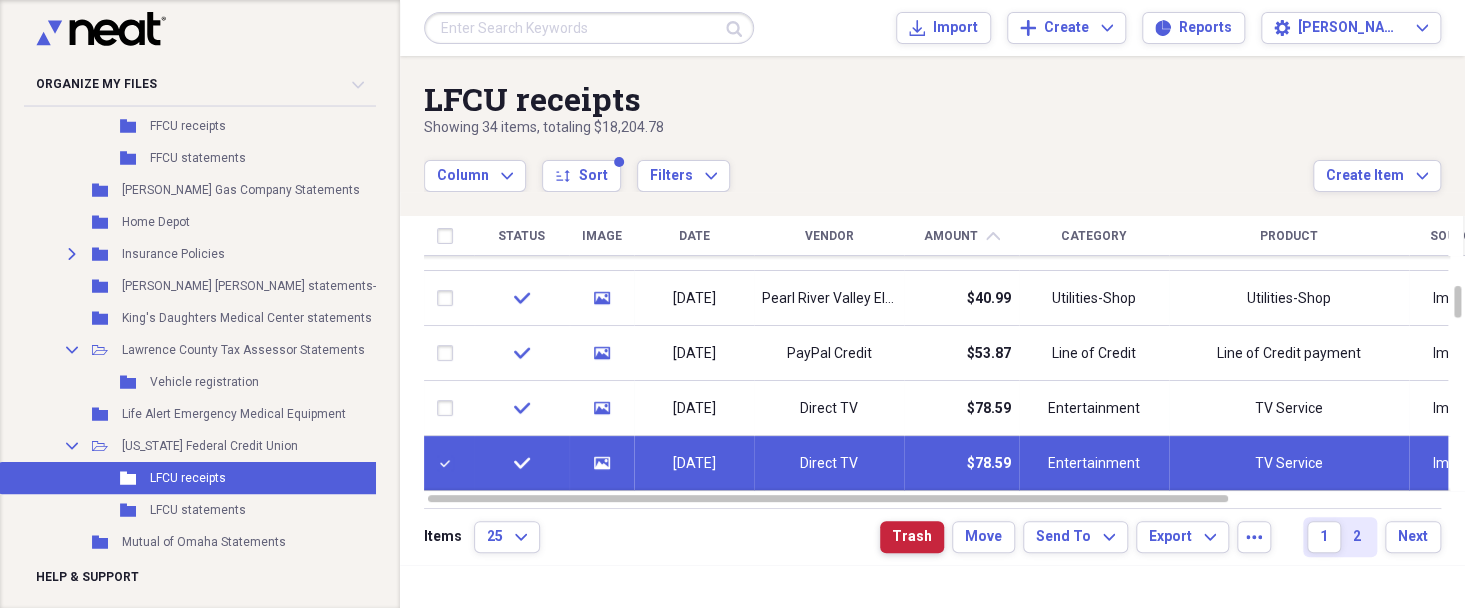 click on "Trash" at bounding box center (912, 537) 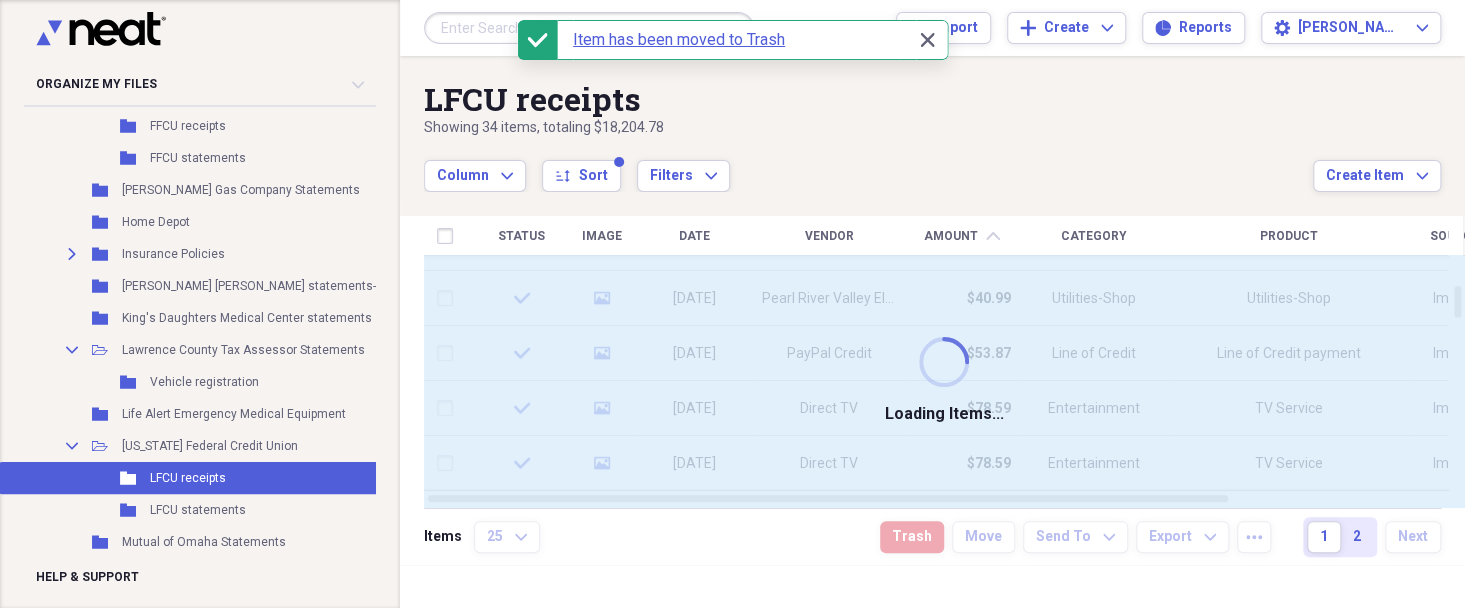 checkbox on "false" 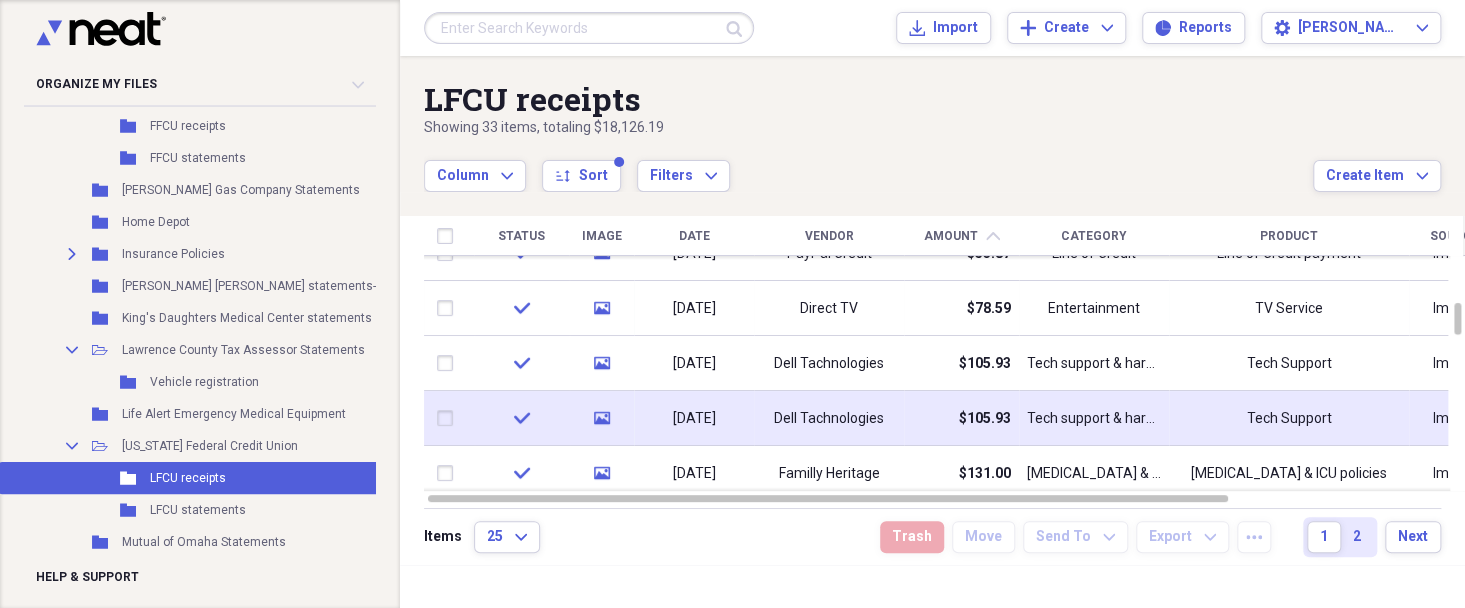 click at bounding box center [449, 418] 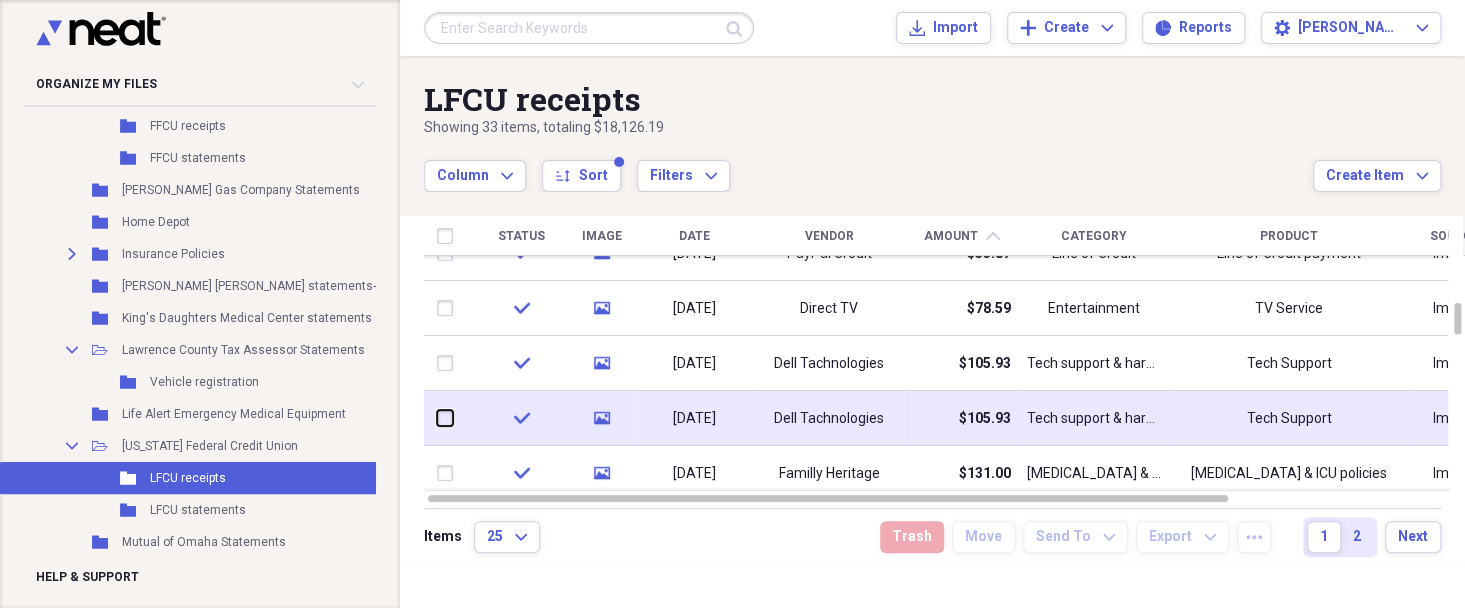 click at bounding box center [437, 418] 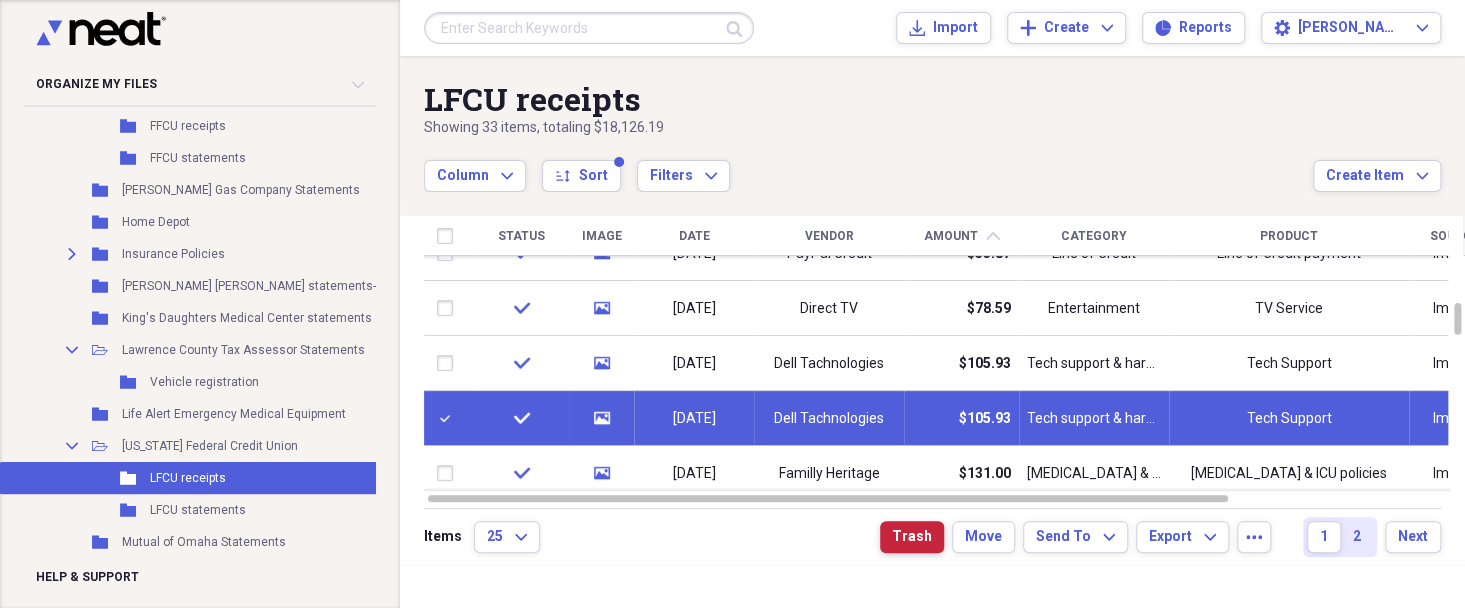 click on "Trash" at bounding box center (912, 537) 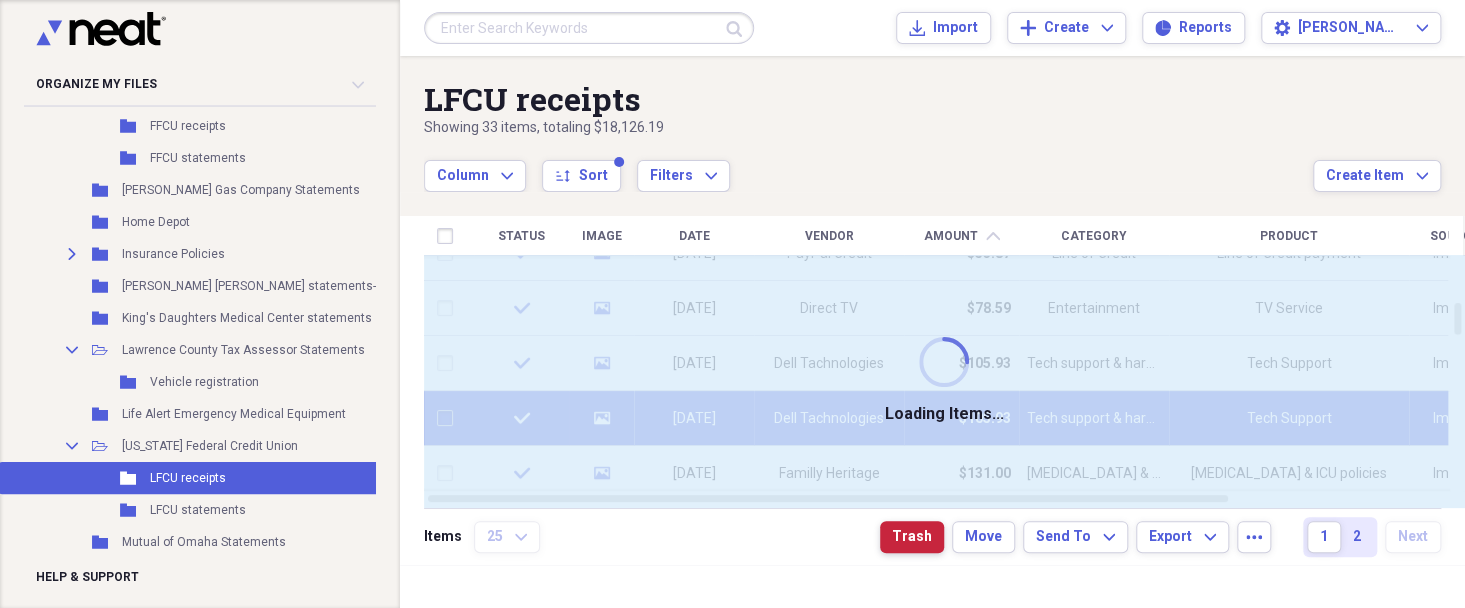 checkbox on "false" 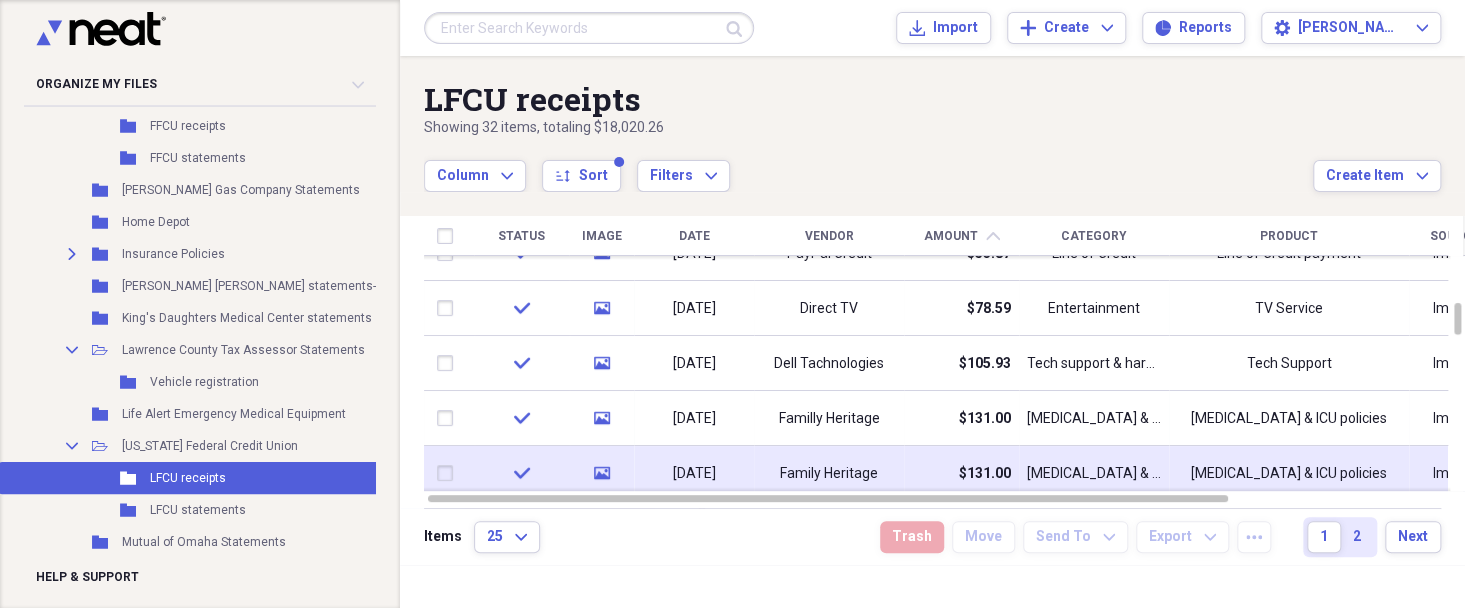 click at bounding box center [449, 473] 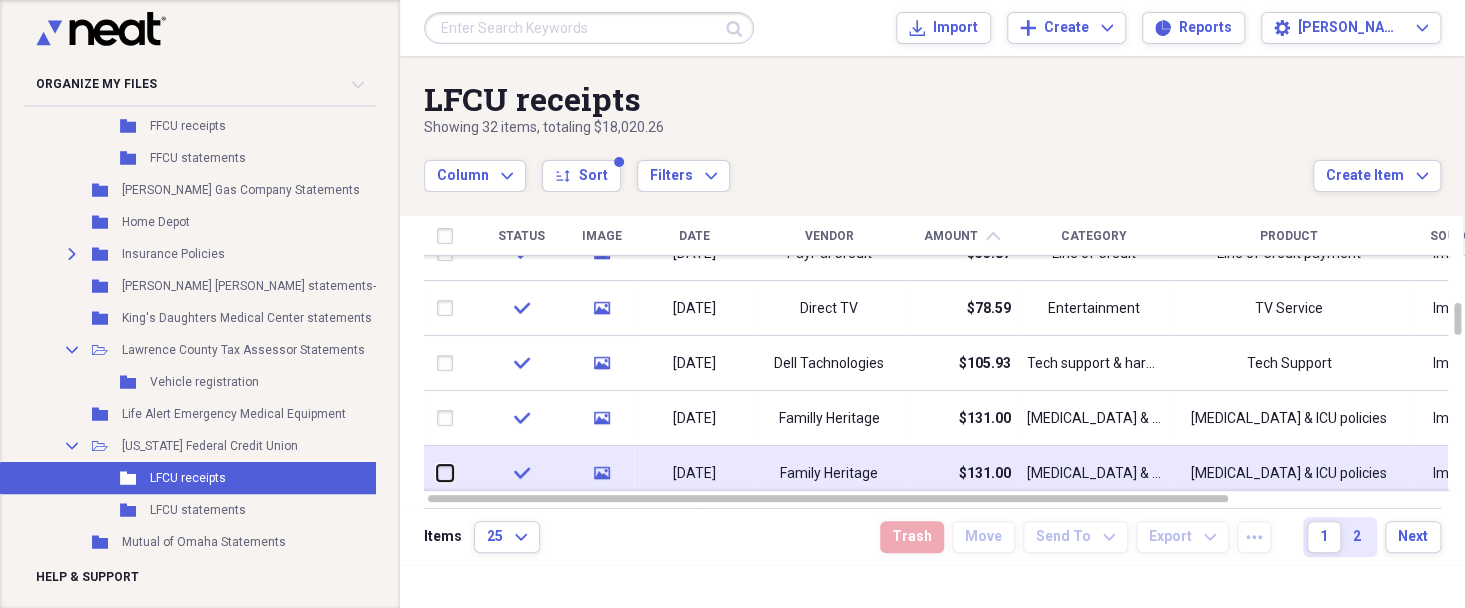 click at bounding box center (437, 473) 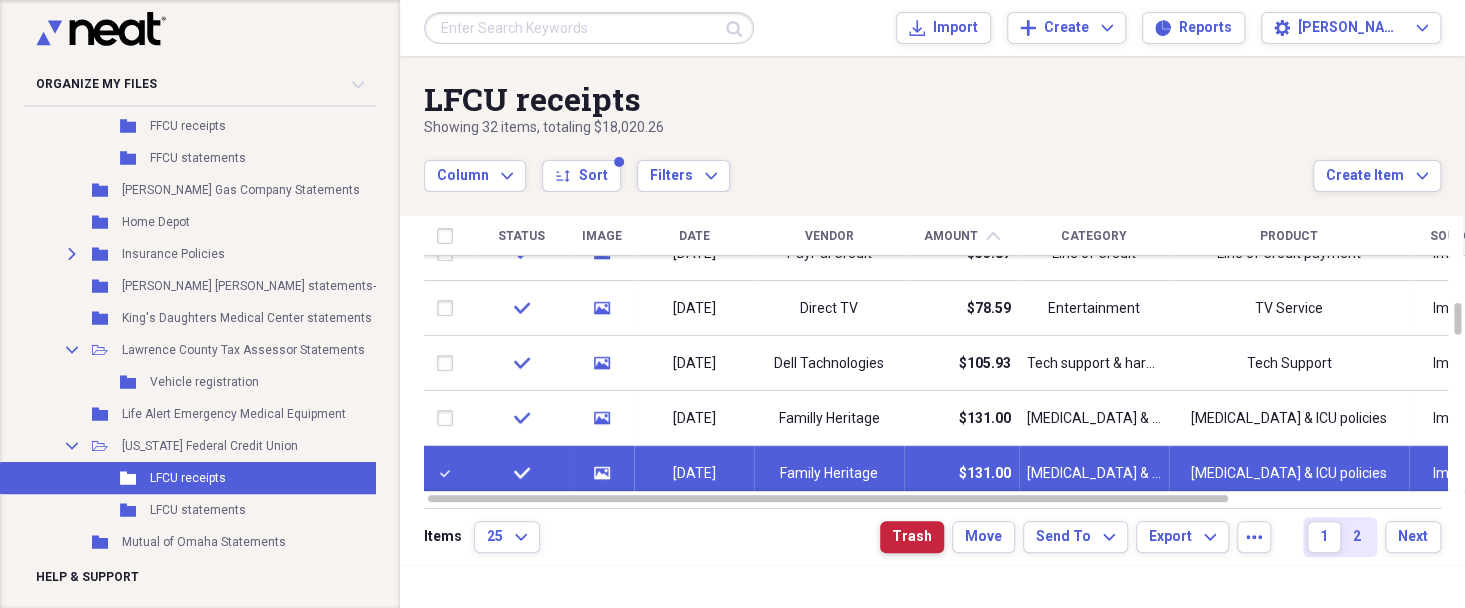 click on "Trash" at bounding box center [912, 537] 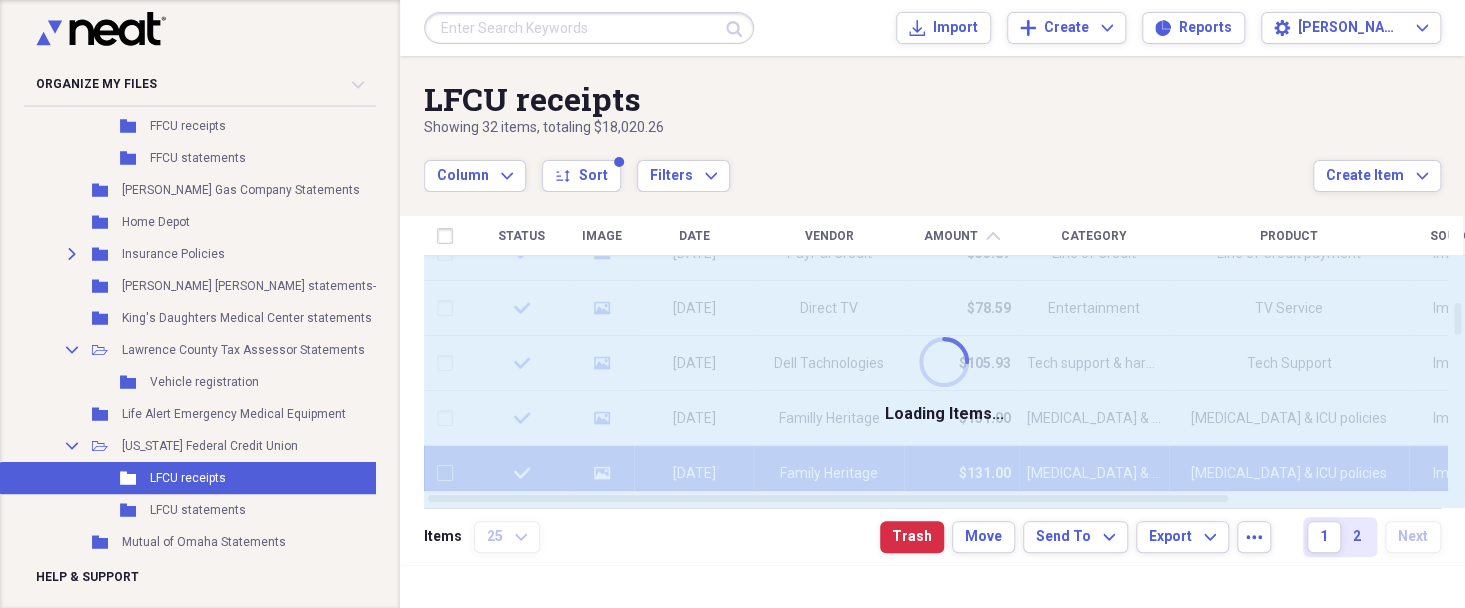 checkbox on "false" 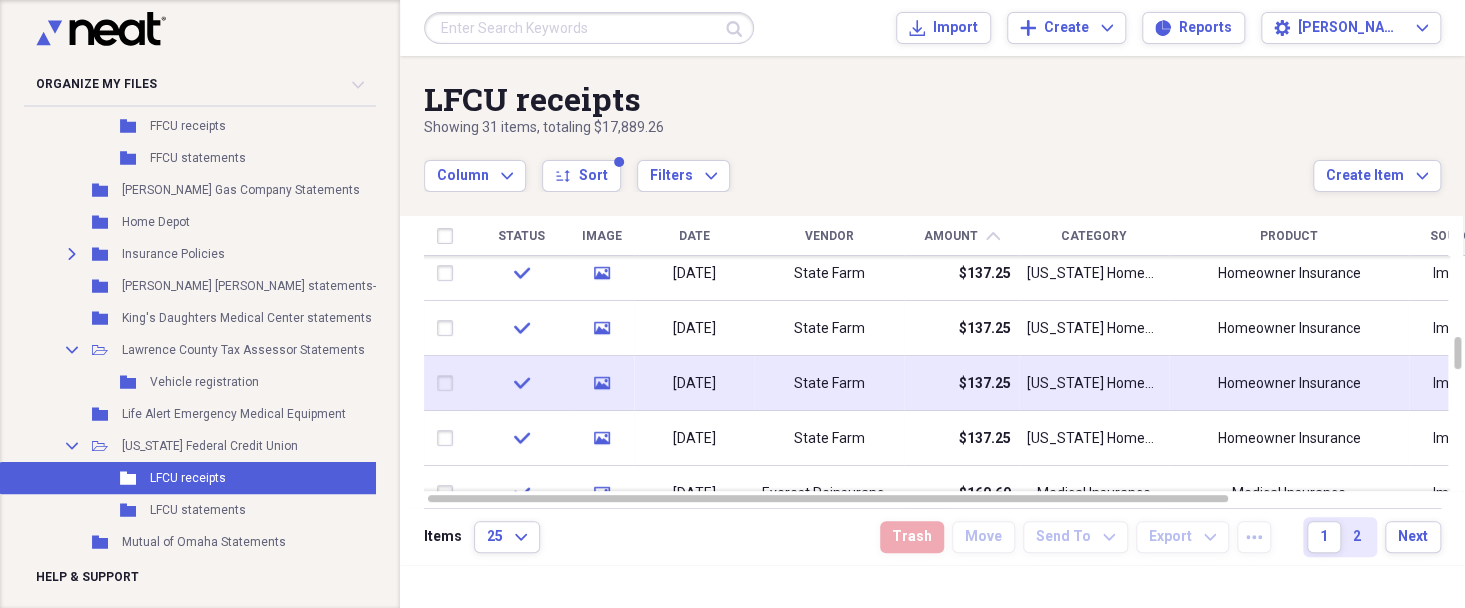 click at bounding box center (449, 383) 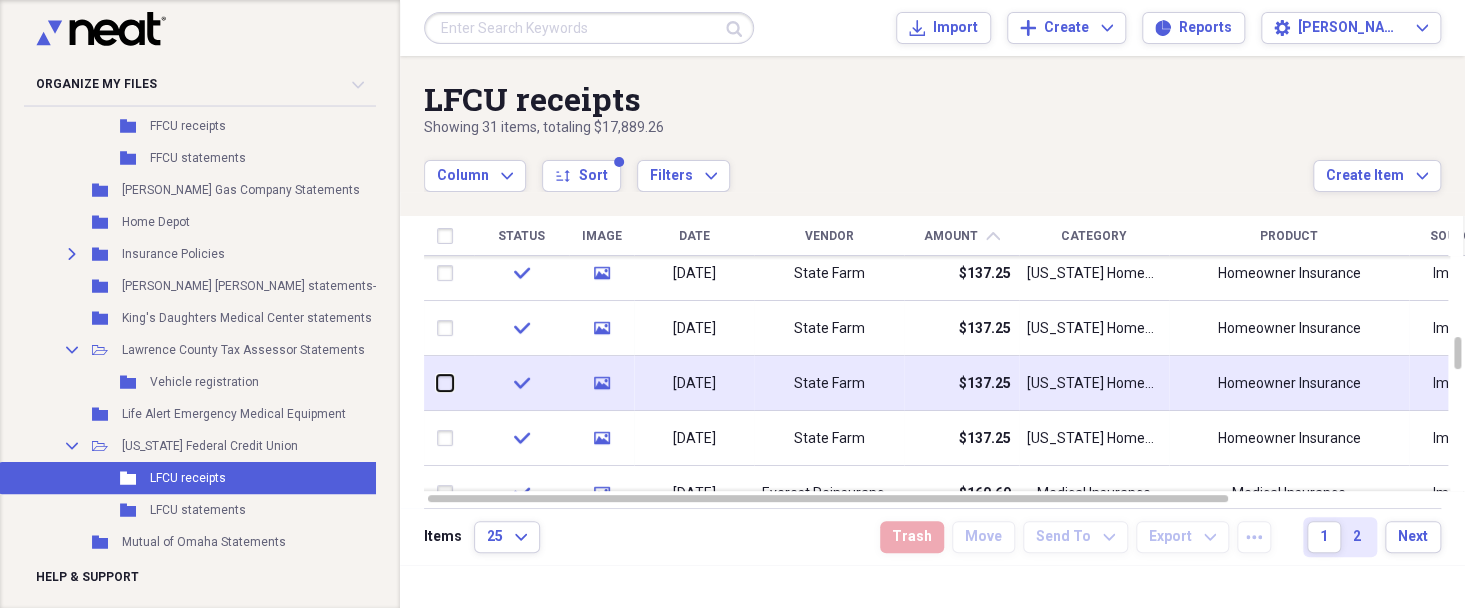 click at bounding box center (437, 383) 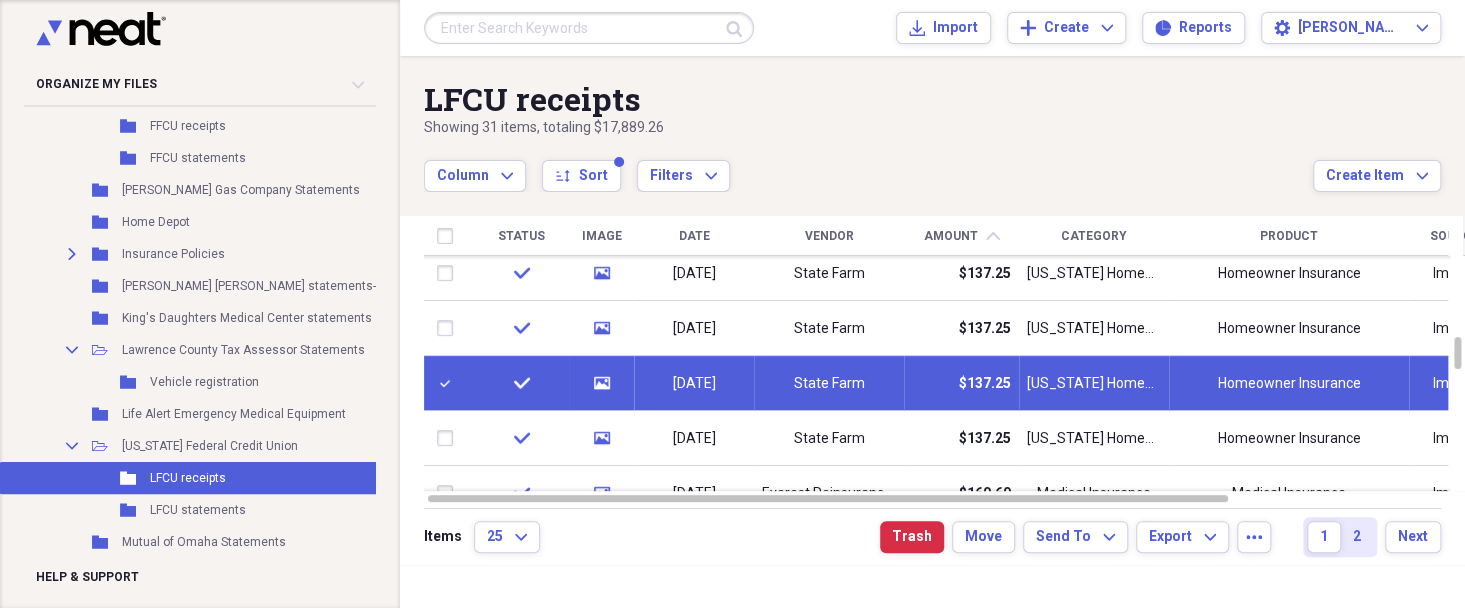 click at bounding box center [449, 383] 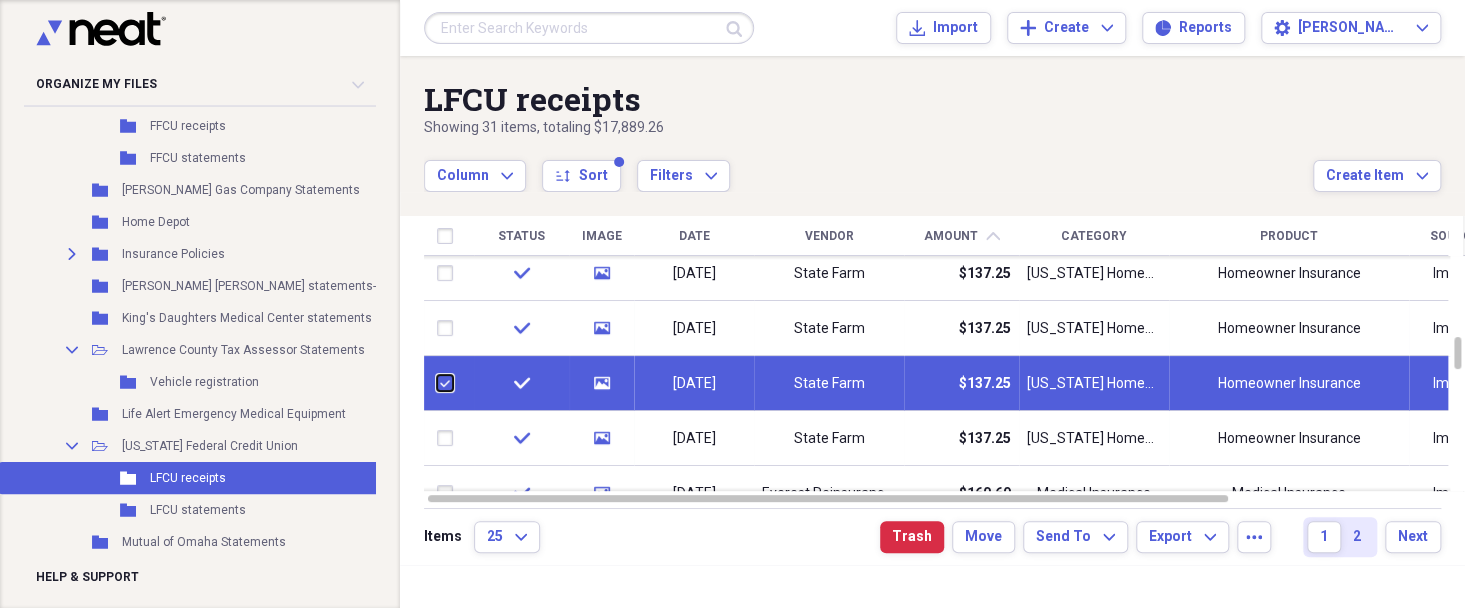 click at bounding box center [437, 383] 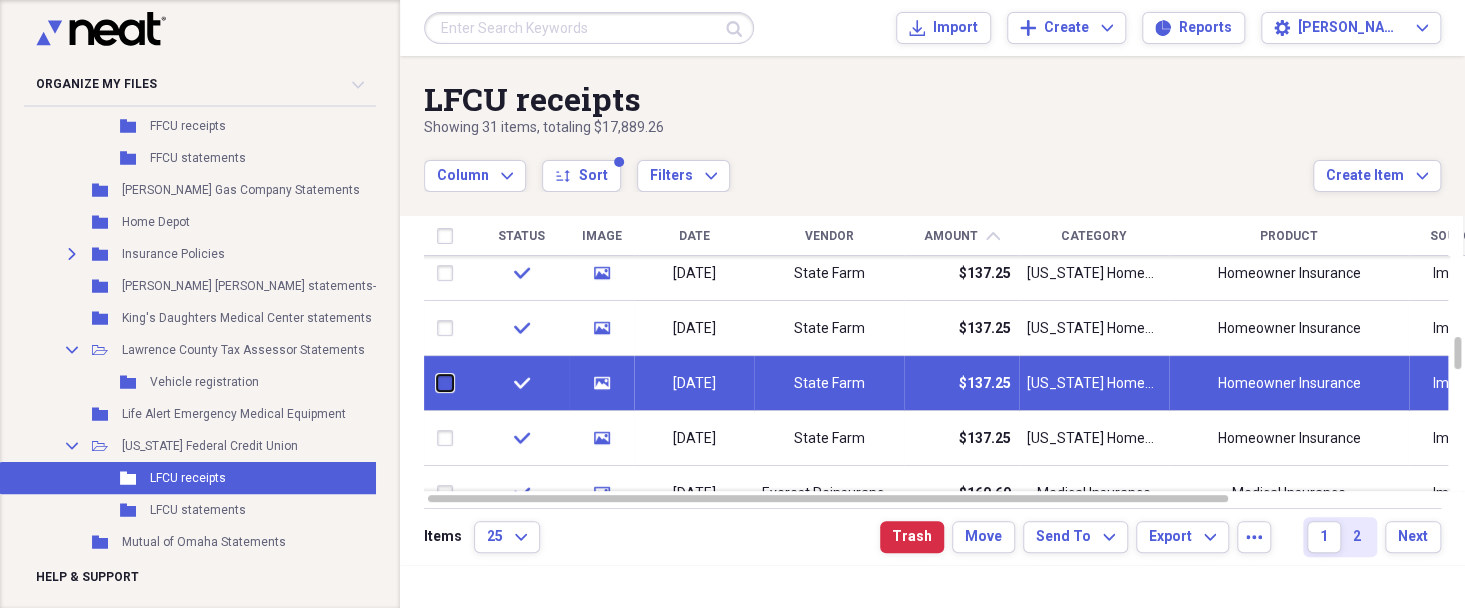checkbox on "false" 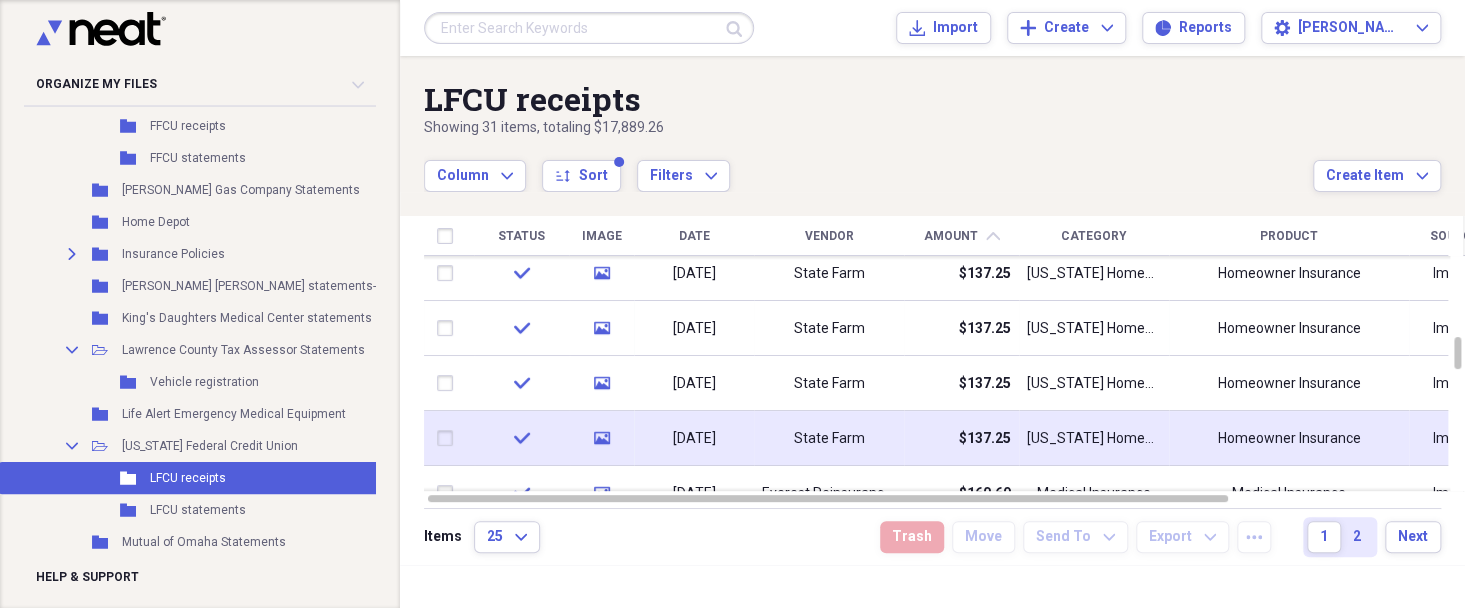 click at bounding box center (449, 438) 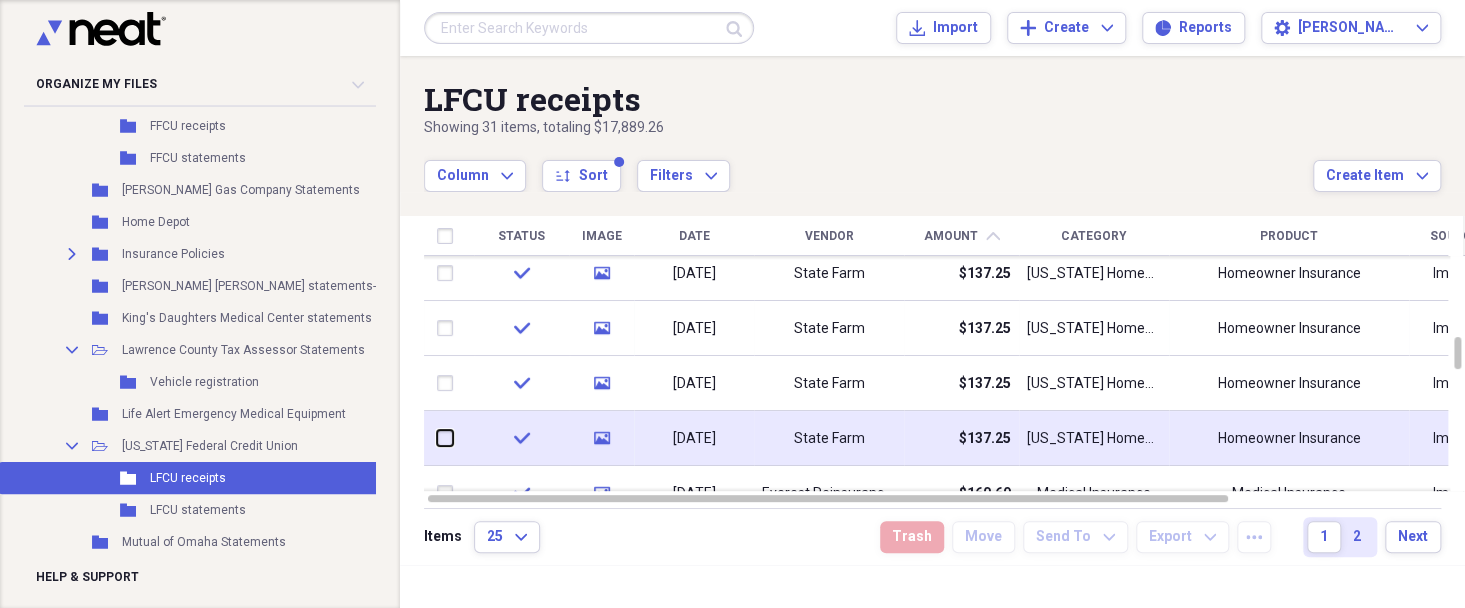 click at bounding box center [437, 438] 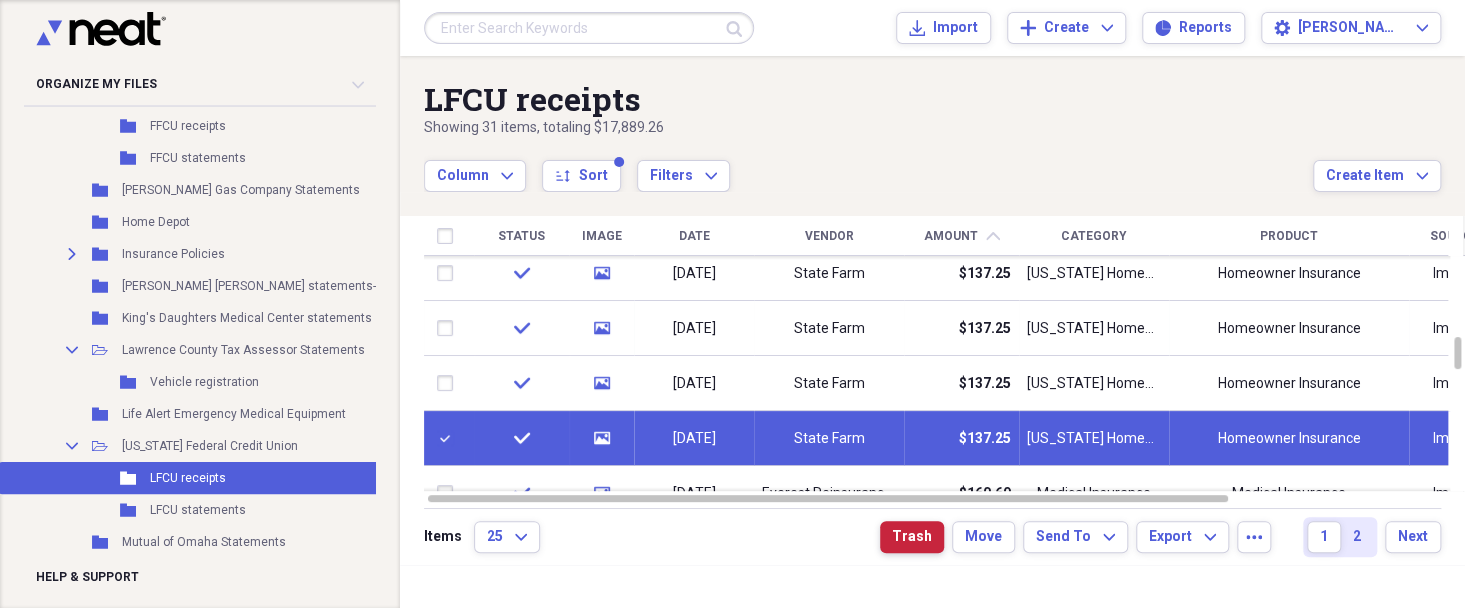 click on "Trash" at bounding box center (912, 537) 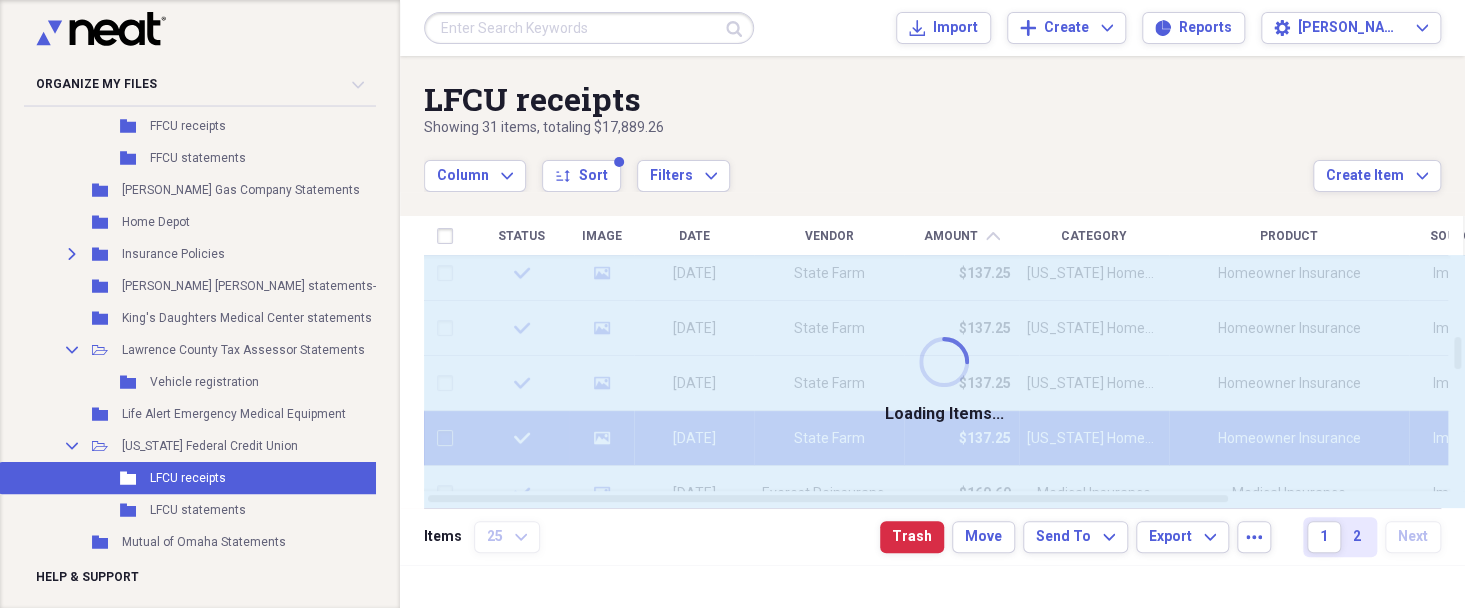 checkbox on "false" 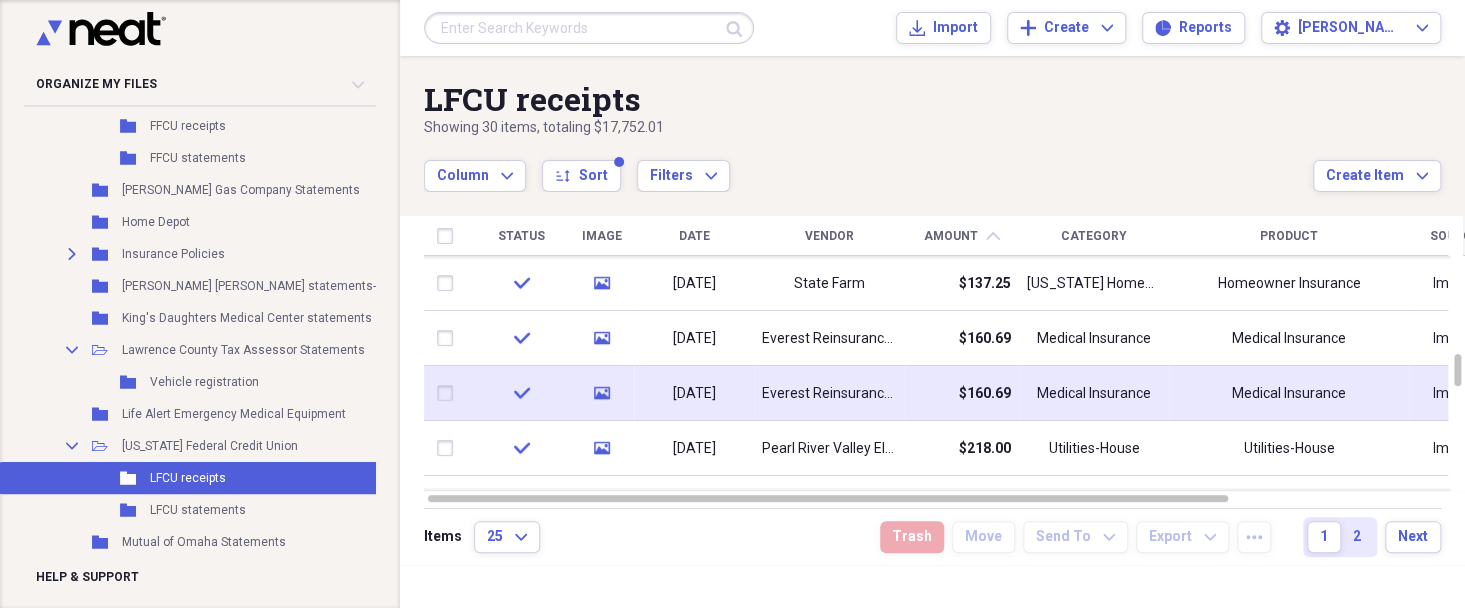 click at bounding box center [449, 393] 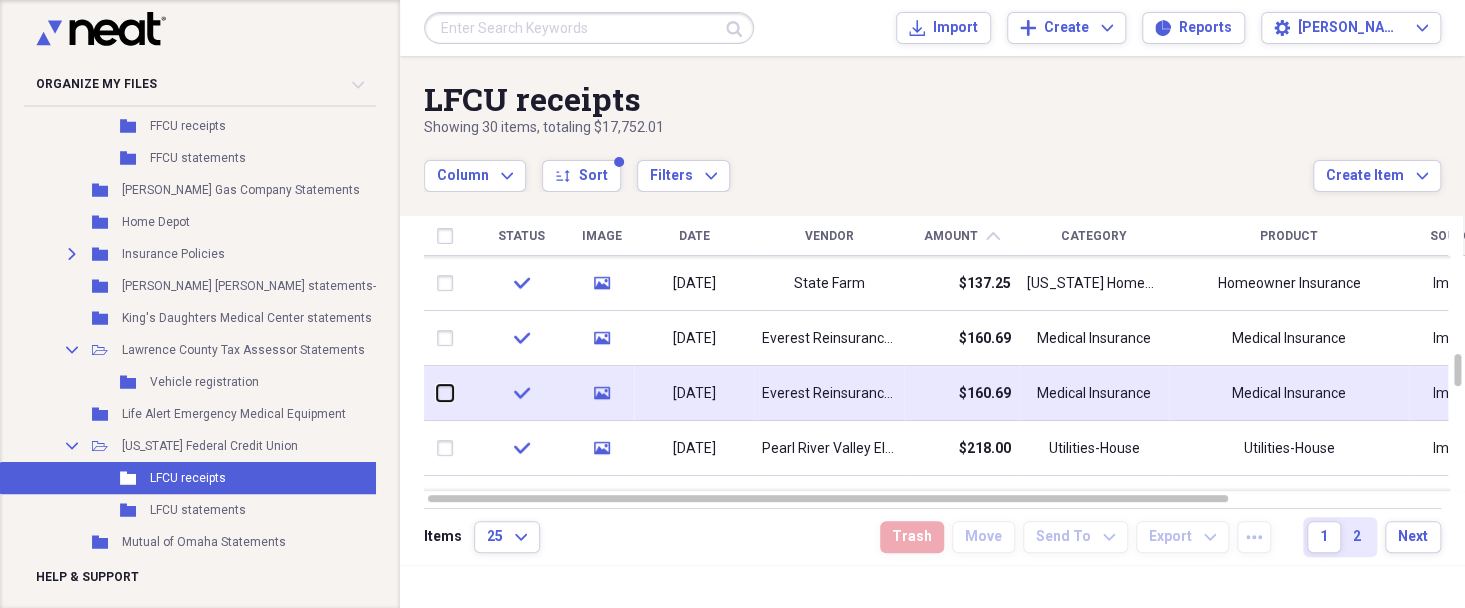 click at bounding box center (437, 393) 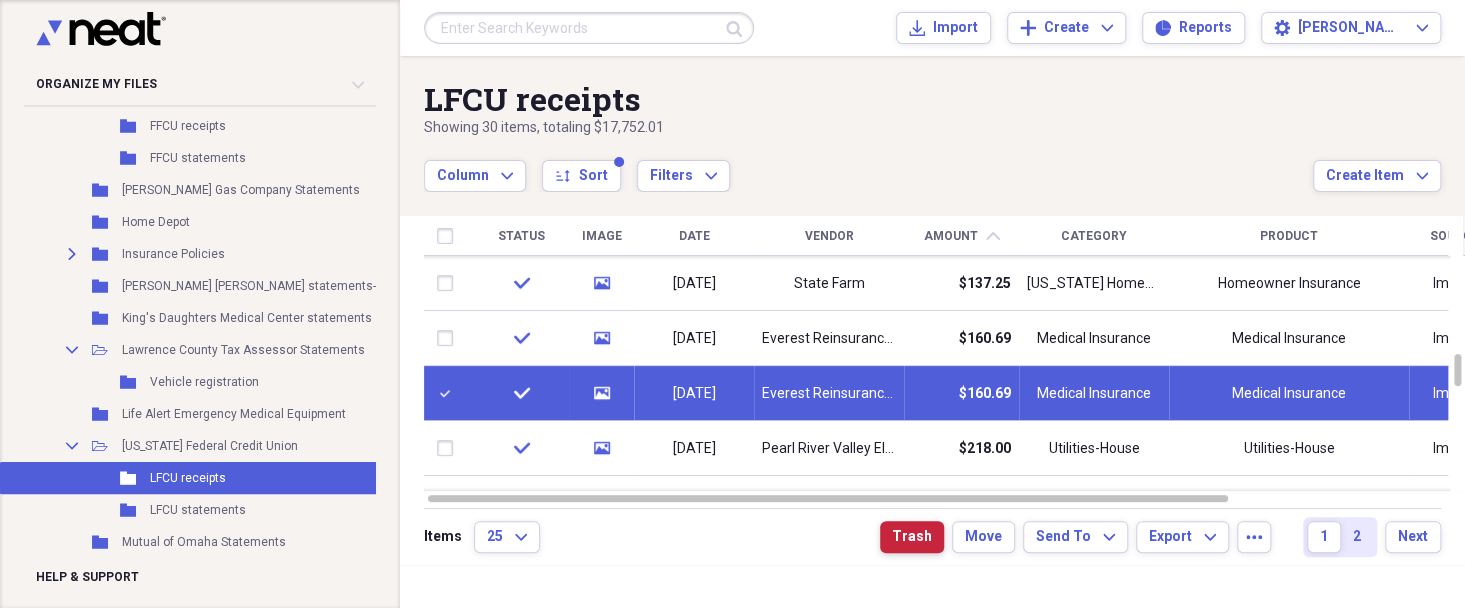 click on "Trash" at bounding box center (912, 537) 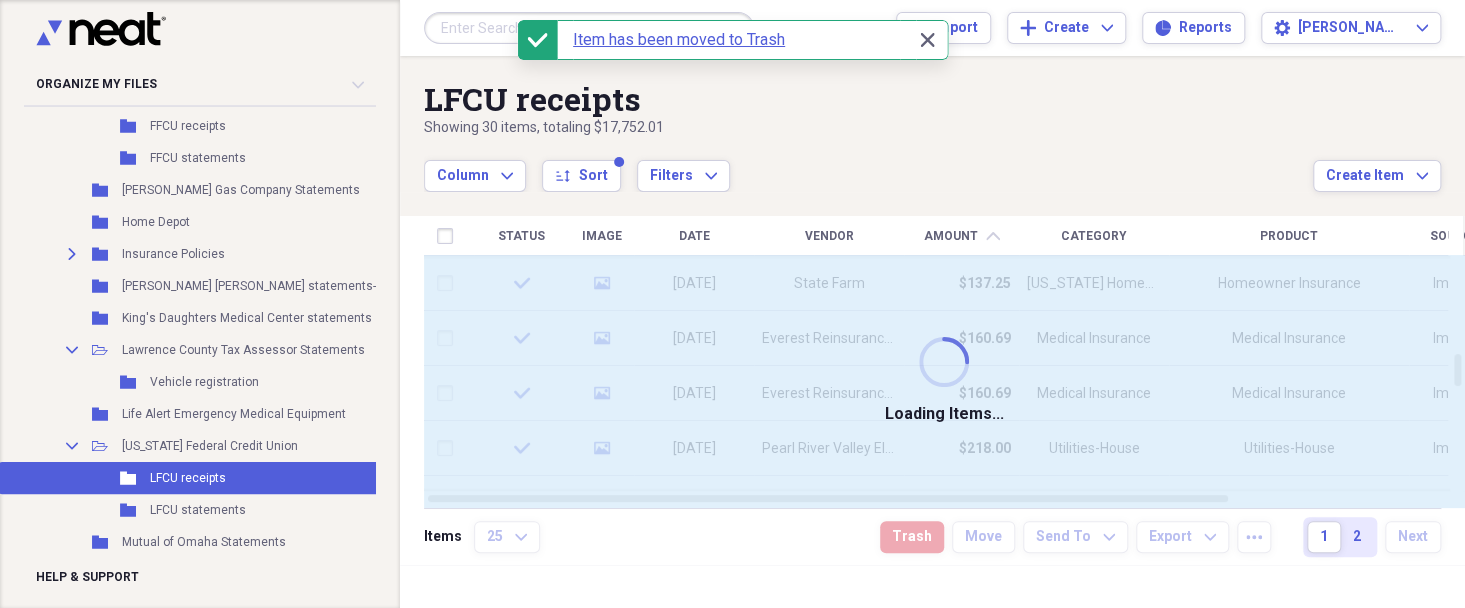 checkbox on "false" 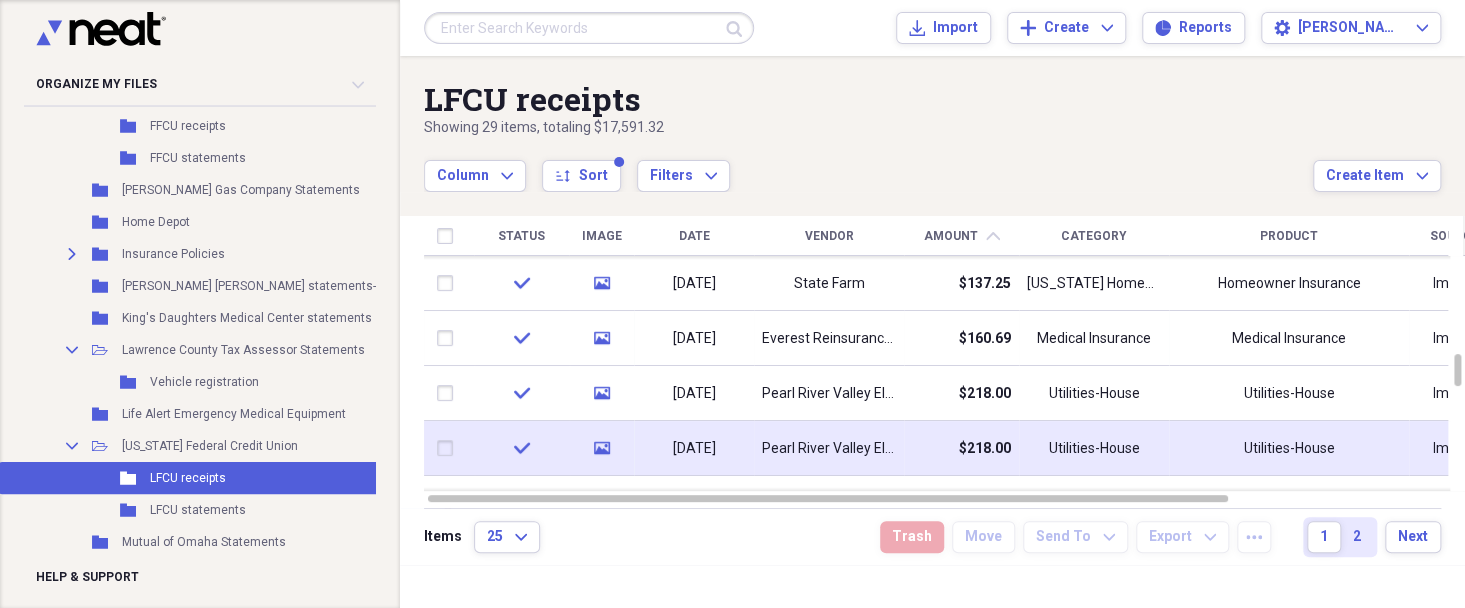 click at bounding box center (449, 448) 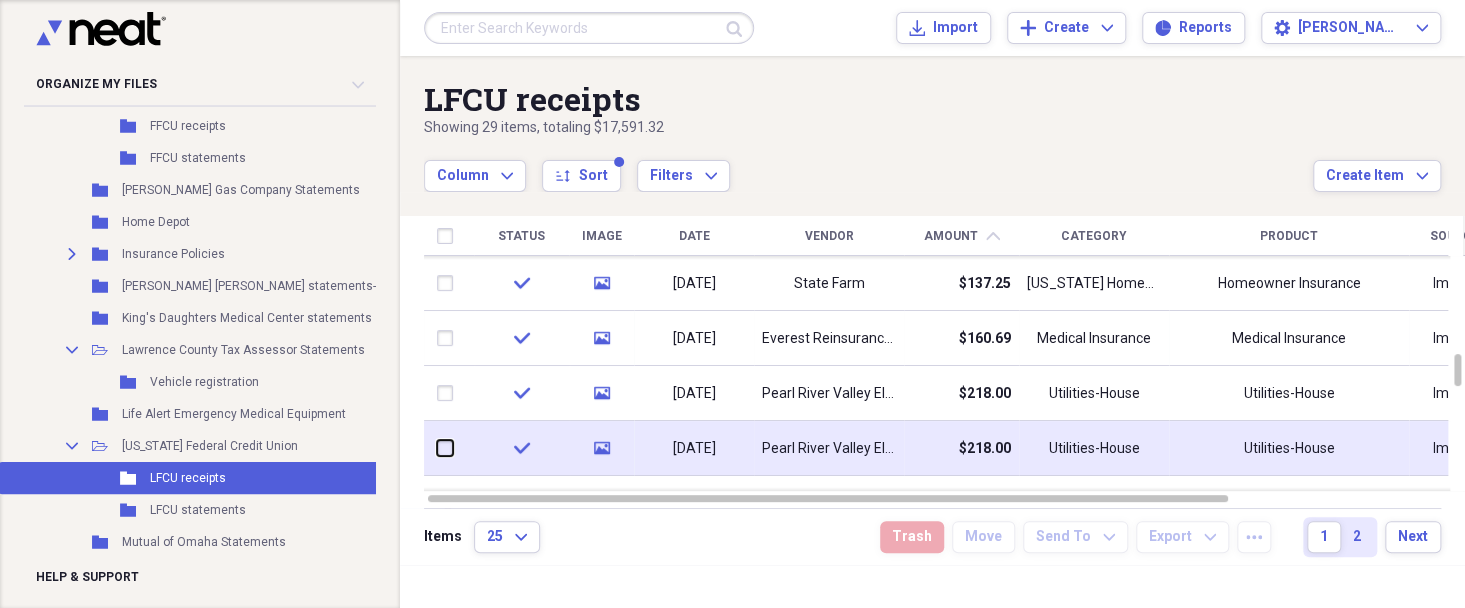 click at bounding box center (437, 448) 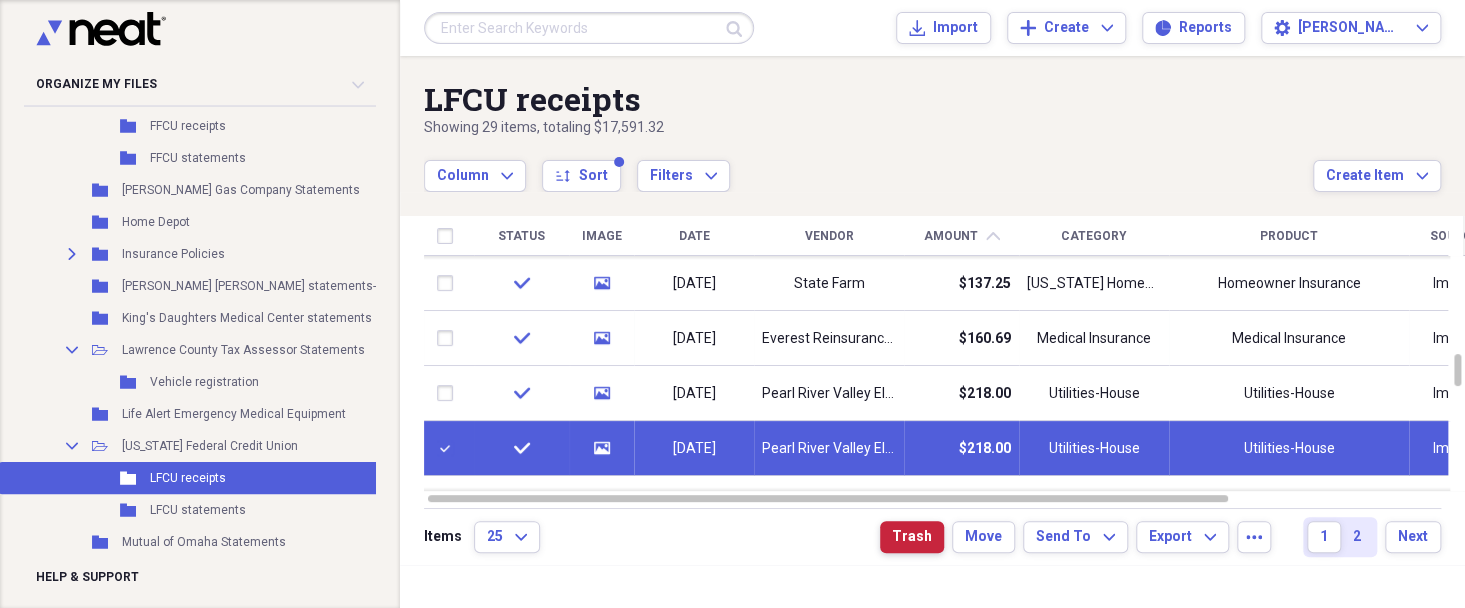 click on "Trash" at bounding box center [912, 537] 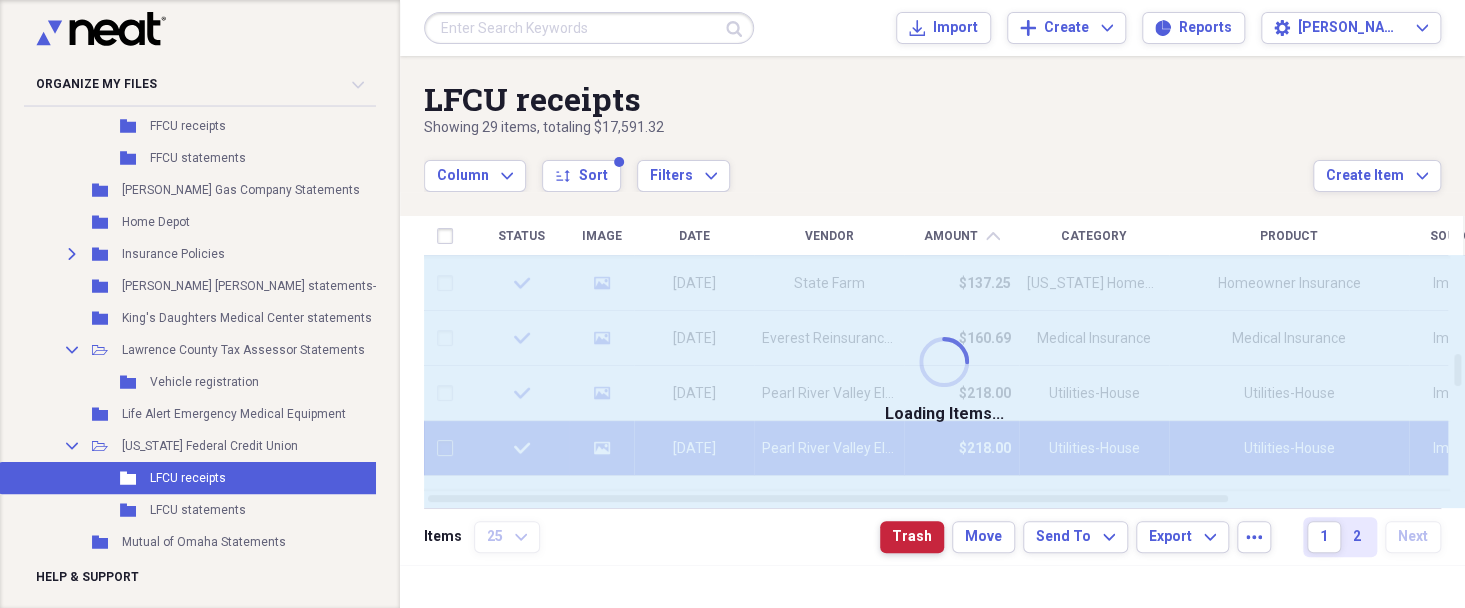 checkbox on "false" 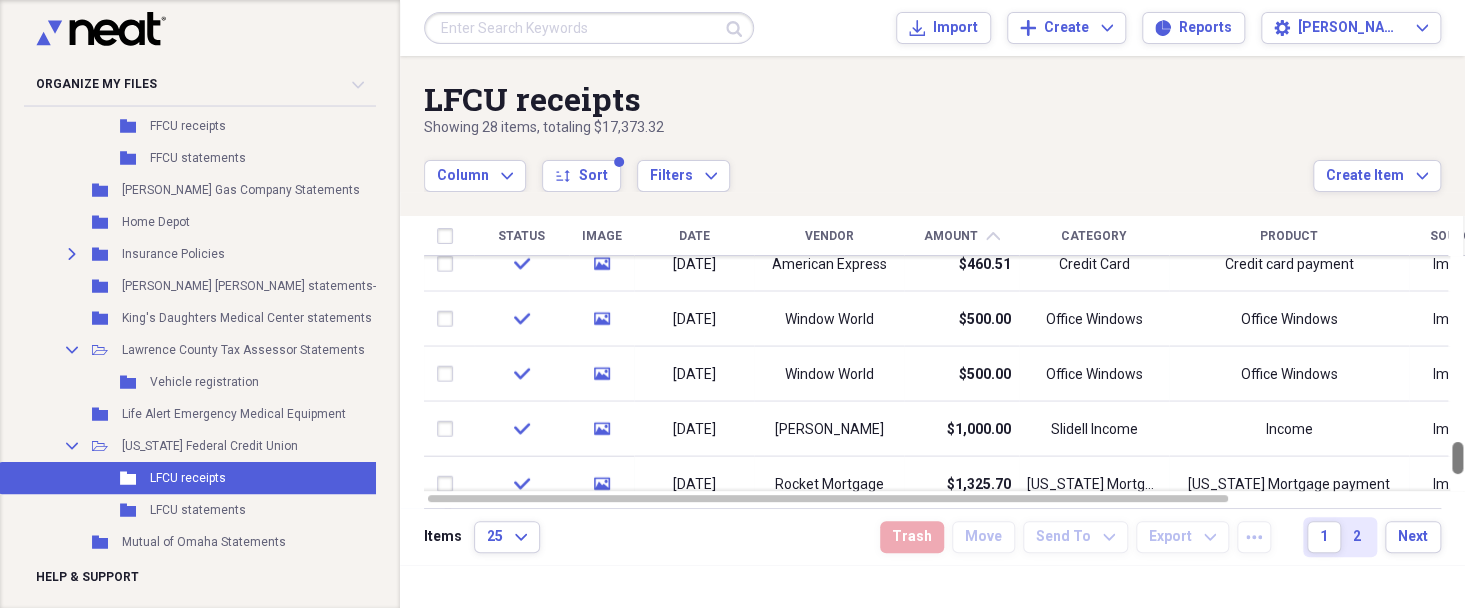 click at bounding box center (1457, 373) 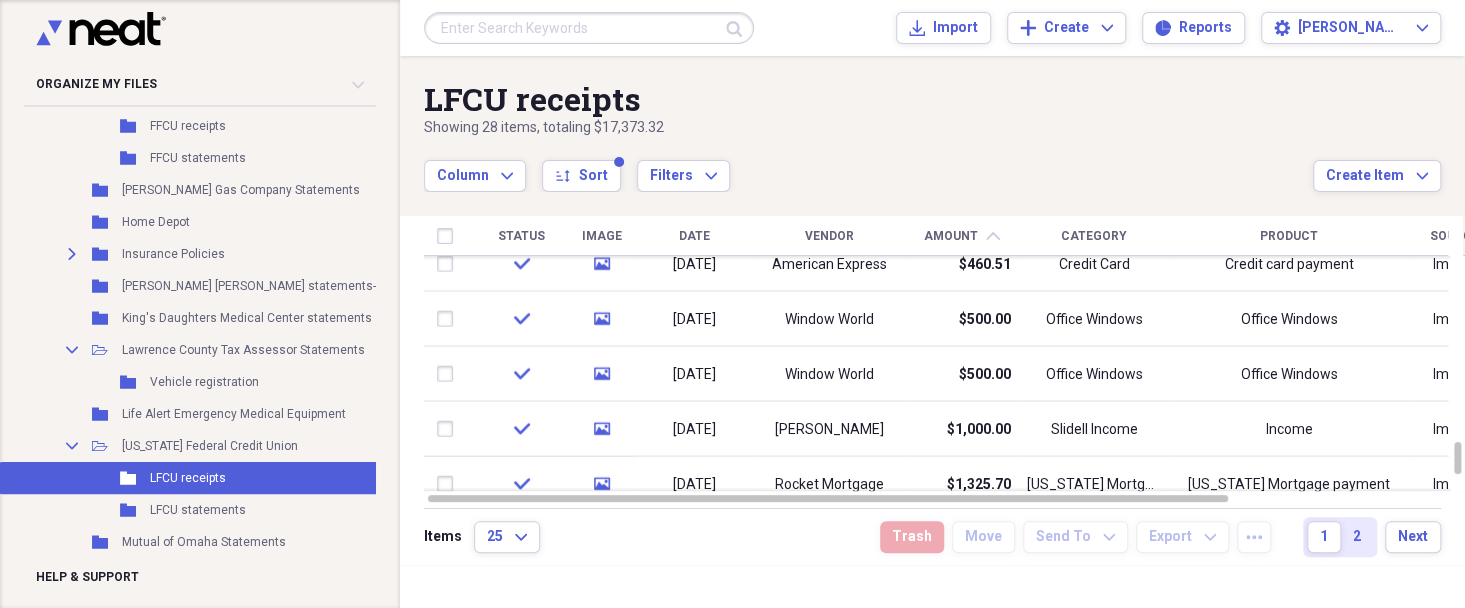 click at bounding box center (1455, 236) 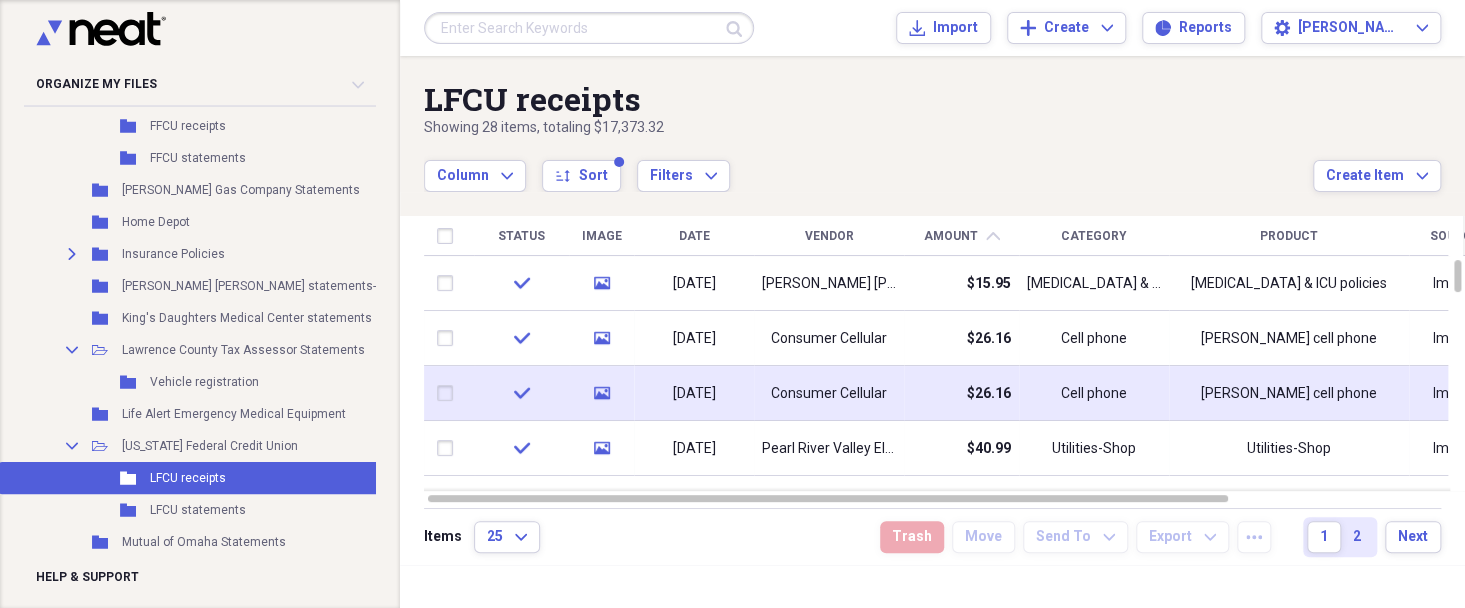 click at bounding box center [449, 393] 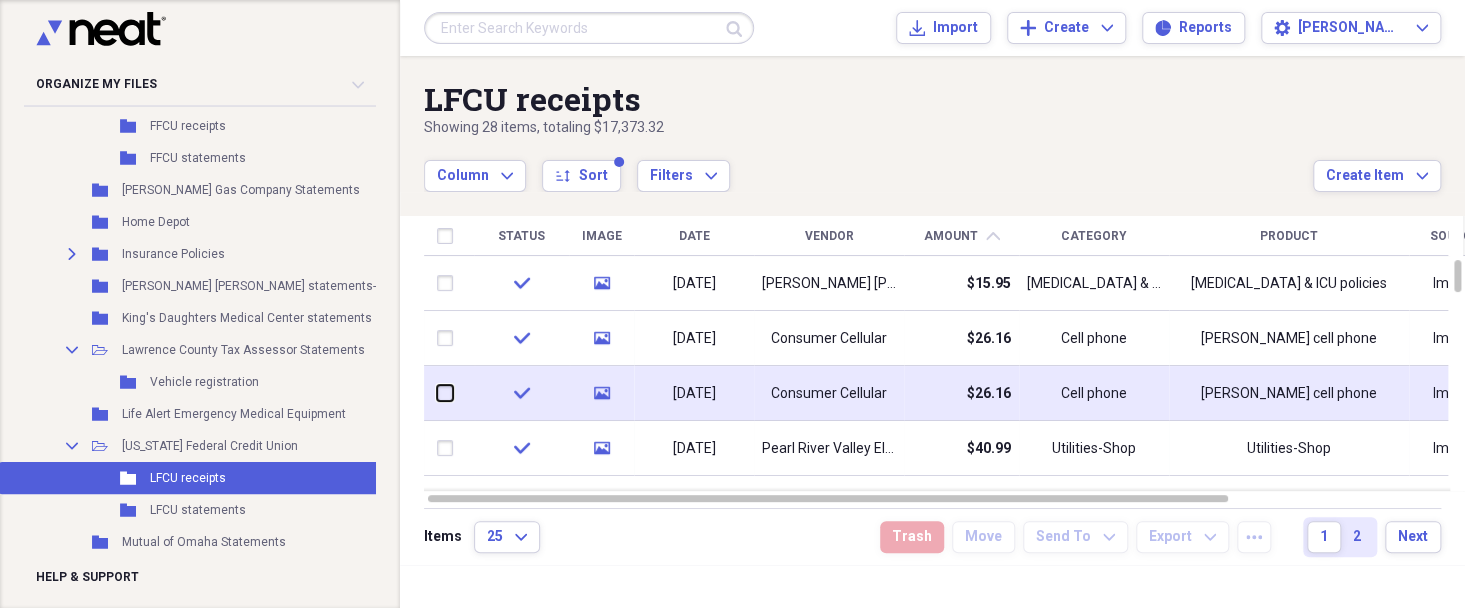 click at bounding box center (437, 393) 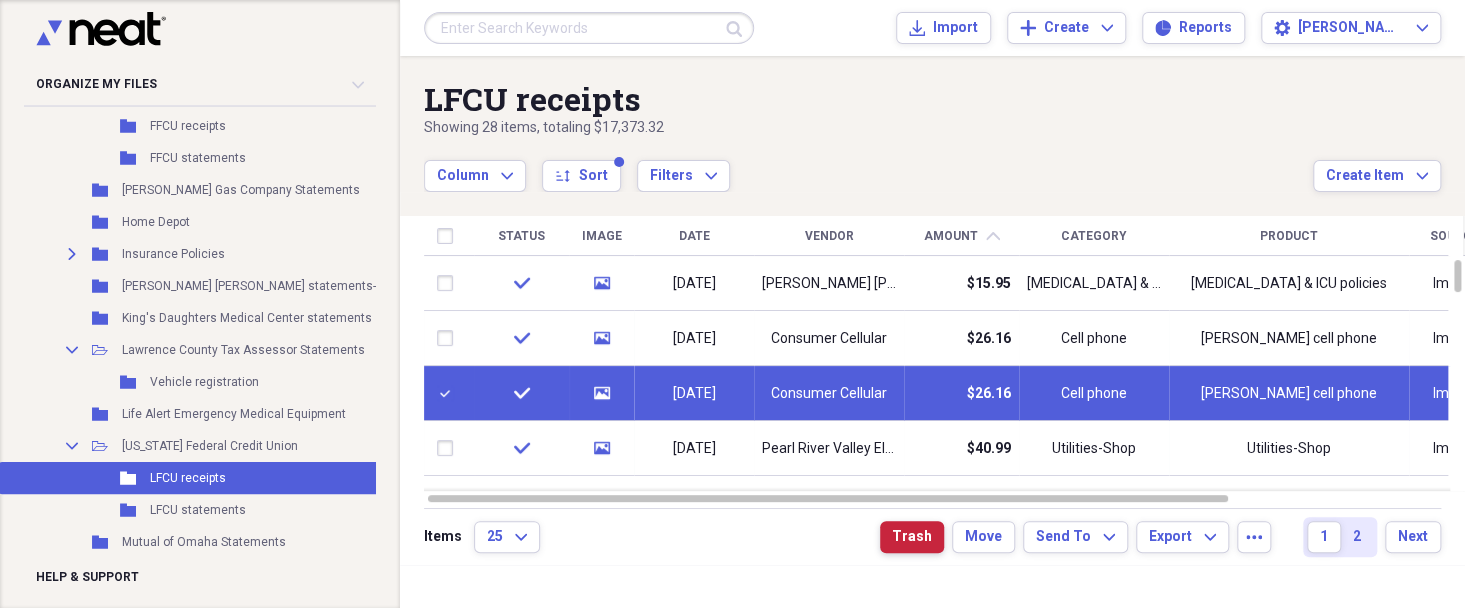 click on "Trash" at bounding box center [912, 537] 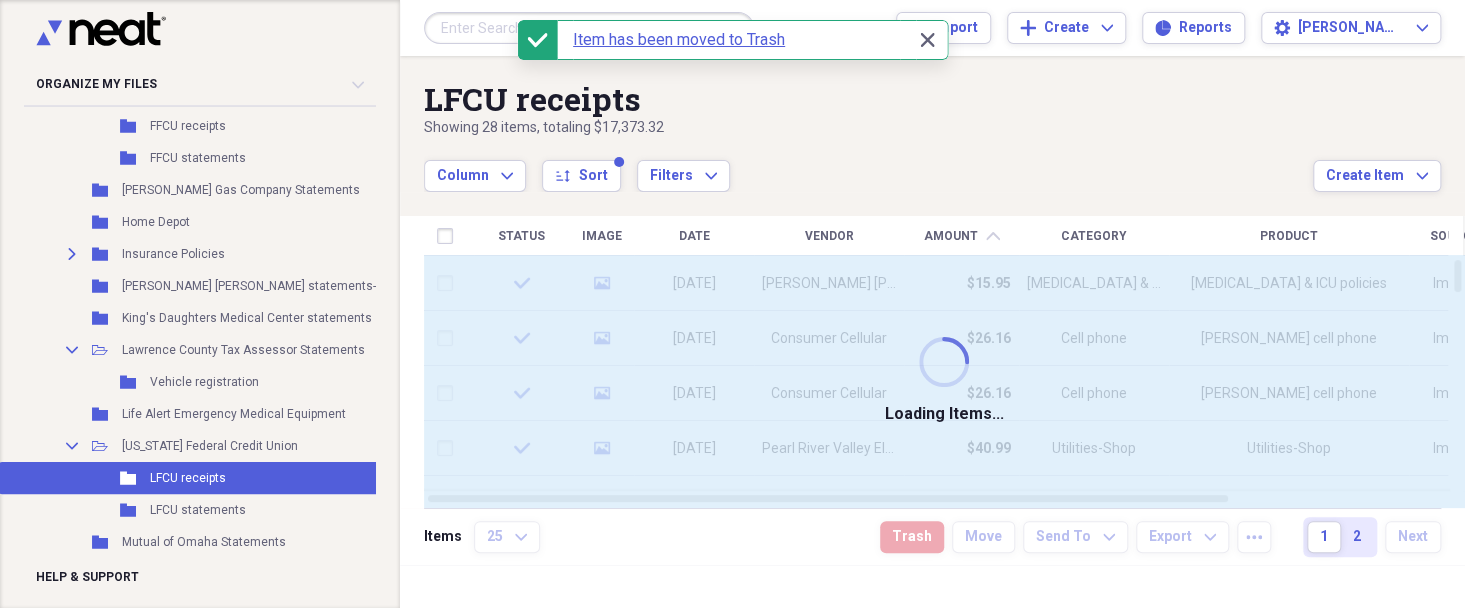checkbox on "false" 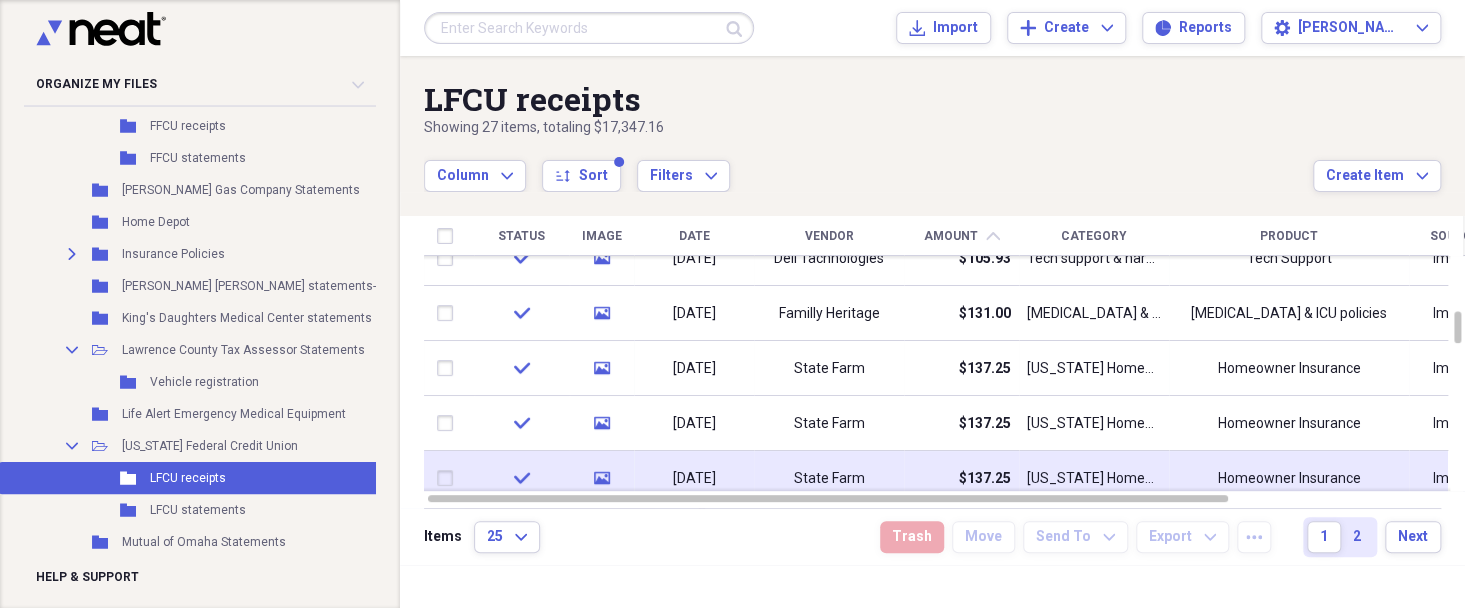 click at bounding box center [449, 478] 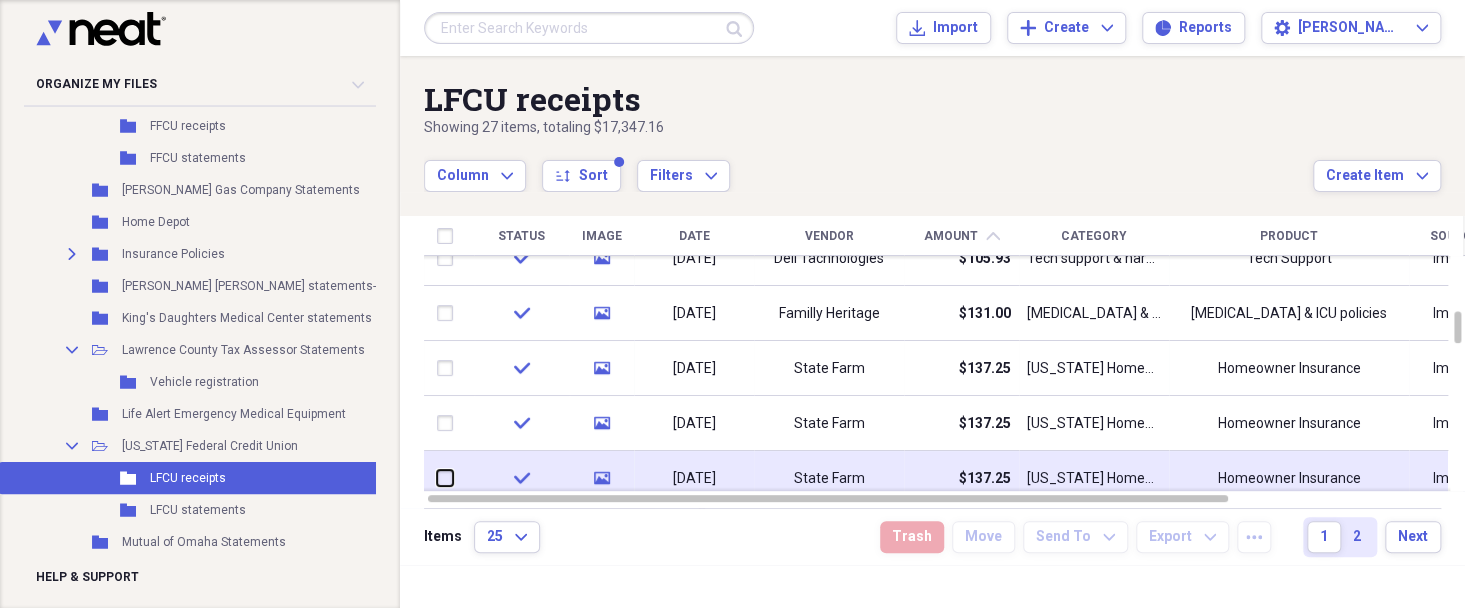 click at bounding box center [437, 478] 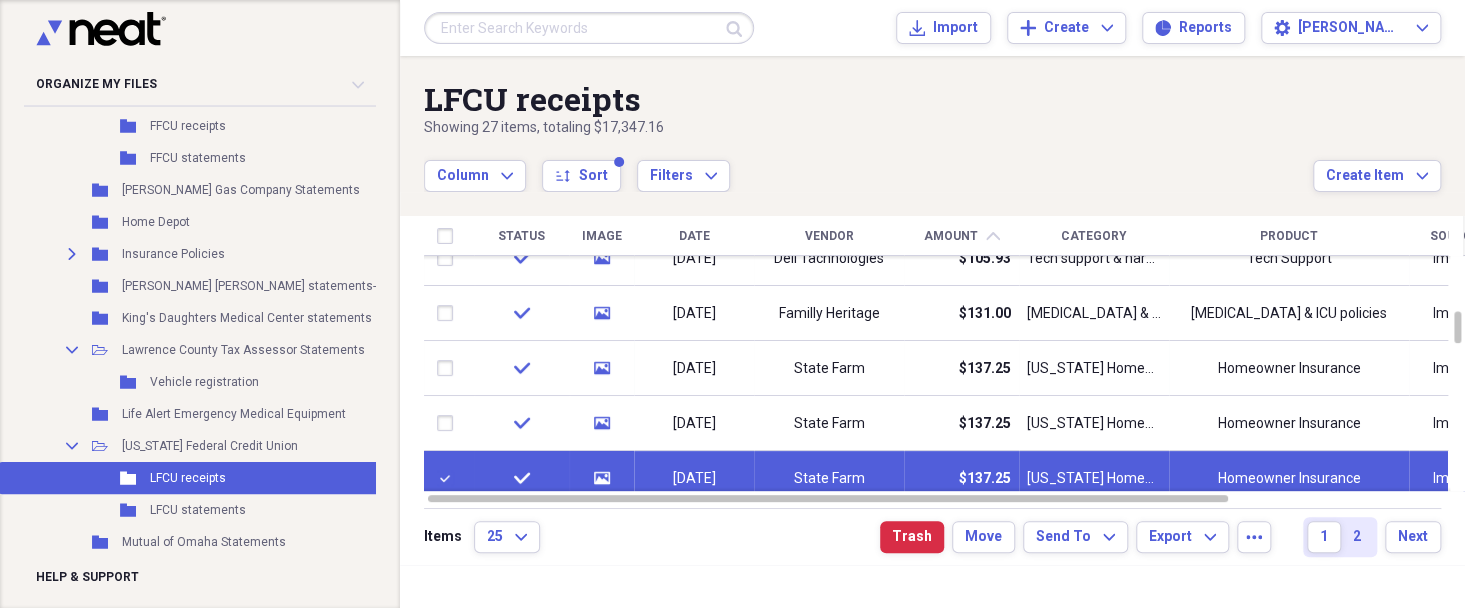 click on "Items 25 Expand Trash Move Send To Expand Export Expand more 1 2 Next" at bounding box center (932, 536) 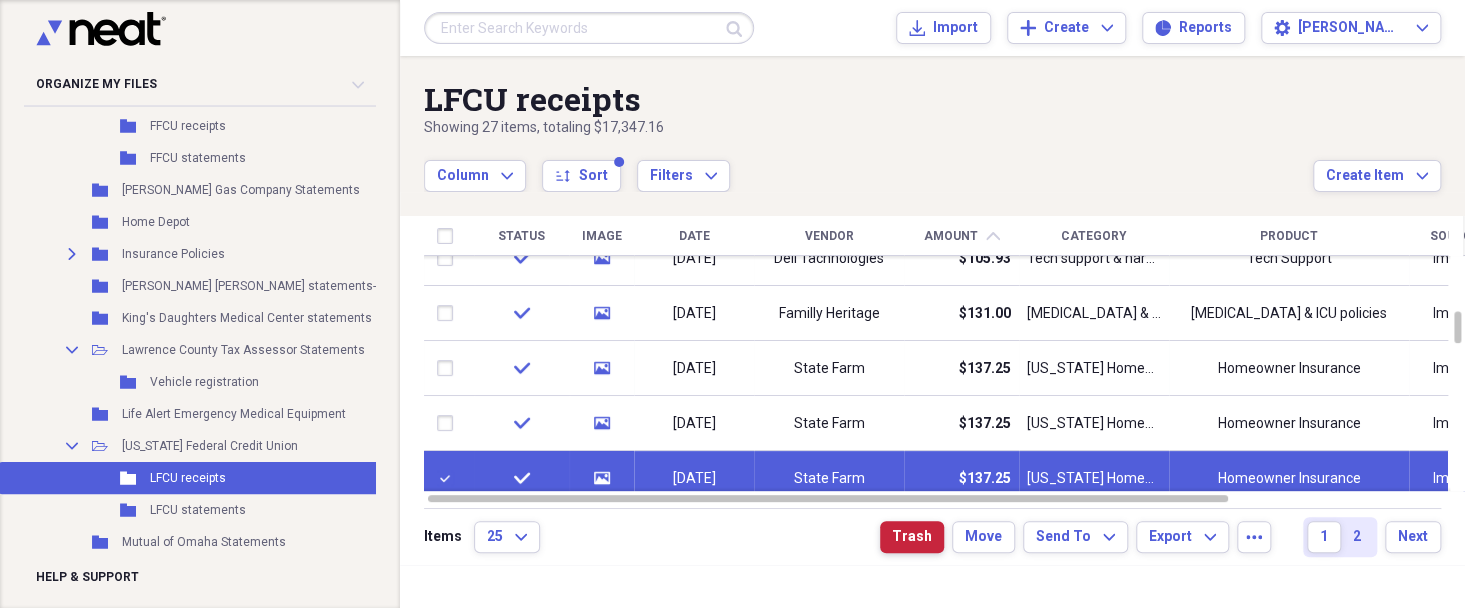 click on "Trash" at bounding box center [912, 537] 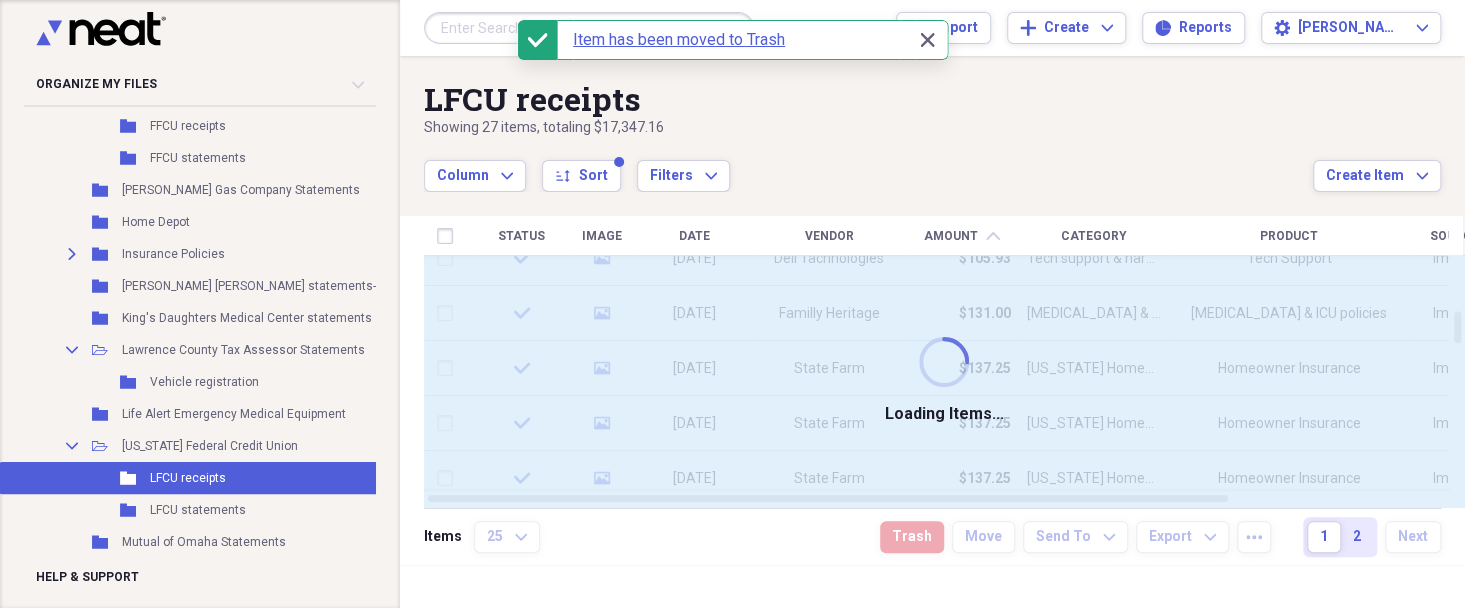 checkbox on "false" 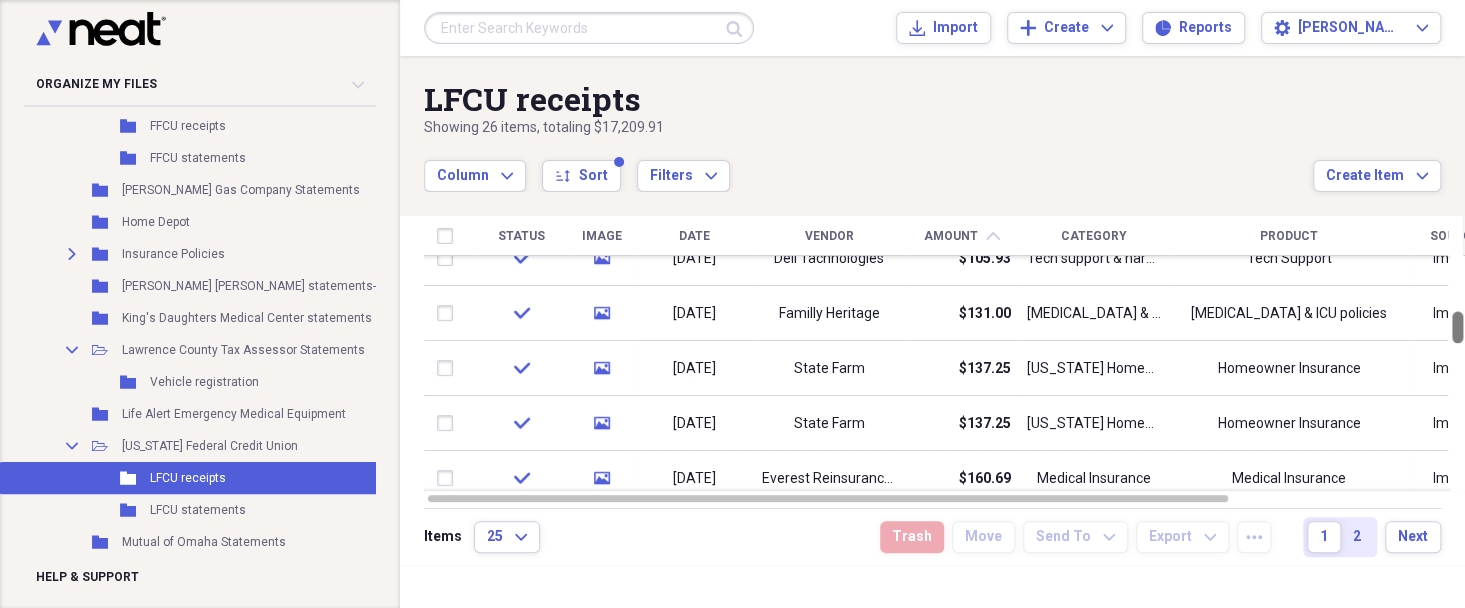 click at bounding box center (1457, 373) 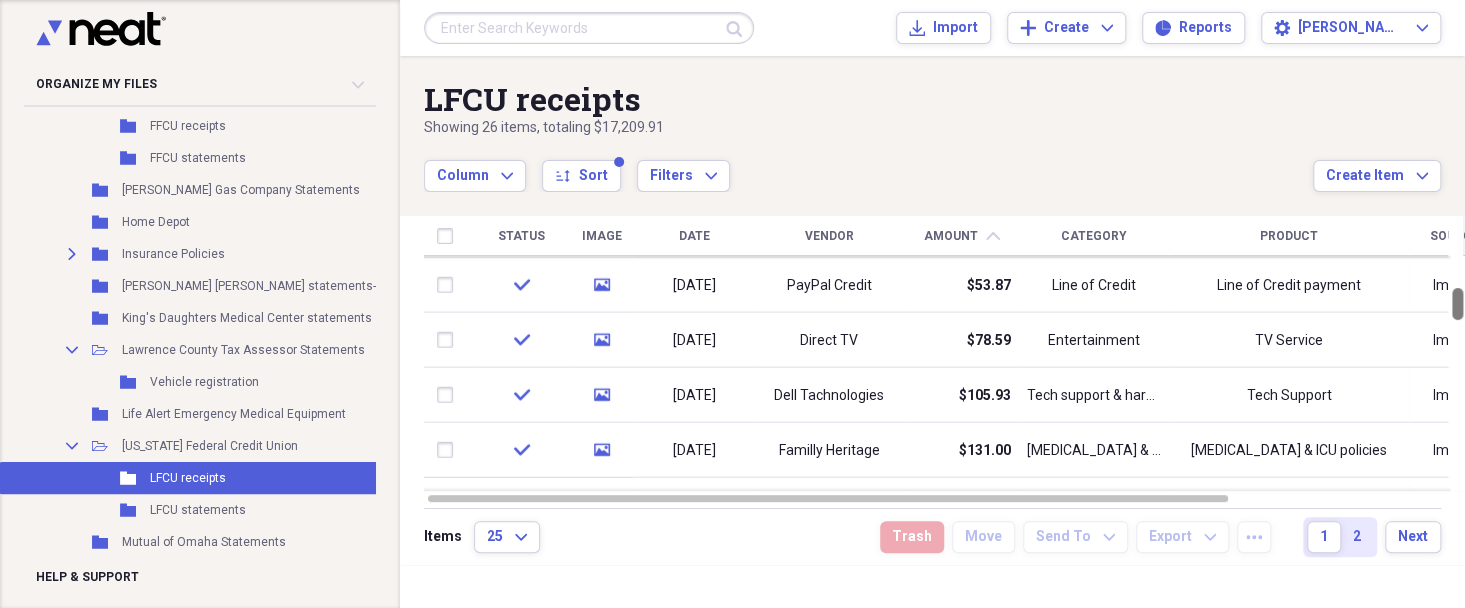 click at bounding box center (1457, 373) 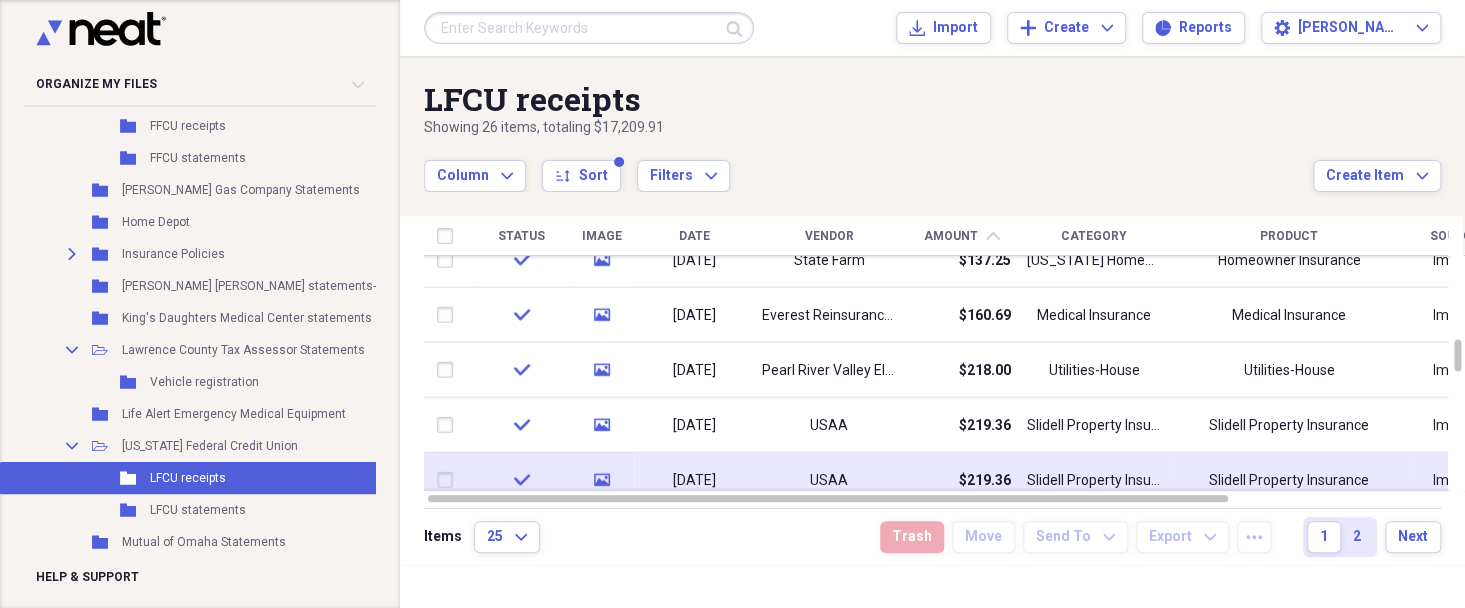 click at bounding box center (449, 480) 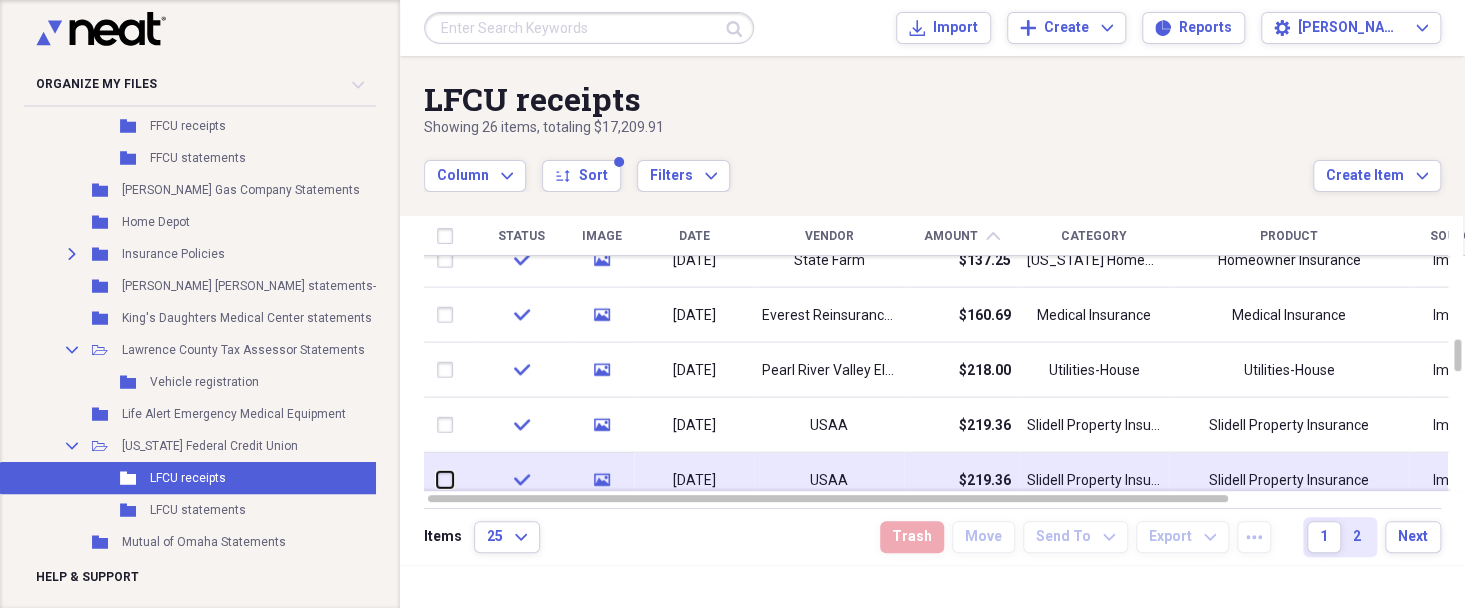 click at bounding box center [437, 480] 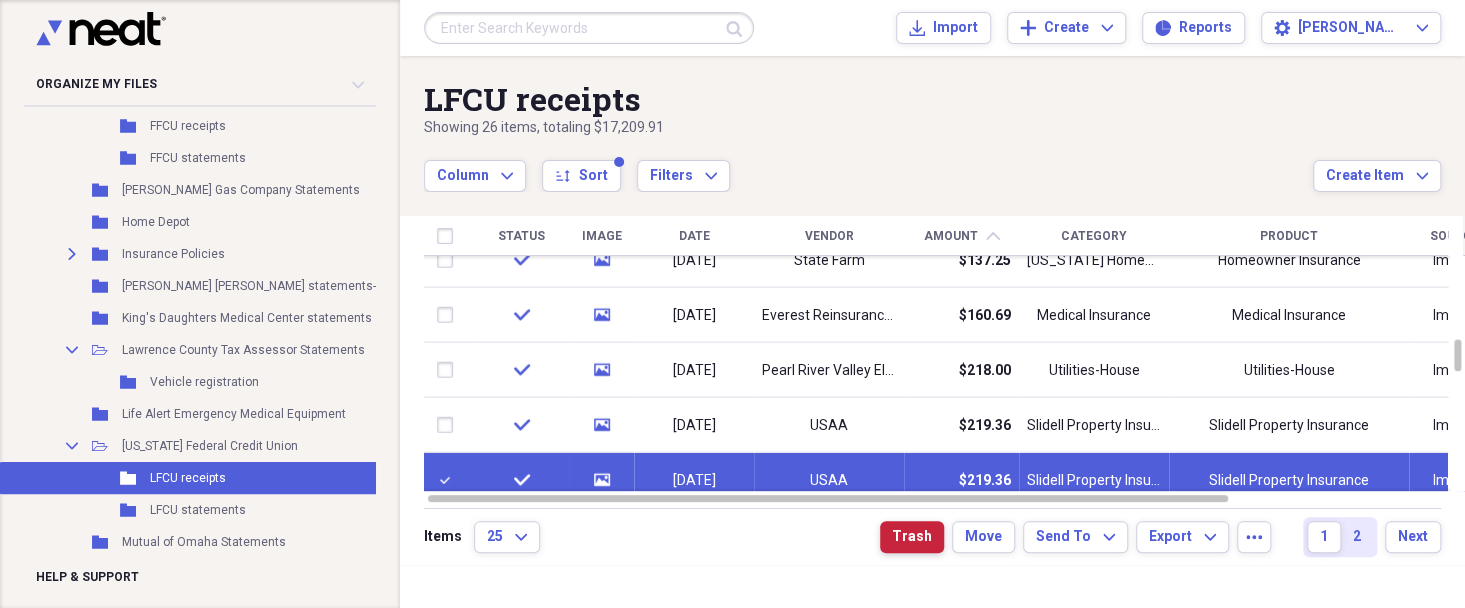 click on "Trash" at bounding box center [912, 537] 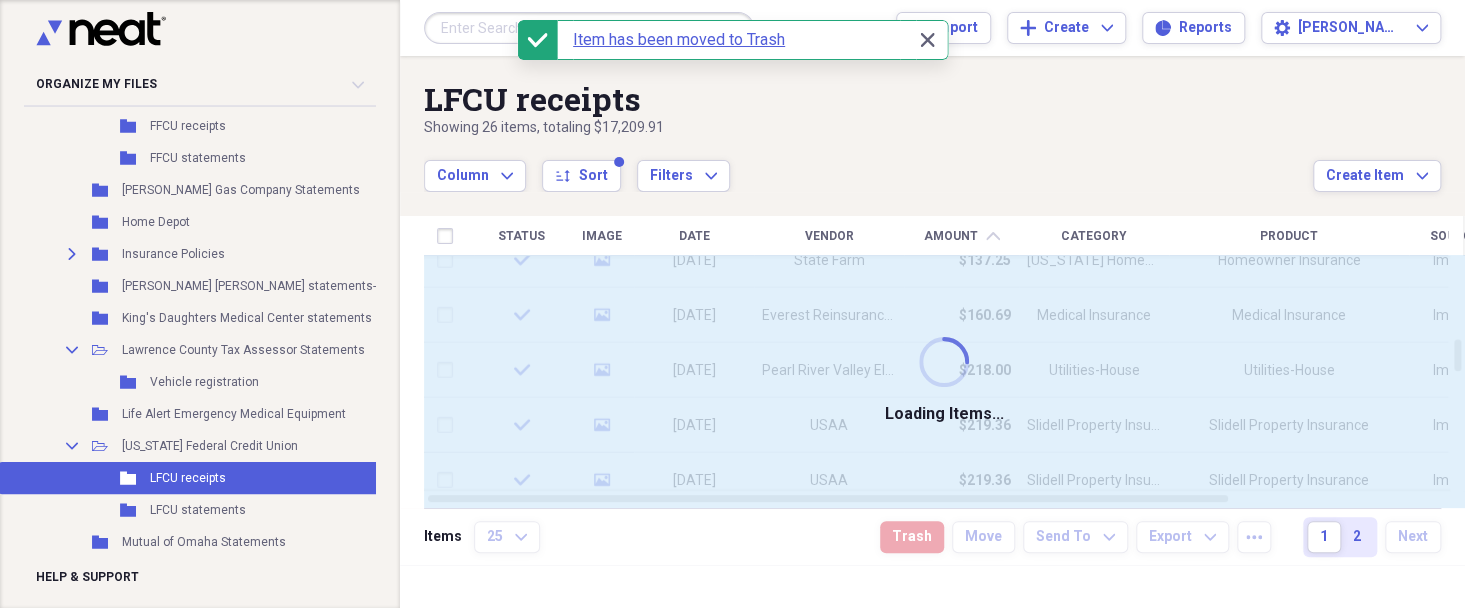 checkbox on "false" 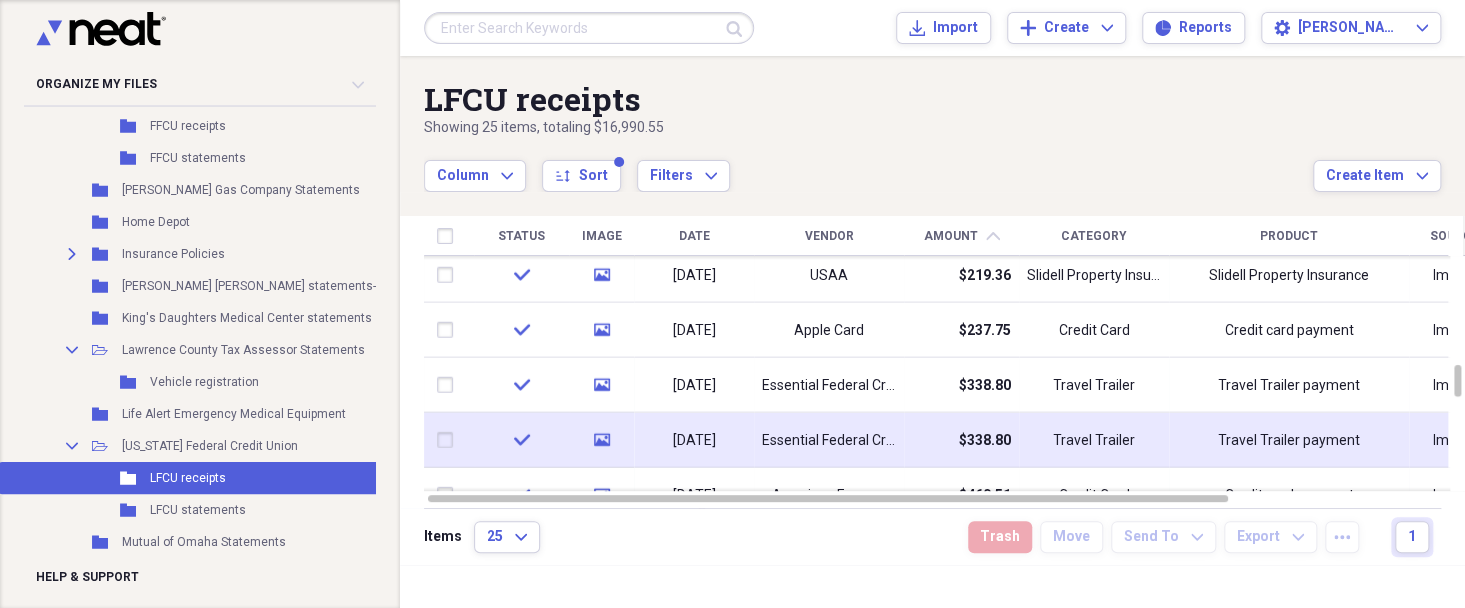 click at bounding box center (449, 440) 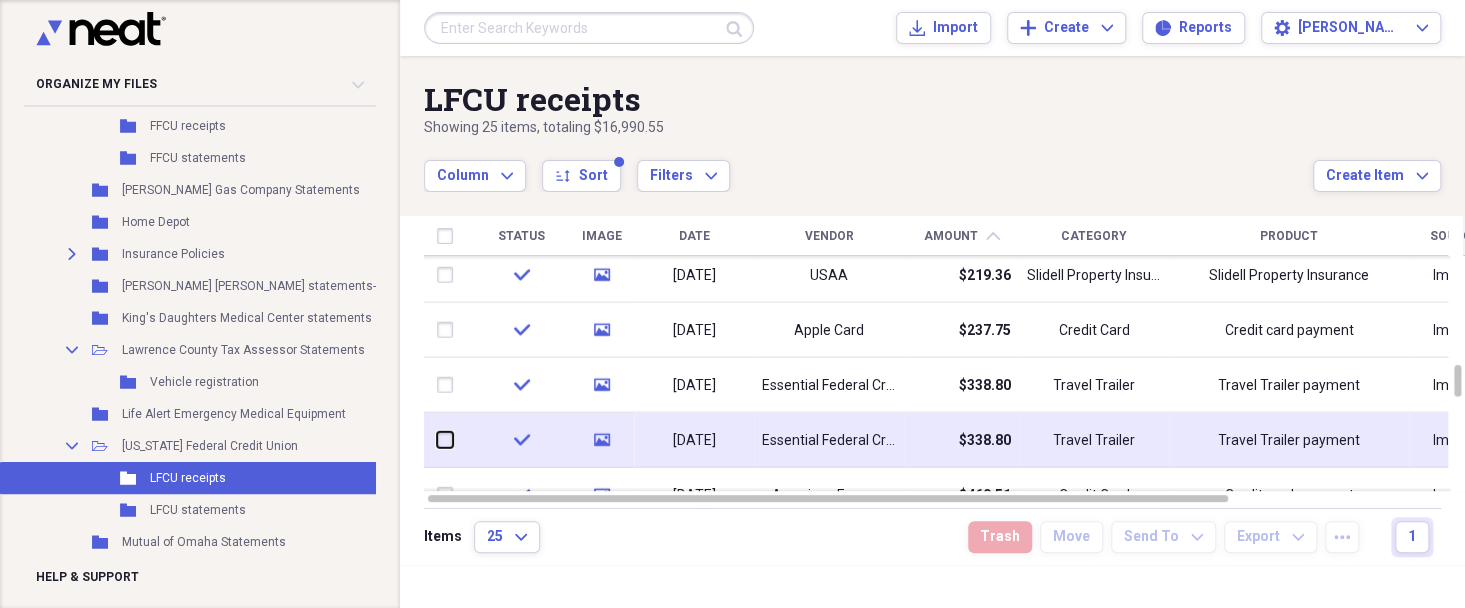 click at bounding box center (437, 440) 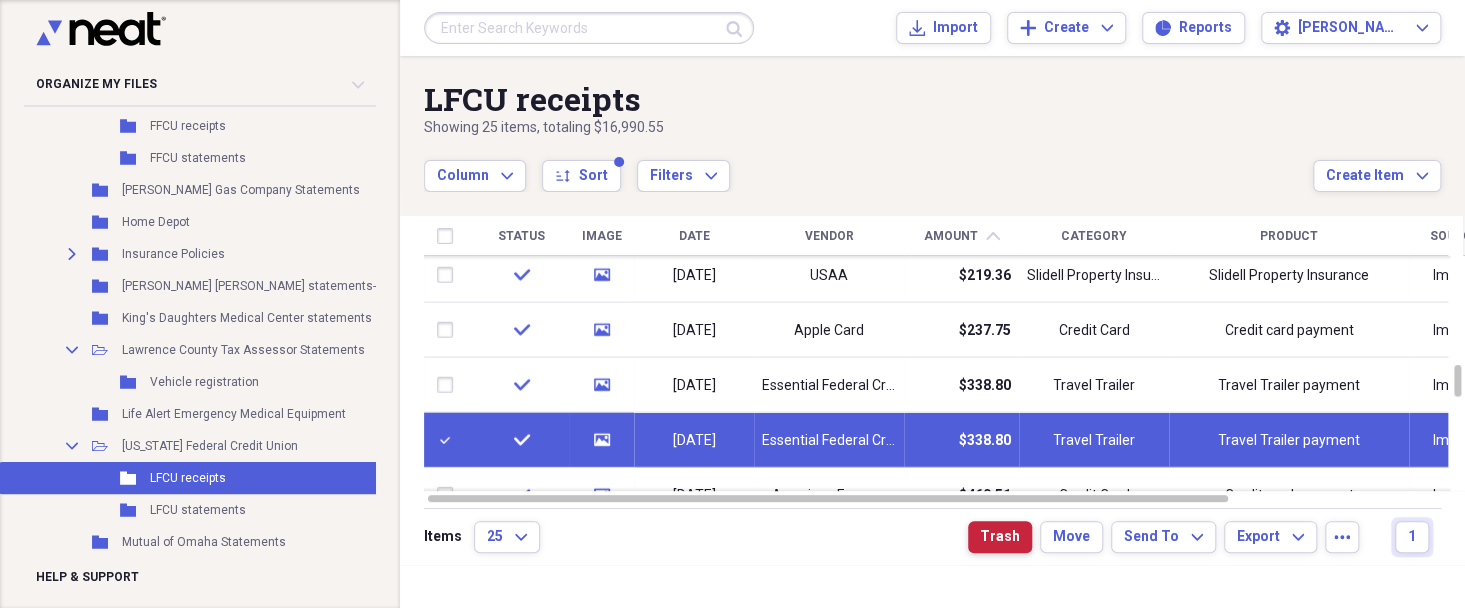 click on "Trash" at bounding box center (1000, 537) 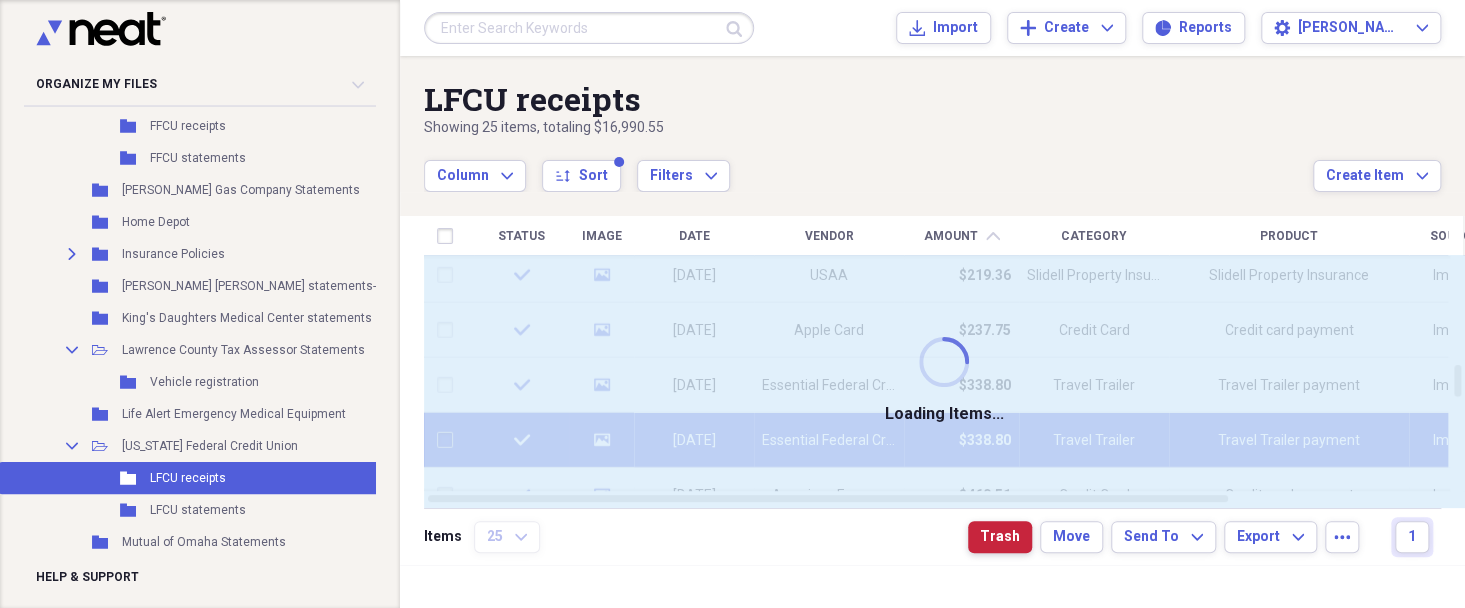 checkbox on "false" 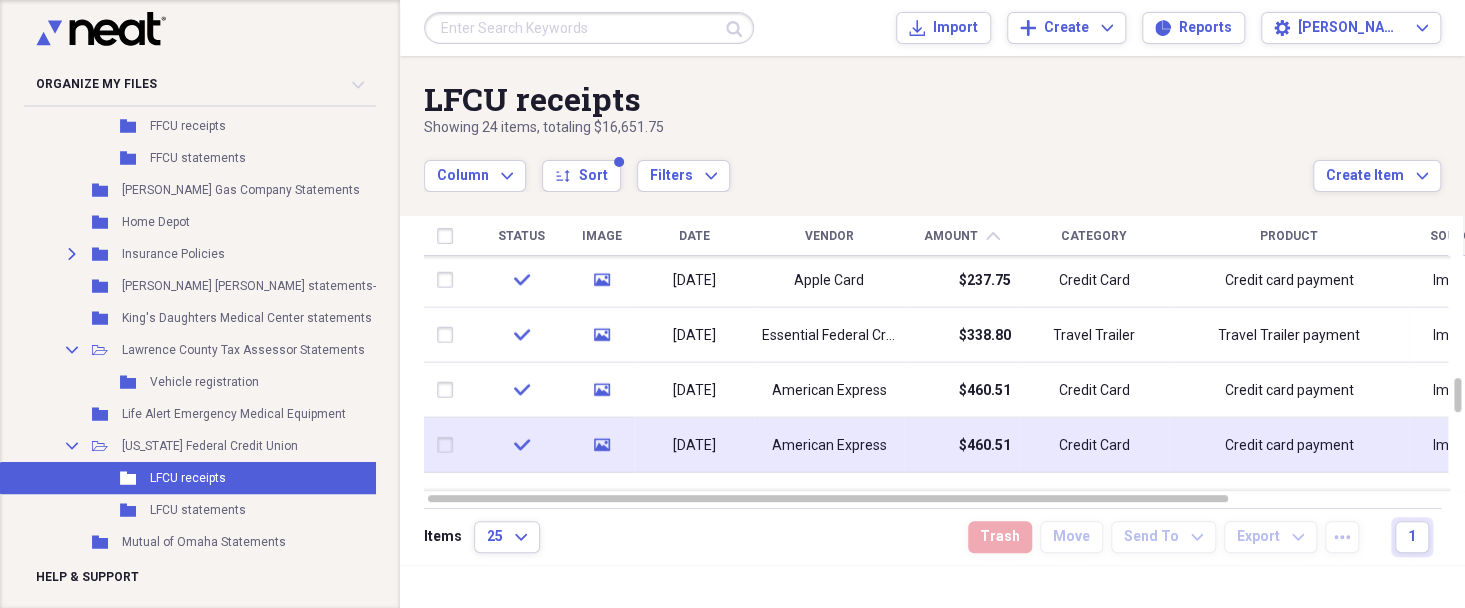 click at bounding box center (449, 445) 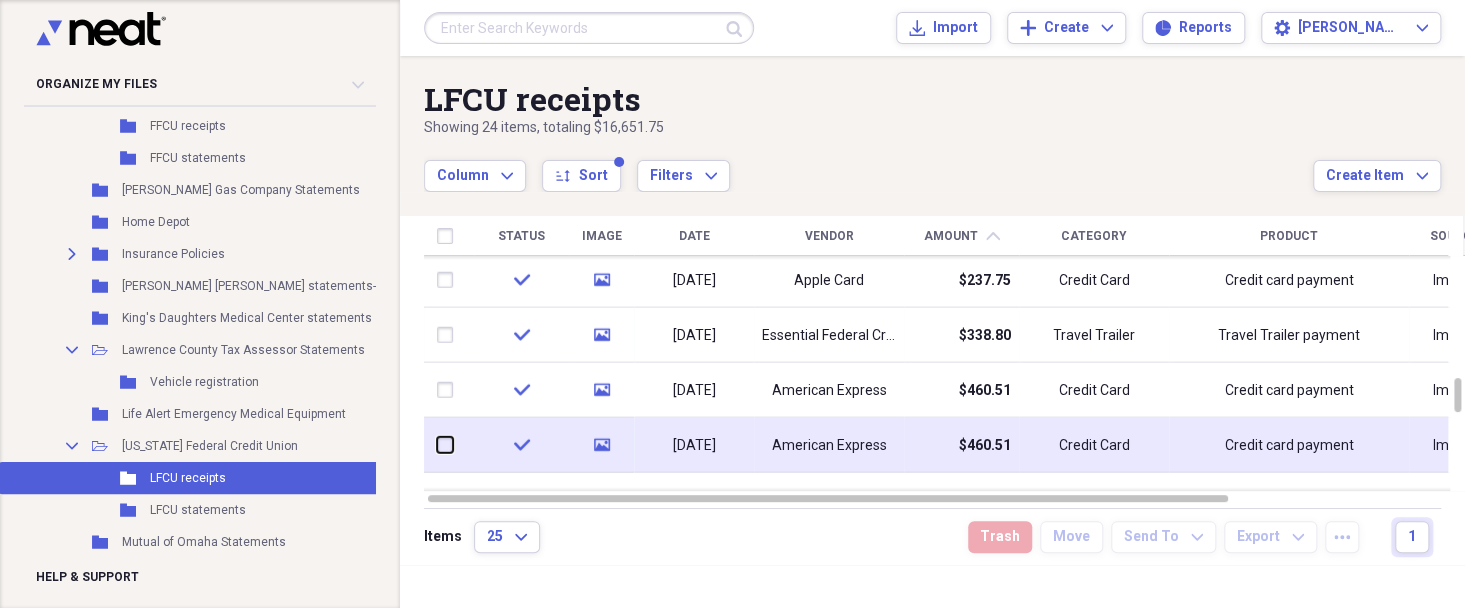 click at bounding box center [437, 445] 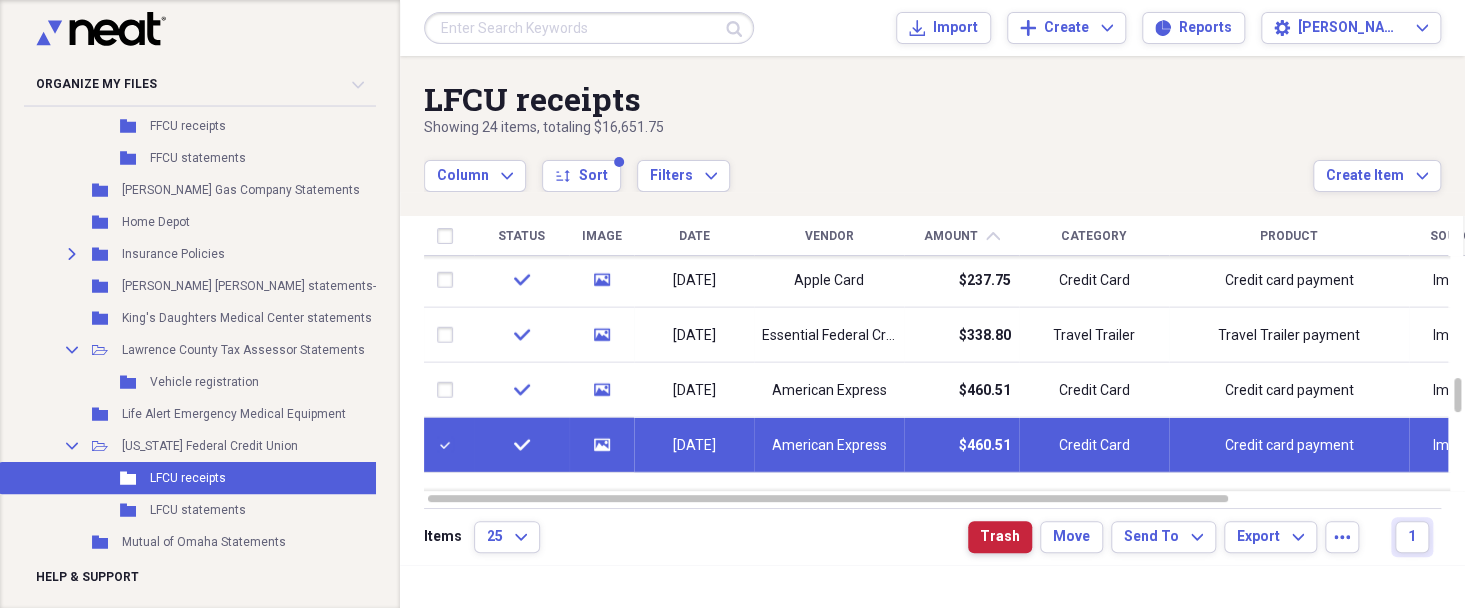 click on "Trash" at bounding box center [1000, 537] 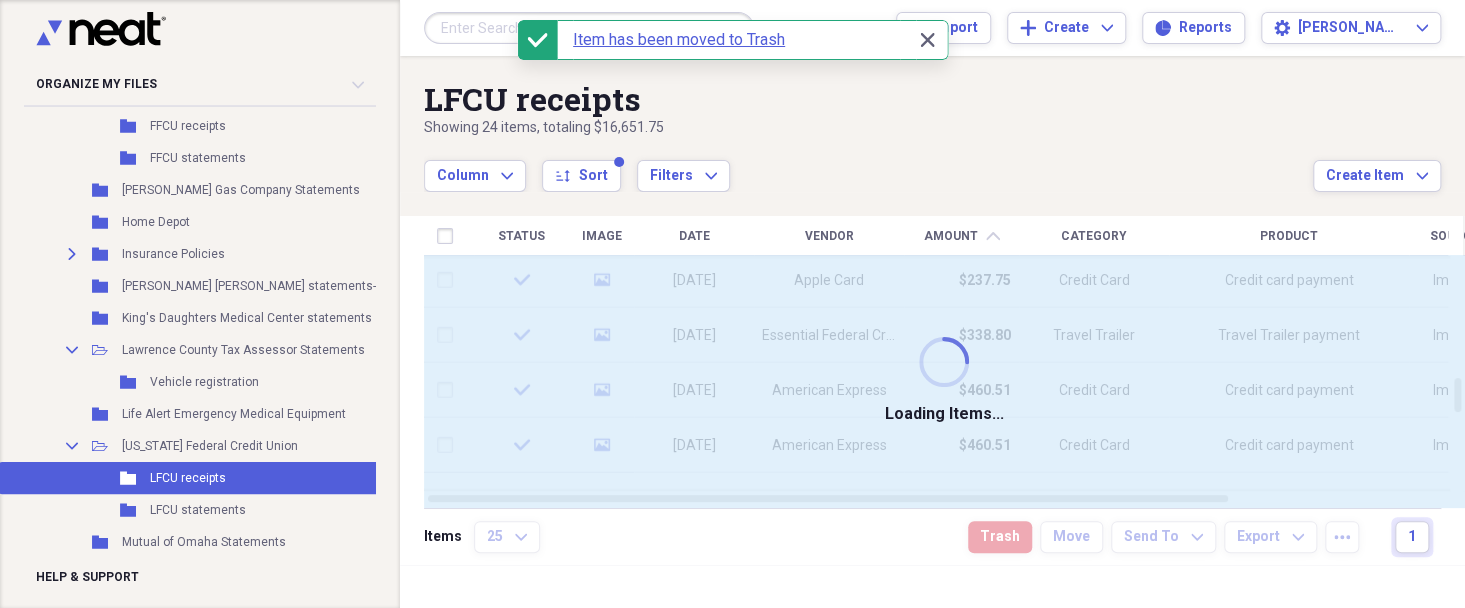 checkbox on "false" 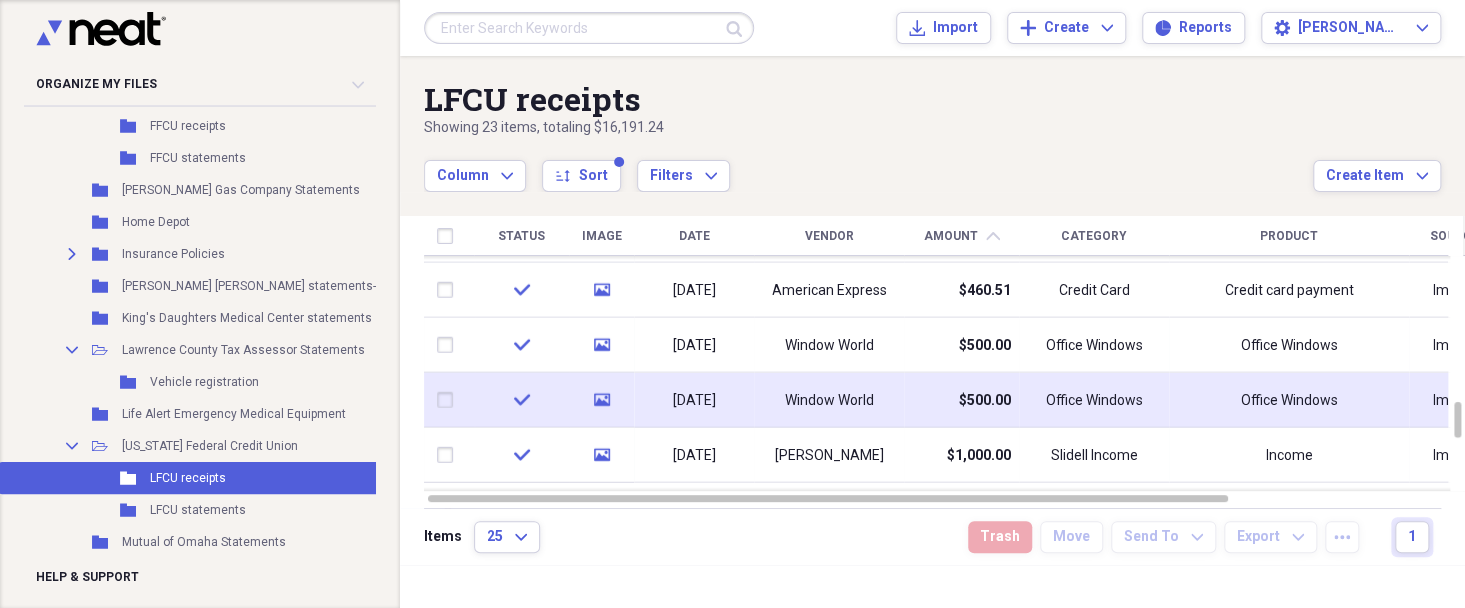 click at bounding box center [449, 400] 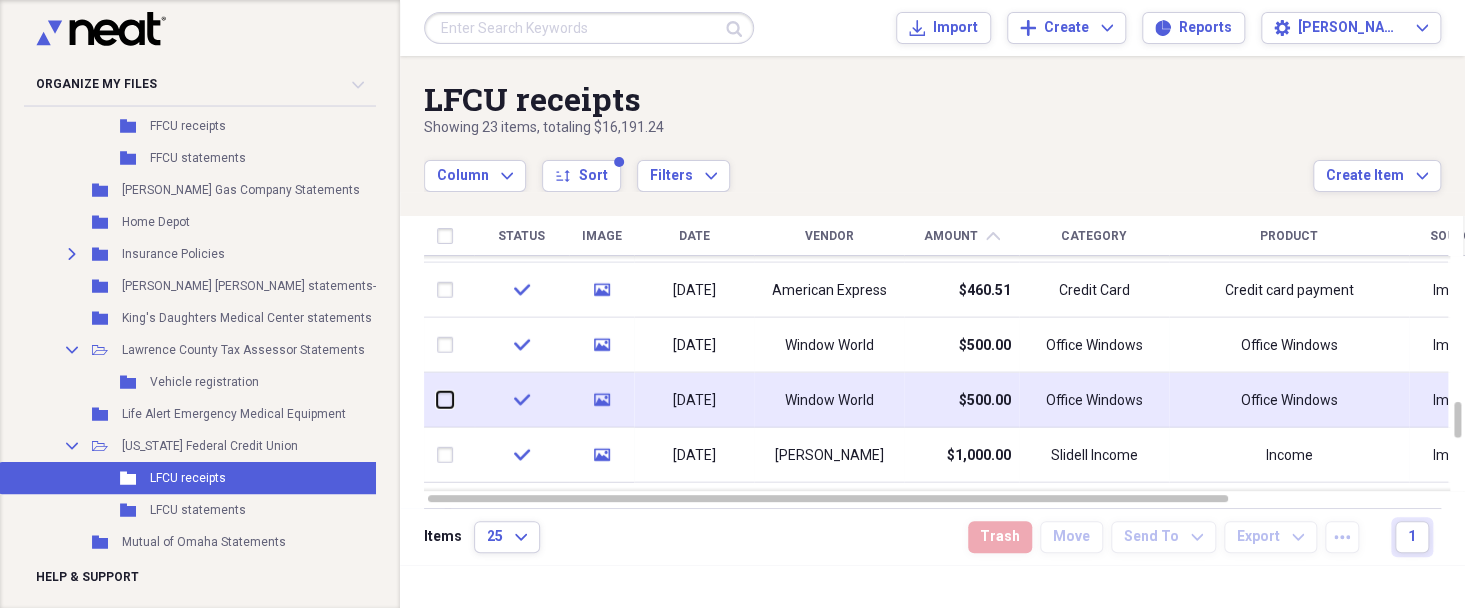 click at bounding box center (437, 400) 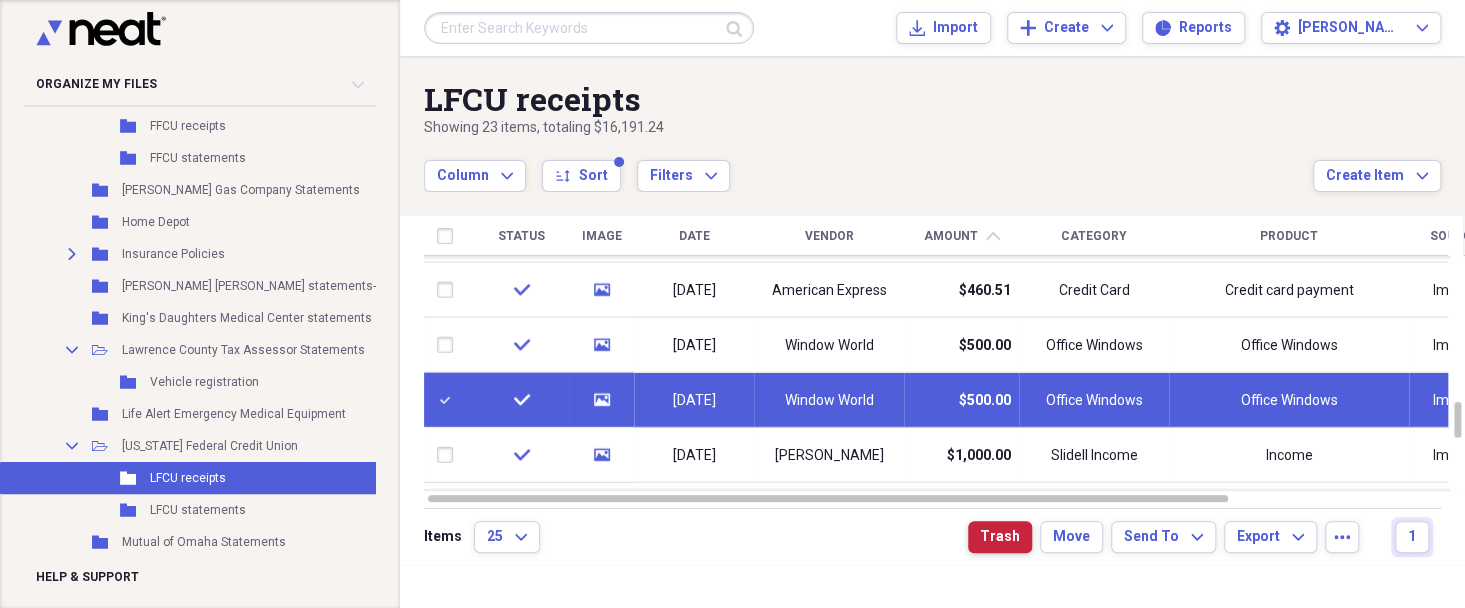 click on "Trash" at bounding box center [1000, 537] 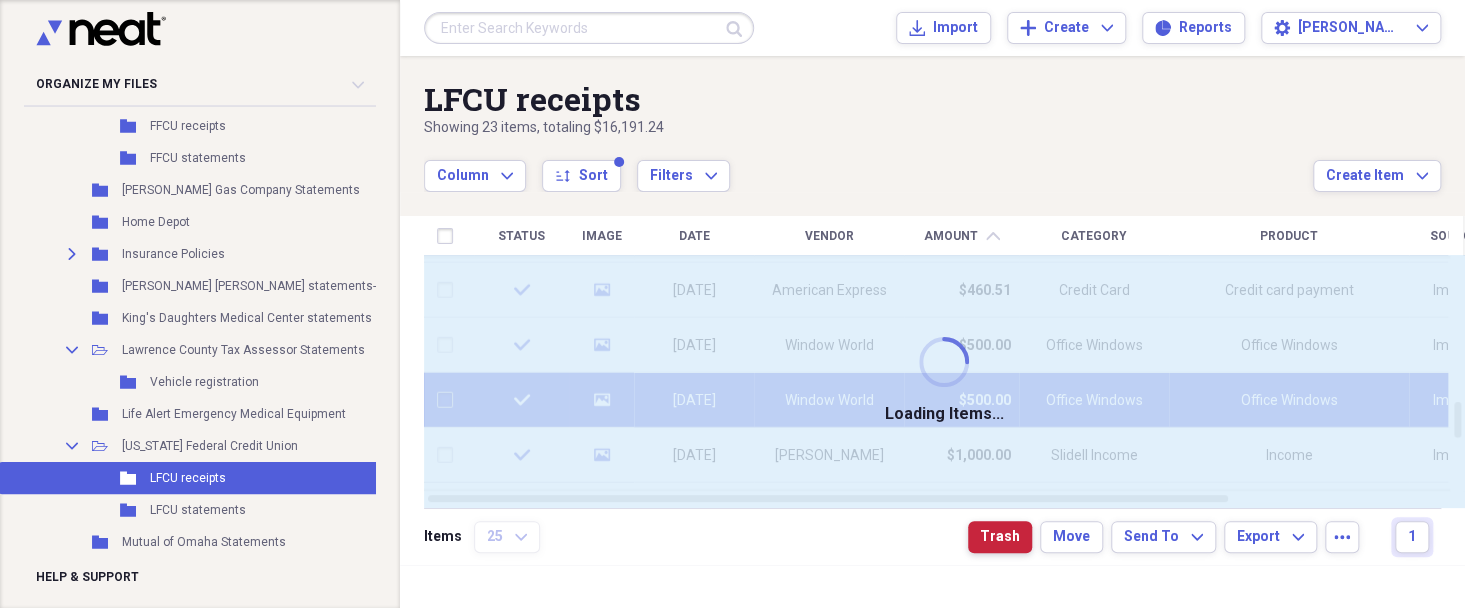 checkbox on "false" 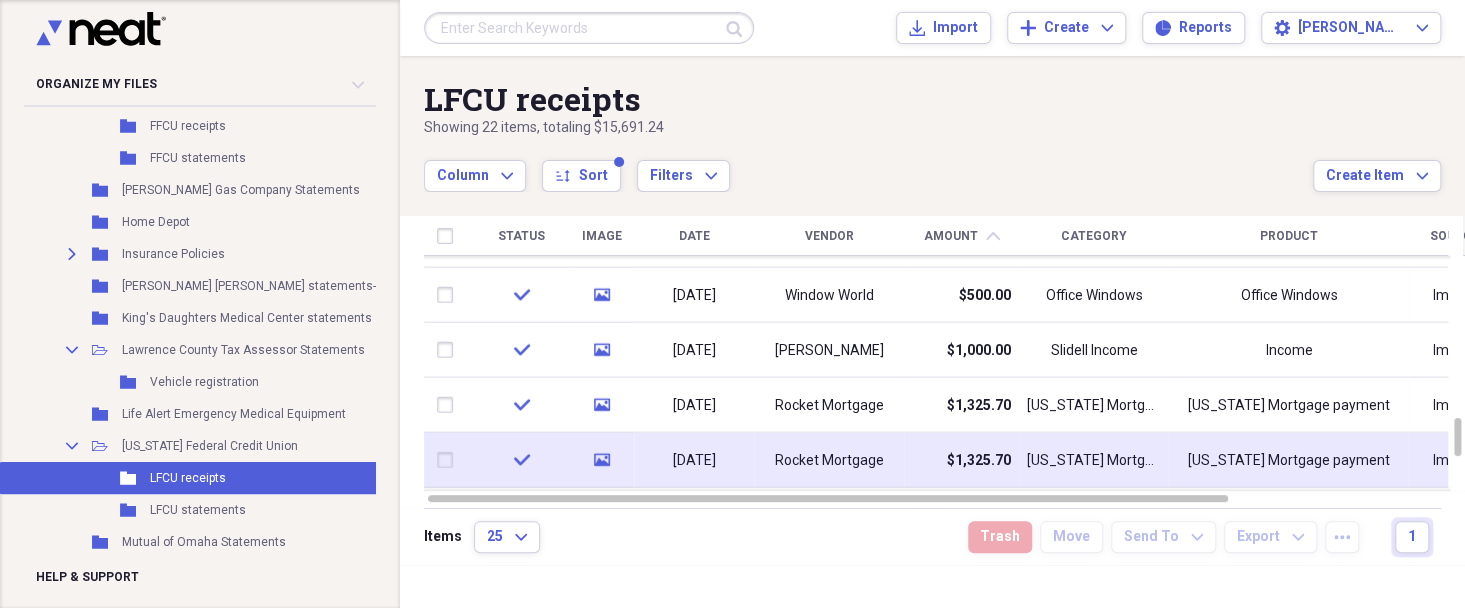 click at bounding box center [449, 460] 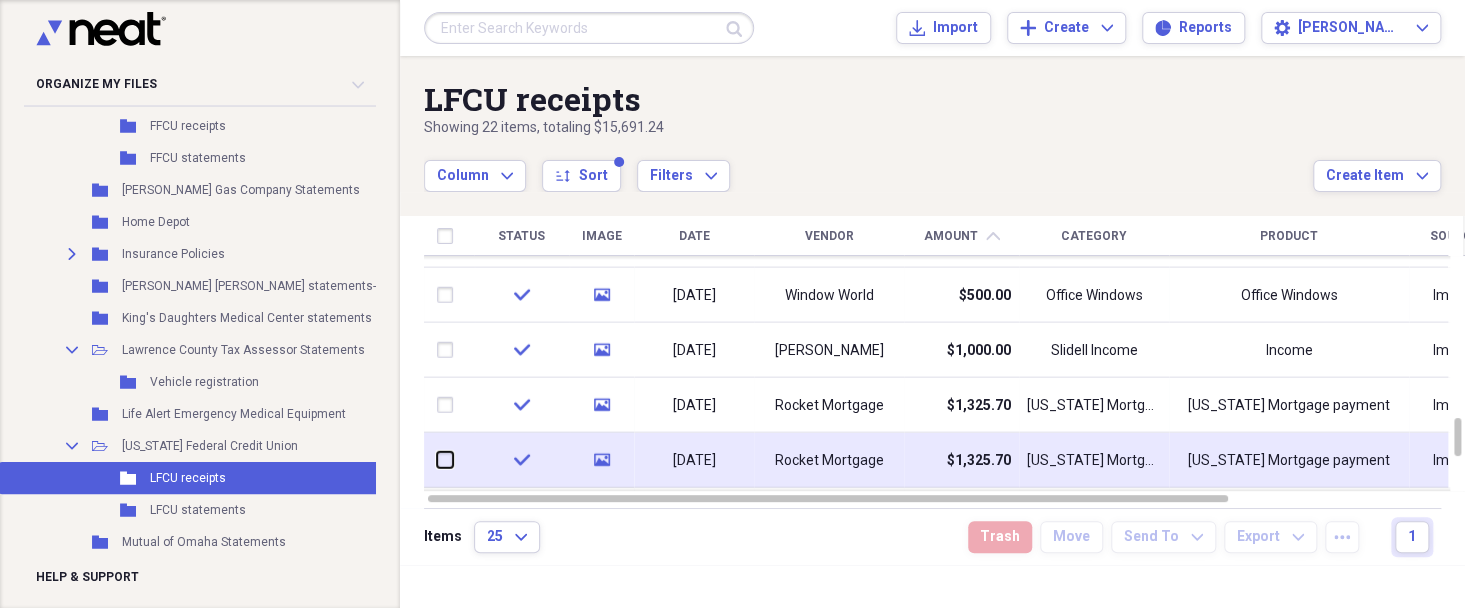 click at bounding box center [437, 460] 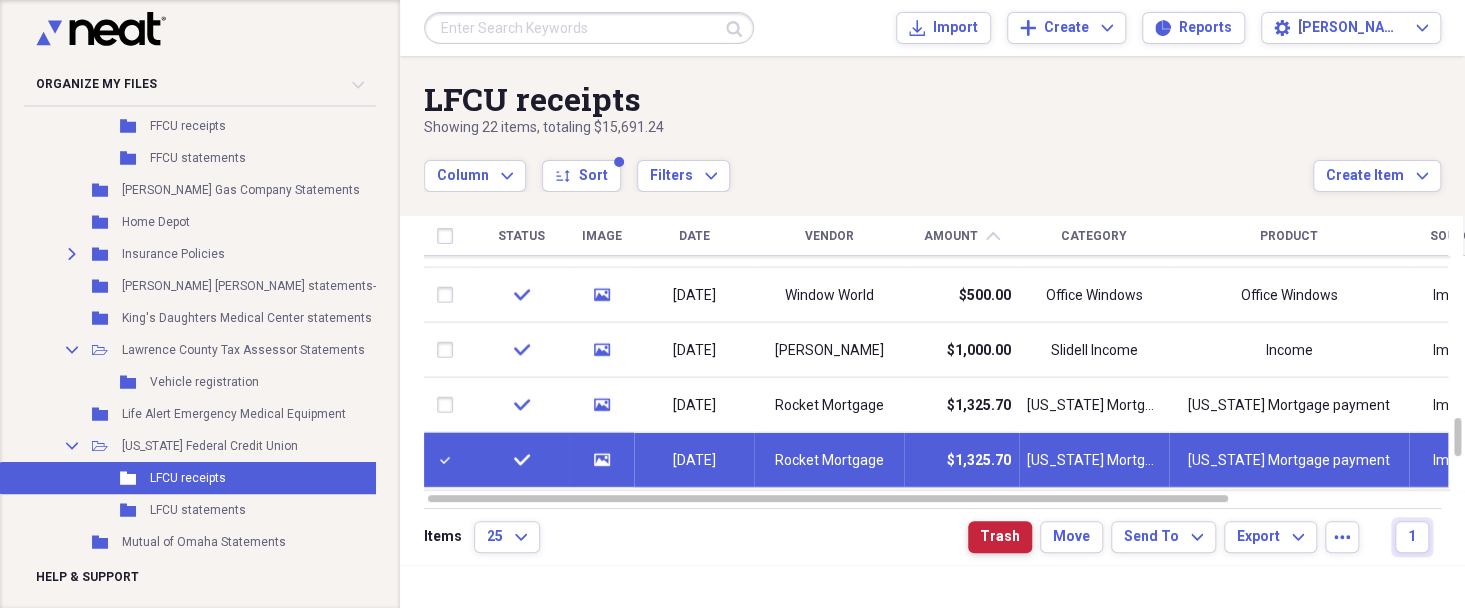 click on "Trash" at bounding box center [1000, 537] 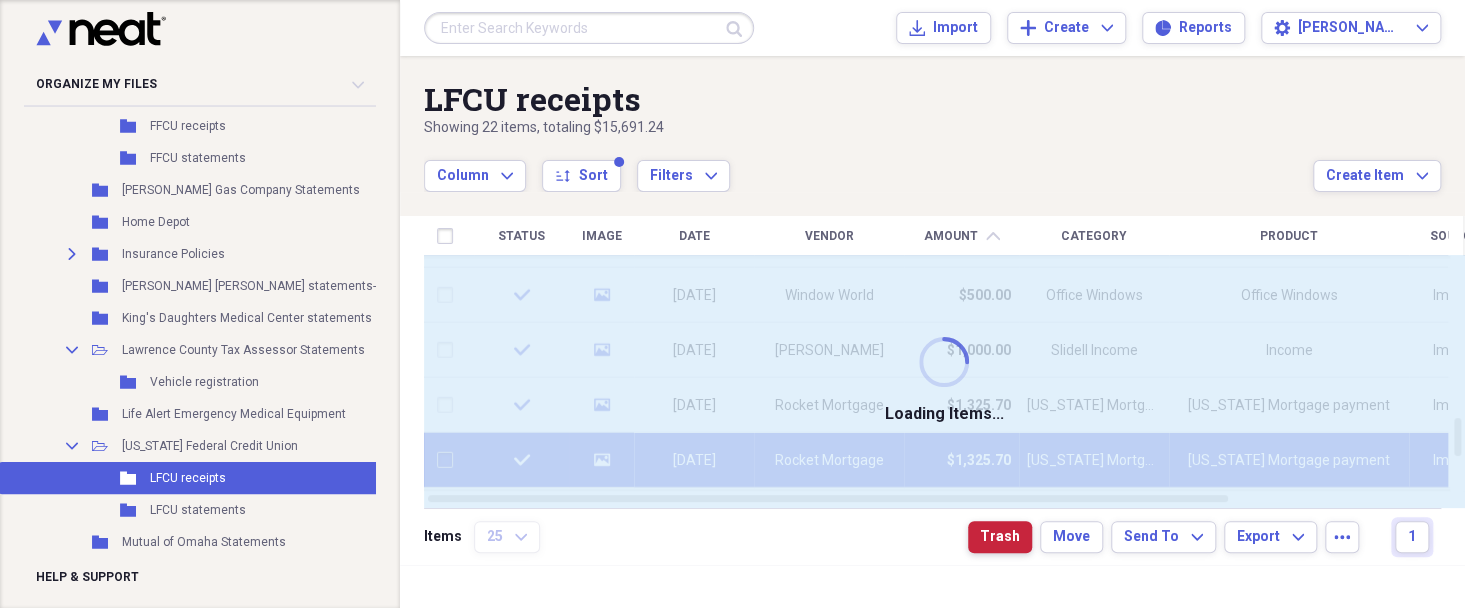 checkbox on "false" 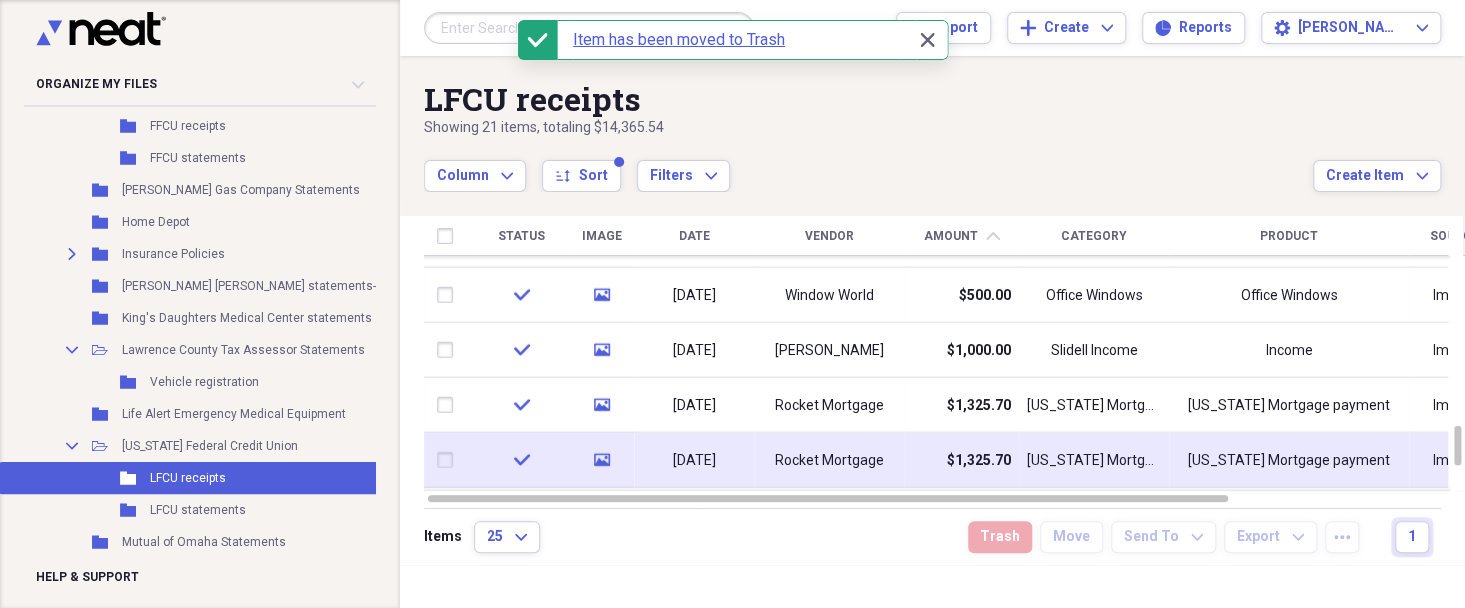 click at bounding box center [449, 460] 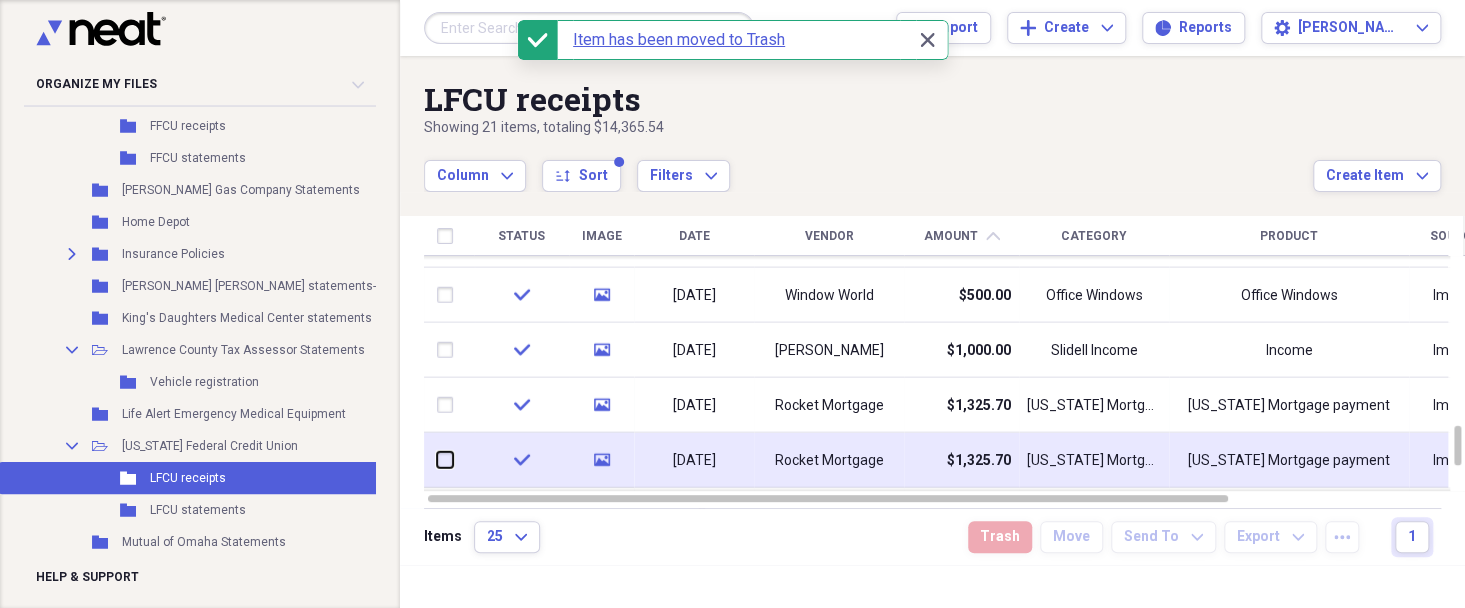 click at bounding box center [437, 460] 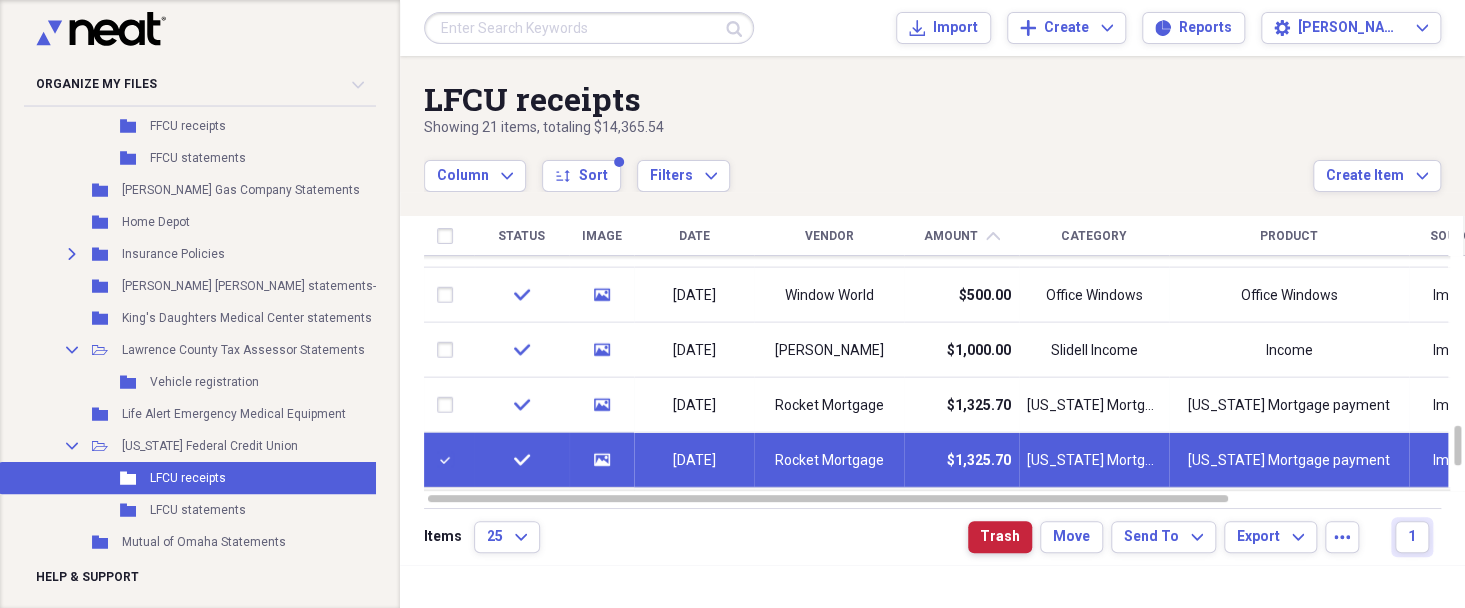 click on "Trash" at bounding box center [1000, 537] 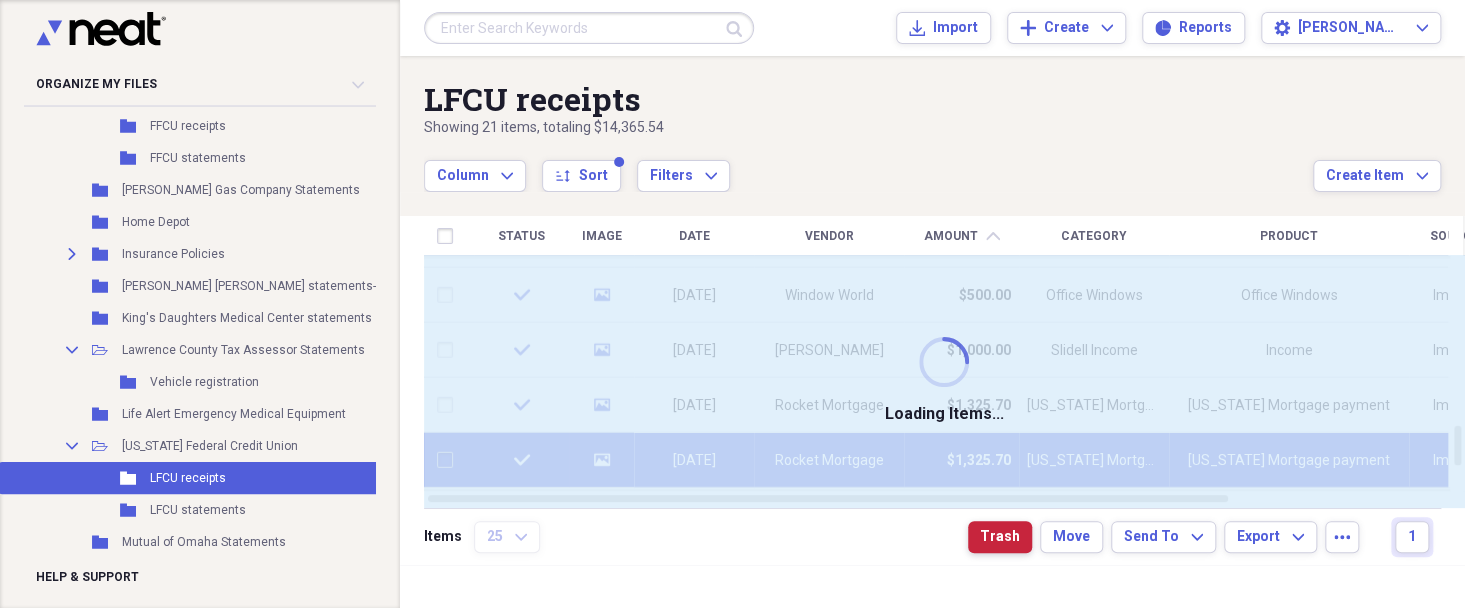 checkbox on "false" 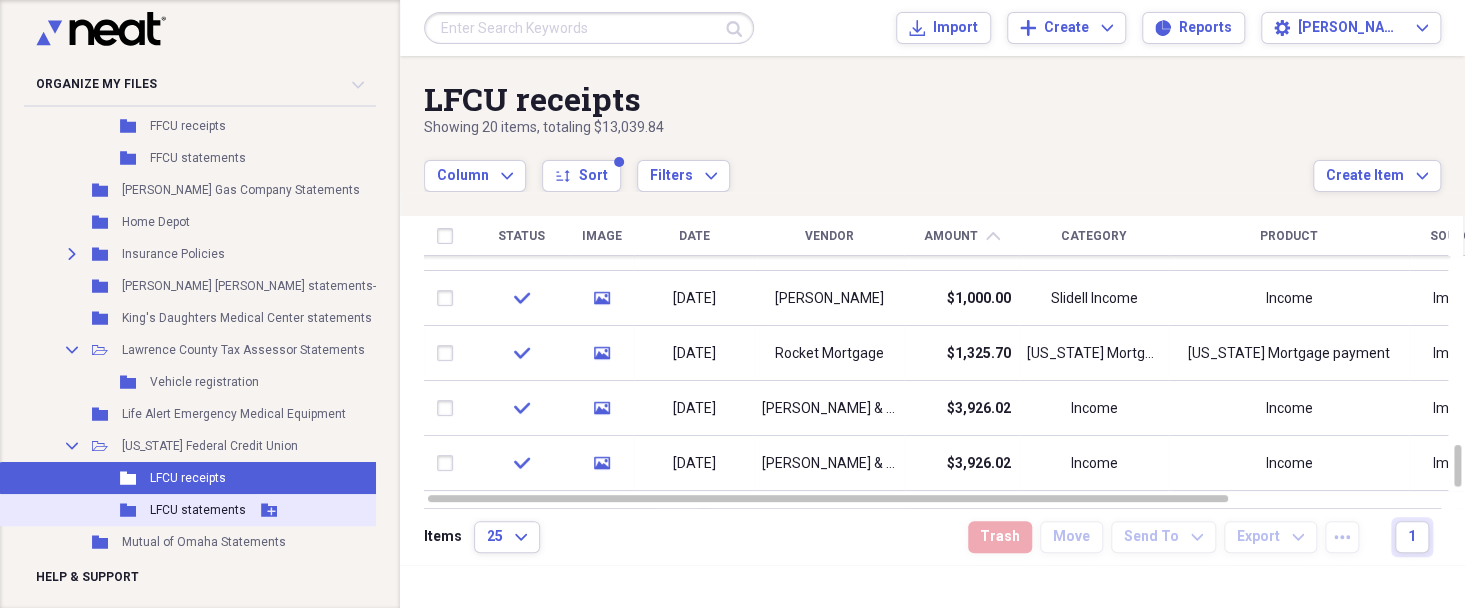 click on "LFCU statements" at bounding box center [198, 510] 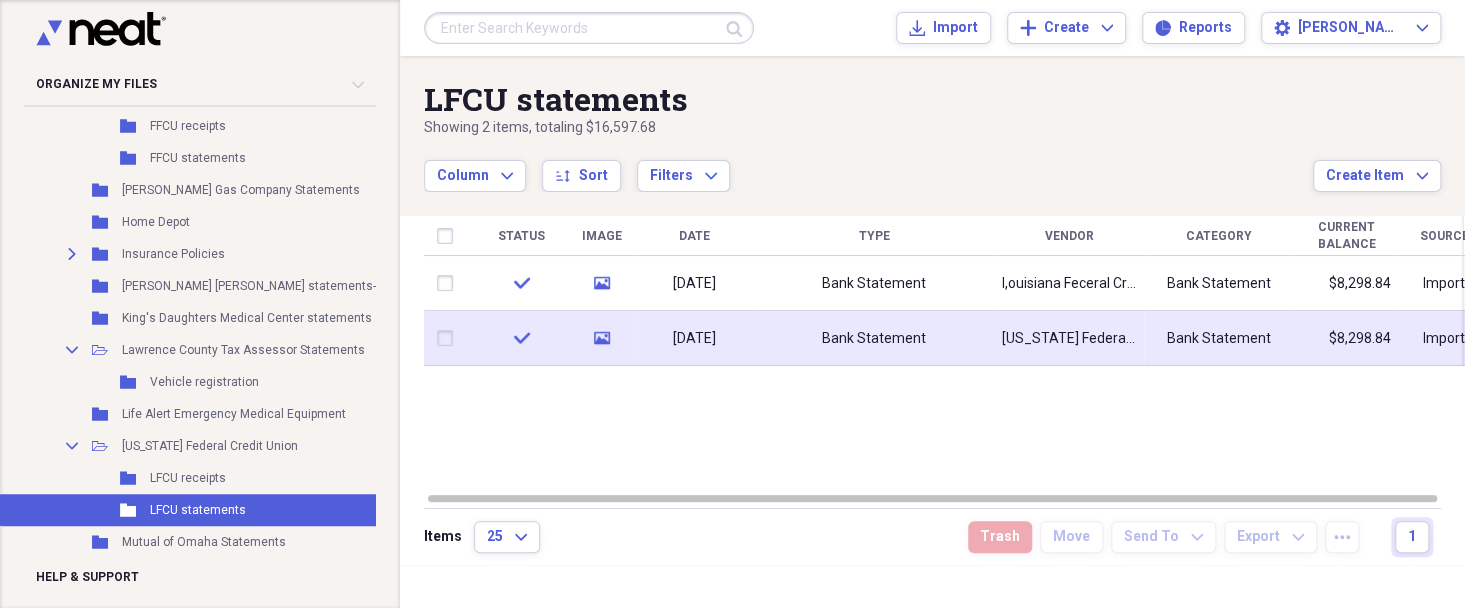 click at bounding box center [449, 338] 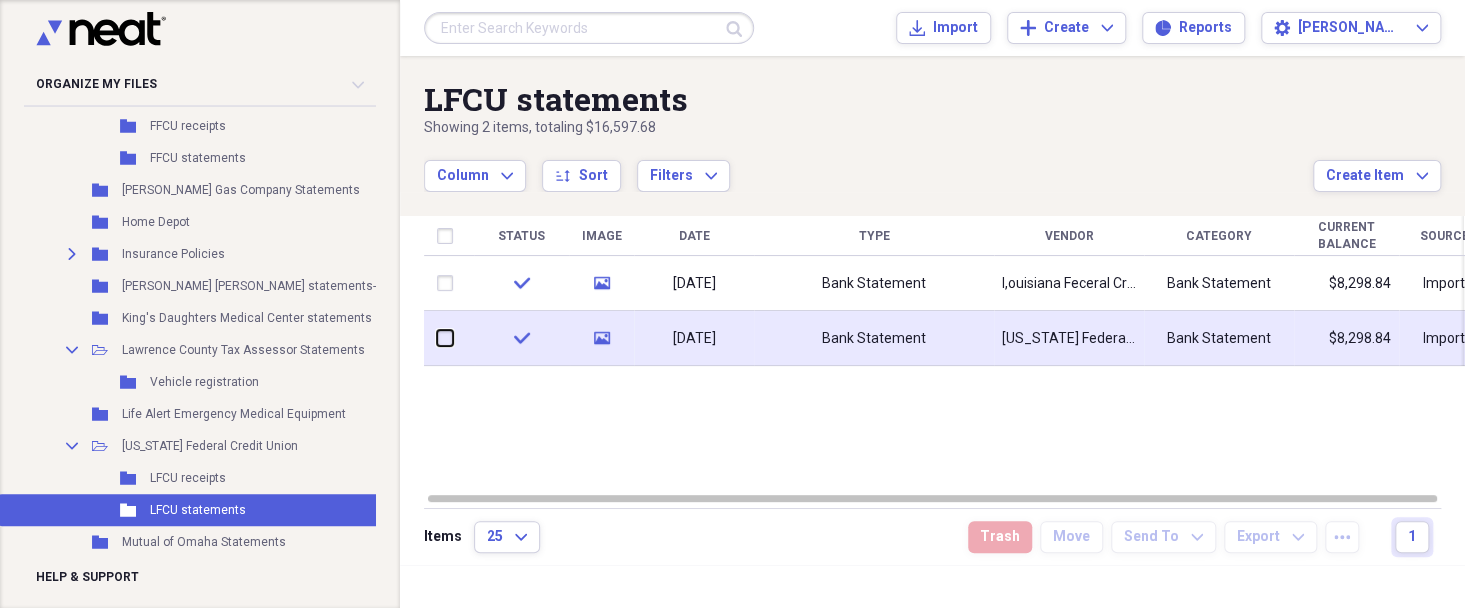 click at bounding box center (437, 338) 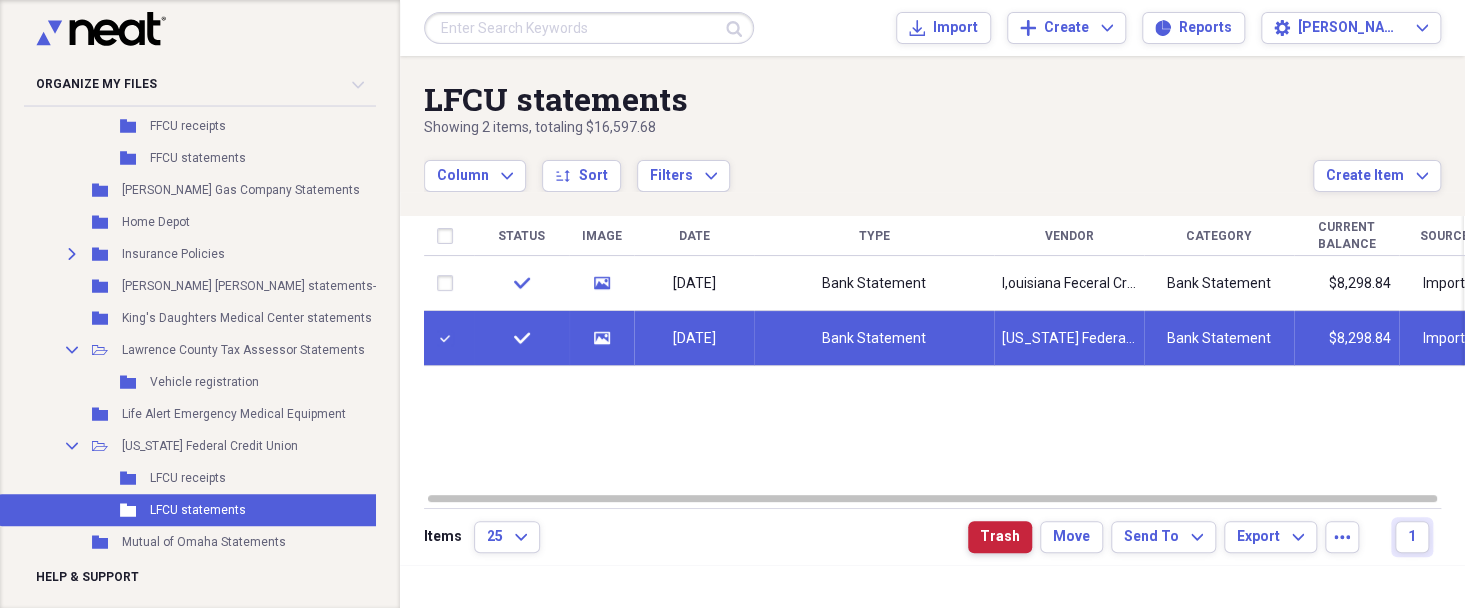 click on "Trash" at bounding box center [1000, 537] 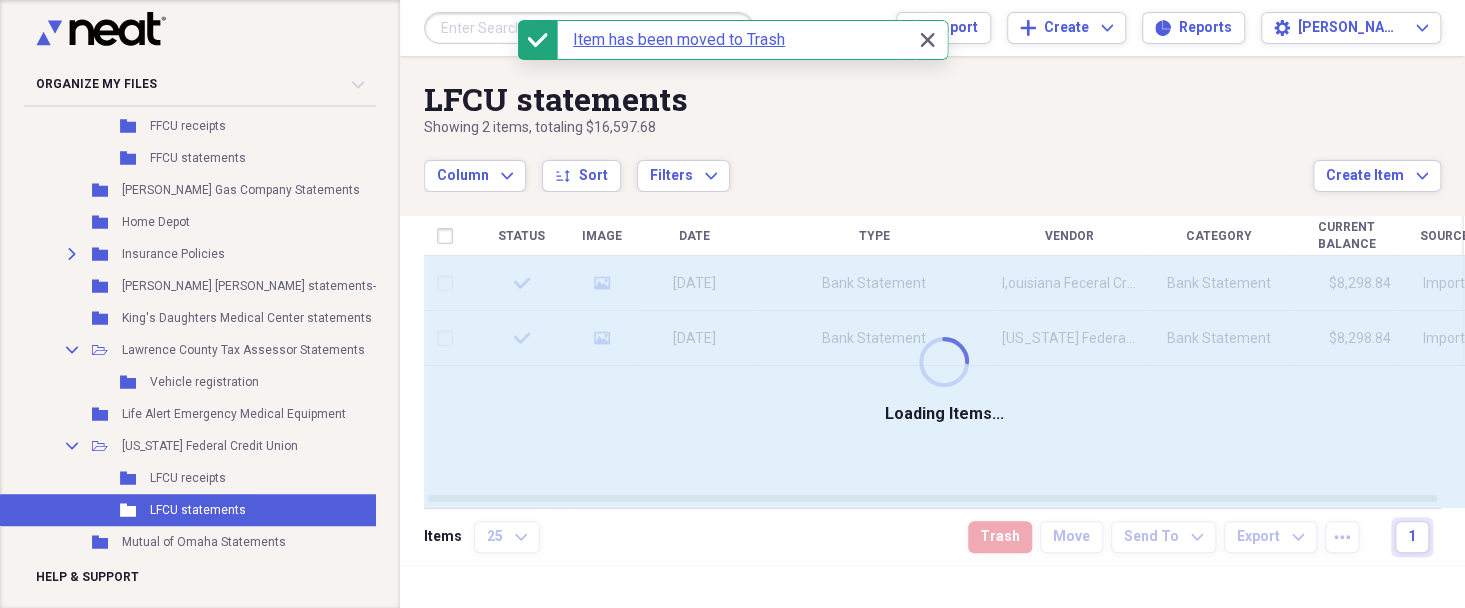 checkbox on "false" 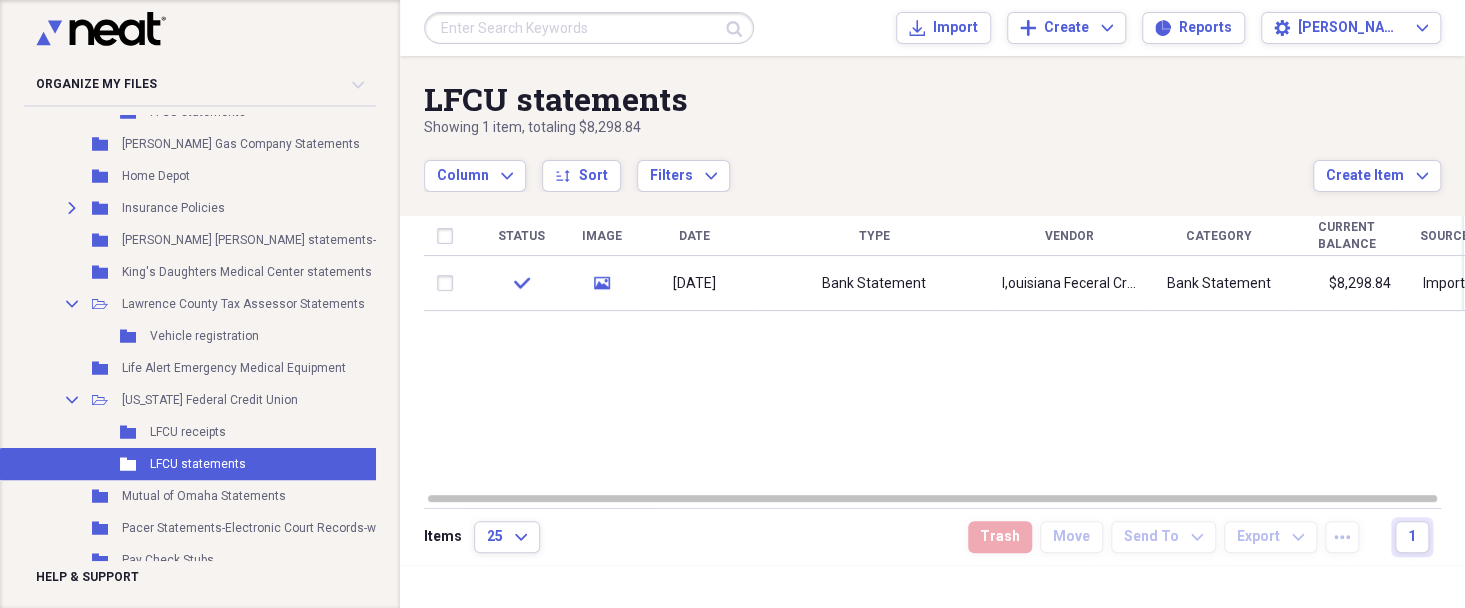 scroll, scrollTop: 1345, scrollLeft: 0, axis: vertical 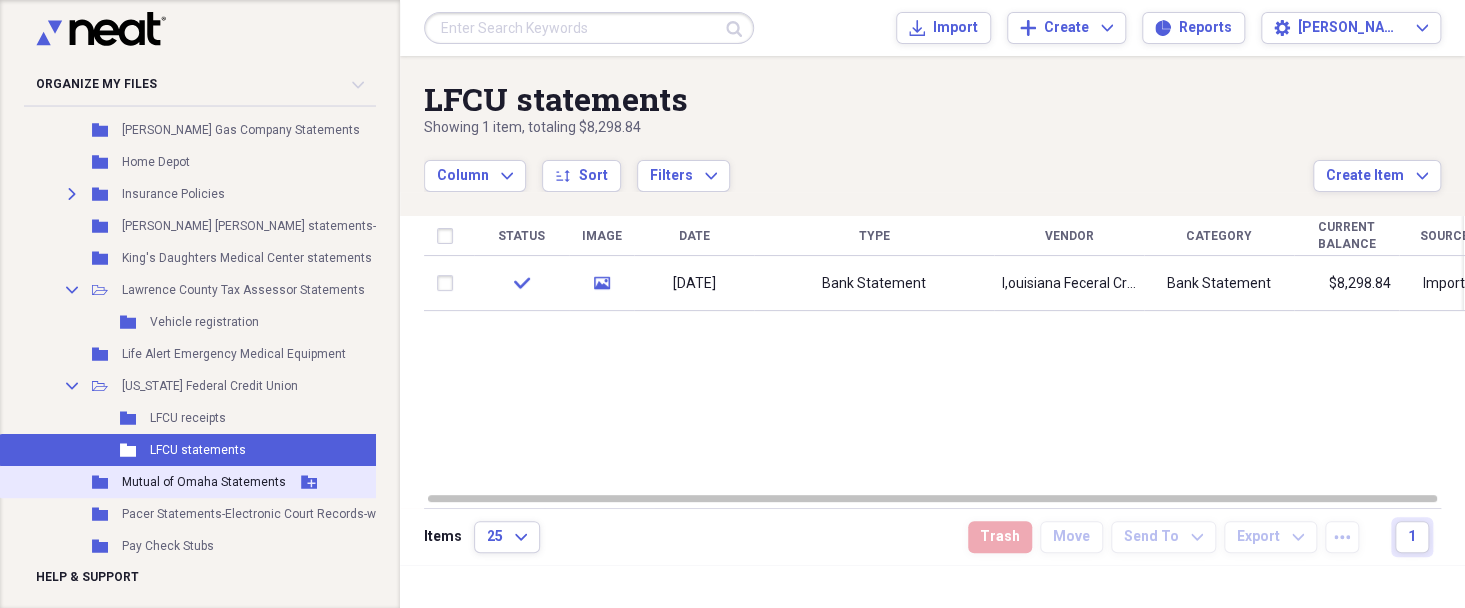 click on "Mutual of Omaha Statements" at bounding box center [204, 482] 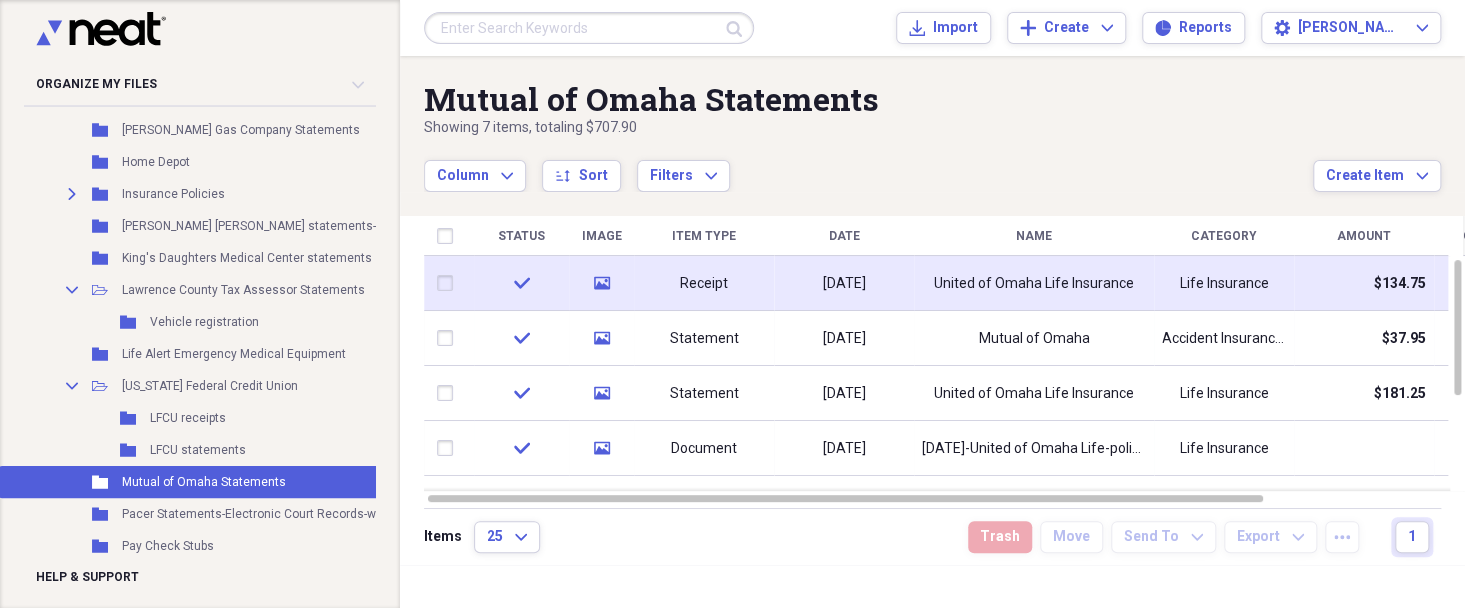 click on "United of Omaha Life Insurance" at bounding box center [1034, 284] 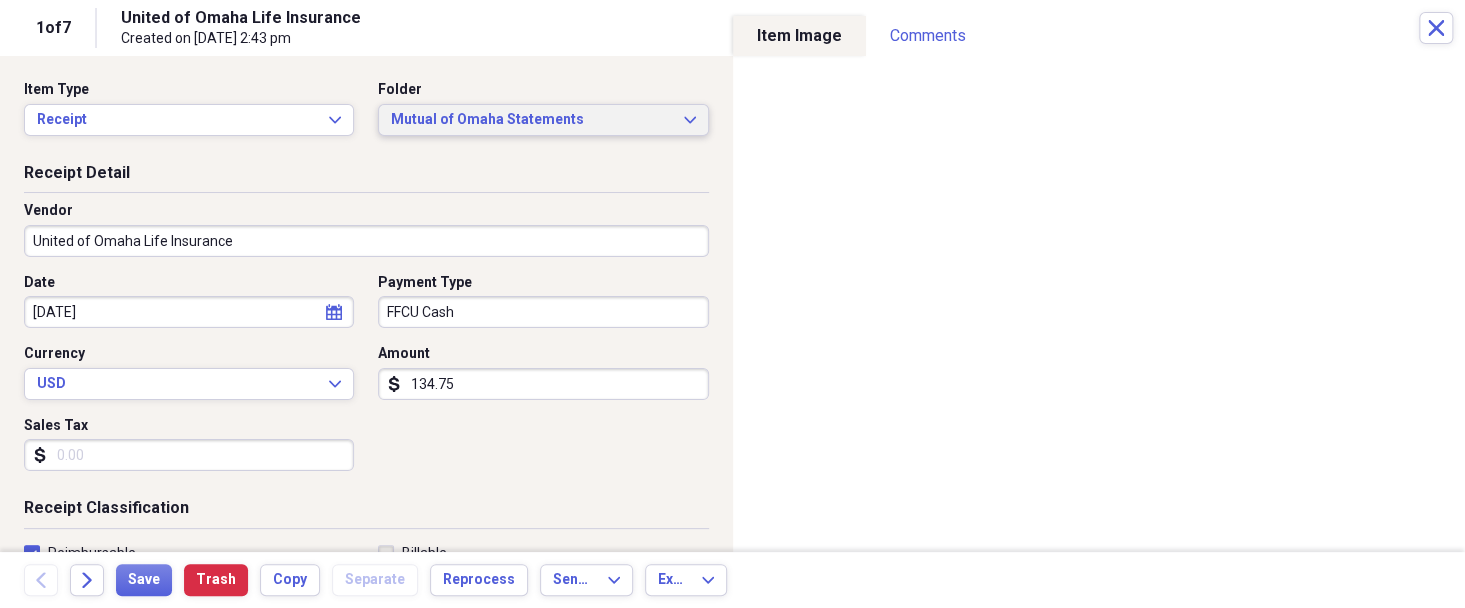 click on "Expand" 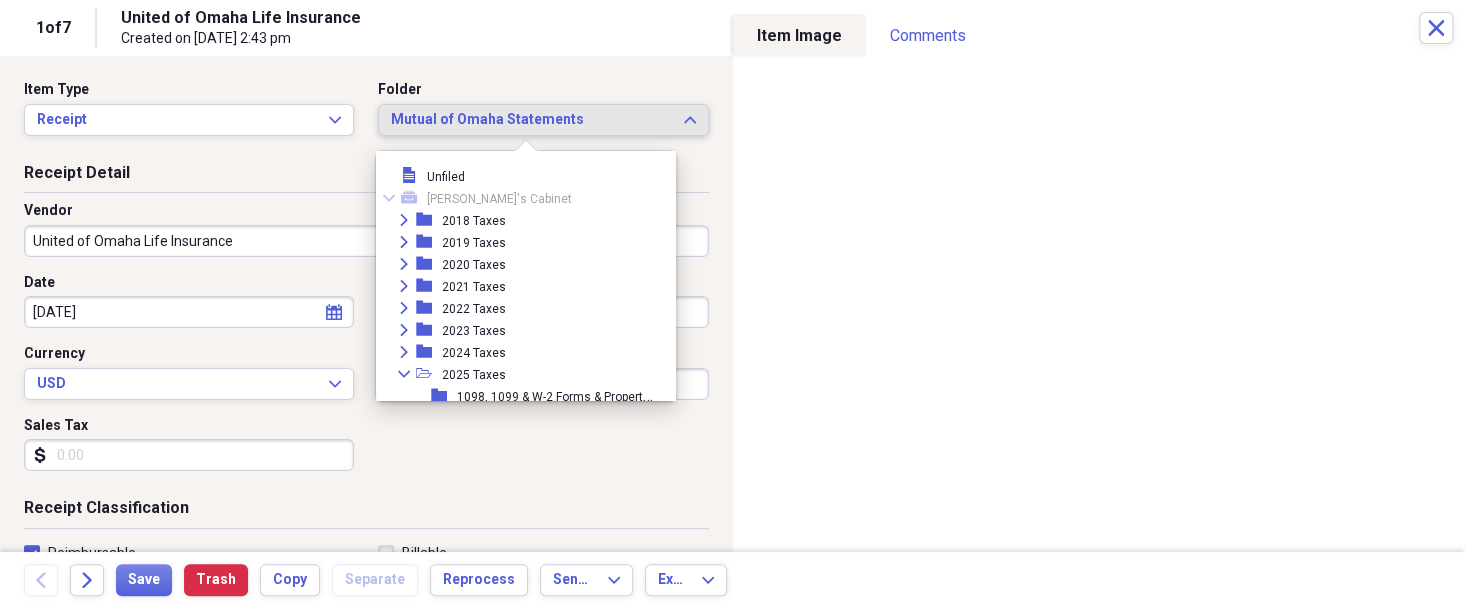 scroll, scrollTop: 813, scrollLeft: 0, axis: vertical 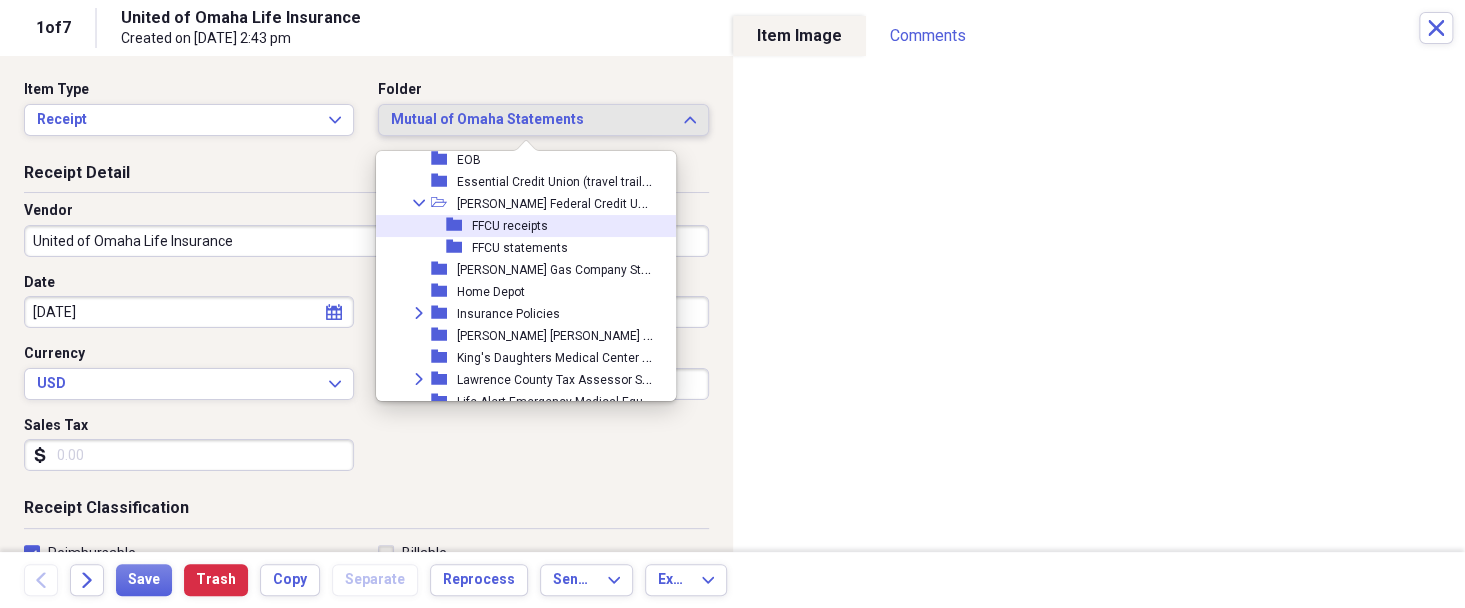 click on "FFCU receipts" at bounding box center (510, 226) 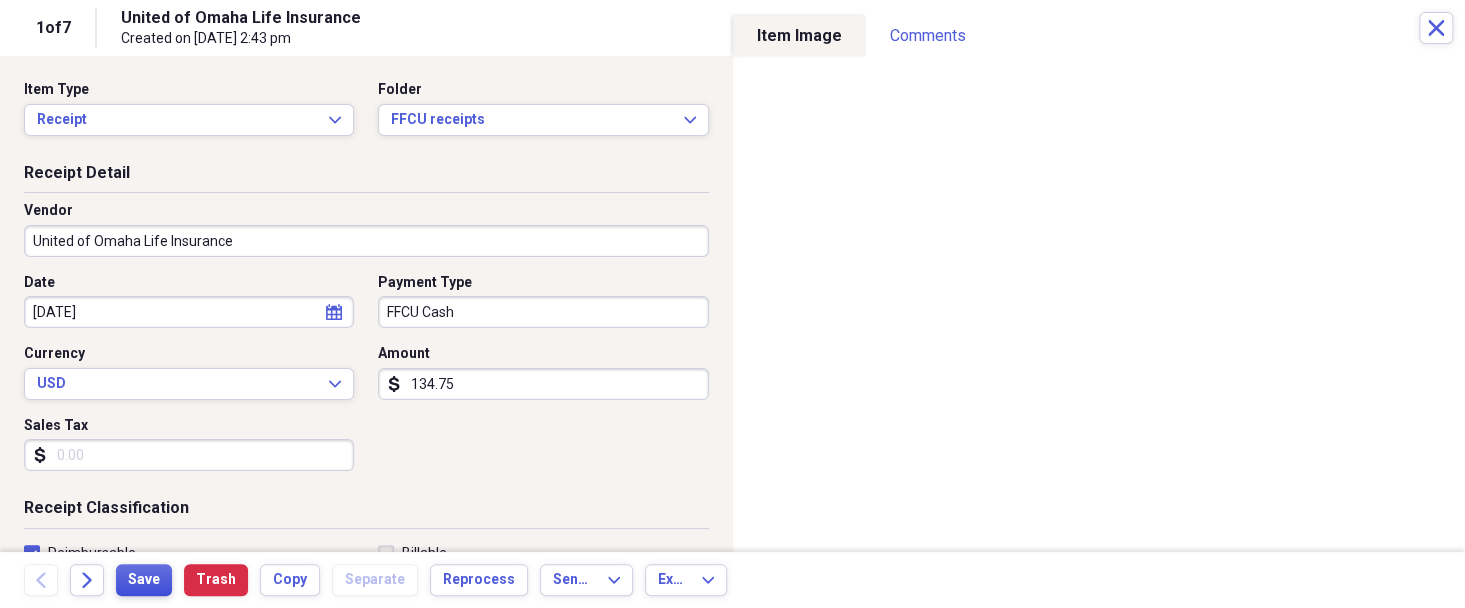 click on "Save" at bounding box center [144, 580] 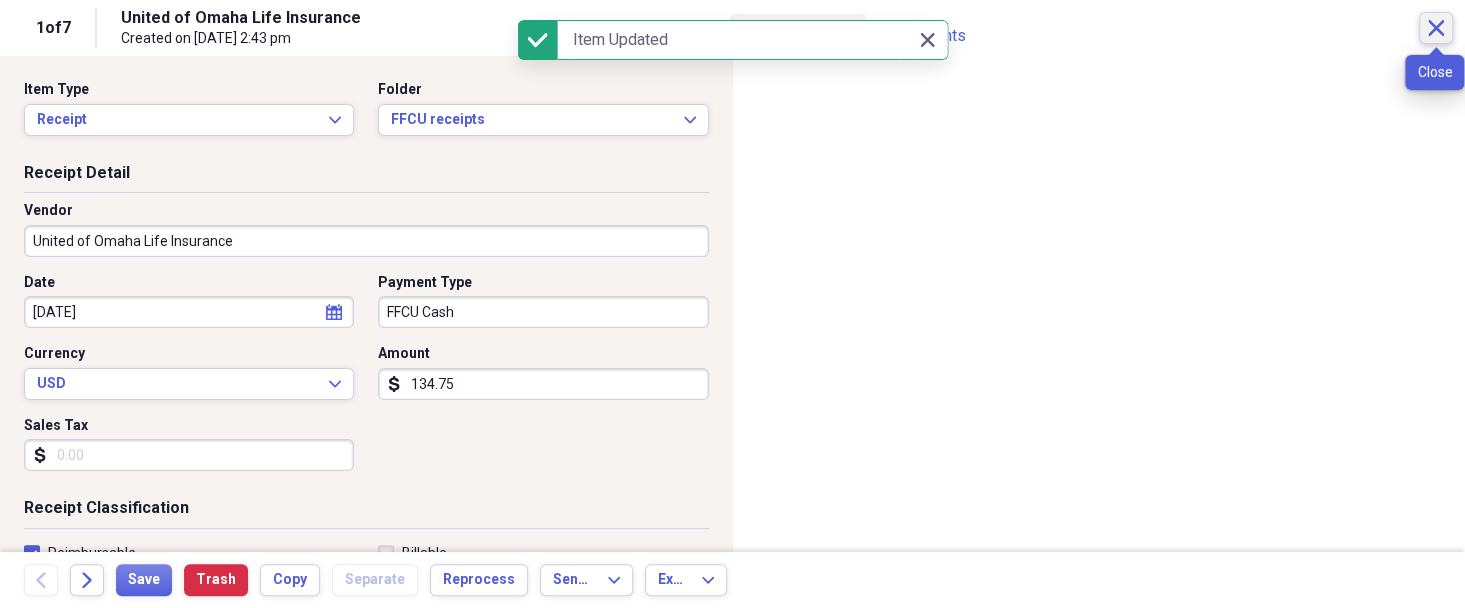click on "Close" 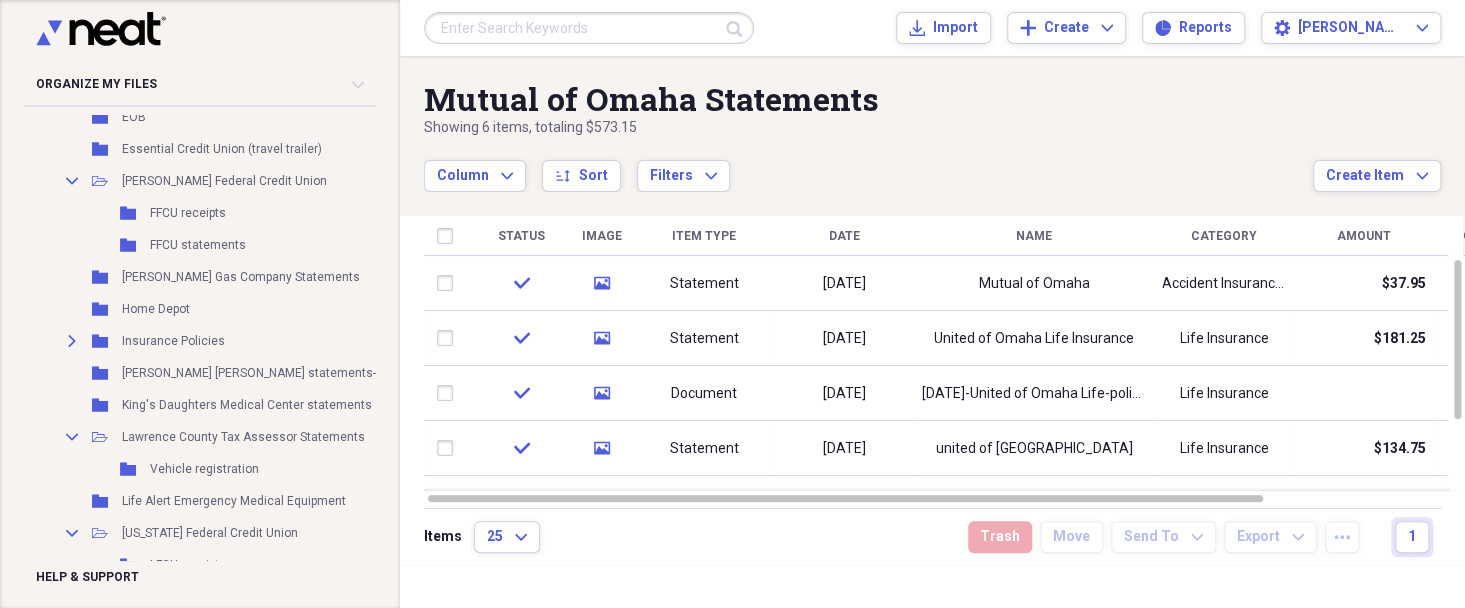 scroll, scrollTop: 1189, scrollLeft: 0, axis: vertical 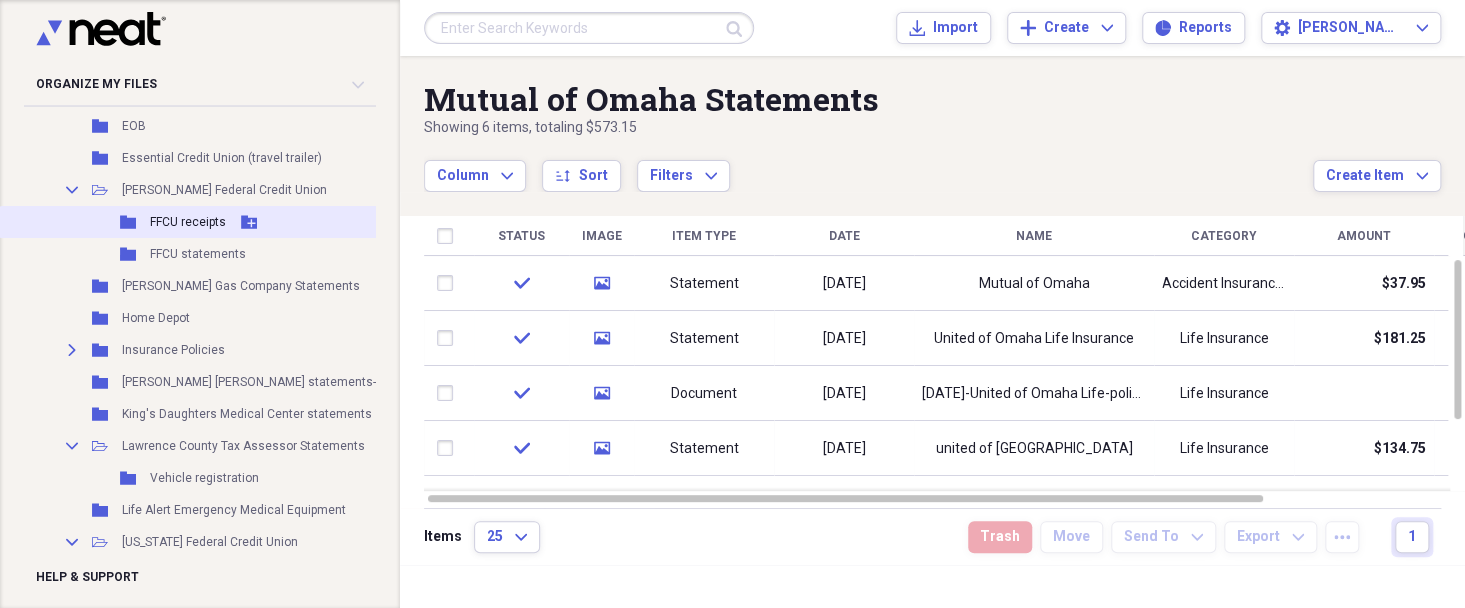 click on "FFCU receipts" at bounding box center [188, 222] 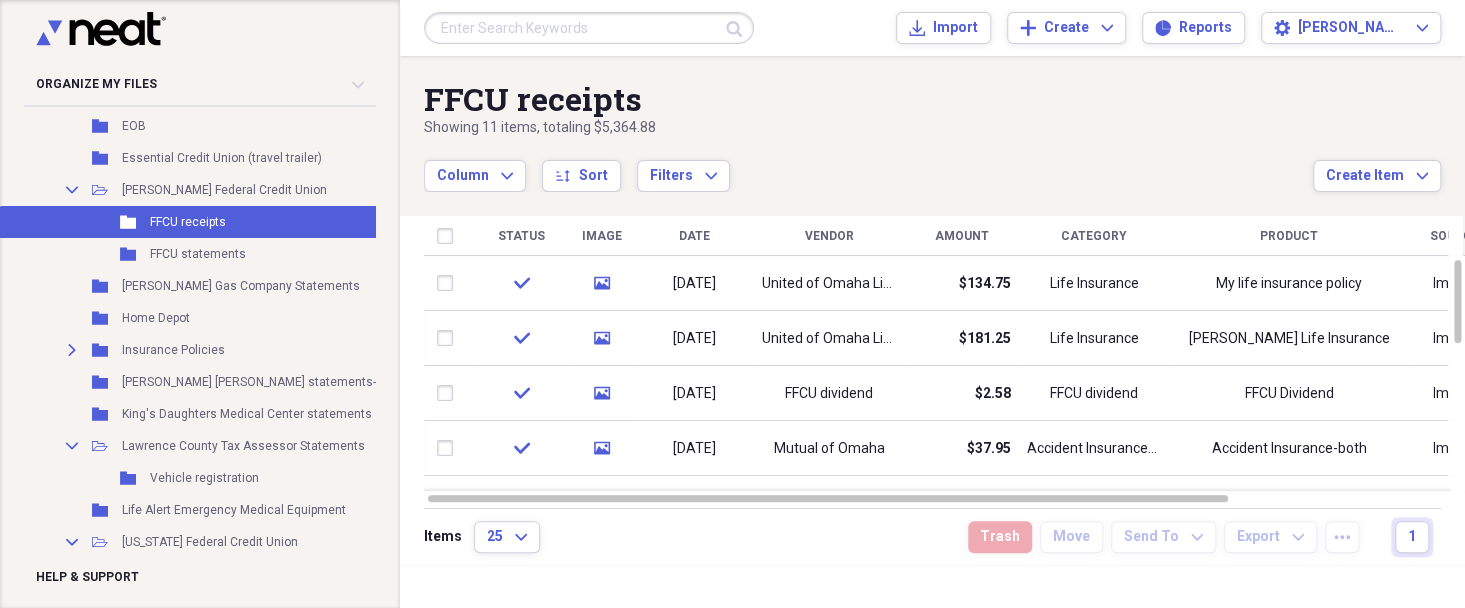 click on "Amount" at bounding box center [962, 236] 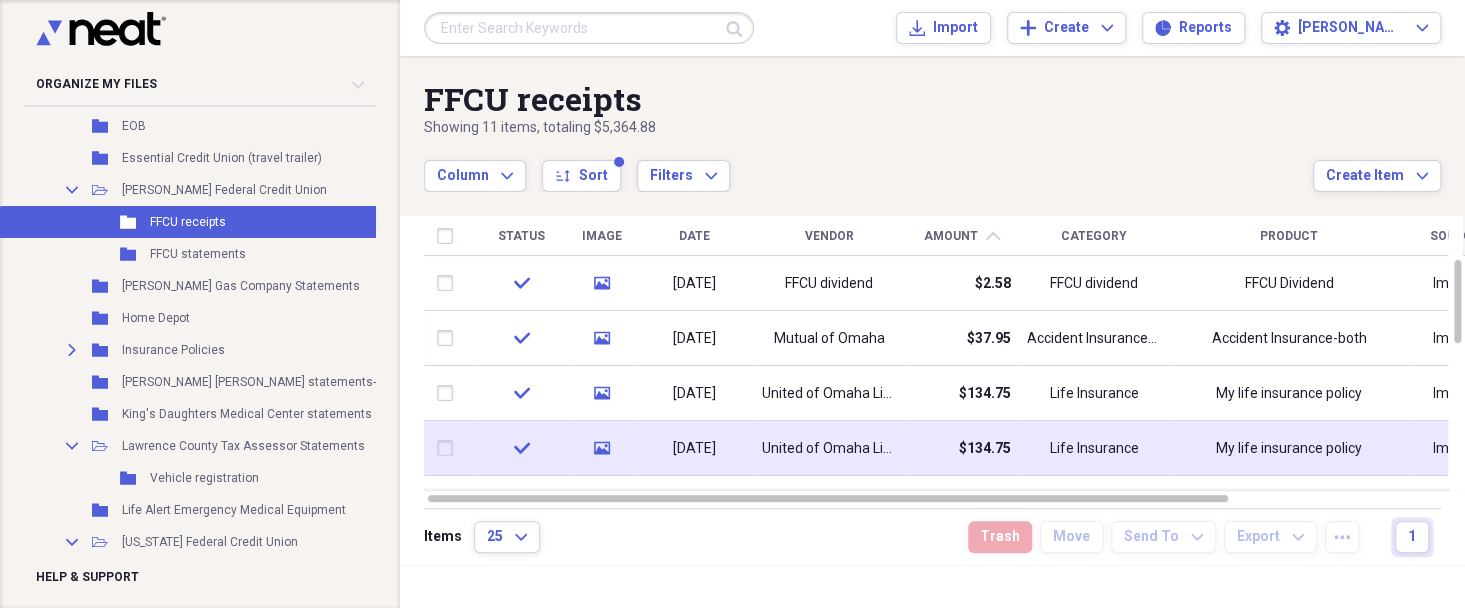 click at bounding box center (449, 448) 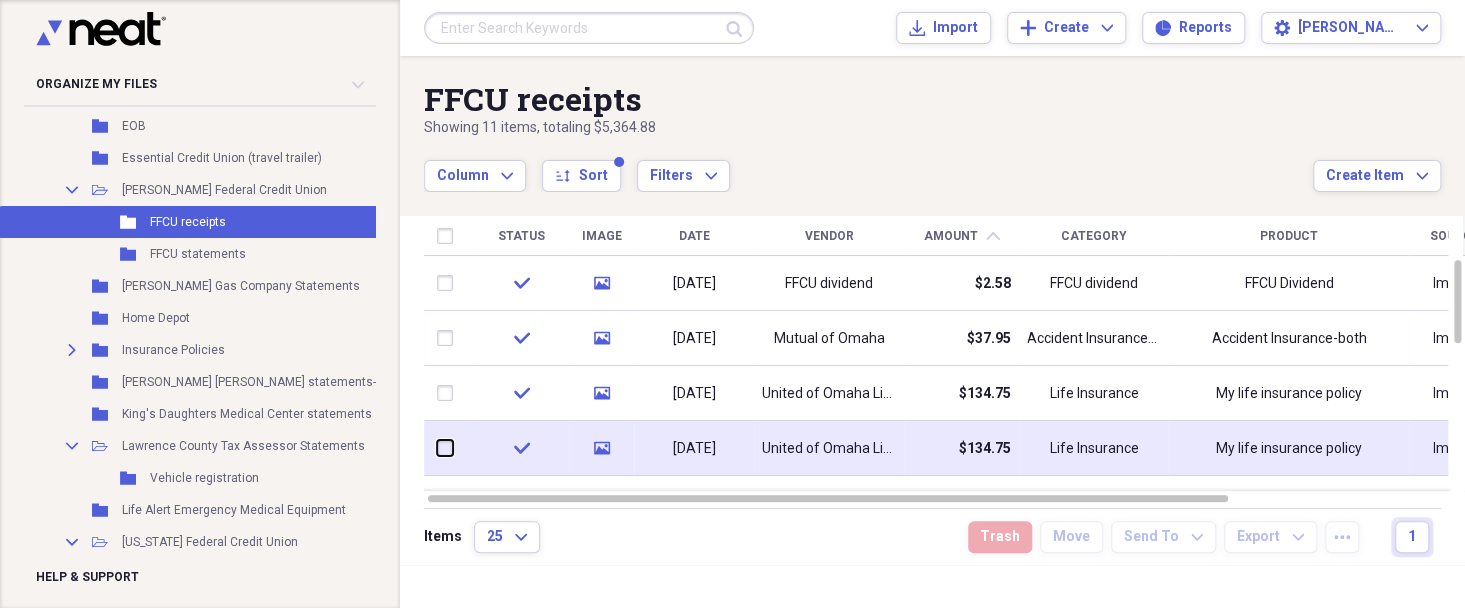 click at bounding box center (437, 448) 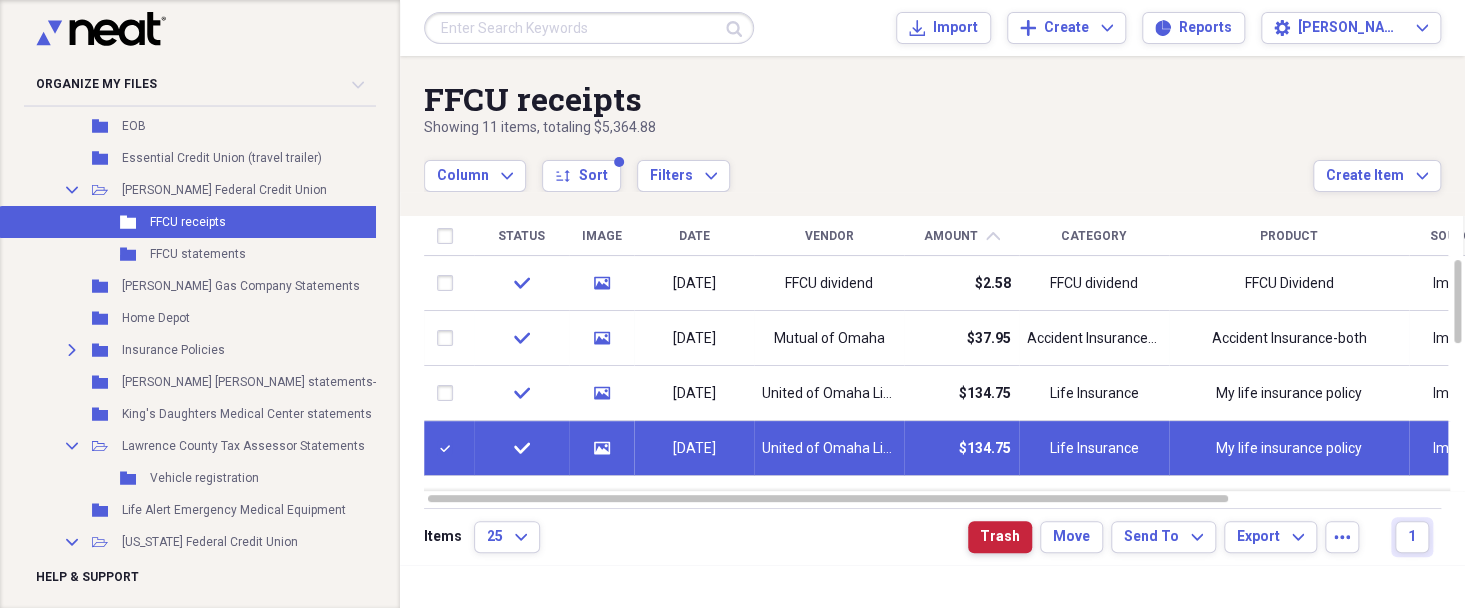 click on "Trash" at bounding box center [1000, 537] 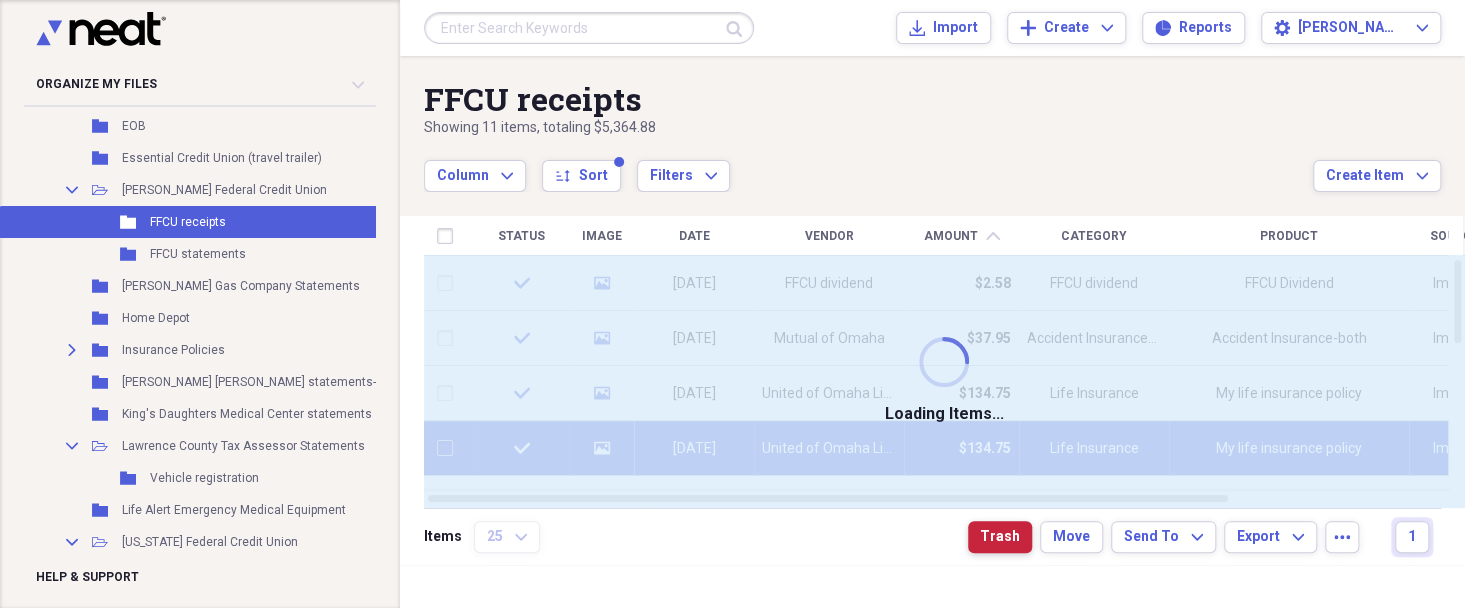 checkbox on "false" 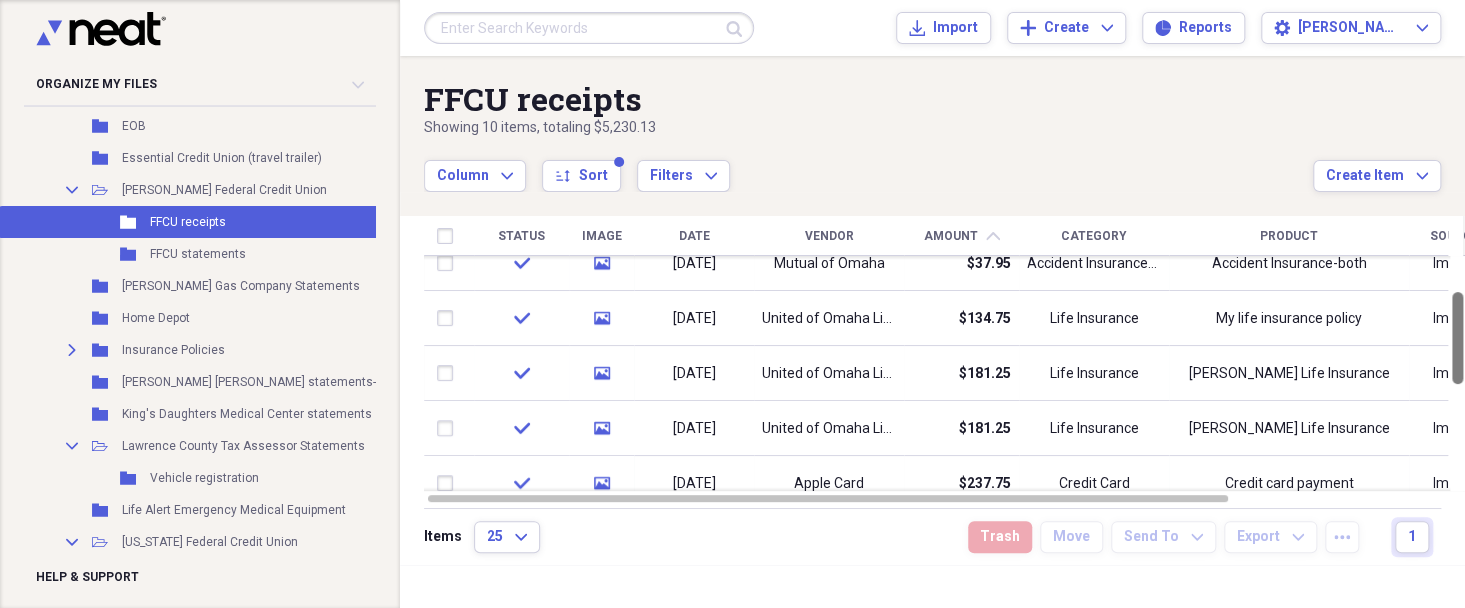 drag, startPoint x: 1453, startPoint y: 320, endPoint x: 1464, endPoint y: 352, distance: 33.83785 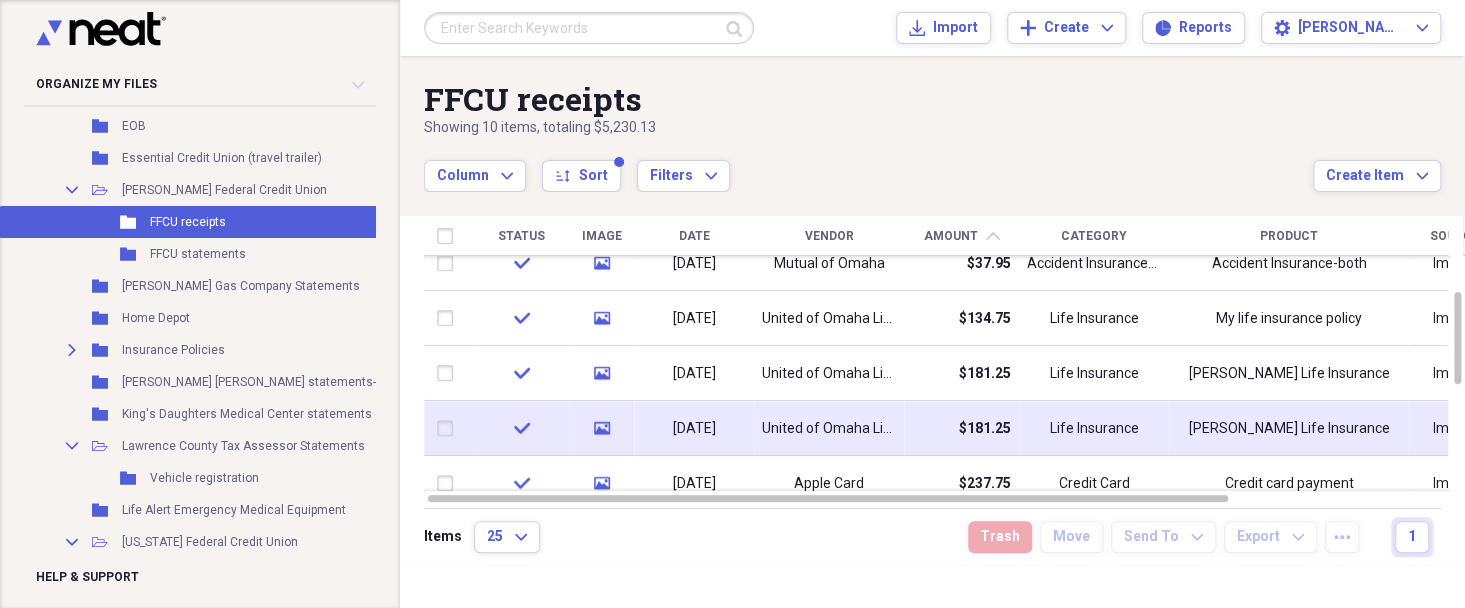 click at bounding box center [449, 429] 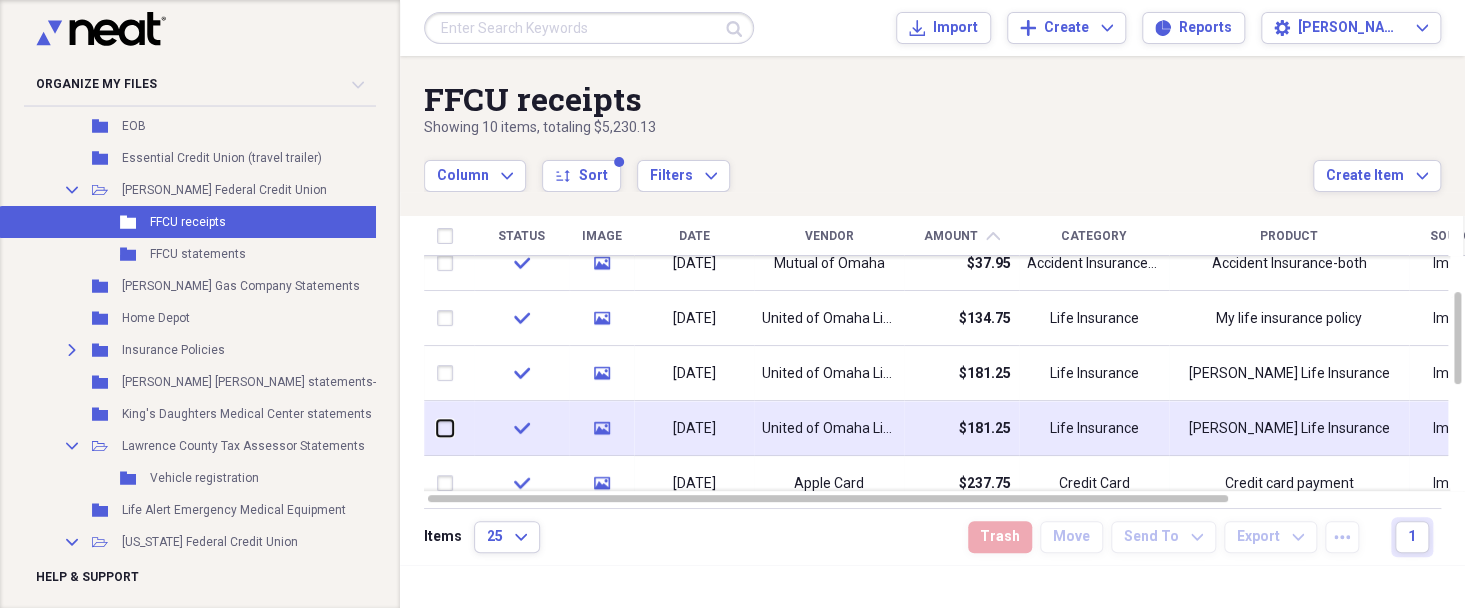 click at bounding box center (437, 428) 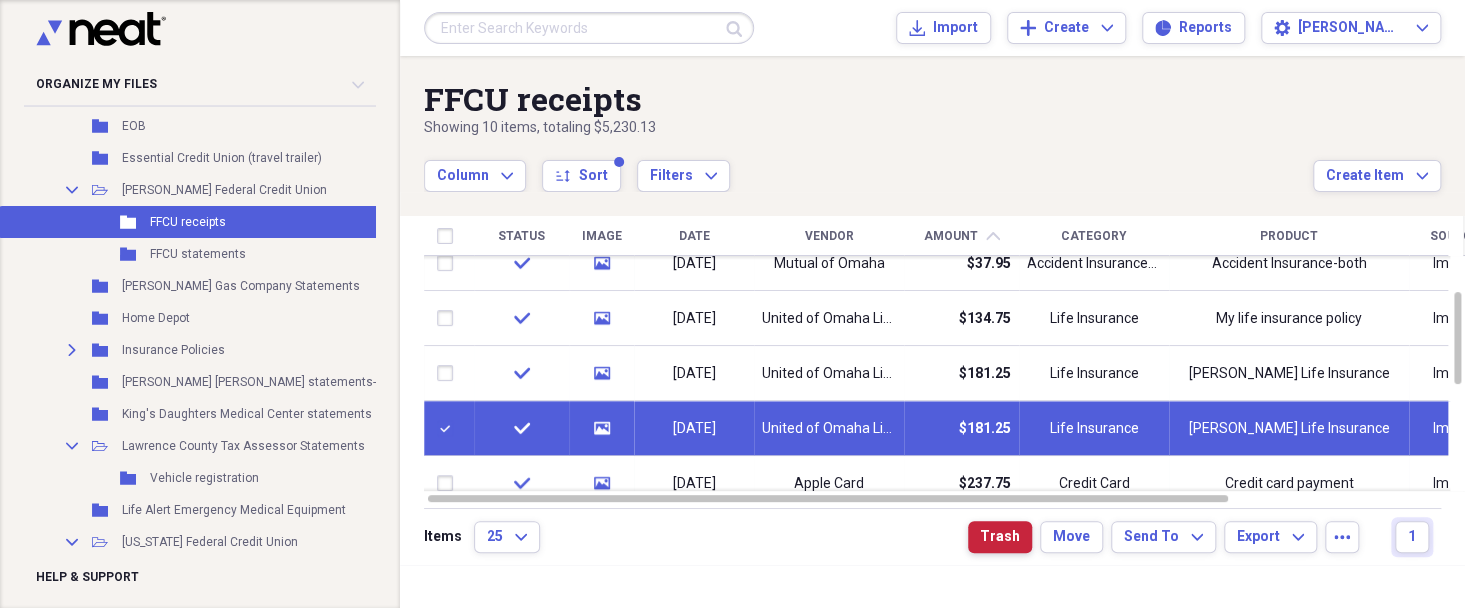 click on "Trash" at bounding box center (1000, 537) 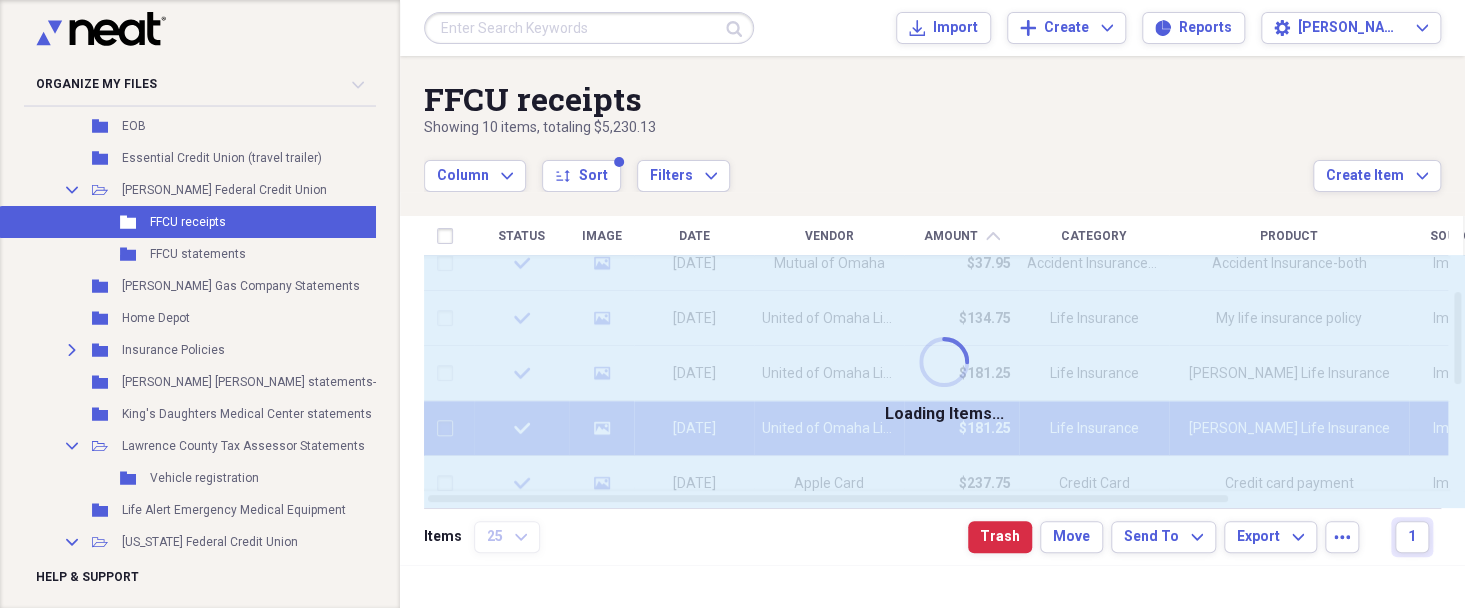 checkbox on "false" 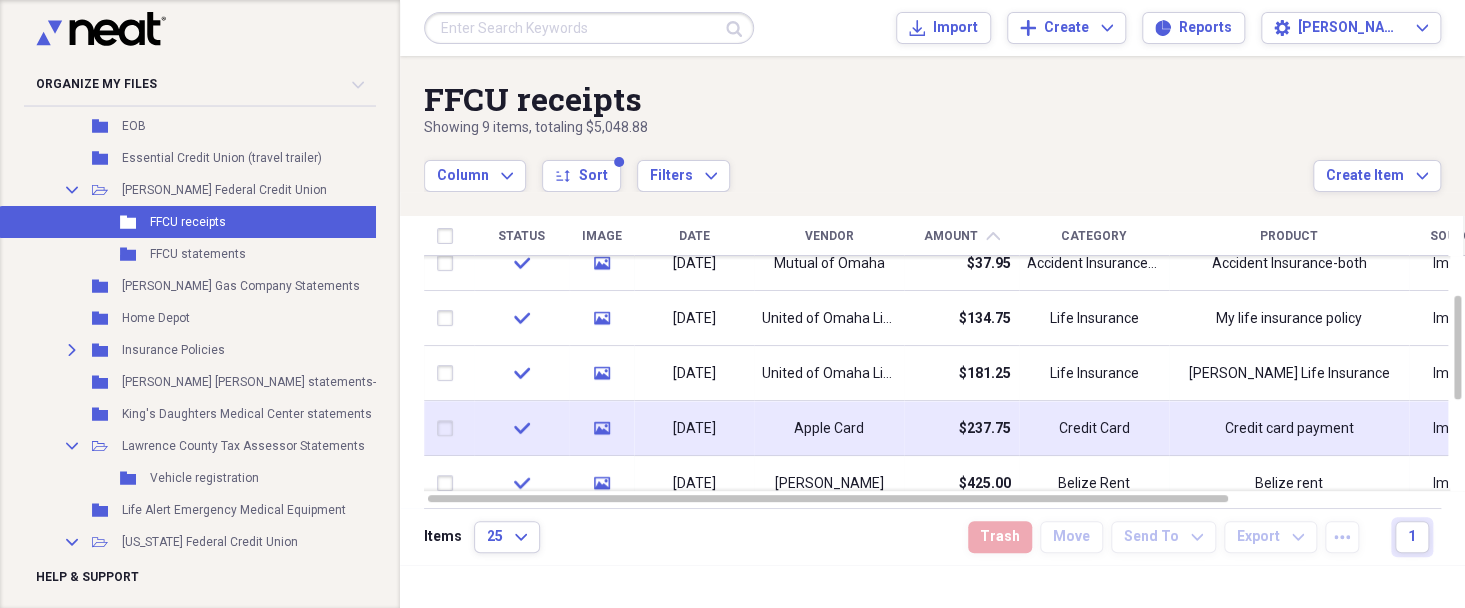 click on "Apple Card" at bounding box center (829, 428) 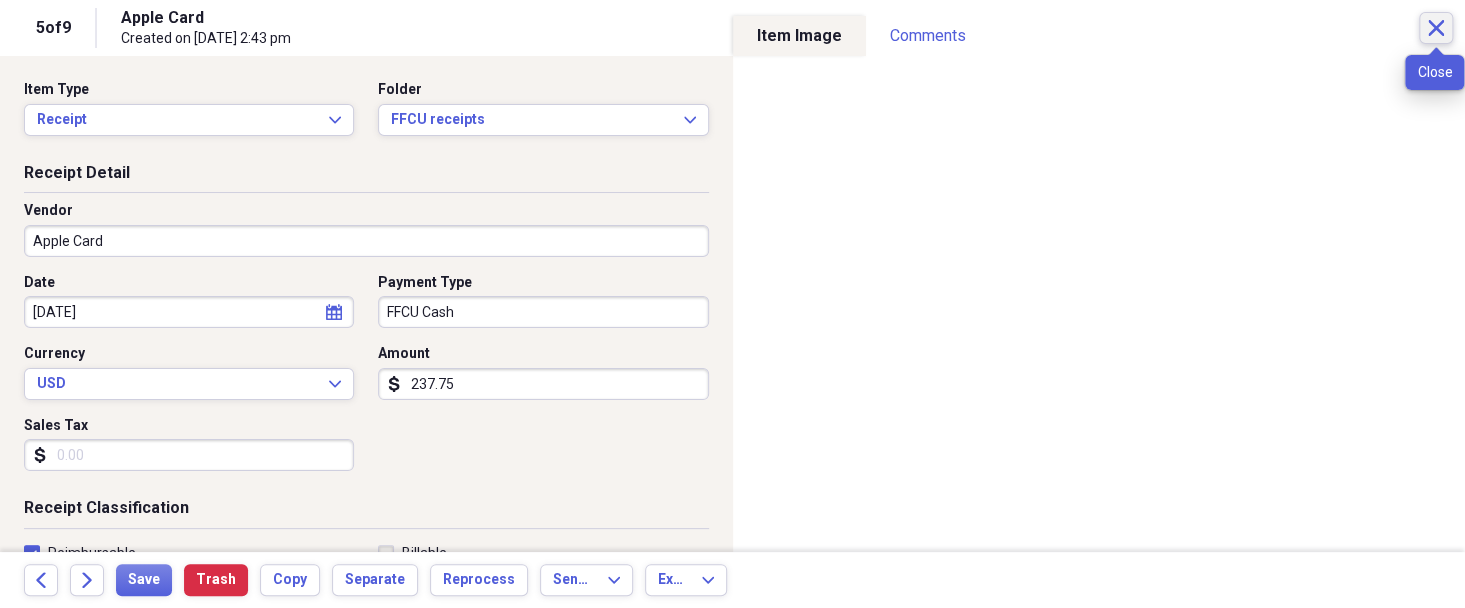 click on "Close" at bounding box center [1436, 28] 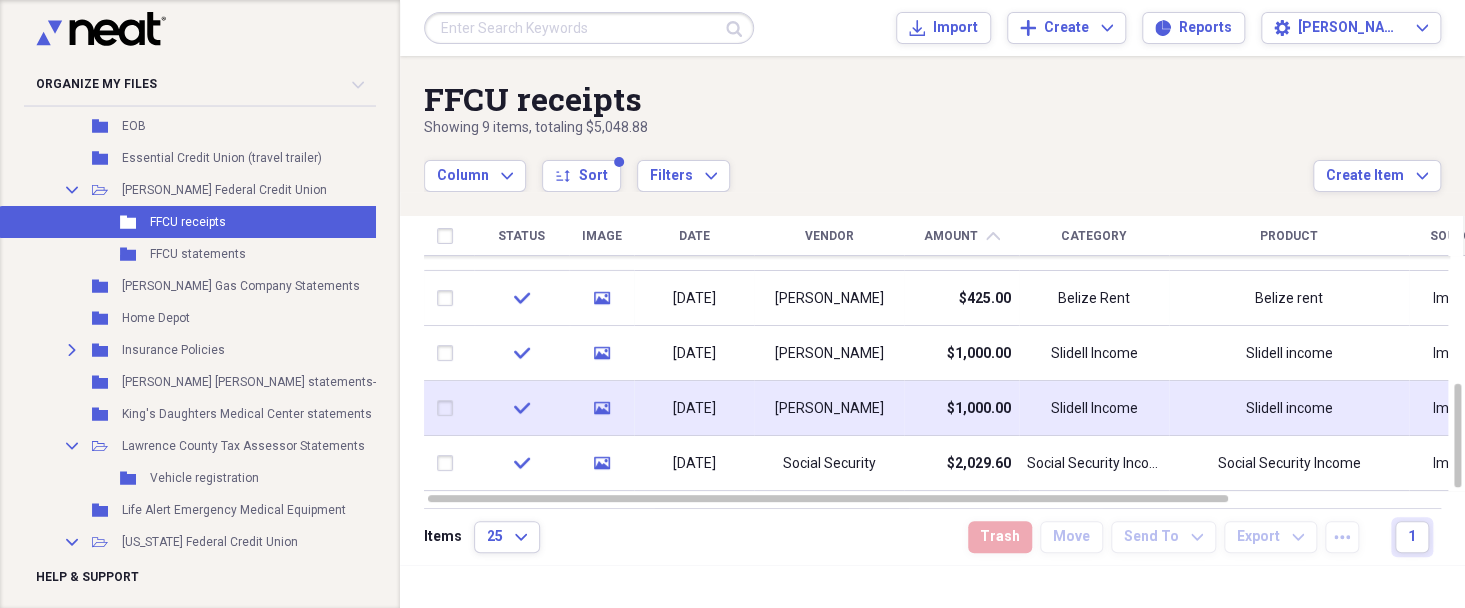 click at bounding box center [449, 408] 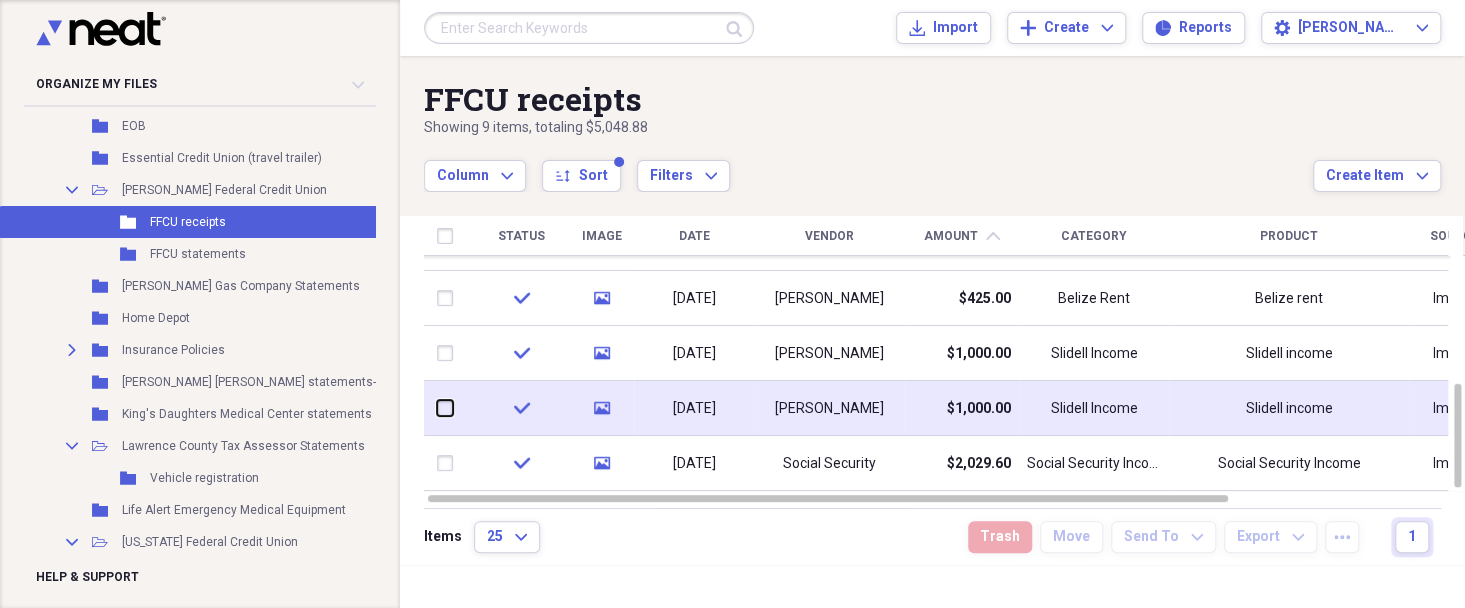 click at bounding box center (437, 408) 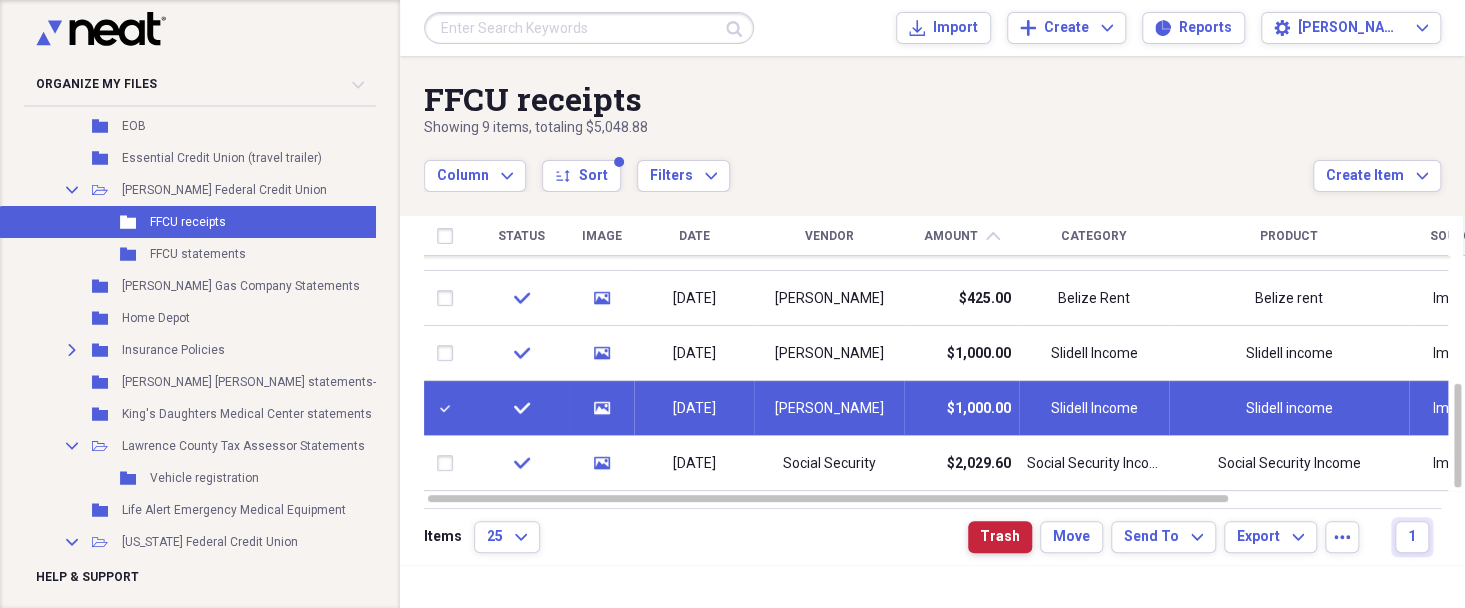 click on "Trash" at bounding box center (1000, 537) 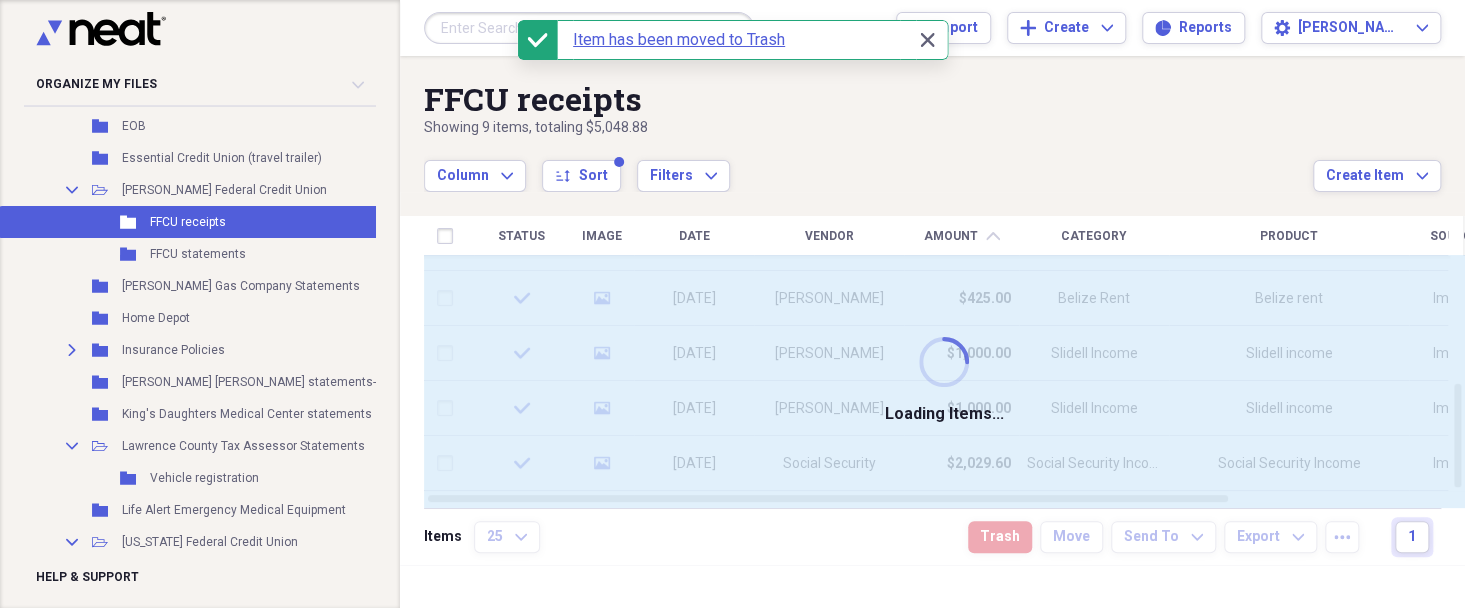 checkbox on "false" 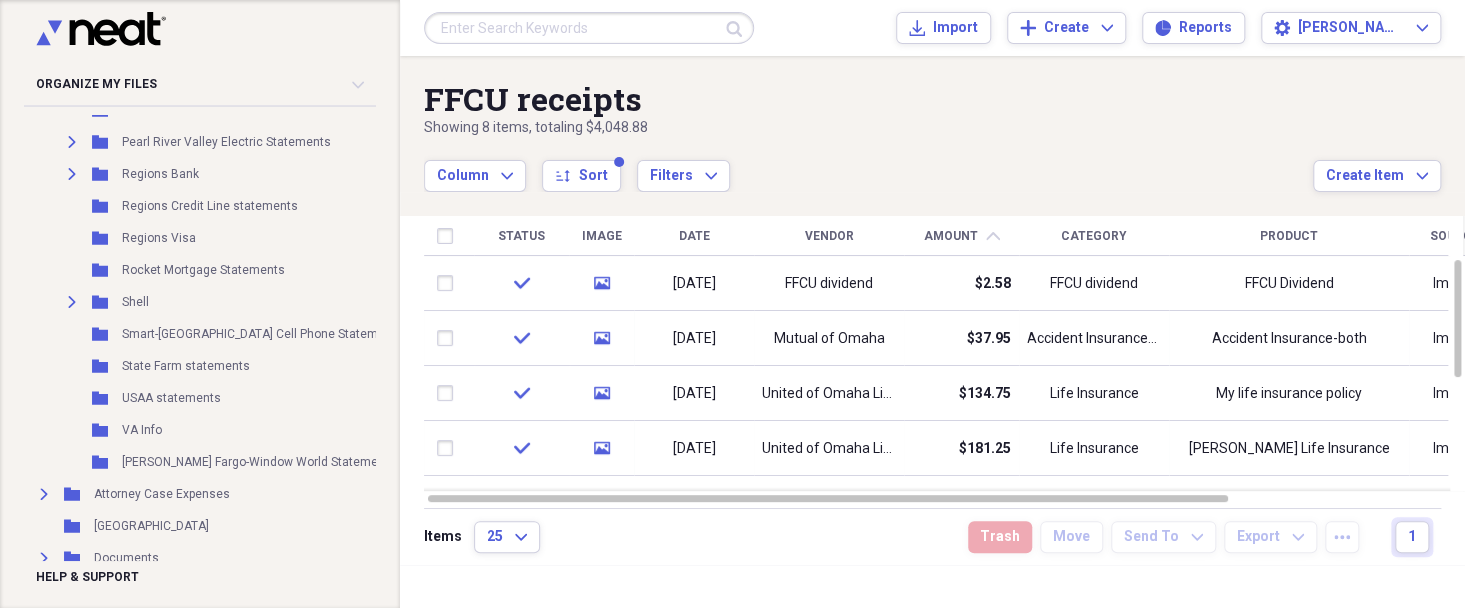 scroll, scrollTop: 1854, scrollLeft: 0, axis: vertical 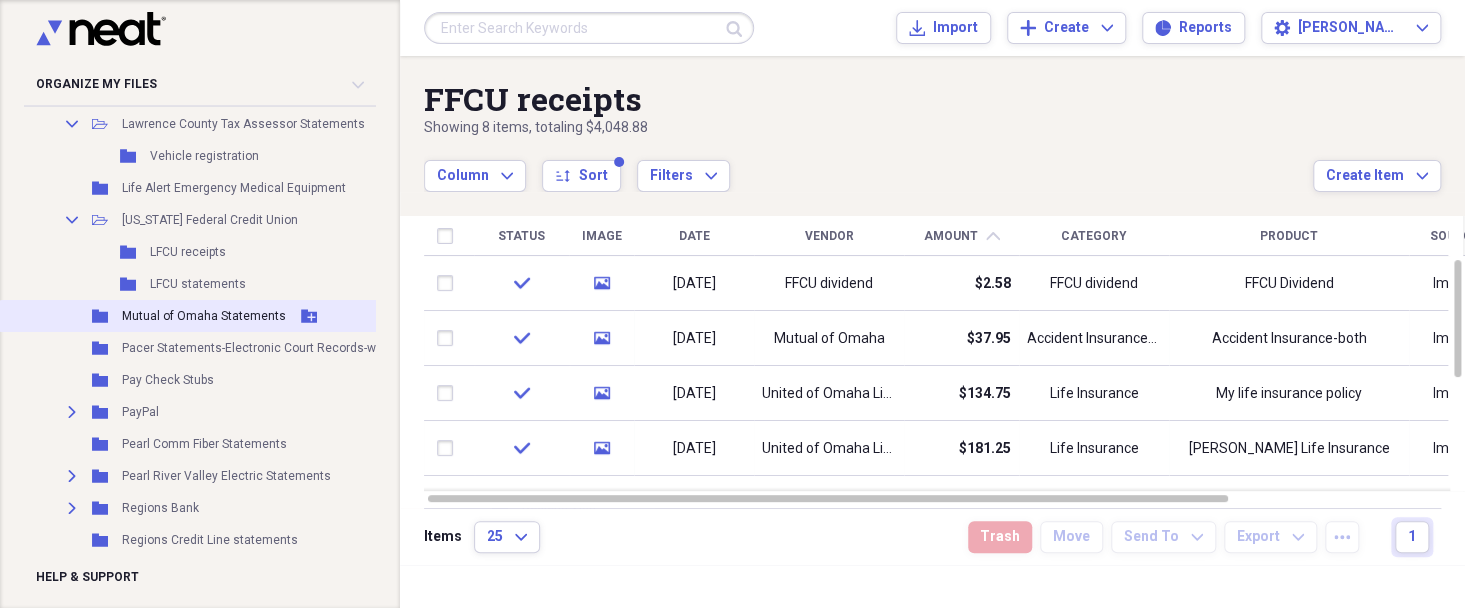 click on "Mutual of Omaha Statements" at bounding box center (204, 316) 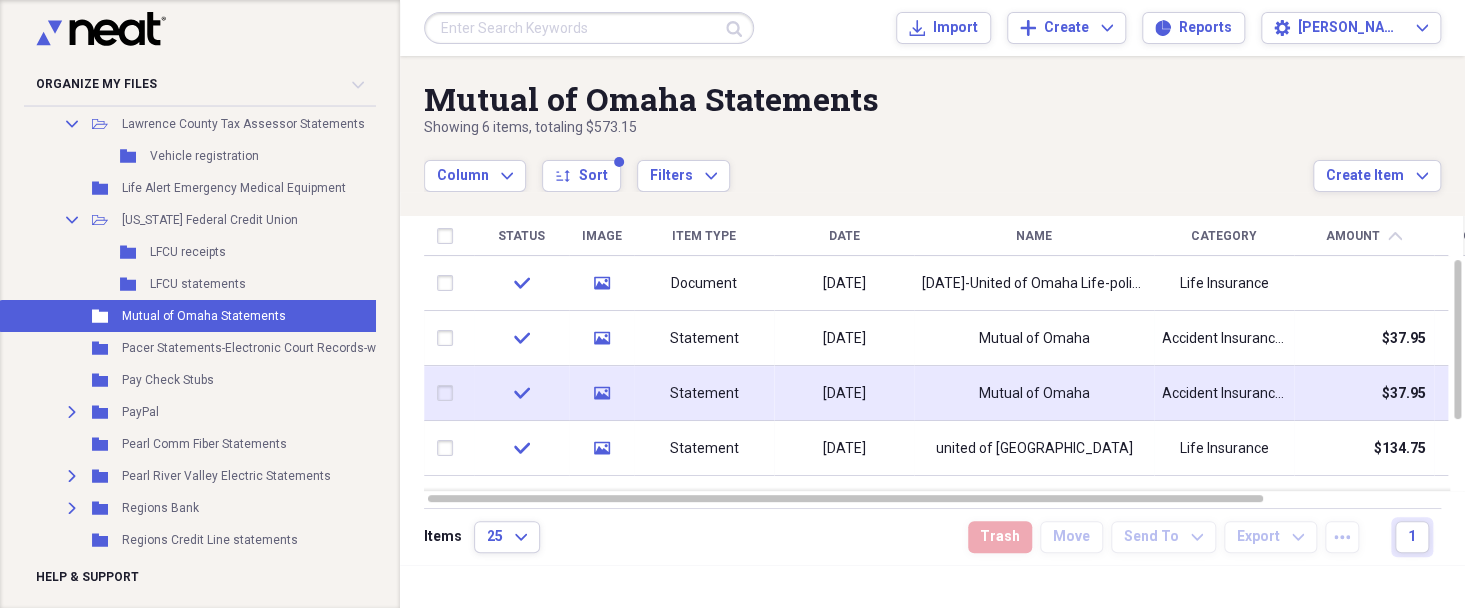 click at bounding box center [449, 393] 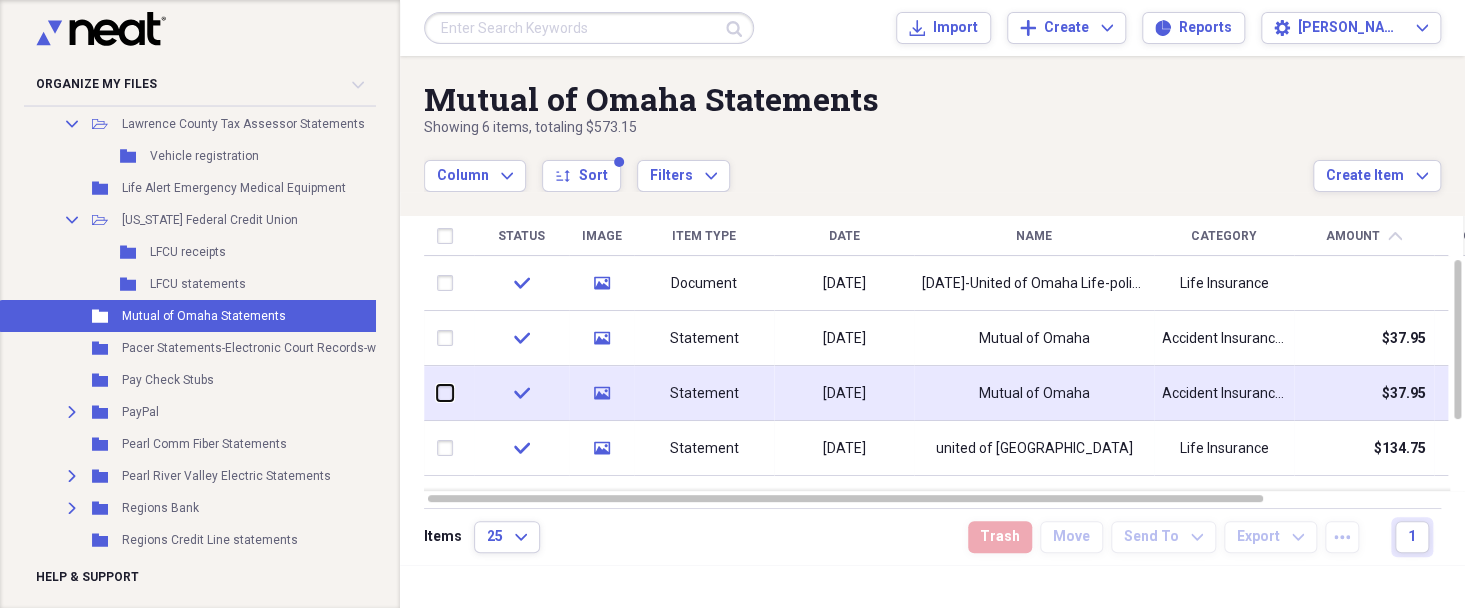 click at bounding box center (437, 393) 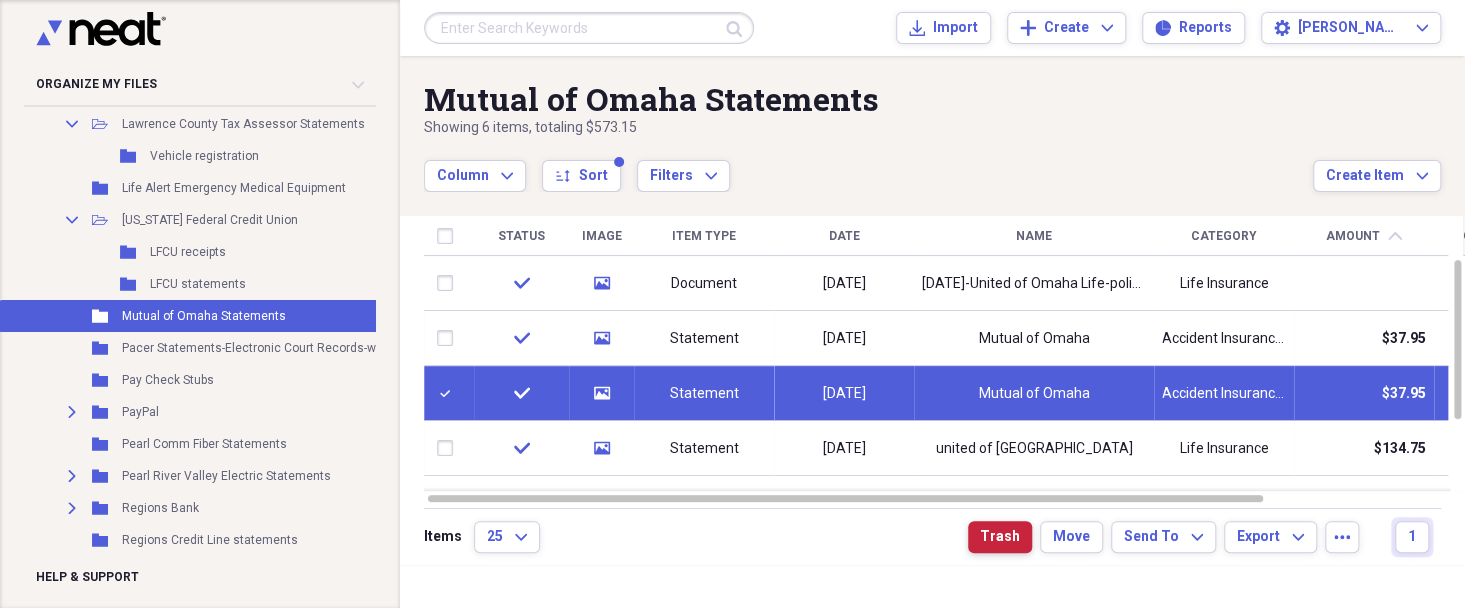 click on "Trash" at bounding box center (1000, 537) 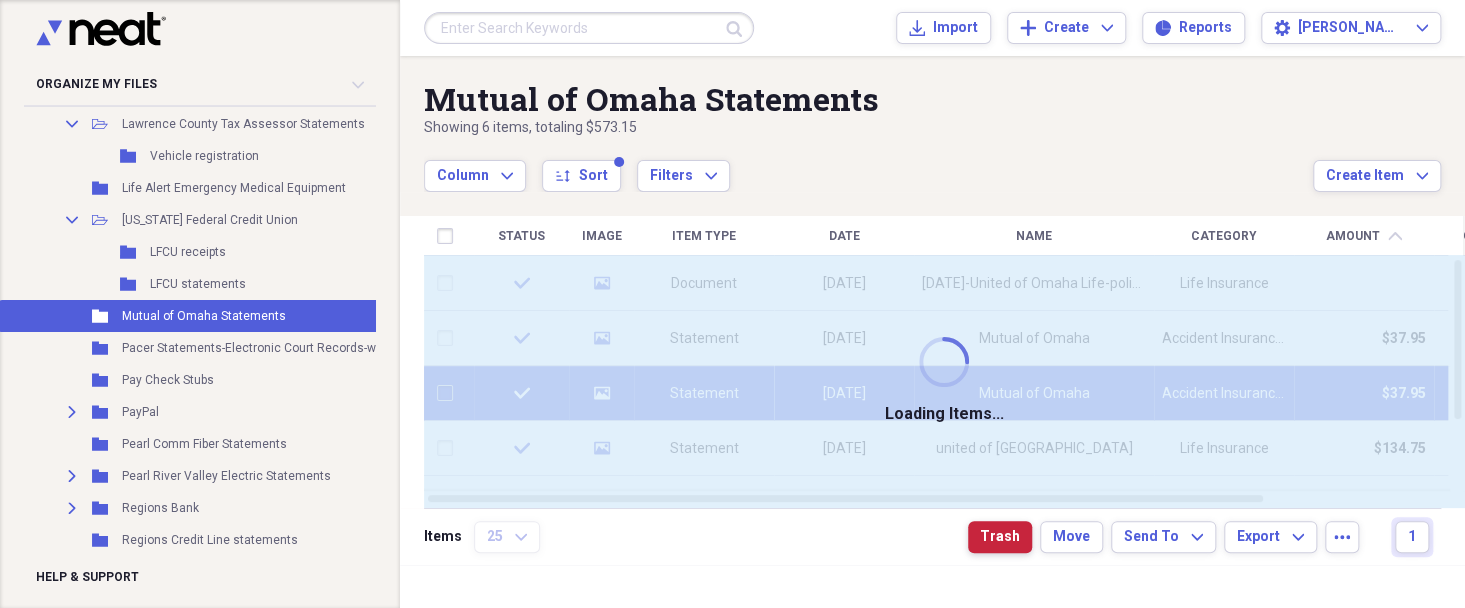 checkbox on "false" 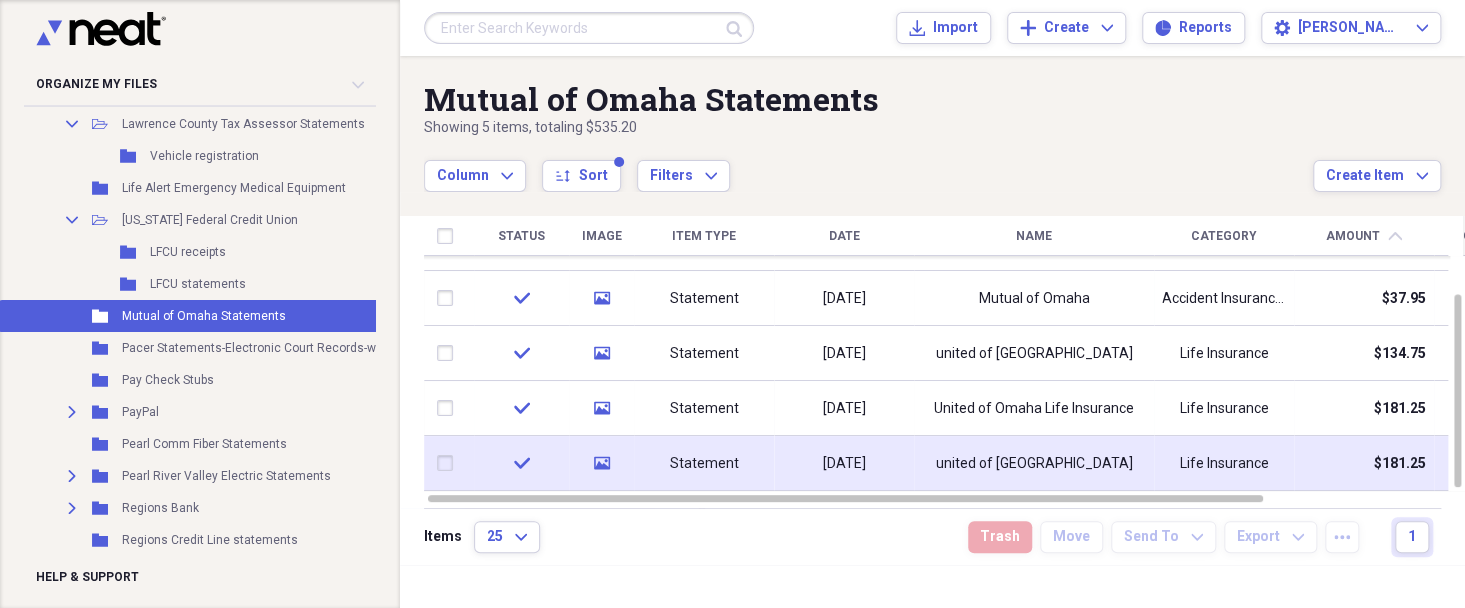 click at bounding box center [449, 463] 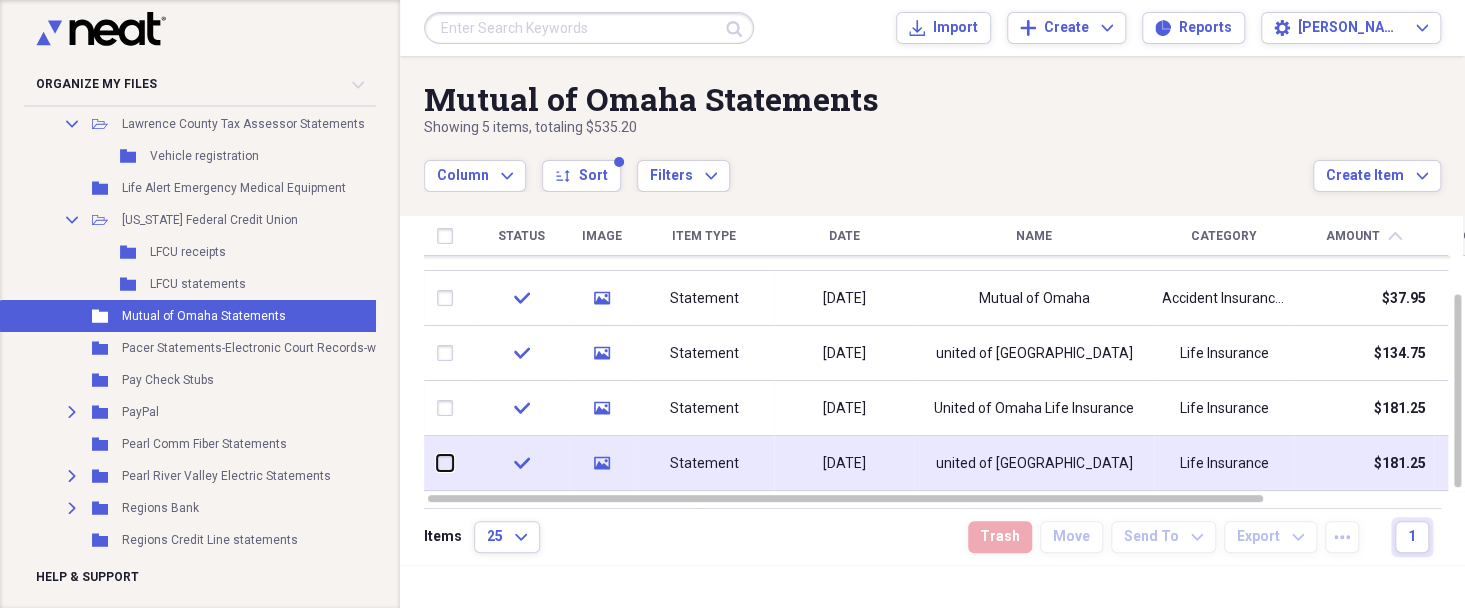 click at bounding box center [437, 463] 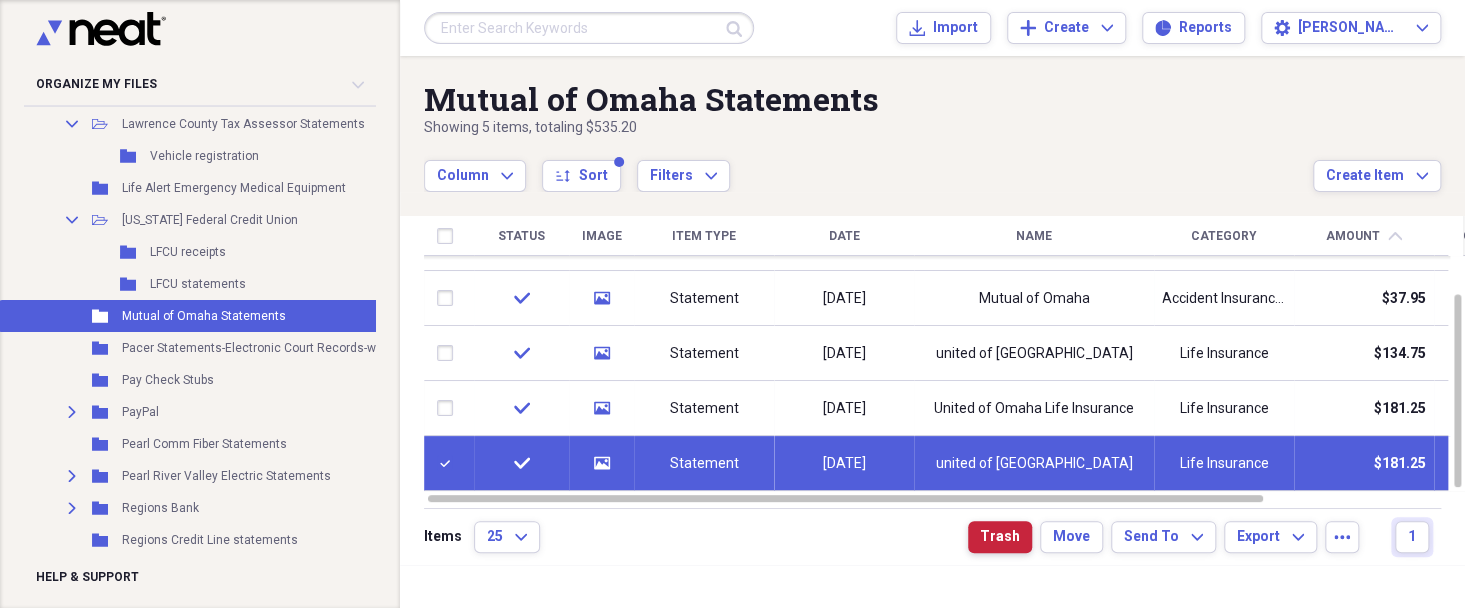 click on "Trash" at bounding box center (1000, 537) 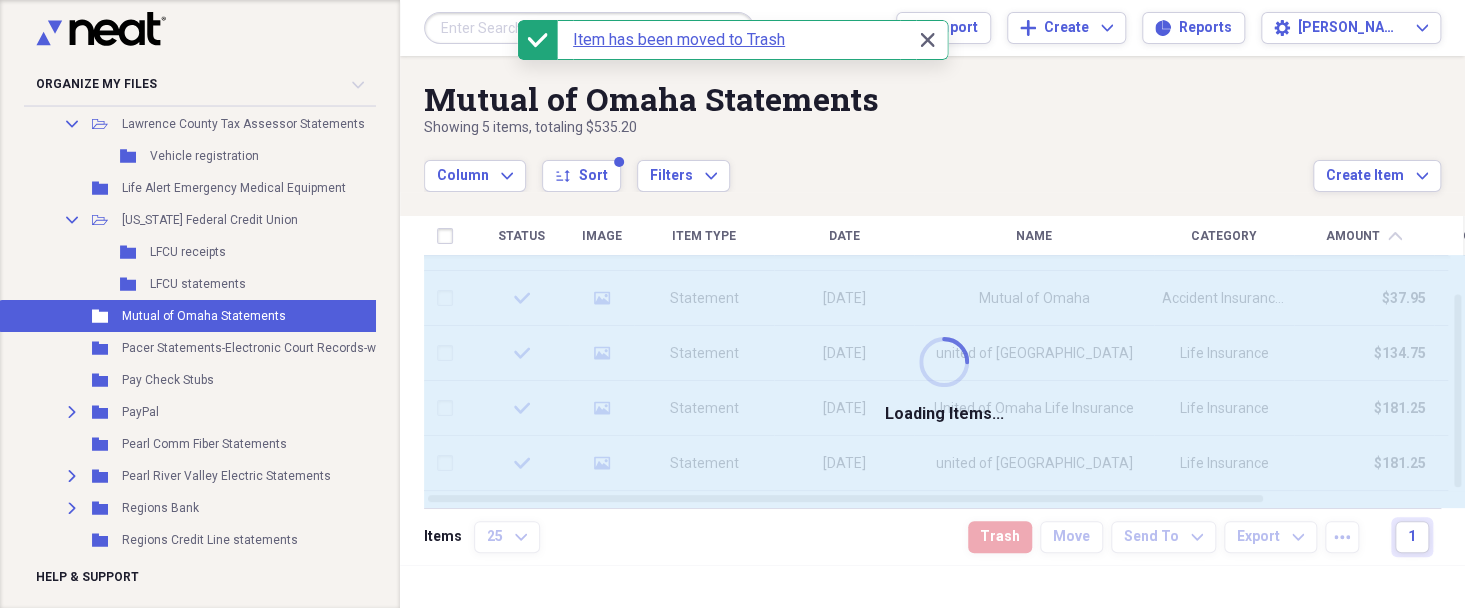 checkbox on "false" 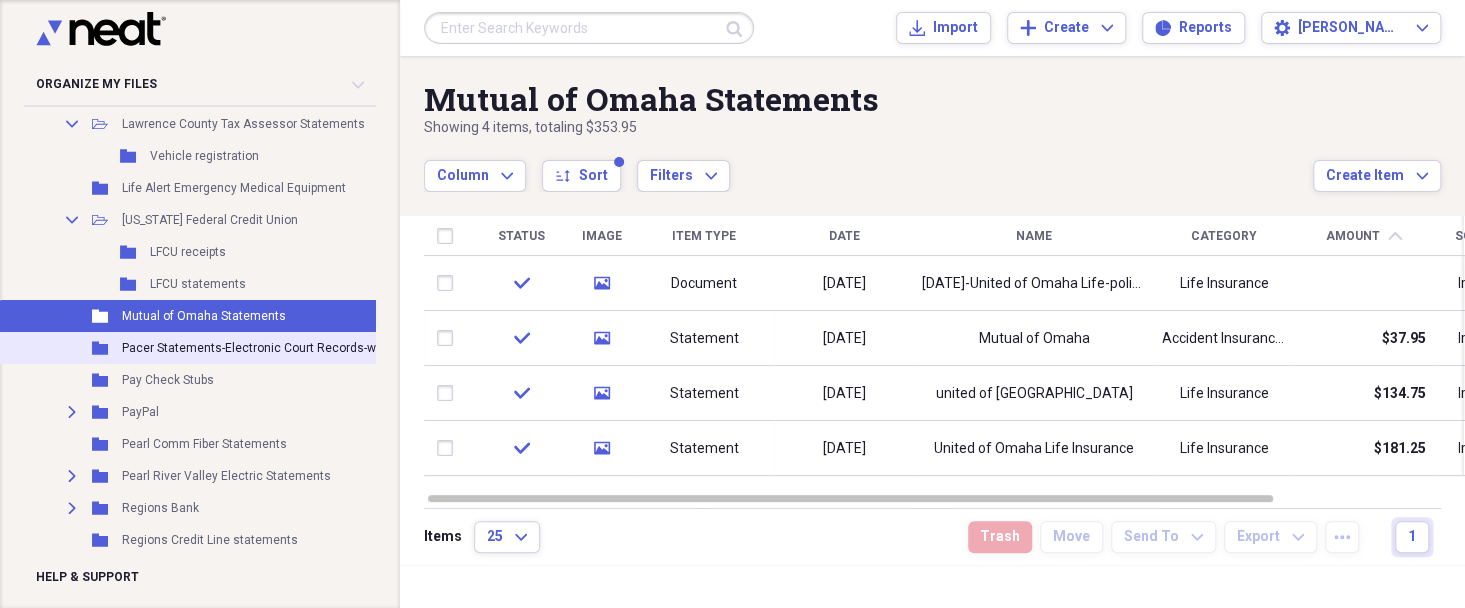 click on "Pacer Statements-Electronic Court Records-work related expenses" at bounding box center (307, 348) 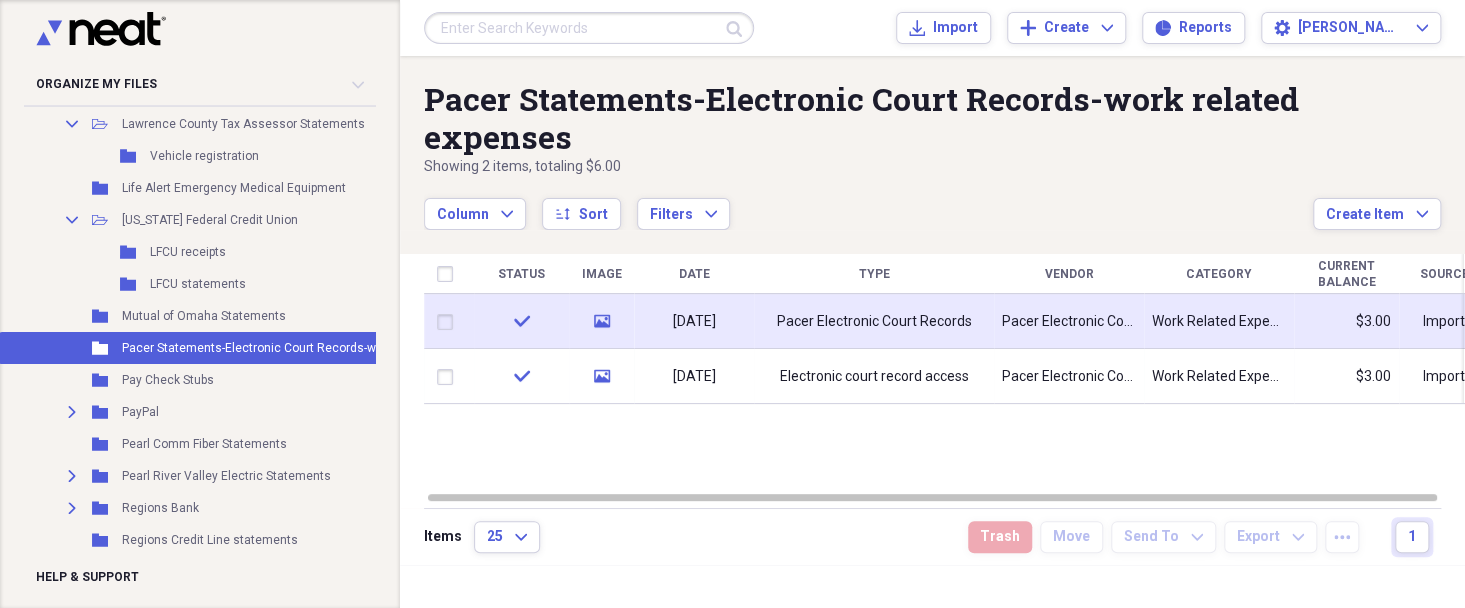 click on "Pacer Electronic Court Records" at bounding box center (874, 322) 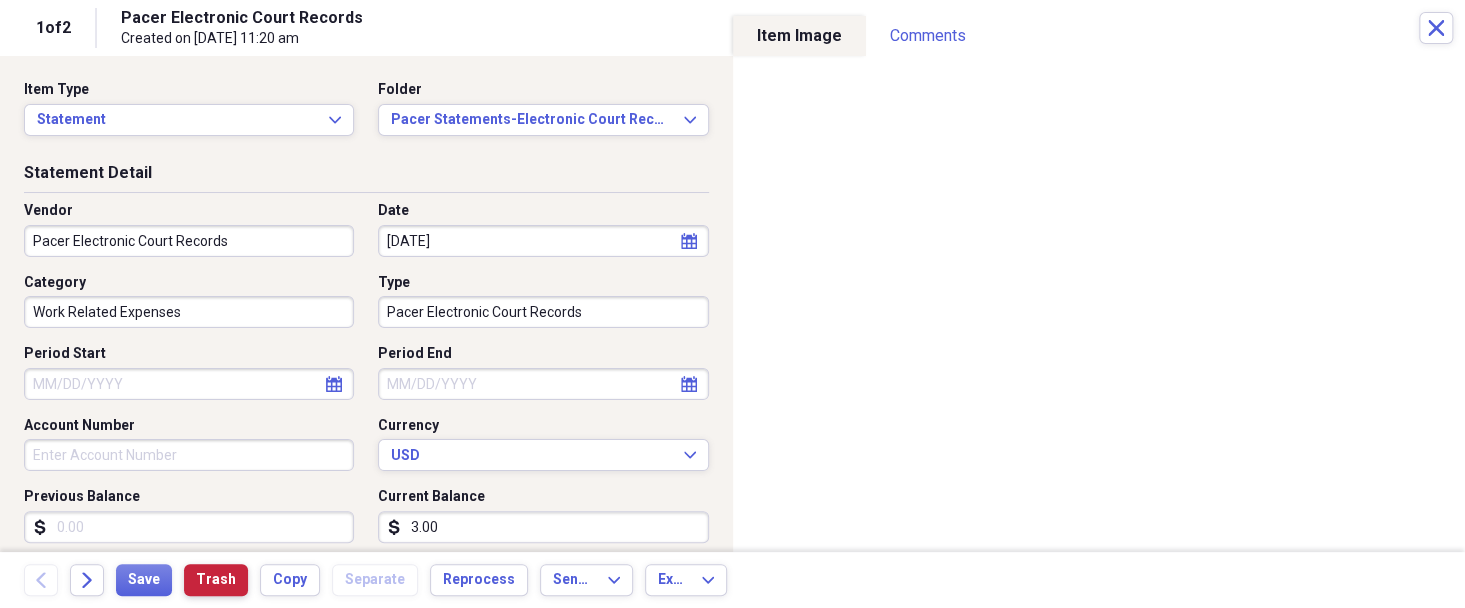 click on "Trash" at bounding box center (216, 580) 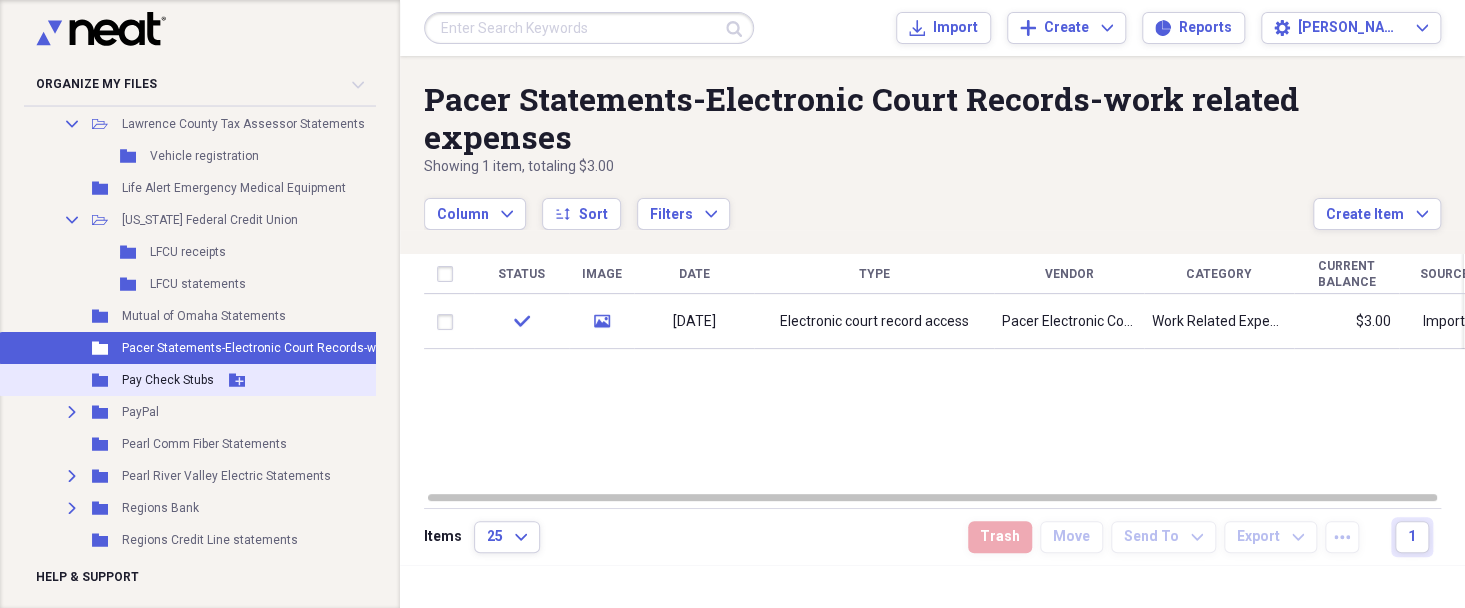 click on "Pay Check Stubs" at bounding box center (168, 380) 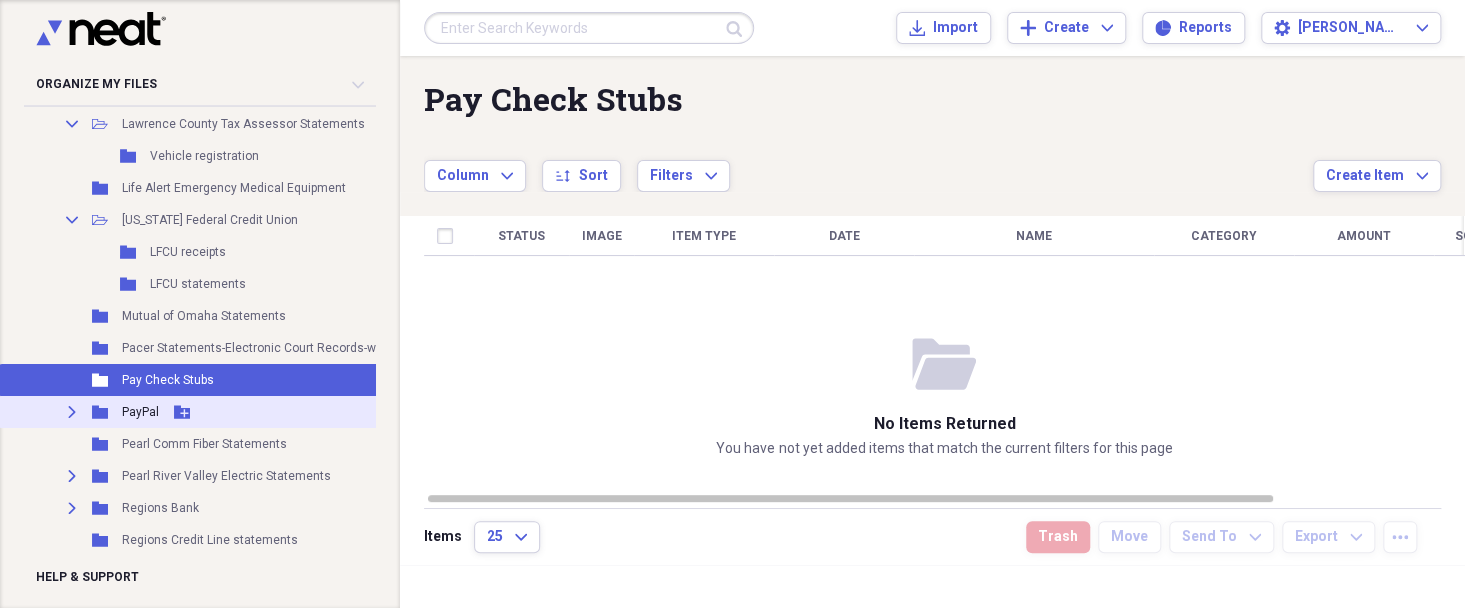 click on "Expand" 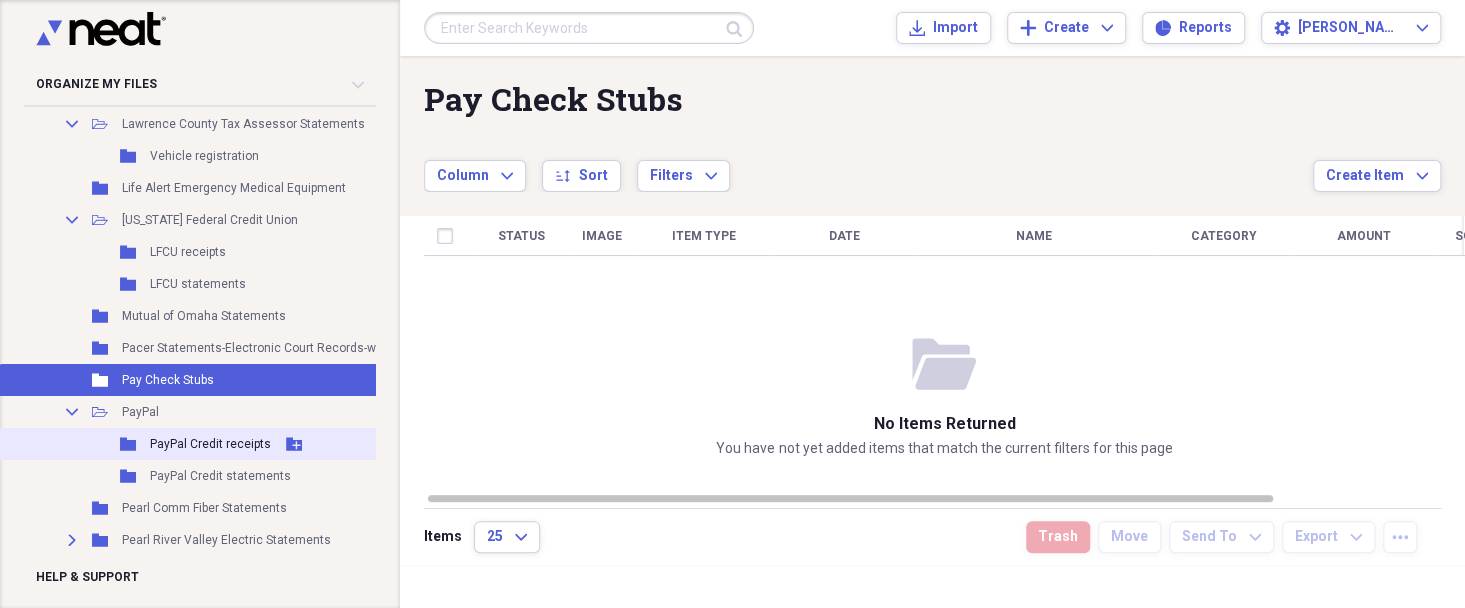 click on "PayPal Credit receipts" at bounding box center [210, 444] 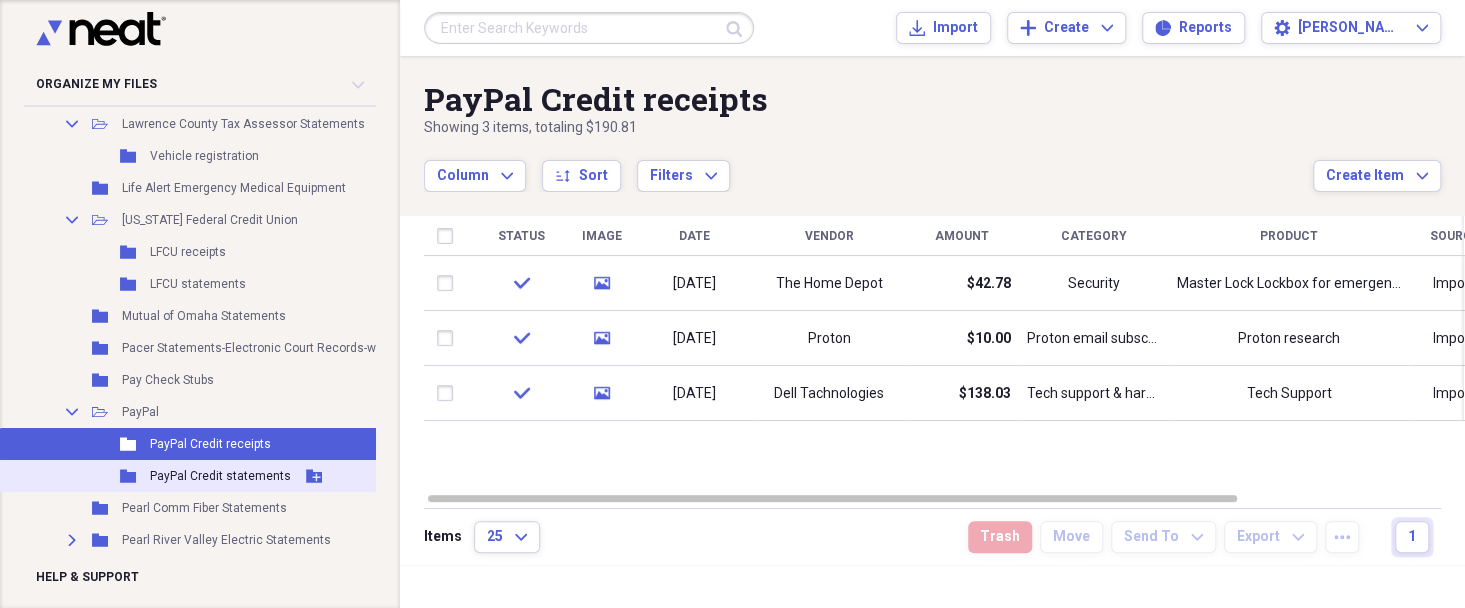 click on "PayPal Credit statements" at bounding box center (220, 476) 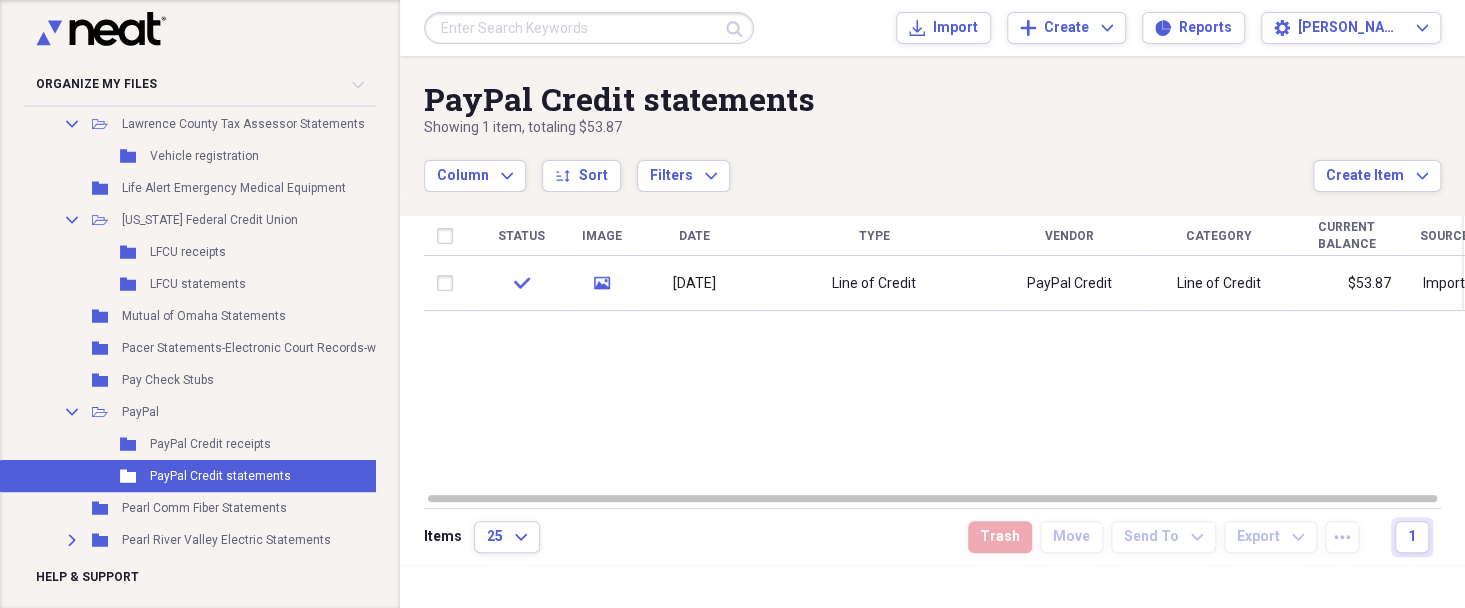 scroll, scrollTop: 1571, scrollLeft: 0, axis: vertical 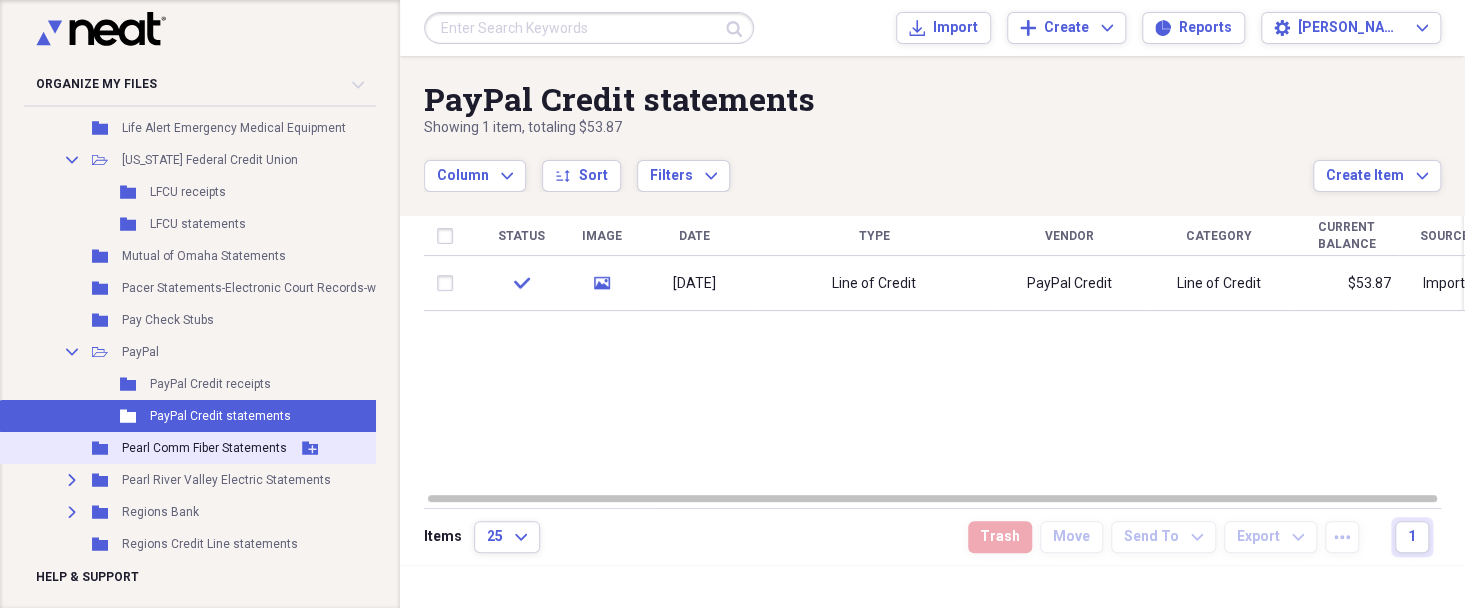 click on "Pearl Comm Fiber Statements" at bounding box center (204, 448) 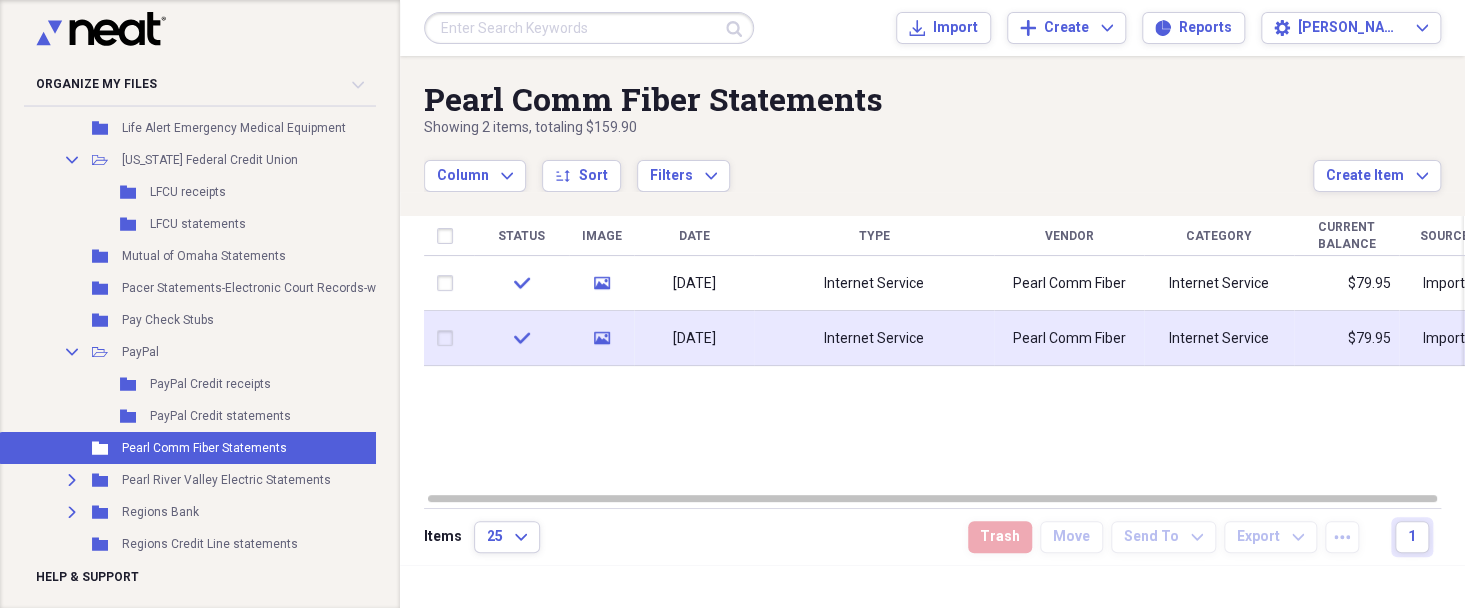 click at bounding box center [449, 338] 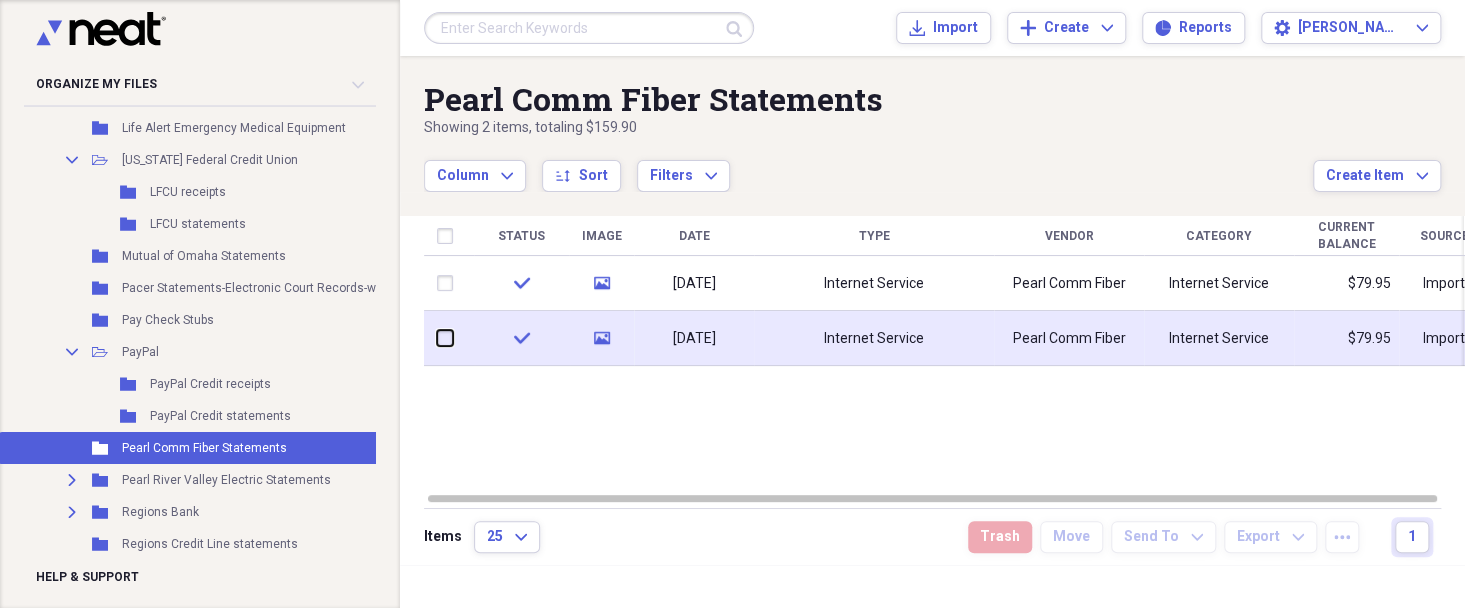 click at bounding box center (437, 338) 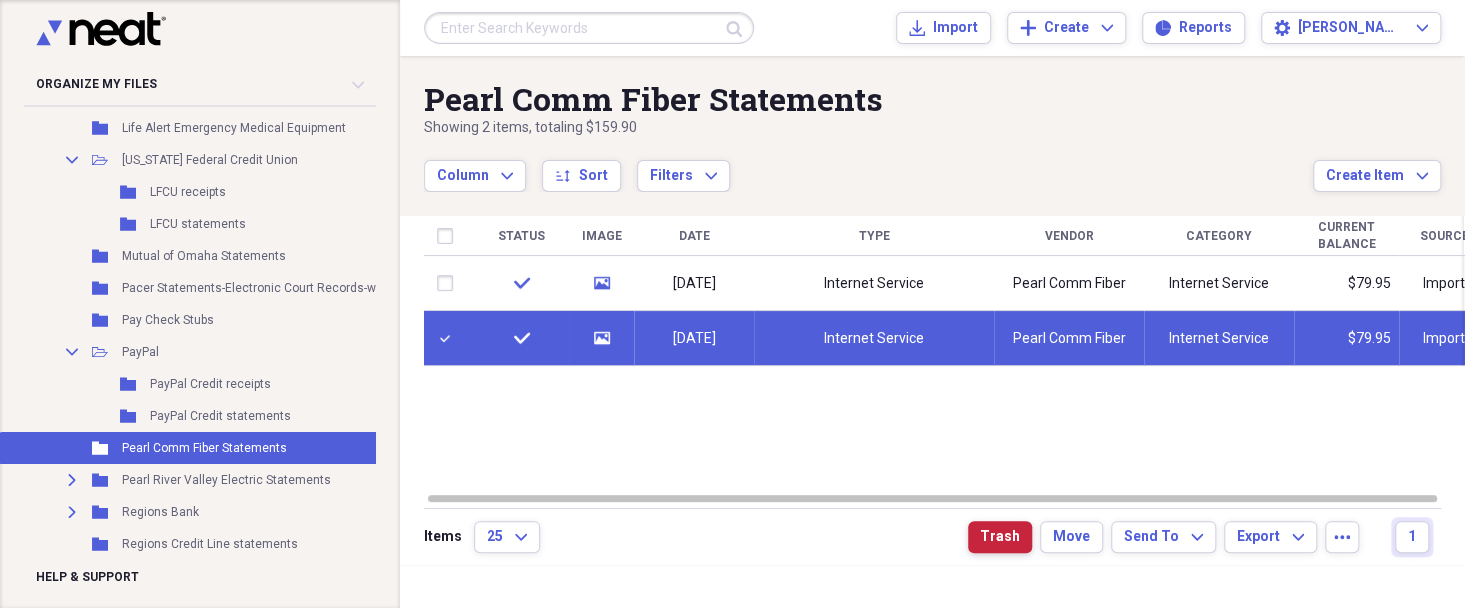 click on "Trash" at bounding box center [1000, 537] 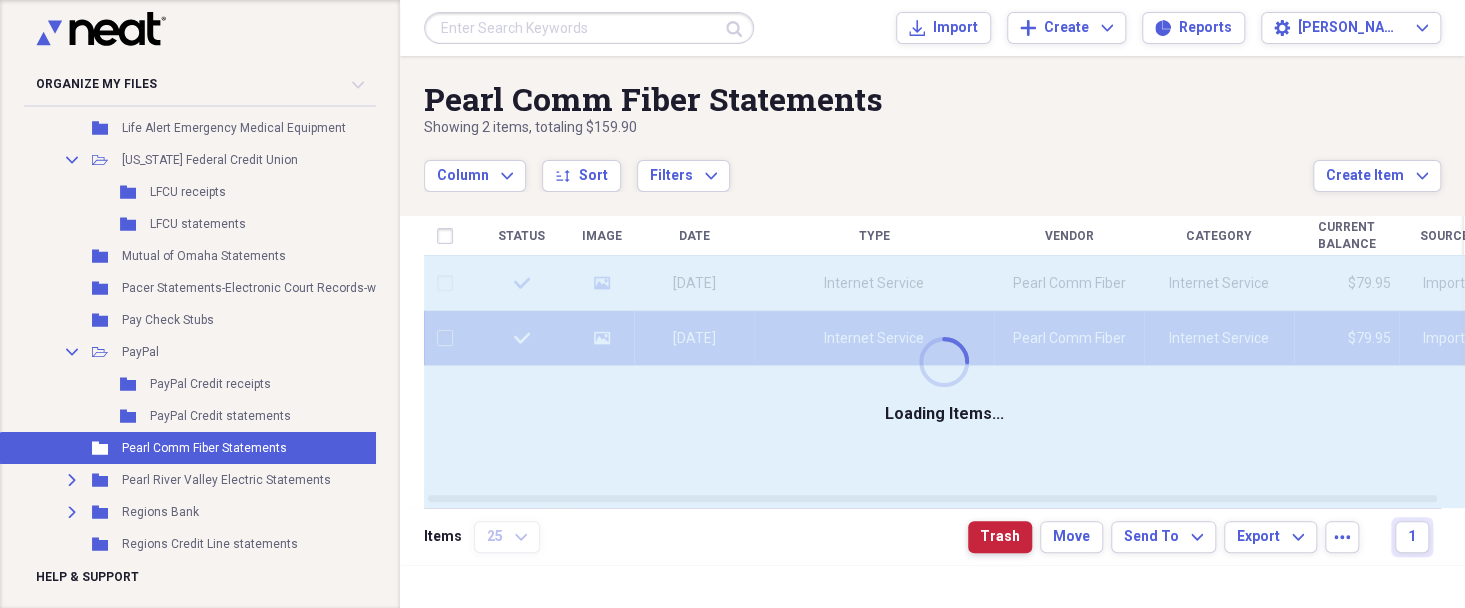 checkbox on "false" 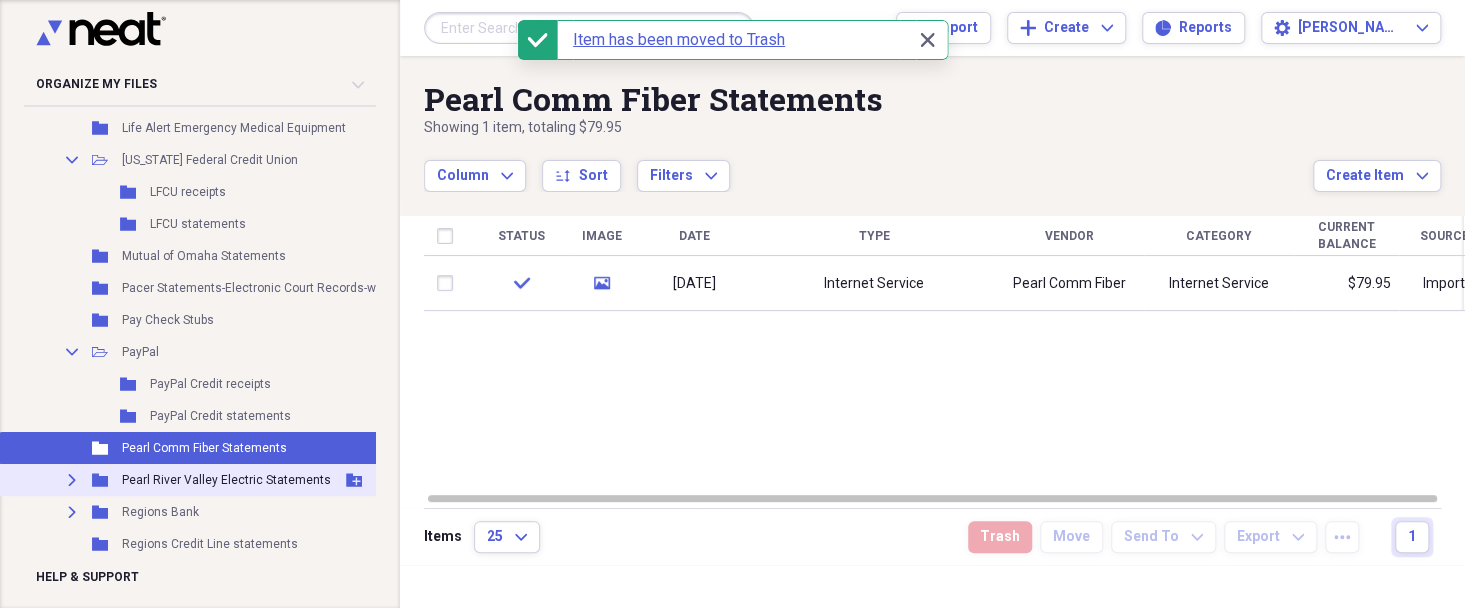 click on "Expand" 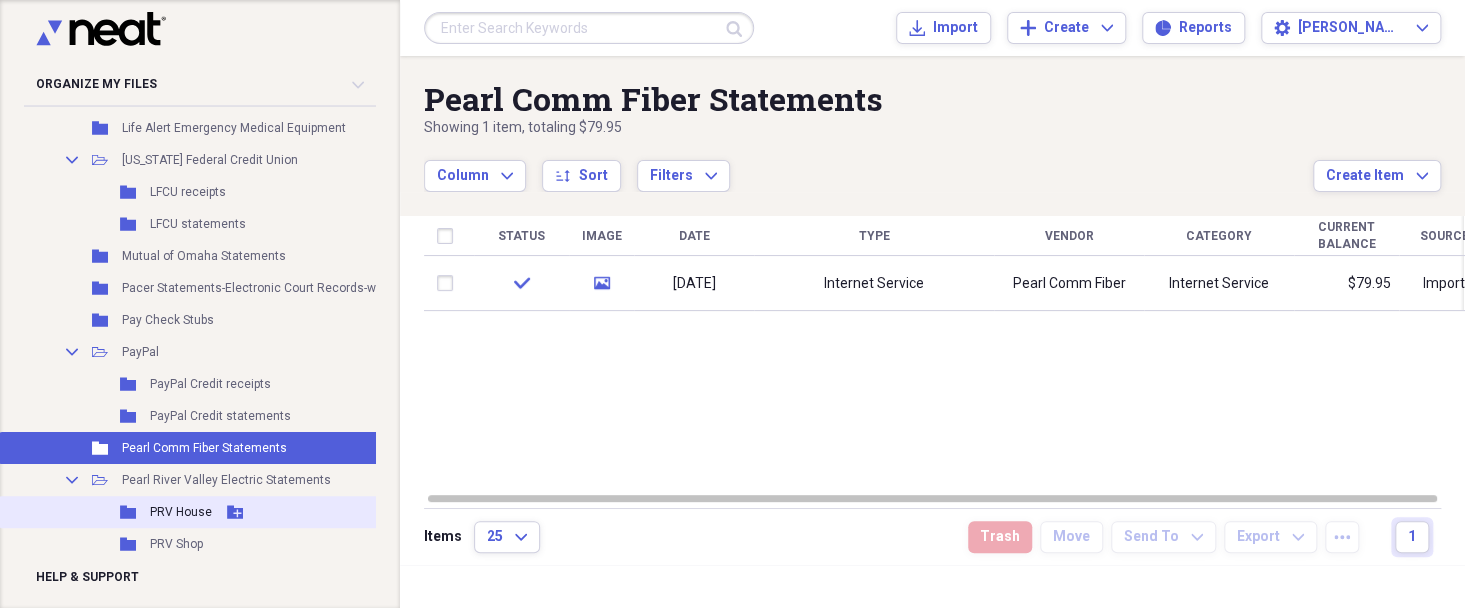 click on "Folder PRV House Add Folder" at bounding box center (298, 512) 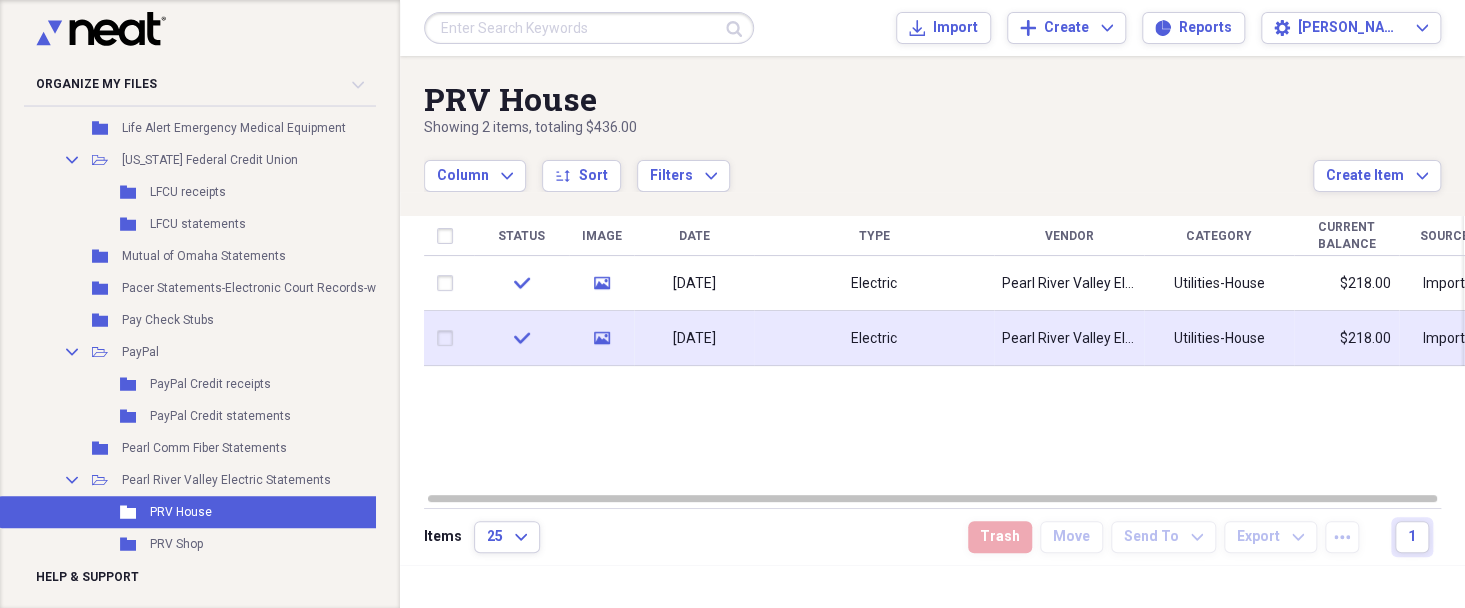 click at bounding box center [449, 338] 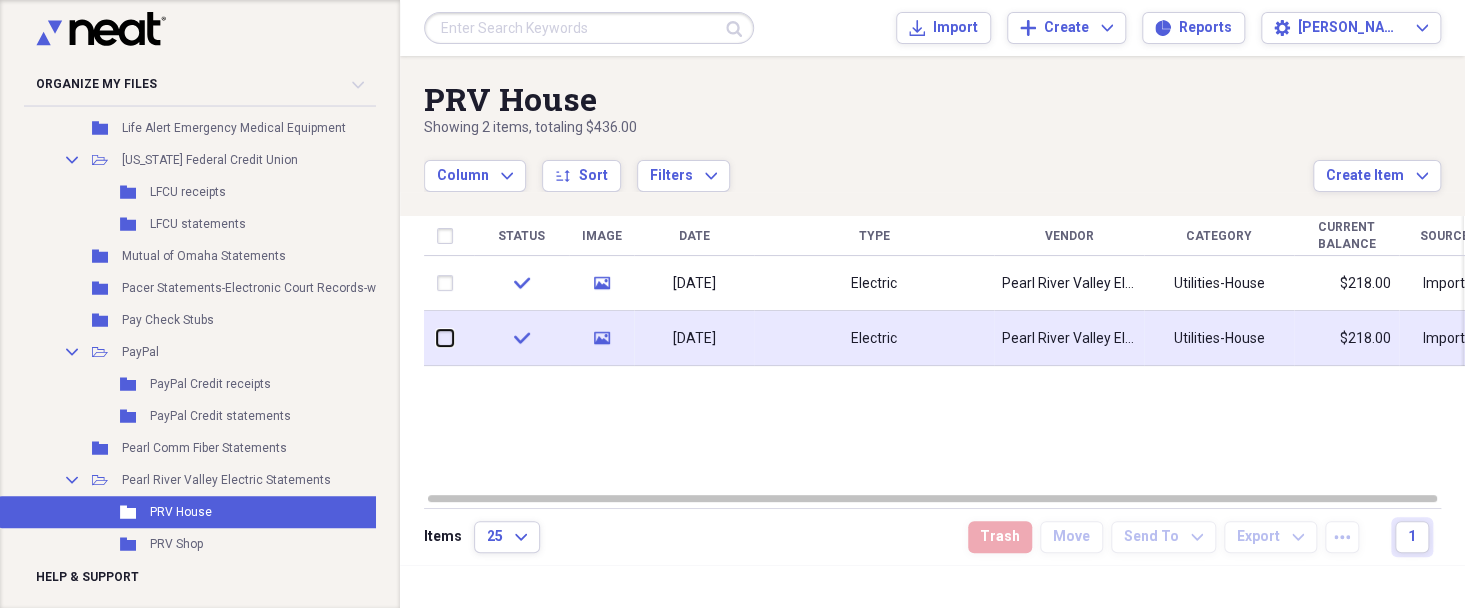 click at bounding box center [437, 338] 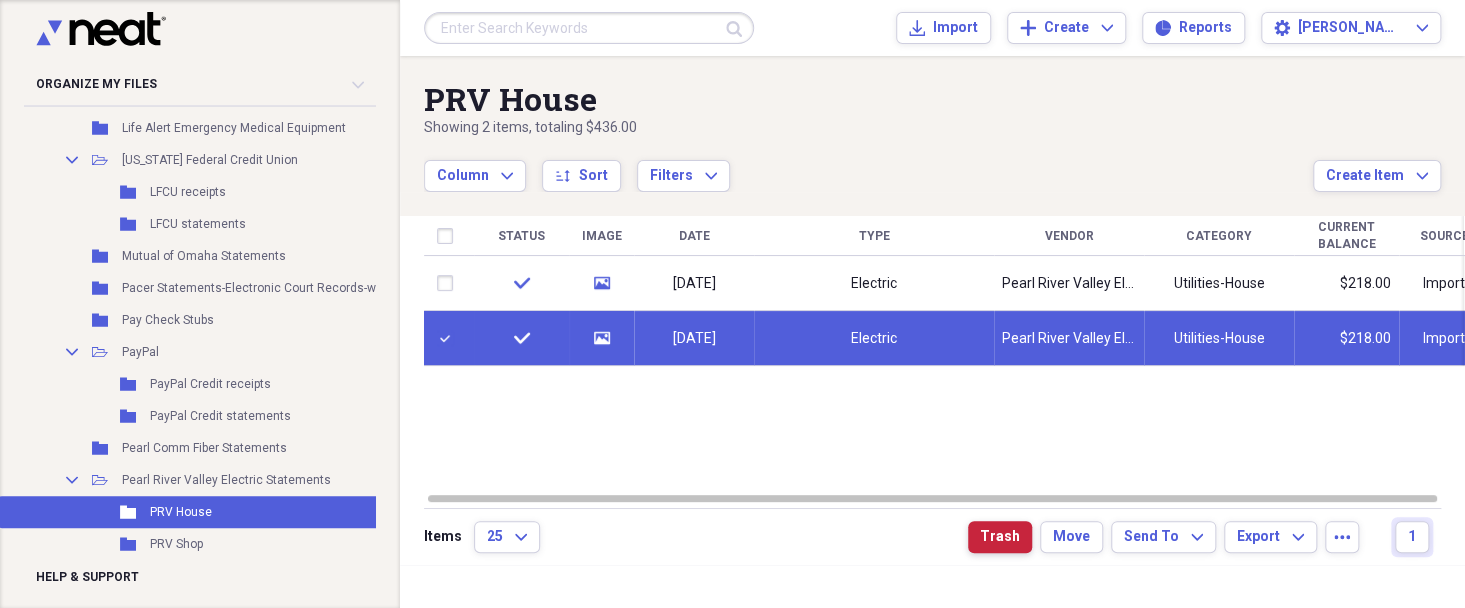 click on "Trash" at bounding box center [1000, 537] 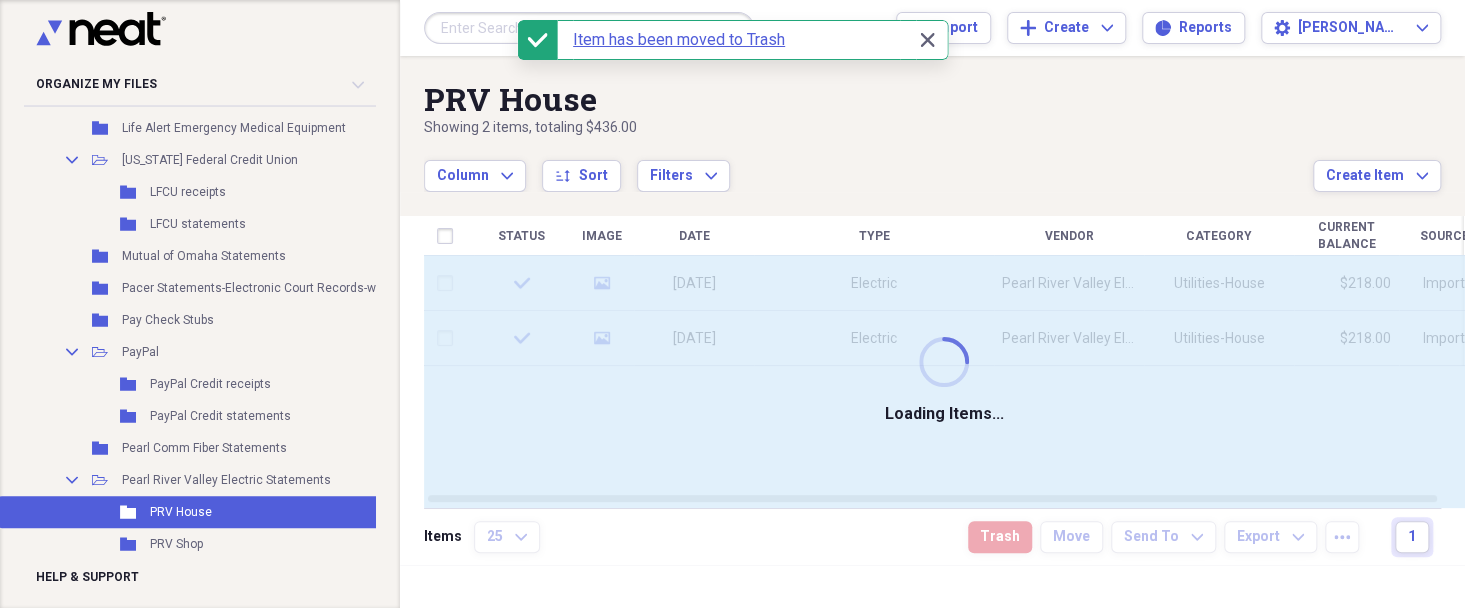 checkbox on "false" 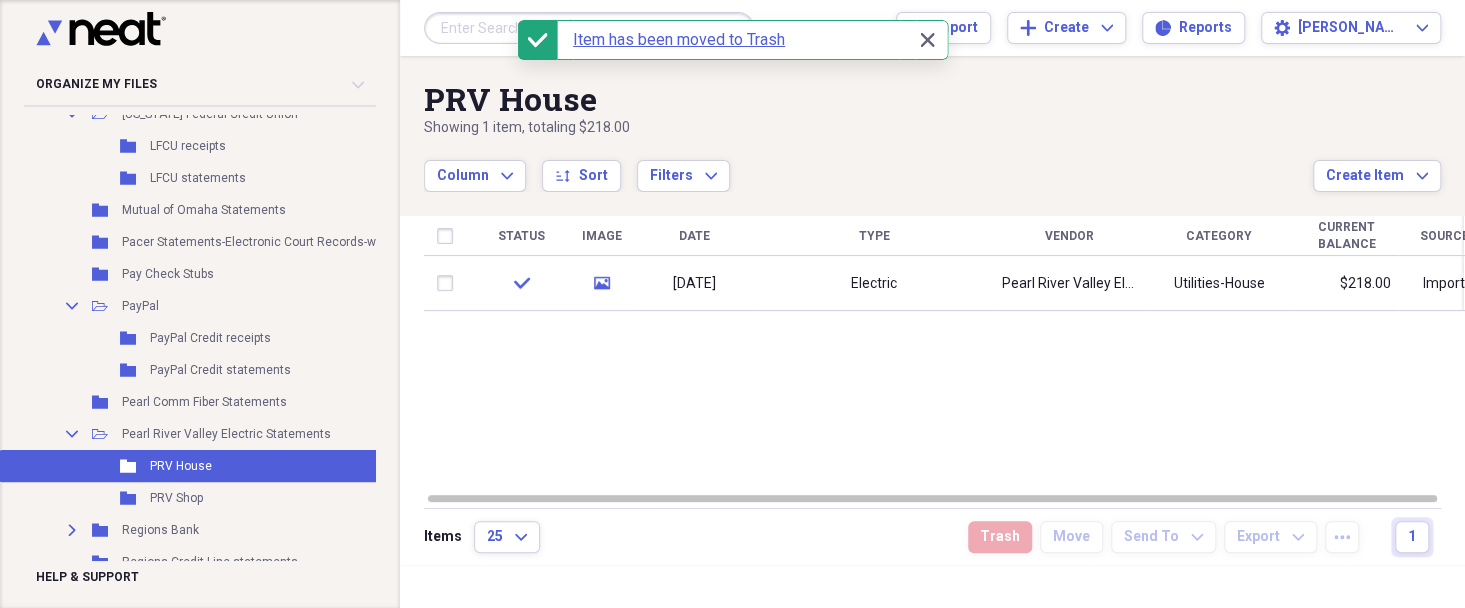 scroll, scrollTop: 1631, scrollLeft: 0, axis: vertical 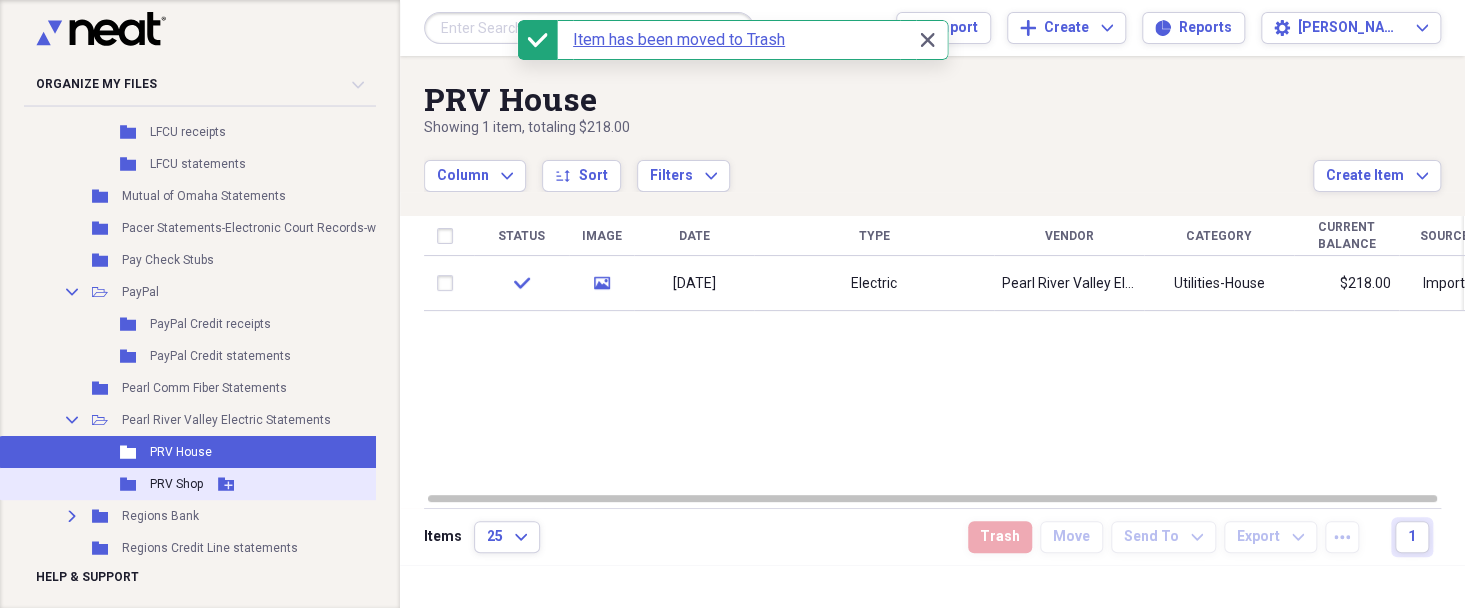 click on "PRV Shop" at bounding box center [176, 484] 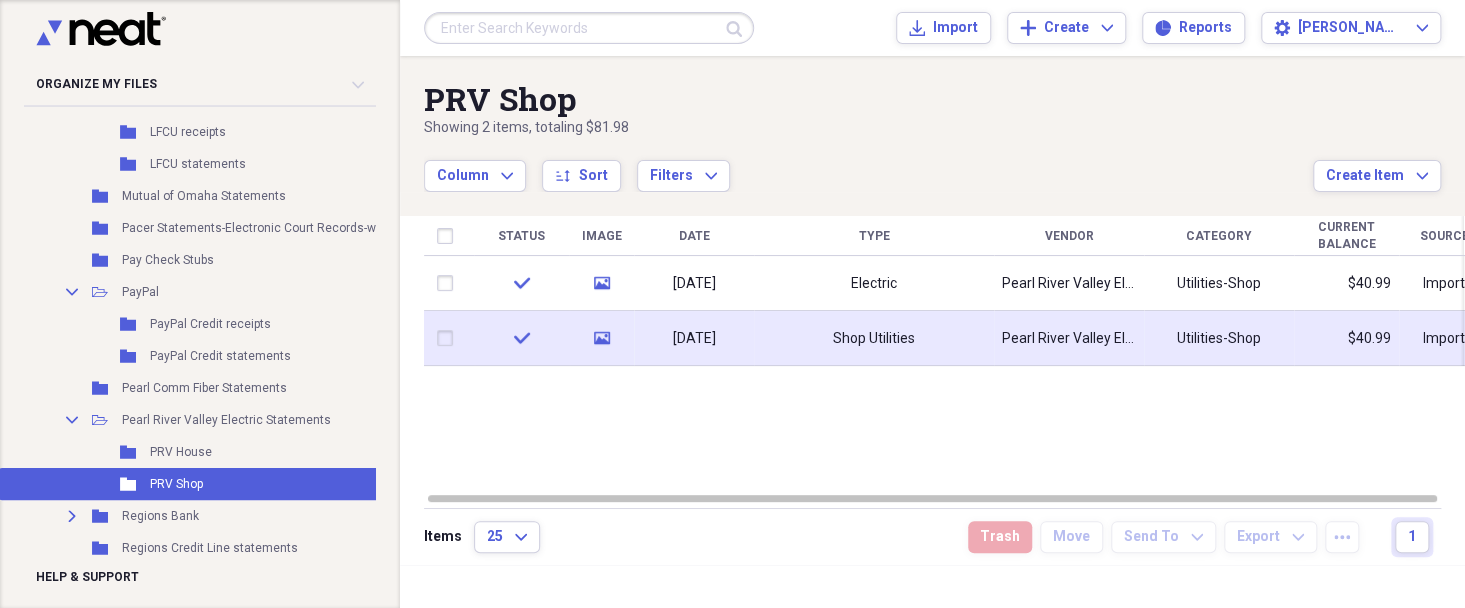 click at bounding box center (449, 338) 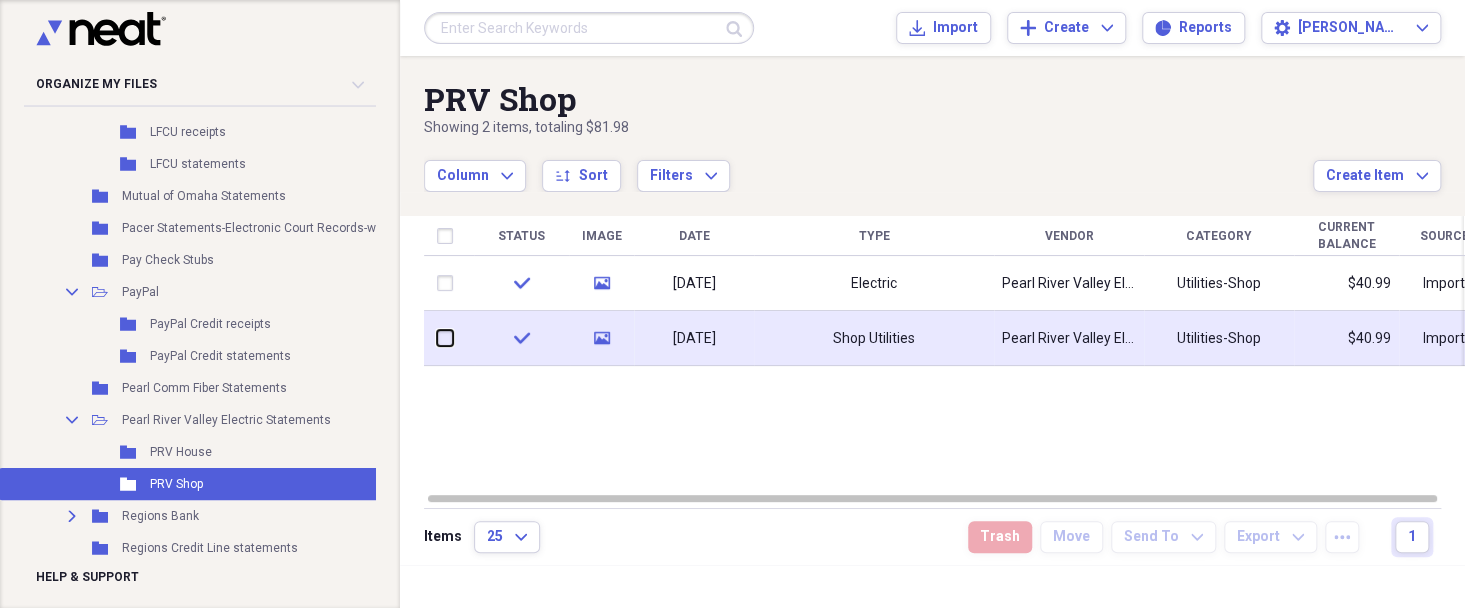 click at bounding box center (437, 338) 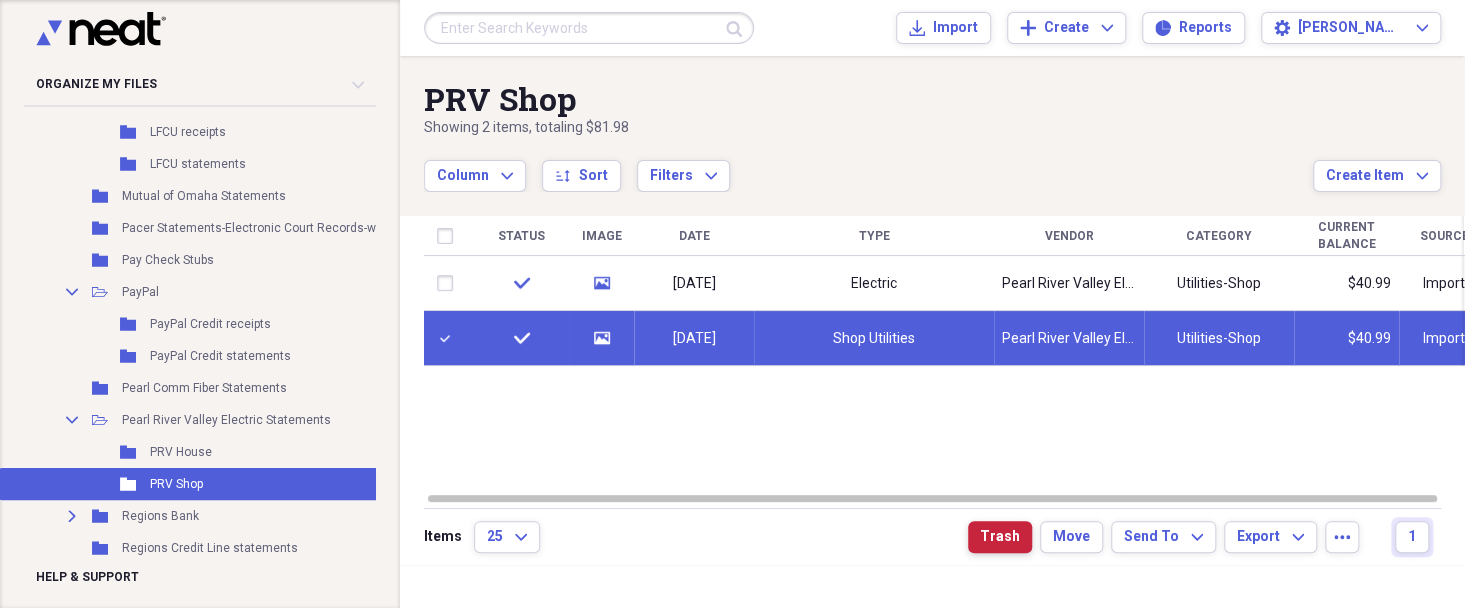 click on "Trash" at bounding box center (1000, 537) 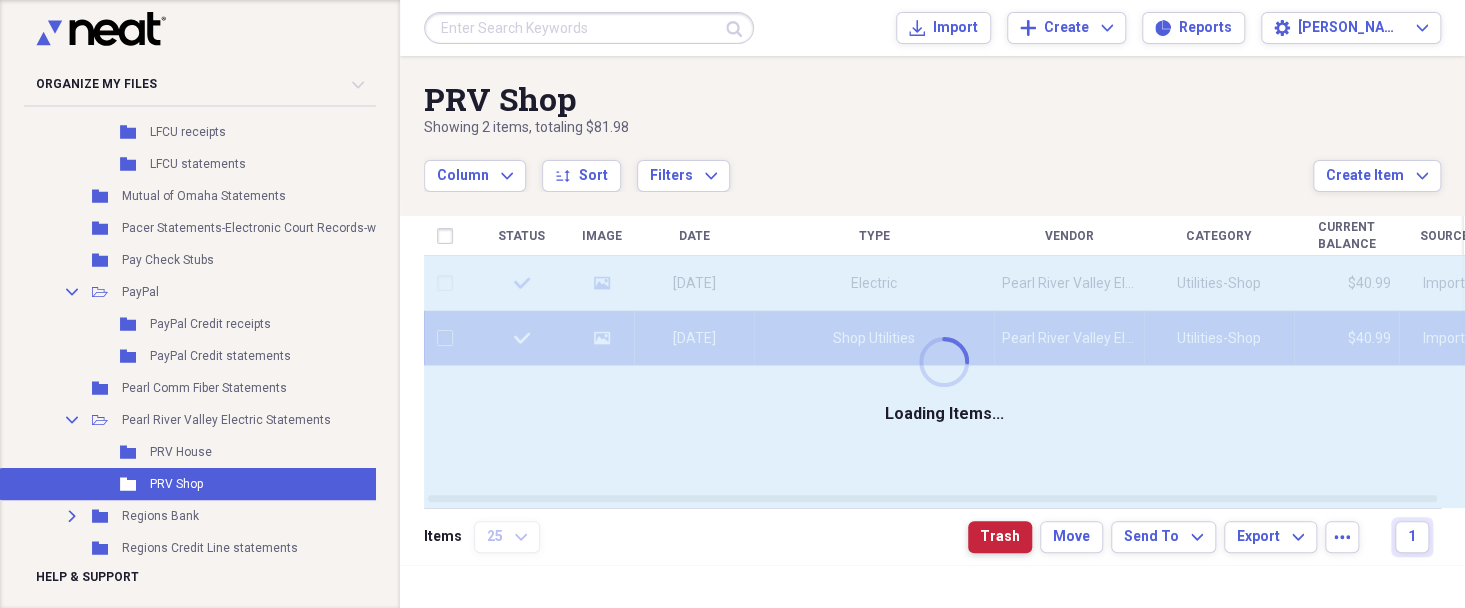 checkbox on "false" 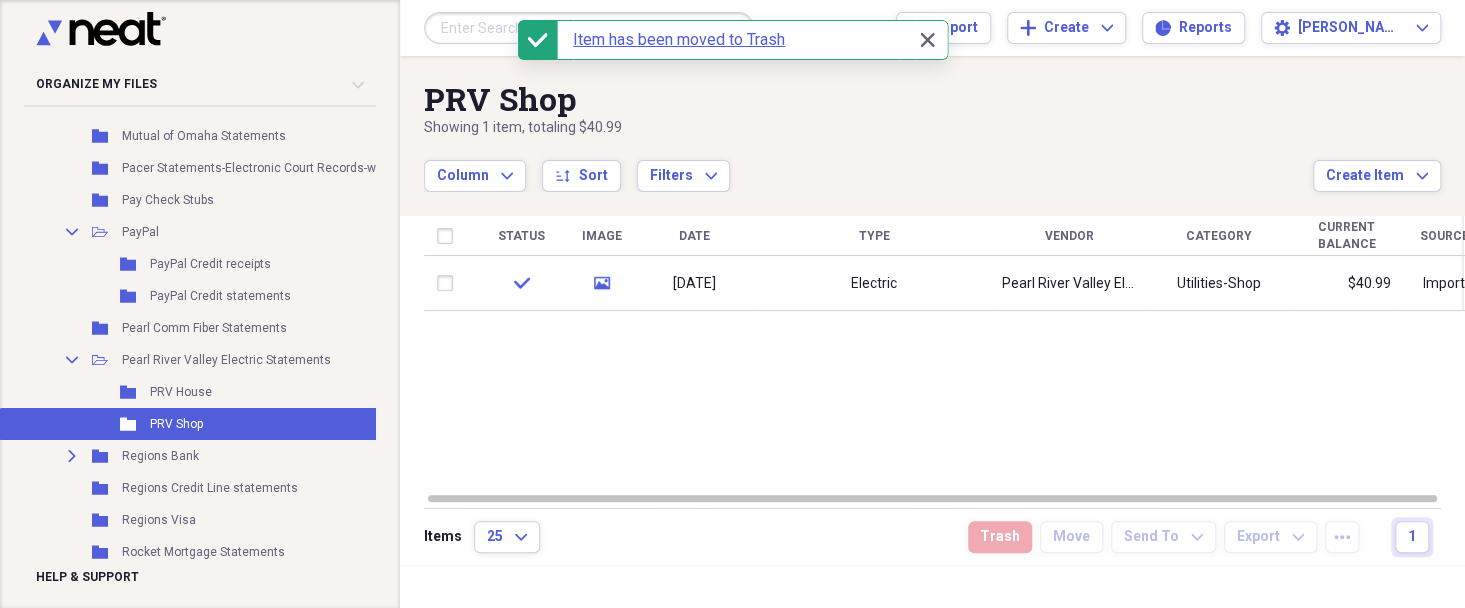 scroll, scrollTop: 1751, scrollLeft: 0, axis: vertical 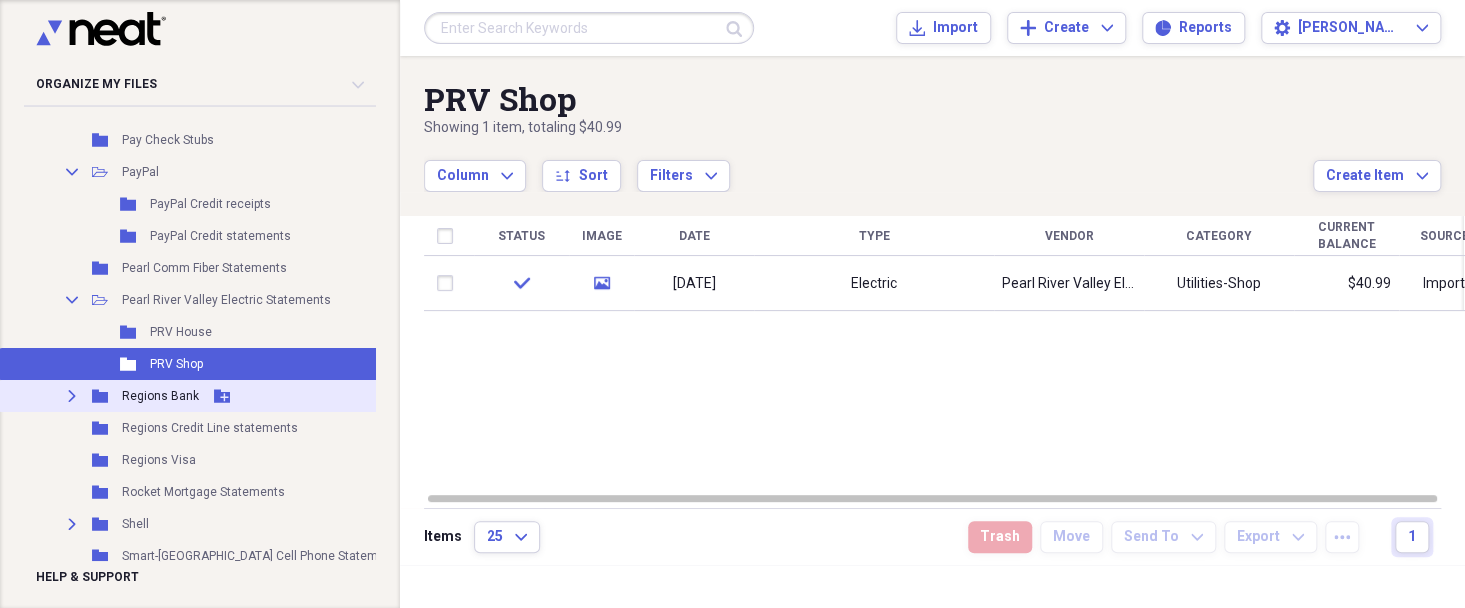click on "Regions Bank" at bounding box center (160, 396) 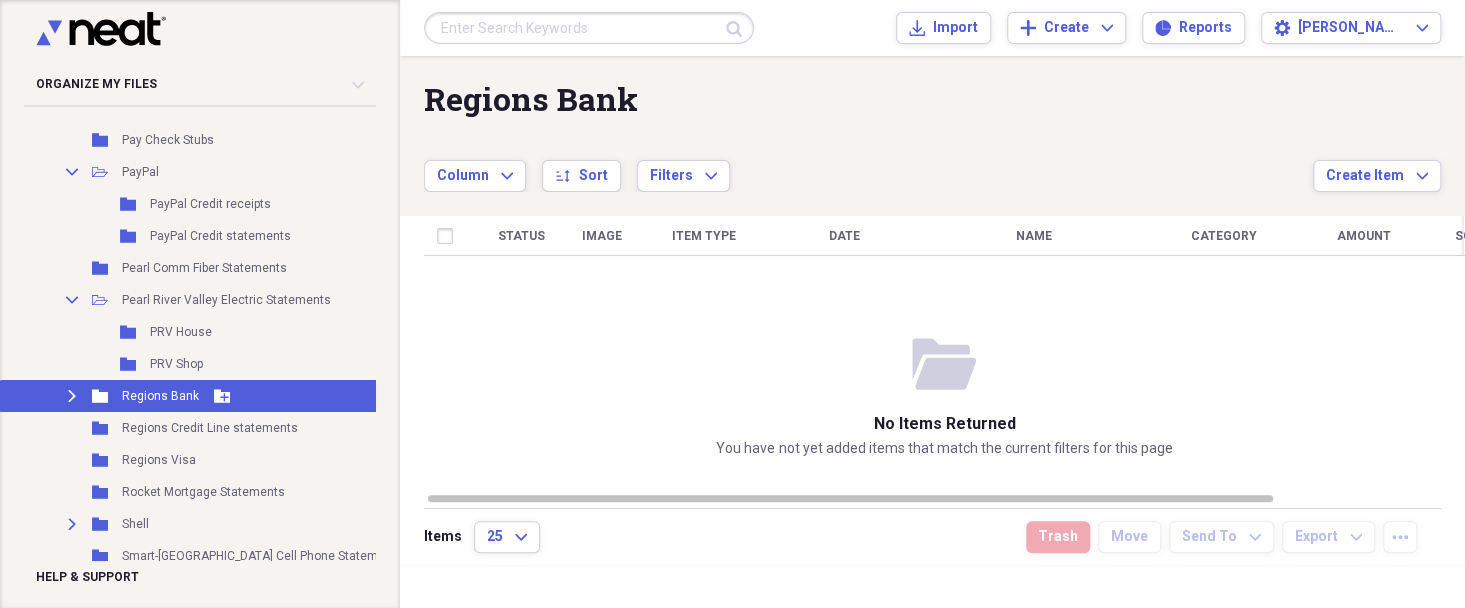 click on "Expand" 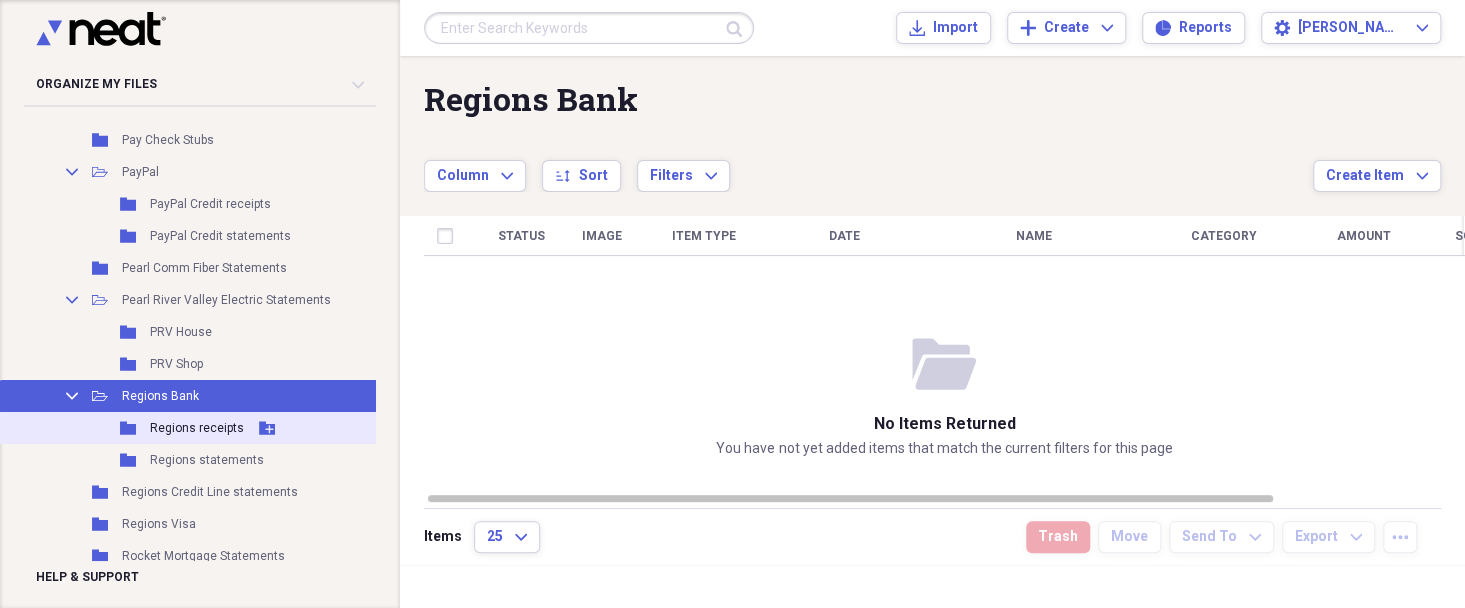click on "Regions receipts" at bounding box center [197, 428] 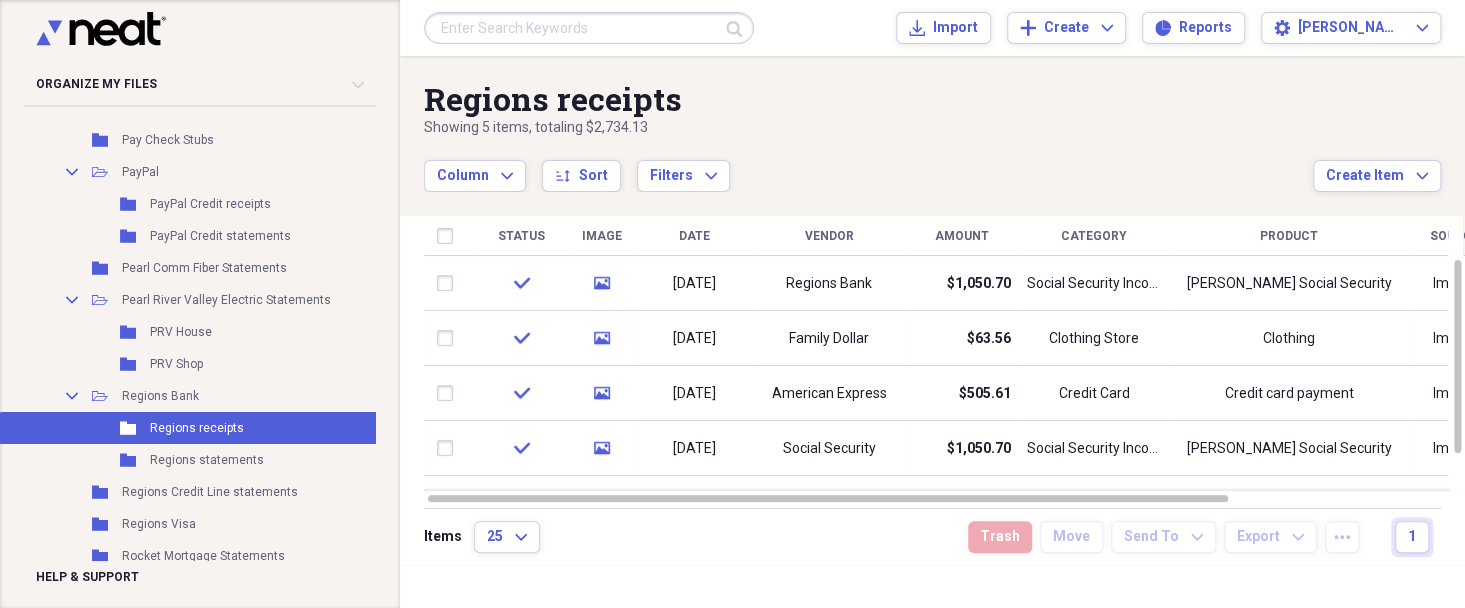 click on "Amount" at bounding box center [961, 236] 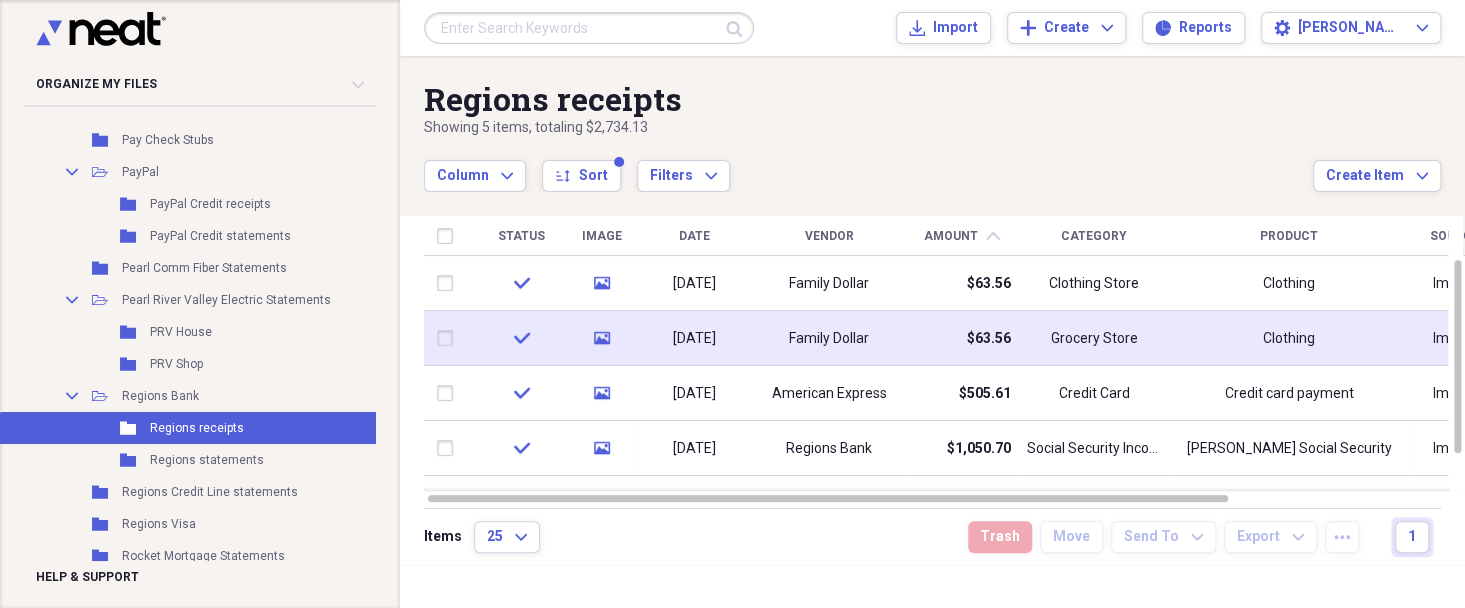 click at bounding box center [449, 338] 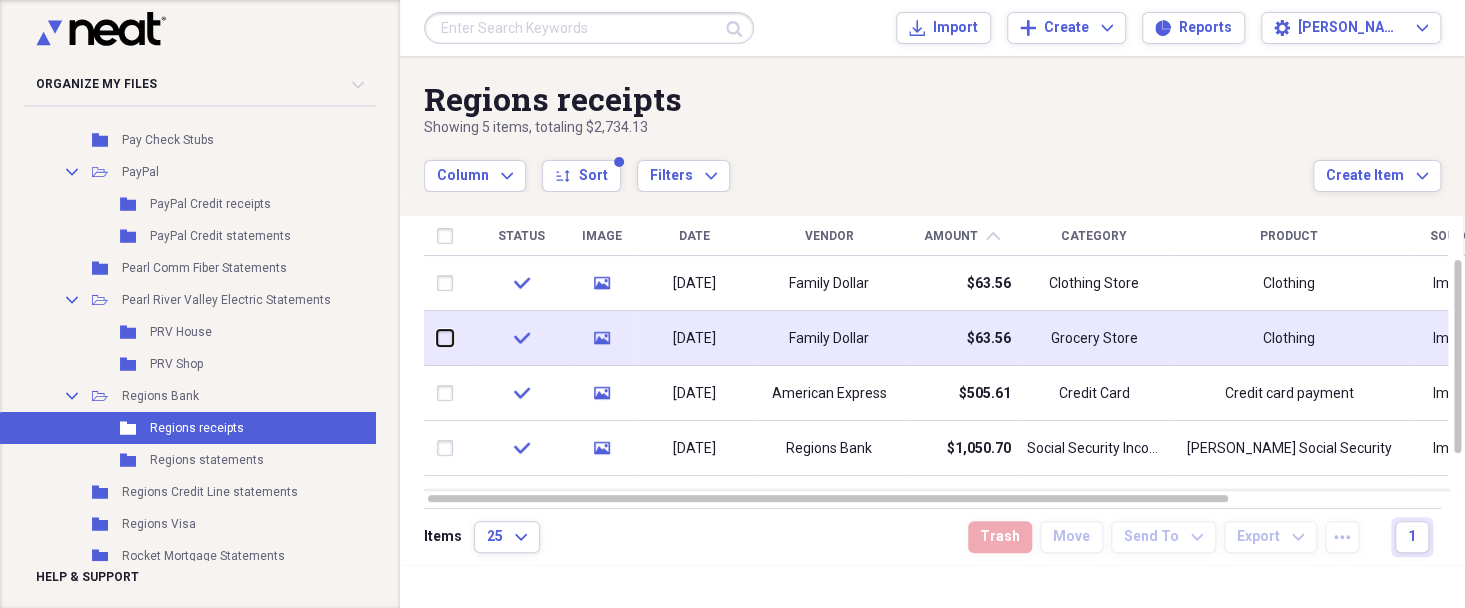 click at bounding box center [437, 338] 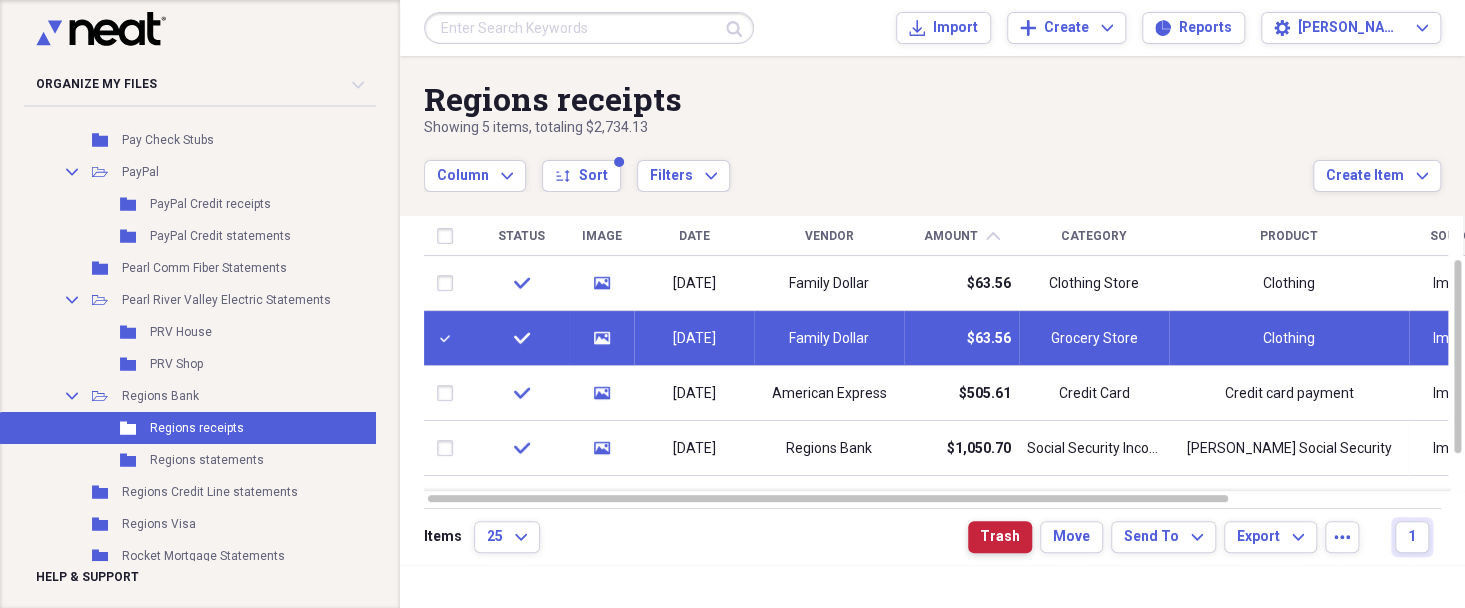 click on "Trash" at bounding box center [1000, 537] 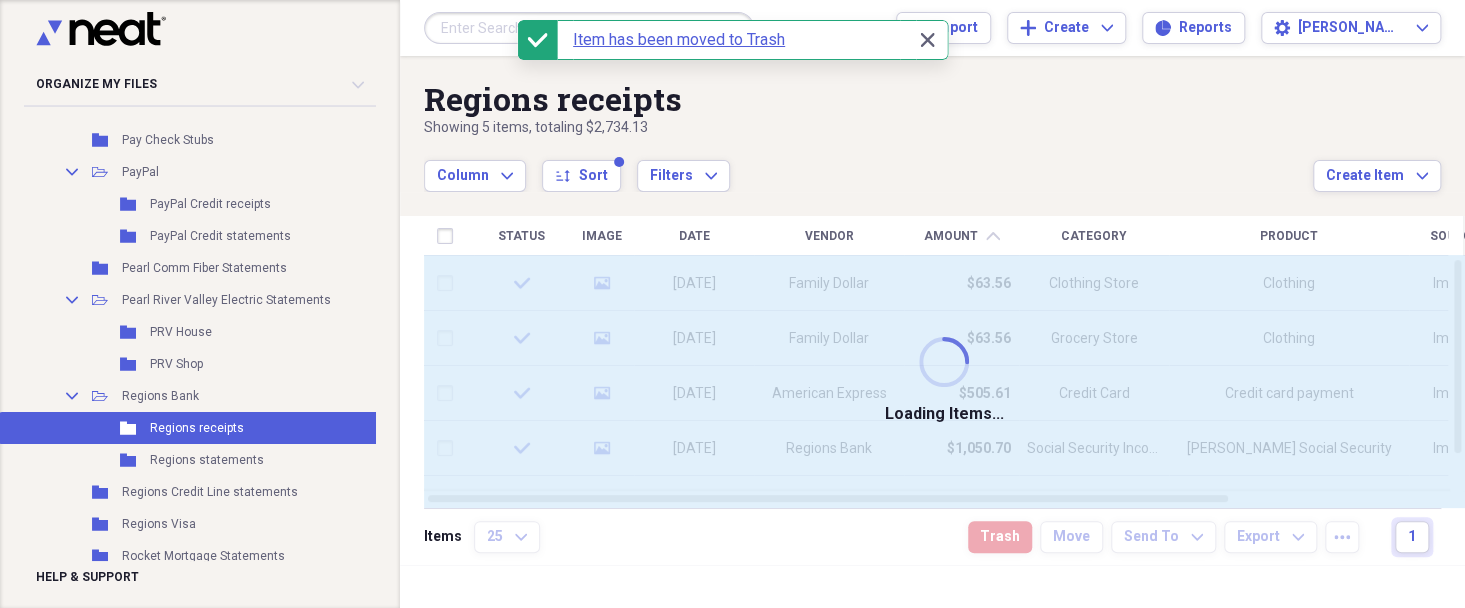 checkbox on "false" 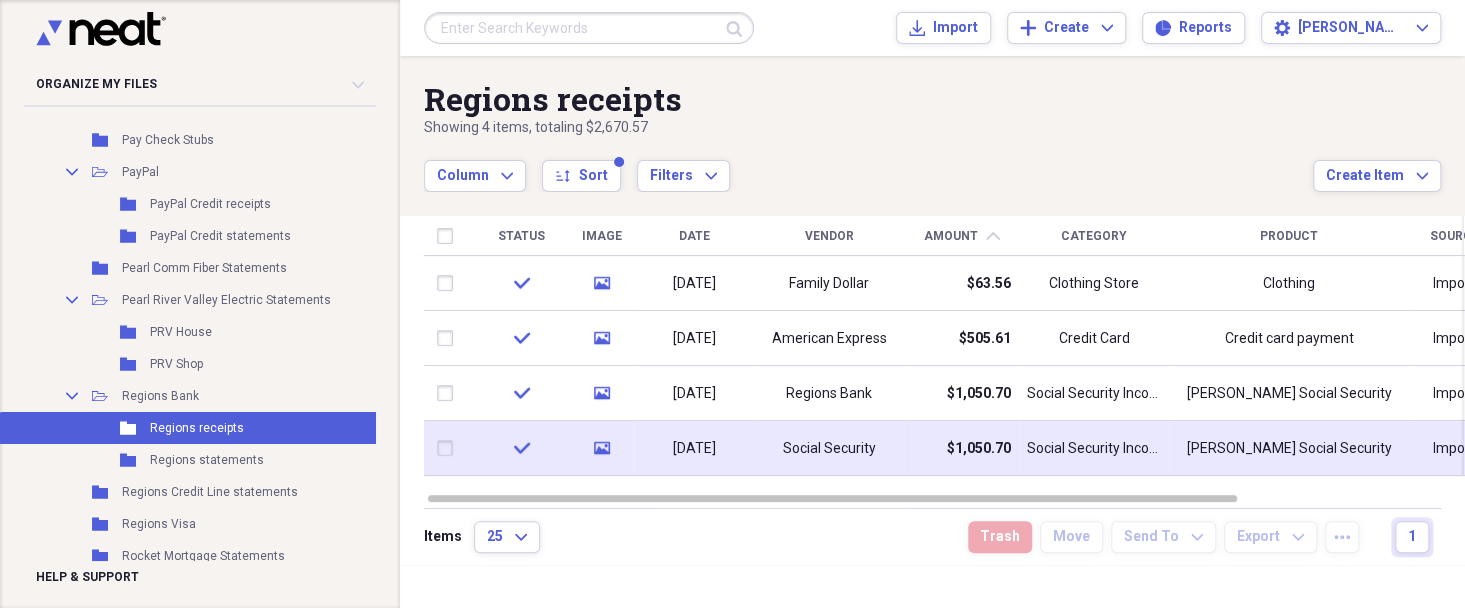 click at bounding box center (449, 448) 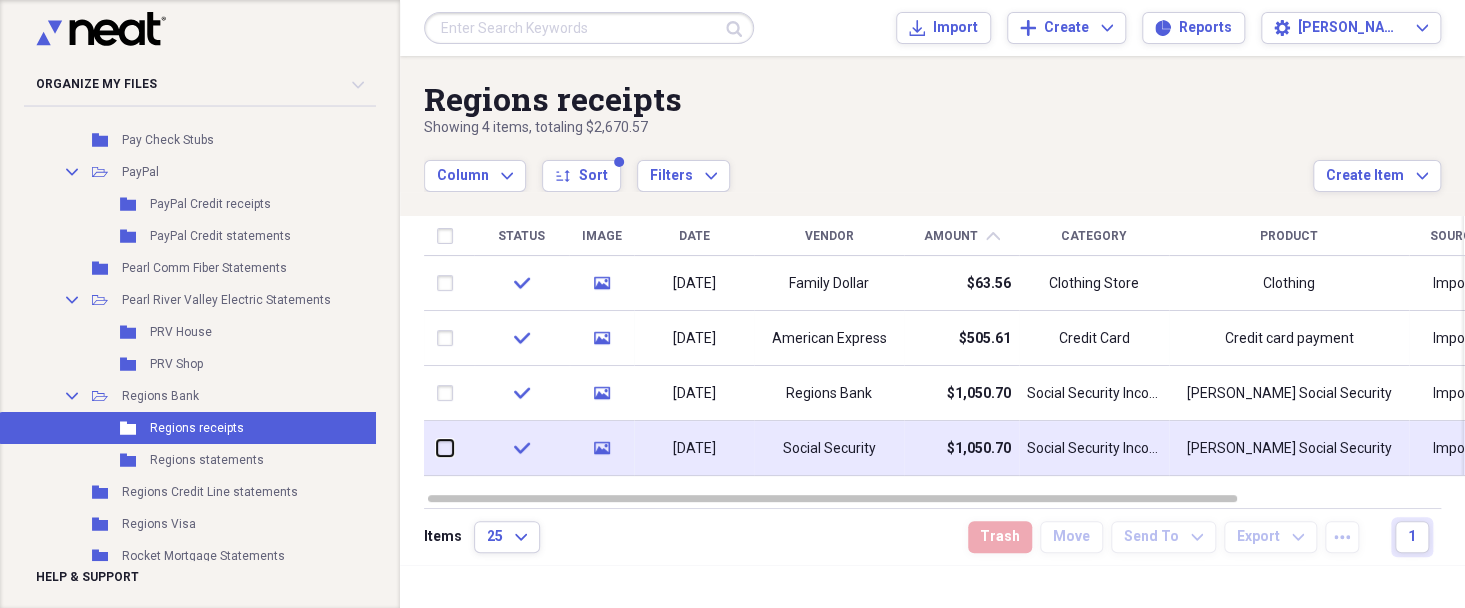 click at bounding box center [437, 448] 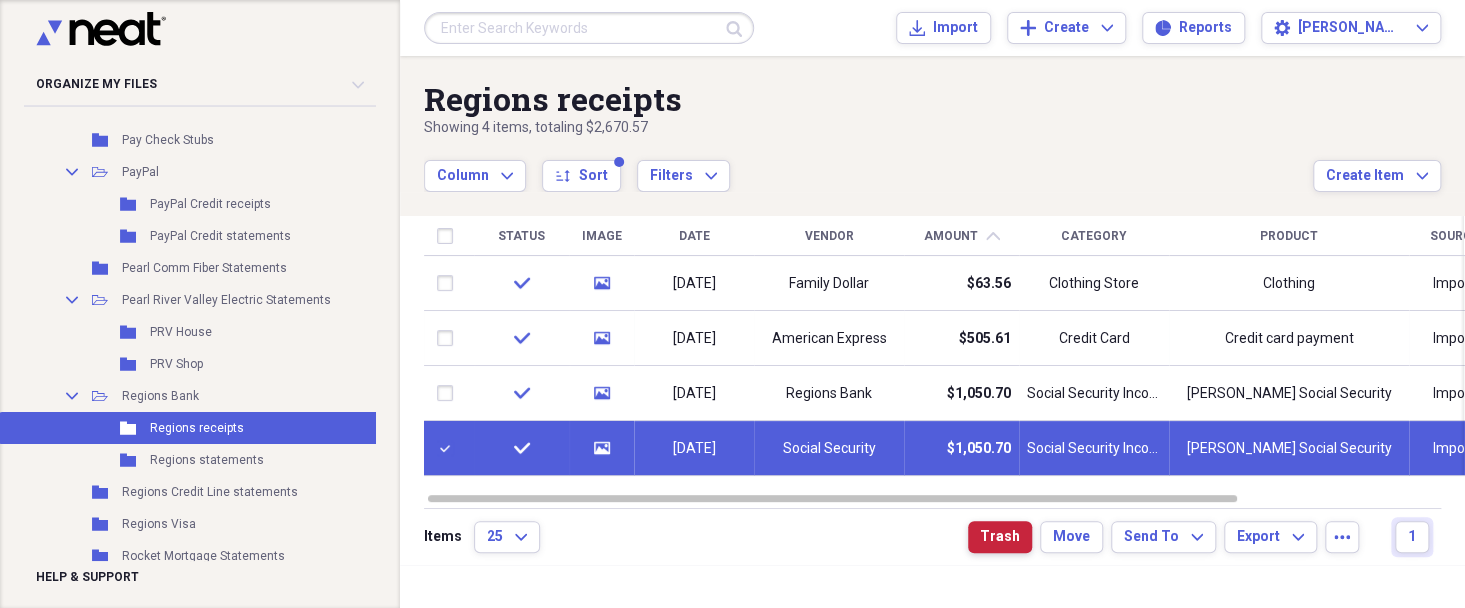 click on "Trash" at bounding box center (1000, 537) 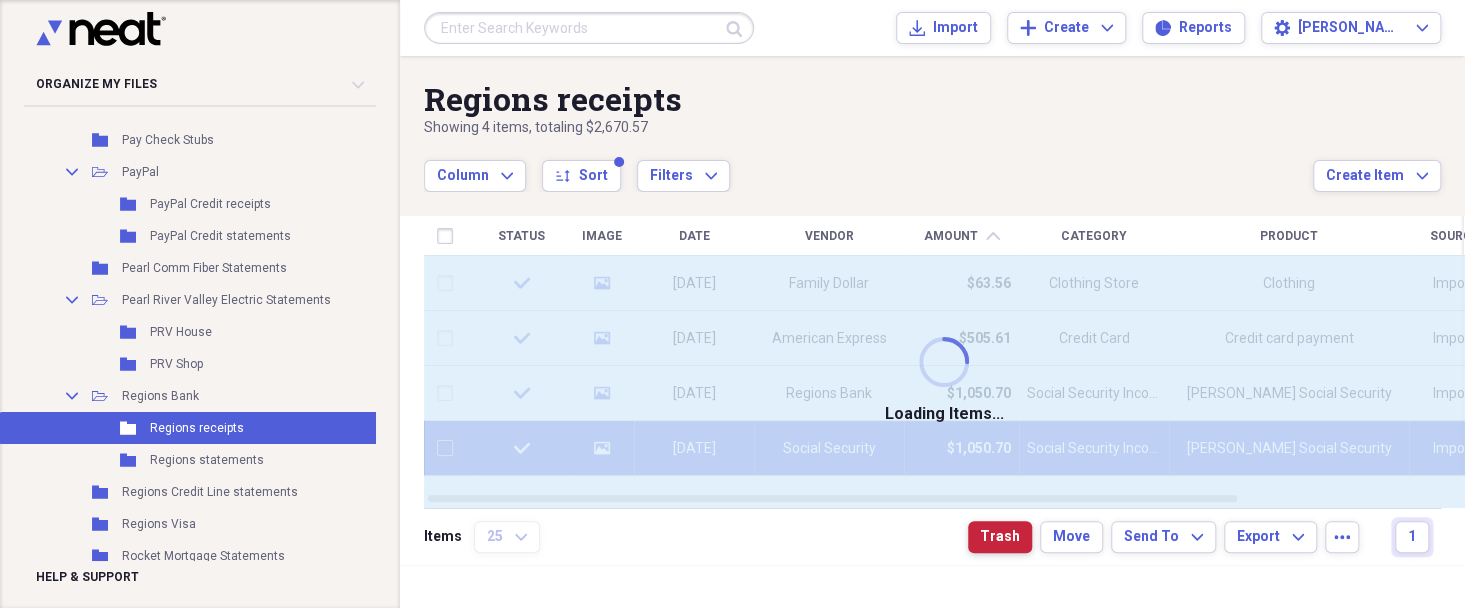 checkbox on "false" 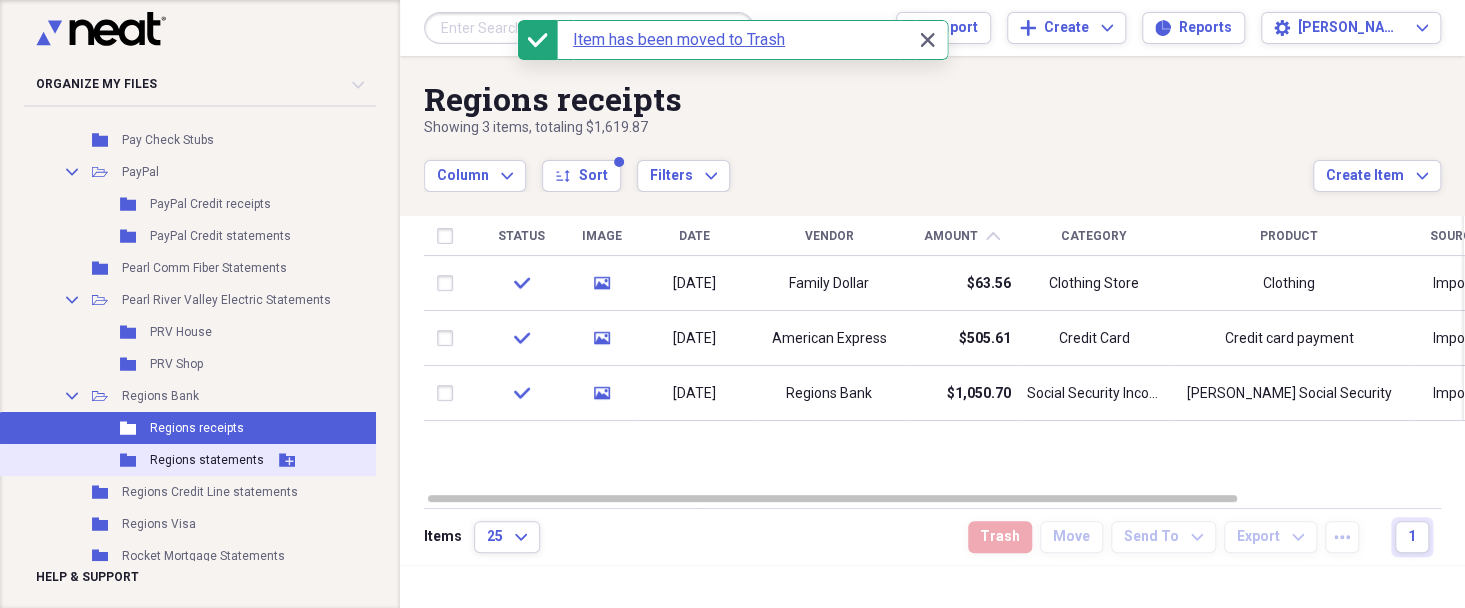 click on "Regions statements" at bounding box center (207, 460) 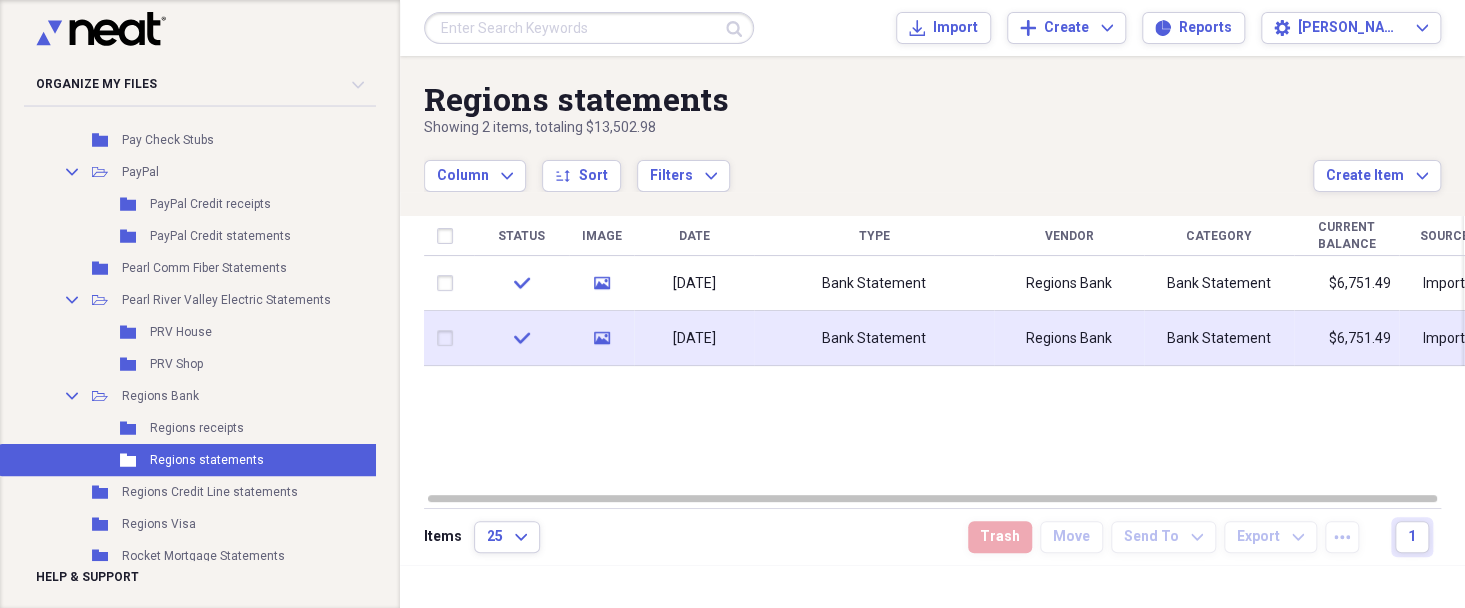 click at bounding box center (449, 338) 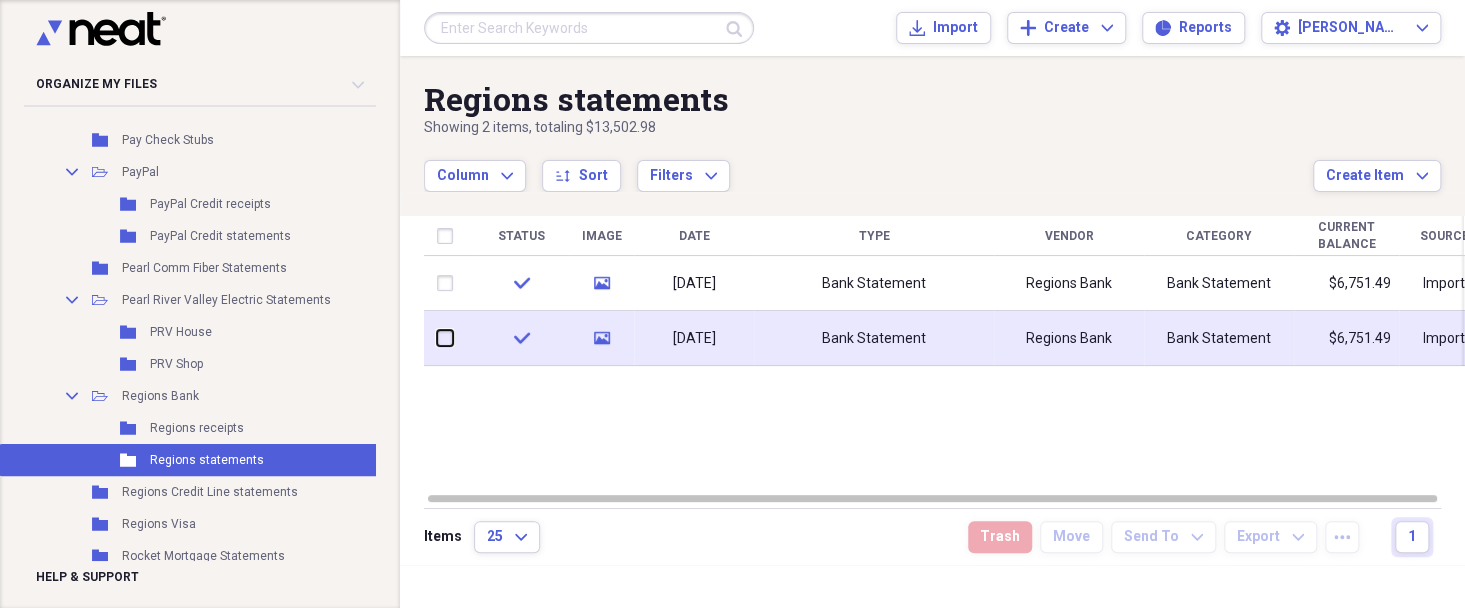 click at bounding box center (437, 338) 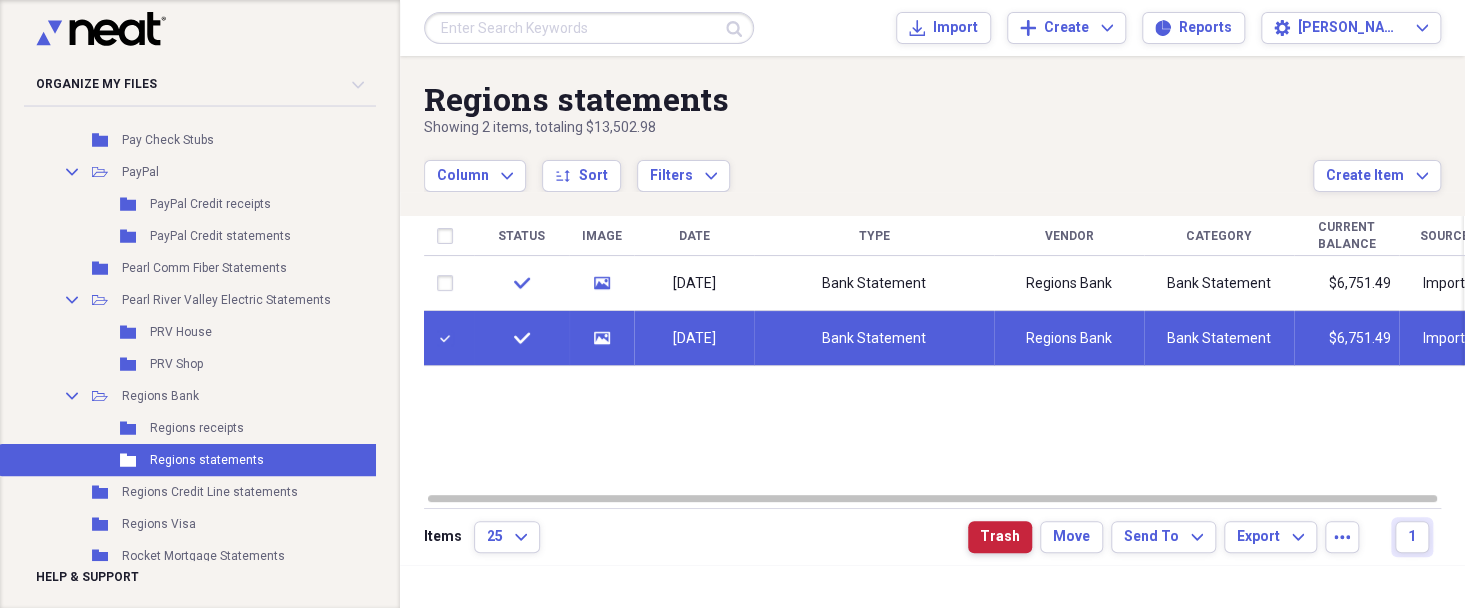 click on "Trash" at bounding box center (1000, 537) 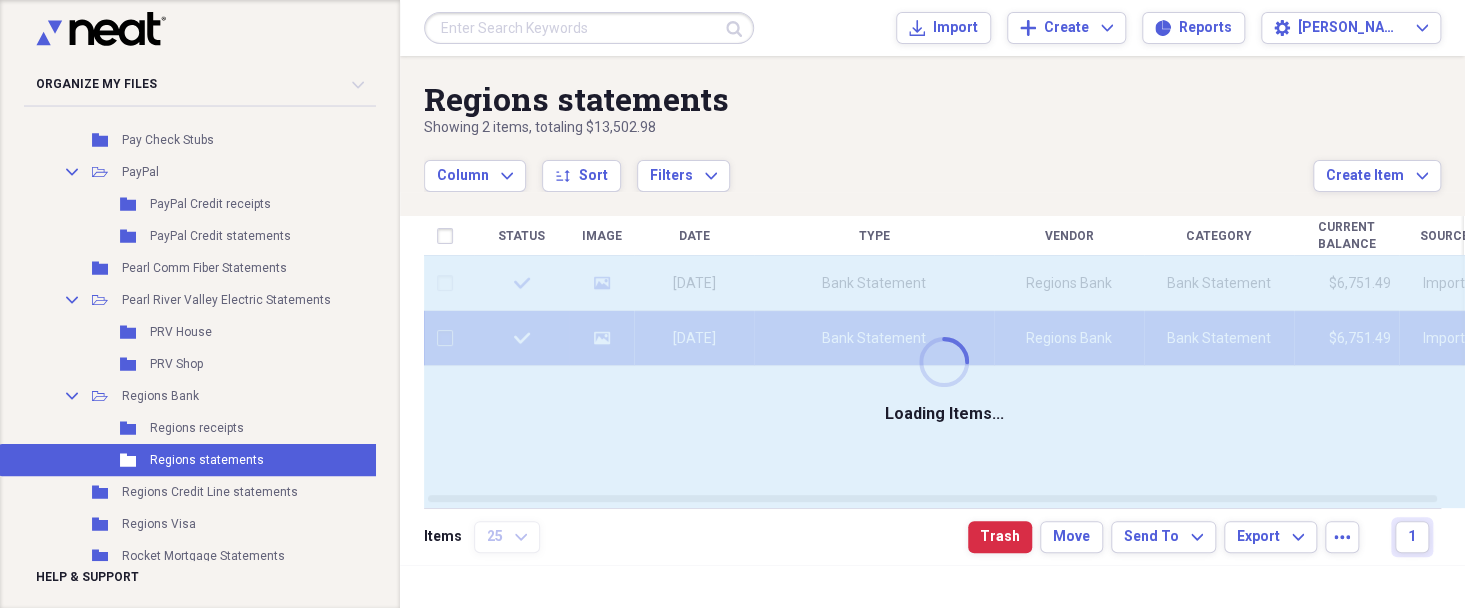 checkbox on "false" 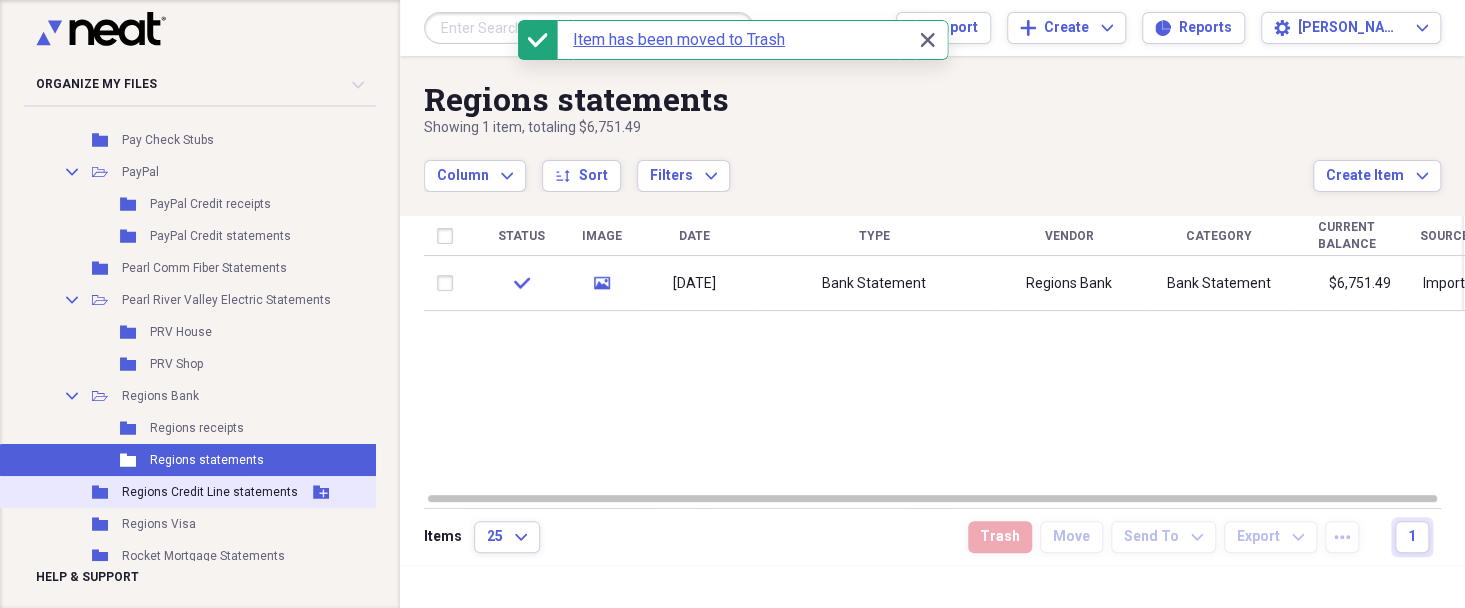 click on "Regions Credit Line statements" at bounding box center (210, 492) 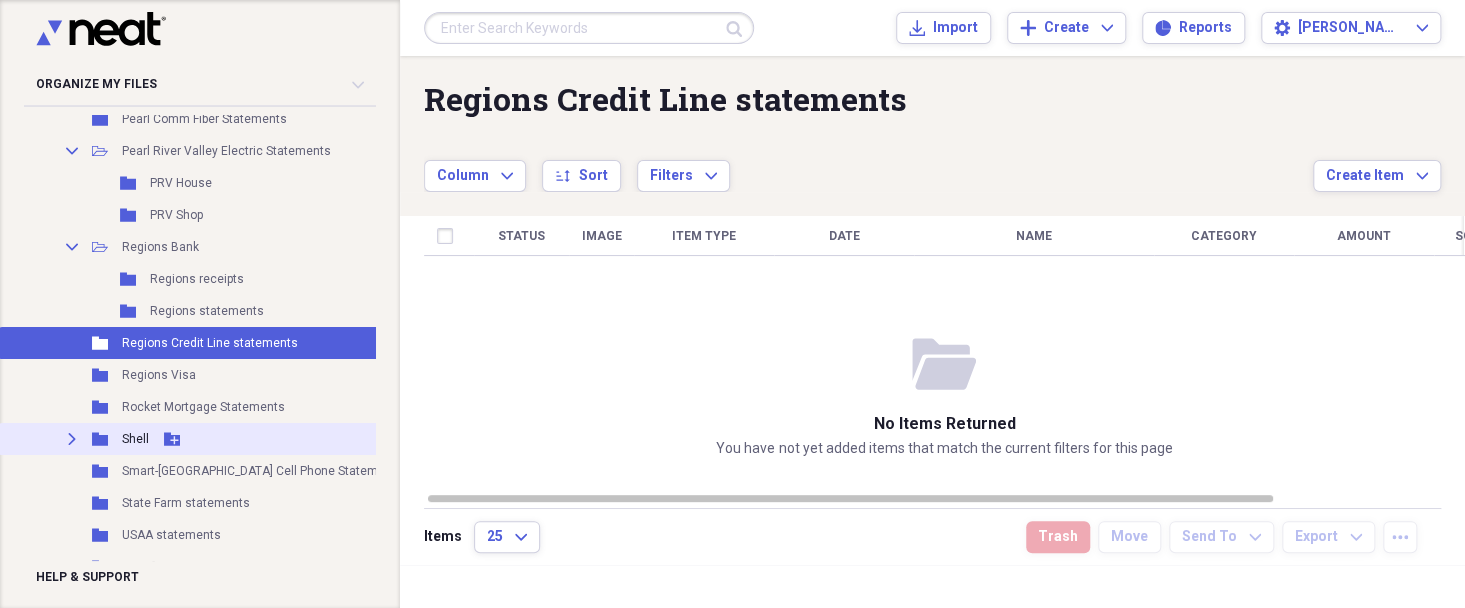 scroll, scrollTop: 1901, scrollLeft: 0, axis: vertical 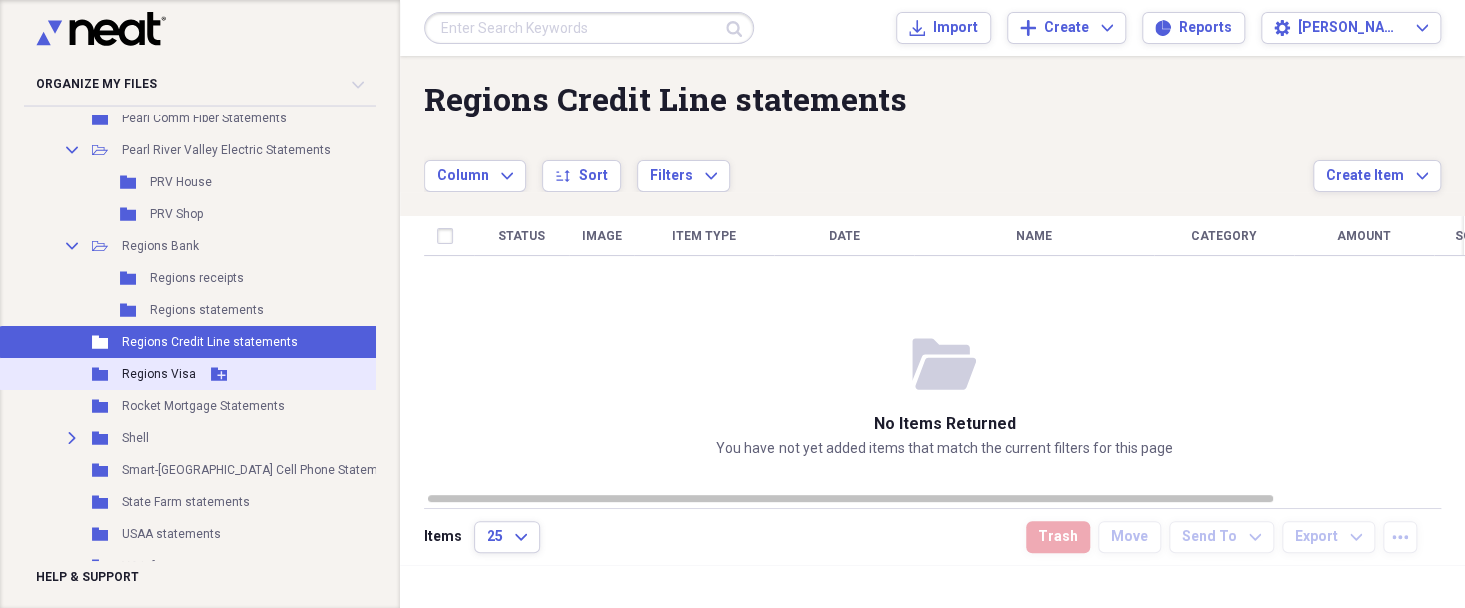 click on "Regions Visa" at bounding box center [159, 374] 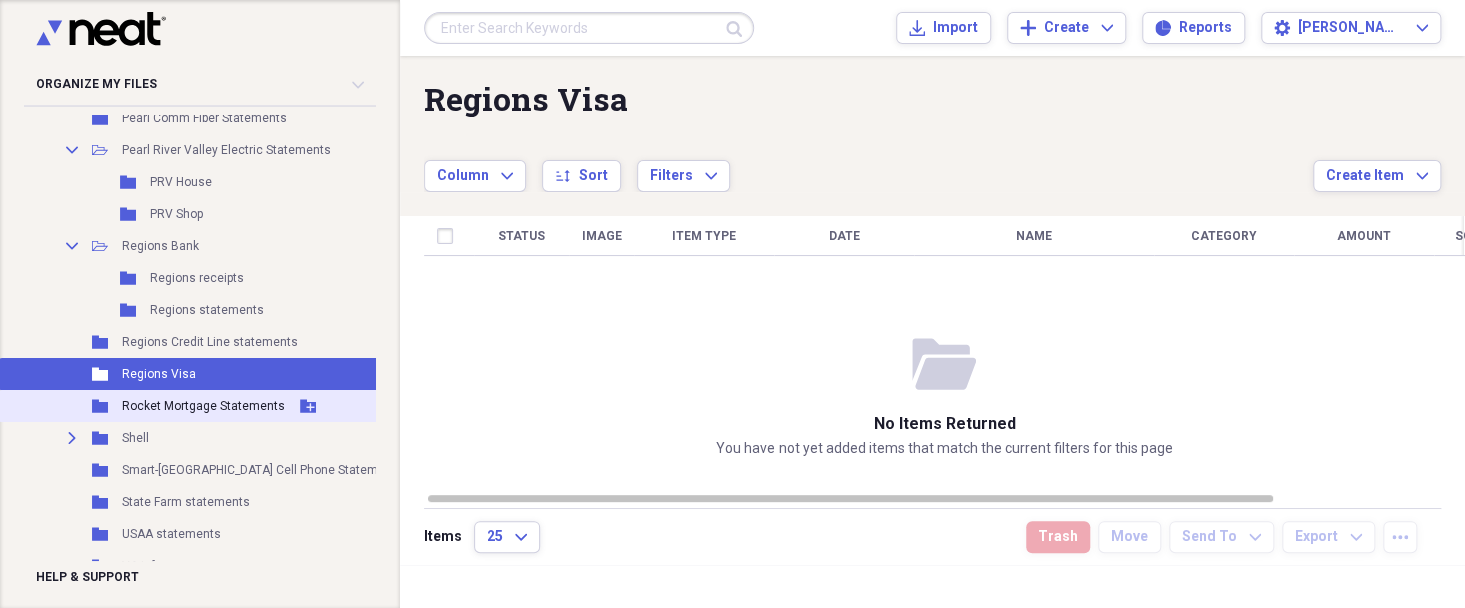 click on "Rocket Mortgage Statements" at bounding box center [203, 406] 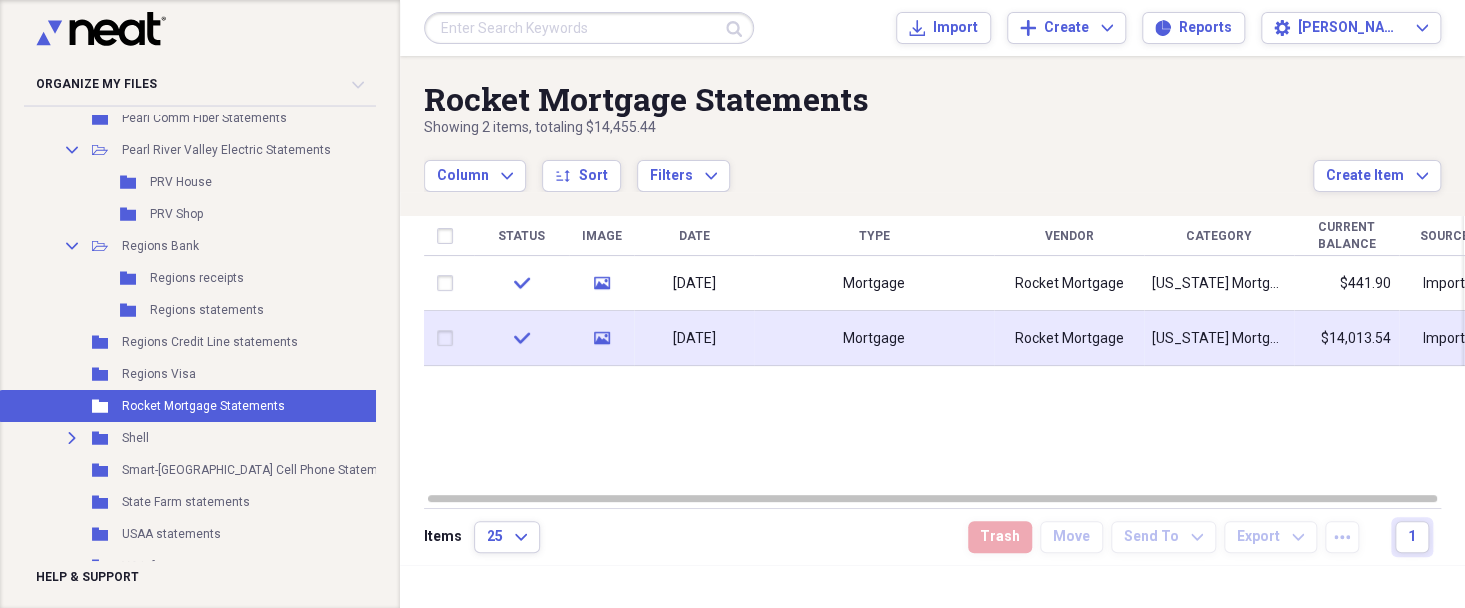 click at bounding box center [449, 338] 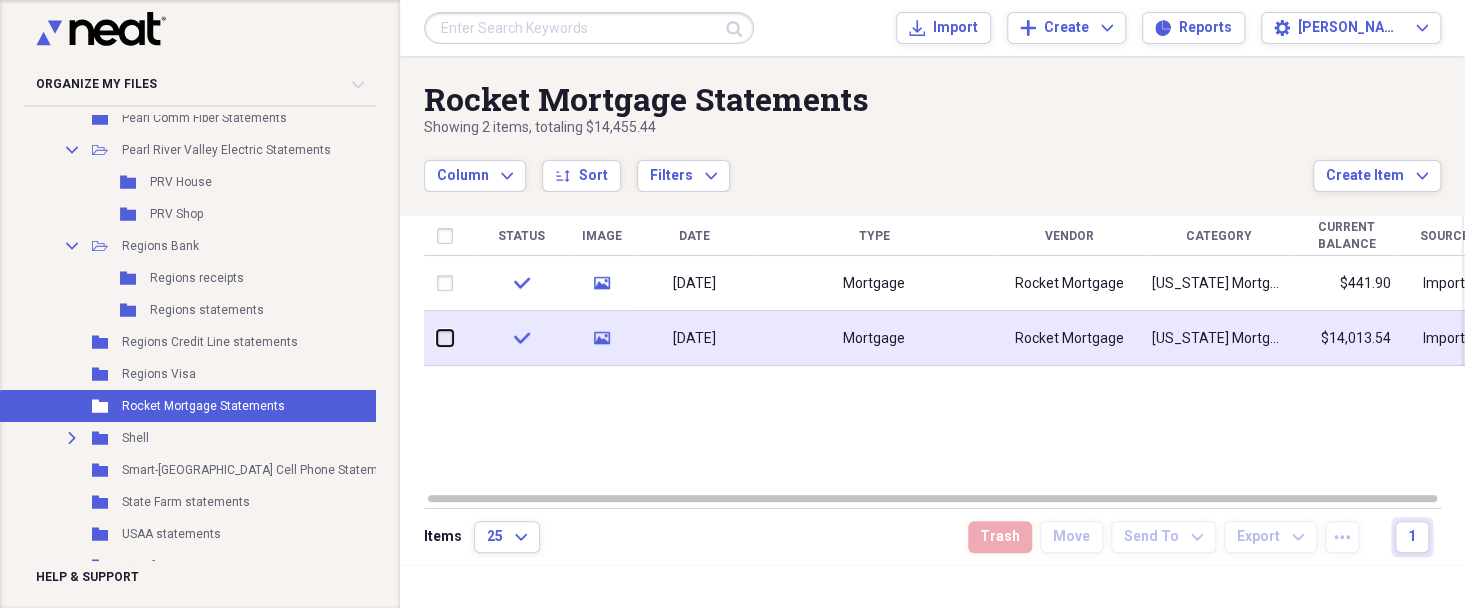 click at bounding box center [437, 338] 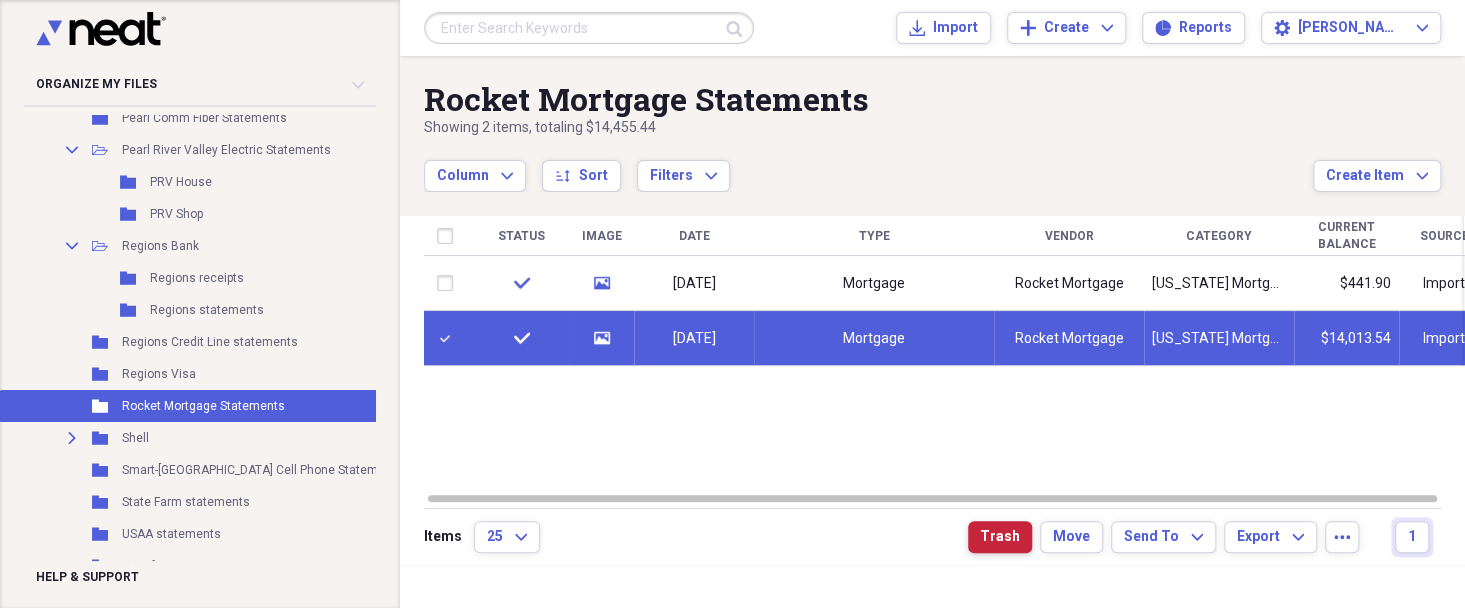 click on "Trash" at bounding box center (1000, 537) 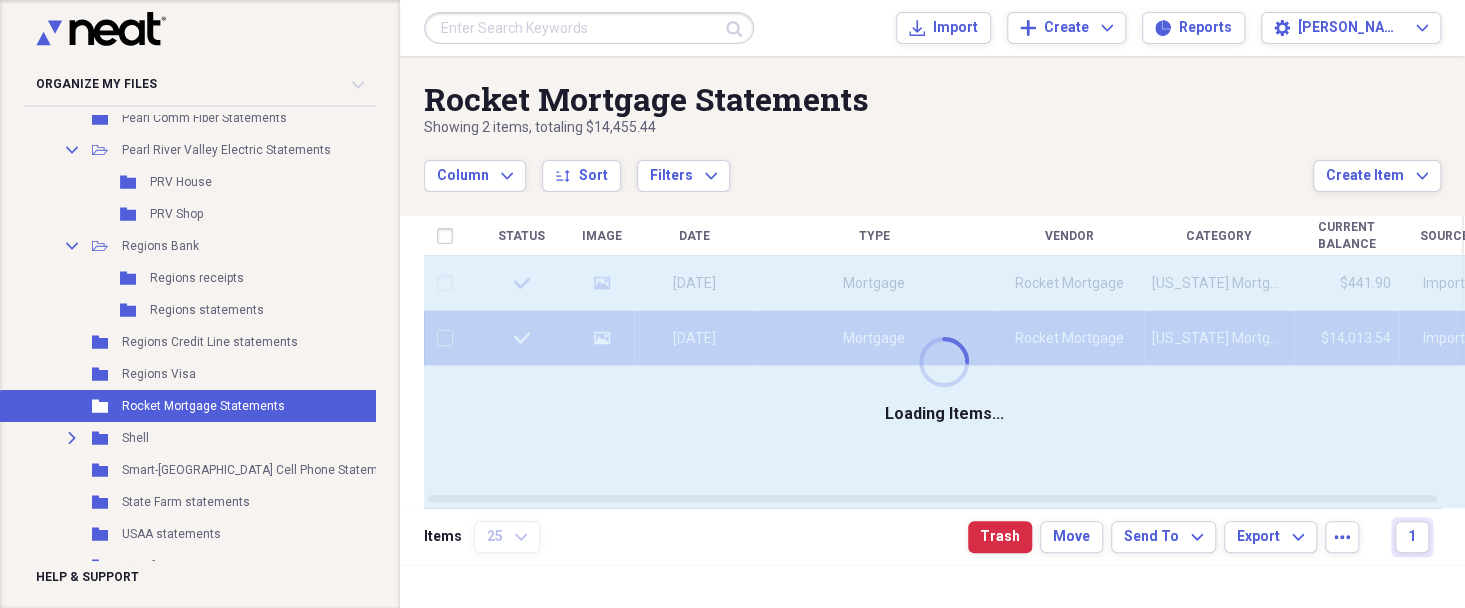 checkbox on "false" 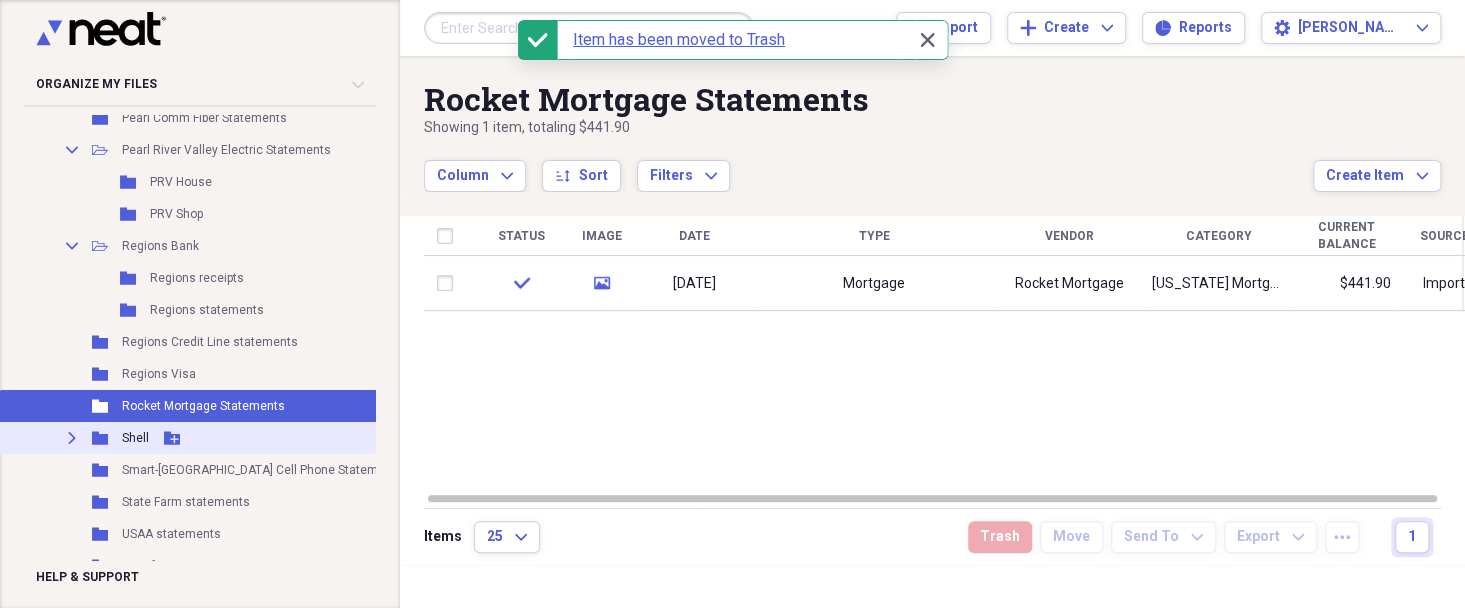 drag, startPoint x: 134, startPoint y: 435, endPoint x: 112, endPoint y: 435, distance: 22 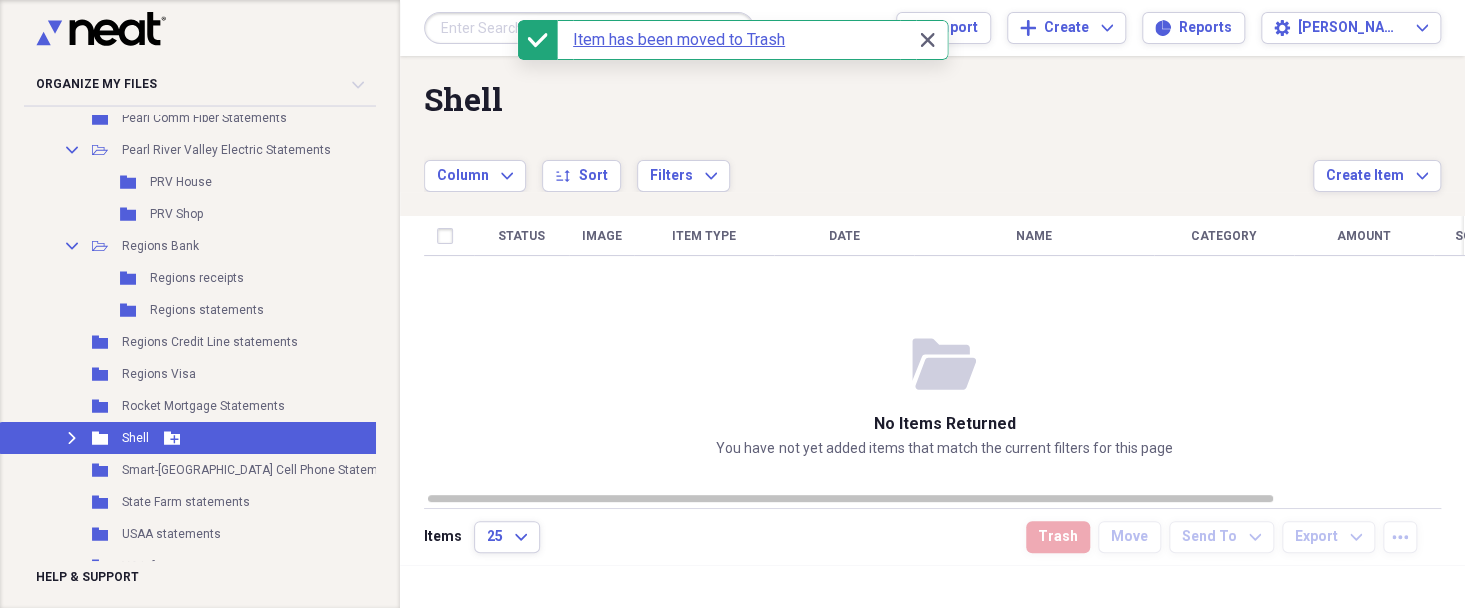 click on "Expand" 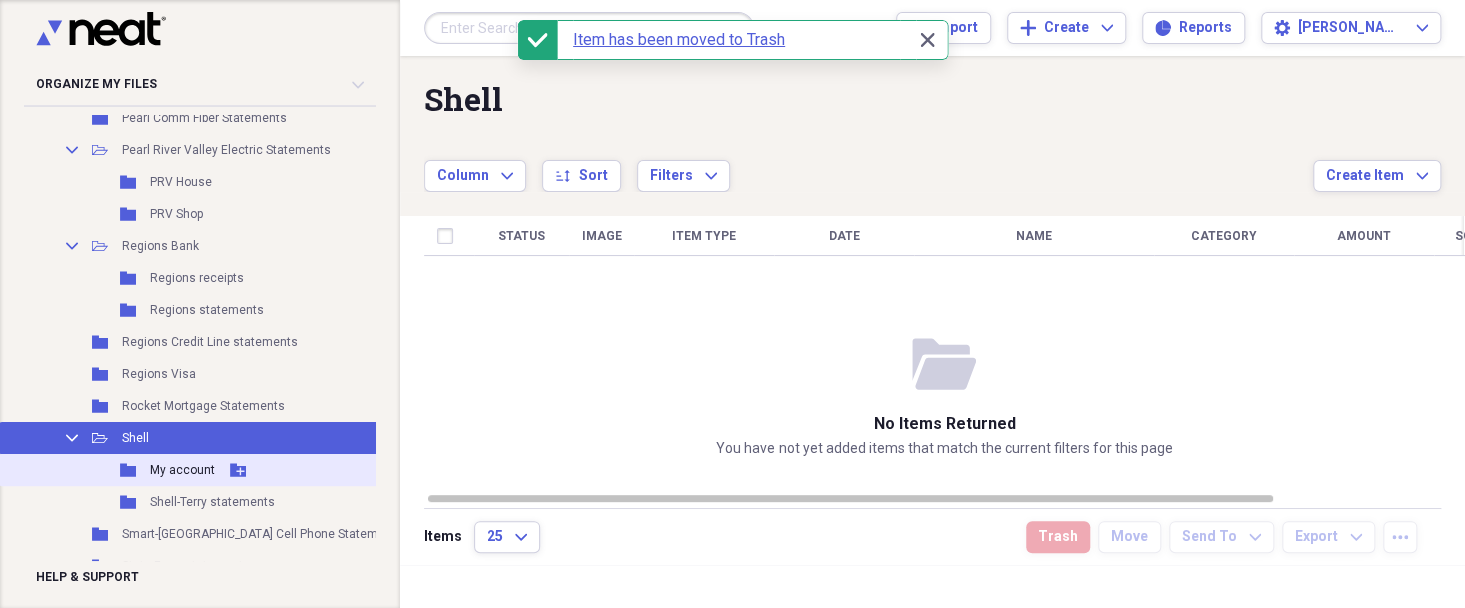 click on "My account" at bounding box center [182, 470] 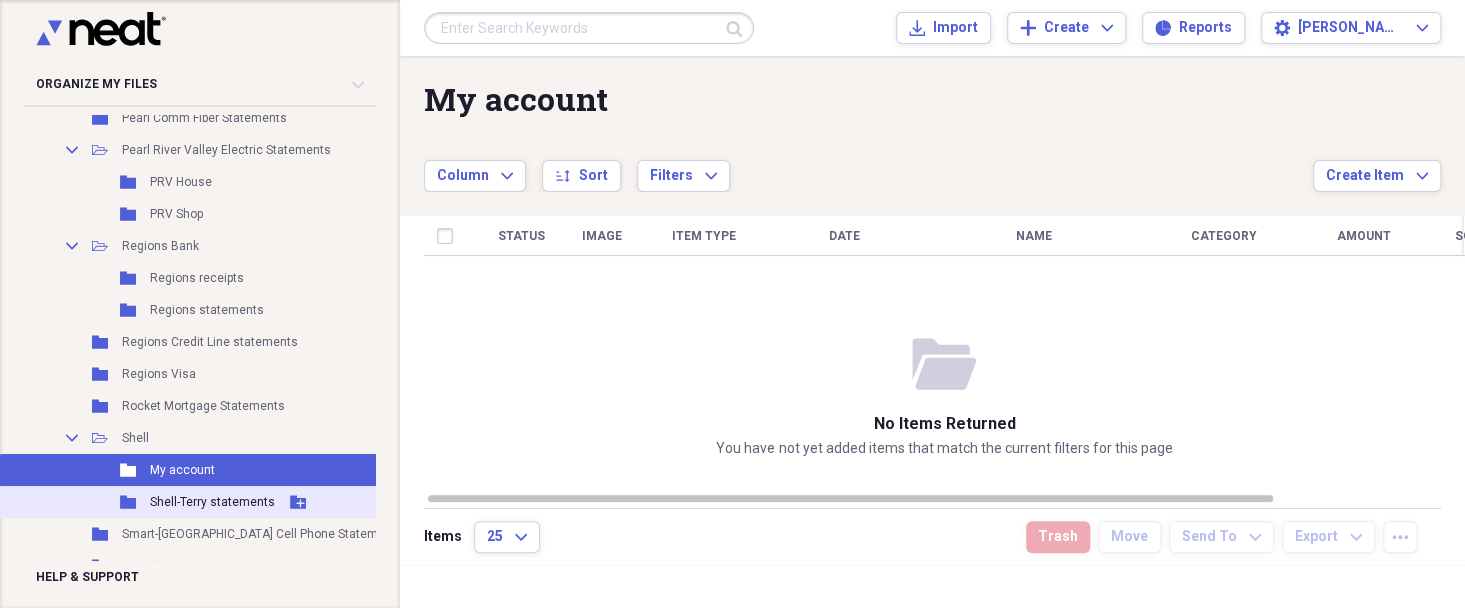 click on "Shell-Terry statements" at bounding box center (212, 502) 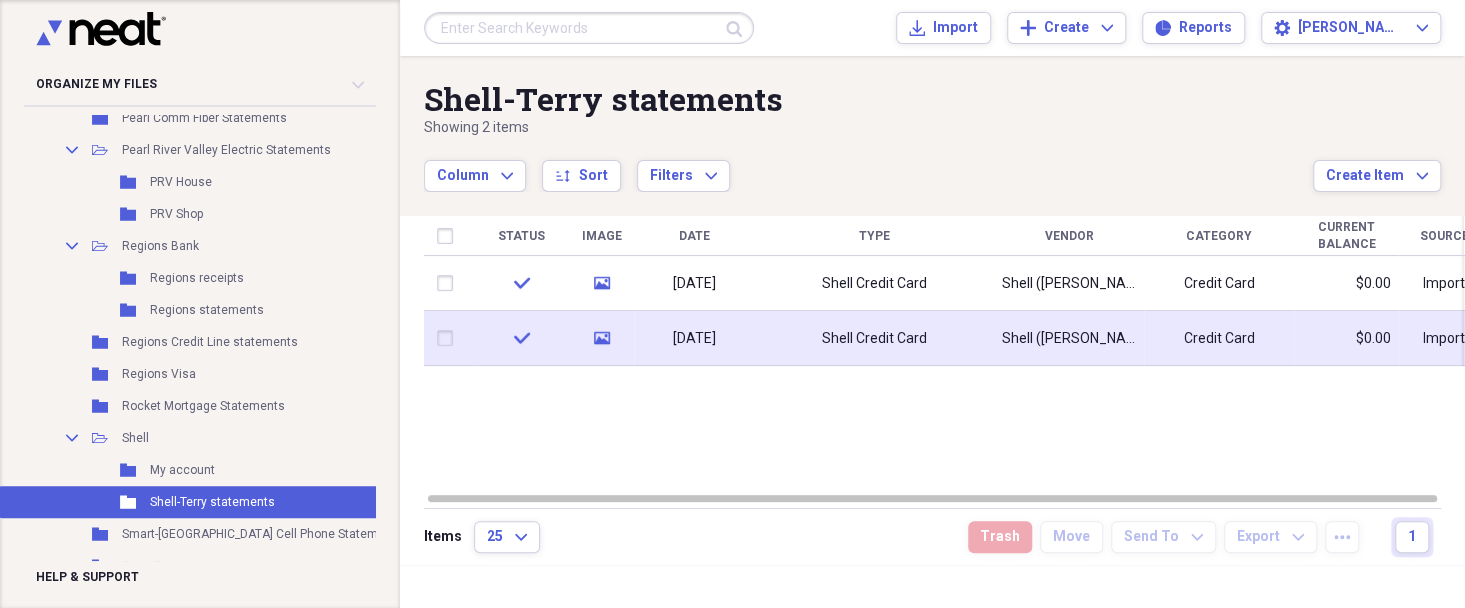 click at bounding box center [449, 338] 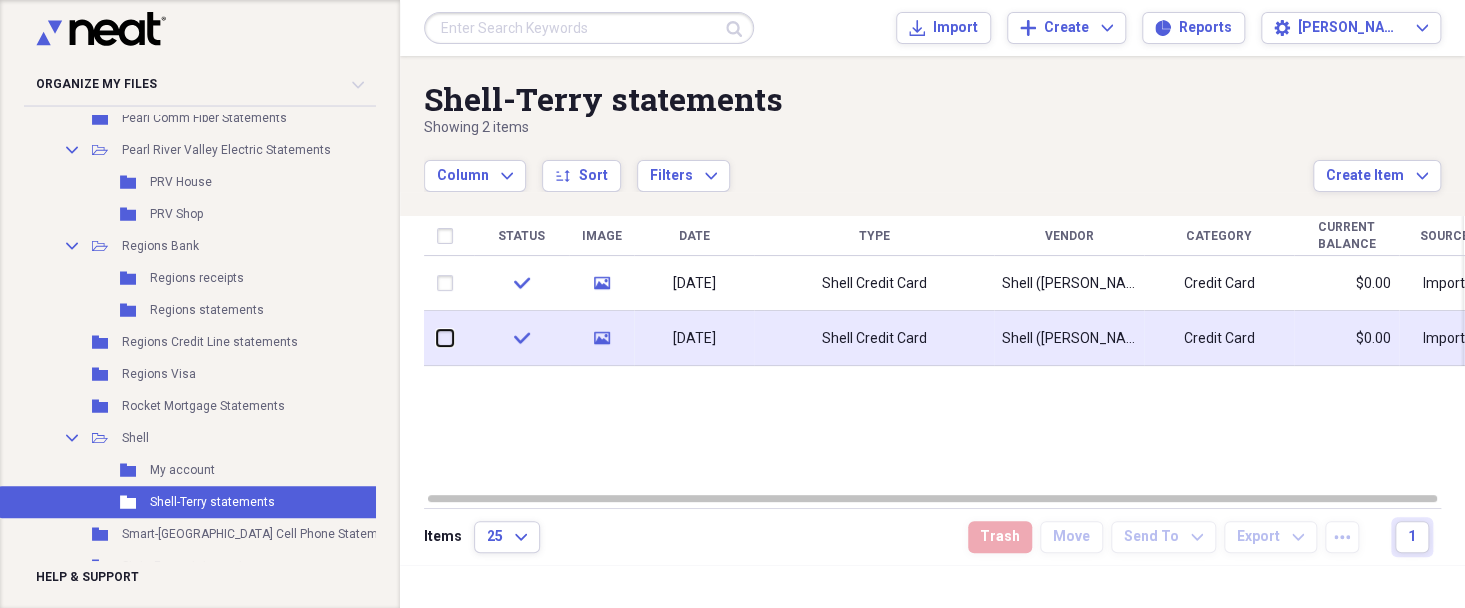 click at bounding box center [437, 338] 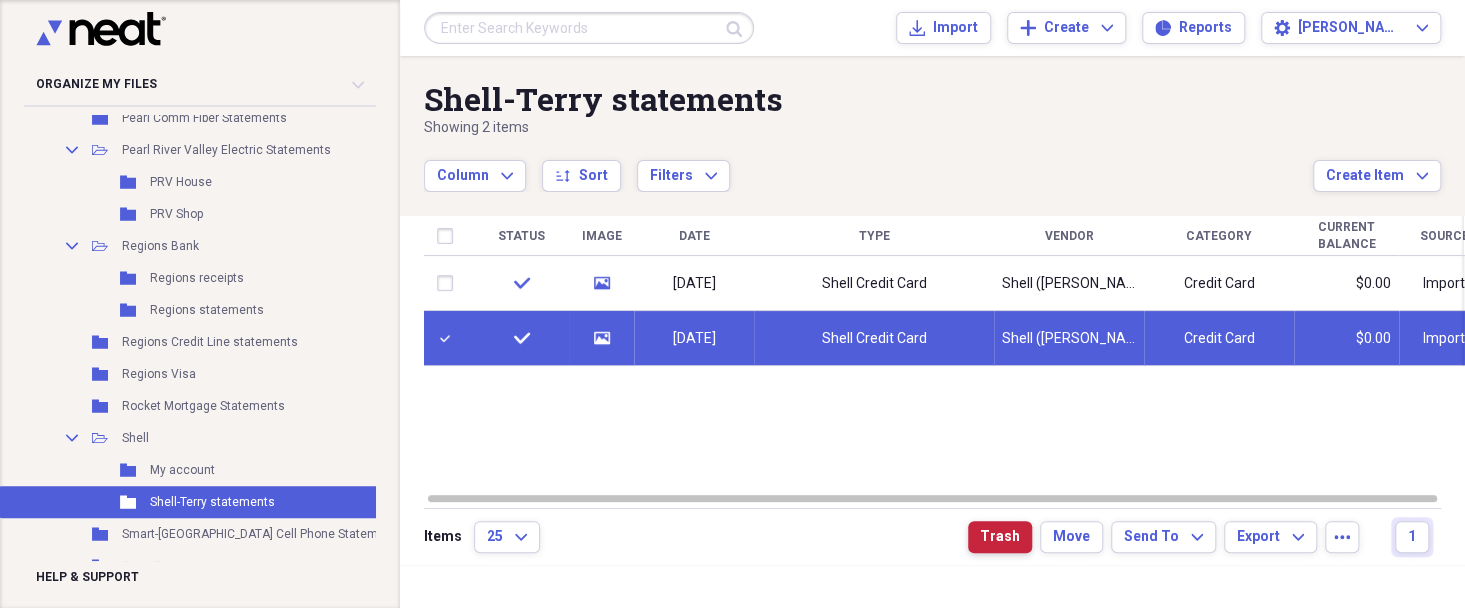 click on "Trash" at bounding box center (1000, 537) 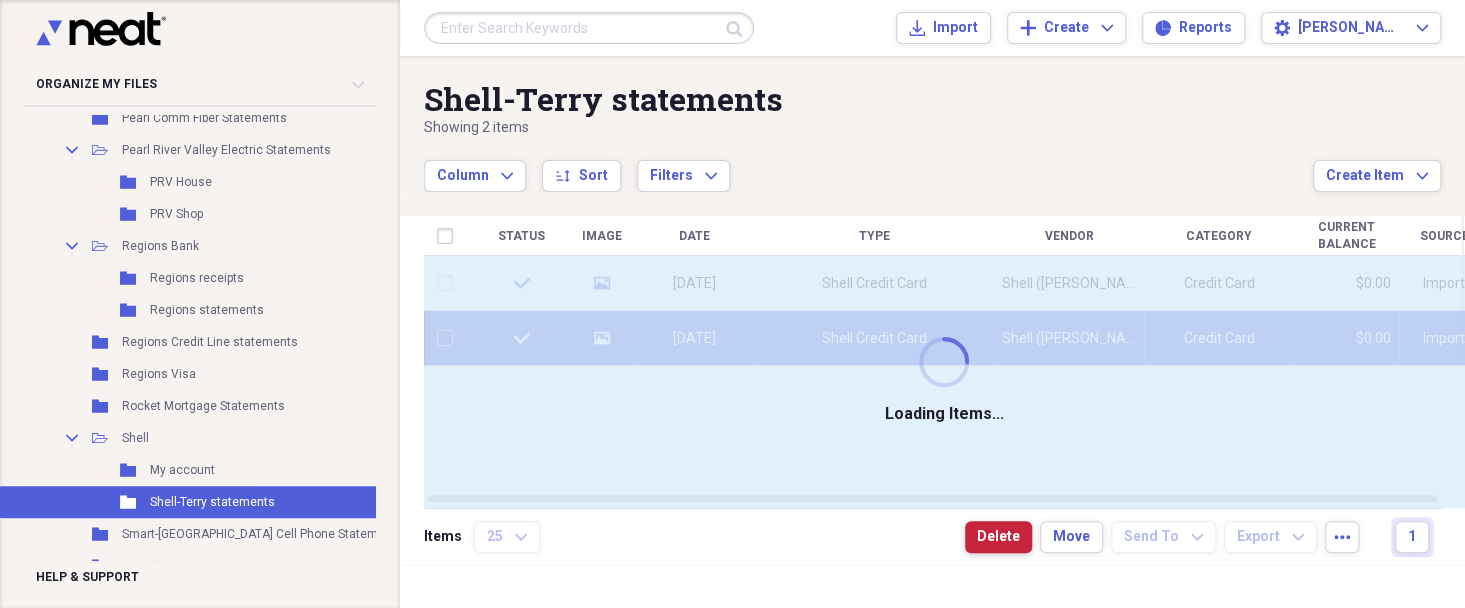 checkbox on "false" 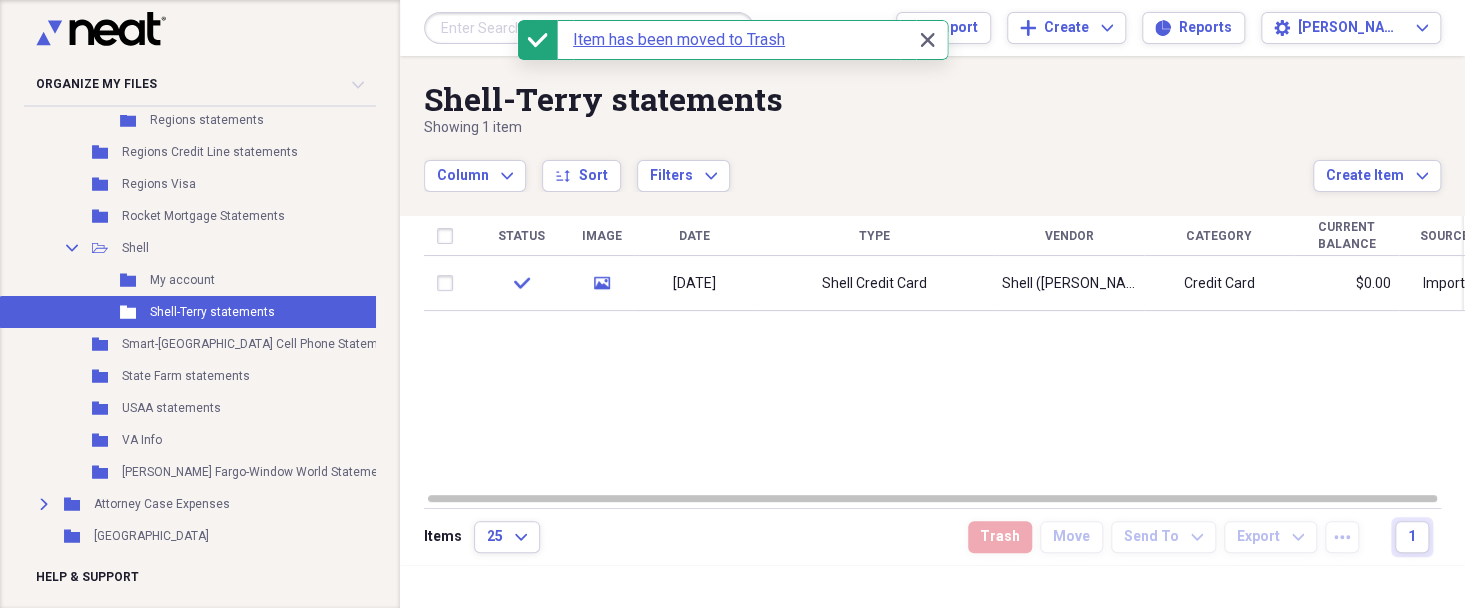 scroll, scrollTop: 2101, scrollLeft: 0, axis: vertical 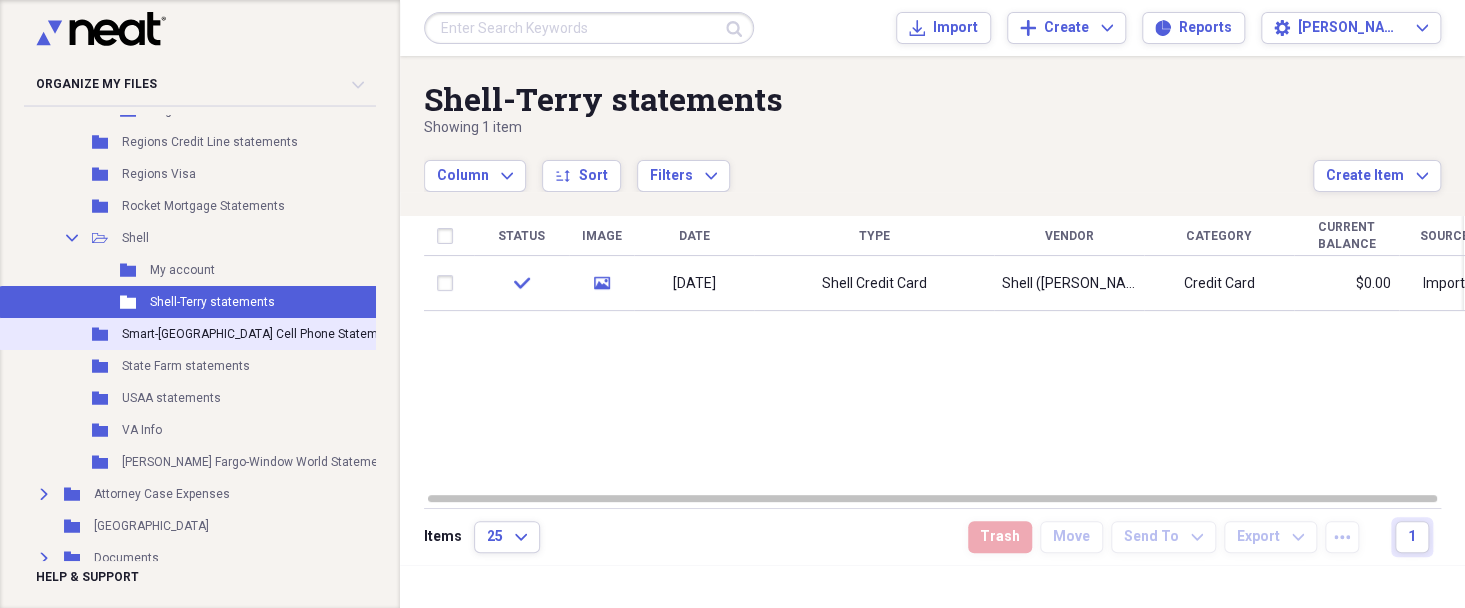 click on "Folder Smart-[GEOGRAPHIC_DATA] Cell Phone Statements Add Folder" at bounding box center [298, 334] 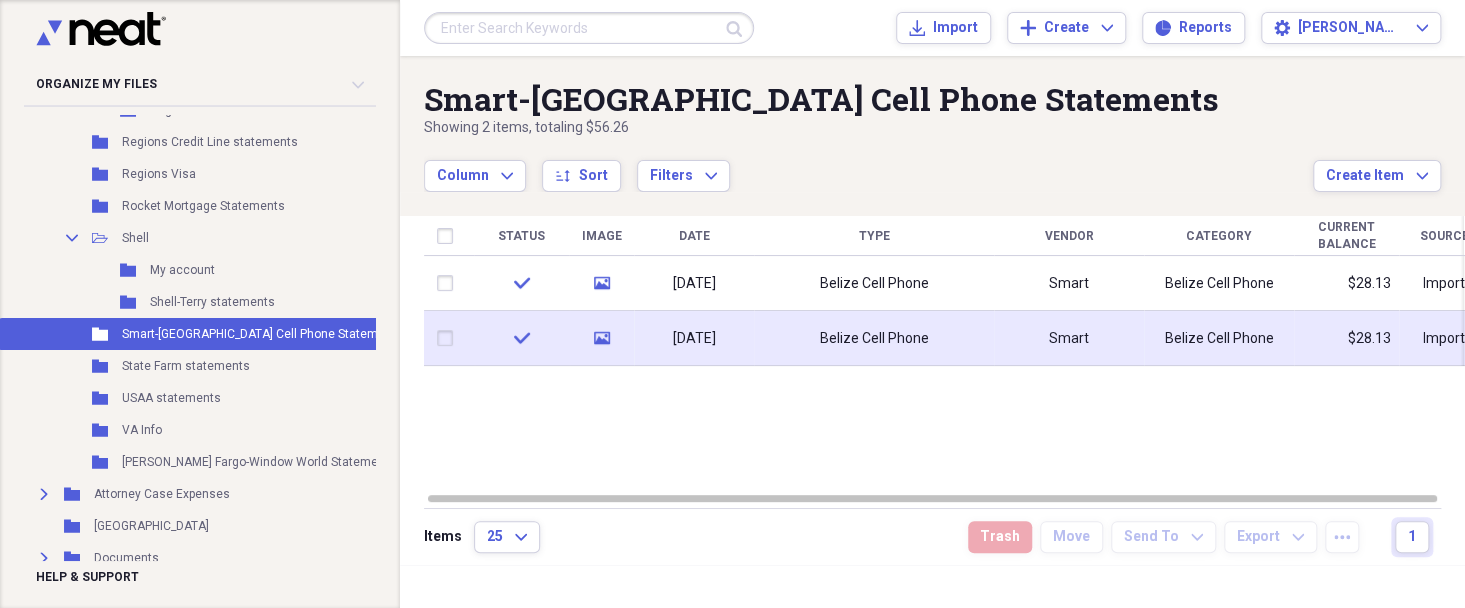 click at bounding box center [449, 338] 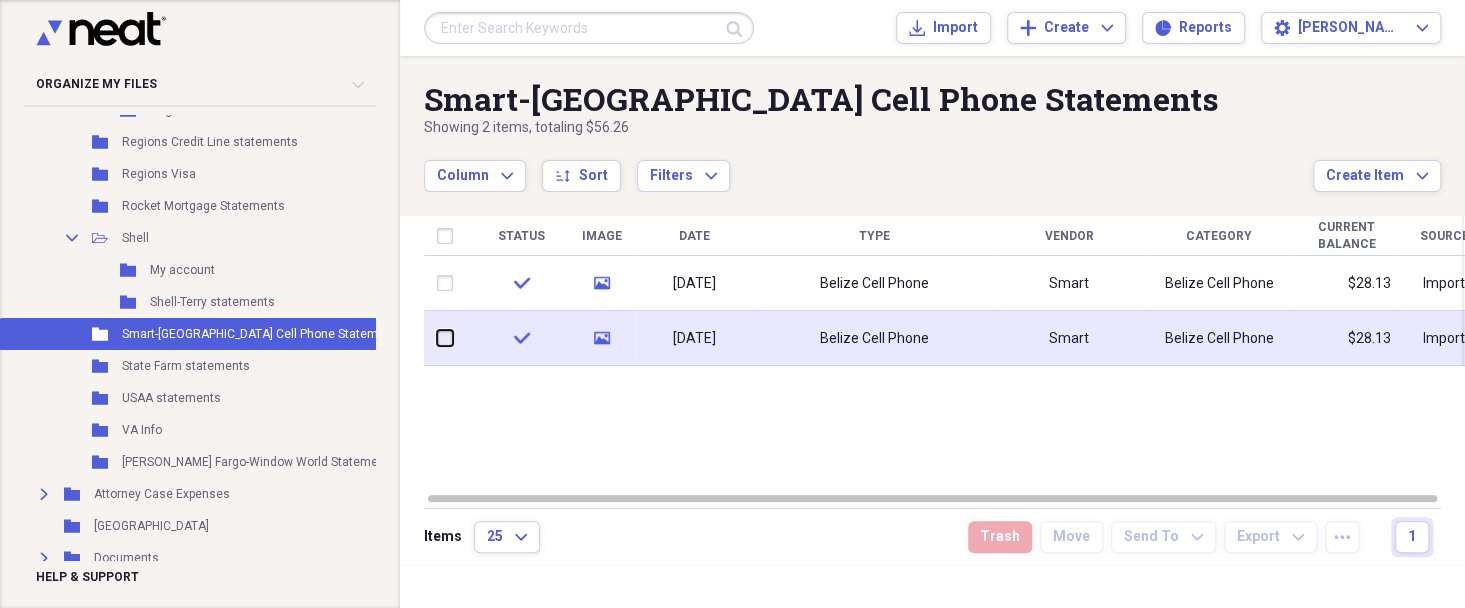 click at bounding box center (437, 338) 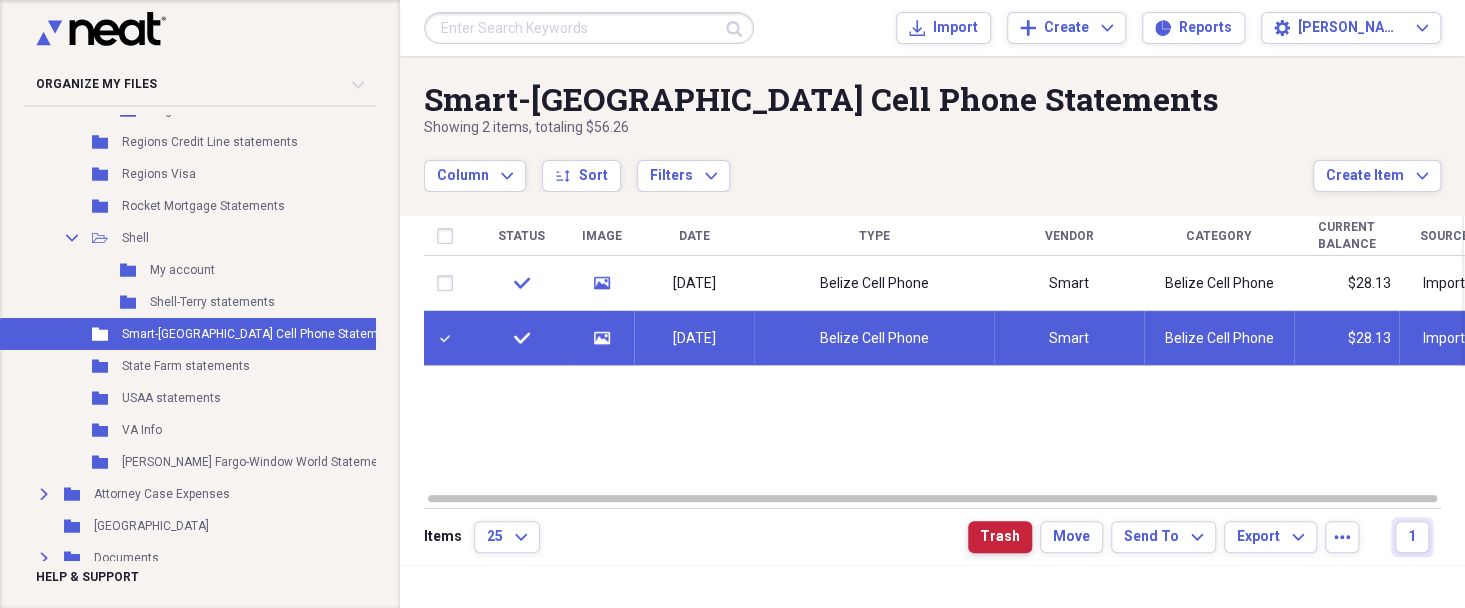 click on "Trash" at bounding box center (1000, 537) 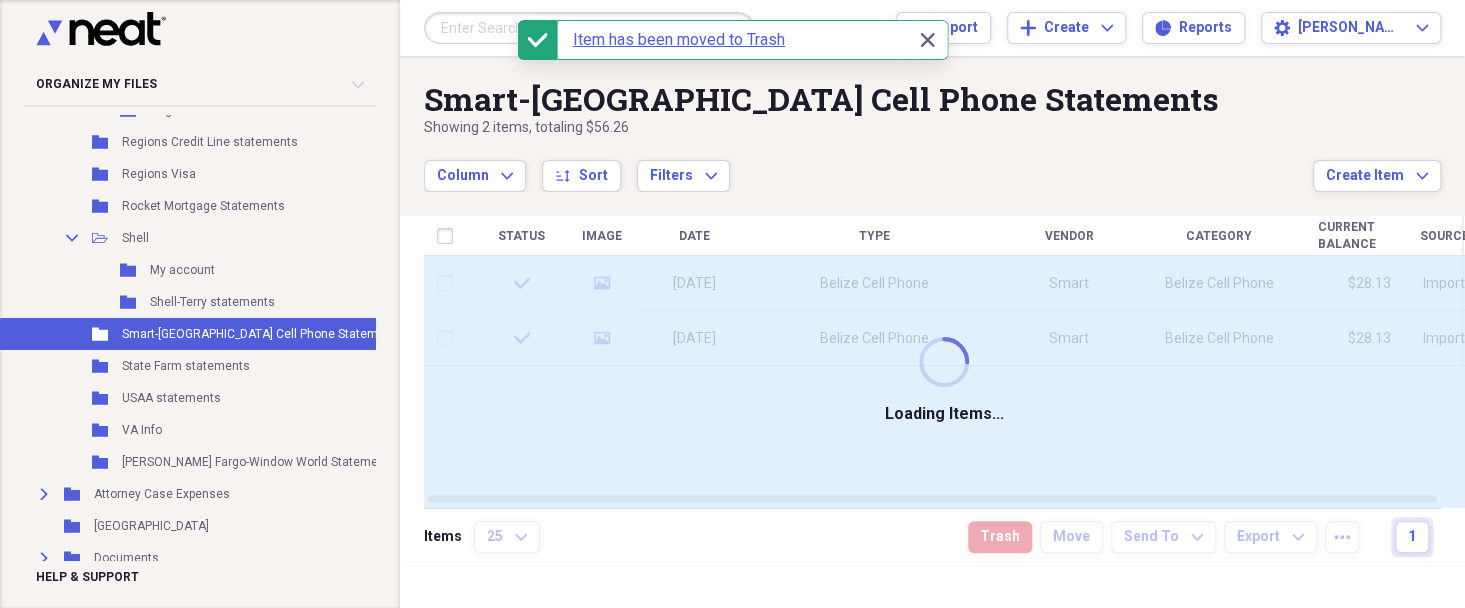 checkbox on "false" 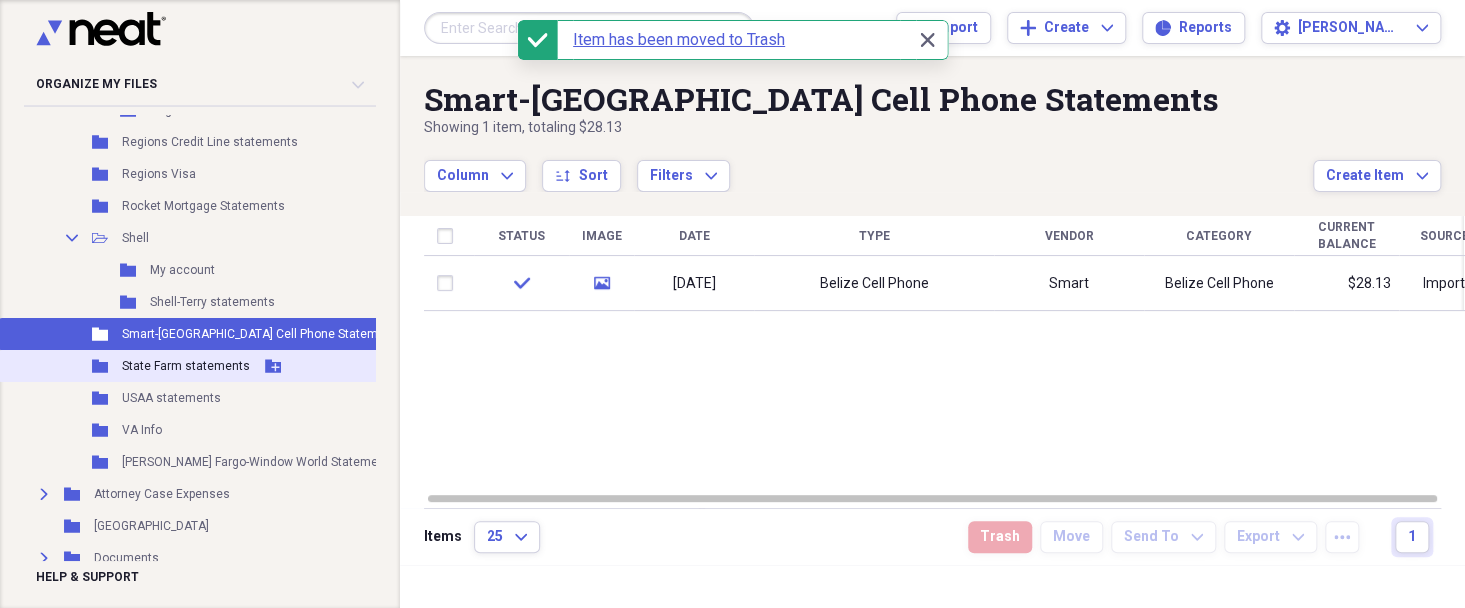 click on "State Farm statements" at bounding box center (186, 366) 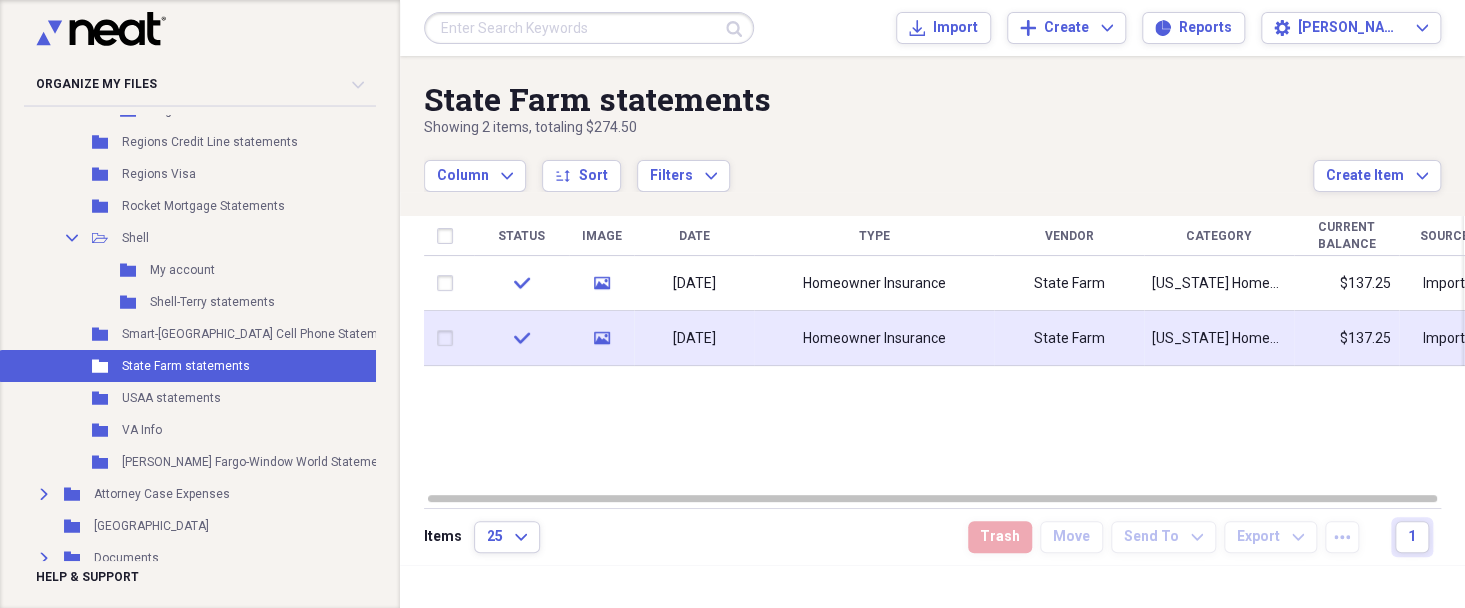 click at bounding box center (449, 338) 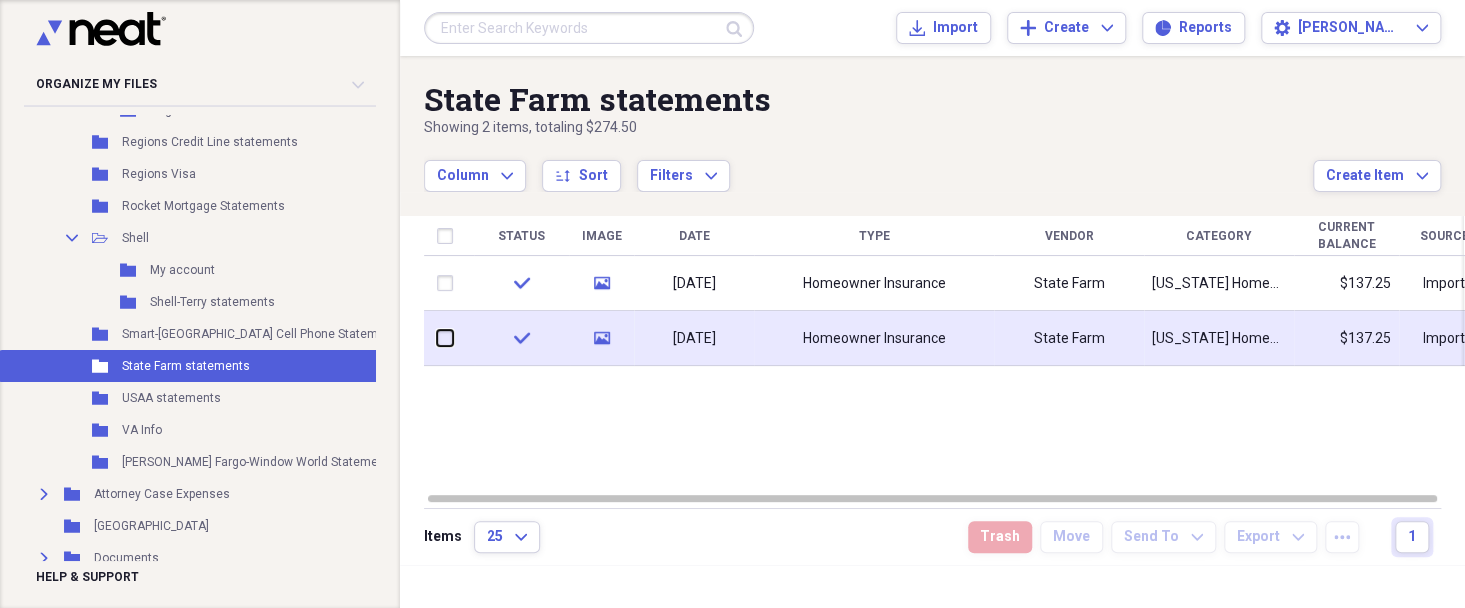 click at bounding box center (437, 338) 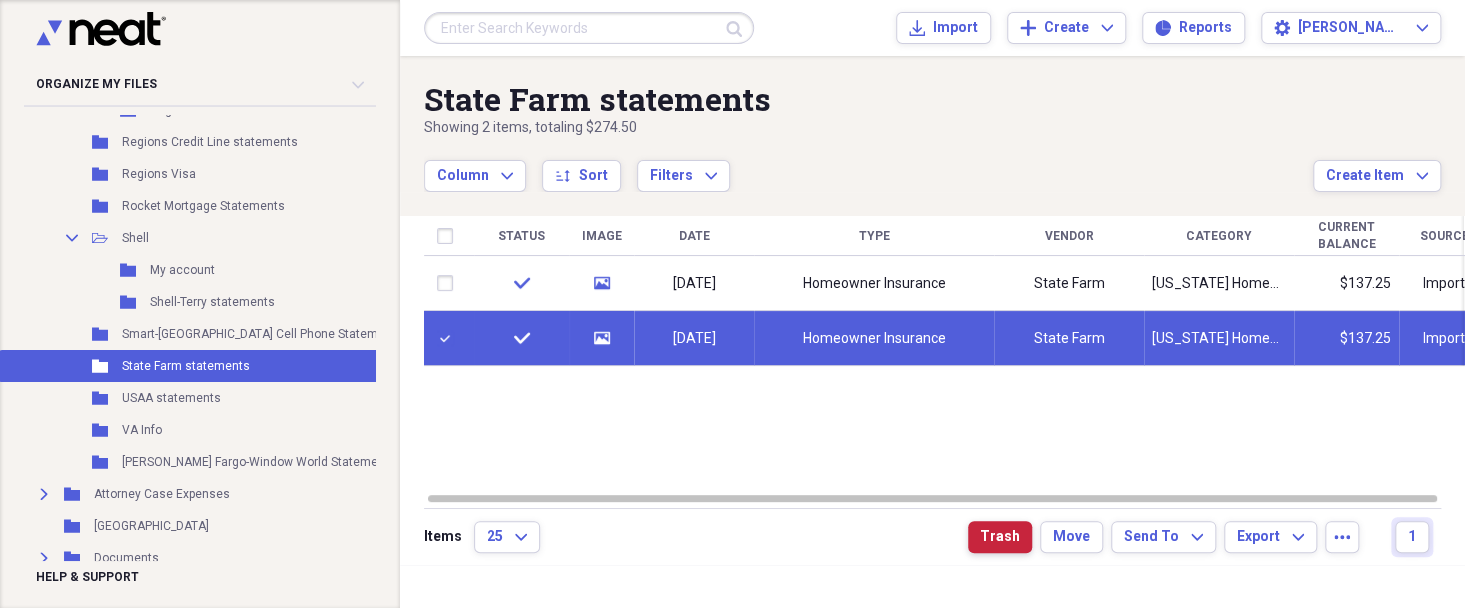 click on "Trash" at bounding box center (1000, 537) 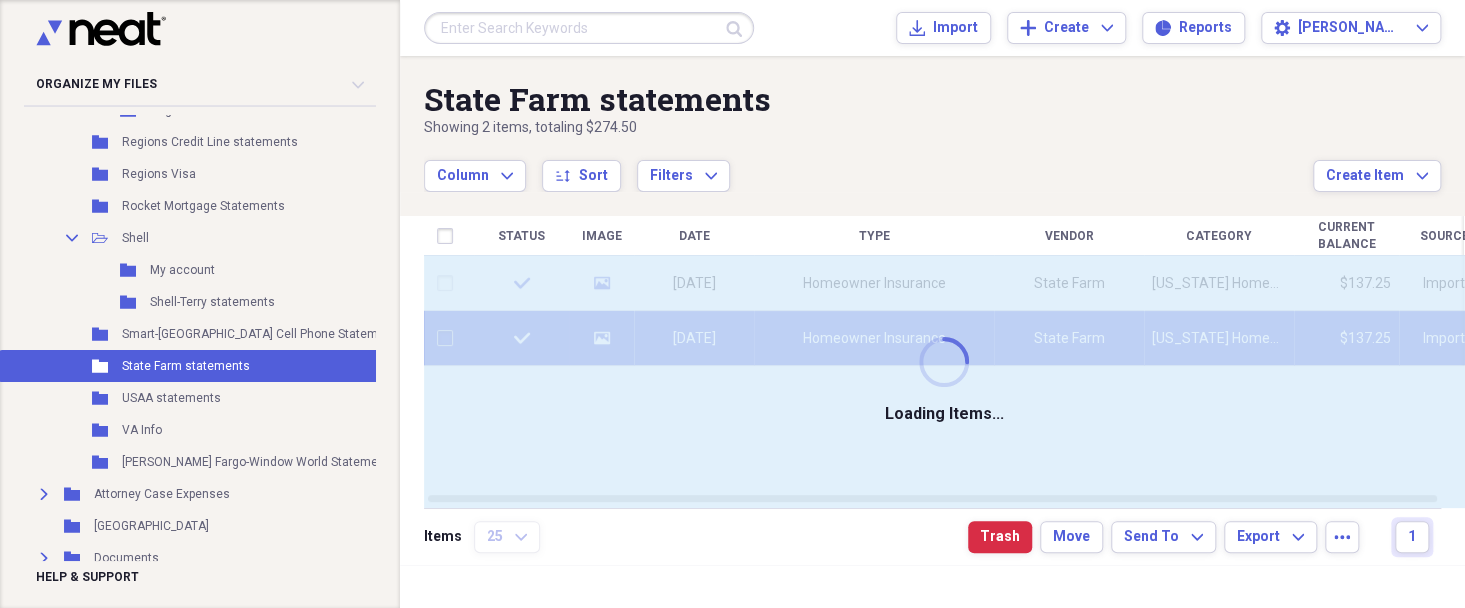 checkbox on "false" 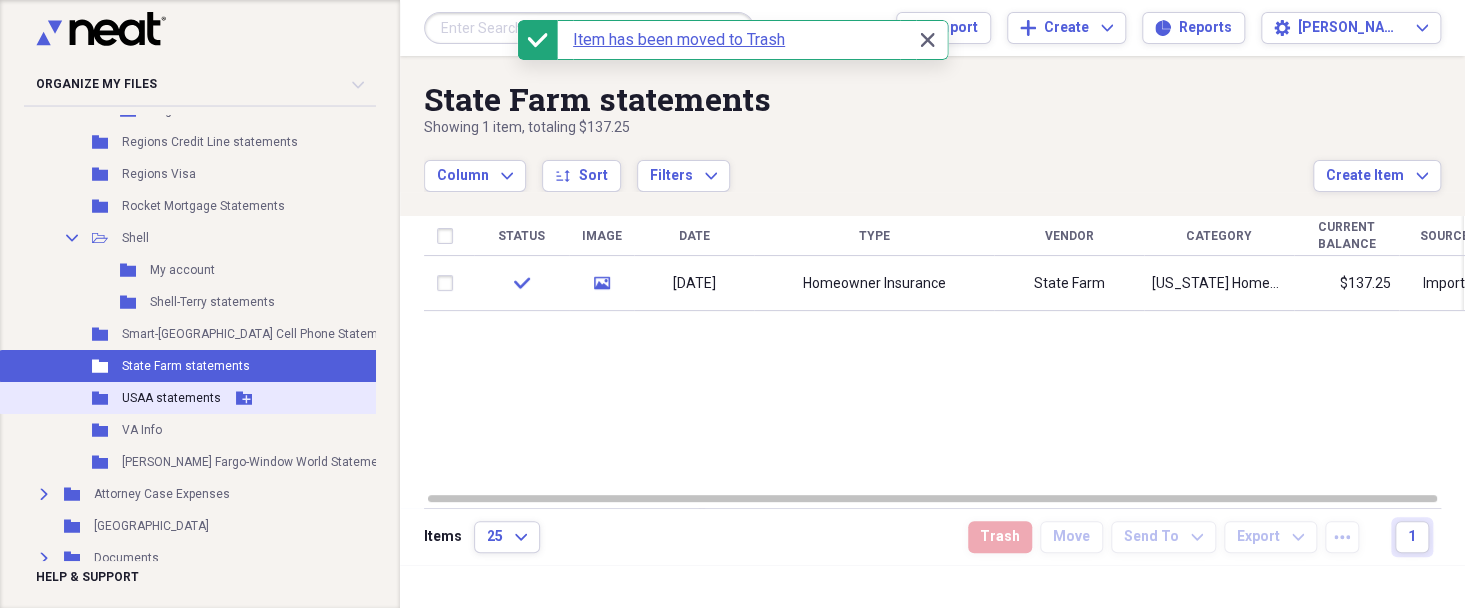 click on "USAA statements" at bounding box center [171, 398] 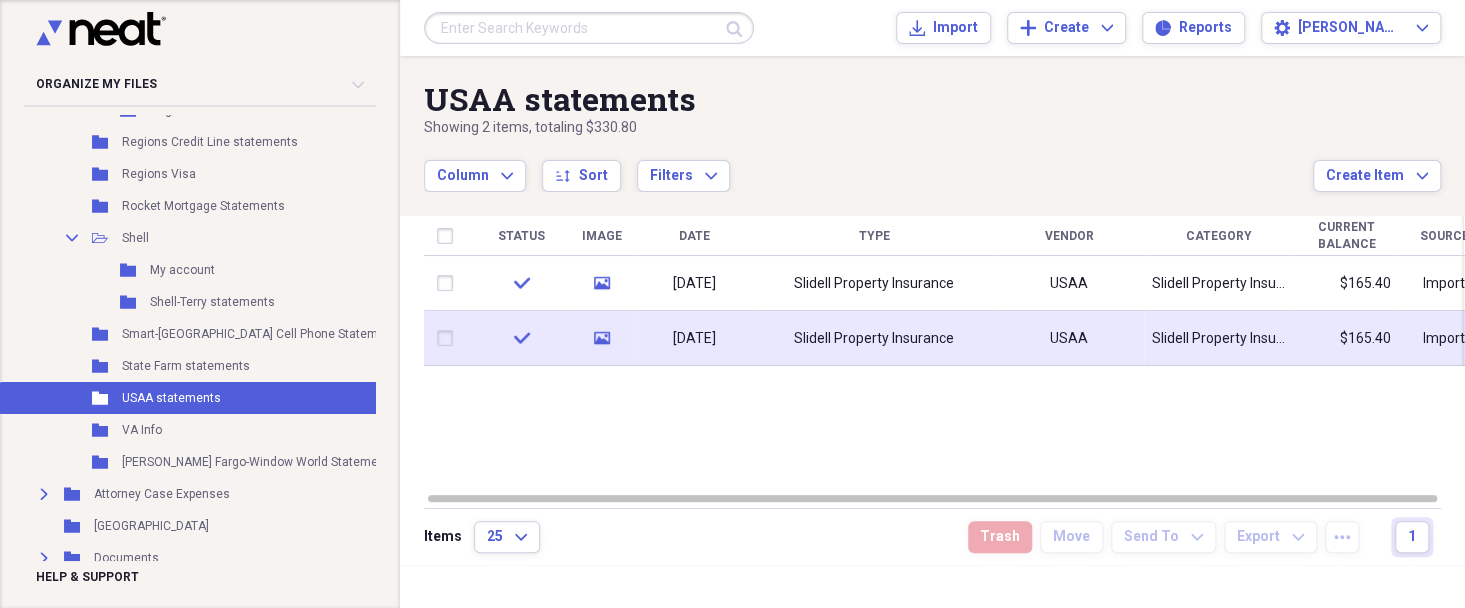 click at bounding box center [449, 338] 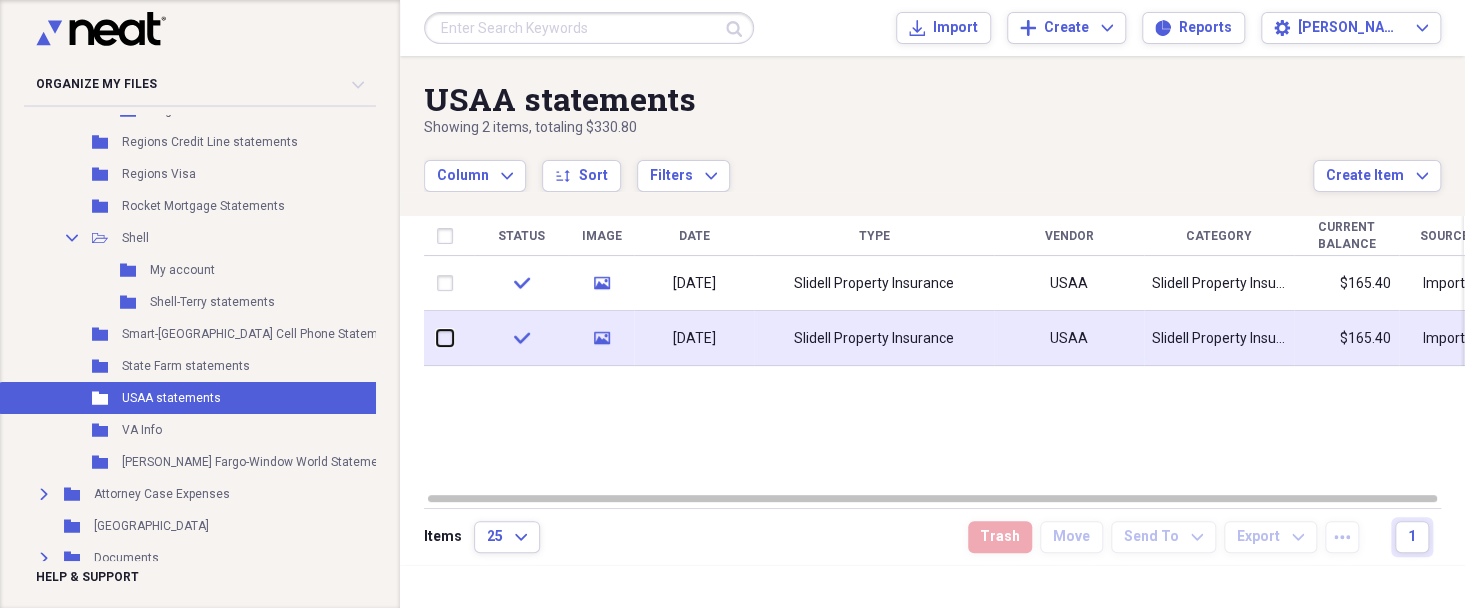 click at bounding box center (437, 338) 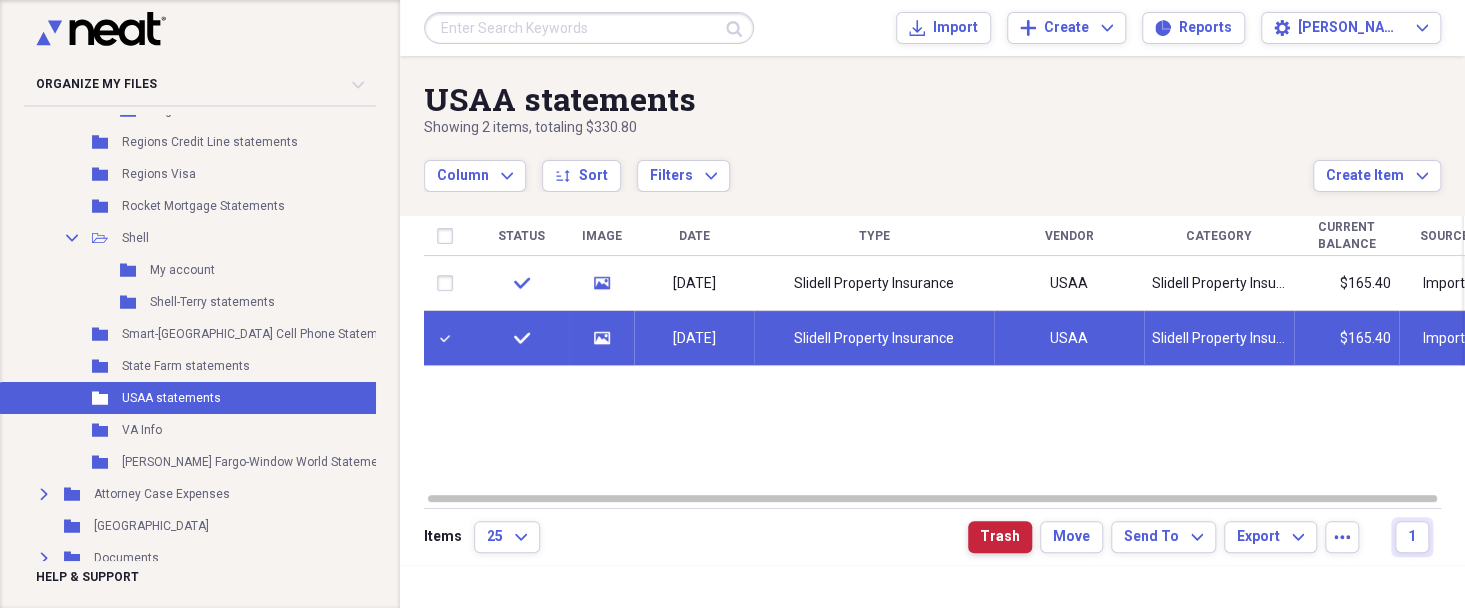 click on "Trash" at bounding box center (1000, 537) 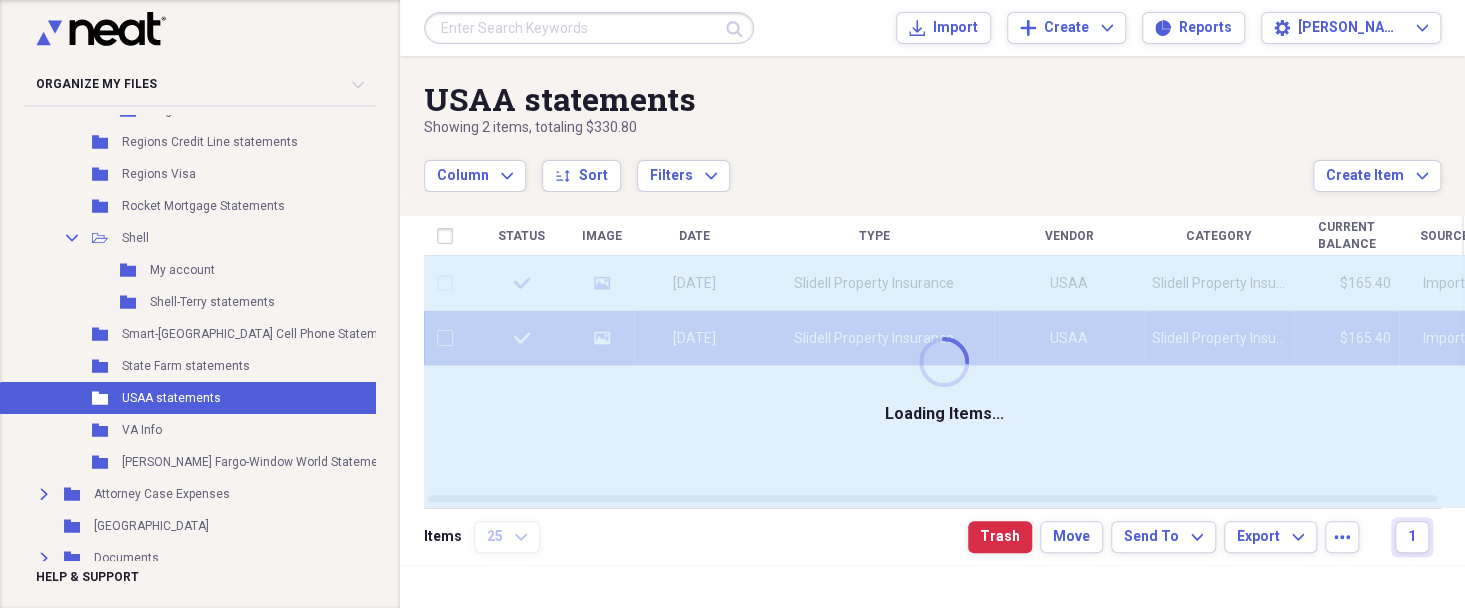 checkbox on "false" 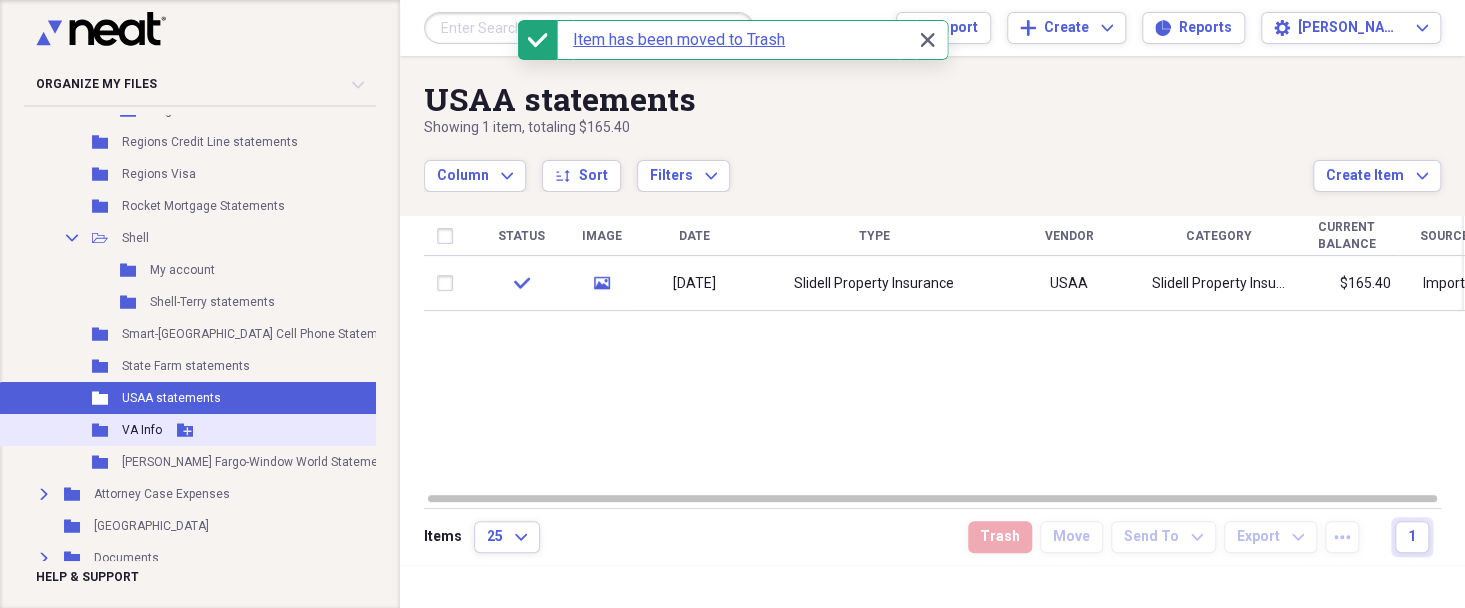 click on "VA Info" at bounding box center (142, 430) 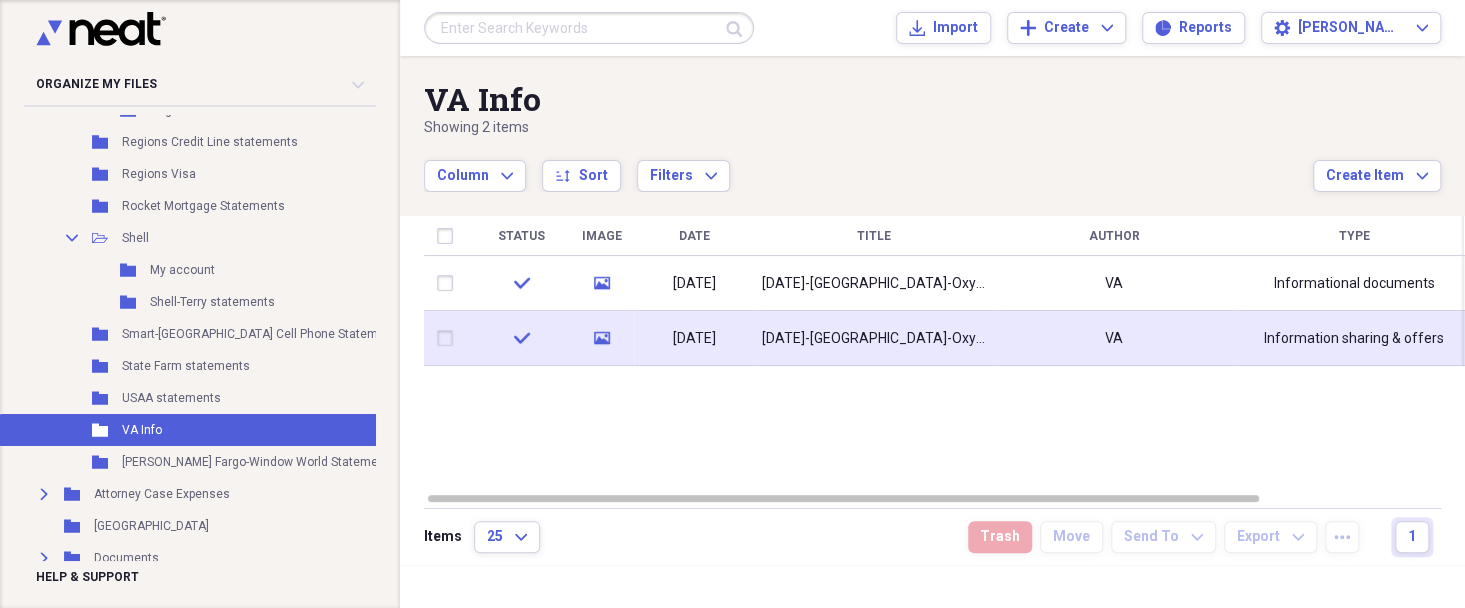 click at bounding box center [449, 338] 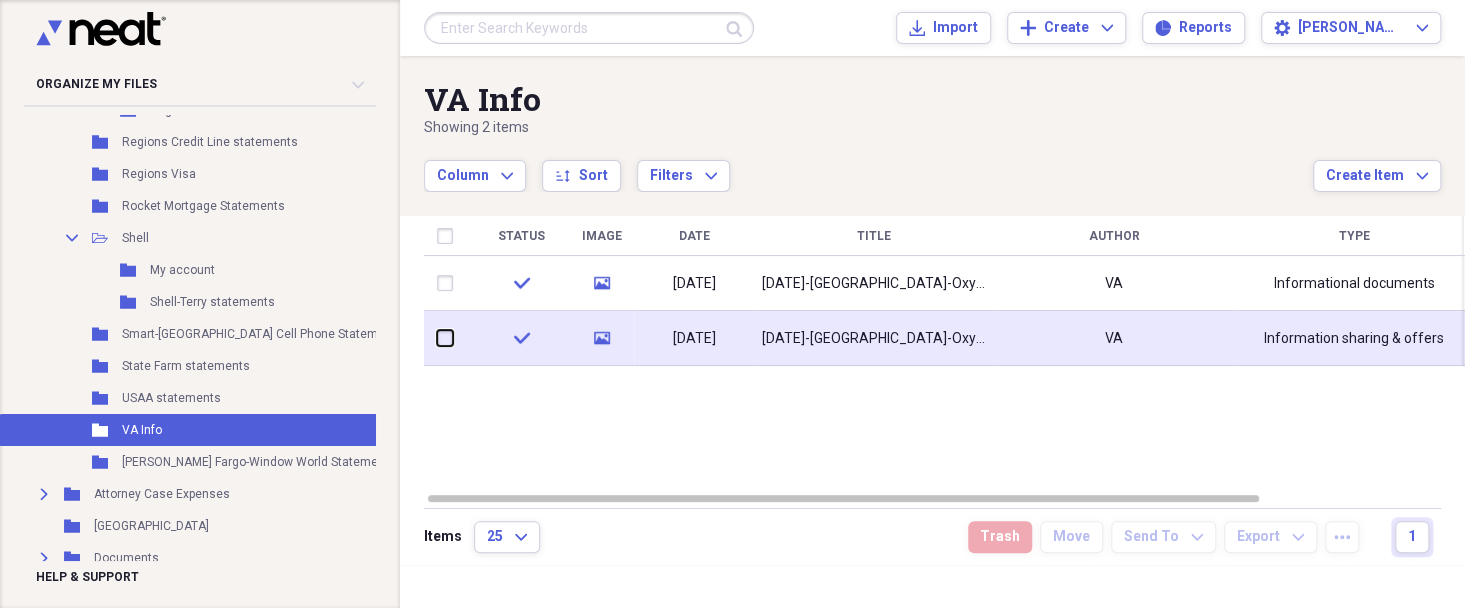 click at bounding box center [437, 338] 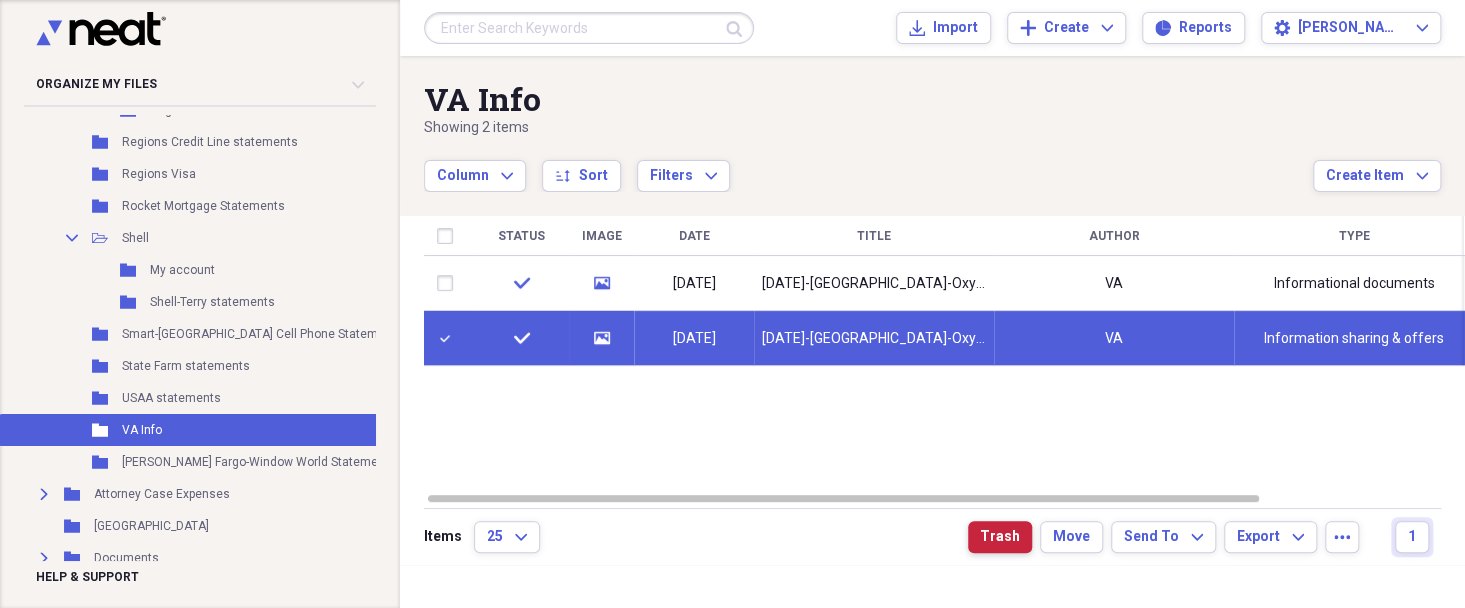 click on "Trash" at bounding box center [1000, 537] 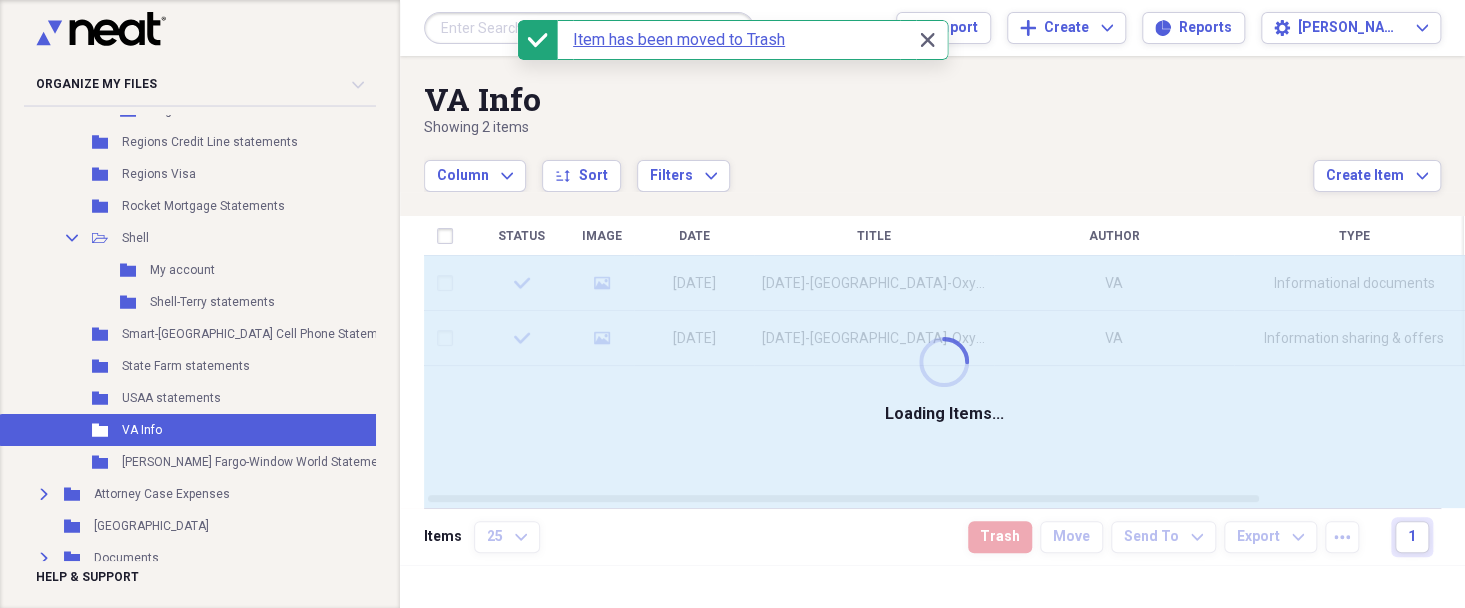 checkbox on "false" 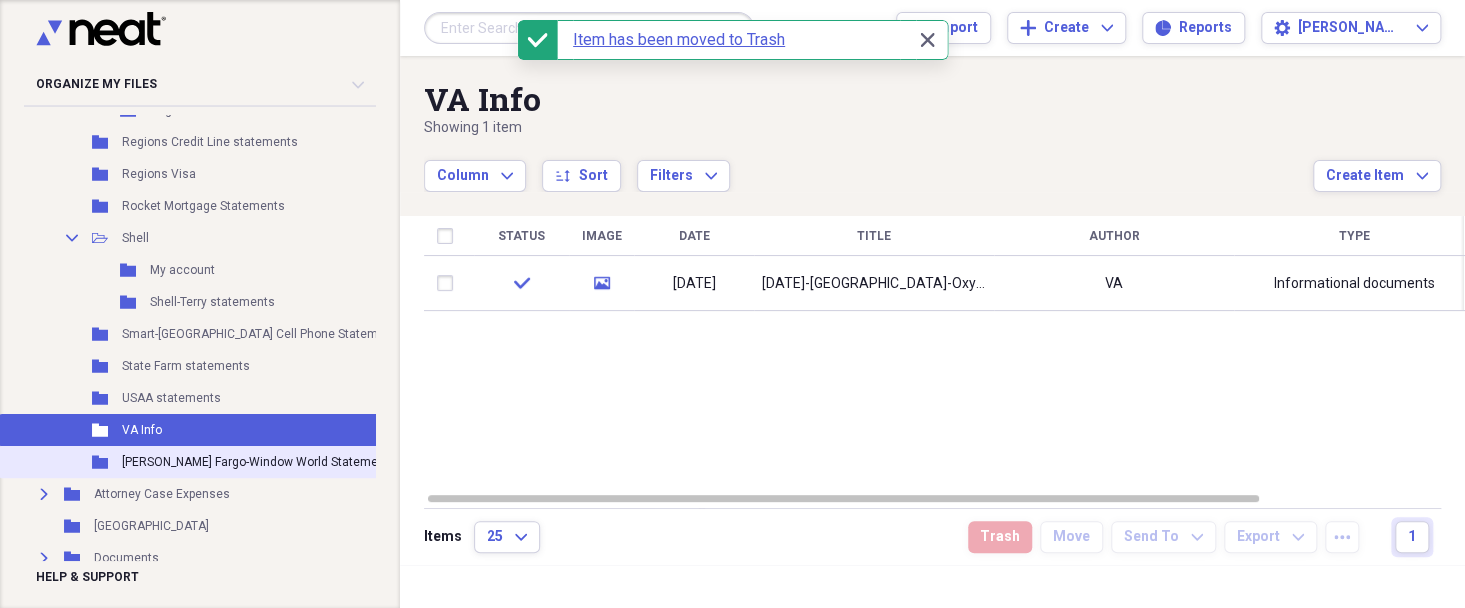 click on "[PERSON_NAME] Fargo-Window World Statements" at bounding box center (259, 462) 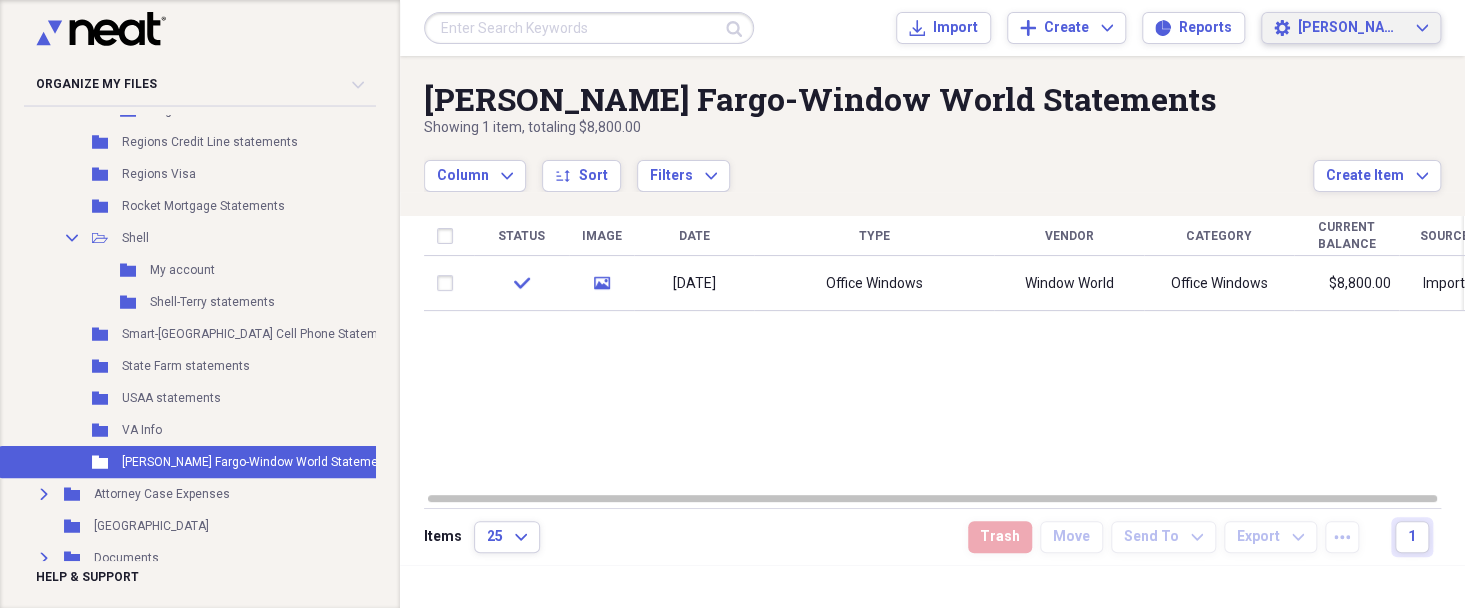 click on "[PERSON_NAME]" at bounding box center [1351, 28] 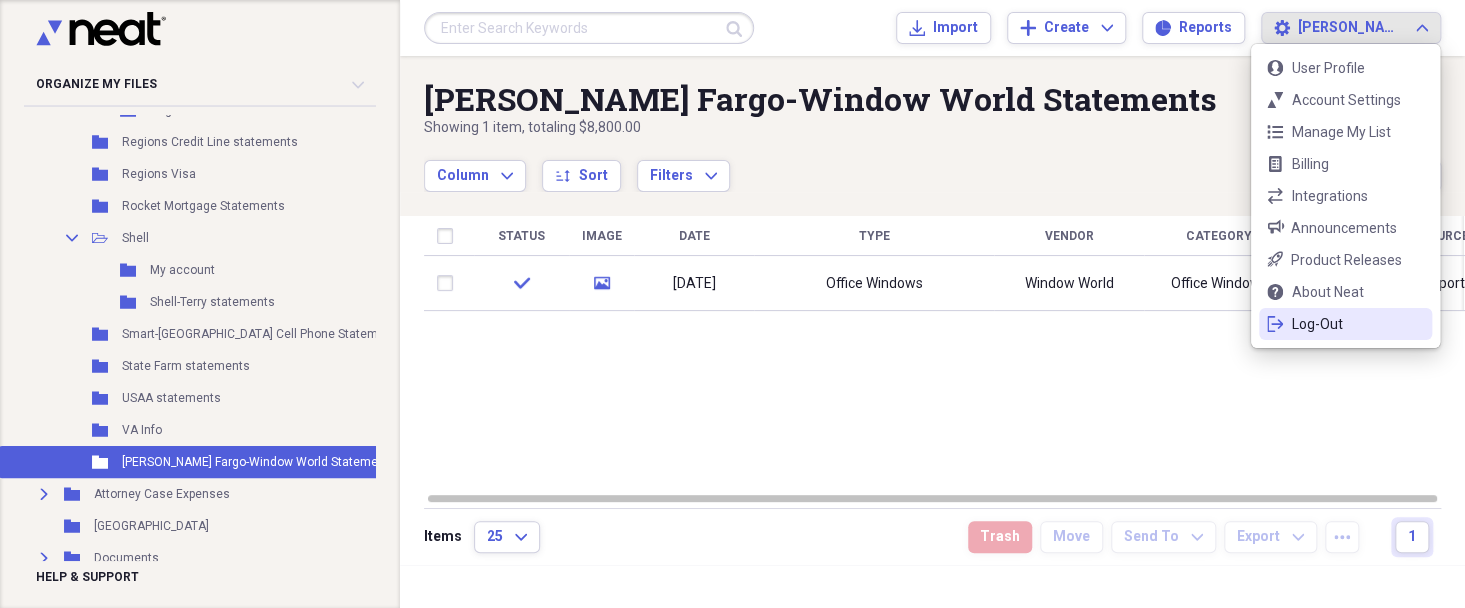 click on "logout Log-Out" at bounding box center (1345, 324) 